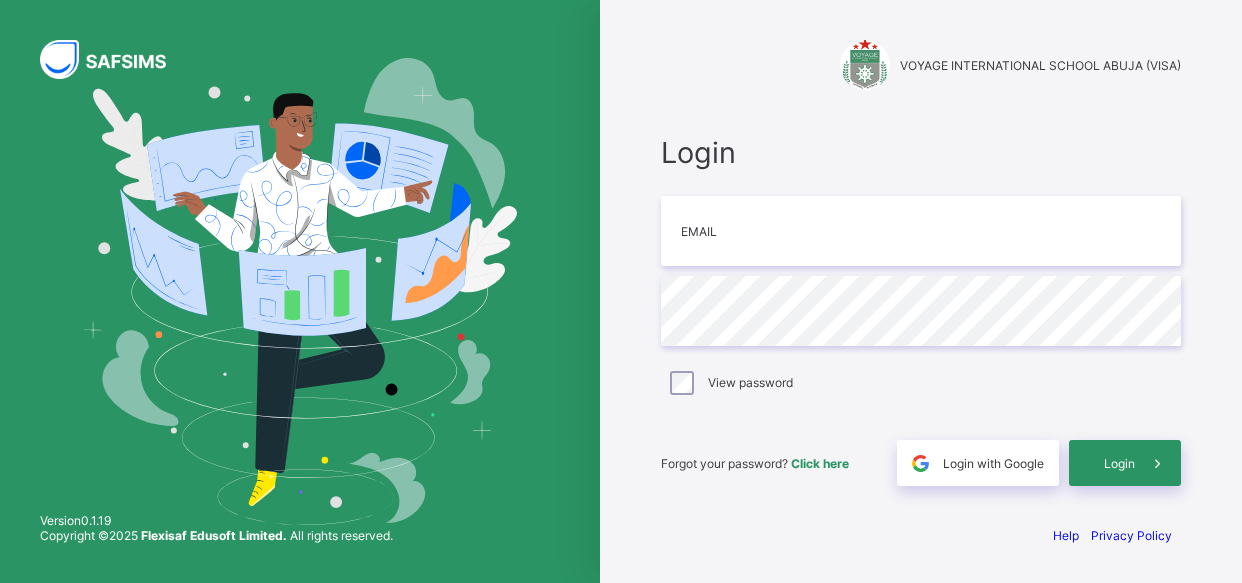 scroll, scrollTop: 0, scrollLeft: 0, axis: both 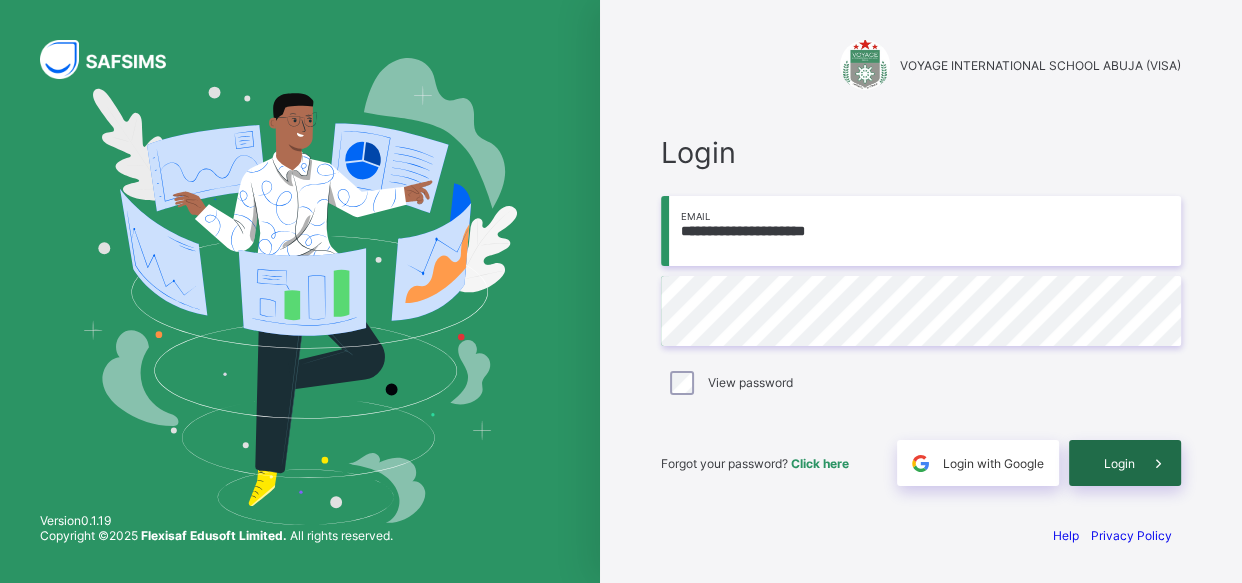 click at bounding box center (1158, 463) 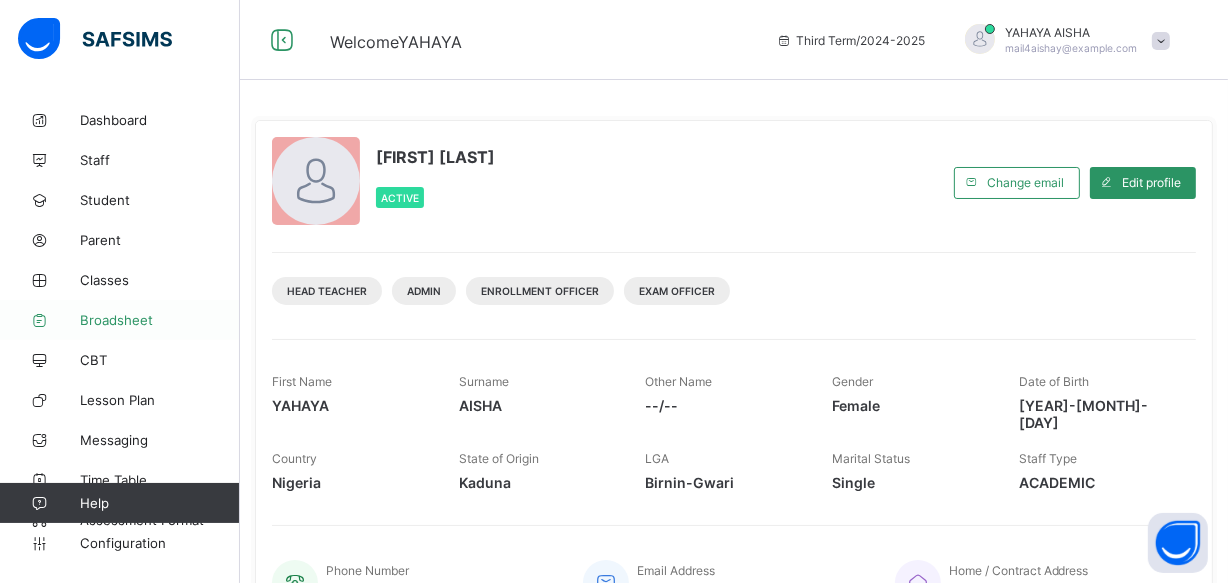 click on "Broadsheet" at bounding box center [160, 320] 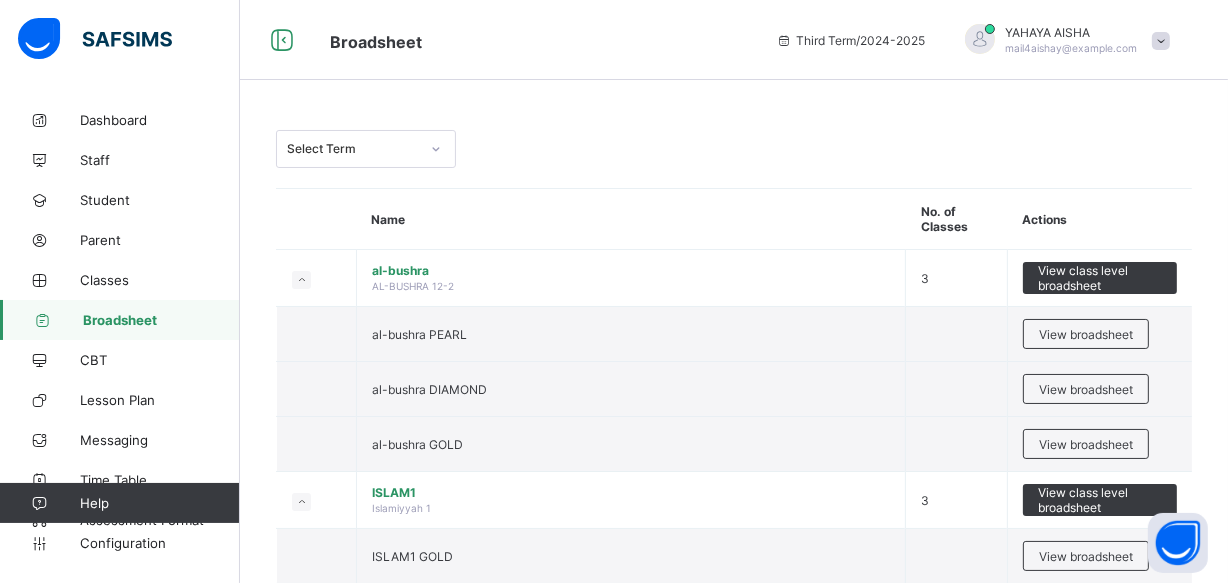 click on "Select Term" at bounding box center (734, 149) 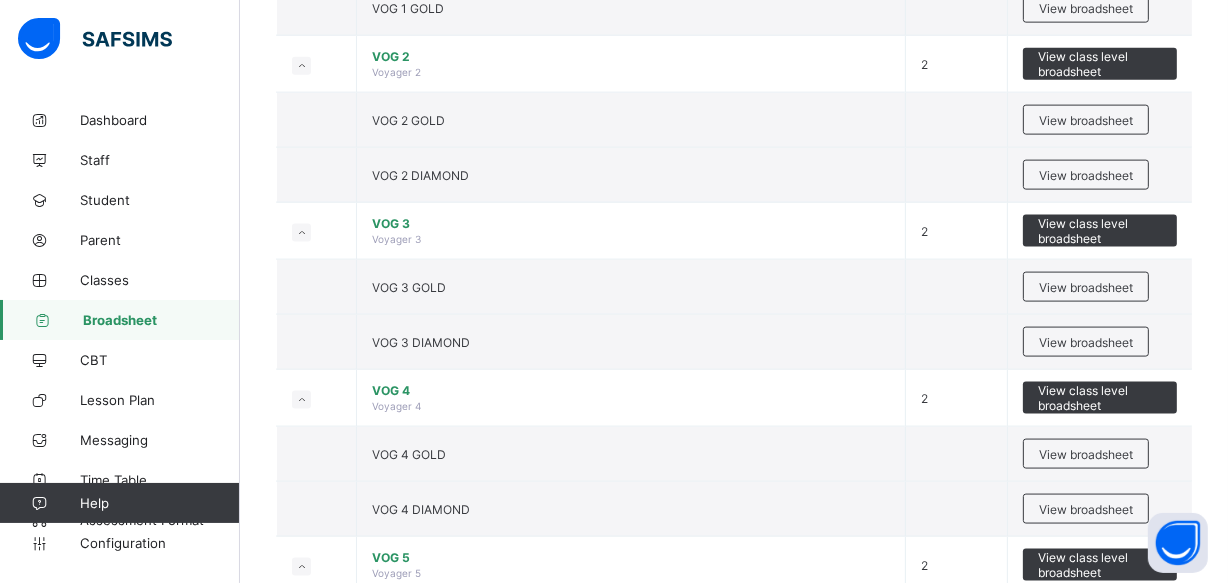 scroll, scrollTop: 2472, scrollLeft: 0, axis: vertical 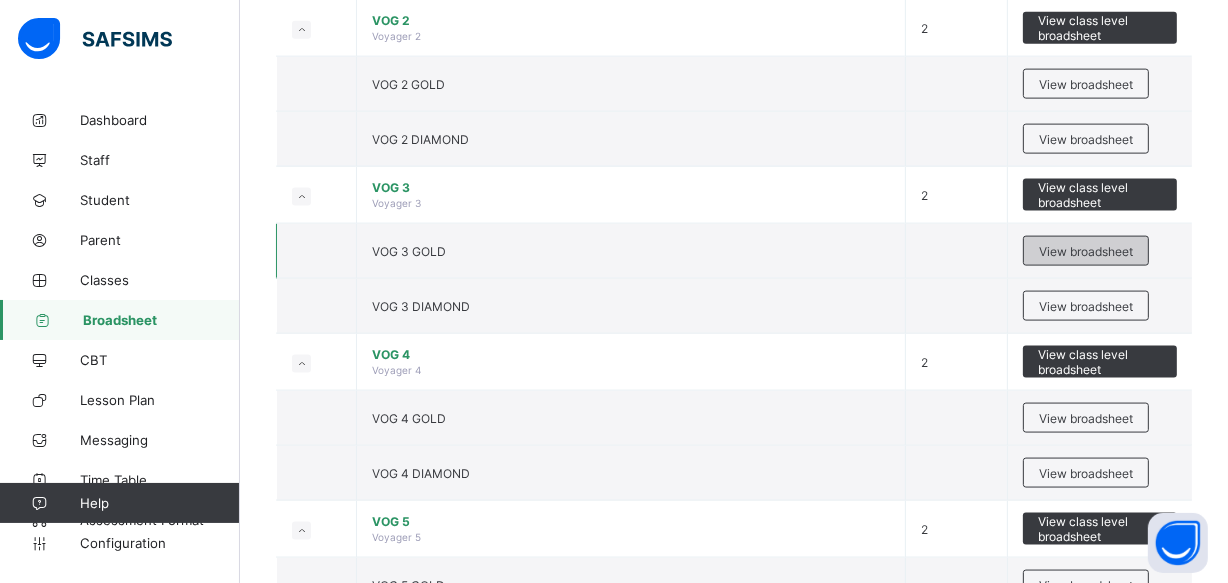 click on "View broadsheet" at bounding box center (1086, 251) 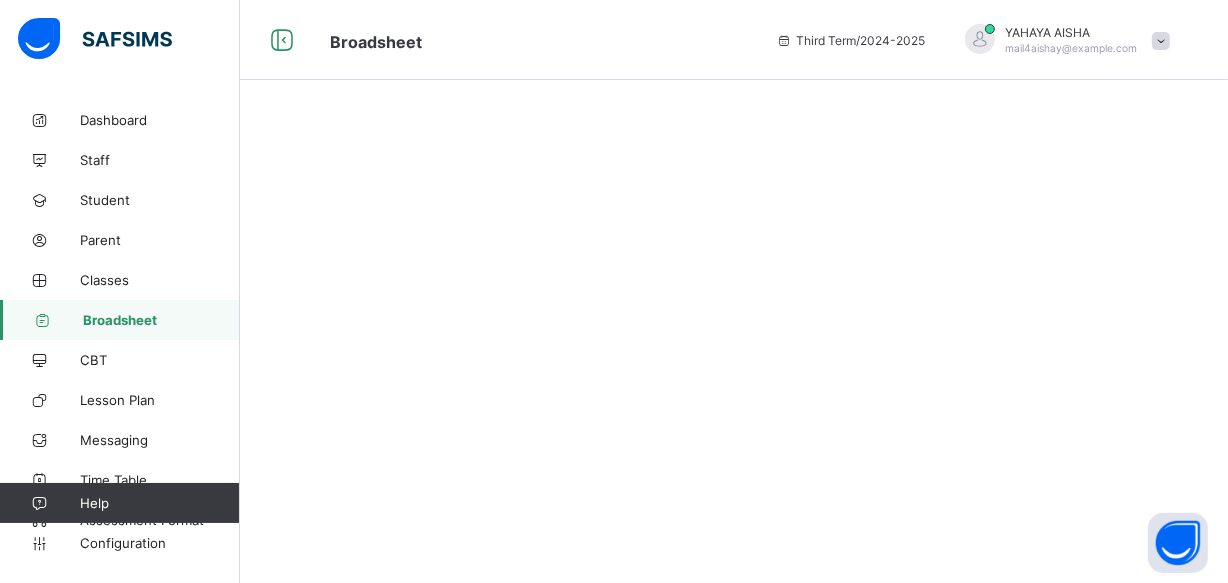 scroll, scrollTop: 0, scrollLeft: 0, axis: both 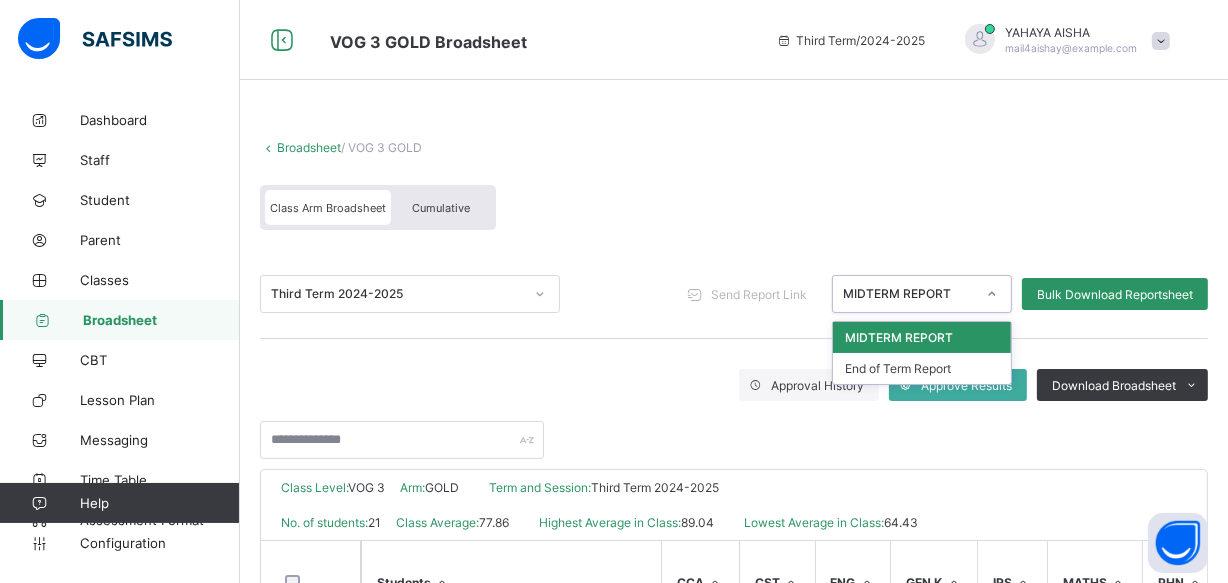 click 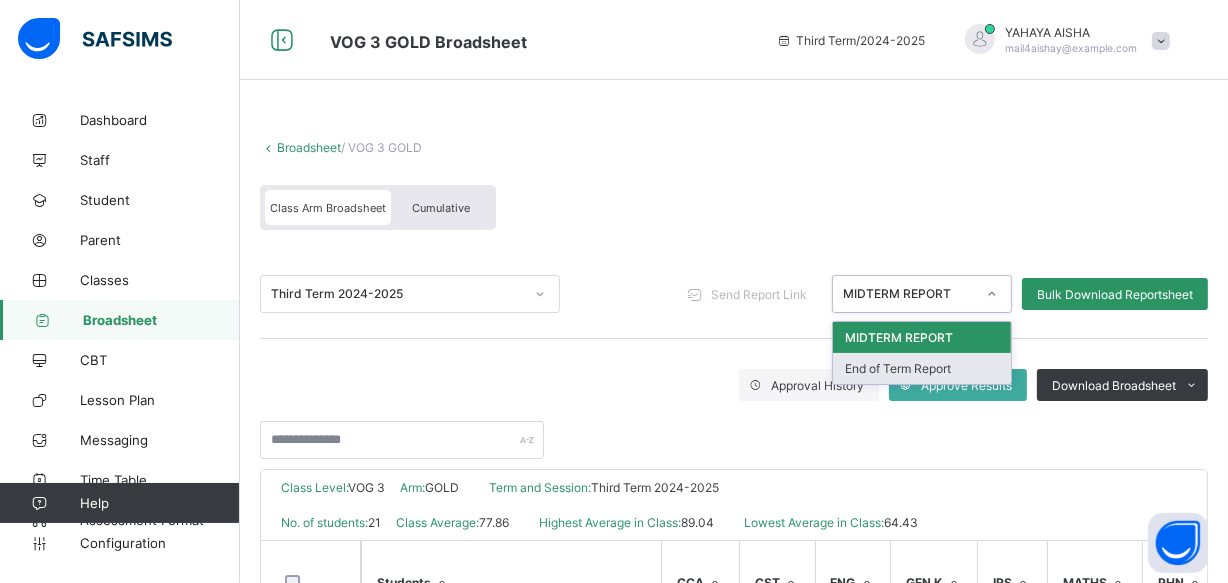 click on "End of Term Report" at bounding box center [922, 368] 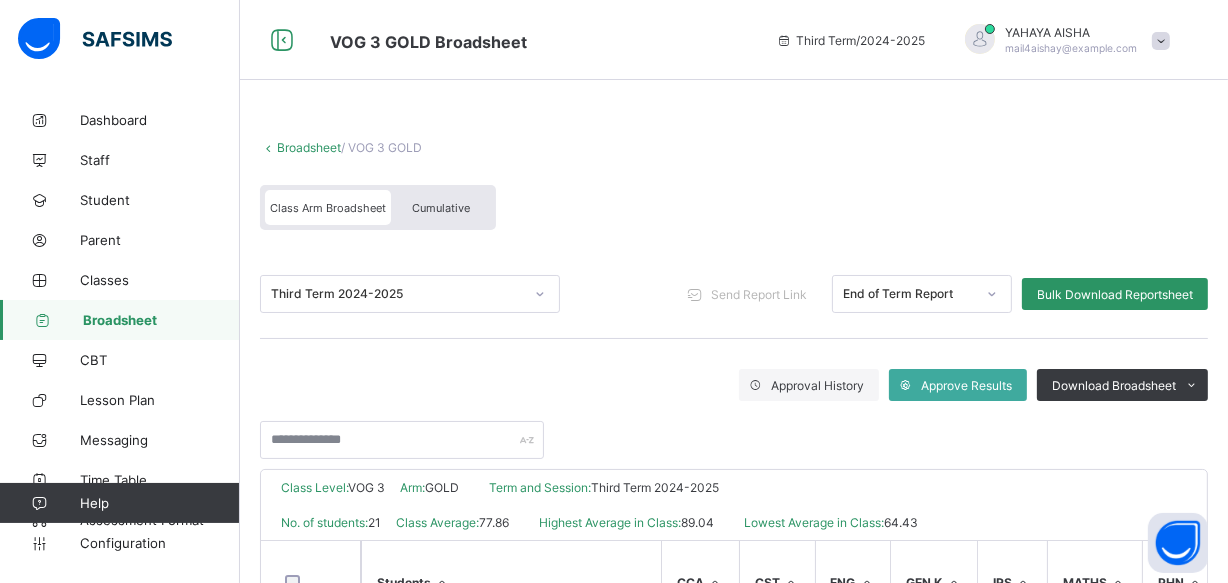 click on "Third Term 2024-2025 Send Report Link End of Term Report Bulk Download Reportsheet  Approval History  Approve Results Download Broadsheet PDF Excel sheet" at bounding box center (734, 354) 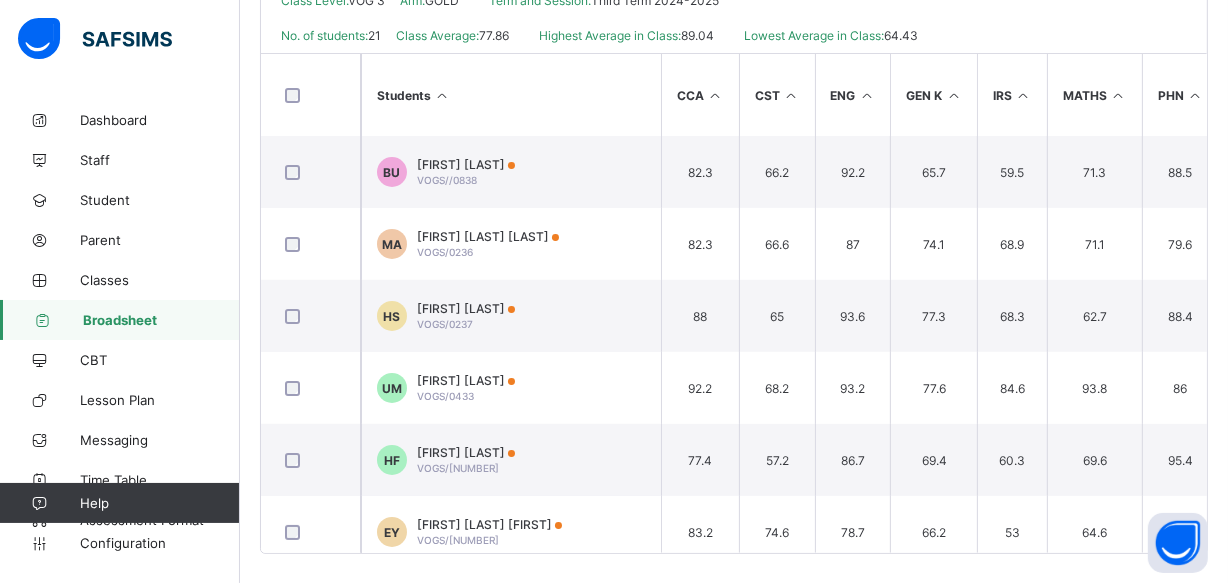 scroll, scrollTop: 496, scrollLeft: 0, axis: vertical 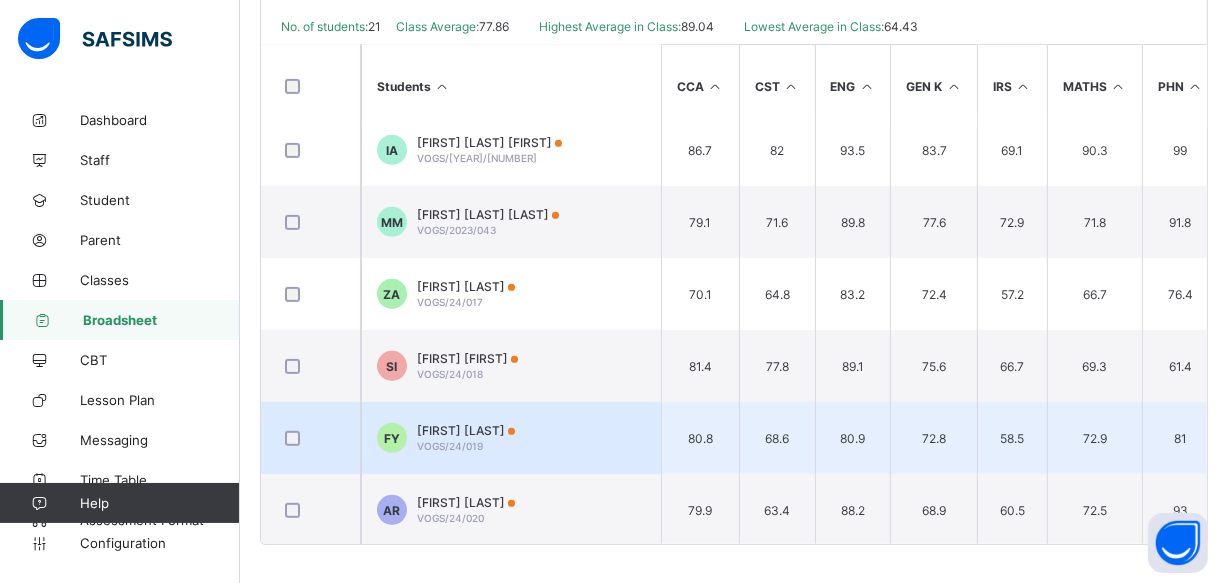click on "FY Fahad  Yahaya   VOGS/24/019" at bounding box center [511, 438] 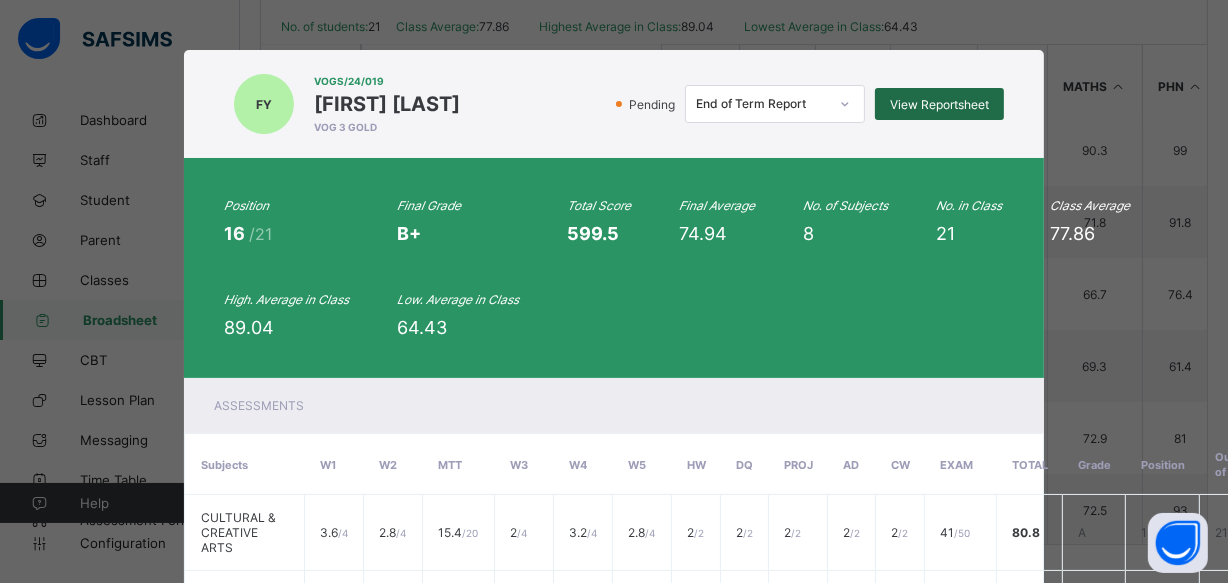 click on "View Reportsheet" at bounding box center (939, 104) 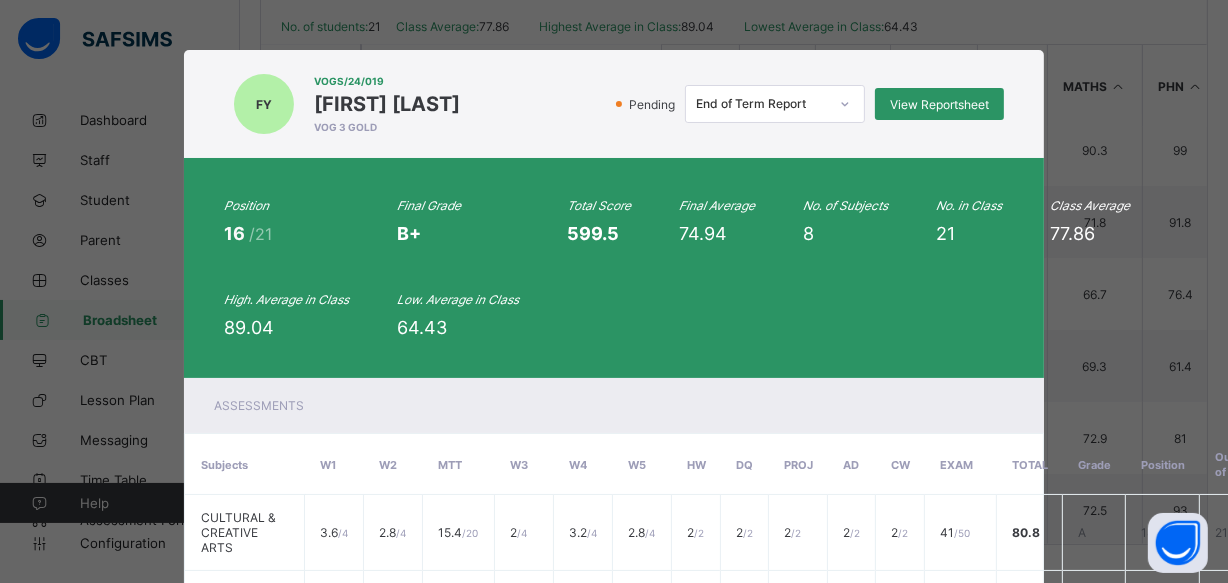 click on "Pending End of Term Report View Reportsheet" at bounding box center [737, 104] 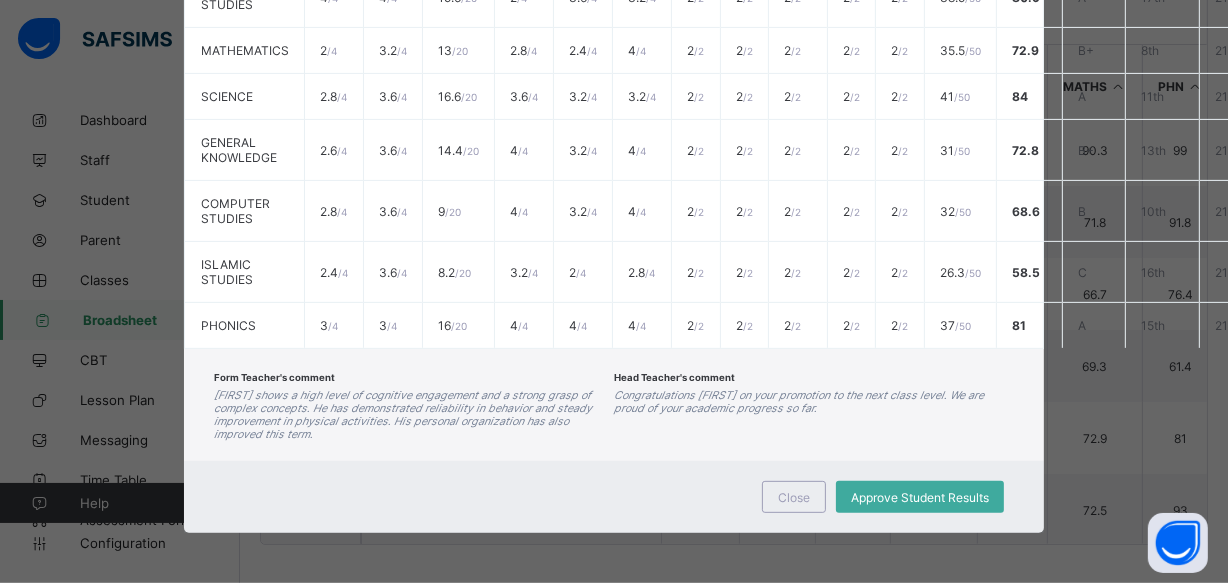 scroll, scrollTop: 612, scrollLeft: 0, axis: vertical 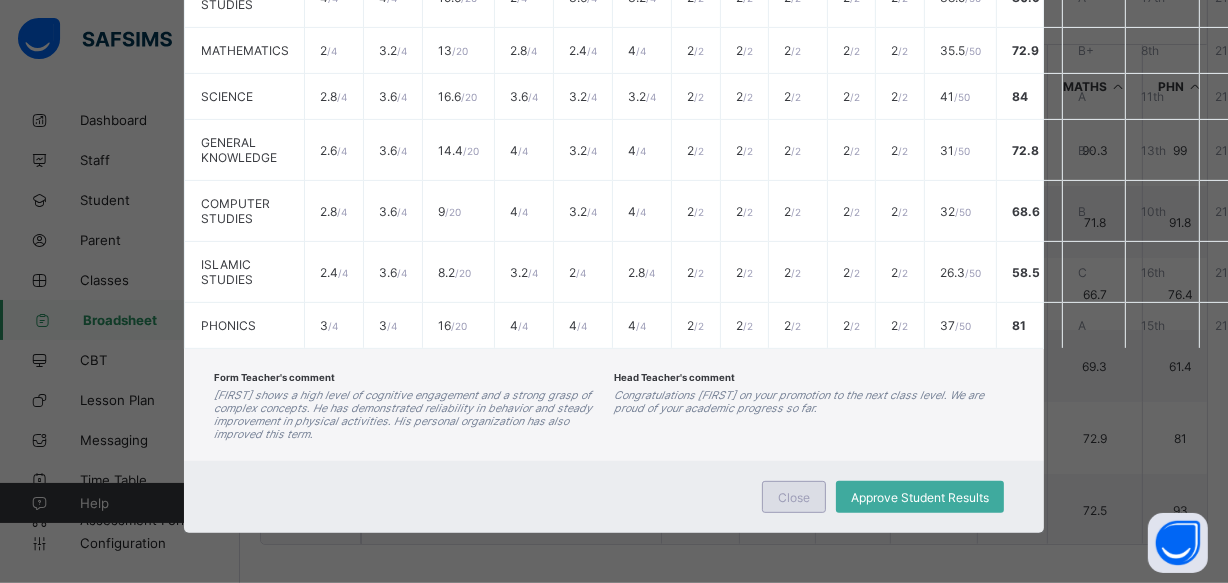 click on "Close" at bounding box center [794, 497] 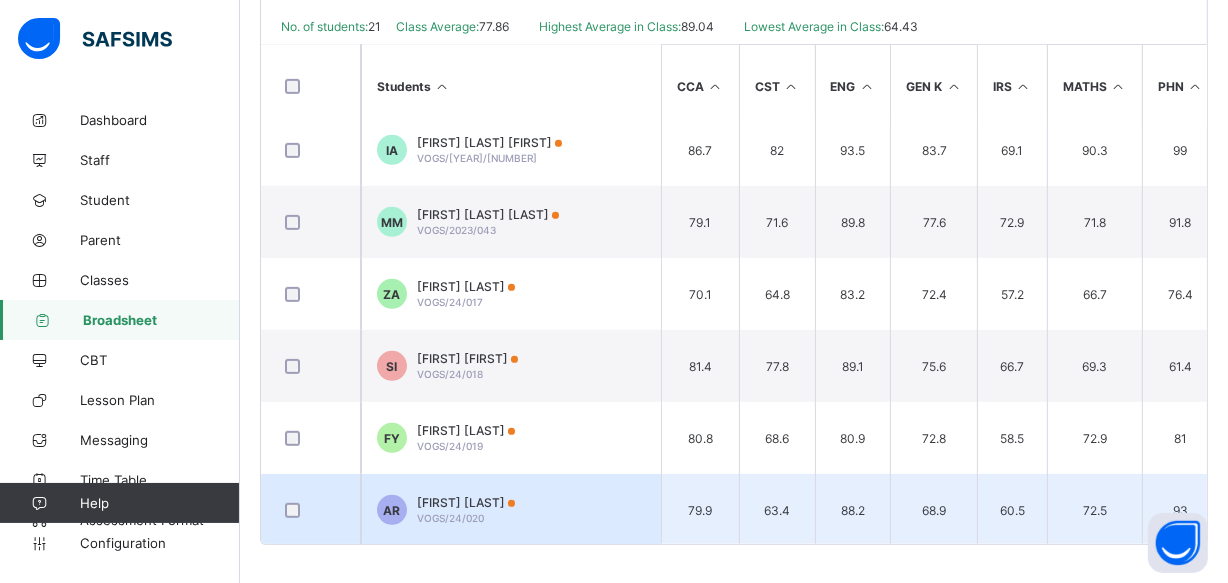 click on "AR Amina  Rilwanu   VOGS/24/020" at bounding box center [511, 510] 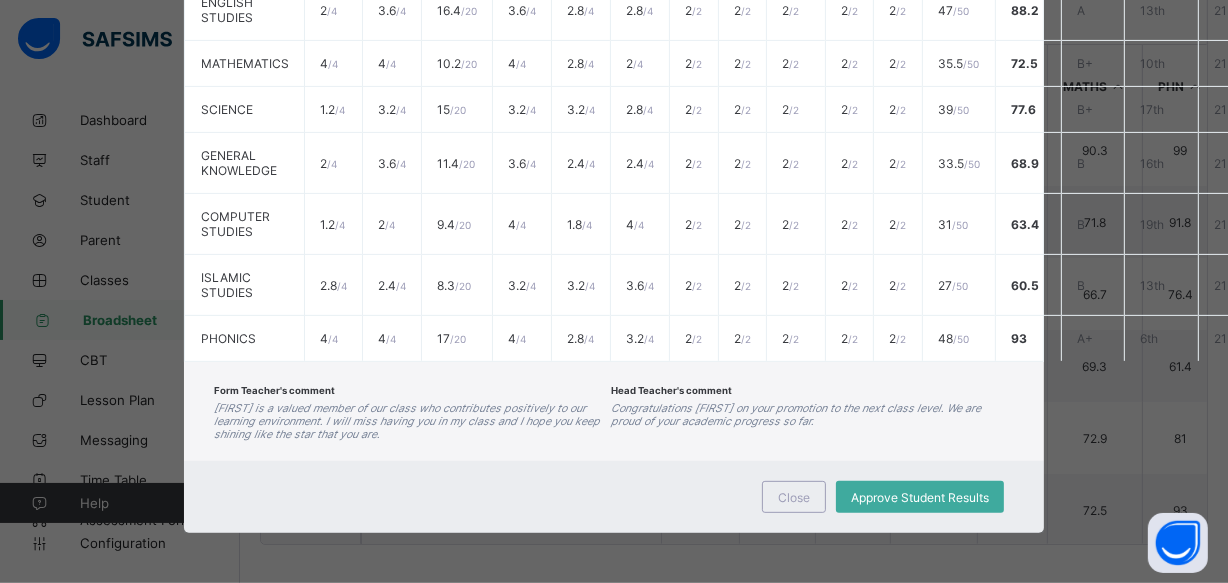 click on "Close   Approve Student Results" at bounding box center [614, 497] 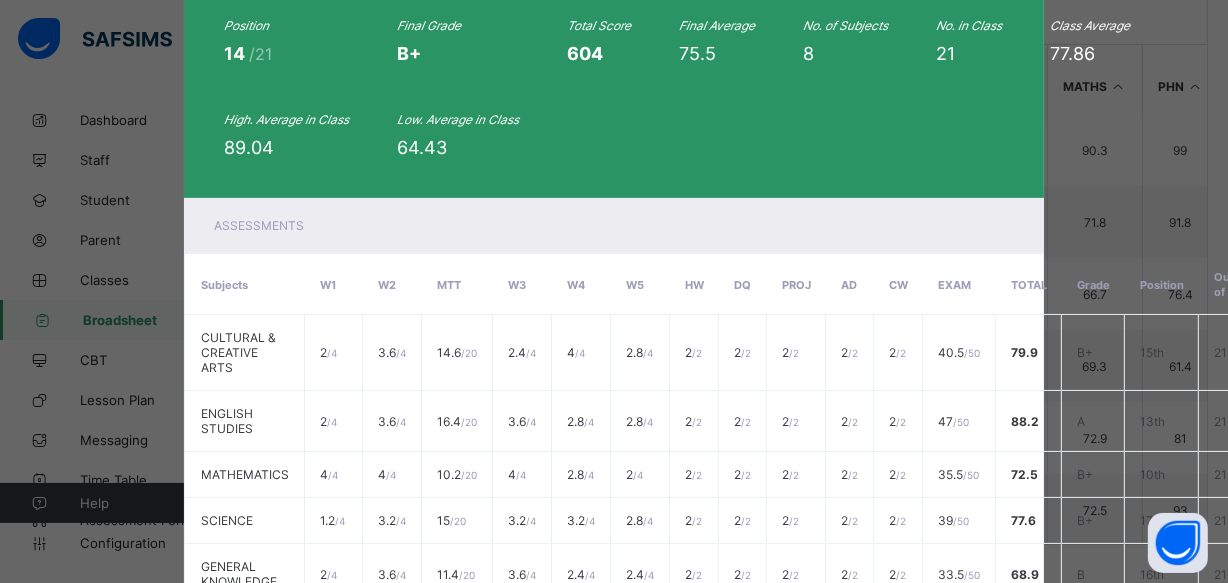 scroll, scrollTop: 76, scrollLeft: 0, axis: vertical 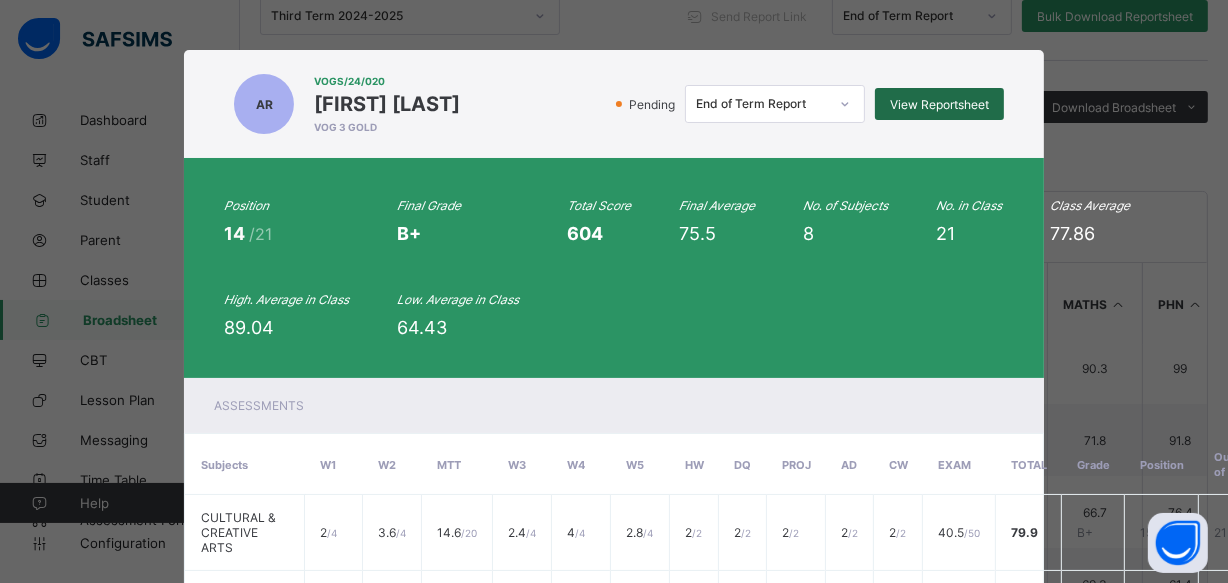 click on "View Reportsheet" at bounding box center (939, 104) 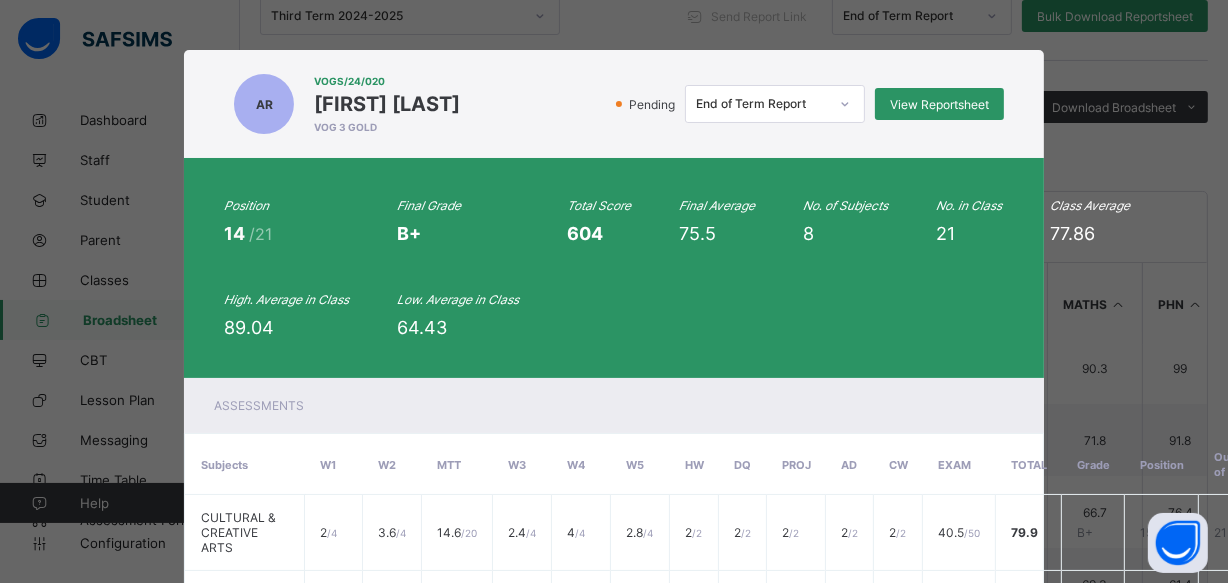 click on "Position         14       /21         Final Grade         B+         Total Score         604         Final Average         75.5         No. of Subjects         8         No. in Class         21         Class Average         77.86         High. Average in Class         89.04         Low. Average in Class         64.43" at bounding box center (614, 268) 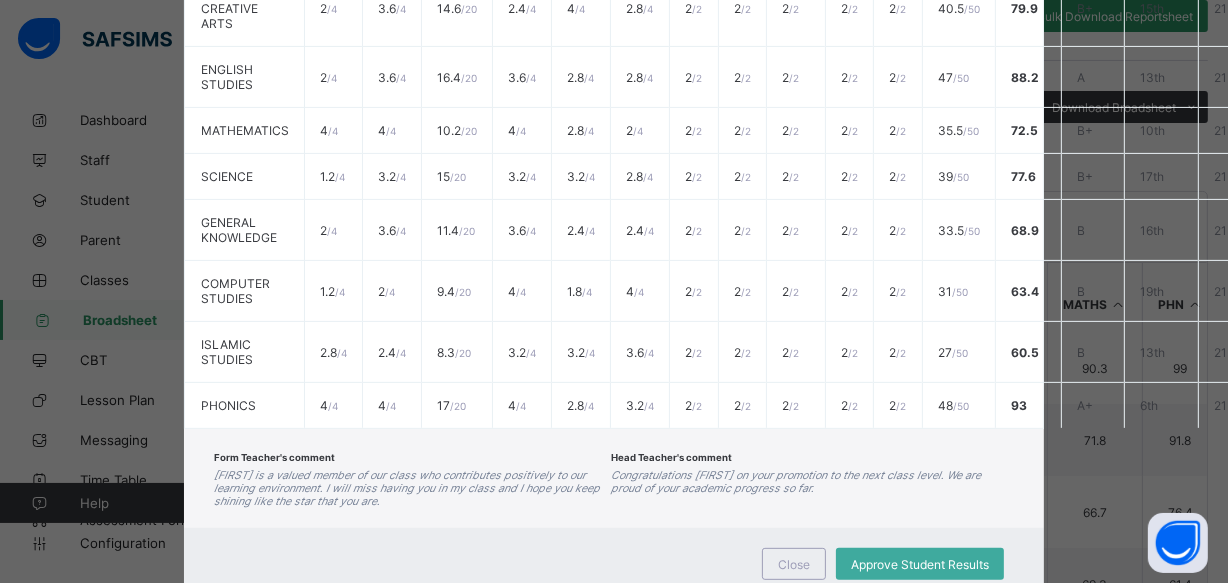 scroll, scrollTop: 596, scrollLeft: 0, axis: vertical 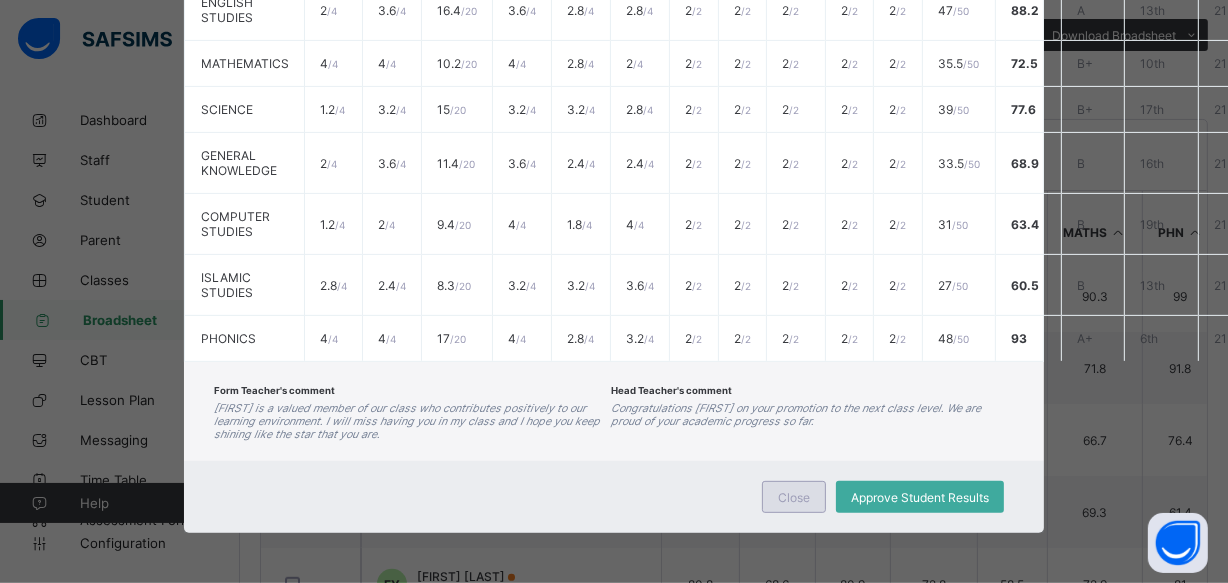 click on "Close" at bounding box center (794, 497) 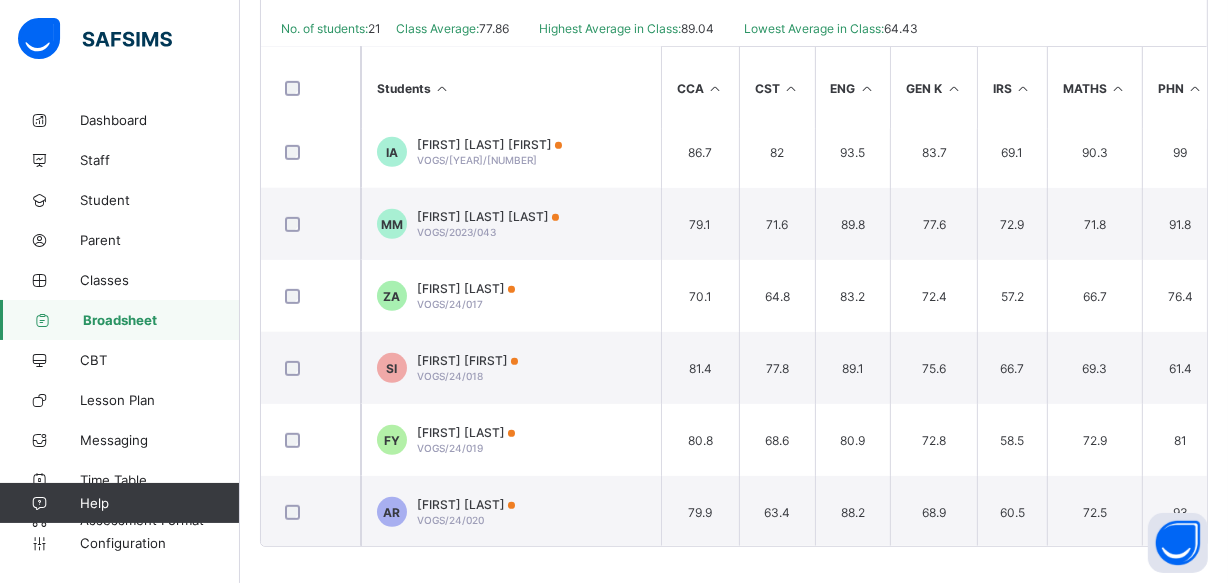 scroll, scrollTop: 496, scrollLeft: 0, axis: vertical 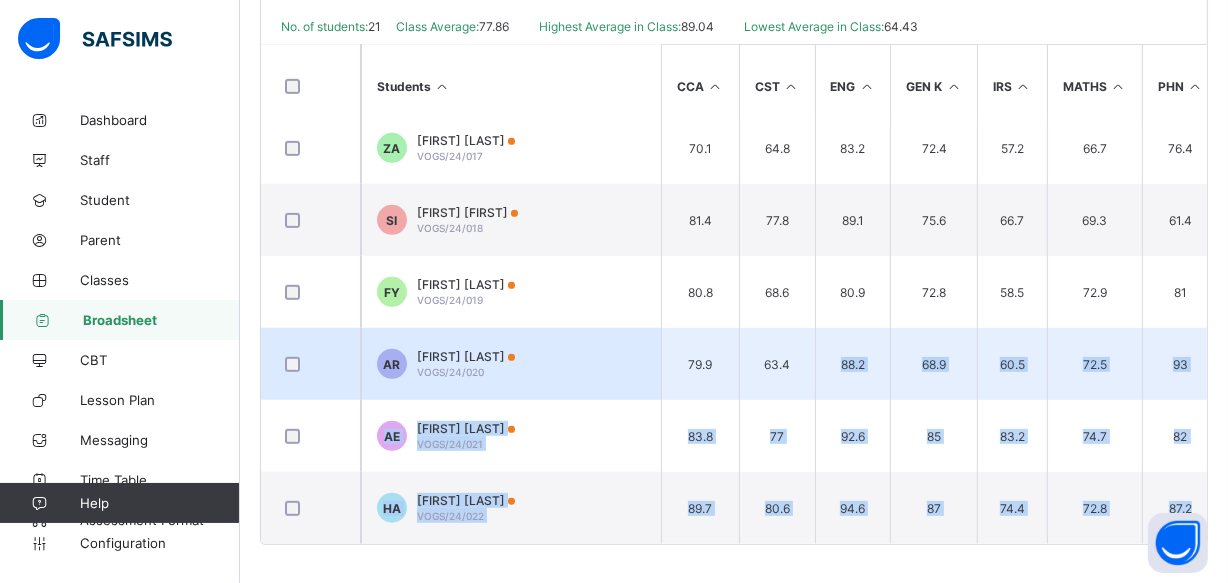 drag, startPoint x: 1174, startPoint y: 499, endPoint x: 743, endPoint y: 373, distance: 449.0401 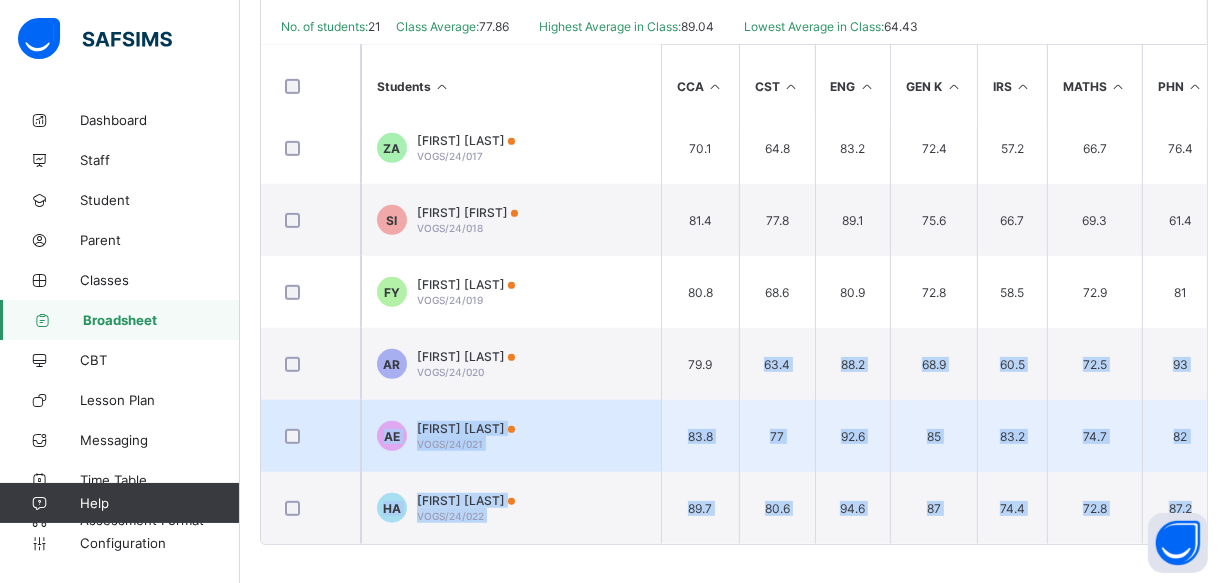 click on "AE Abdulmajeed  Edigan   VOGS/24/021" at bounding box center [511, 436] 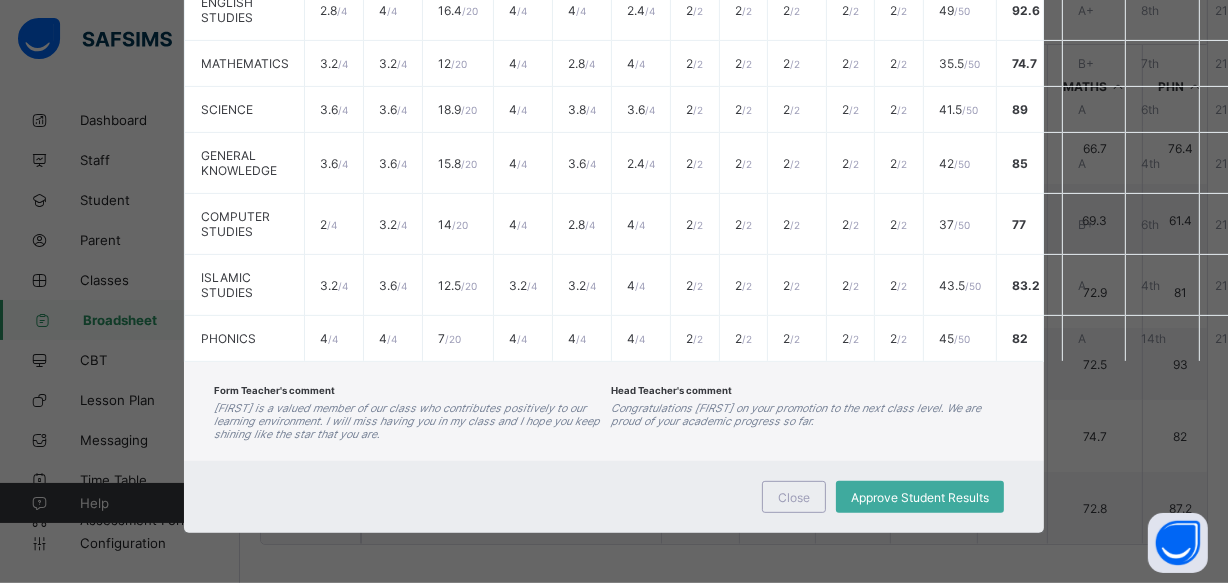 click on "Form Teacher's comment Abdulmajeed is a valued member of our class who contributes positively to our learning environment. I will miss having you in my class and I hope you keep shining like the star that you are.   Head Teacher's comment Congratulations Abdulmajeed on your promotion to the next class level. We are proud of your academic progress so far." at bounding box center (614, 411) 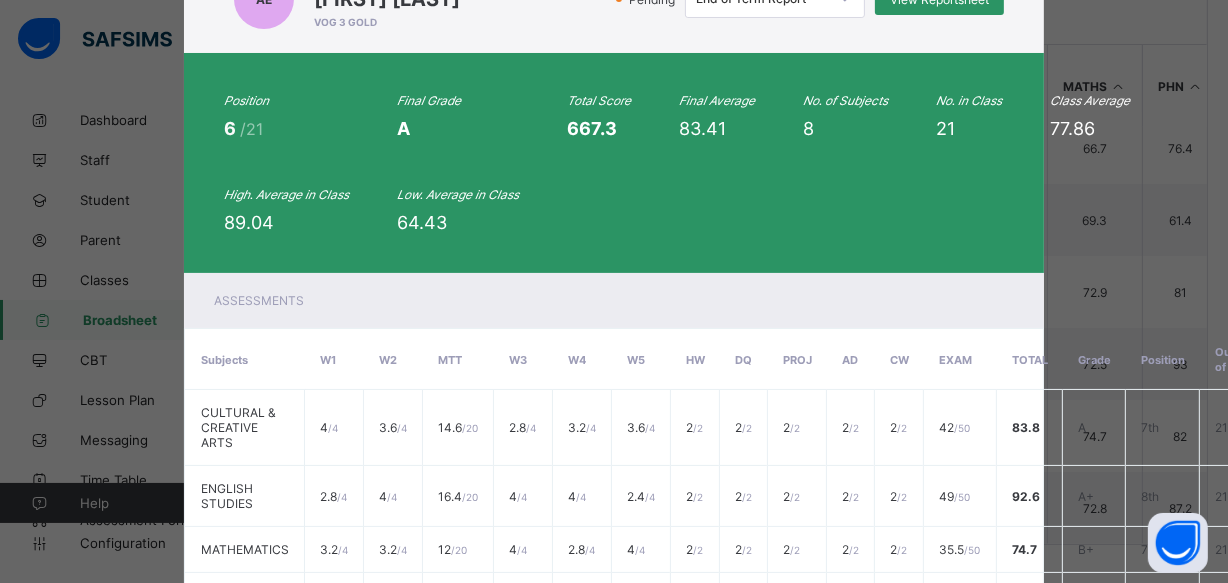 scroll, scrollTop: 13, scrollLeft: 0, axis: vertical 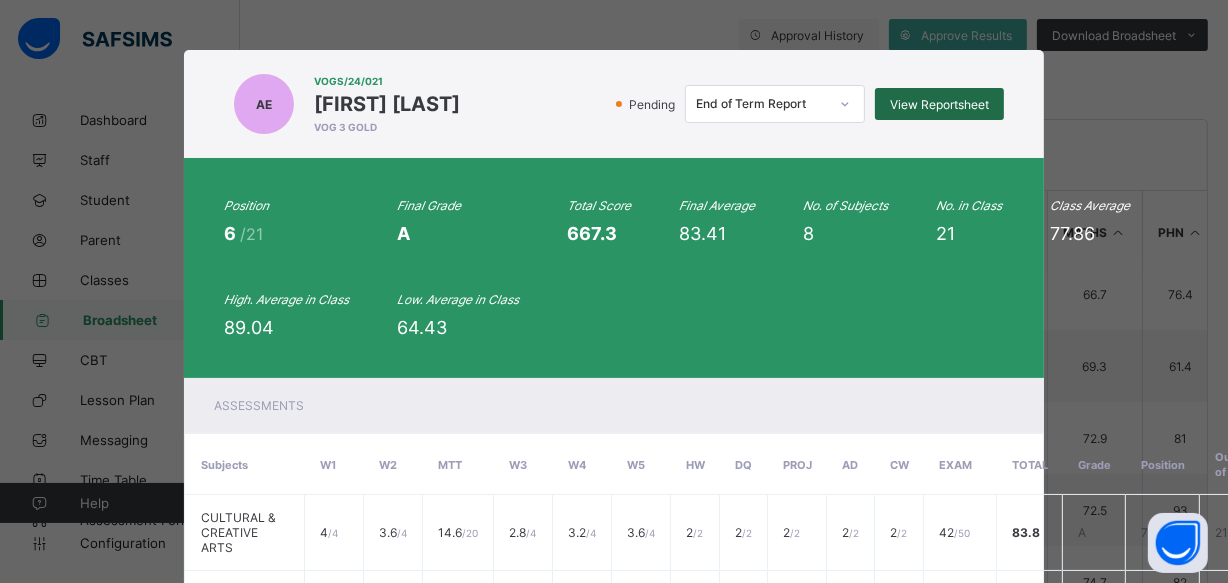 click on "View Reportsheet" at bounding box center (939, 104) 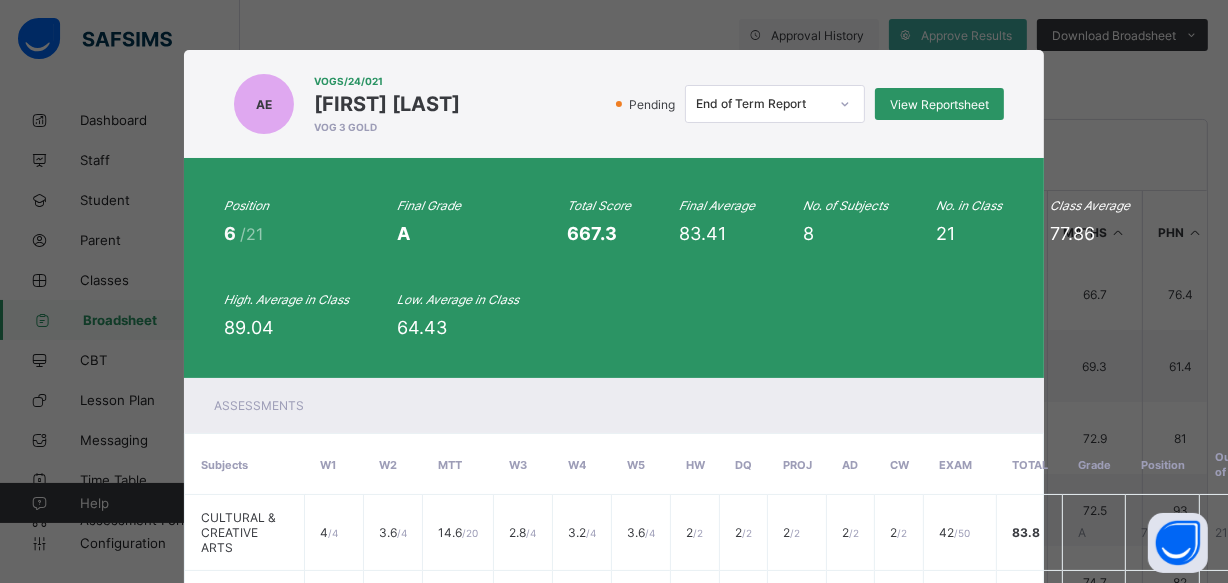 click on "VOGS/24/021     Abdulmajeed  Edigan     VOG 3 GOLD" at bounding box center (387, 104) 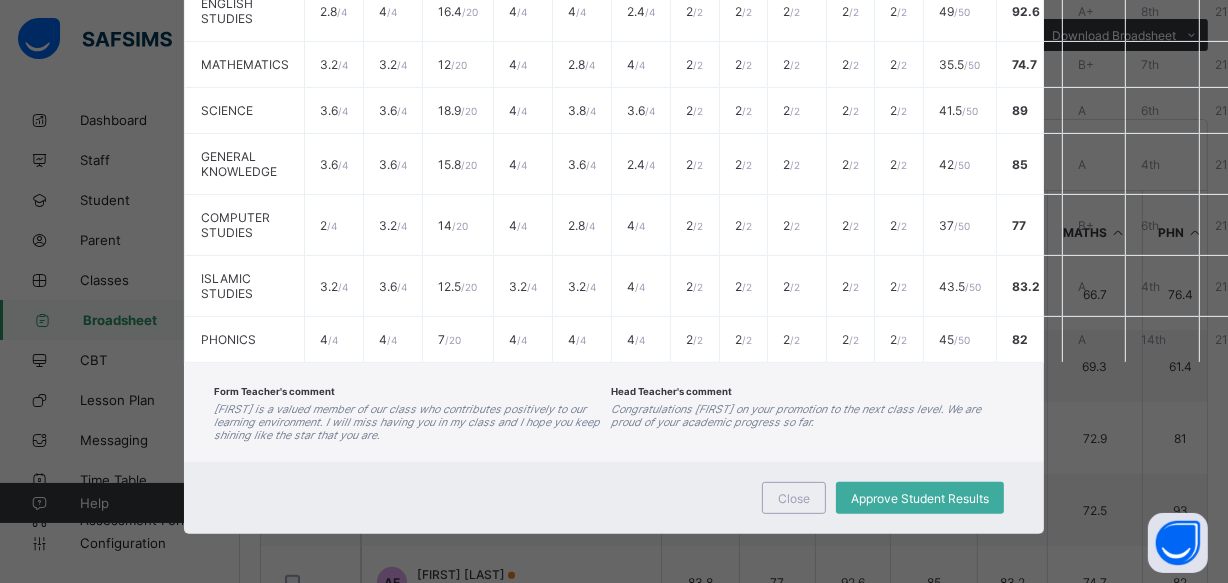 scroll, scrollTop: 599, scrollLeft: 0, axis: vertical 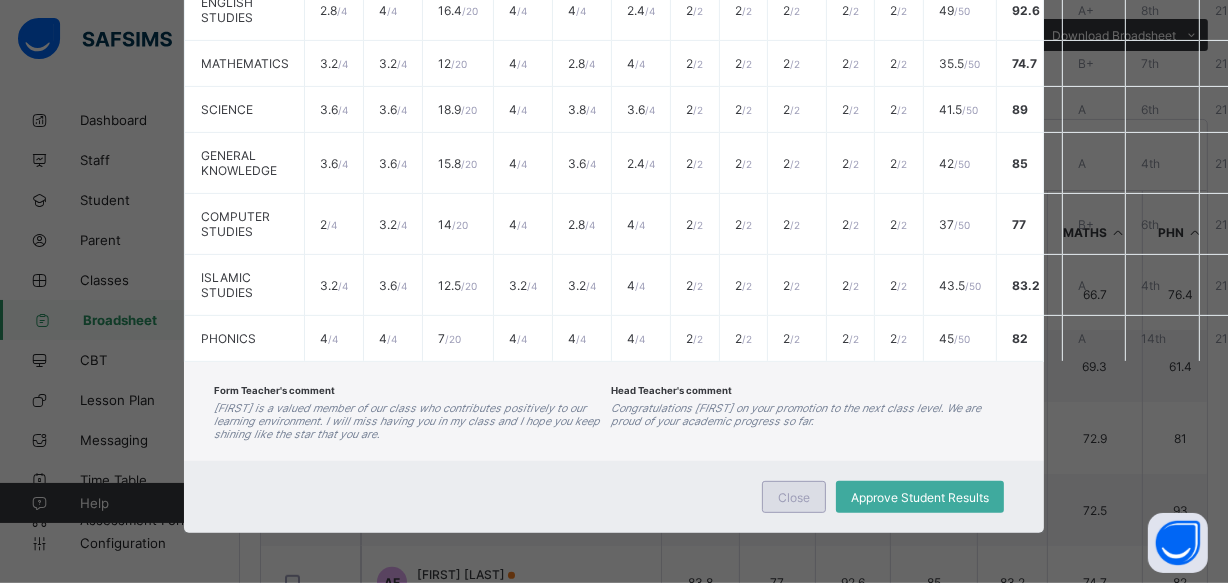click on "Close" at bounding box center (794, 497) 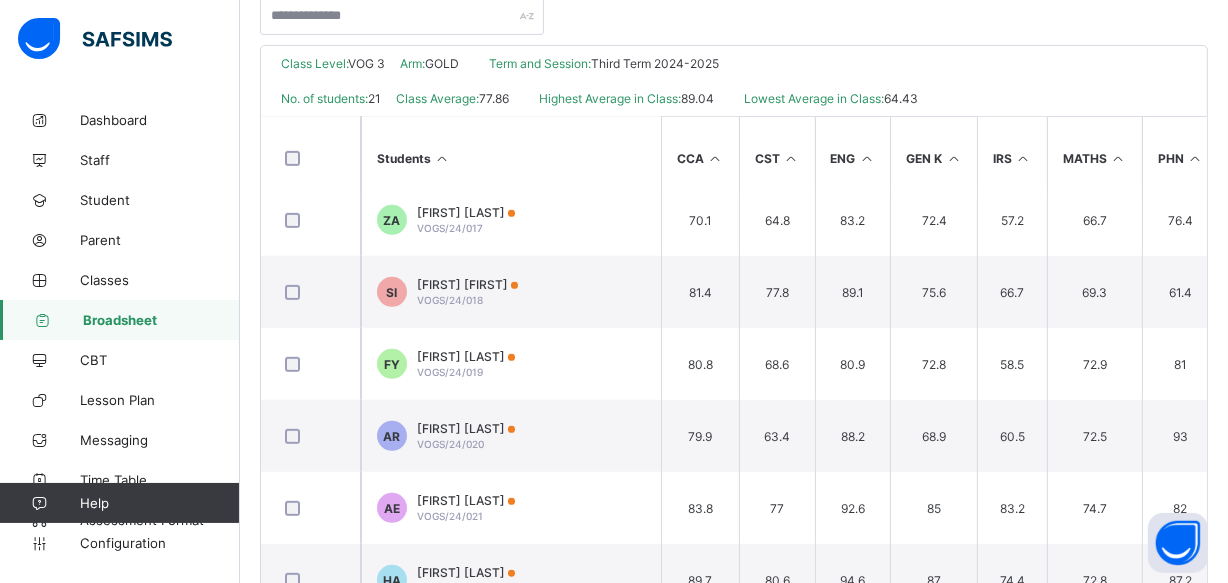 scroll, scrollTop: 496, scrollLeft: 0, axis: vertical 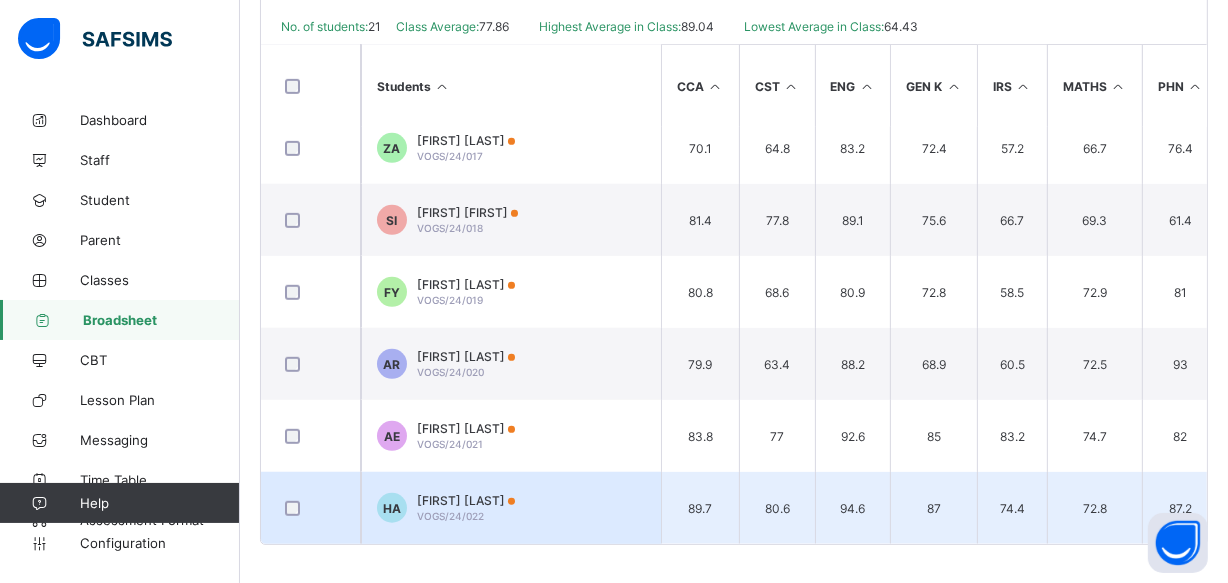 click on "HA Hassan  Abdullahi   VOGS/24/022" at bounding box center [511, 508] 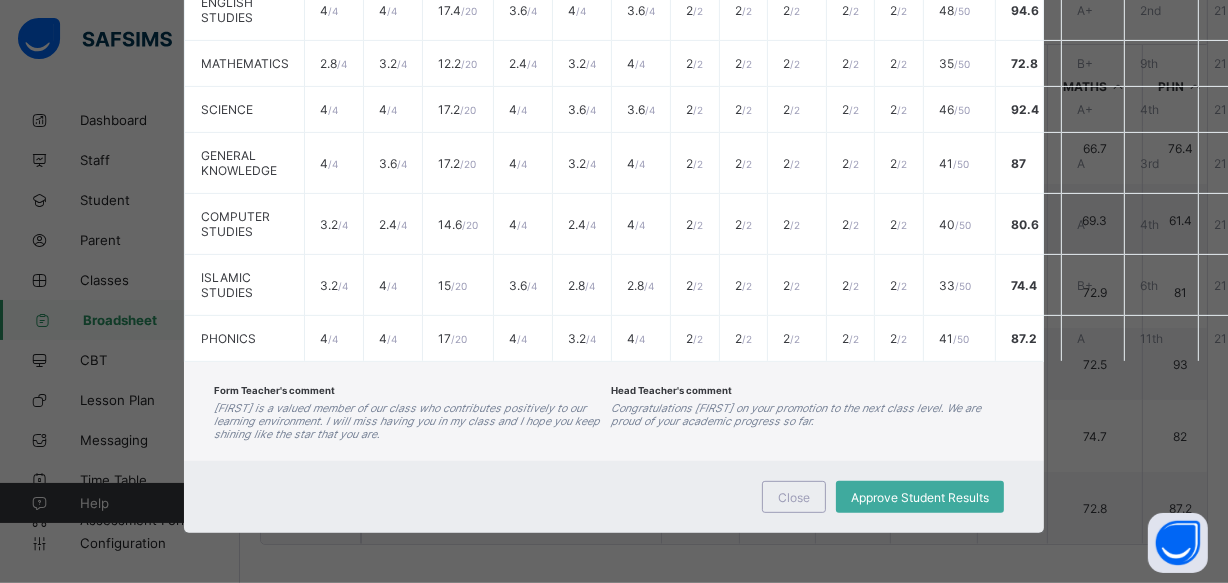 click on "Close   Approve Student Results" at bounding box center [614, 497] 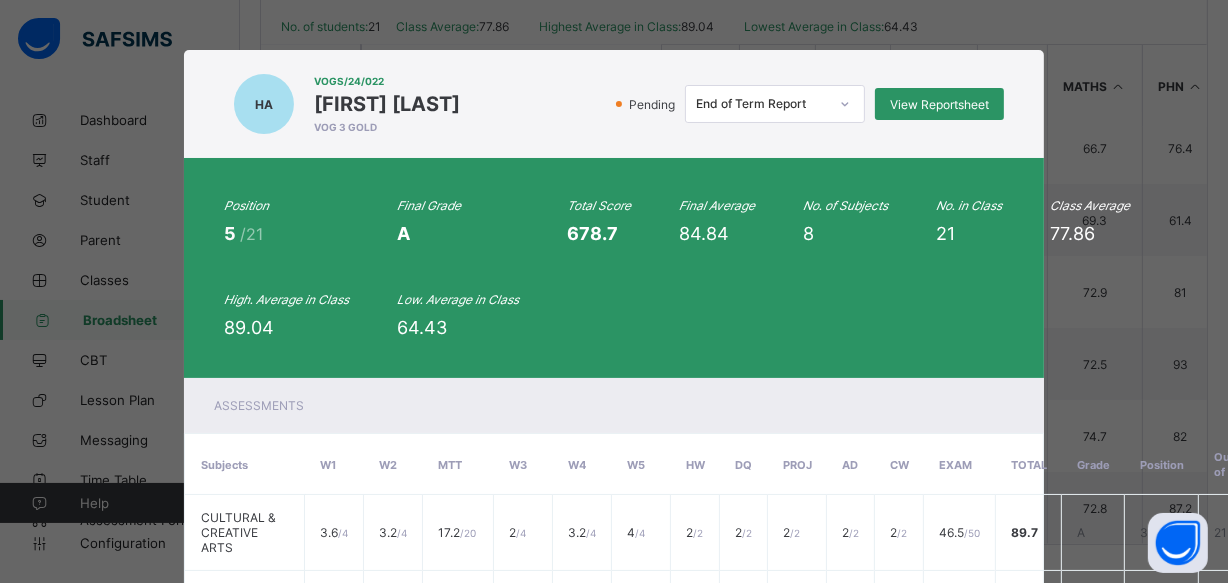 scroll, scrollTop: 0, scrollLeft: 0, axis: both 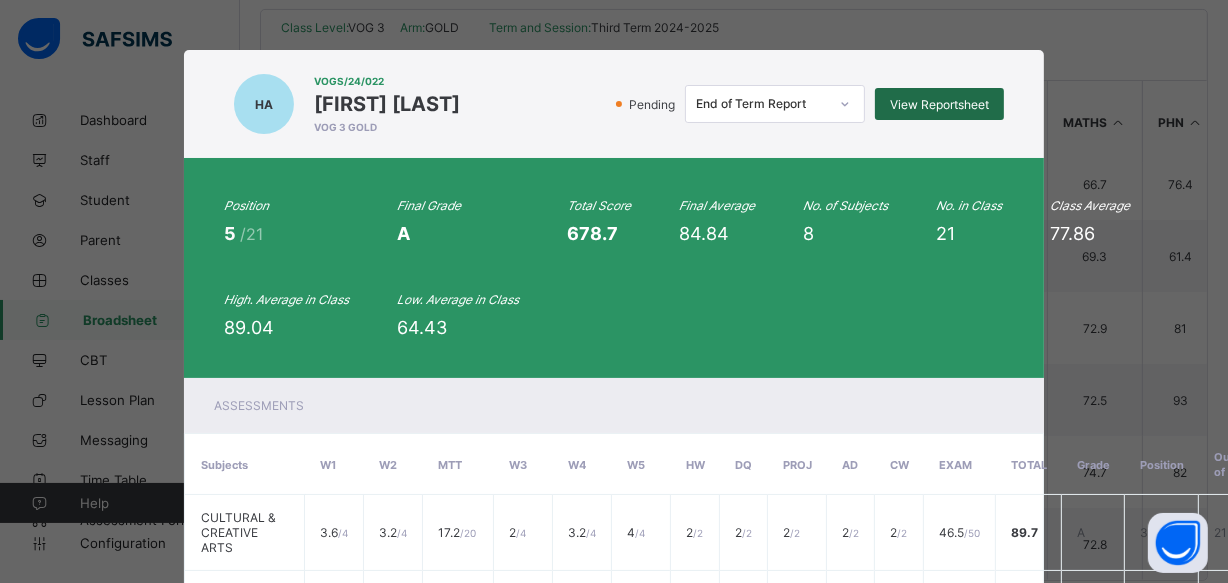 click on "View Reportsheet" at bounding box center (939, 104) 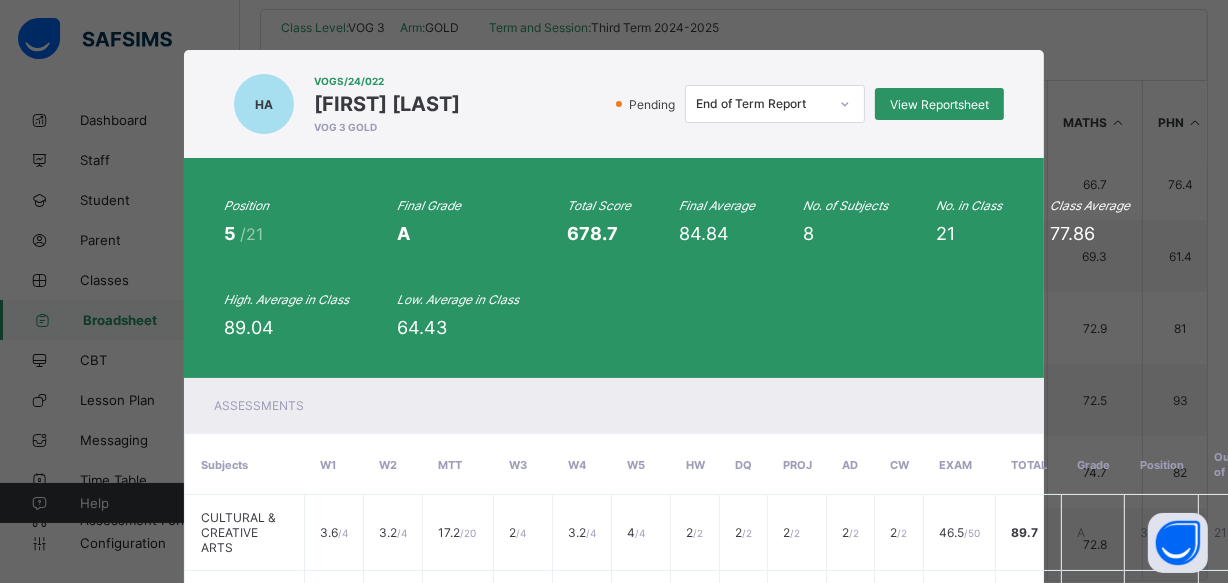 click on "HA   VOGS/24/022     Hassan  Abdullahi     VOG 3 GOLD   Pending End of Term Report View Reportsheet" at bounding box center (614, 104) 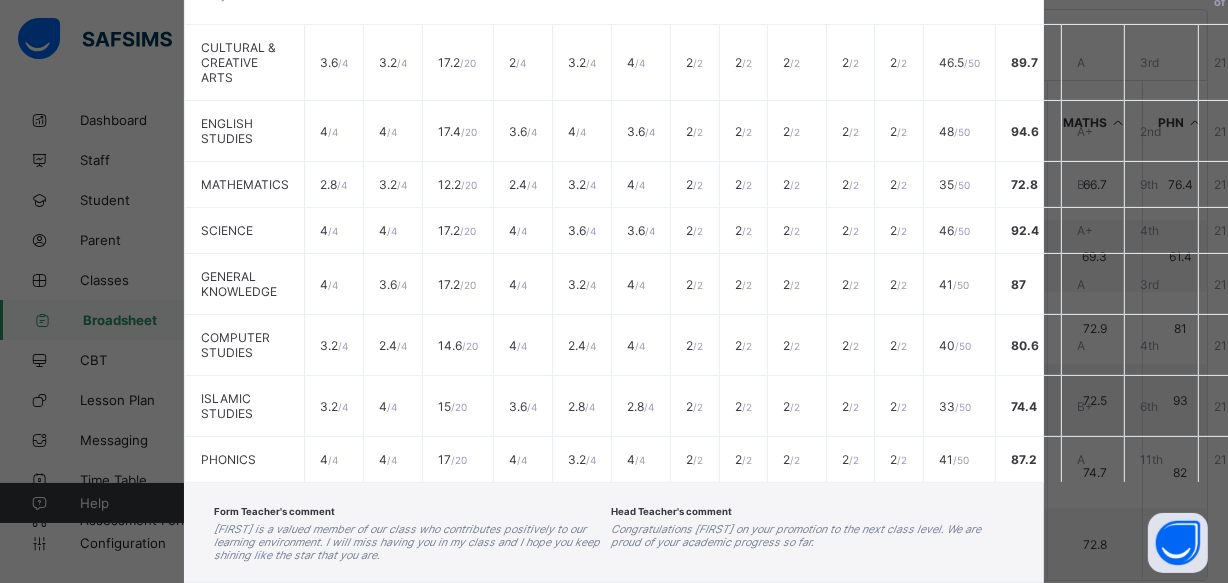 scroll, scrollTop: 566, scrollLeft: 0, axis: vertical 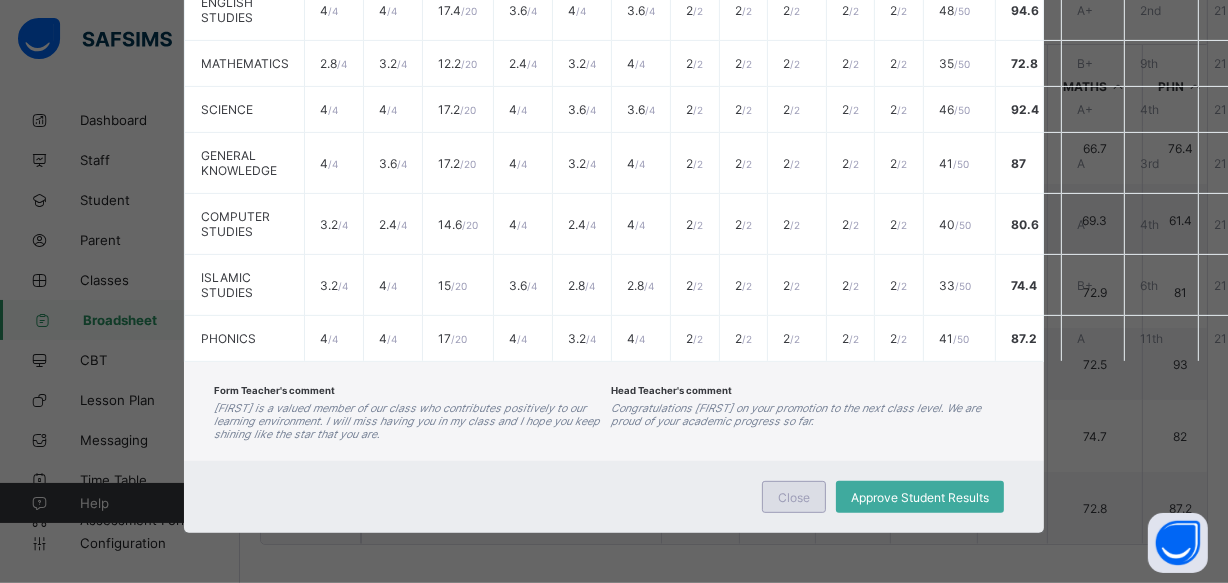 click on "Close" at bounding box center [794, 497] 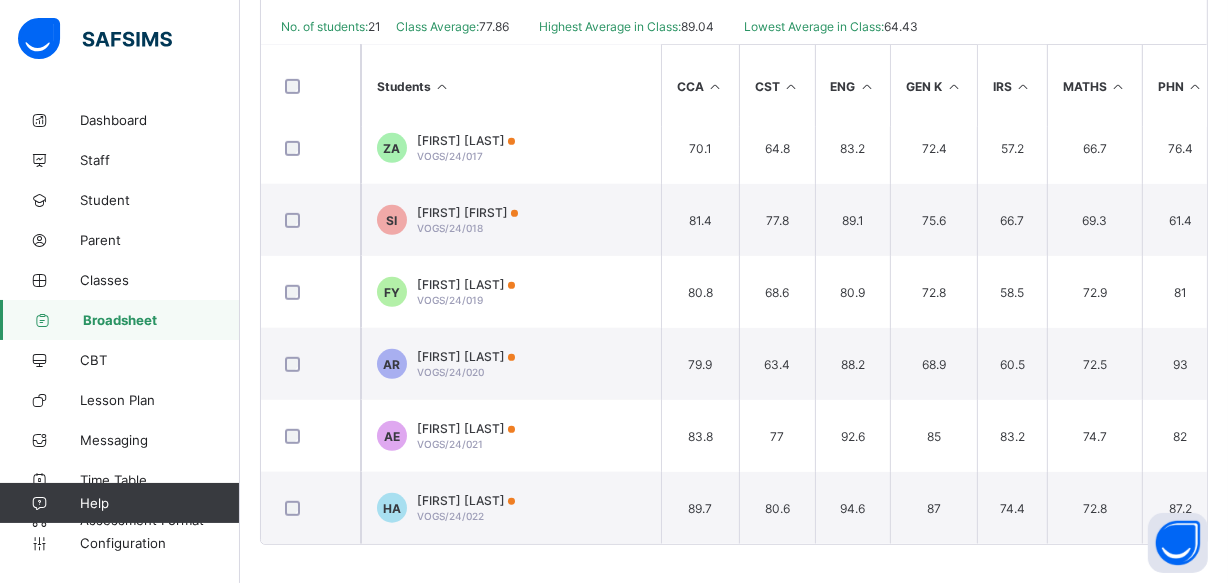 scroll, scrollTop: 730, scrollLeft: 0, axis: vertical 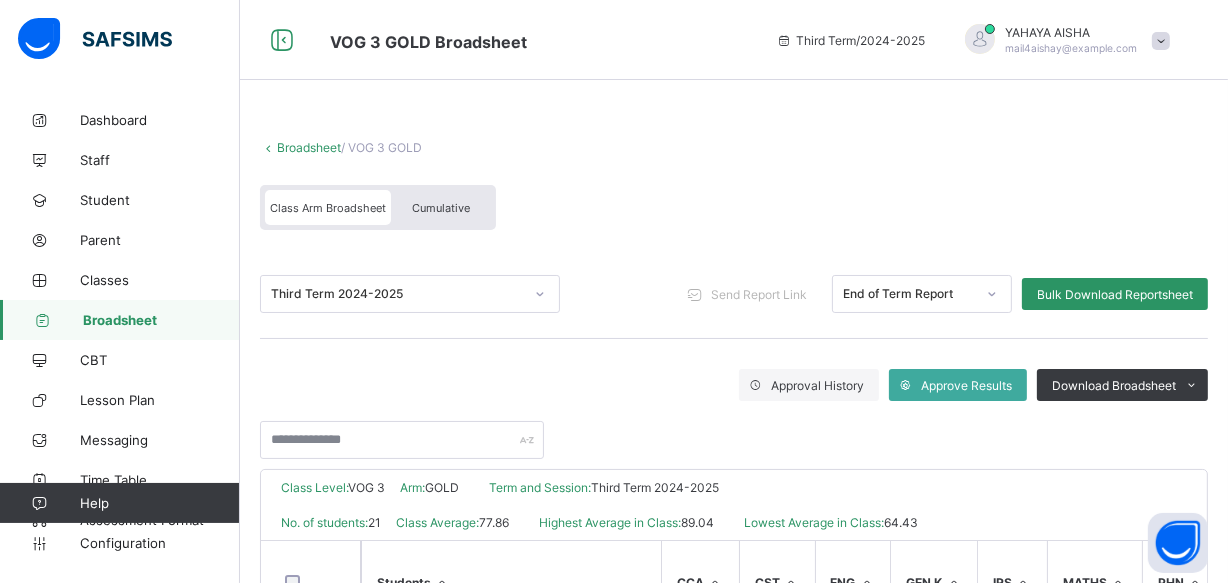 click on "Broadsheet" at bounding box center [309, 147] 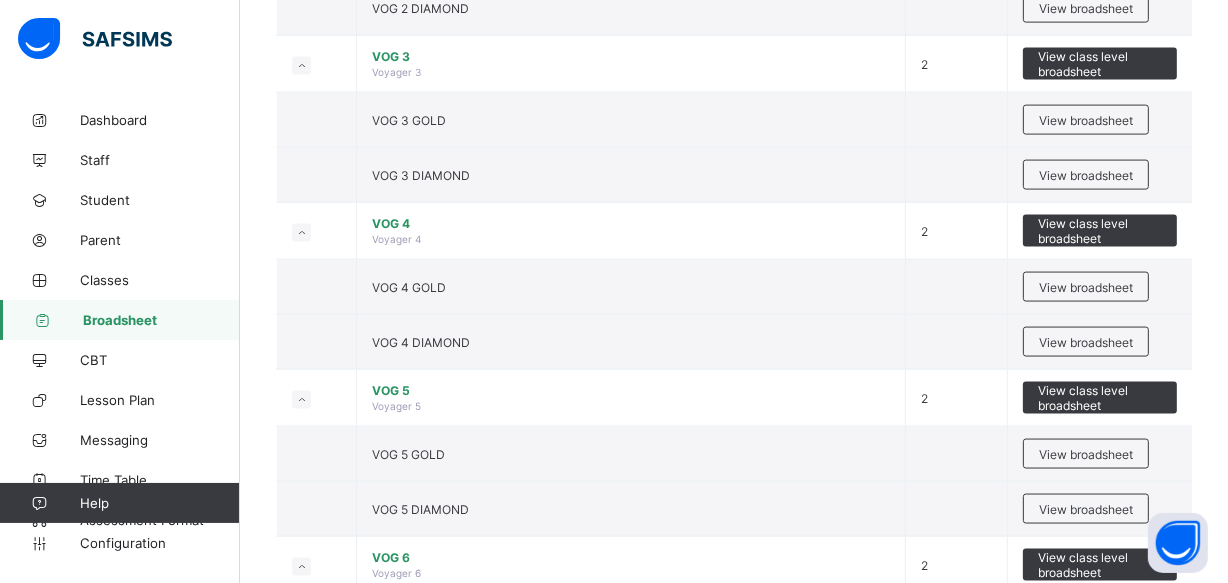 scroll, scrollTop: 2533, scrollLeft: 0, axis: vertical 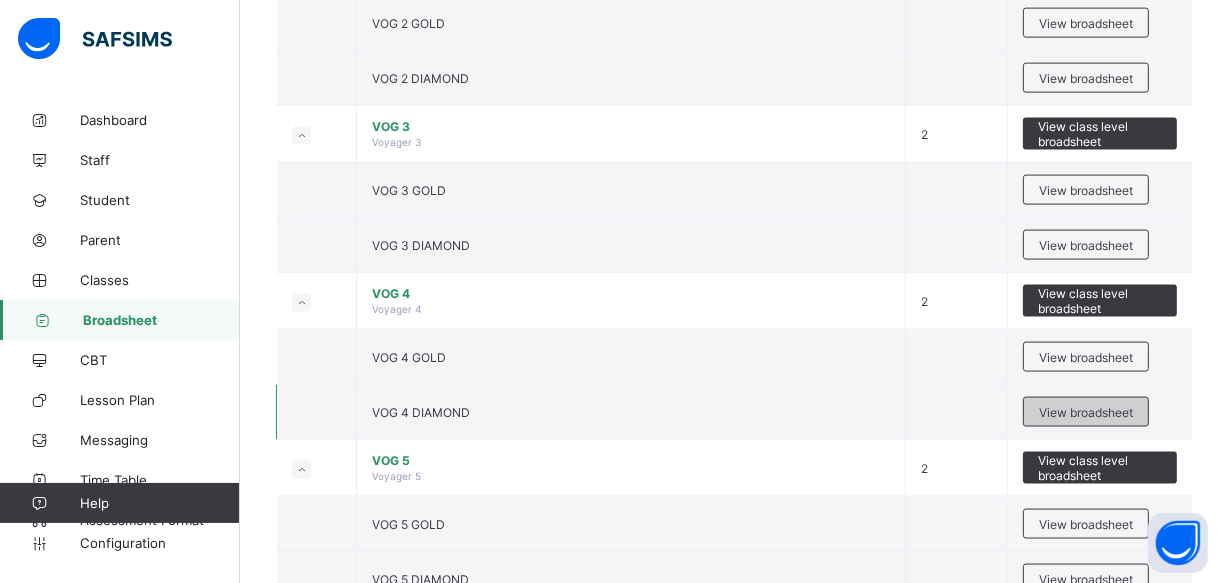 click on "View broadsheet" at bounding box center [1086, 412] 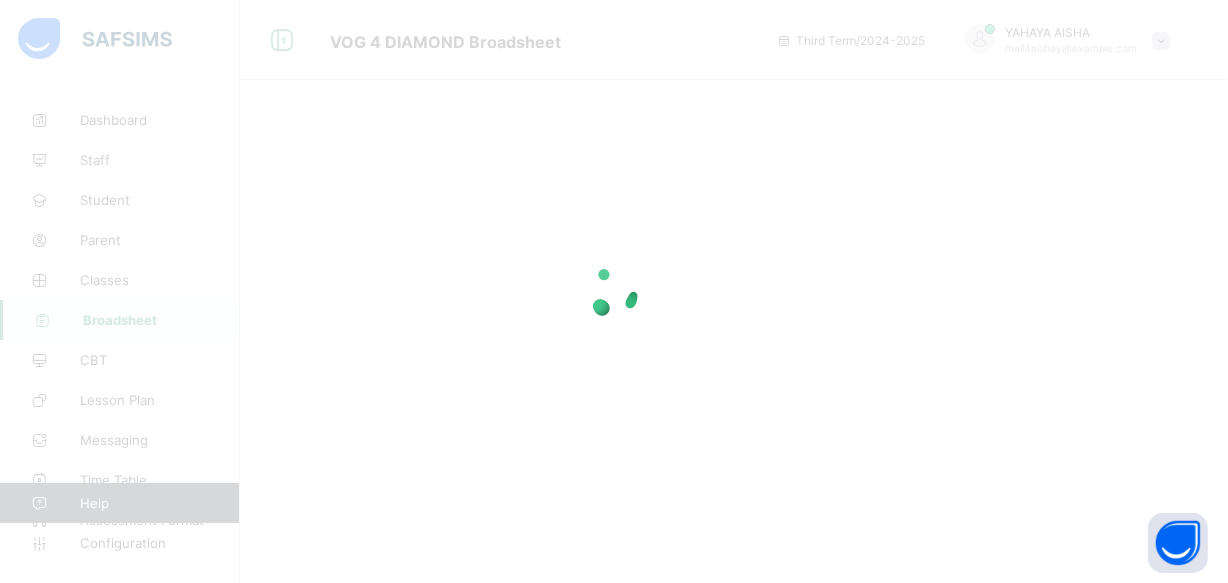 scroll, scrollTop: 0, scrollLeft: 0, axis: both 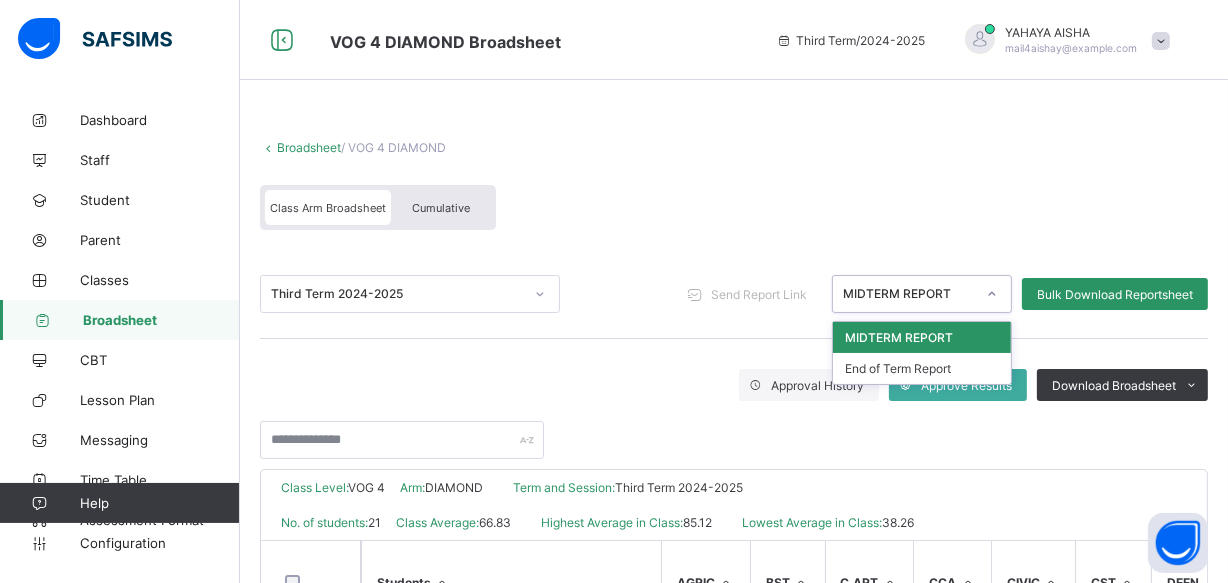 click 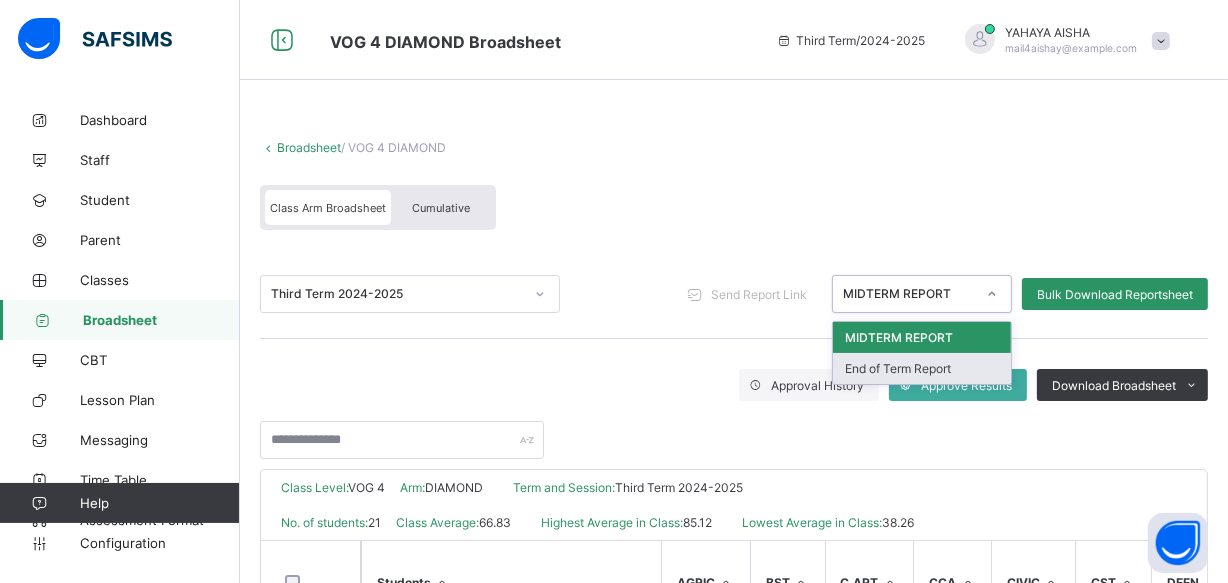 click on "End of Term Report" at bounding box center (922, 368) 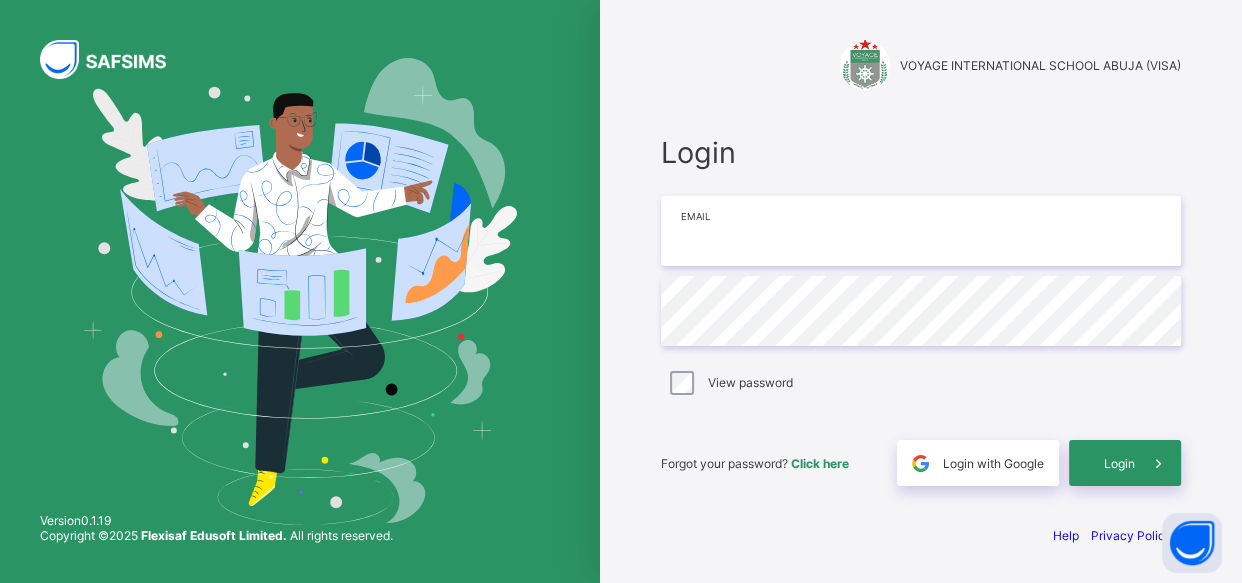 click at bounding box center [921, 231] 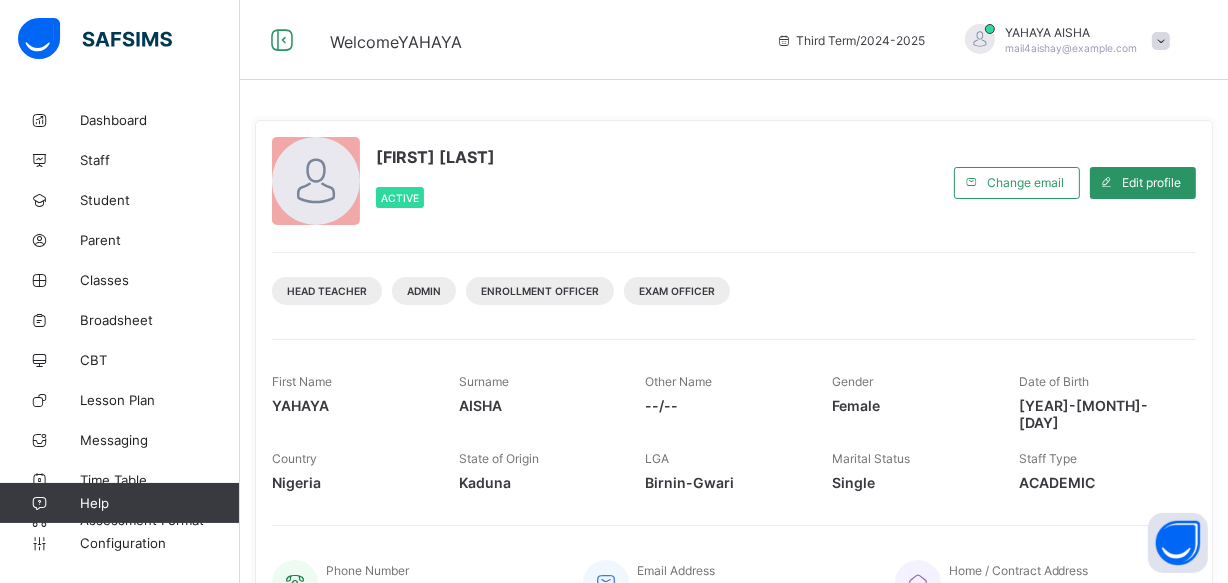 click on "YAHAYA  AISHA   Active   Change email Edit profile Head Teacher Admin Enrollment Officer Exam Officer First Name YAHAYA Surname AISHA Other Name --/-- Gender Female Date of Birth 2024-09-08 Country Nigeria State of Origin Kaduna LGA Birnin-Gwari Marital Status Single Staff Type ACADEMIC Phone Number 07069085144 Email Address mail4aishay@gmail.com Home / Contract Address  ," at bounding box center (734, 376) 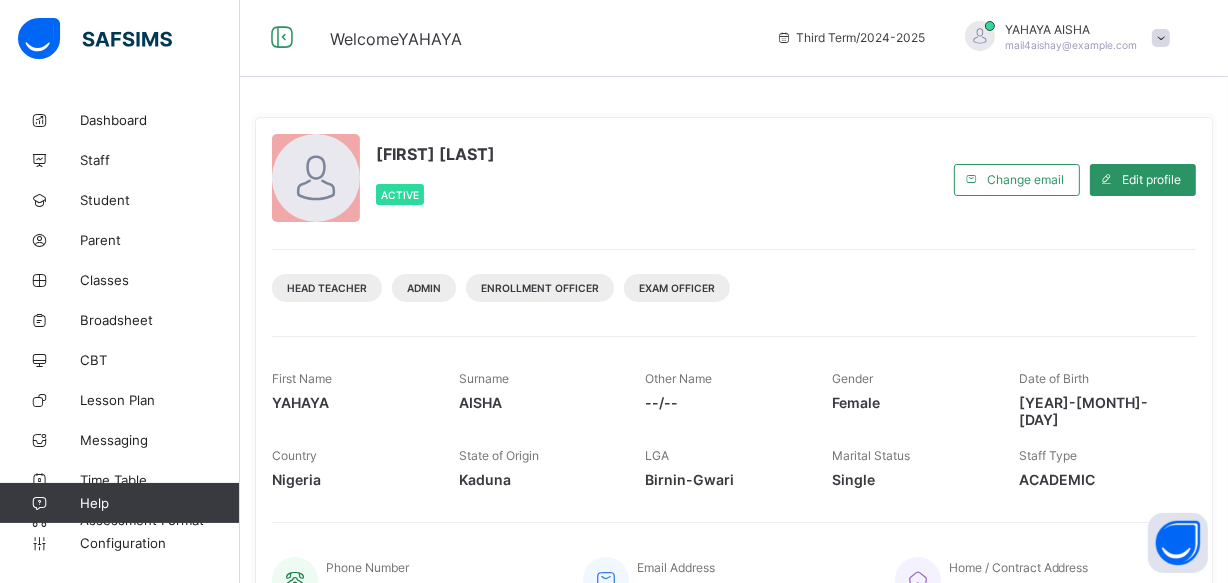 scroll, scrollTop: 0, scrollLeft: 0, axis: both 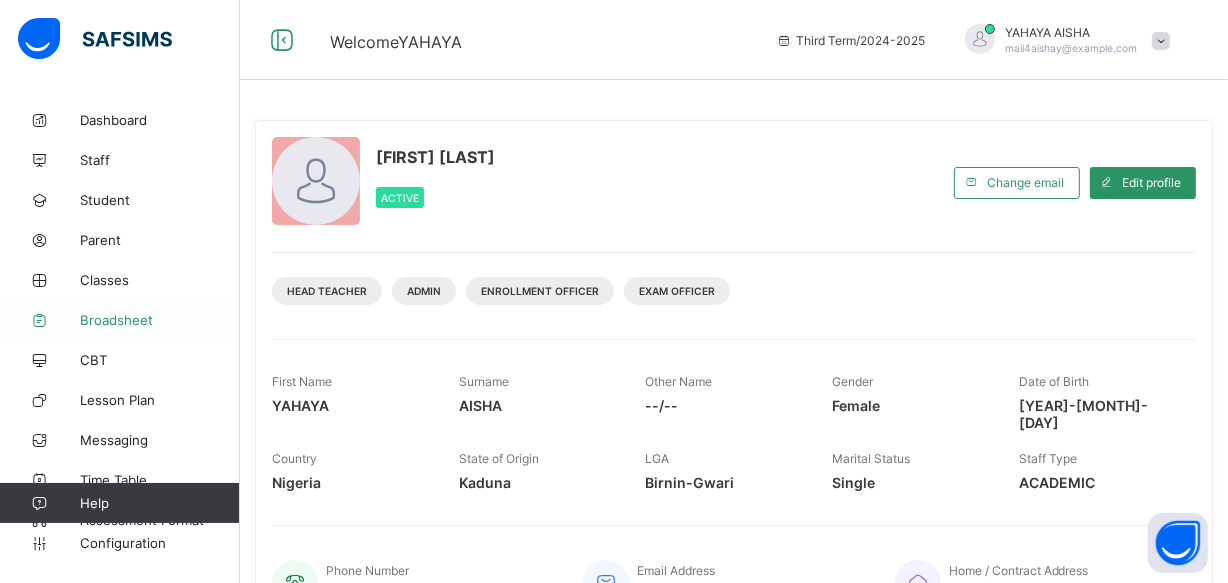 click on "Broadsheet" at bounding box center [160, 320] 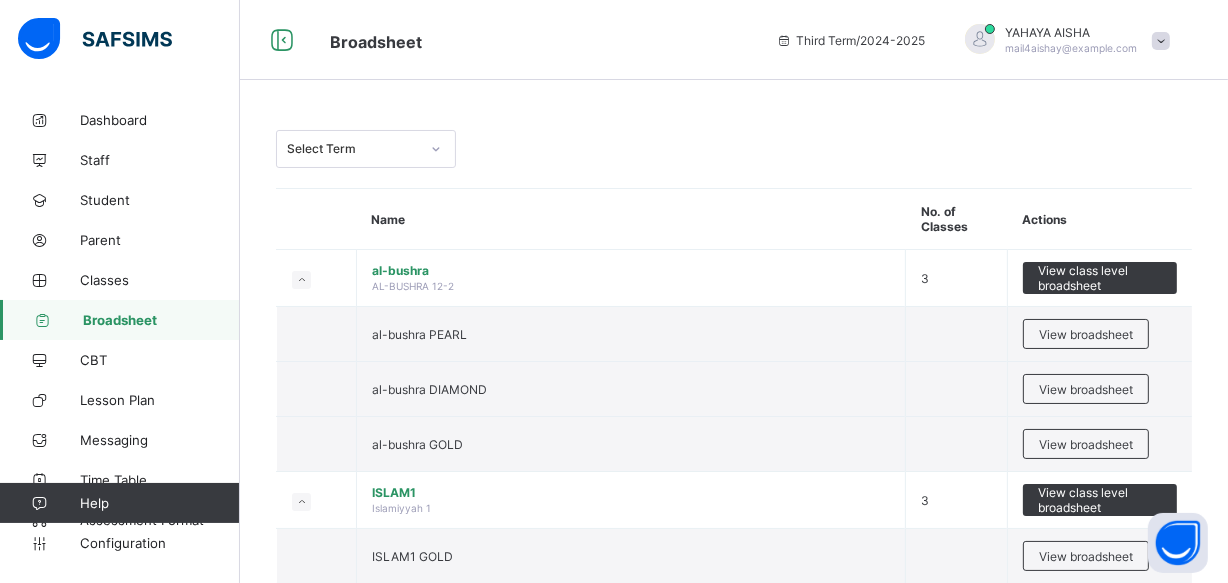 click on "Name" at bounding box center [631, 219] 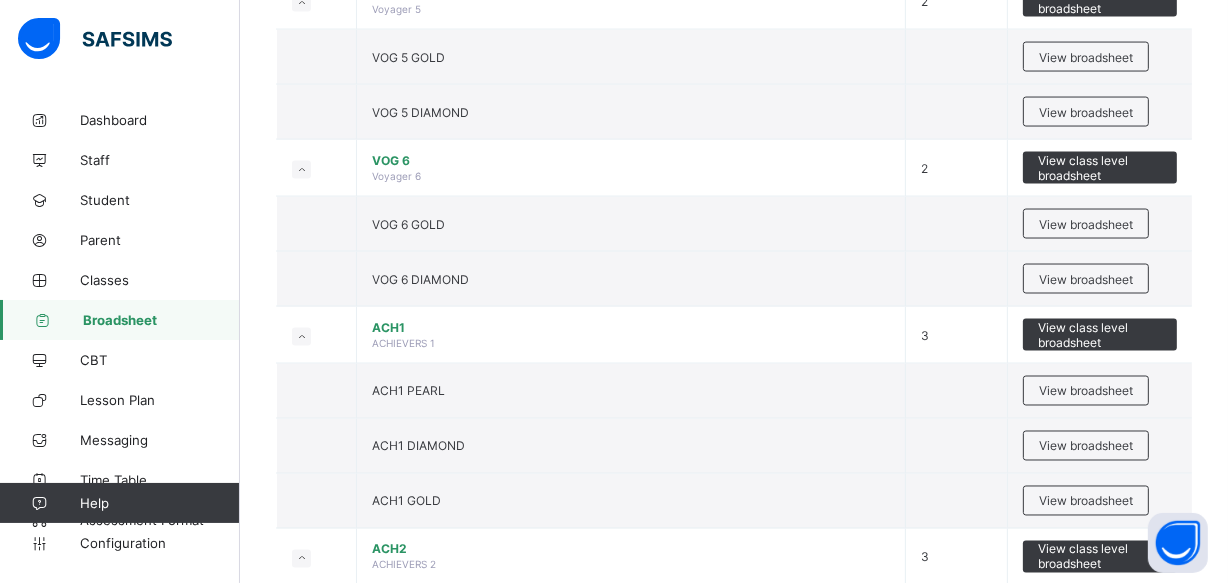 scroll, scrollTop: 3010, scrollLeft: 0, axis: vertical 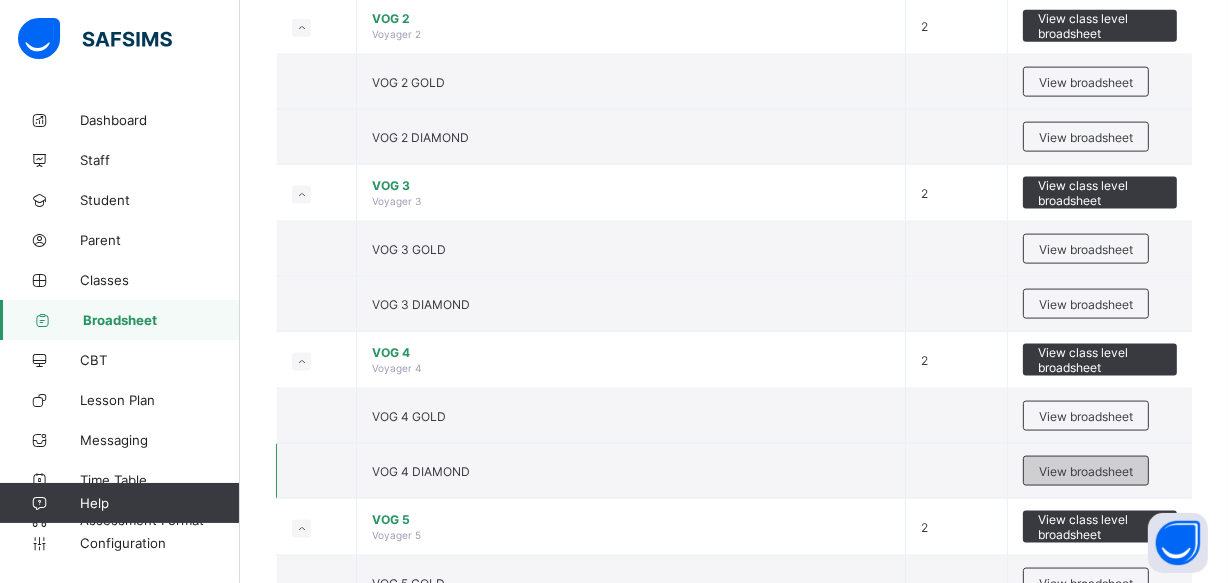 click on "View broadsheet" at bounding box center (1086, 471) 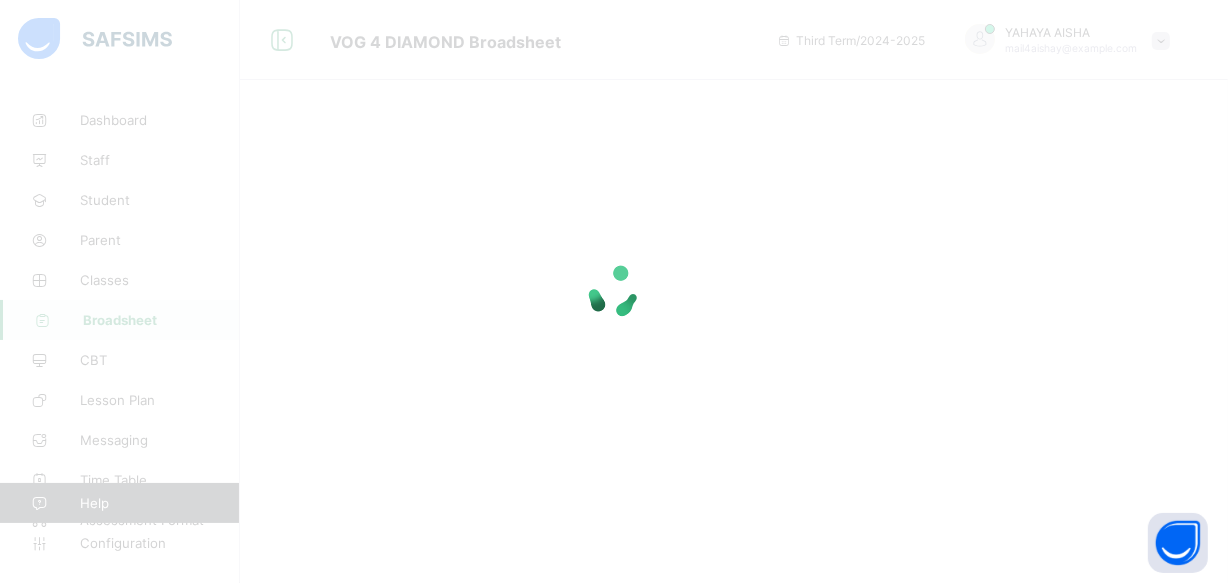 scroll, scrollTop: 0, scrollLeft: 0, axis: both 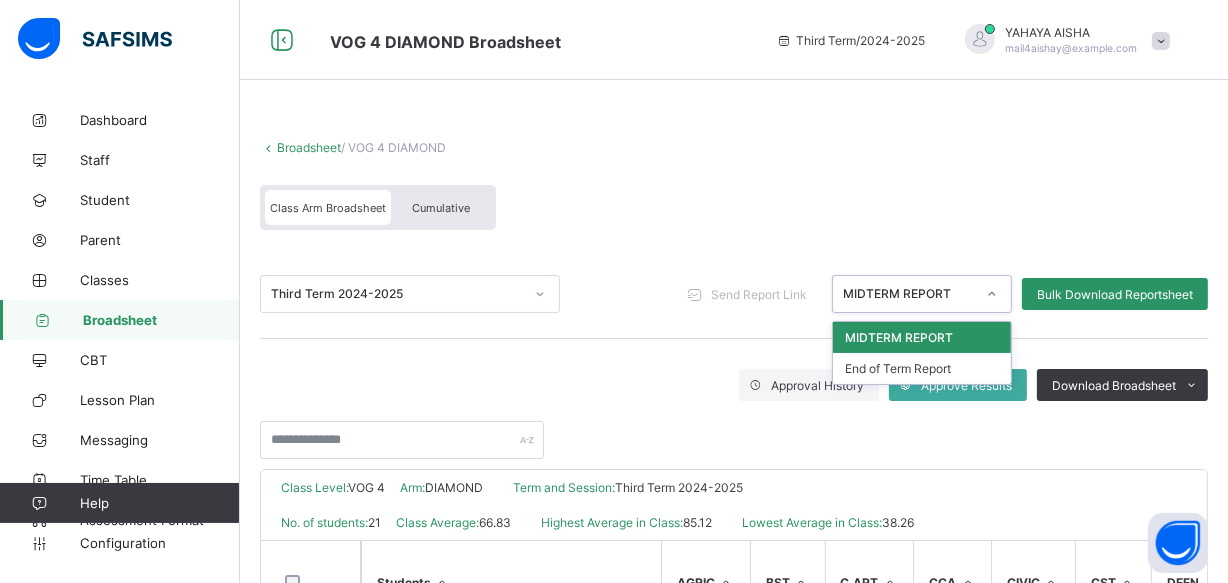 click 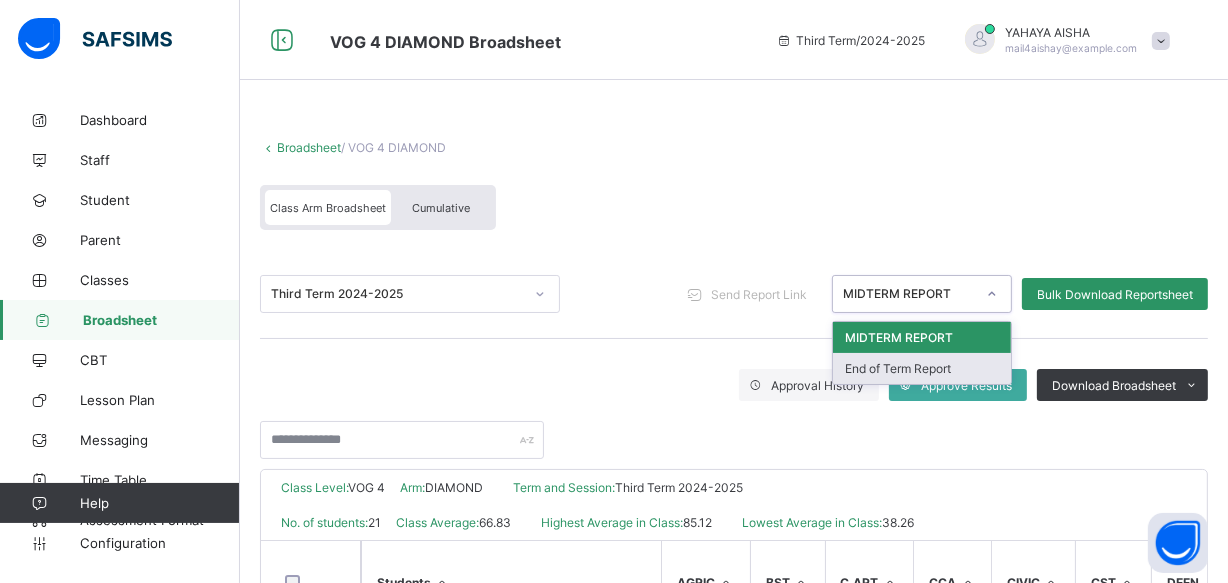 click on "End of Term Report" at bounding box center (922, 368) 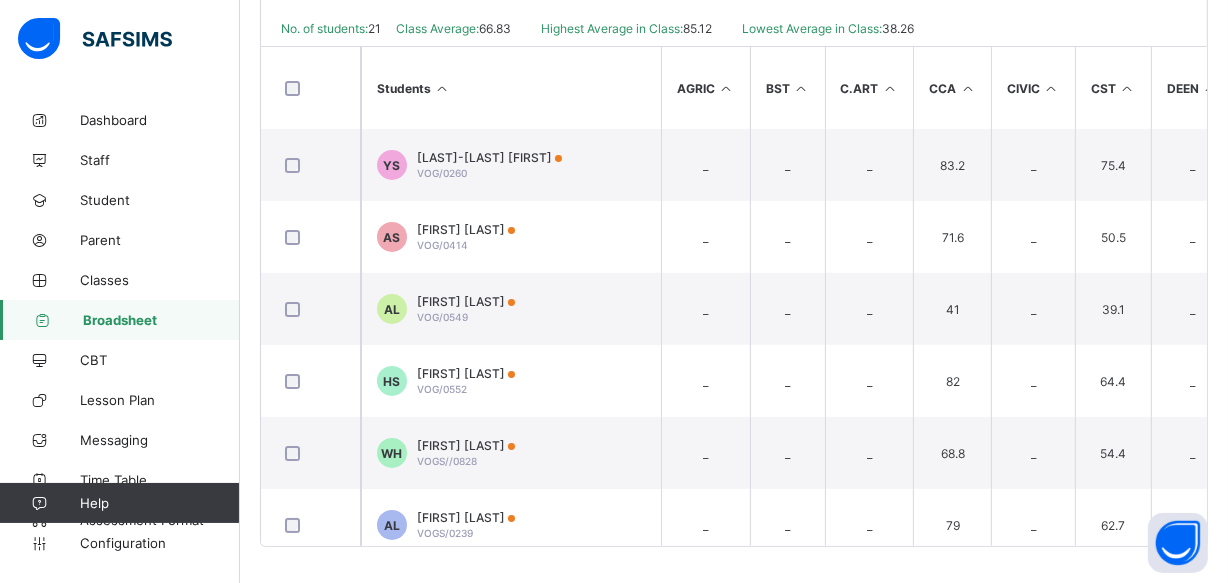 scroll, scrollTop: 496, scrollLeft: 0, axis: vertical 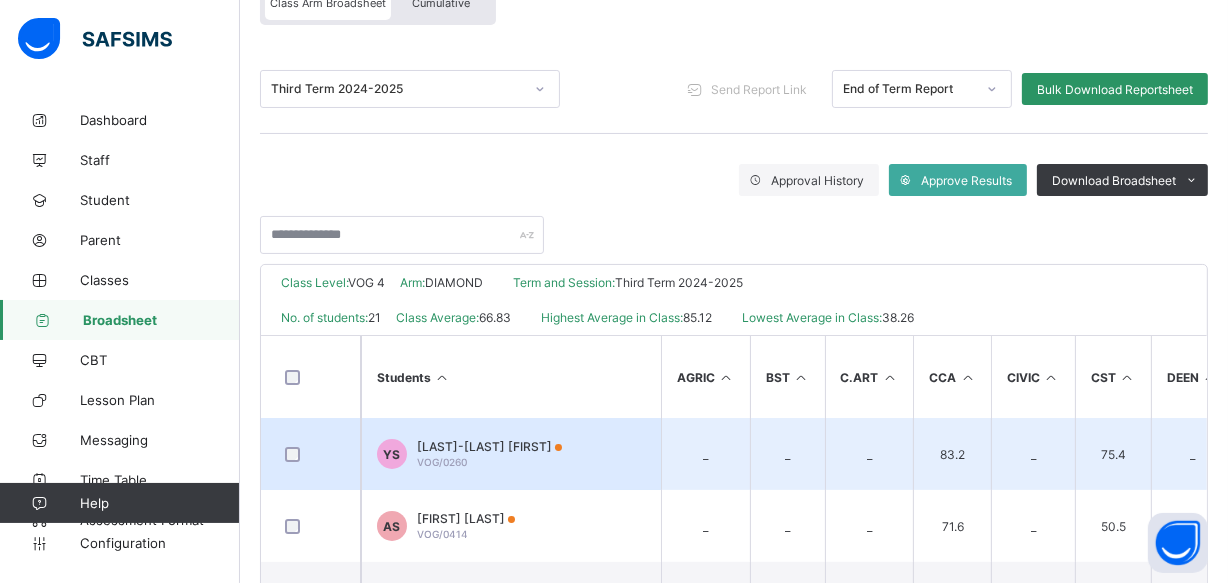 click on "Yussuff-Oriyomi  Sakeenah" at bounding box center (489, 446) 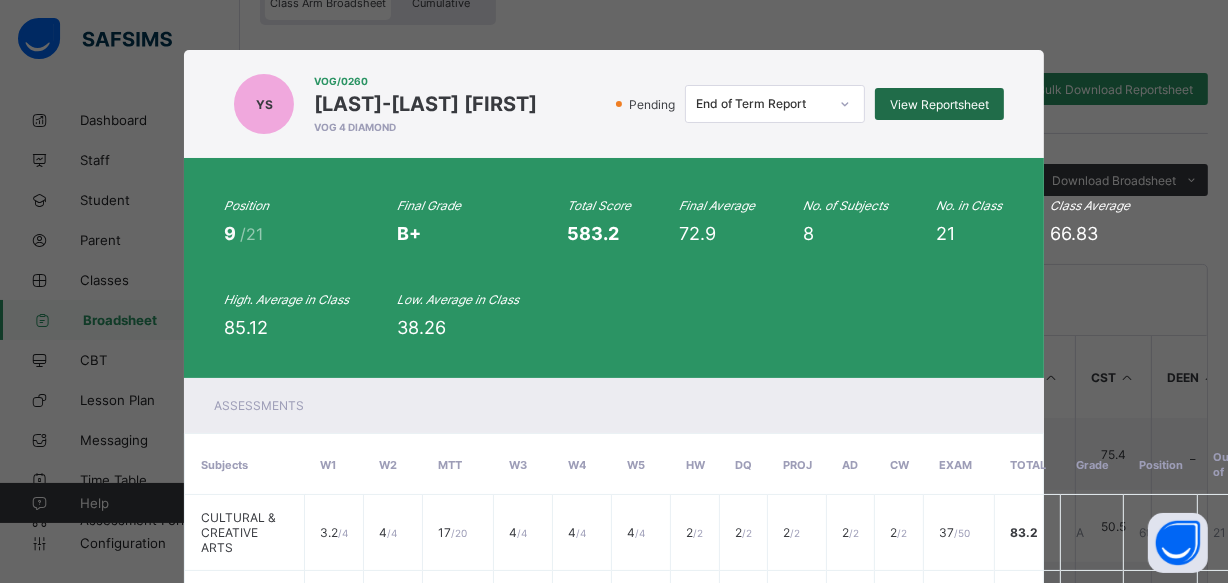 click on "View Reportsheet" at bounding box center (939, 104) 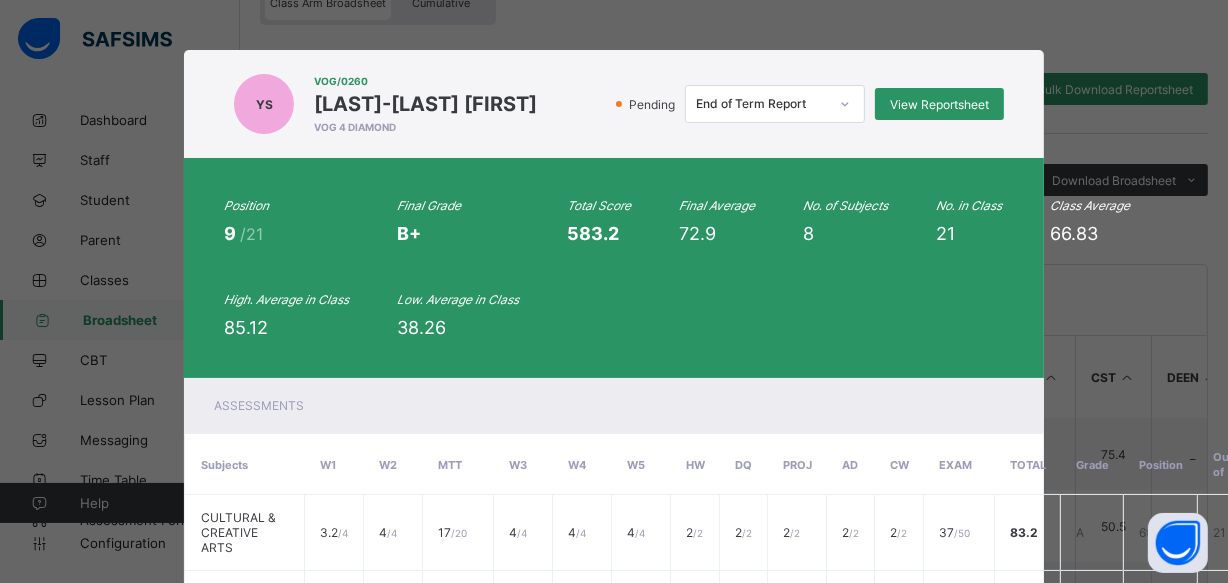 click on "YS   VOG/0260     Yussuff-Oriyomi  Sakeenah     VOG 4 DIAMOND   Pending End of Term Report View Reportsheet" at bounding box center [614, 104] 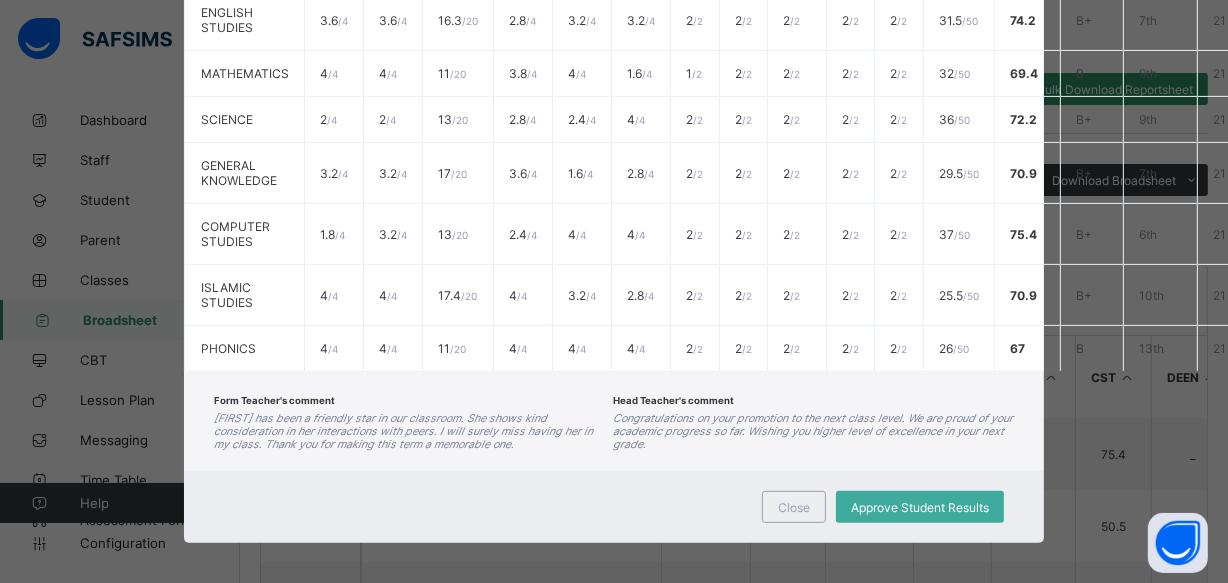 scroll, scrollTop: 599, scrollLeft: 0, axis: vertical 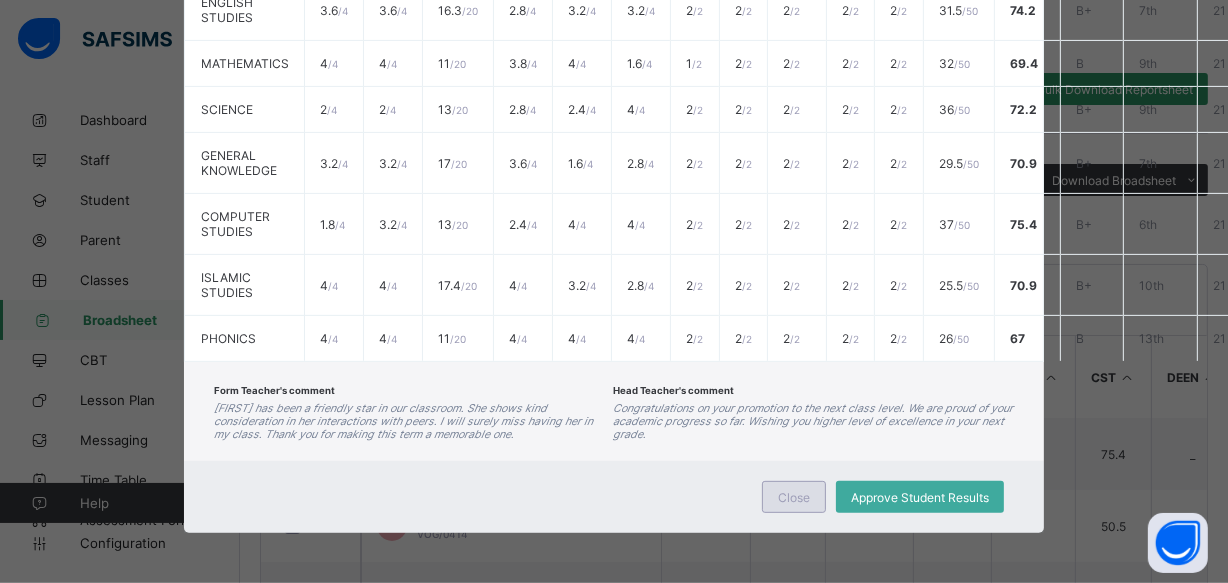 click on "Close" at bounding box center (794, 497) 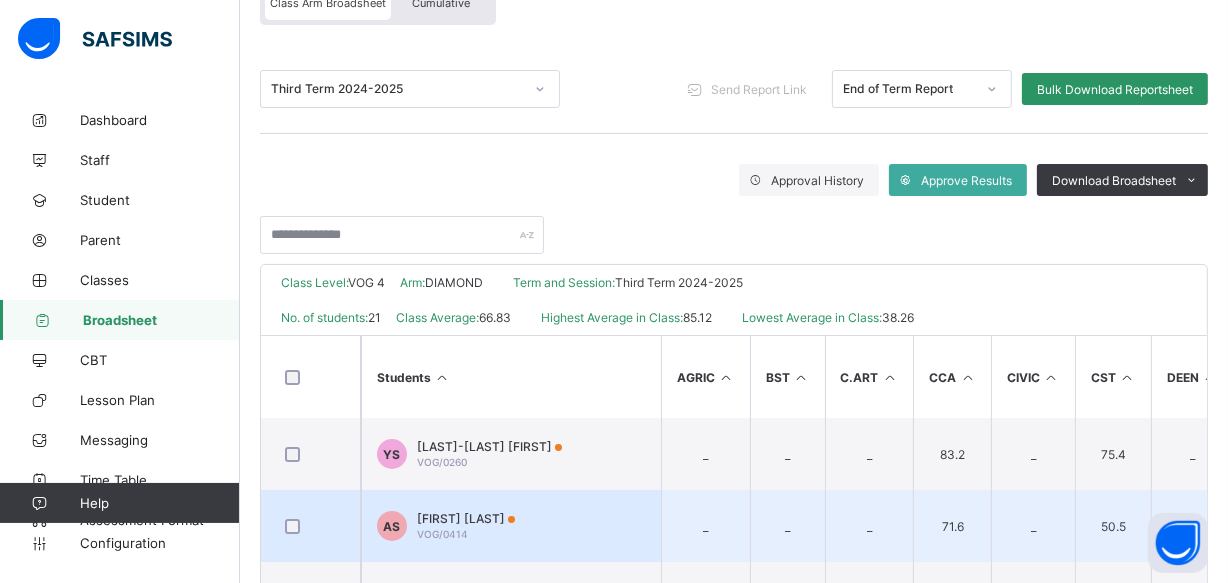click on "AS AHMED ONORUOIZA SALAMI   VOG/0414" at bounding box center [511, 526] 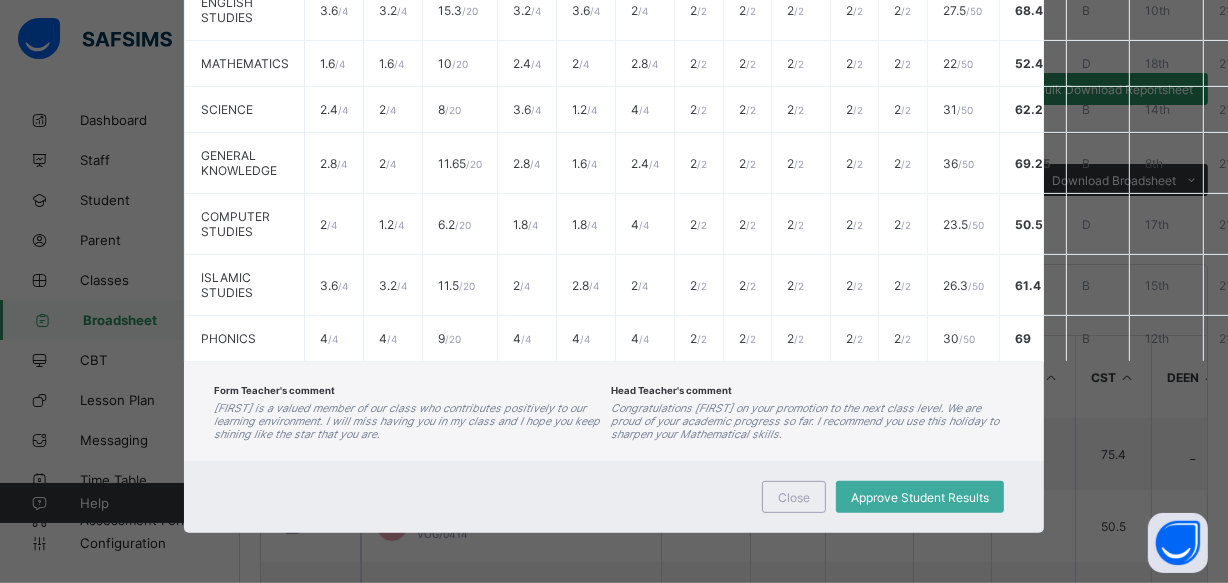 click on "Form Teacher's comment Ahmed is a valued member of our class who contributes positively to our learning environment. I will miss having you in my class and I hope you keep shining like the star that you are.   Head Teacher's comment  Congratulations Ahmad on your promotion to the next class level. We are proud of your academic progress so far. I recommend you use this holiday to sharpen your Mathematical skills." at bounding box center (614, 411) 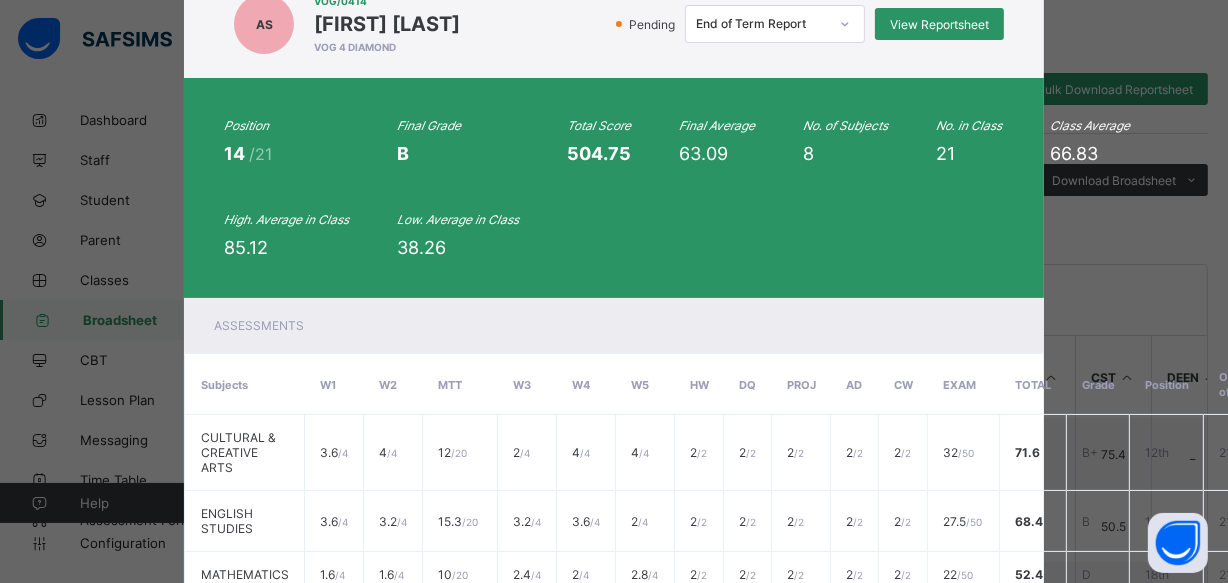 scroll, scrollTop: 53, scrollLeft: 0, axis: vertical 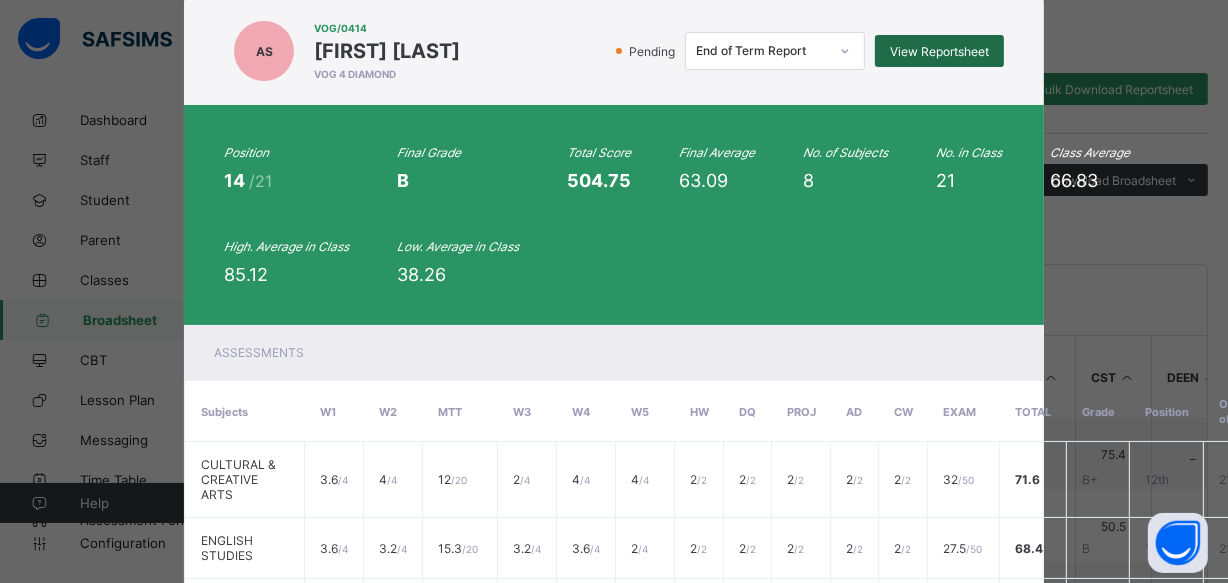 click on "View Reportsheet" at bounding box center [939, 51] 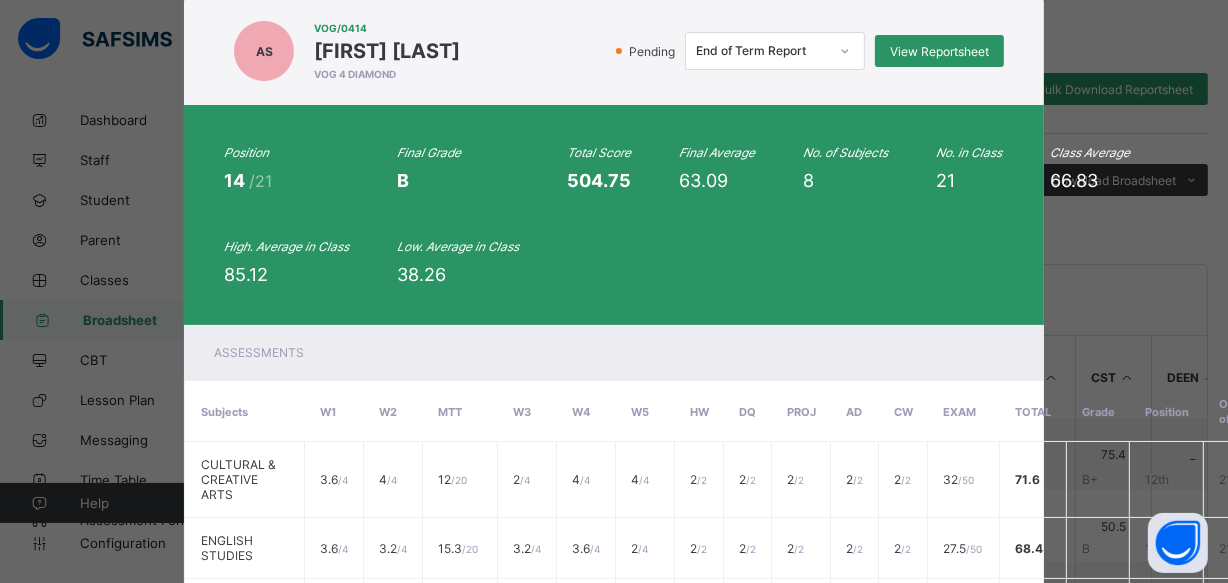 click on "Position         14       /21         Final Grade         B         Total Score         504.75         Final Average         63.09         No. of Subjects         8         No. in Class         21         Class Average         66.83         High. Average in Class         85.12         Low. Average in Class         38.26" at bounding box center (614, 215) 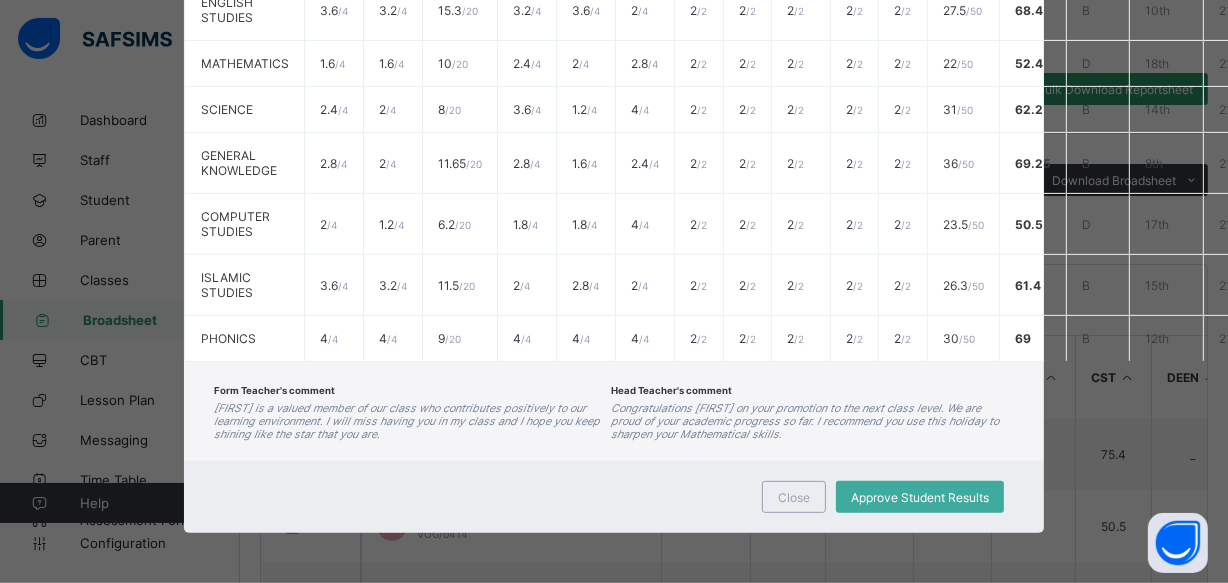 scroll, scrollTop: 599, scrollLeft: 0, axis: vertical 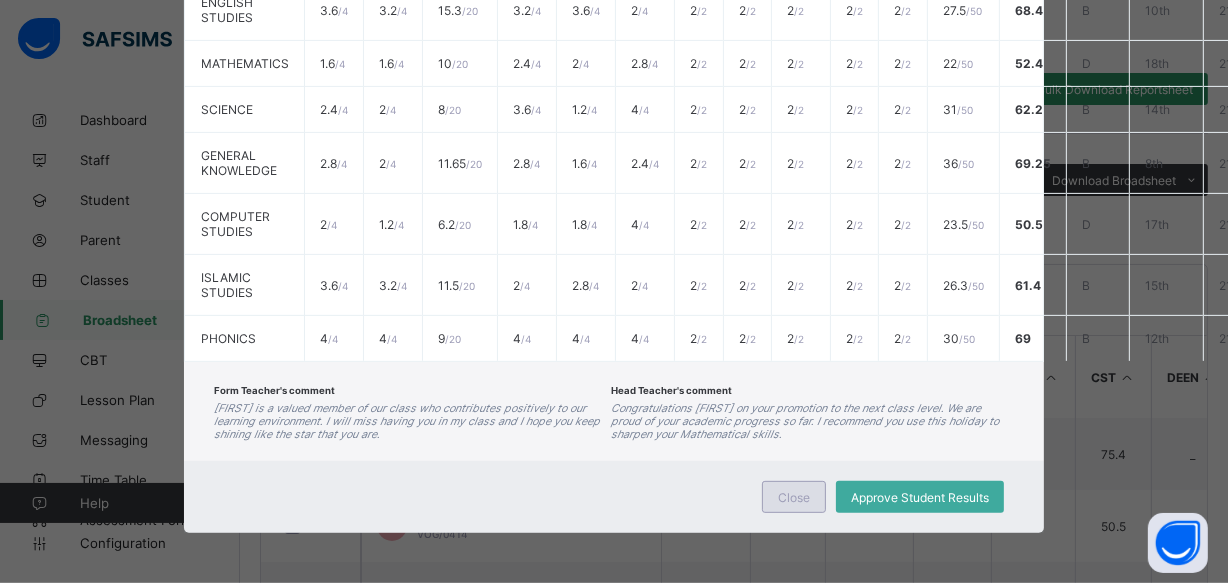 click on "Close" at bounding box center [794, 497] 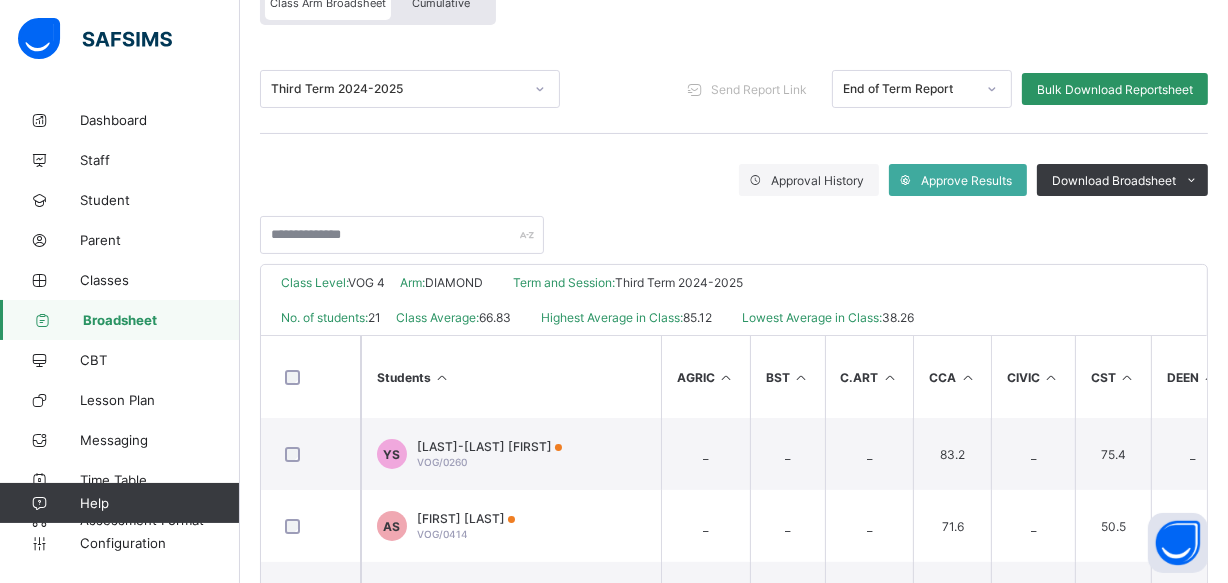 scroll, scrollTop: 496, scrollLeft: 0, axis: vertical 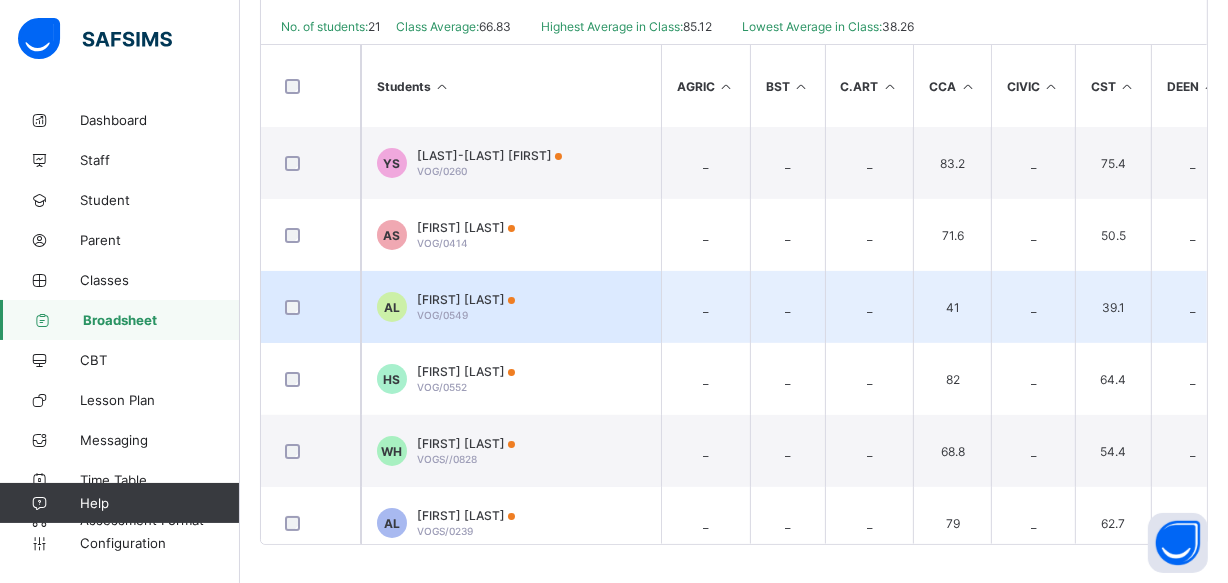 click on "AL Al- amin  Lawal   VOG/0549" at bounding box center [511, 307] 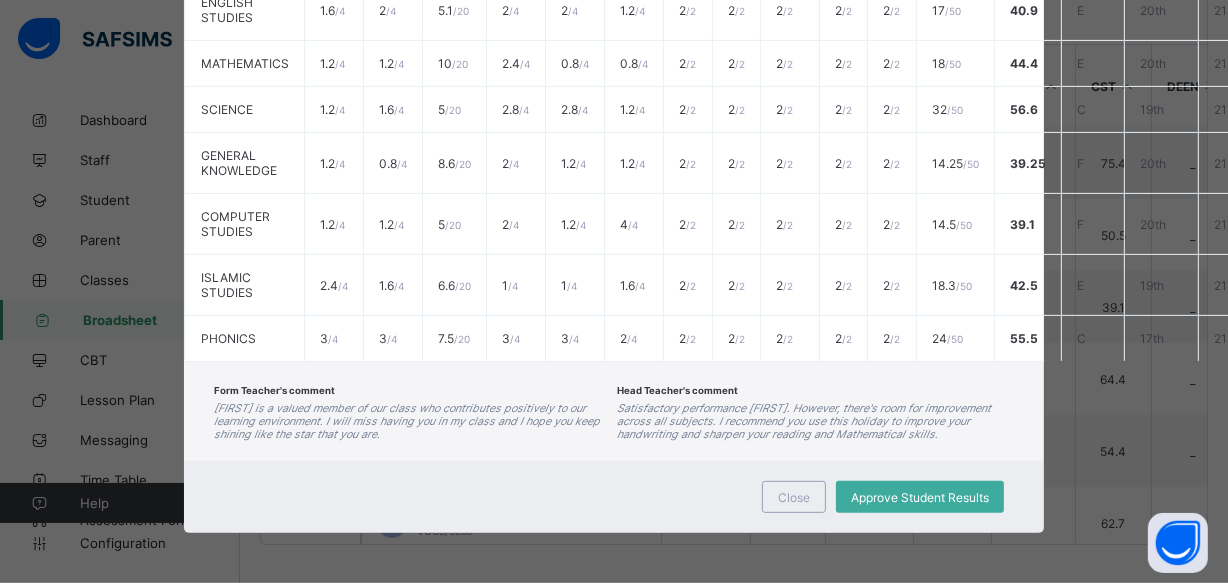 click on "Form Teacher's comment Alamin is a valued member of our class who contributes positively to our learning environment. I will miss having you in my class and I hope you keep shining like the star that you are.   Head Teacher's comment  Satisfactory performance Al-amin. However, there's room for improvement across all subjects. I recommend you use this holiday to improve your handwriting and sharpen your reading and Mathematical skills." at bounding box center [614, 411] 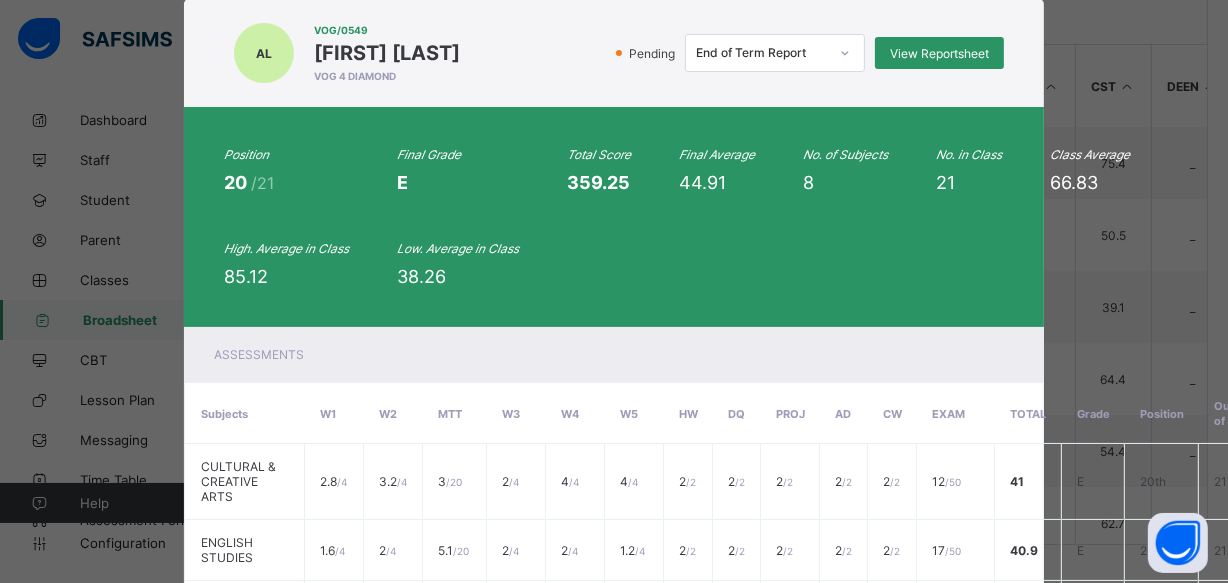 scroll, scrollTop: 17, scrollLeft: 0, axis: vertical 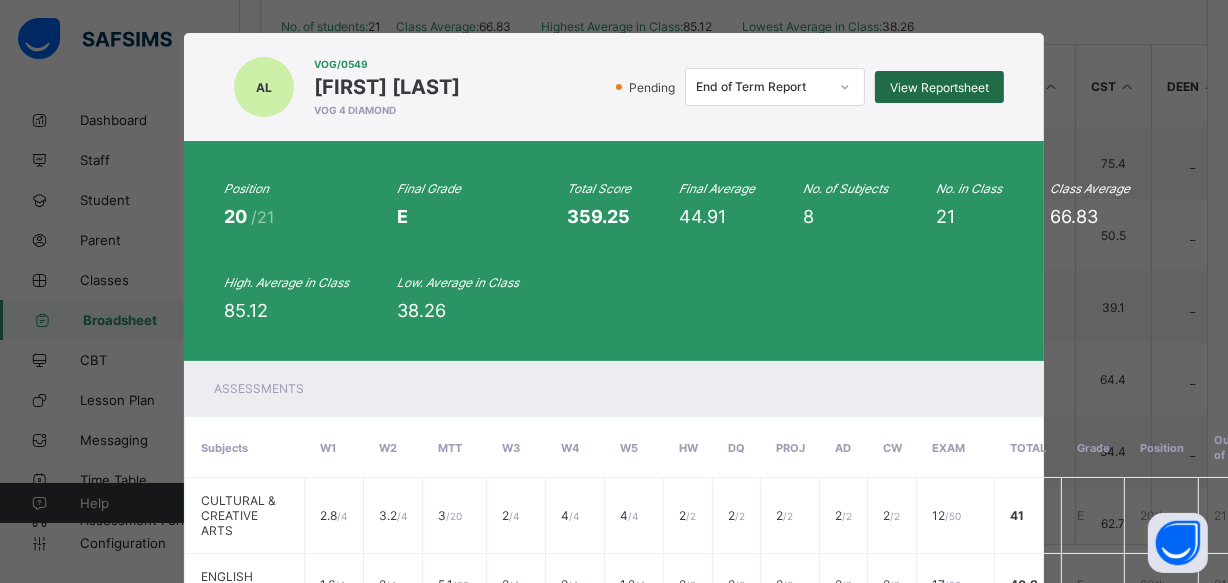 click on "View Reportsheet" at bounding box center (939, 87) 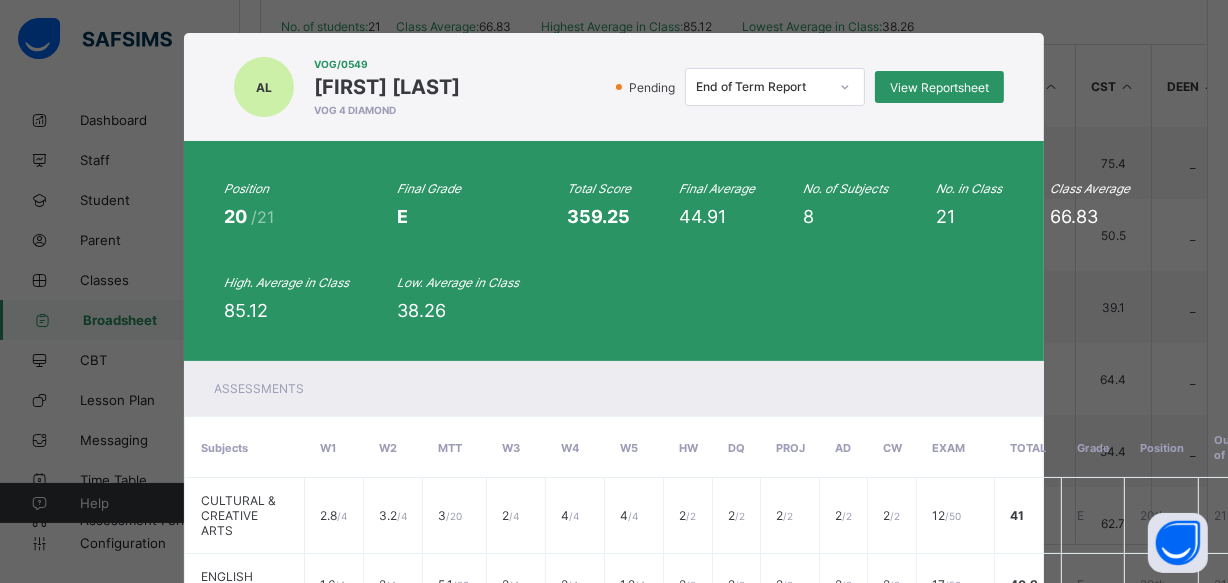 click on "AL   VOG/0549     Al- amin  Lawal     VOG 4 DIAMOND   Pending End of Term Report View Reportsheet" at bounding box center [614, 87] 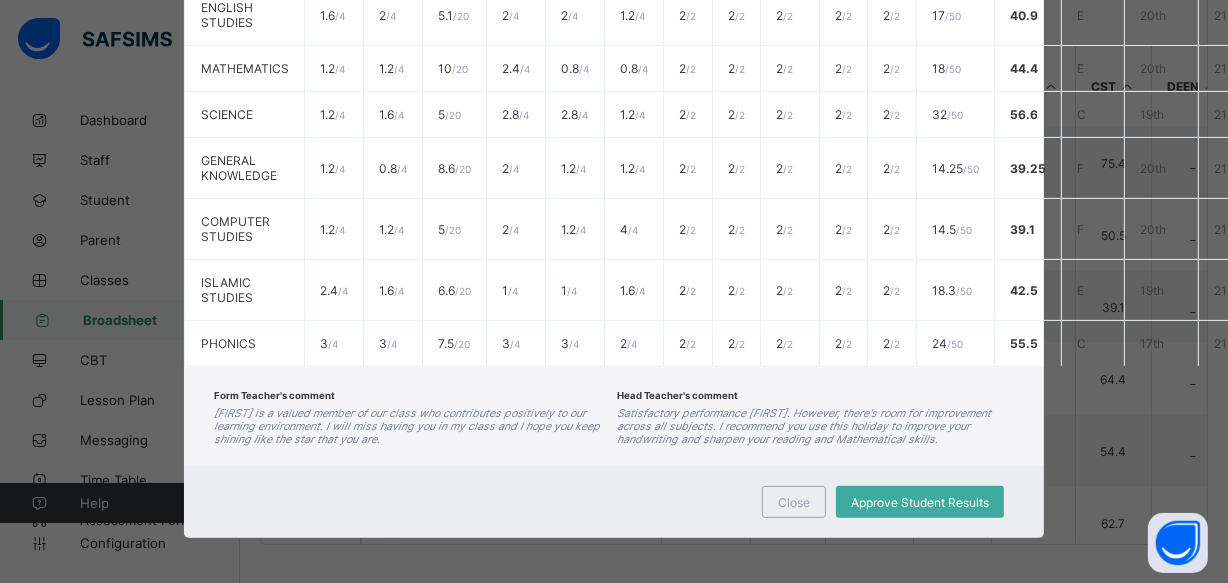 scroll, scrollTop: 599, scrollLeft: 0, axis: vertical 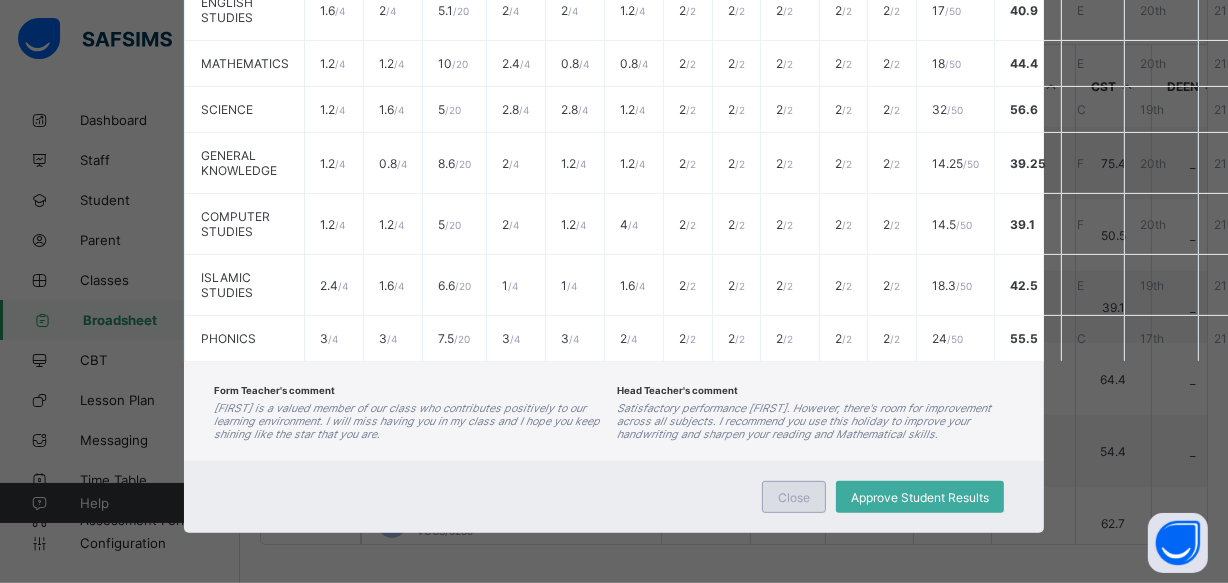click on "Close" at bounding box center [794, 497] 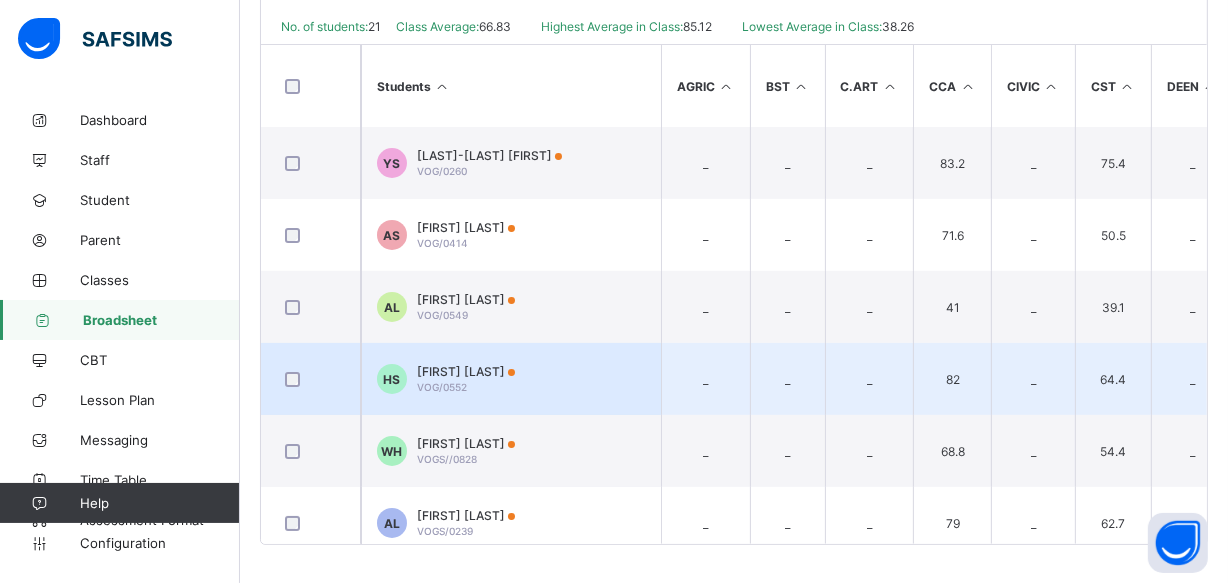 click on "HS Hauwa Mohammad Shettima   VOG/0552" at bounding box center (511, 379) 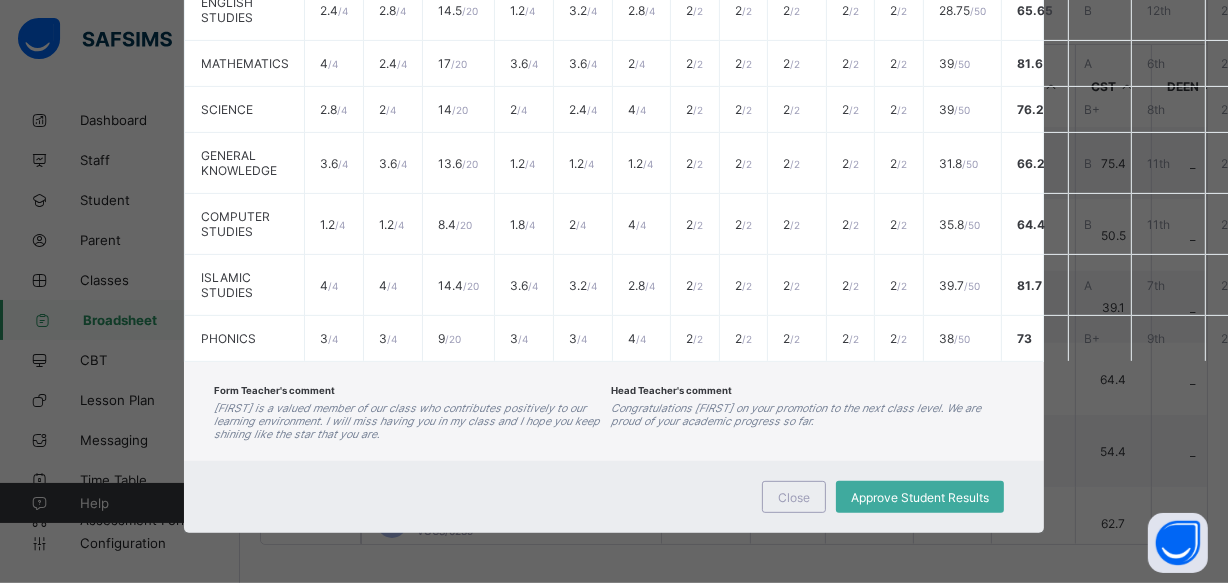 click on "Close   Approve Student Results" at bounding box center (614, 497) 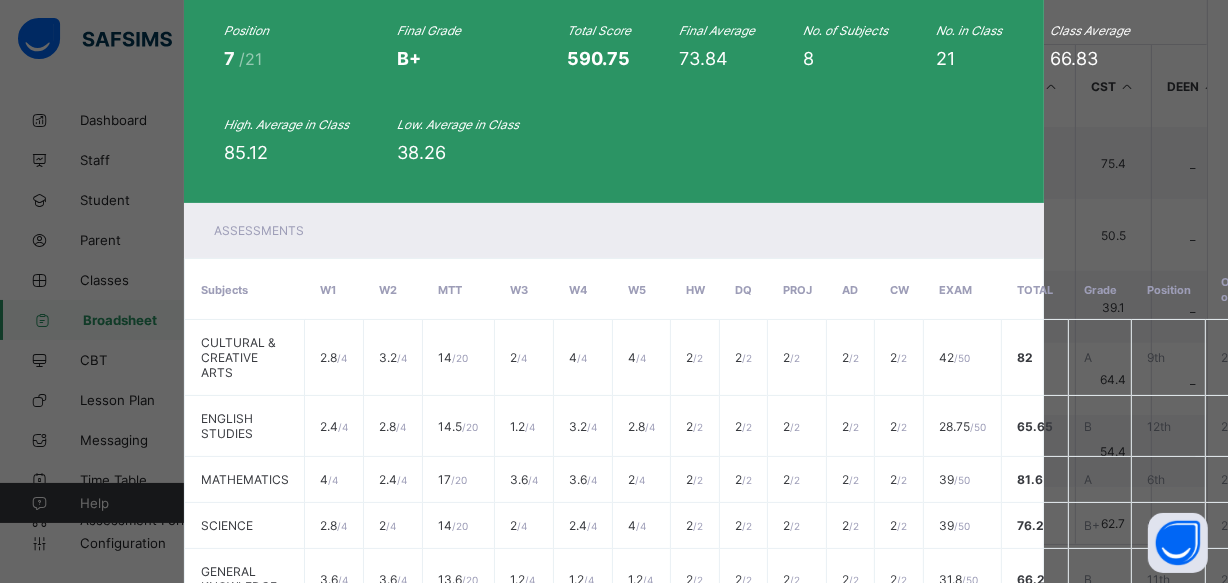 scroll, scrollTop: 17, scrollLeft: 0, axis: vertical 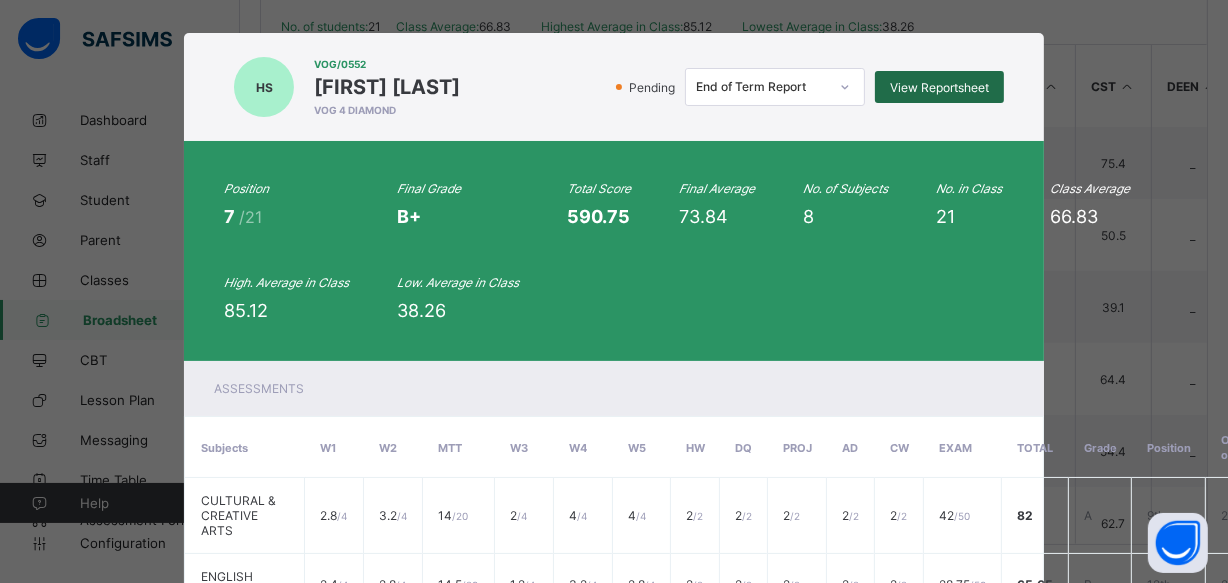 click on "View Reportsheet" at bounding box center (939, 87) 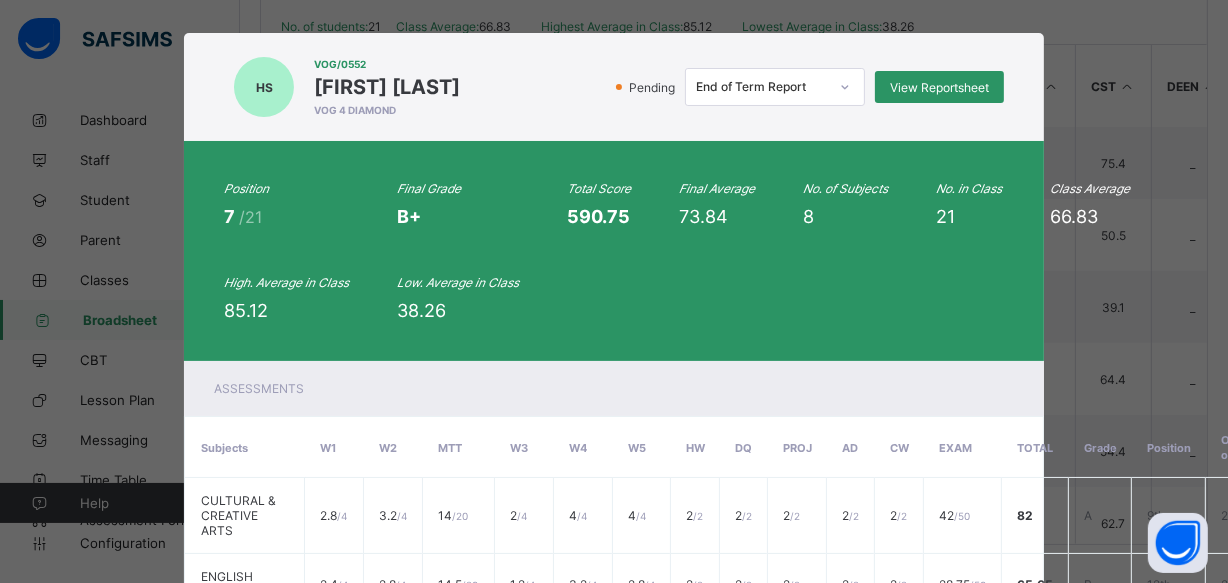 click on "VOG/0552" at bounding box center [387, 64] 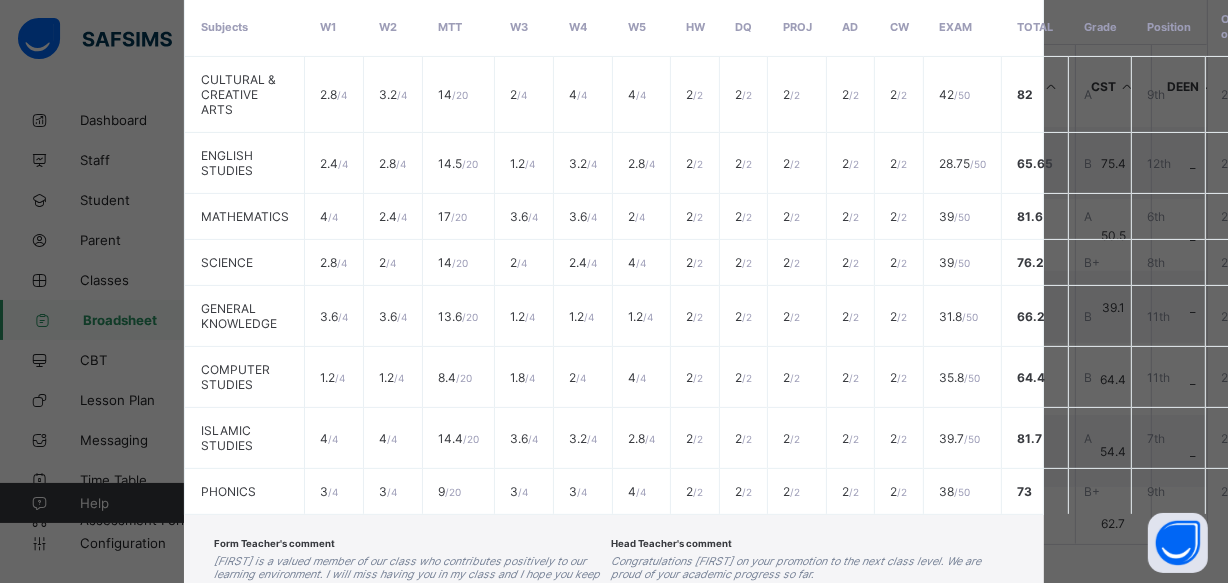 scroll, scrollTop: 599, scrollLeft: 0, axis: vertical 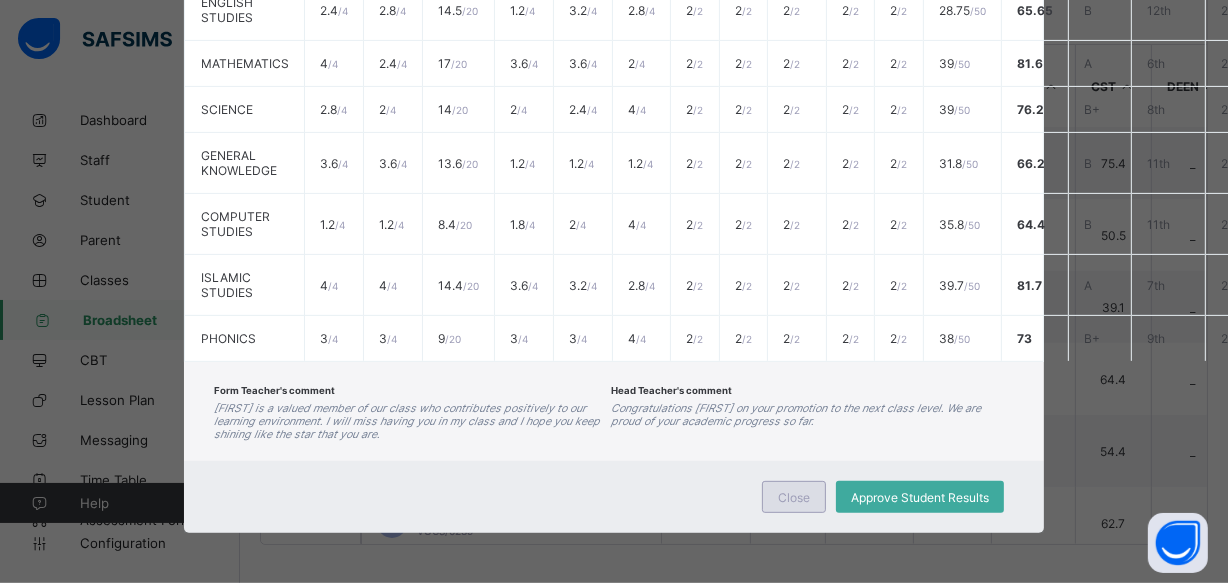 click on "Close" at bounding box center (794, 497) 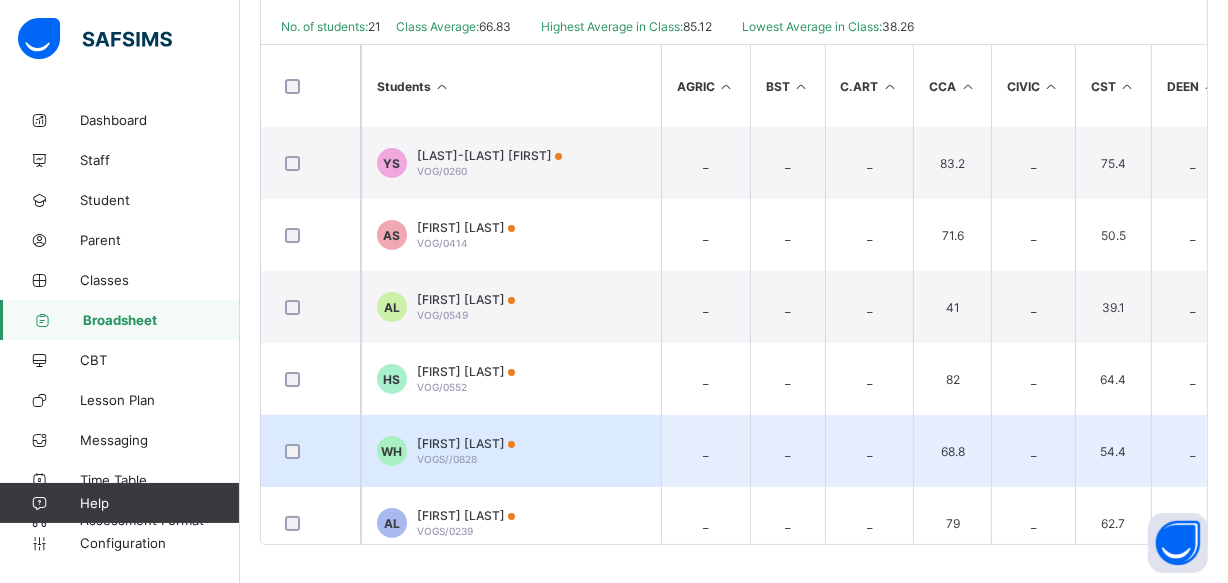 click on "WH Waleed  Haruna   VOGS//0828" at bounding box center (511, 451) 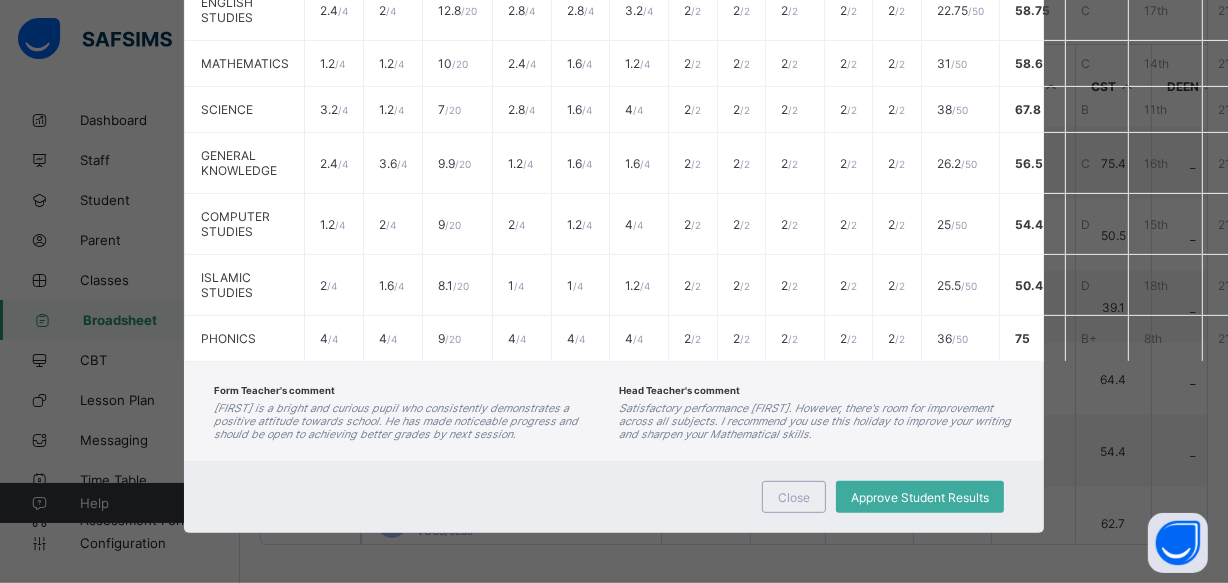 click on "Close   Approve Student Results" at bounding box center (614, 497) 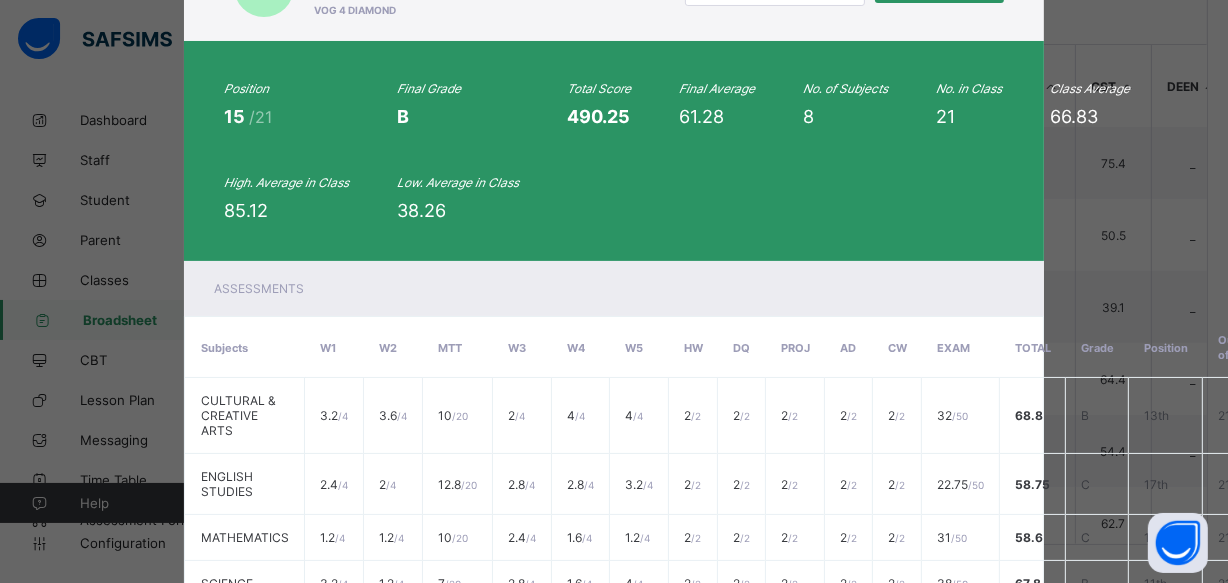 scroll, scrollTop: 53, scrollLeft: 0, axis: vertical 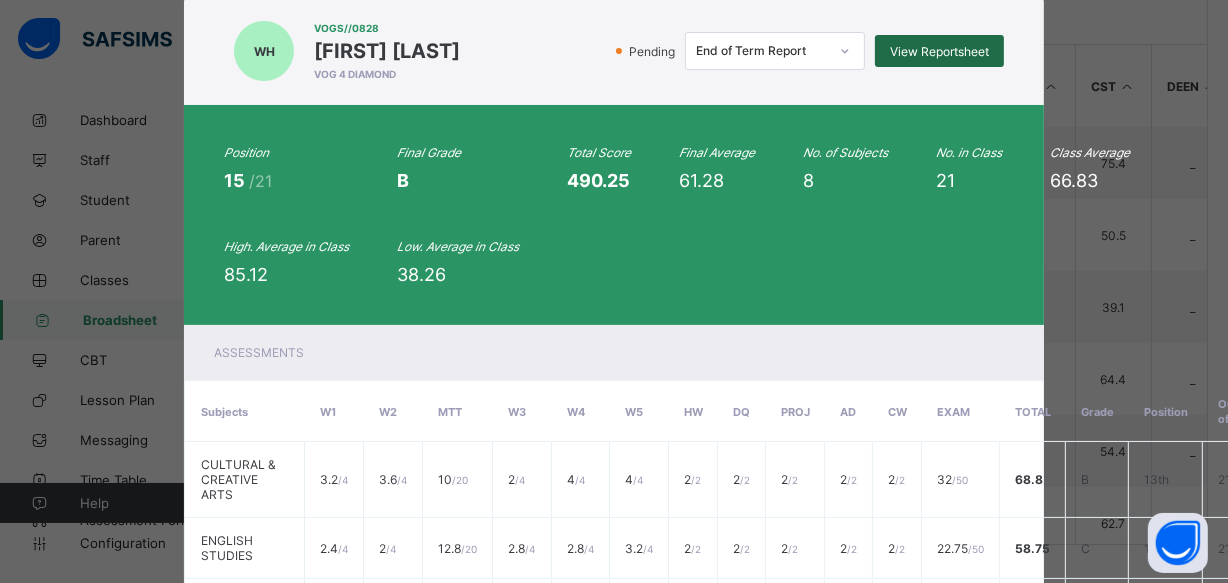 click on "View Reportsheet" at bounding box center [939, 51] 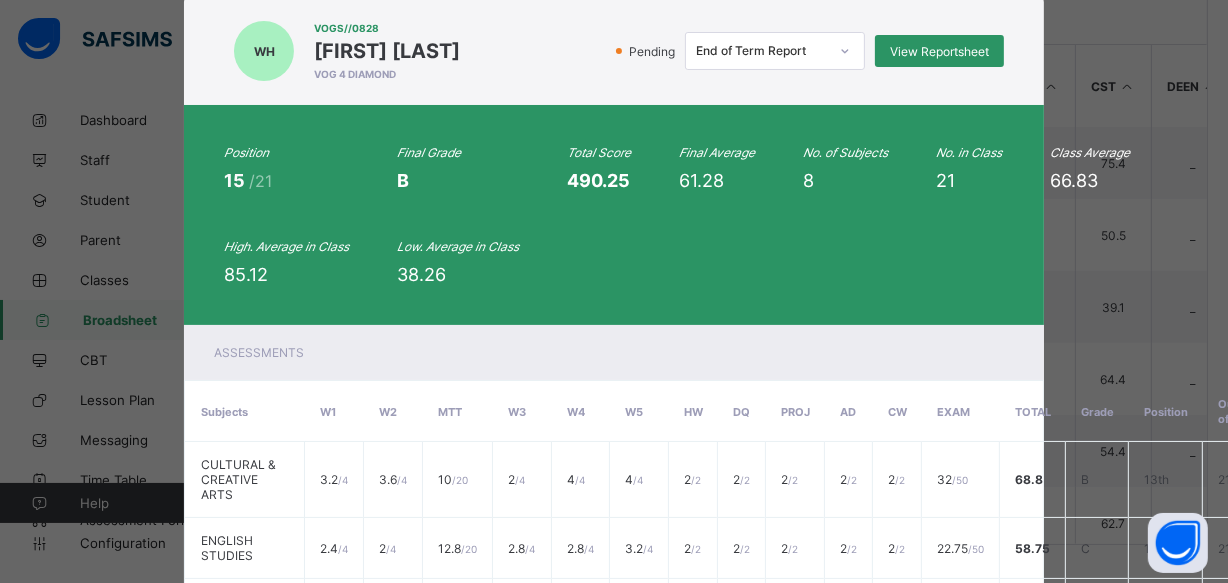 click on "VOGS//0828" at bounding box center (387, 28) 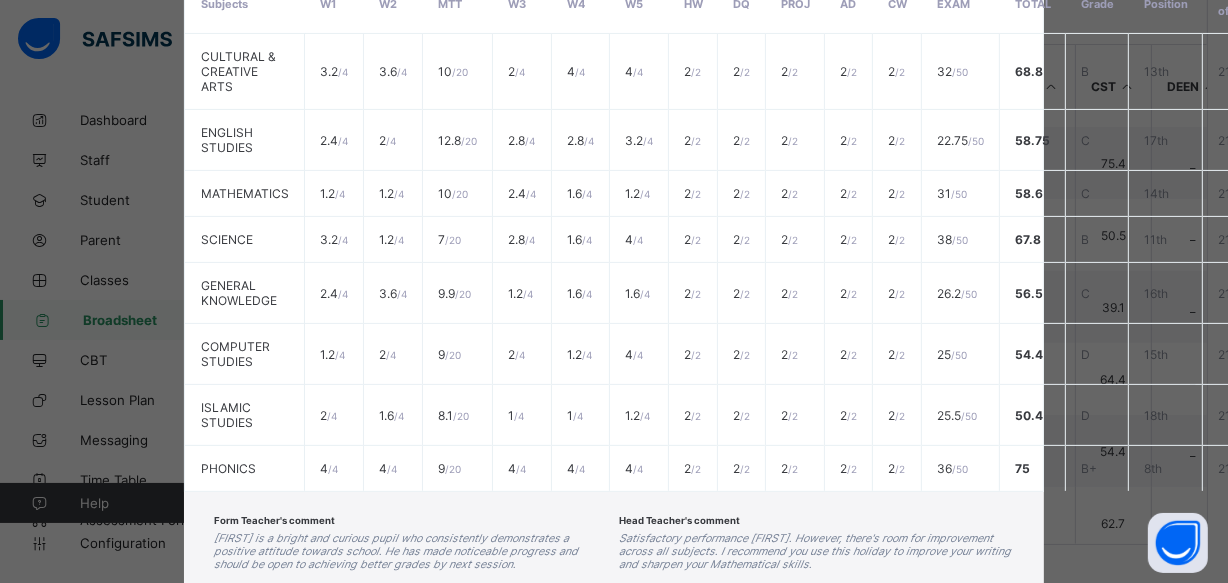scroll, scrollTop: 599, scrollLeft: 0, axis: vertical 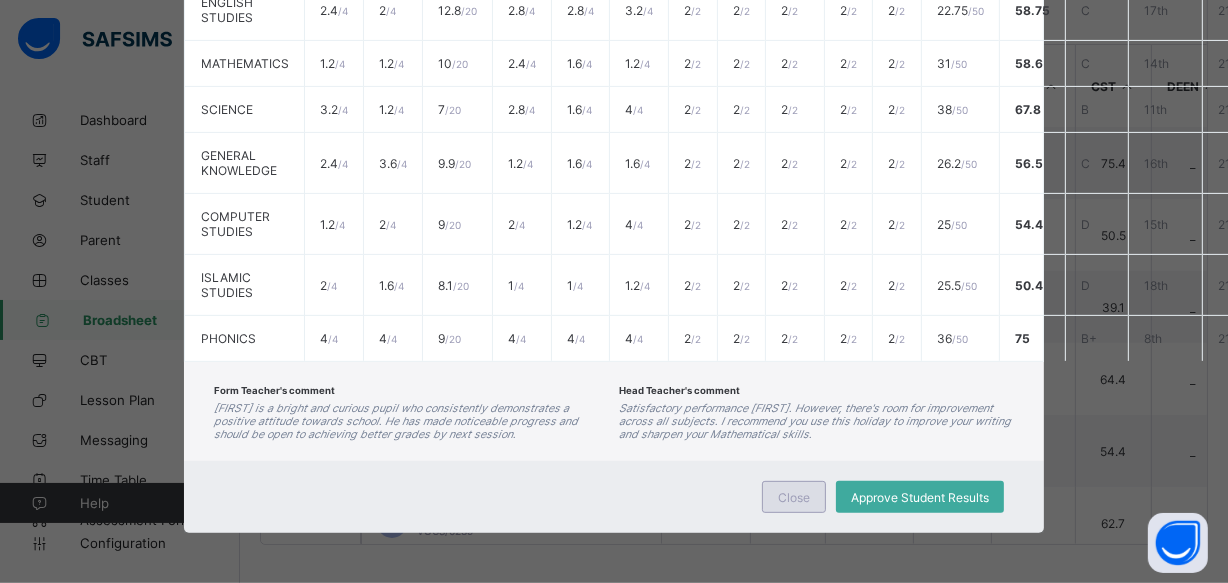 click on "Close" at bounding box center (794, 497) 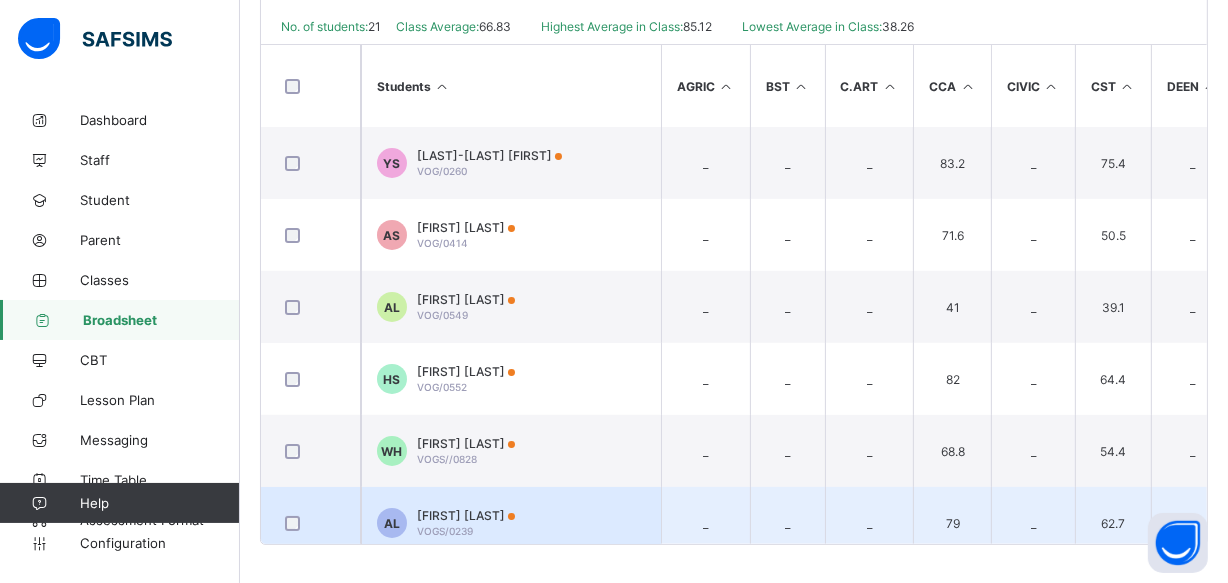 click on "AL AYMAN  LUKMAN   VOGS/0239" at bounding box center (511, 523) 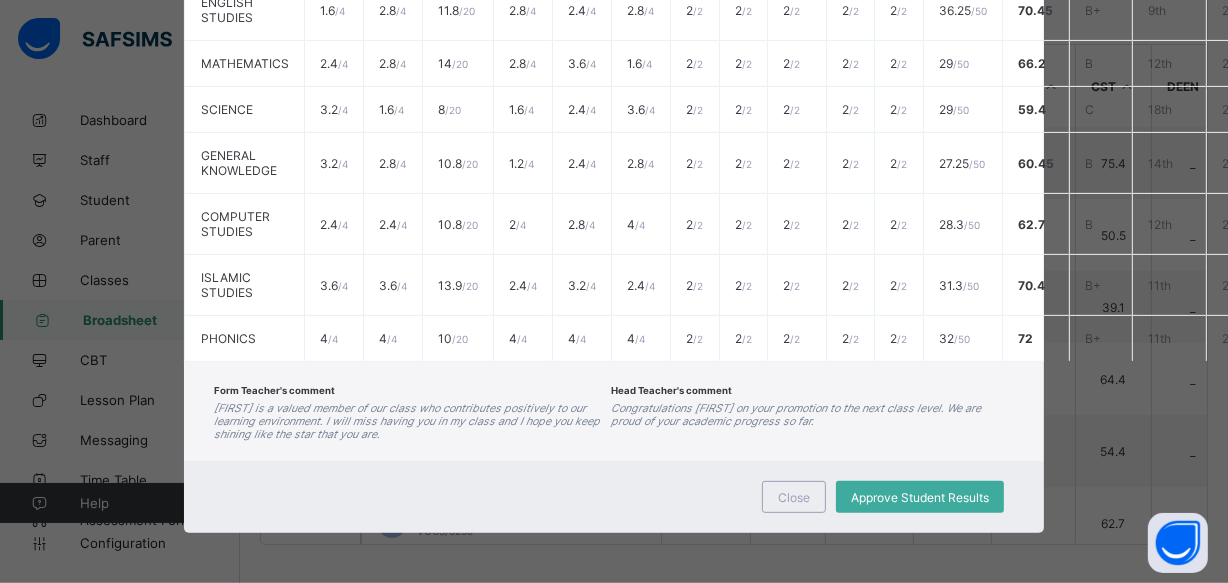 click on "Close   Approve Student Results" at bounding box center (614, 497) 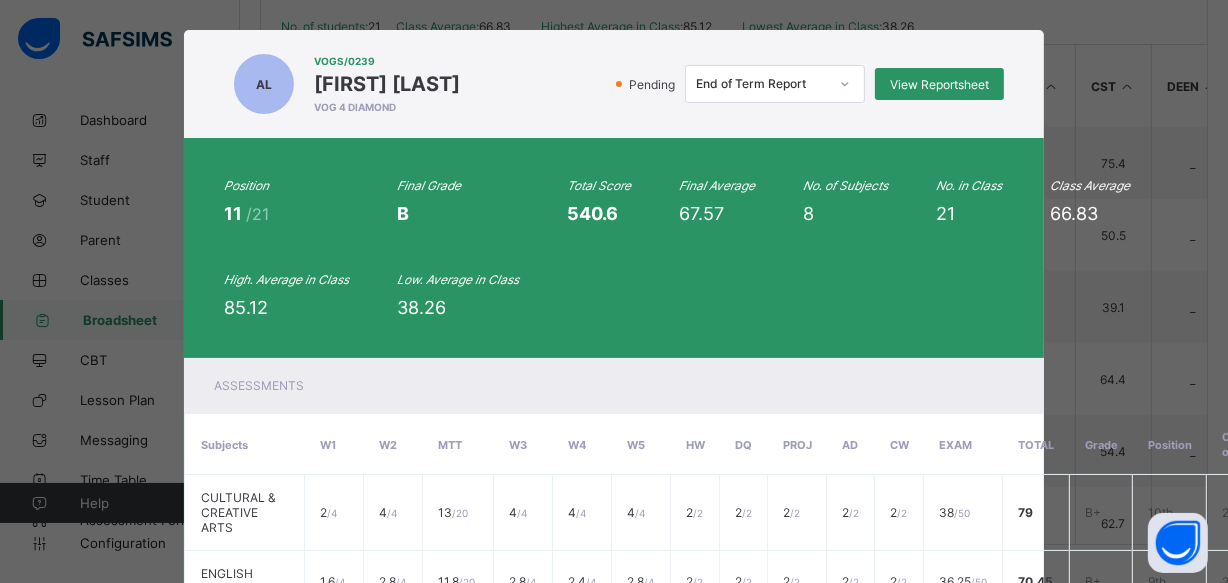 scroll, scrollTop: 17, scrollLeft: 0, axis: vertical 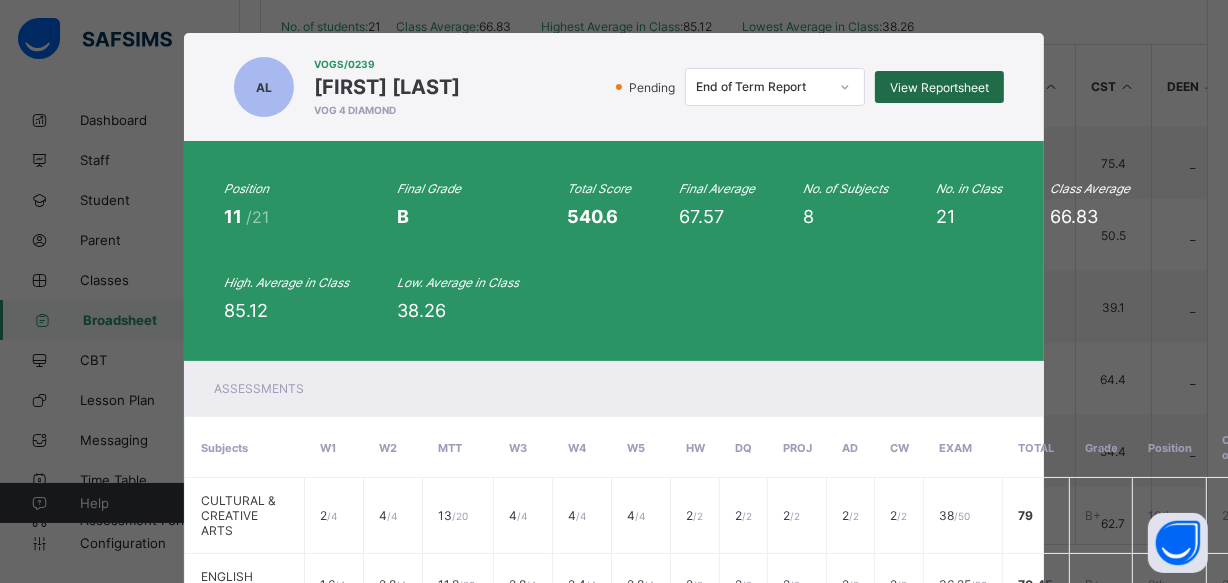 click on "View Reportsheet" at bounding box center (939, 87) 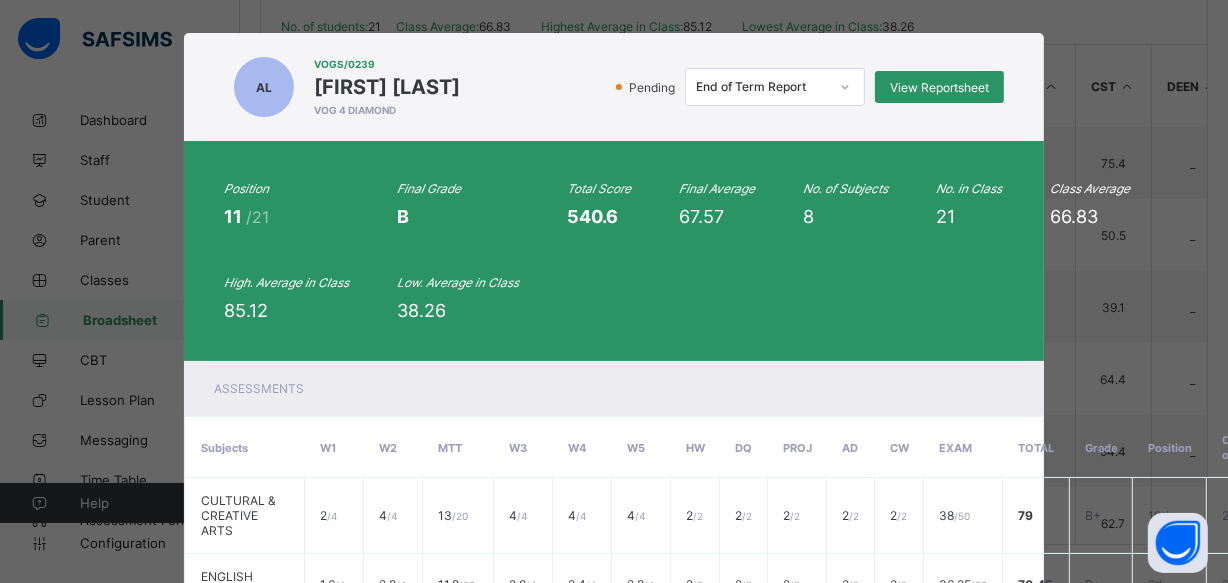 click on "Pending End of Term Report View Reportsheet" at bounding box center [737, 87] 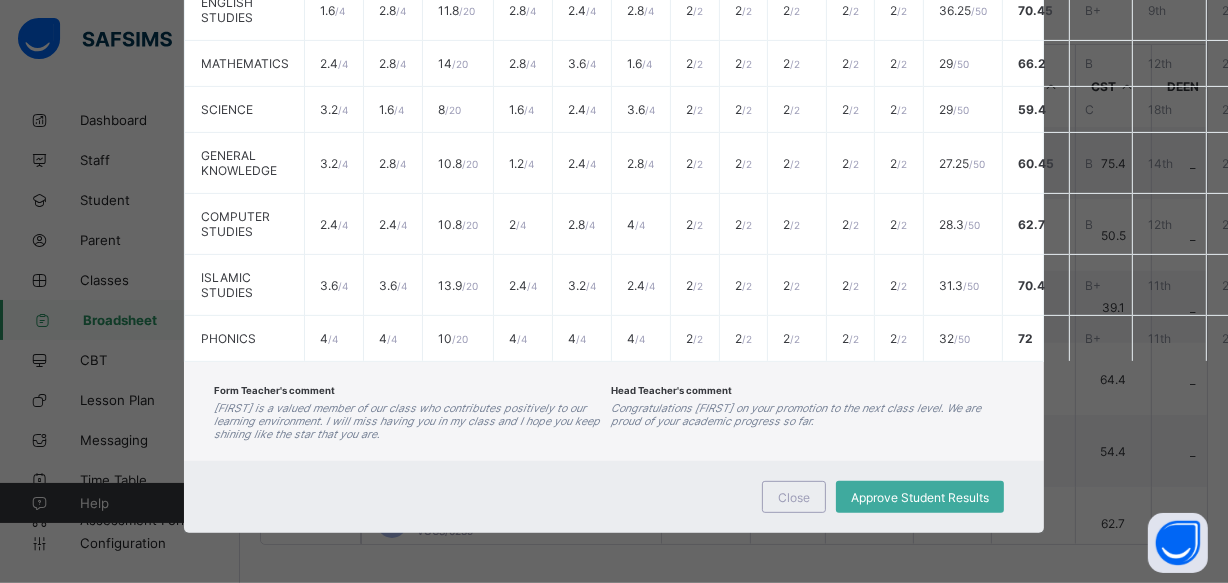 scroll, scrollTop: 599, scrollLeft: 0, axis: vertical 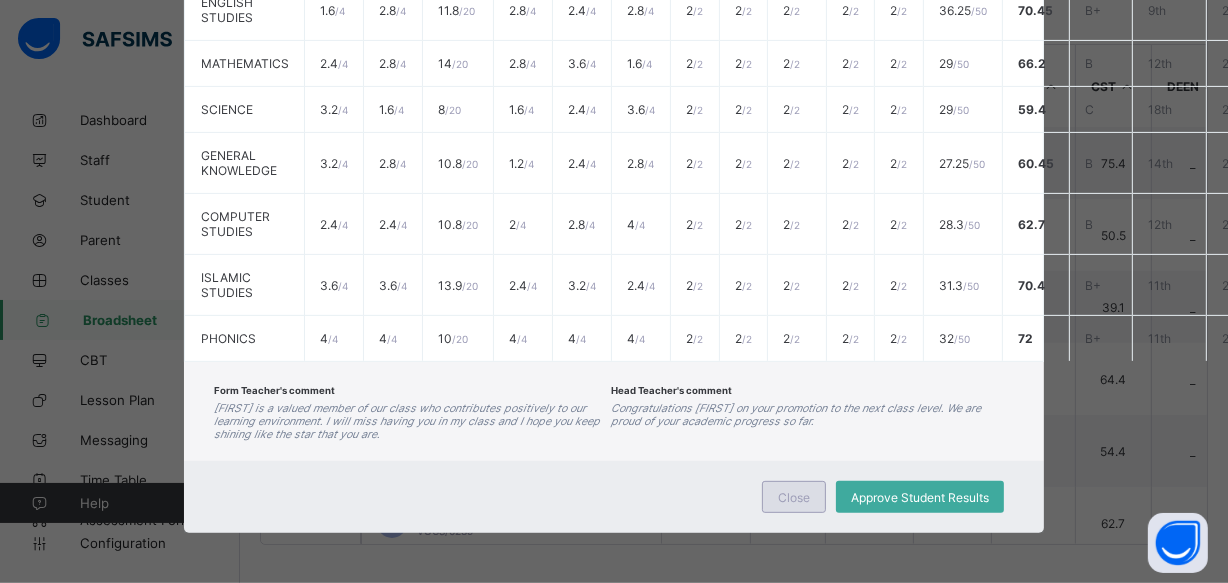 click on "Close" at bounding box center (794, 497) 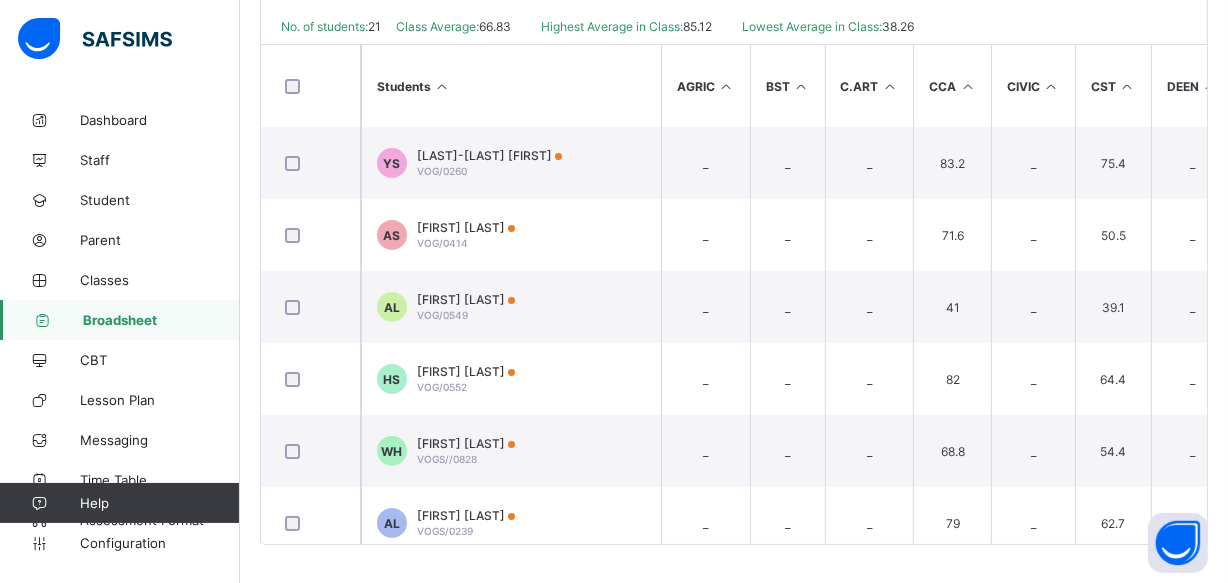 scroll, scrollTop: 430, scrollLeft: 0, axis: vertical 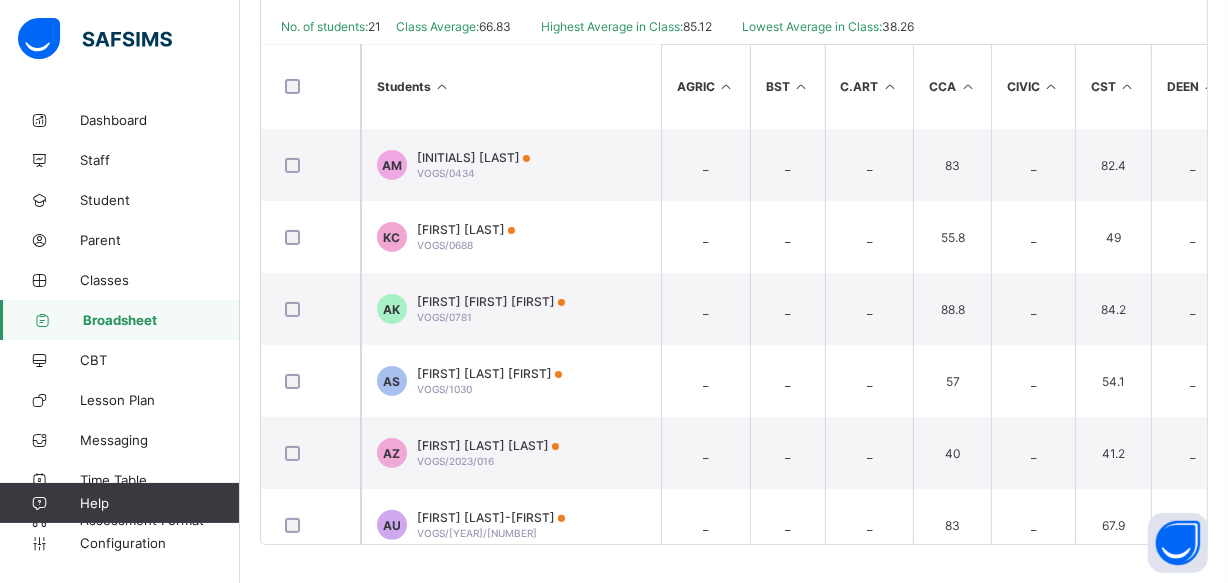 click on "No. of students:  21  Class Average:  66.83  Highest Average in Class:  85.12  Lowest Average in Class:  38.26" at bounding box center [734, 26] 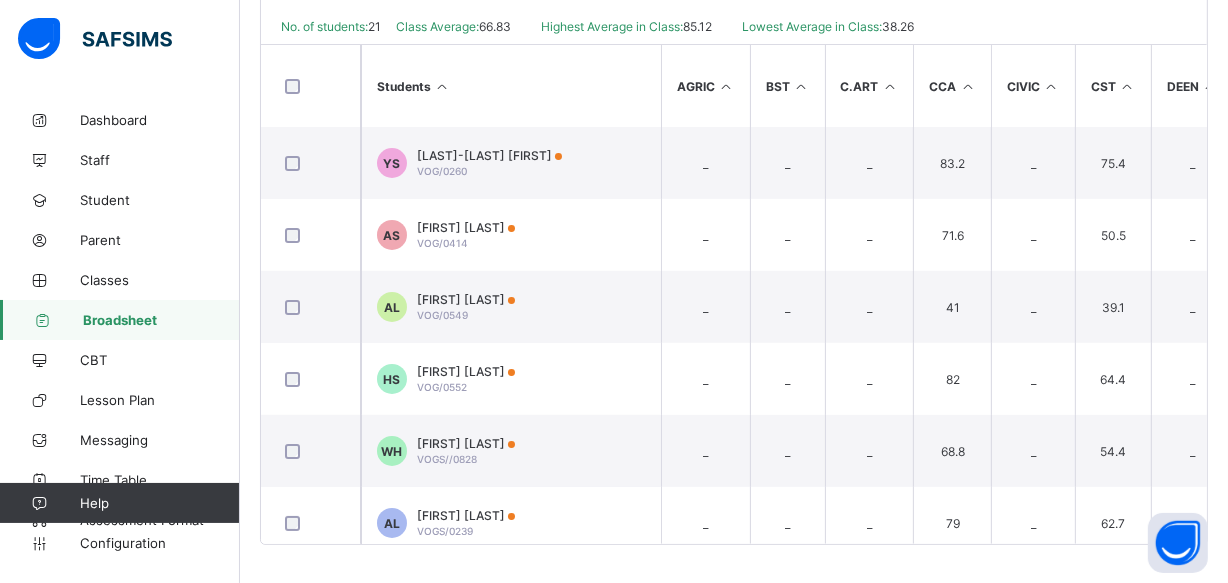 scroll, scrollTop: 430, scrollLeft: 0, axis: vertical 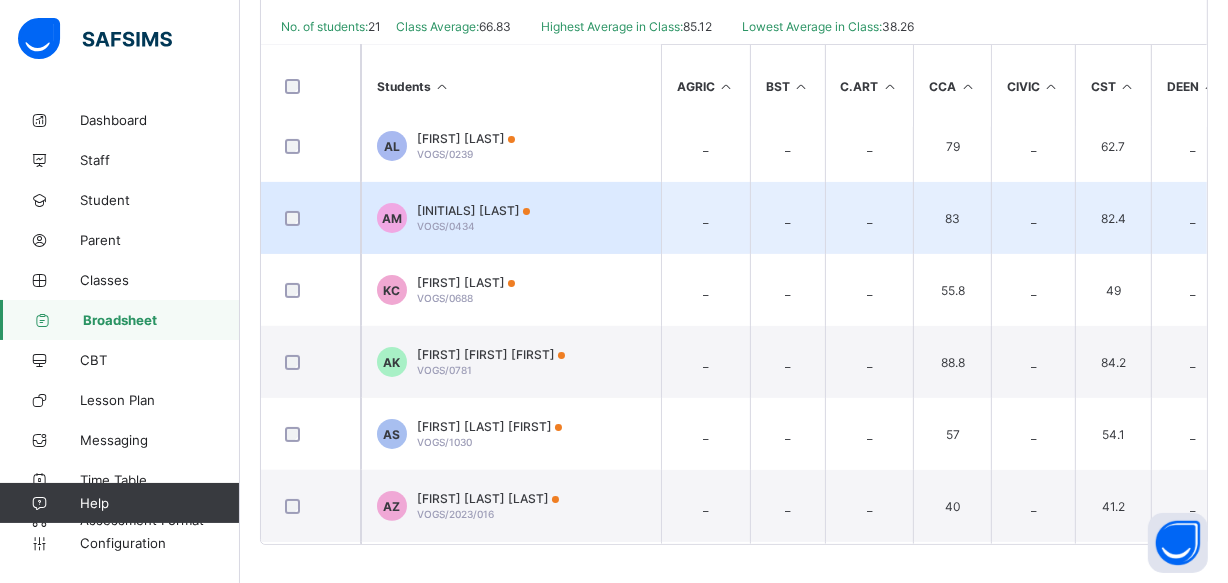 click on "AM ABDALLAH  MUSA   VOGS/0434" at bounding box center [511, 218] 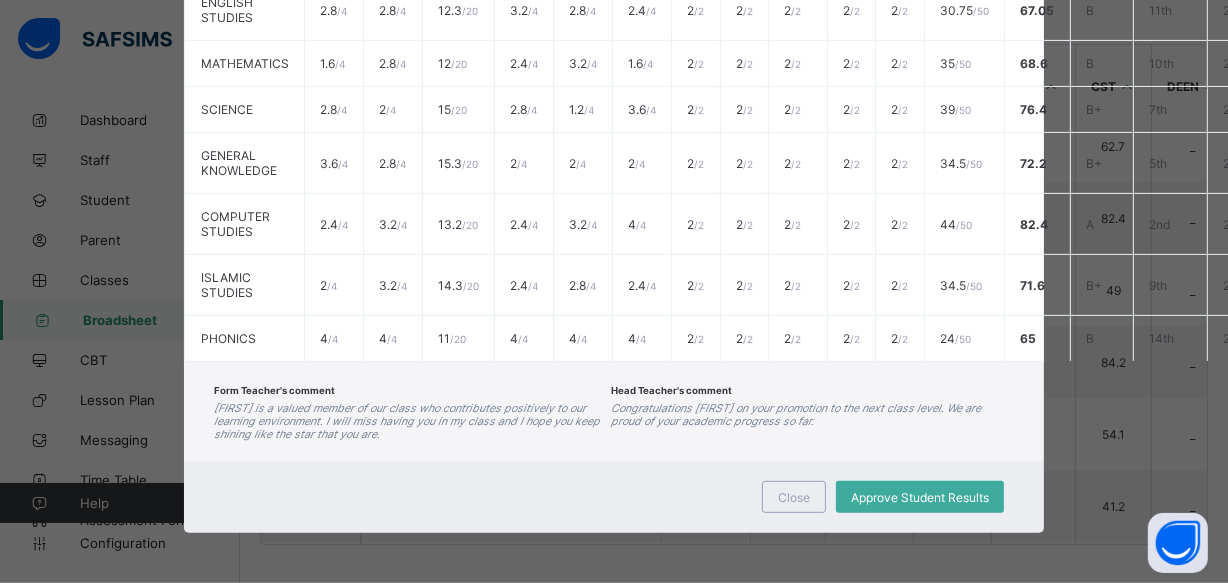 click on "Close   Approve Student Results" at bounding box center (614, 497) 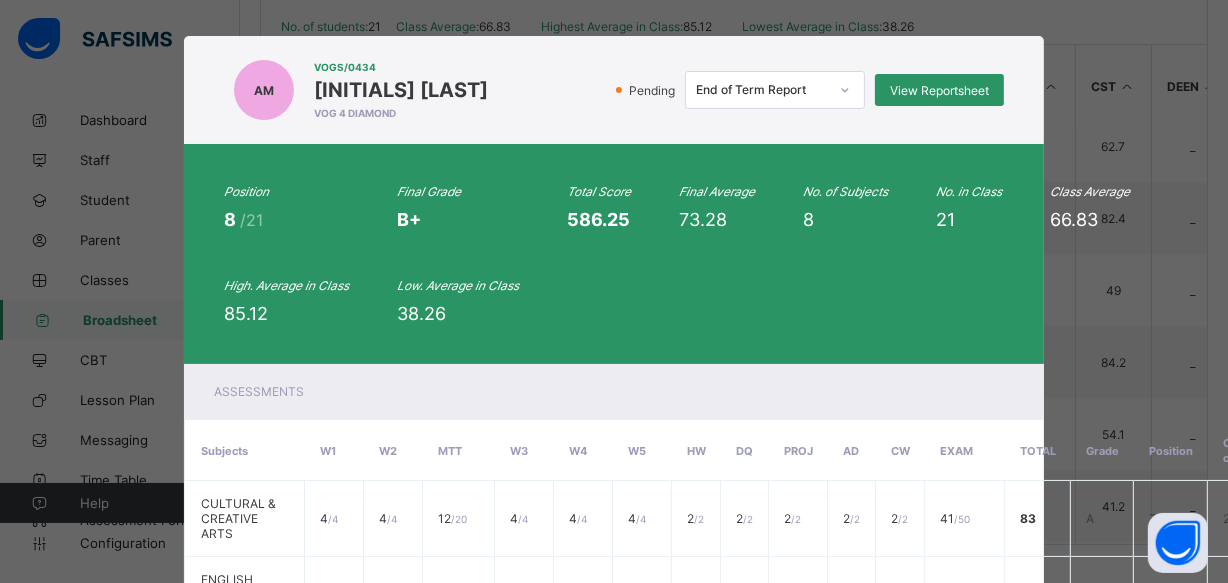 scroll, scrollTop: 0, scrollLeft: 0, axis: both 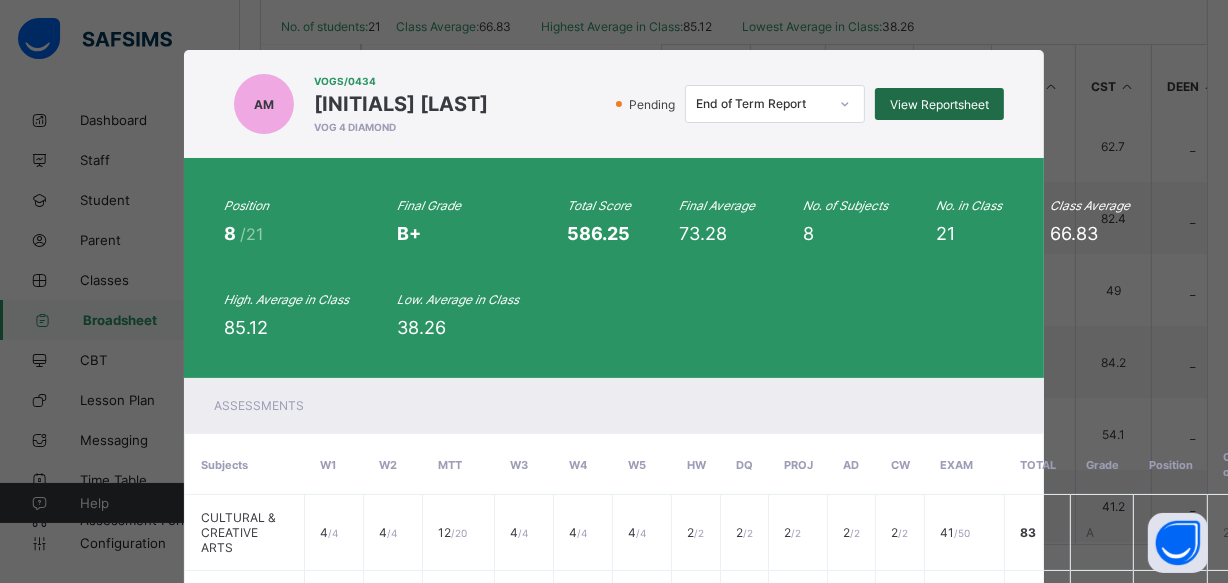 click on "View Reportsheet" at bounding box center (939, 104) 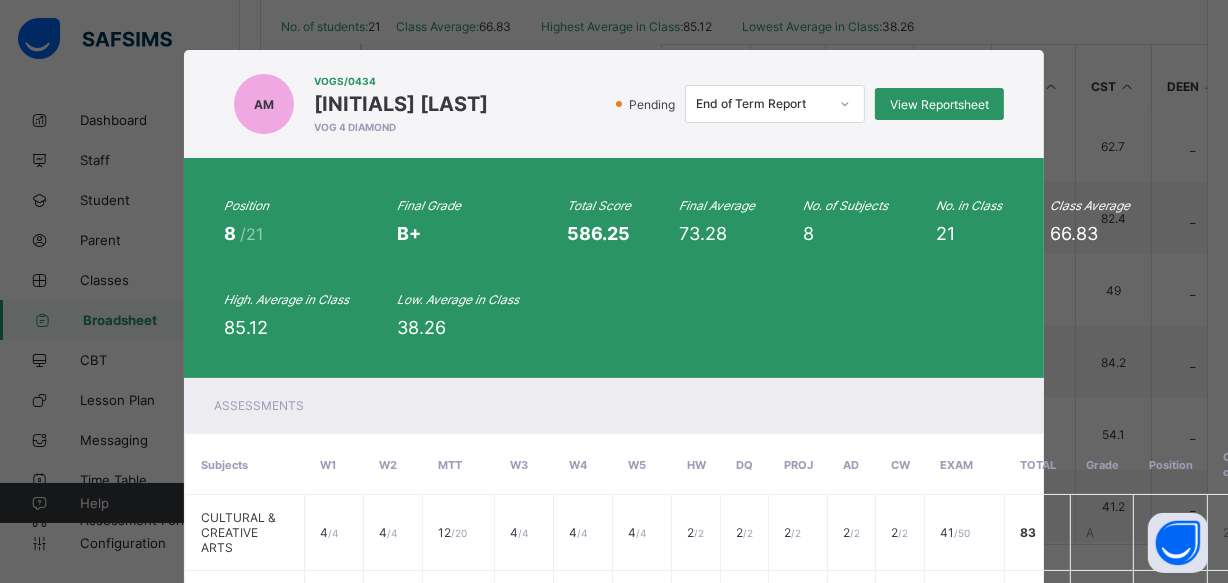click on "AM   VOGS/0434     ABDALLAH  MUSA     VOG 4 DIAMOND   Pending End of Term Report View Reportsheet" at bounding box center [614, 104] 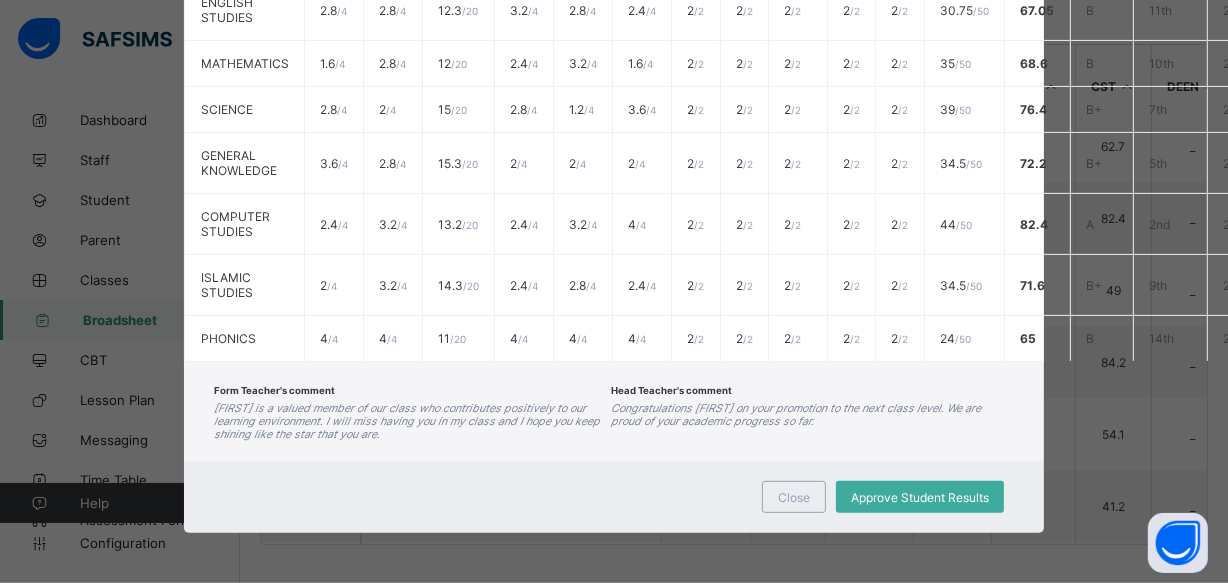 scroll, scrollTop: 599, scrollLeft: 0, axis: vertical 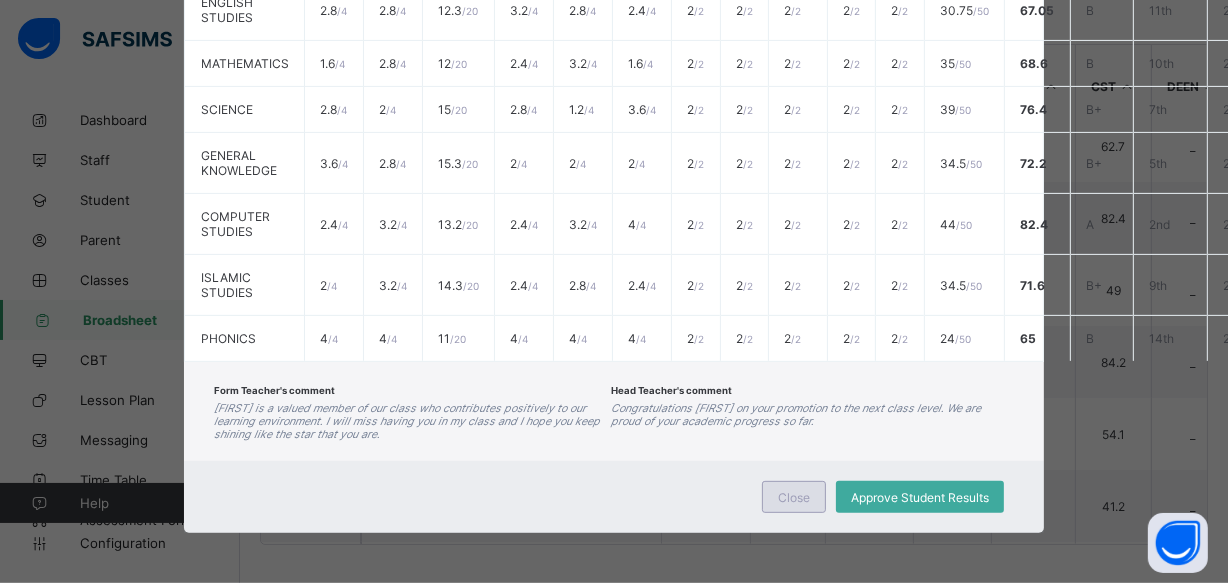 click on "Close" at bounding box center (794, 497) 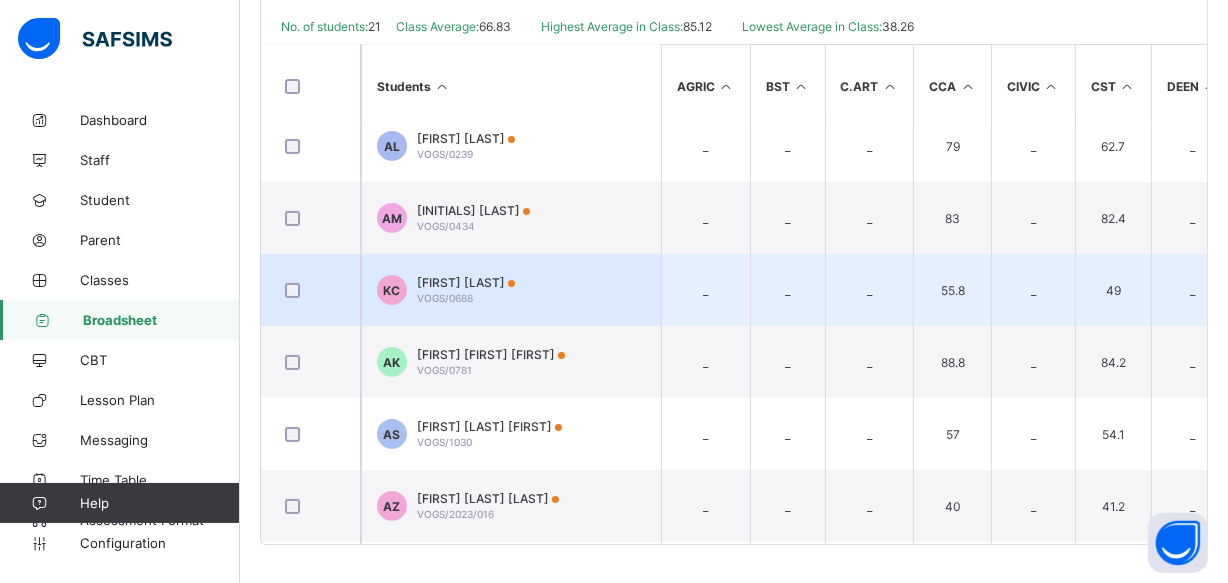 click on "KC Khadijah  Chiroma   VOGS/0688" at bounding box center (511, 290) 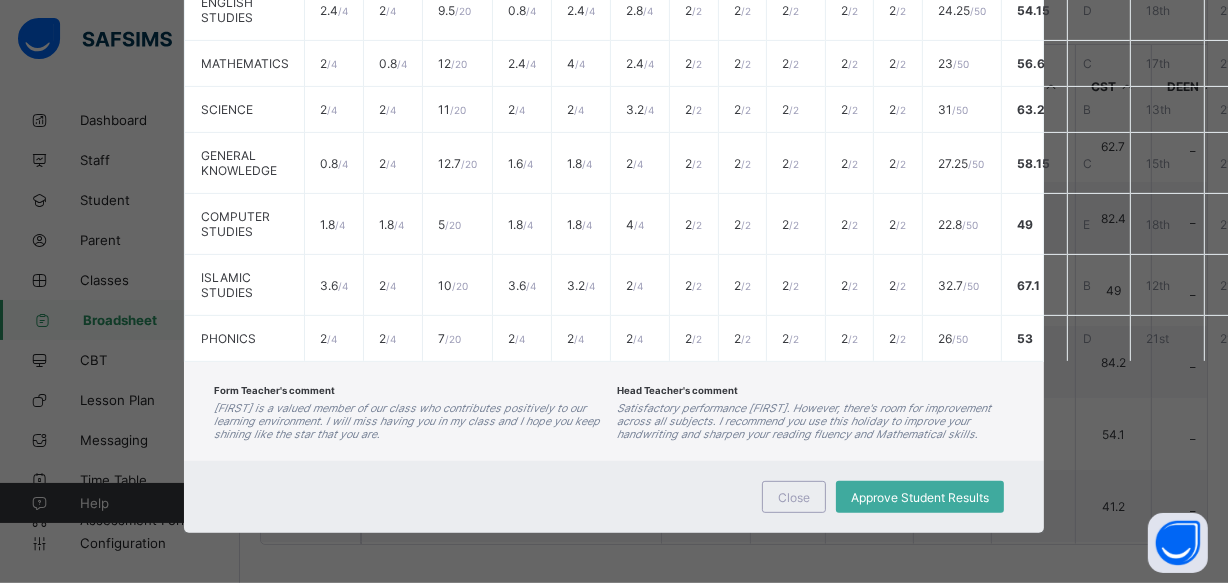 click on "Form Teacher's comment Khadijah is a valued member of our class who contributes positively to our learning environment. I will miss having you in my class and I hope you keep shining like the star that you are.   Head Teacher's comment  Satisfactory performance Khadijah. However, there's room for improvement across all subjects. I recommend you use this holiday to improve your handwriting and sharpen your reading fluency and Mathematical skills." at bounding box center [614, 411] 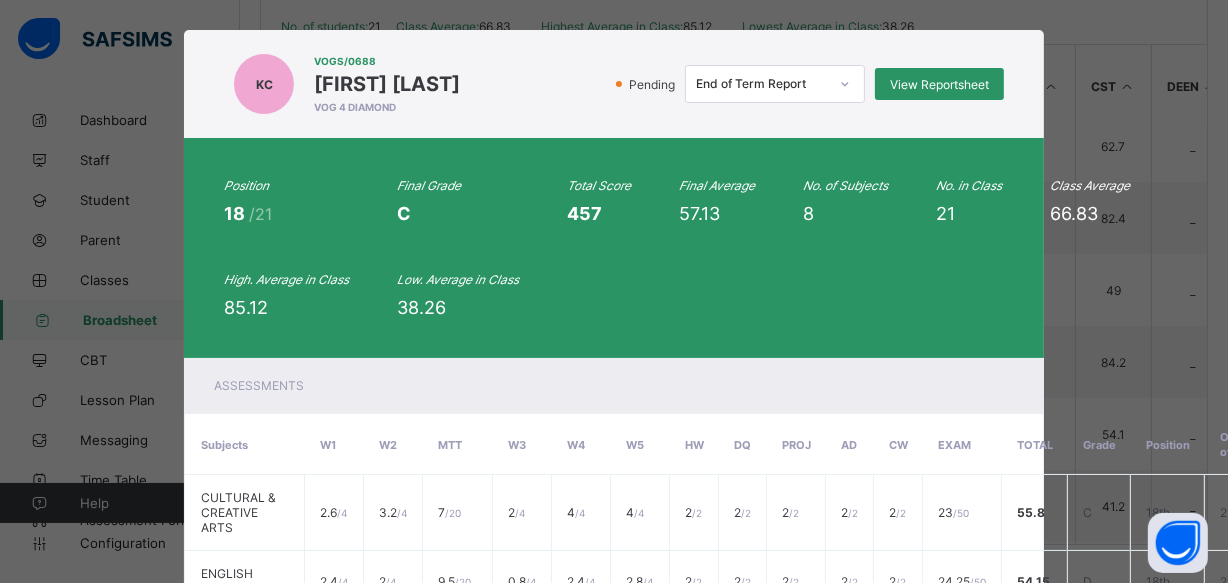 scroll, scrollTop: 17, scrollLeft: 0, axis: vertical 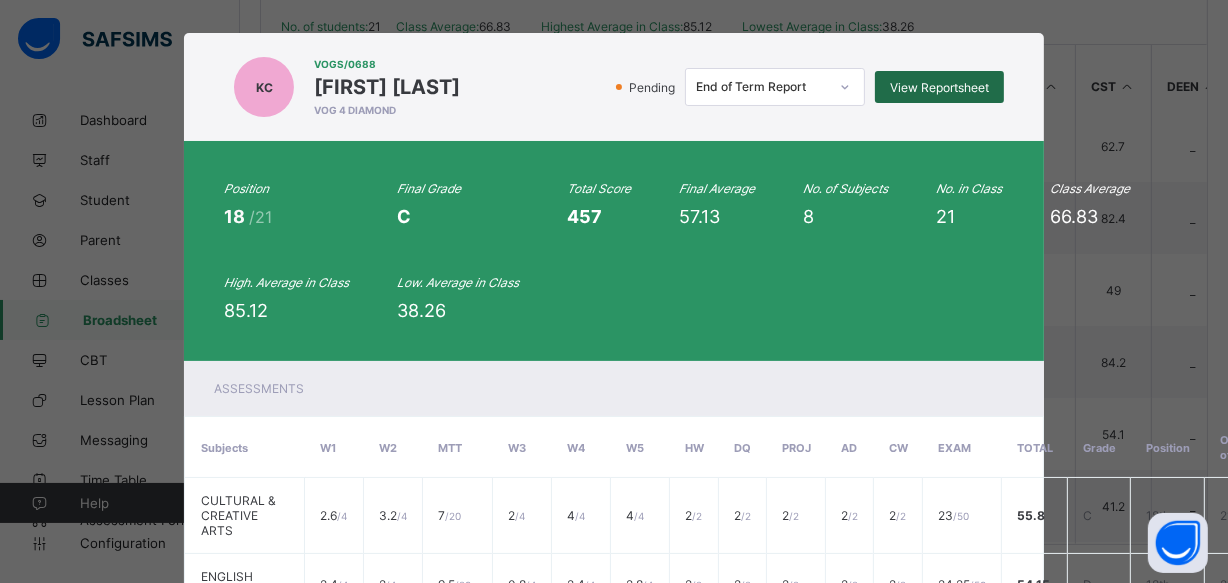 click on "View Reportsheet" at bounding box center (939, 87) 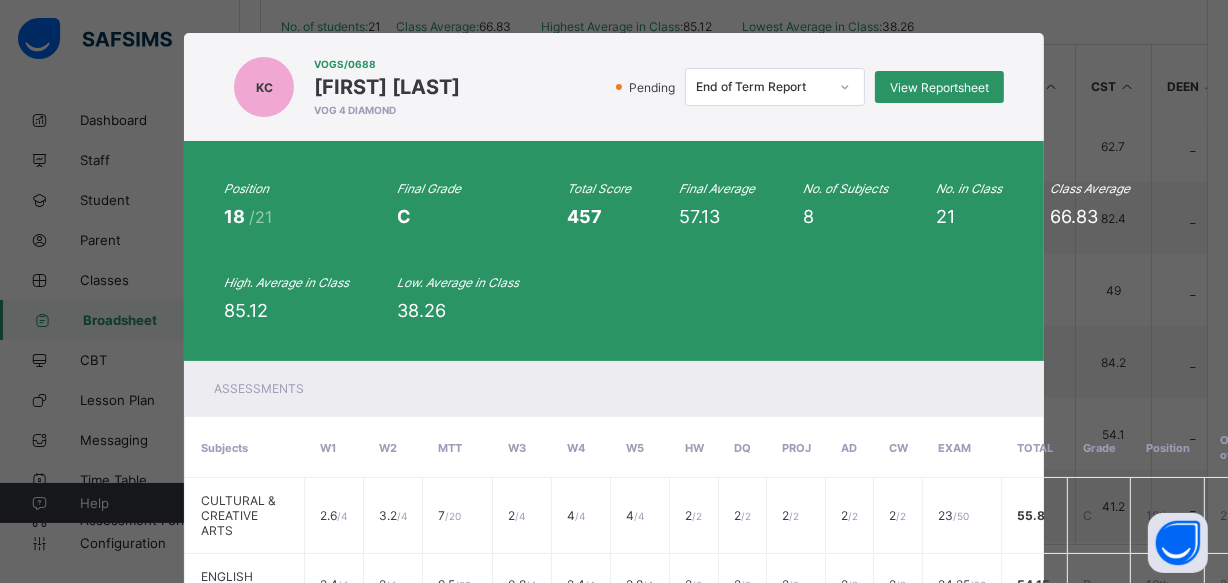 click on "KC   VOGS/0688     Khadijah  Chiroma     VOG 4 DIAMOND   Pending End of Term Report View Reportsheet" at bounding box center (614, 87) 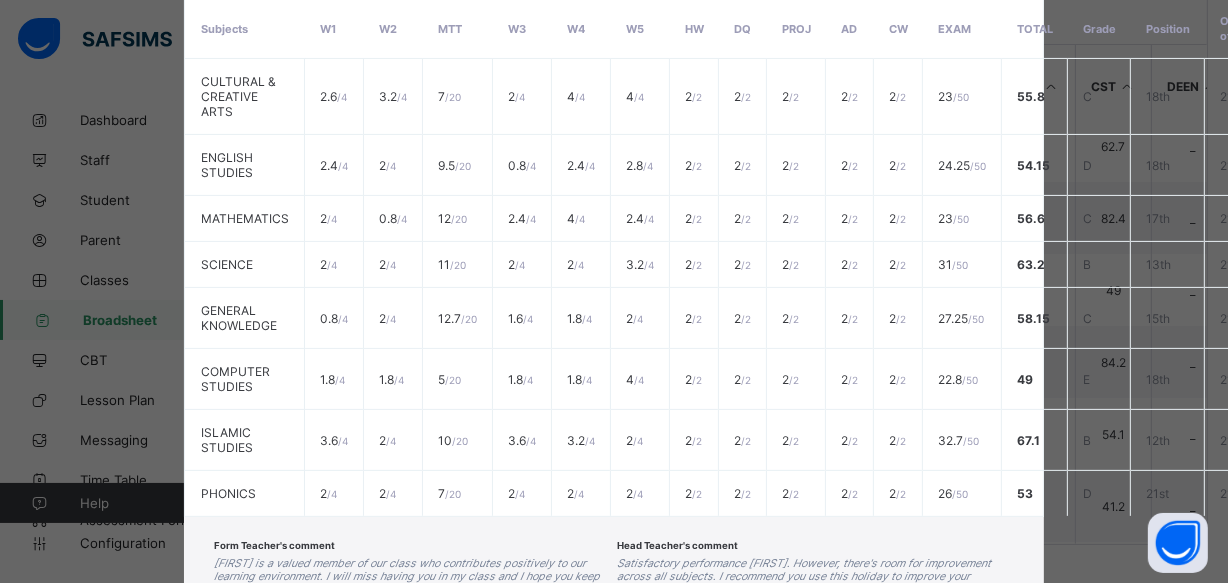 scroll, scrollTop: 599, scrollLeft: 0, axis: vertical 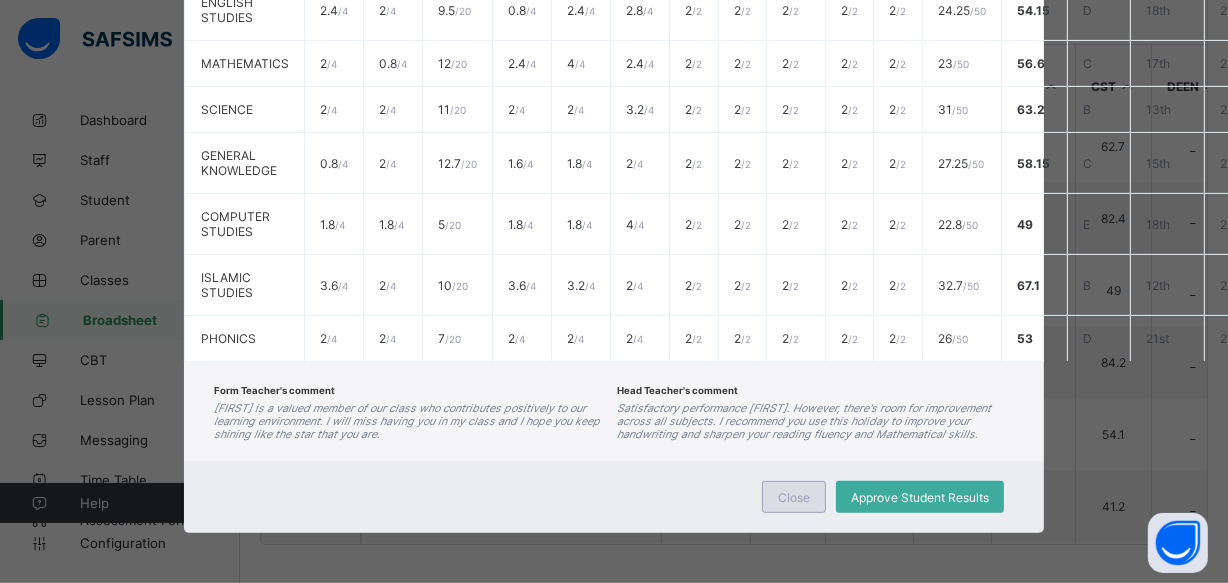 click on "Close" at bounding box center (794, 497) 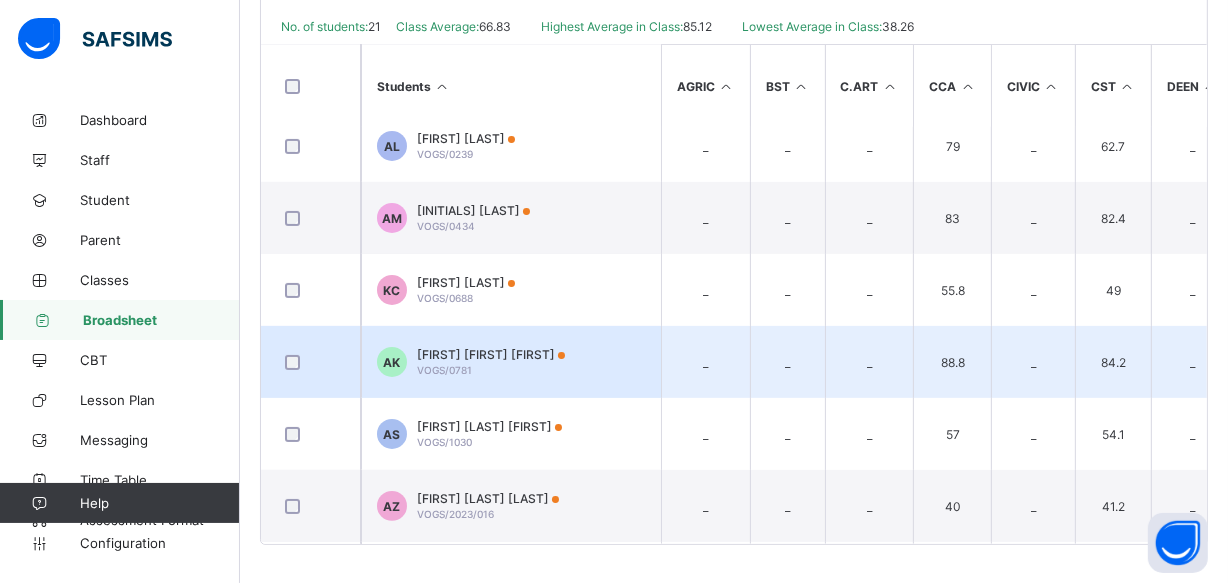 click on "AK Ahmad  Aliyu Kawu   VOGS/0781" at bounding box center (511, 362) 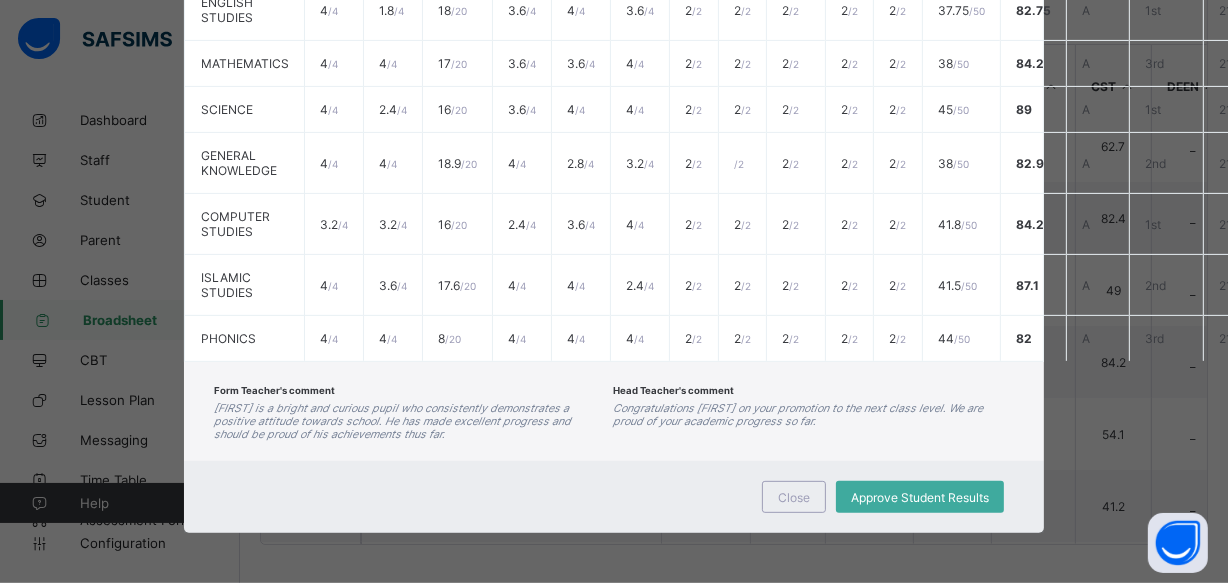 click on "Form Teacher's comment Ahmad is a bright and curious pupil who consistently demonstrates a positive attitude towards school. He has made excellent progress and should be proud of his achievements thus far.   Head Teacher's comment Congratulations Ahmad on your promotion to the next class level. We are proud of your academic progress so far." at bounding box center [614, 411] 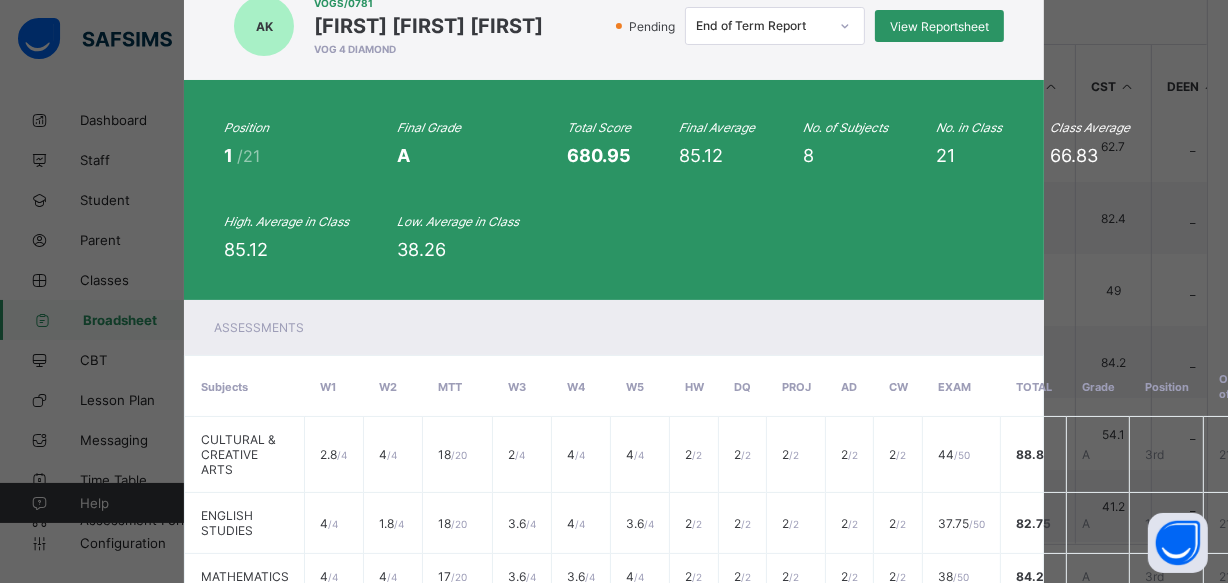 scroll, scrollTop: 53, scrollLeft: 0, axis: vertical 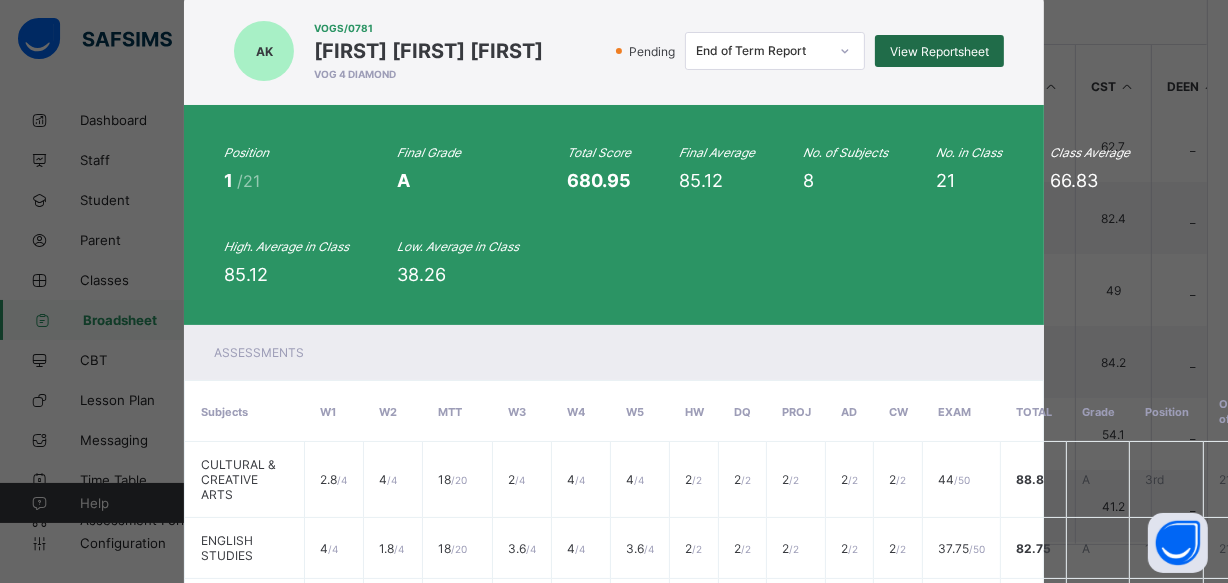 click on "View Reportsheet" at bounding box center [939, 51] 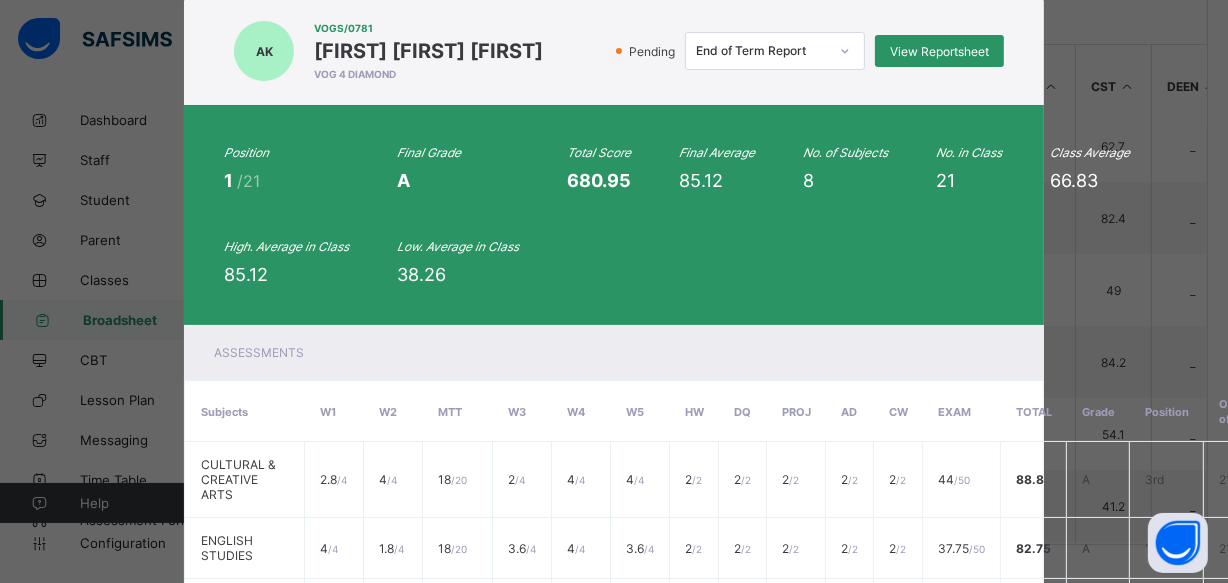 click on "Pending End of Term Report View Reportsheet" at bounding box center [778, 51] 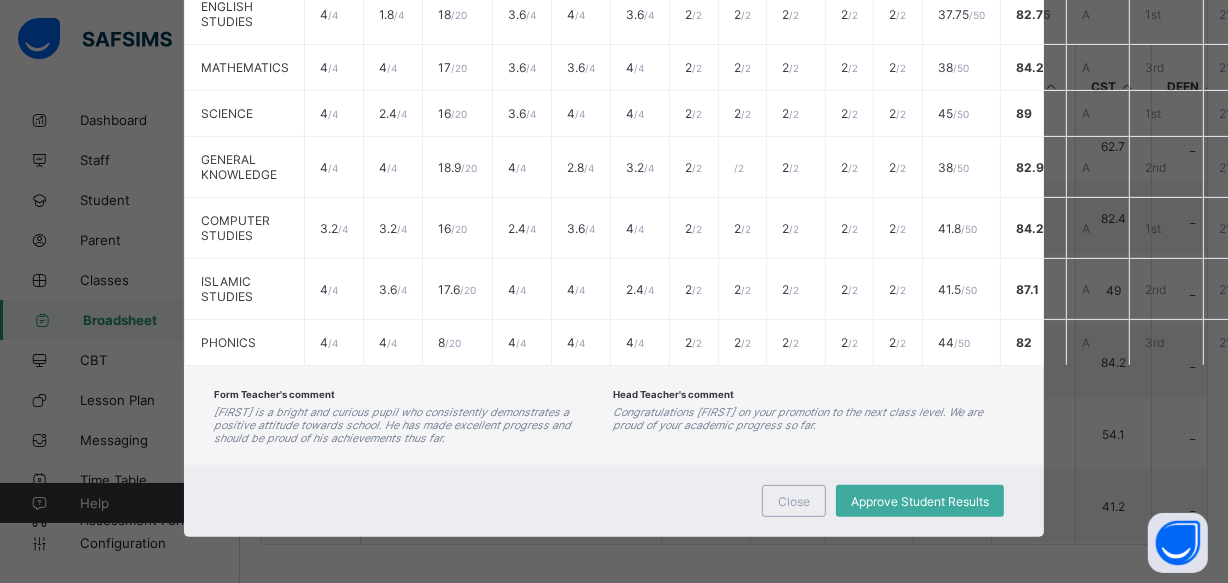 scroll, scrollTop: 599, scrollLeft: 0, axis: vertical 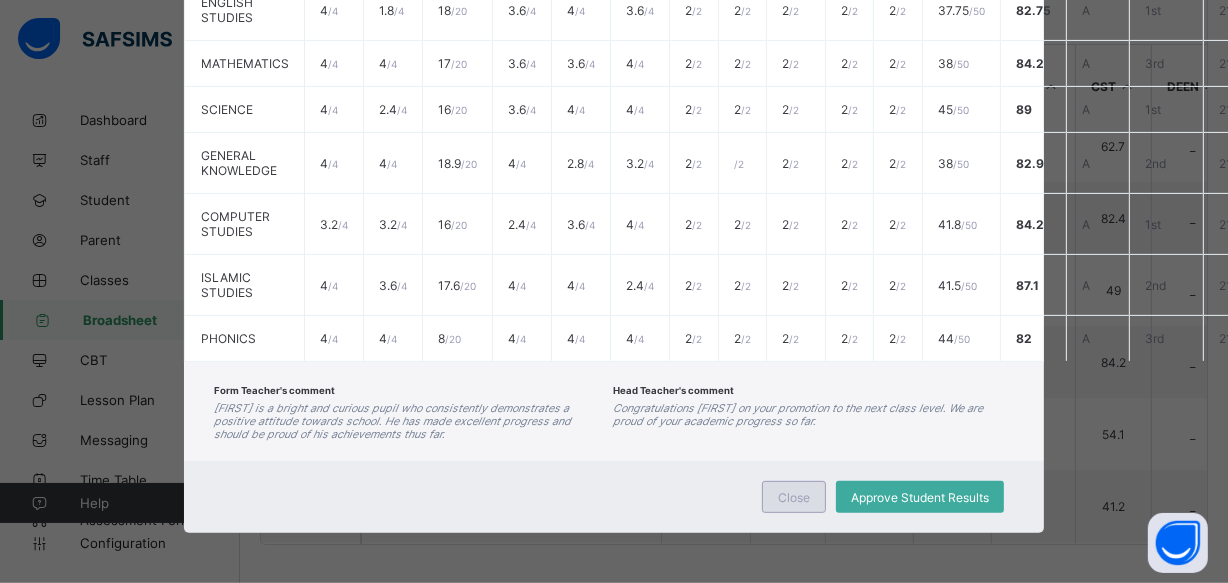 click on "Close" at bounding box center [794, 497] 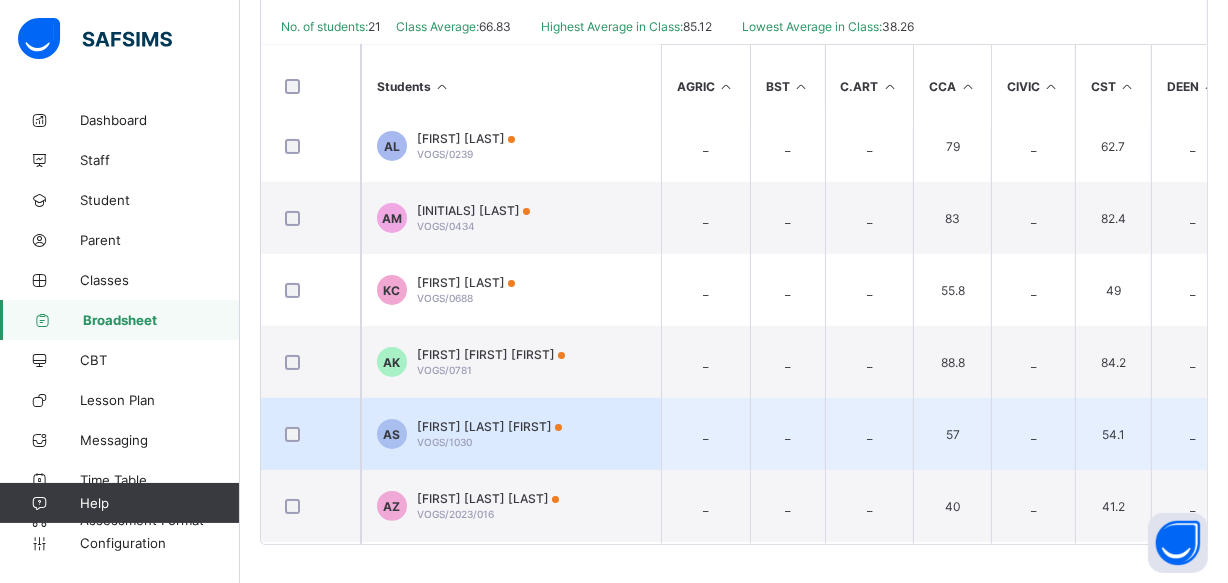 click on "ABDULAZEEZ USMAN SHAMAKI" at bounding box center [489, 426] 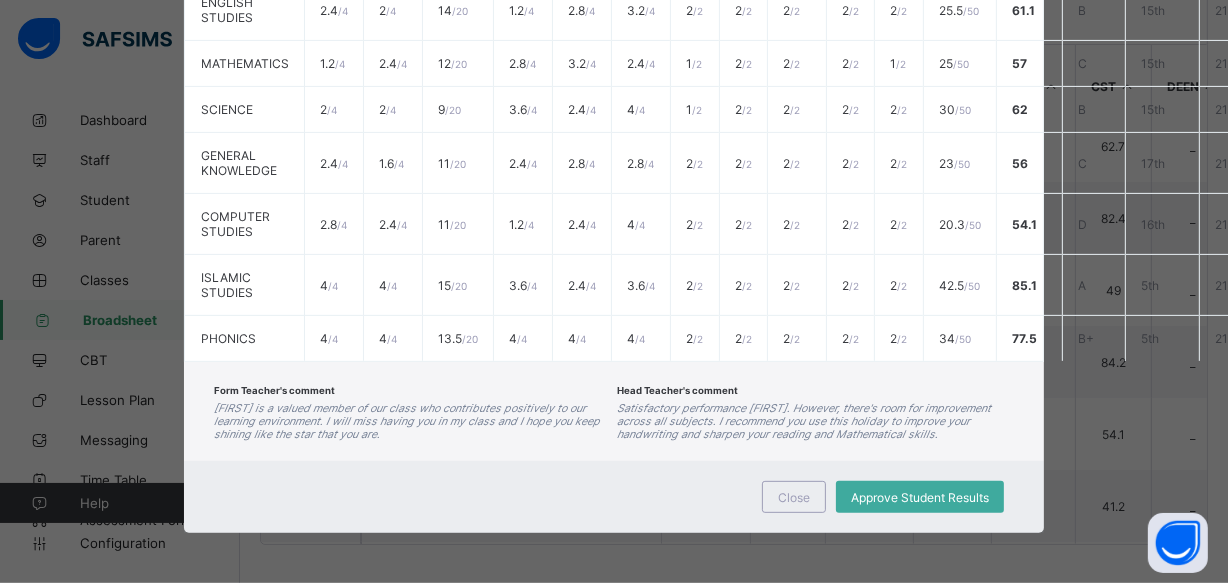 click on "Form Teacher's comment Abdulazeez is a valued member of our class who contributes positively to our learning environment. I will miss having you in my class and I hope you keep shining like the star that you are.   Head Teacher's comment Satisfactory performance Abdulazeez. However, there's room for improvement across all subjects. I recommend you use this holiday to improve your handwriting and sharpen your reading and Mathematical skills." at bounding box center (614, 411) 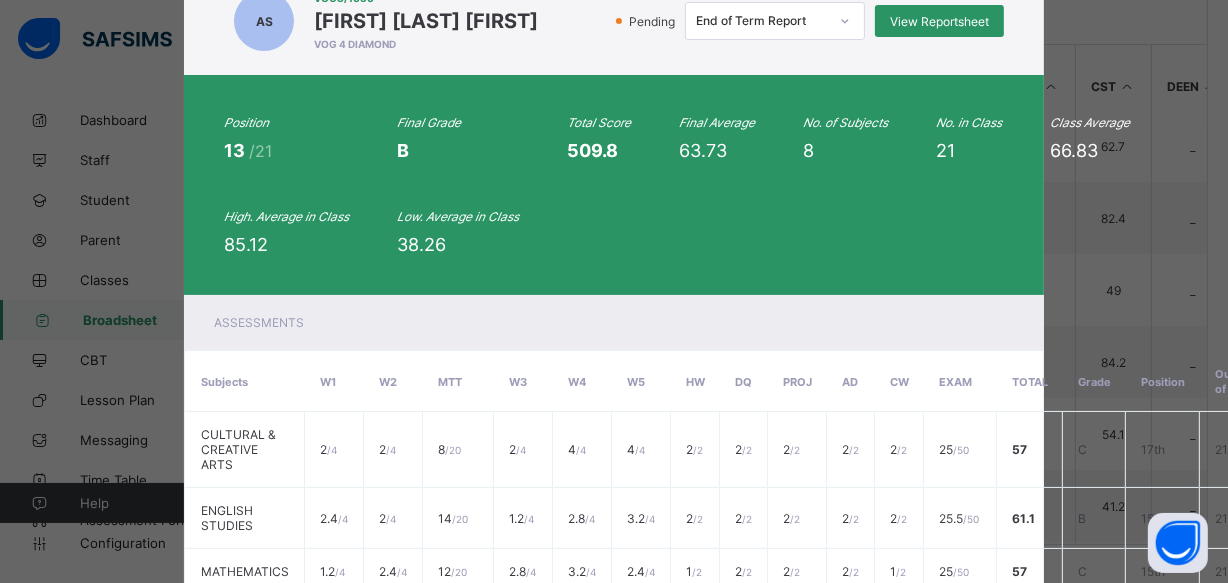 scroll, scrollTop: 53, scrollLeft: 0, axis: vertical 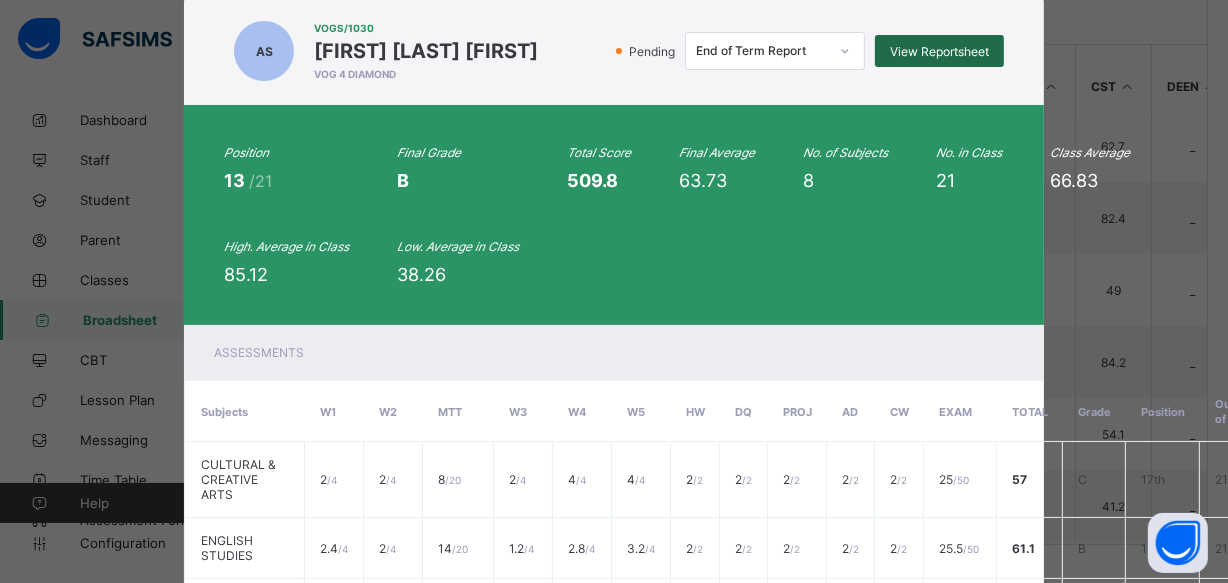 click on "View Reportsheet" at bounding box center (939, 51) 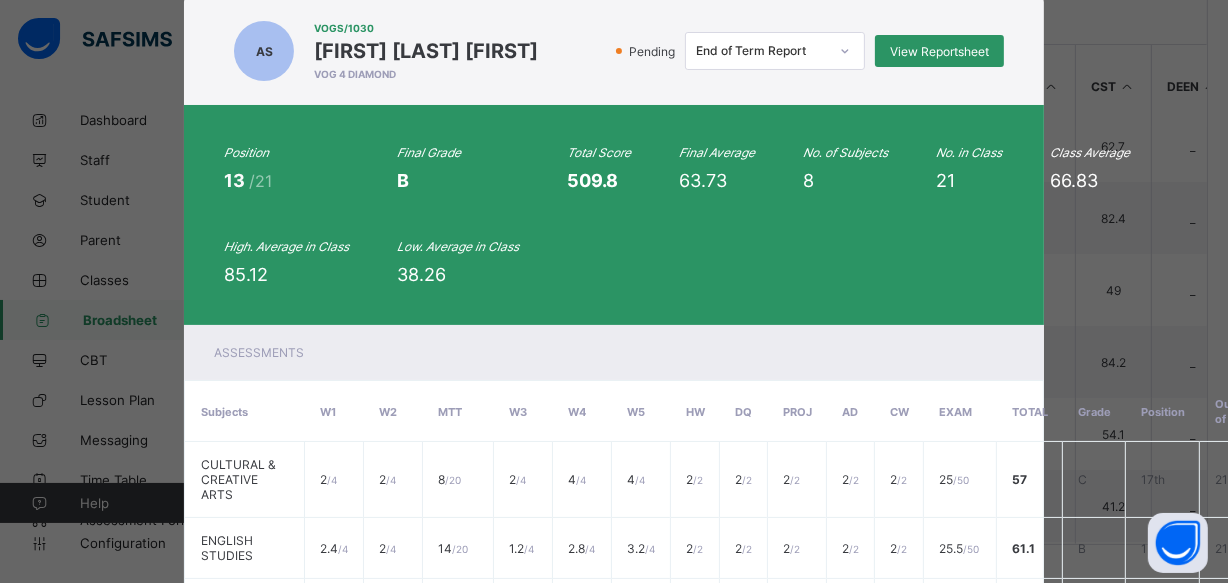 click on "AS   VOGS/1030     ABDULAZEEZ USMAN SHAMAKI     VOG 4 DIAMOND   Pending End of Term Report View Reportsheet" at bounding box center [614, 51] 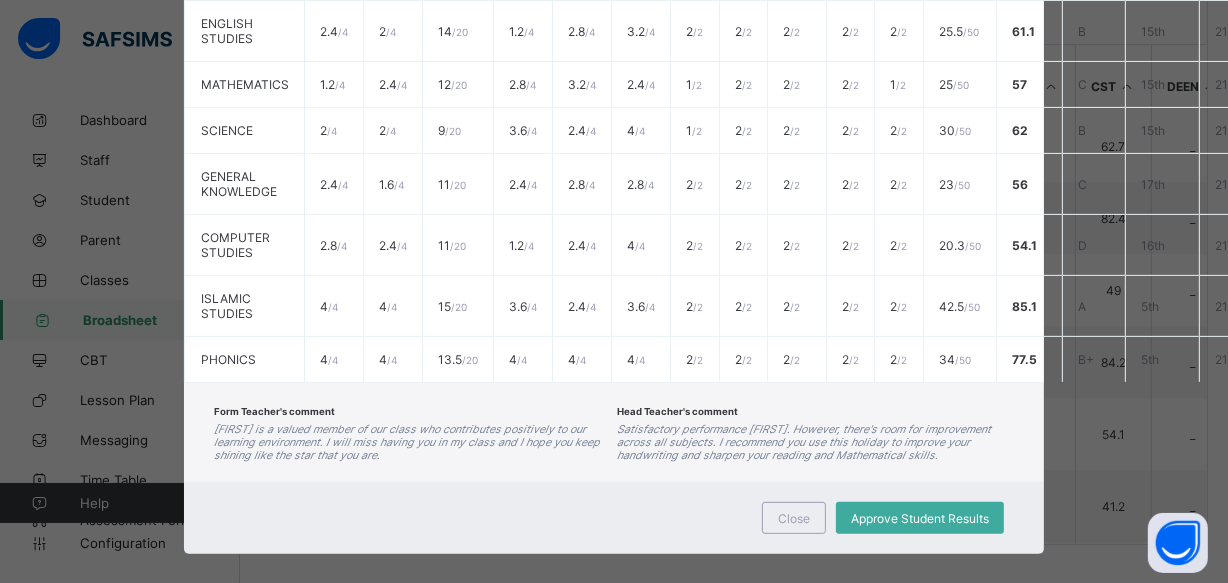 scroll, scrollTop: 599, scrollLeft: 0, axis: vertical 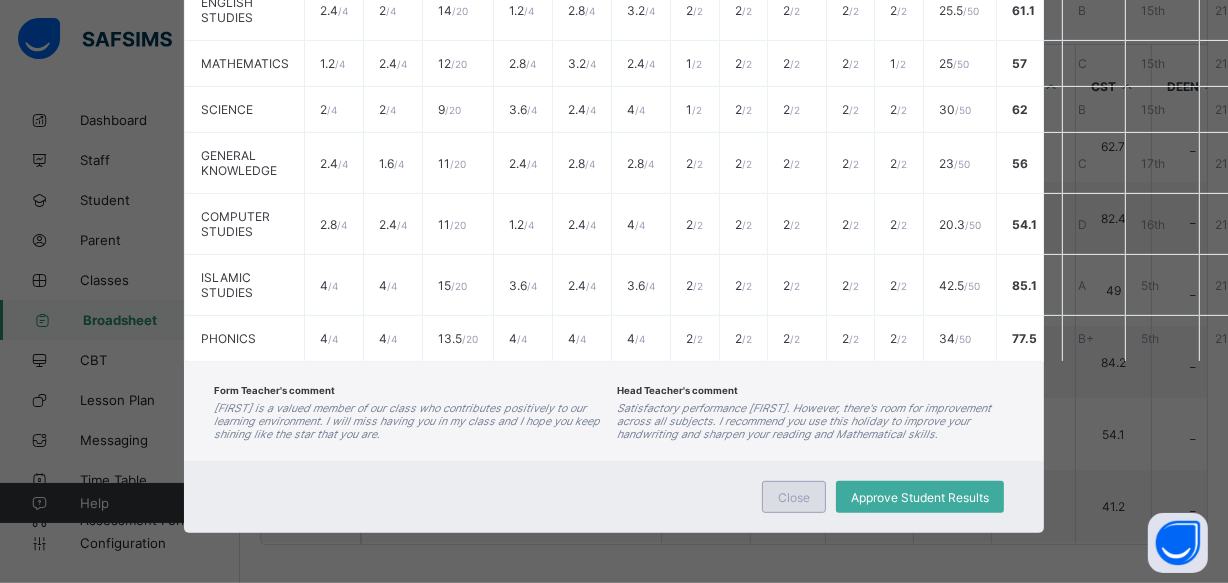 click on "Close" at bounding box center (794, 497) 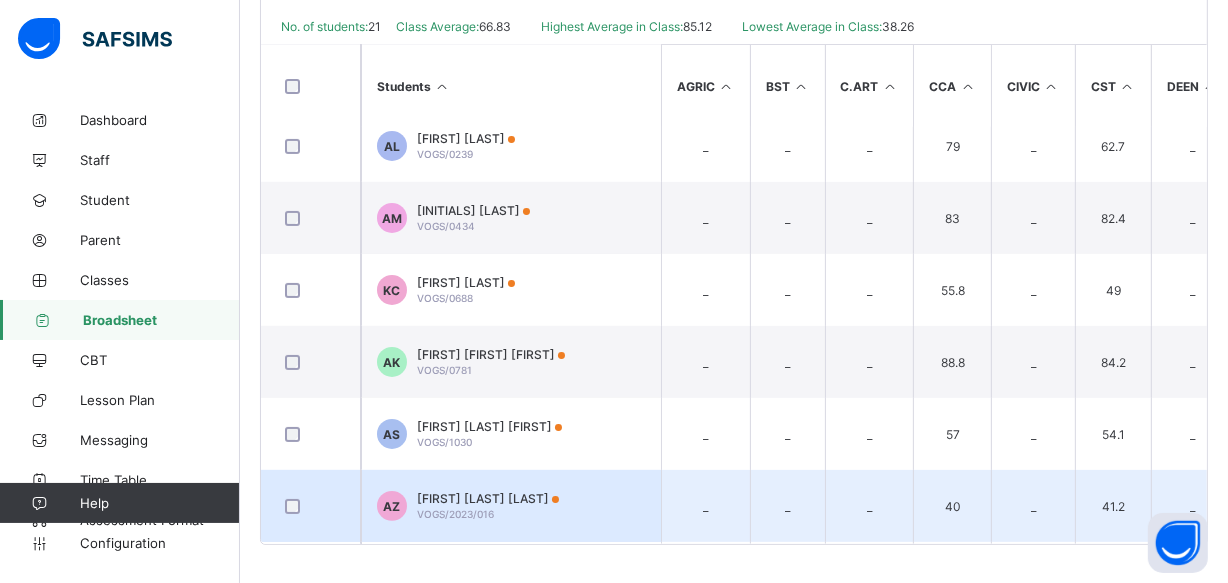 click on "AZ Abduljabbar  Bin Zubair   VOGS/2023/016" at bounding box center (511, 506) 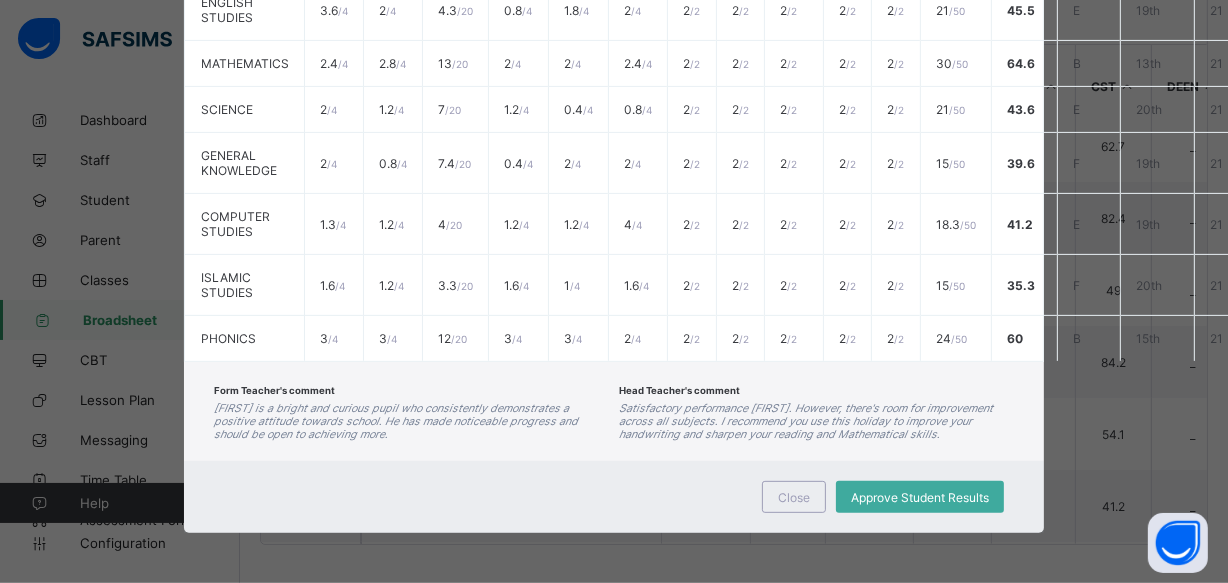 click on "Close   Approve Student Results" at bounding box center [614, 497] 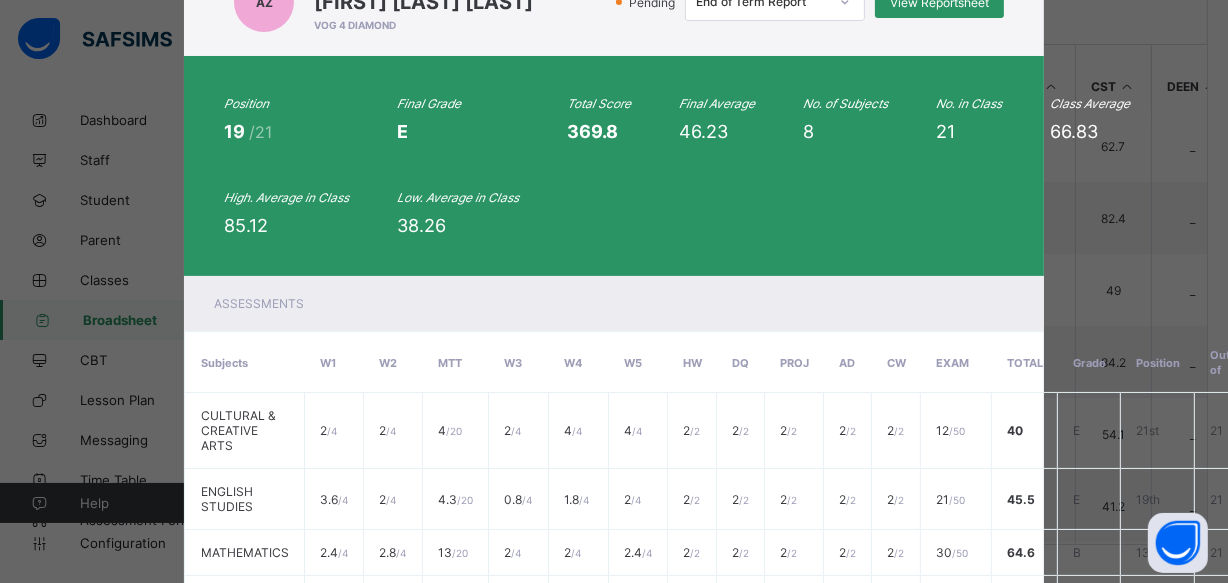 scroll, scrollTop: 10, scrollLeft: 0, axis: vertical 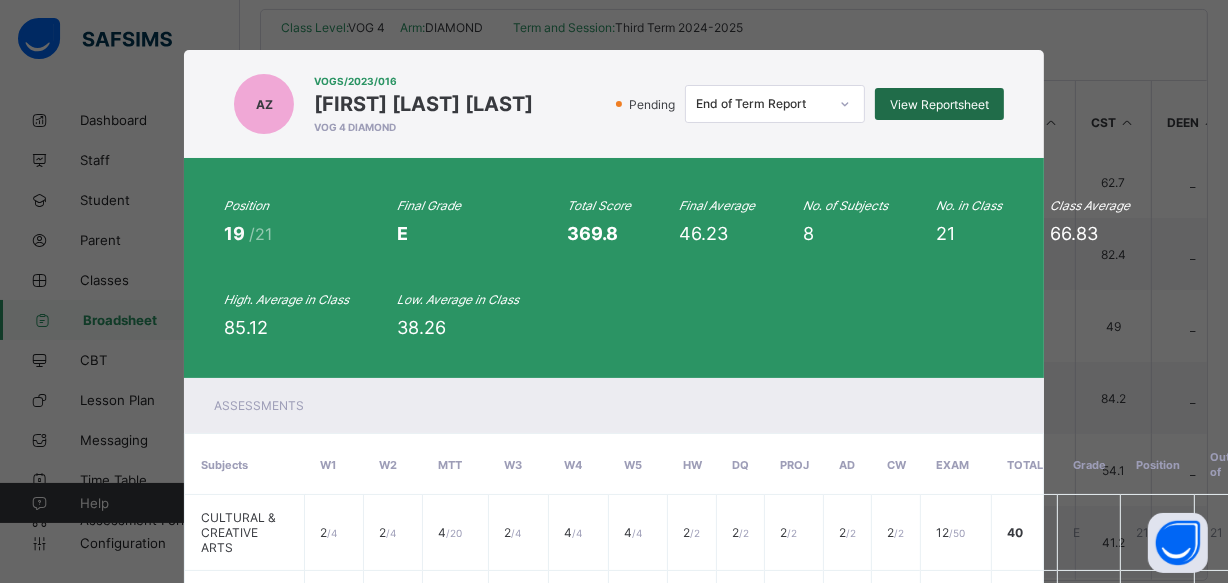 click on "View Reportsheet" at bounding box center (939, 104) 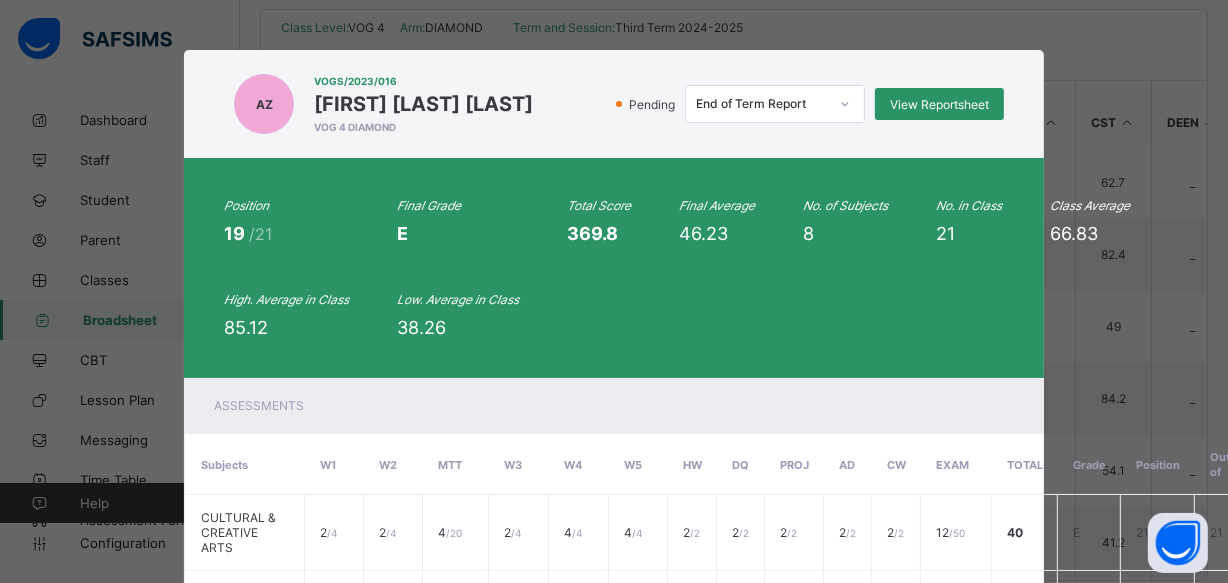 click on "Pending End of Term Report View Reportsheet" at bounding box center [773, 104] 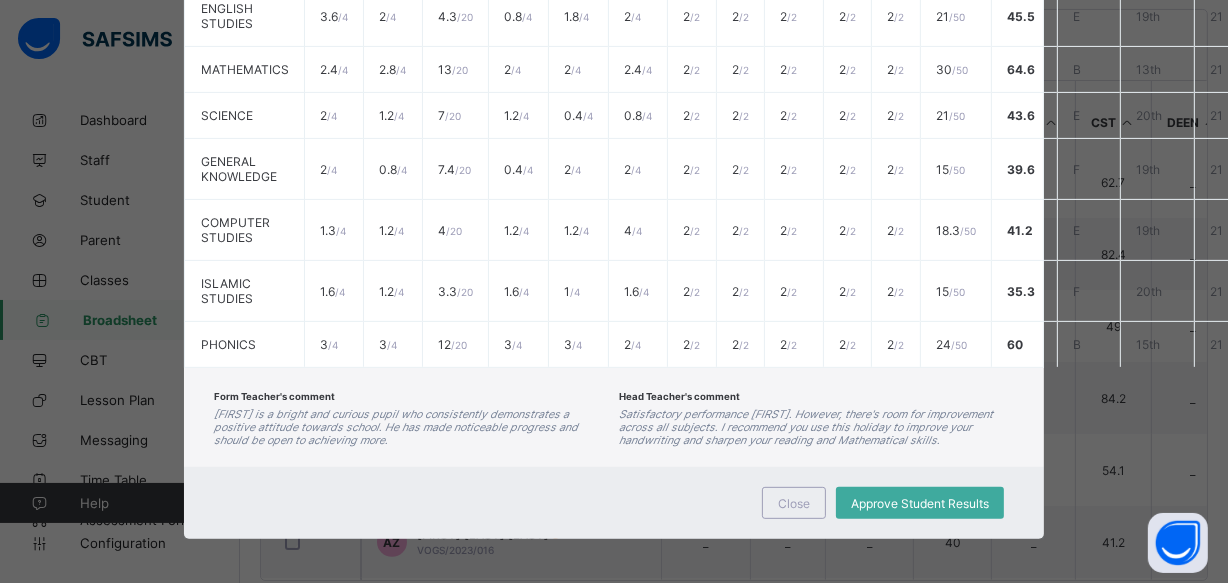 scroll, scrollTop: 599, scrollLeft: 0, axis: vertical 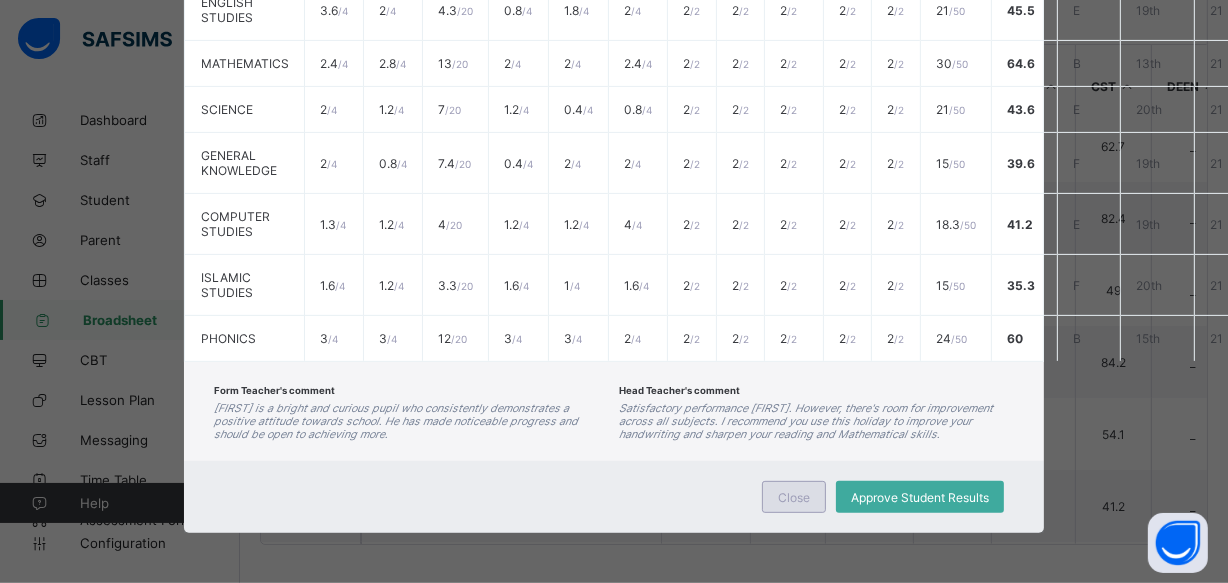 click on "Close" at bounding box center (794, 497) 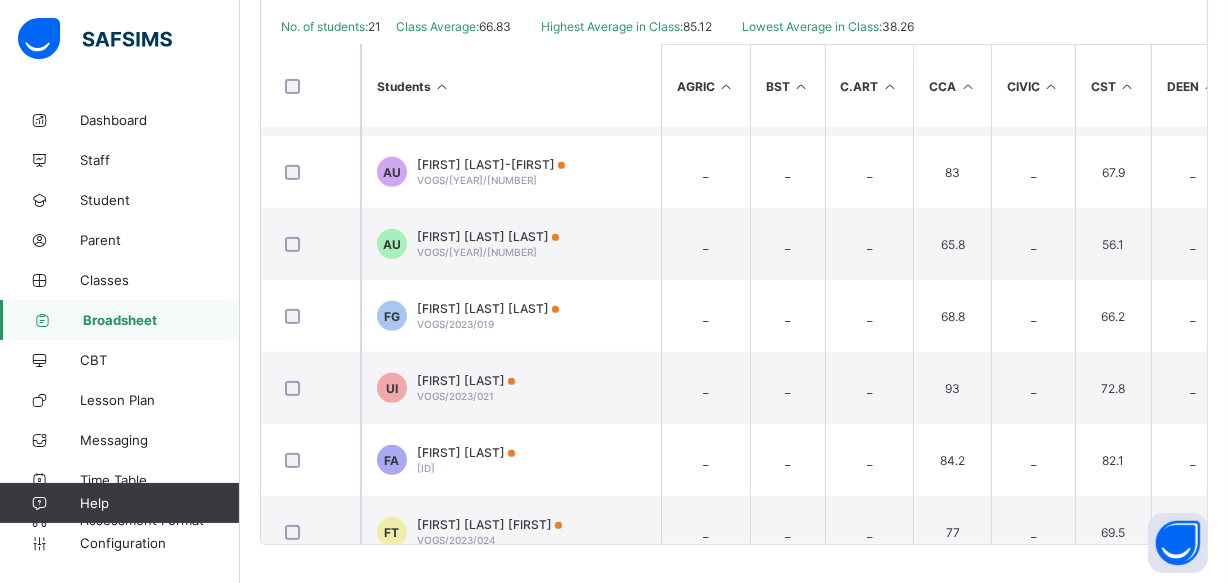 scroll, scrollTop: 789, scrollLeft: 0, axis: vertical 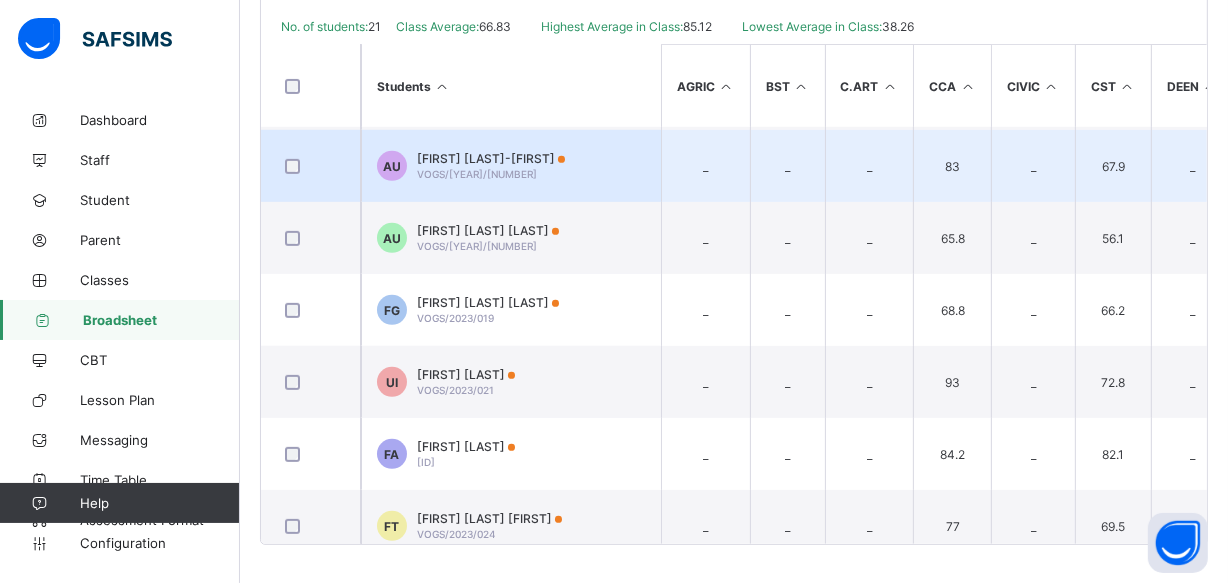 click on "AU Aisha  Usman-Muhammad   VOGS/2023/017" at bounding box center (511, 166) 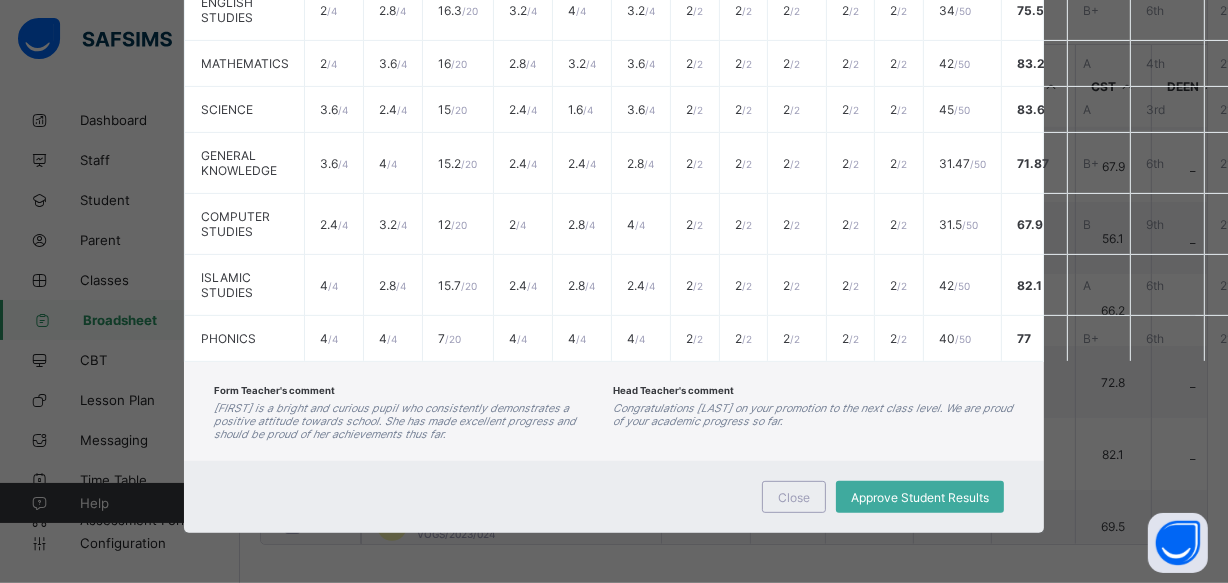 click on "Form Teacher's comment Aisha is a bright and curious pupil who consistently demonstrates a positive attitude towards school. She has made excellent progress and should be proud of her achievements thus far.   Head Teacher's comment Congratulations Aisha on your promotion to the next class level. We are proud of your academic progress so far." at bounding box center (614, 411) 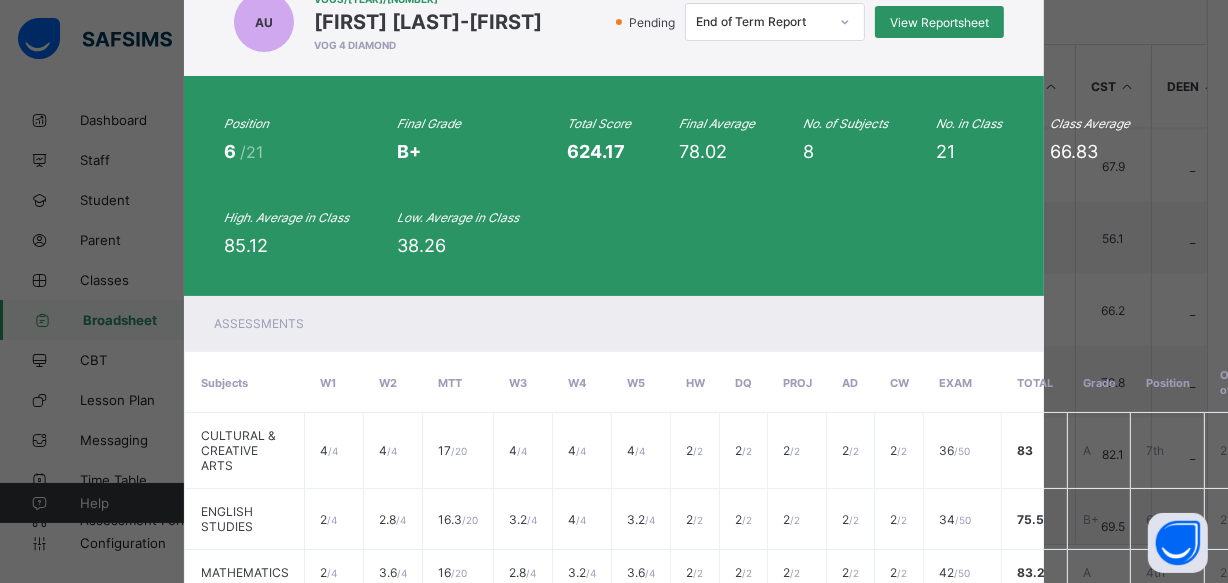 scroll, scrollTop: 17, scrollLeft: 0, axis: vertical 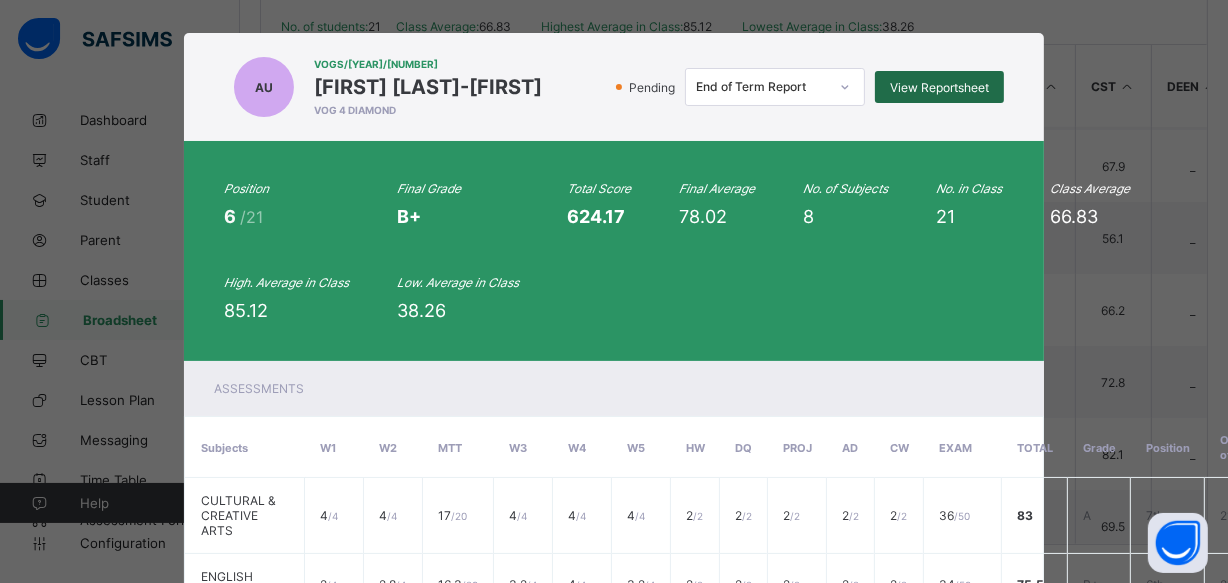 click on "View Reportsheet" at bounding box center [939, 87] 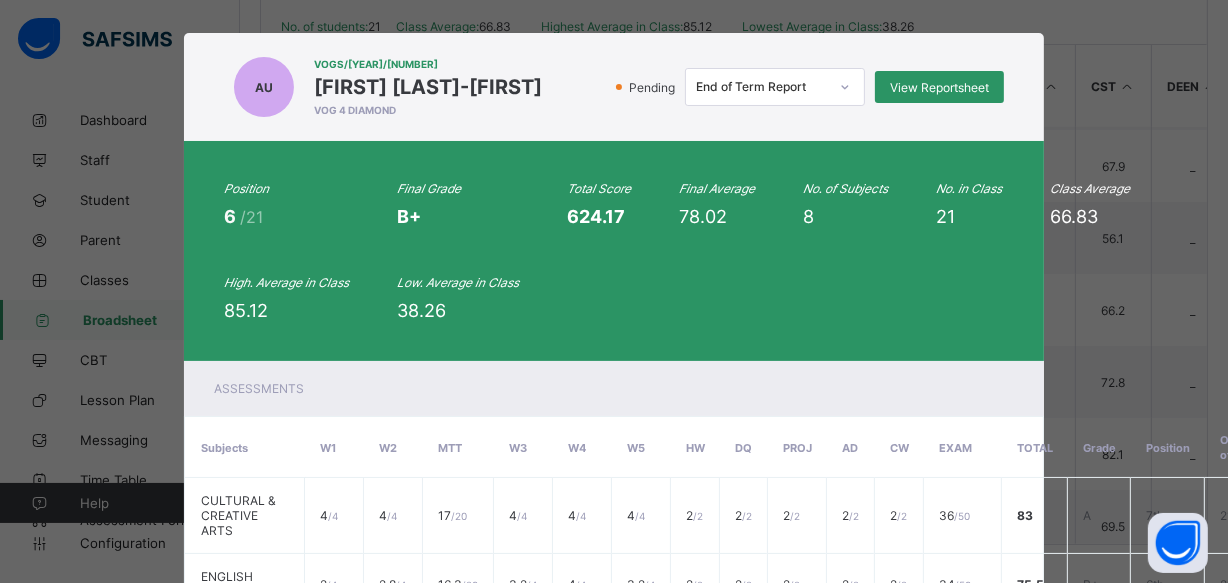 click on "VOG 4 DIAMOND" at bounding box center [428, 110] 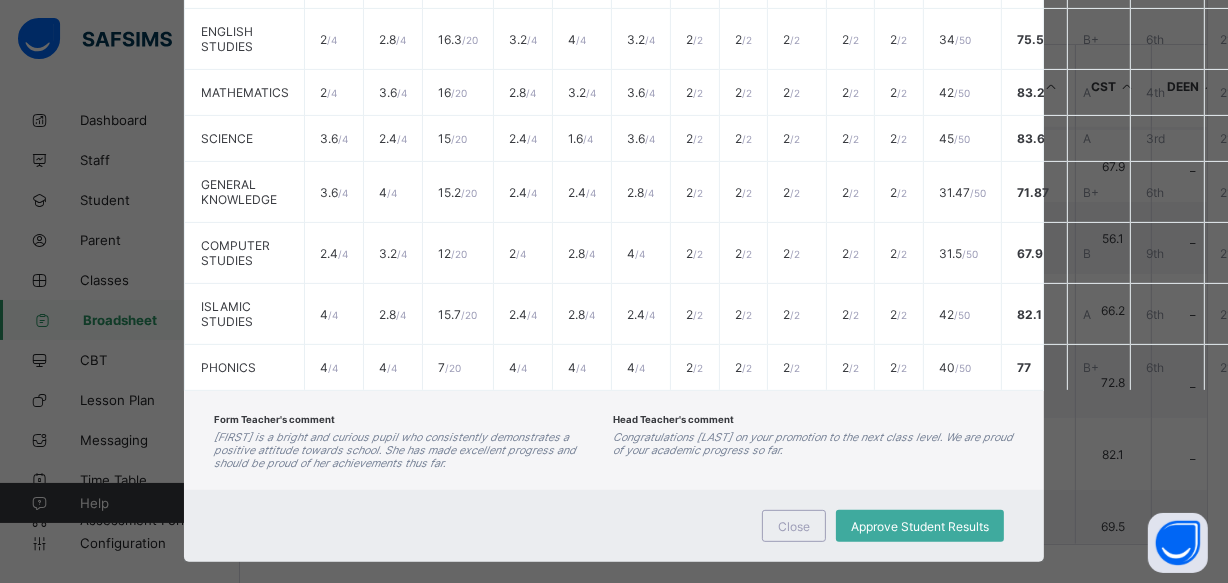 scroll, scrollTop: 599, scrollLeft: 0, axis: vertical 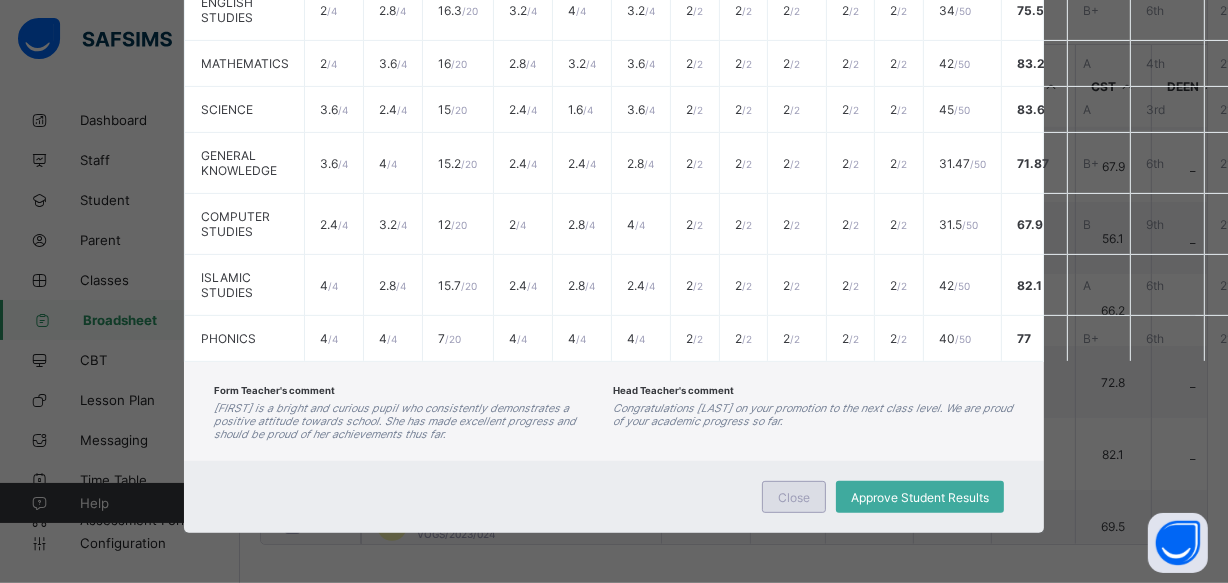 click on "Close" at bounding box center (794, 497) 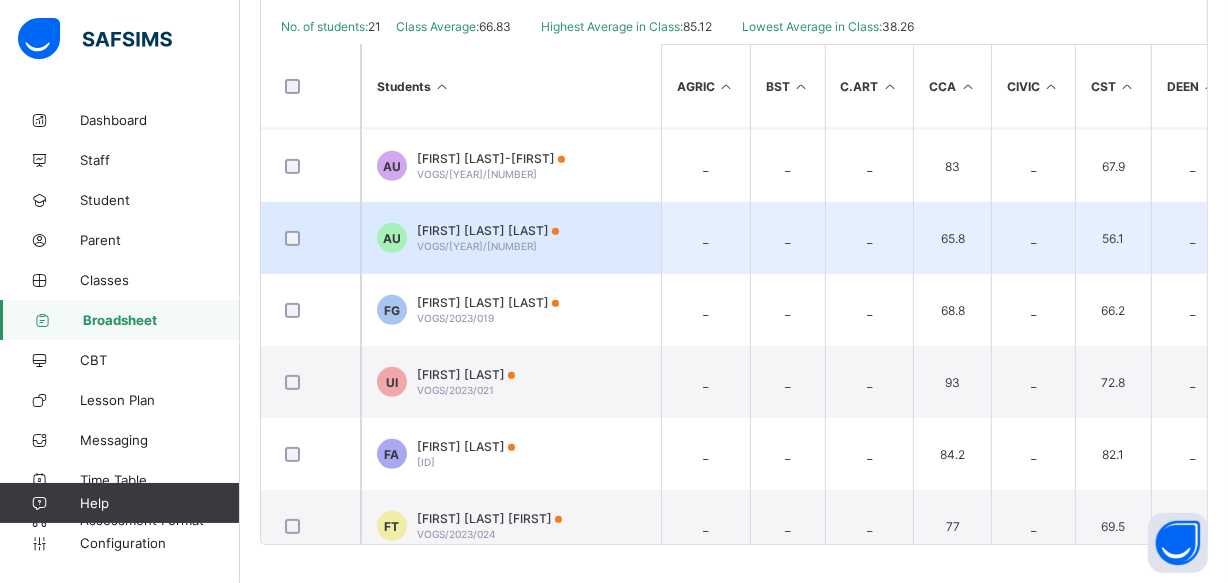 click on "AU Aliyu Buhari Usman   VOGS/2023/018" at bounding box center (511, 238) 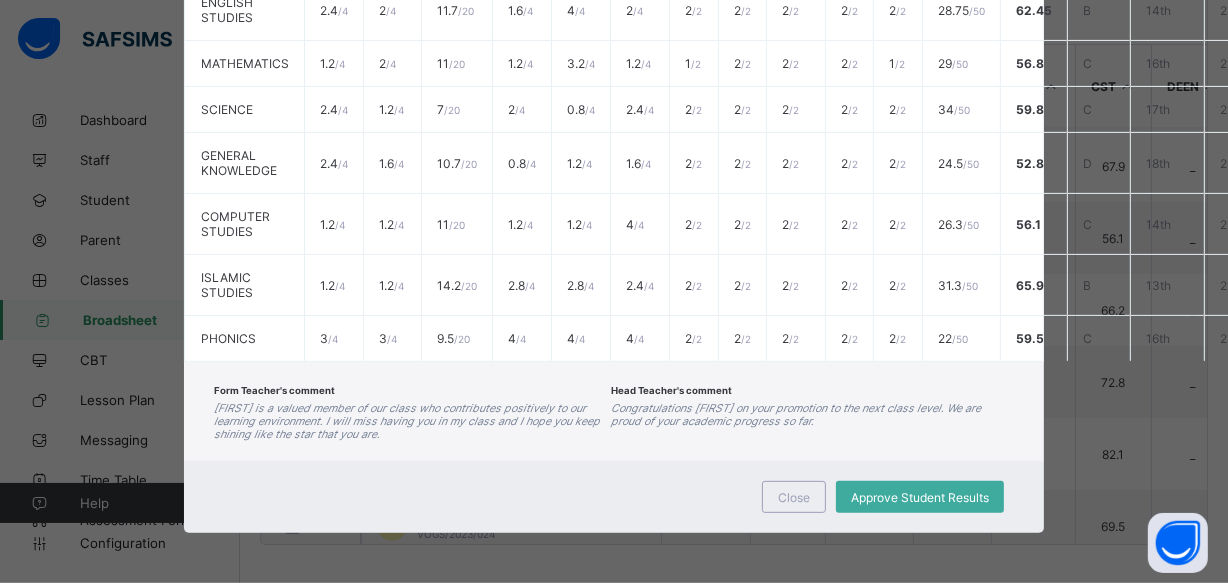 click on "Form Teacher's comment Aliyu is a valued member of our class who contributes positively to our learning environment. I will miss having you in my class and I hope you keep shining like the star that you are.   Head Teacher's comment Congratulations Aliyu on your promotion to the next class level. We are proud of your academic progress so far." at bounding box center (614, 411) 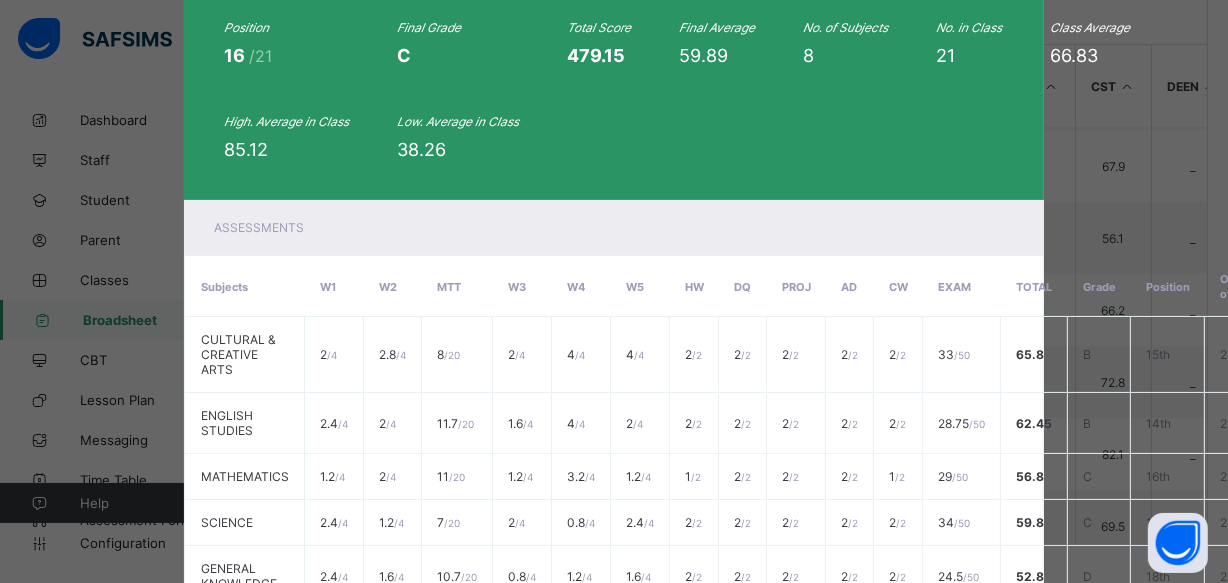 scroll, scrollTop: 53, scrollLeft: 0, axis: vertical 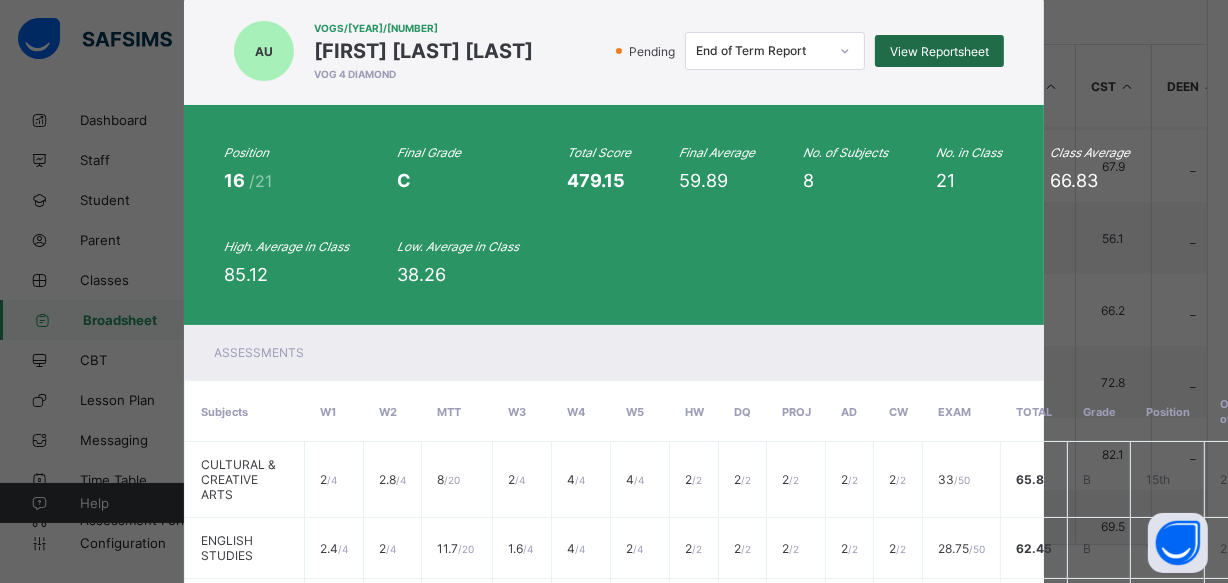 click on "View Reportsheet" at bounding box center (939, 51) 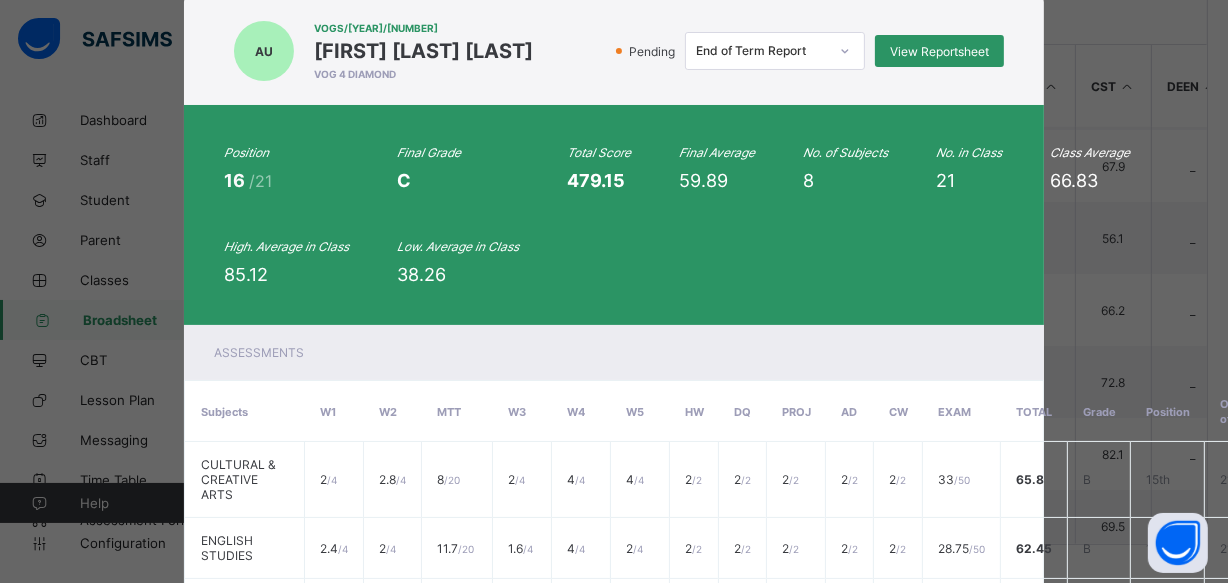 click on "AU   VOGS/2023/018     Aliyu Buhari Usman     VOG 4 DIAMOND   Pending End of Term Report View Reportsheet" at bounding box center (614, 51) 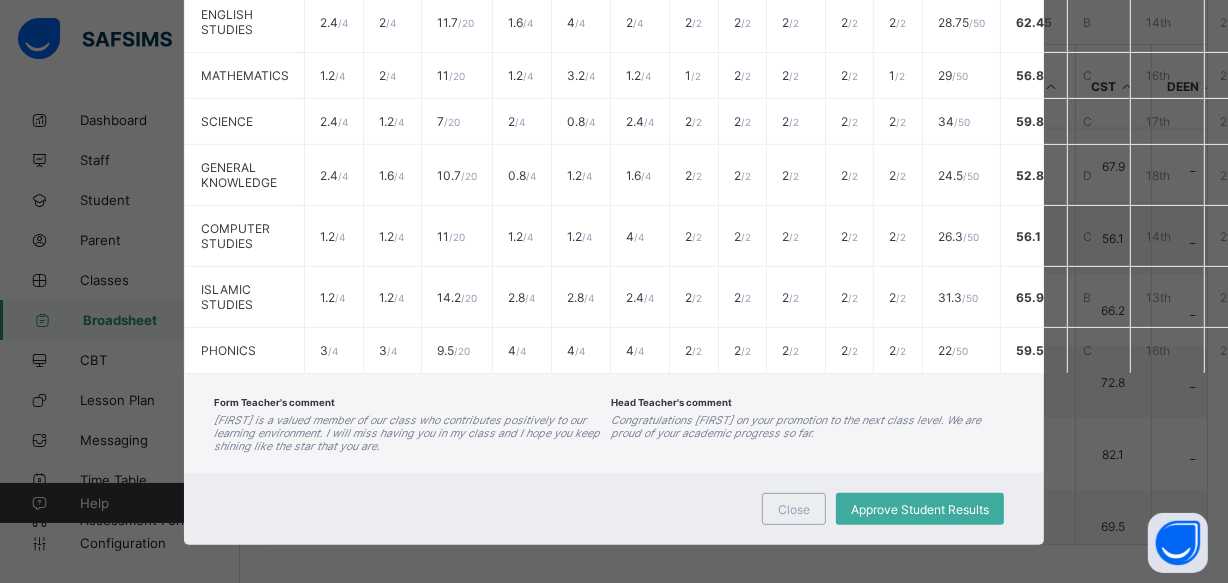scroll, scrollTop: 599, scrollLeft: 0, axis: vertical 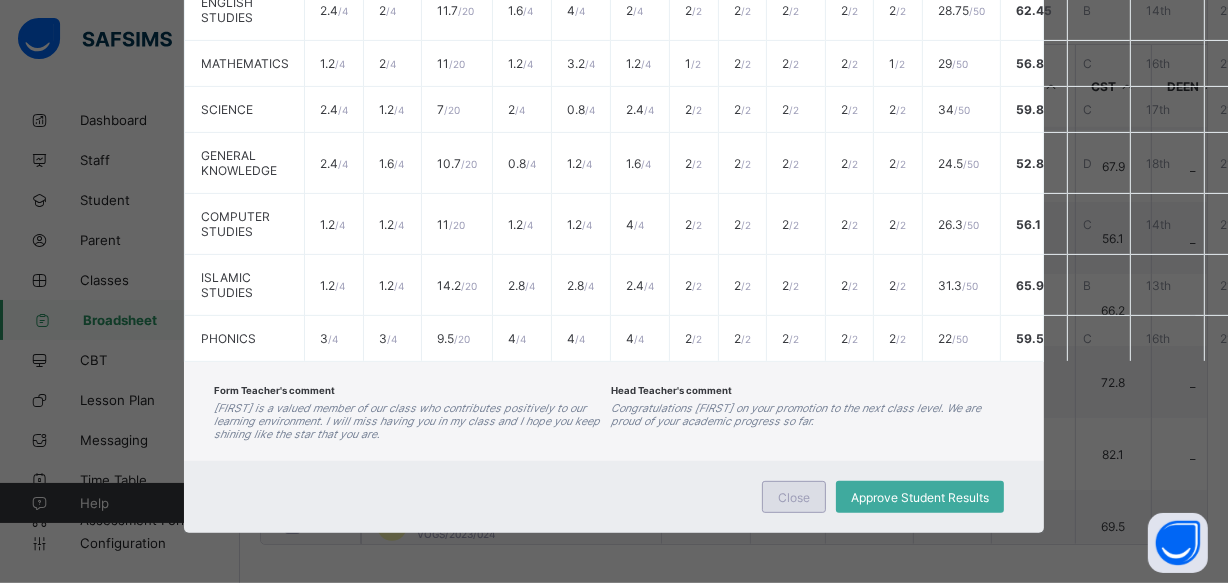 click on "Close" at bounding box center [794, 497] 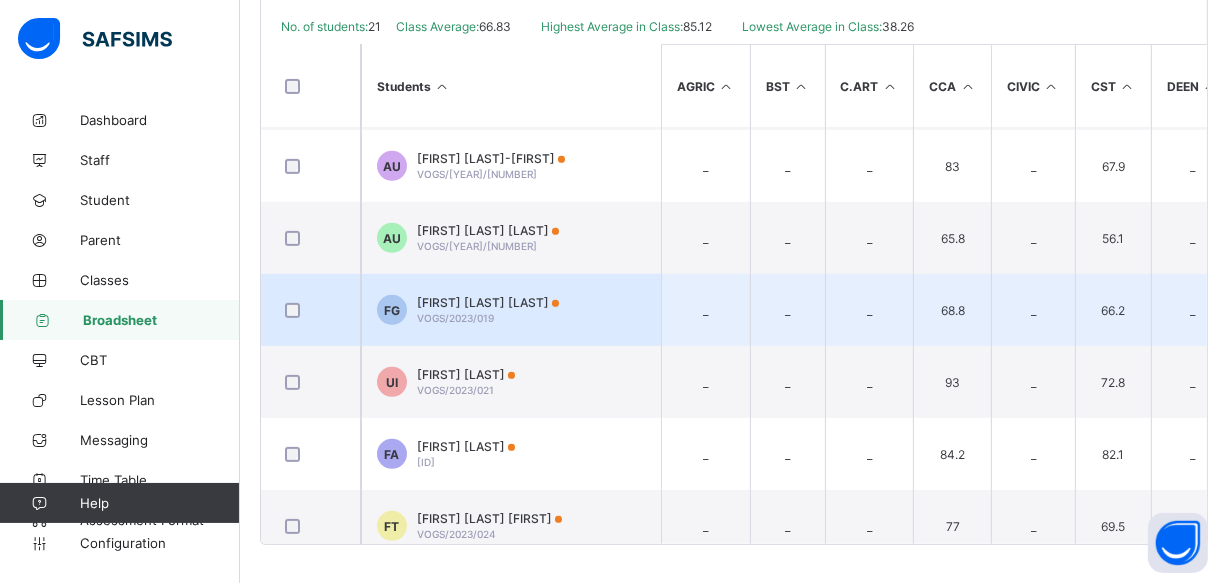 click on "FG Fatima Nurudeen Garba   VOGS/2023/019" at bounding box center [511, 310] 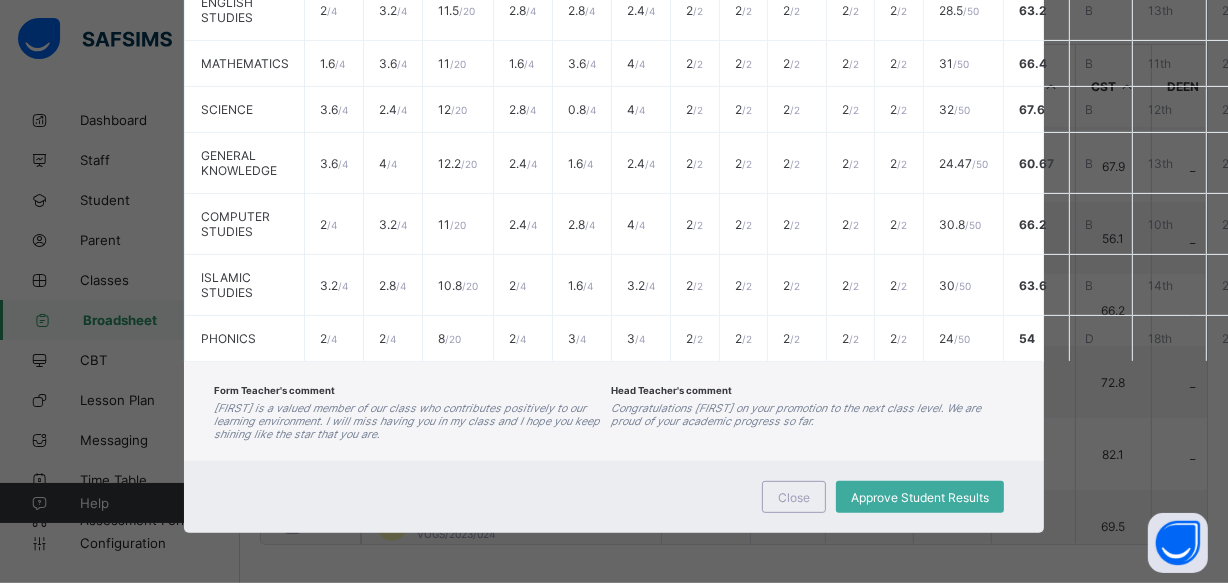click on "Form Teacher's comment Fatima is a valued member of our class who contributes positively to our learning environment. I will miss having you in my class and I hope you keep shining like the star that you are.   Head Teacher's comment  Congratulations Fatima on your promotion to the next class level. We are proud of your academic progress so far." at bounding box center (614, 411) 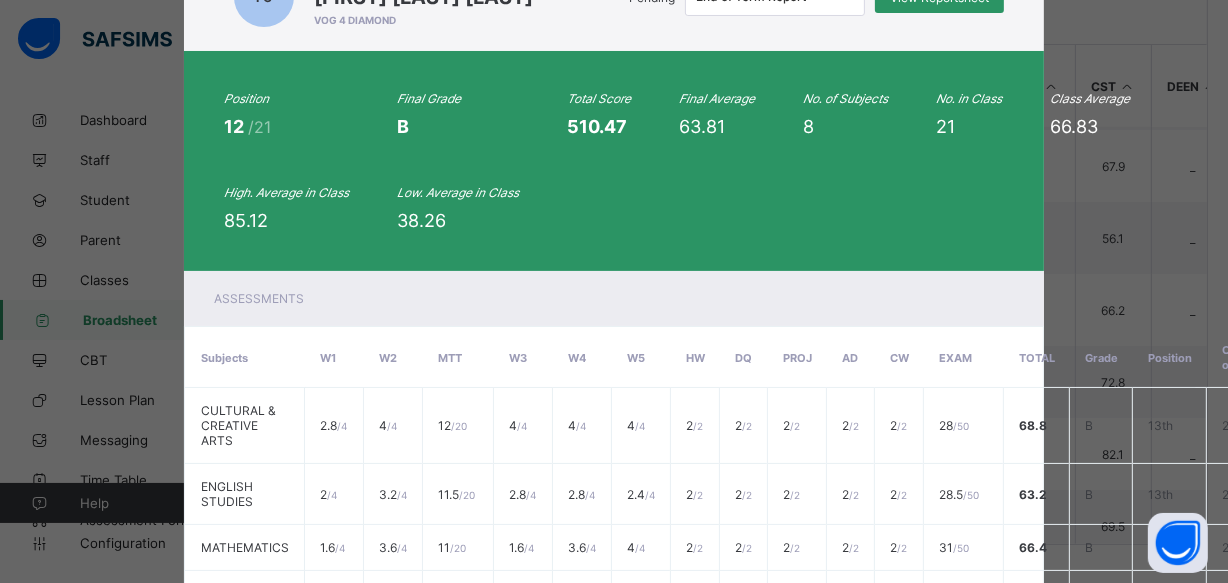 scroll, scrollTop: 53, scrollLeft: 0, axis: vertical 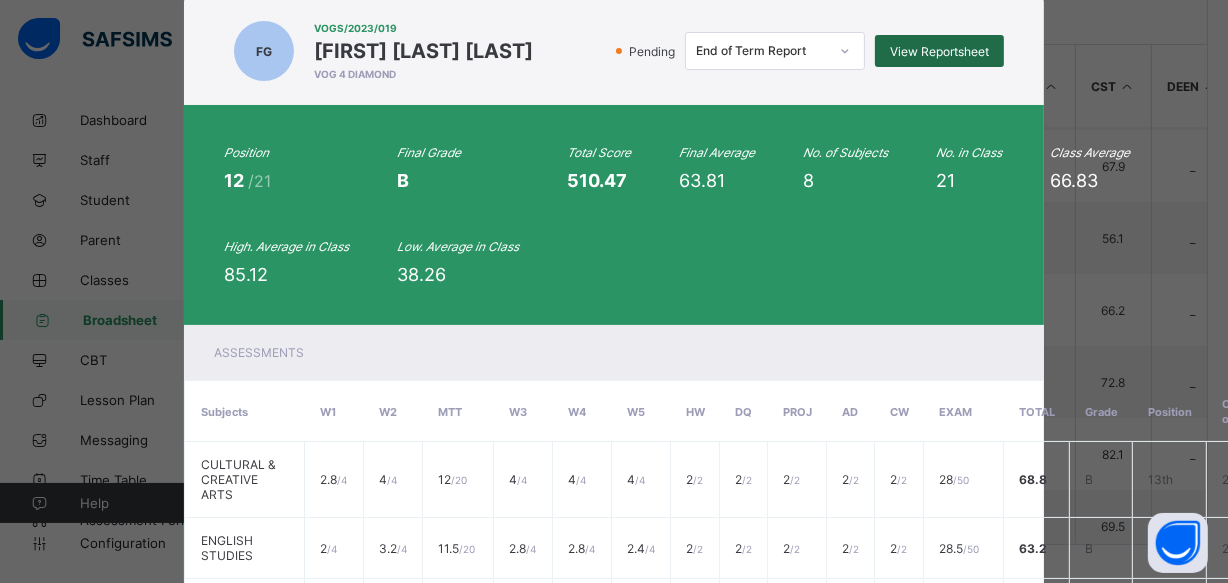 click on "View Reportsheet" at bounding box center [939, 51] 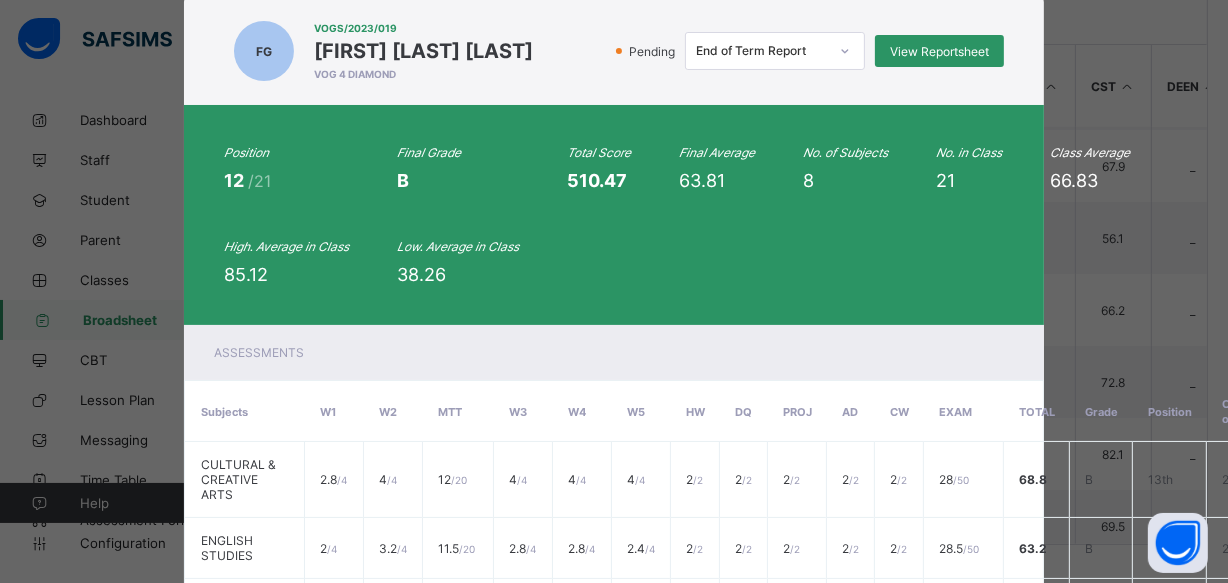 click on "FG   VOGS/2023/019     Fatima Nurudeen Garba     VOG 4 DIAMOND   Pending End of Term Report View Reportsheet" at bounding box center (614, 51) 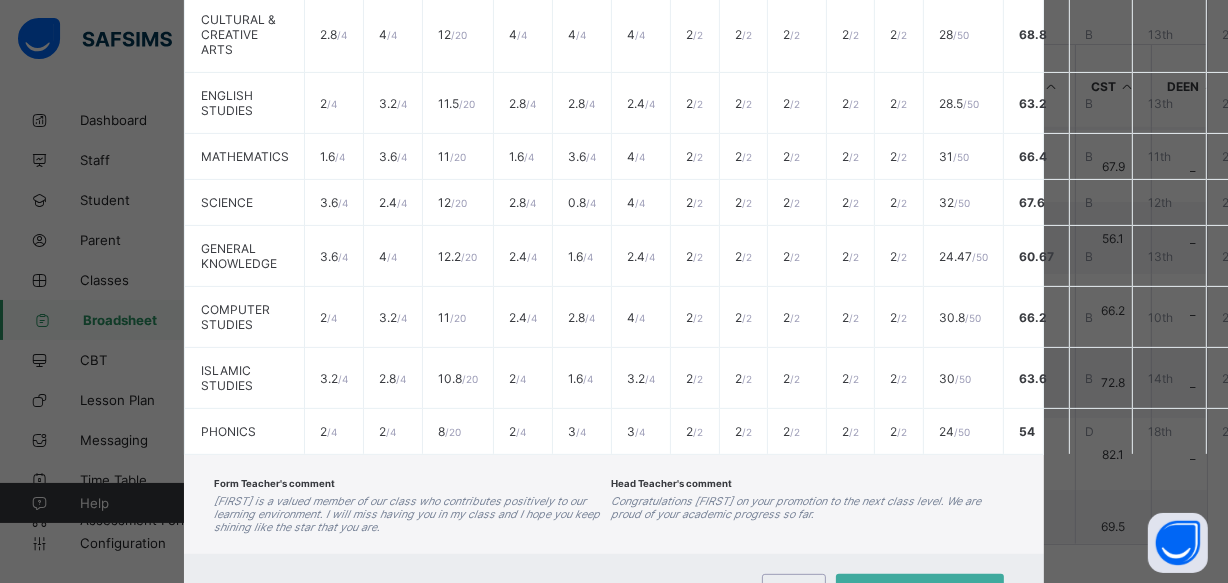 scroll, scrollTop: 526, scrollLeft: 0, axis: vertical 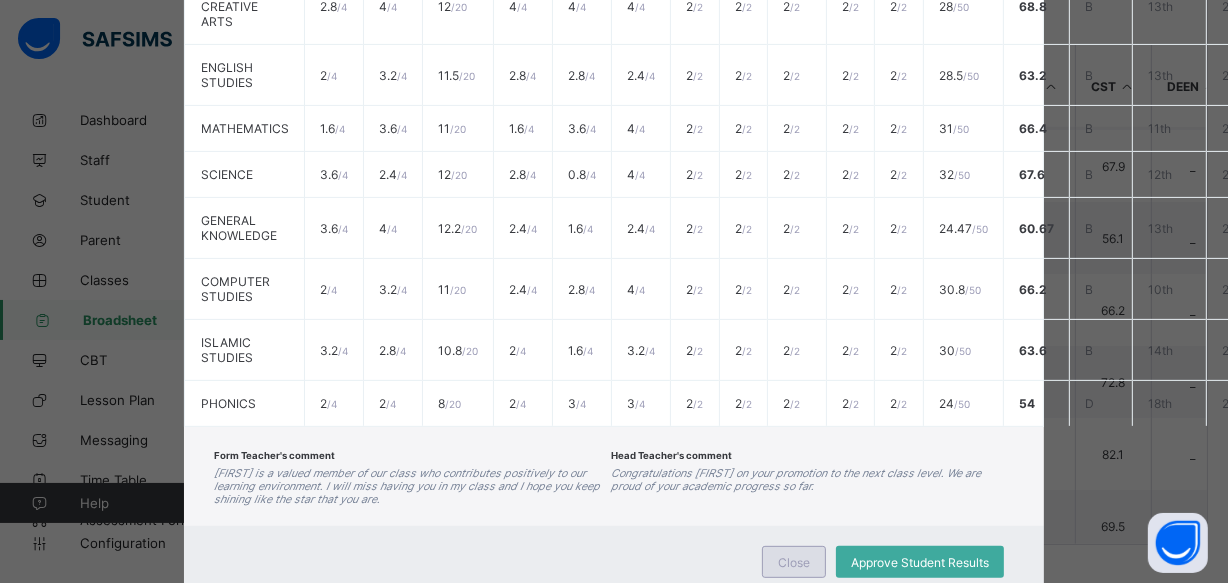 click on "Close" at bounding box center (794, 562) 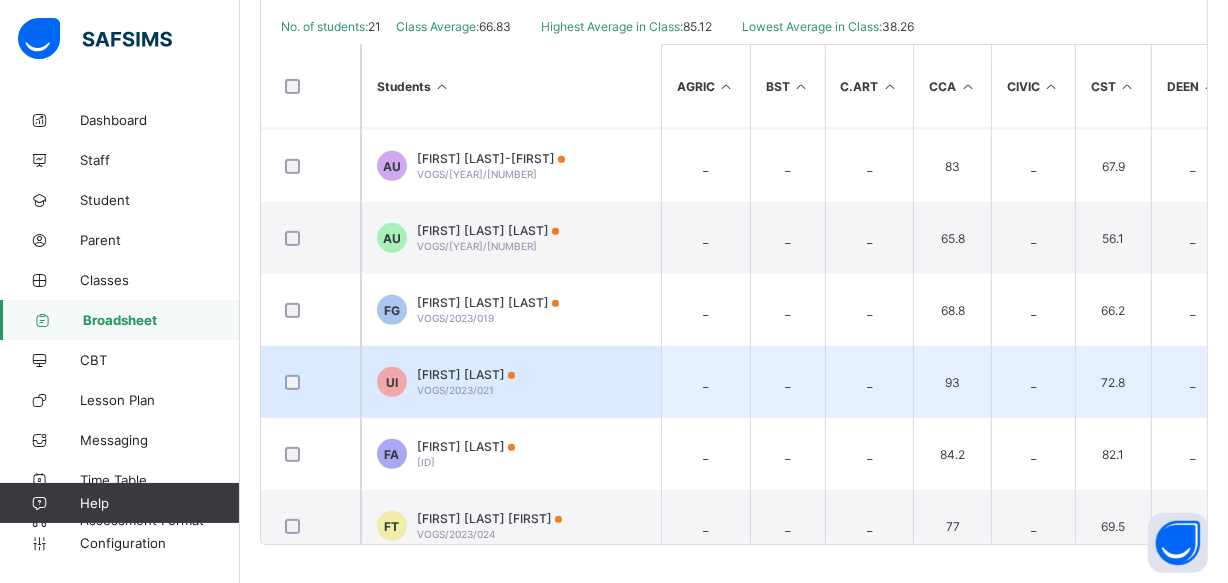 click on "UI Umaima  Ishaq   VOGS/2023/021" at bounding box center (511, 382) 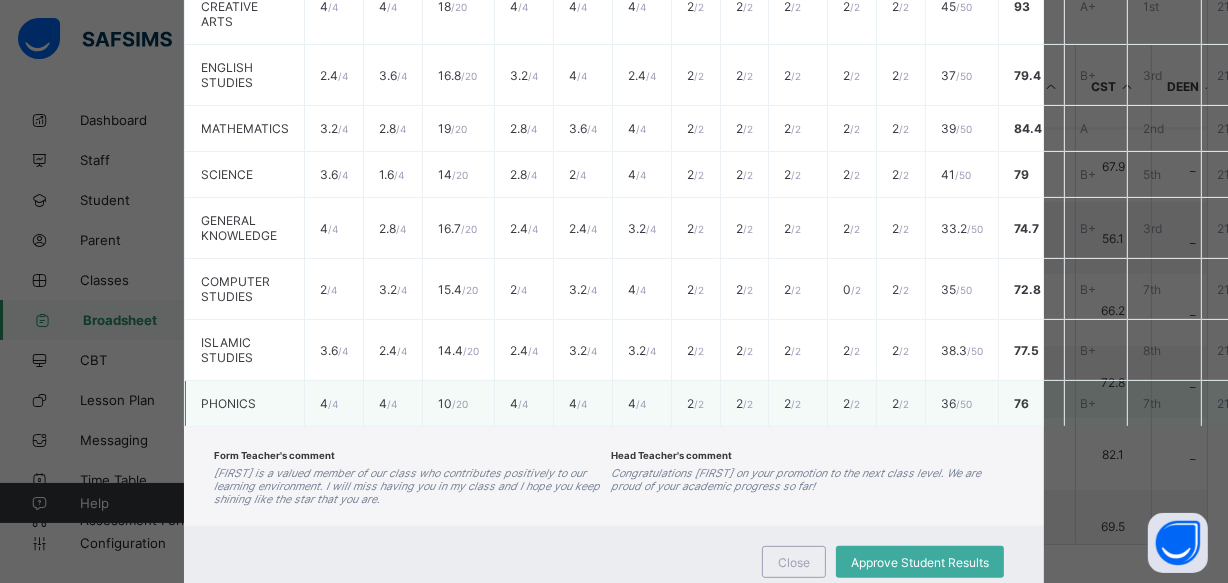click on "4 / 4" at bounding box center (642, 404) 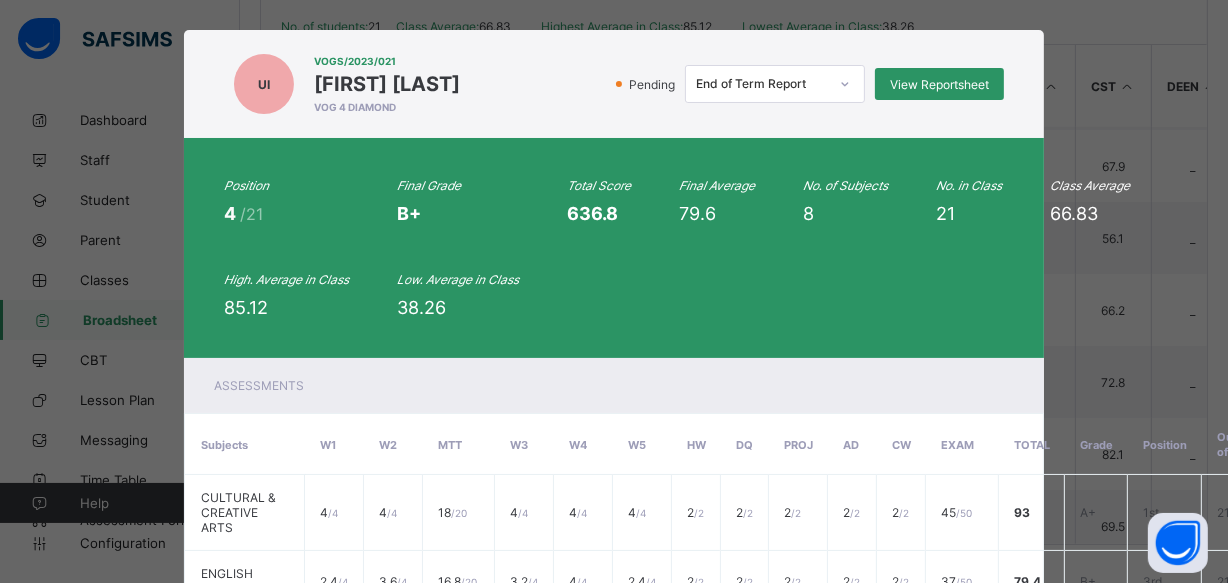 scroll, scrollTop: 17, scrollLeft: 0, axis: vertical 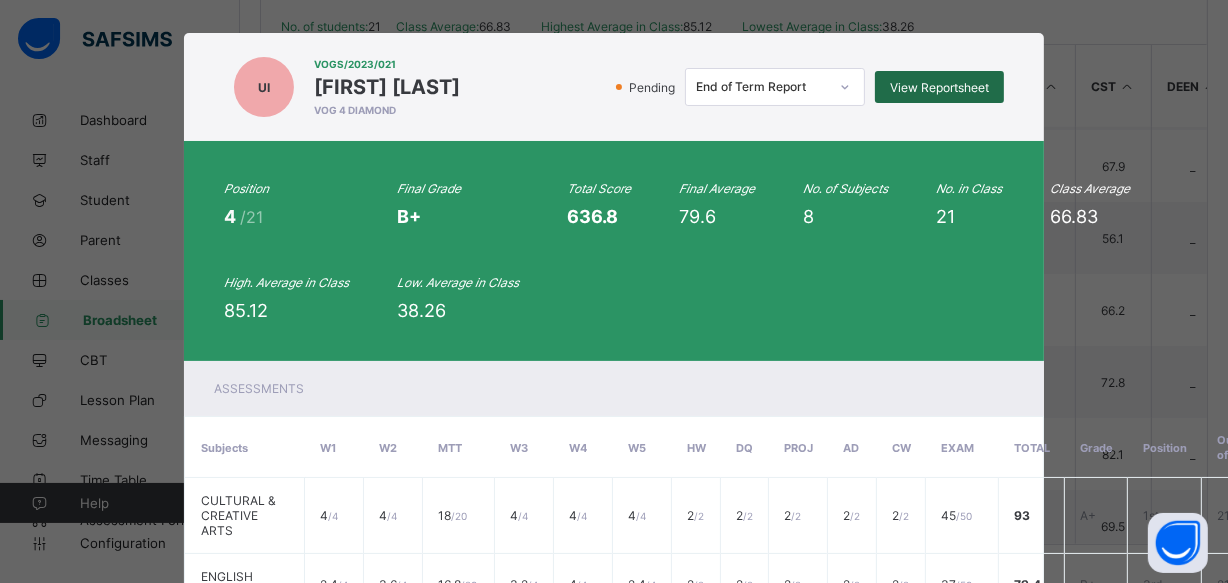 click on "View Reportsheet" at bounding box center (939, 87) 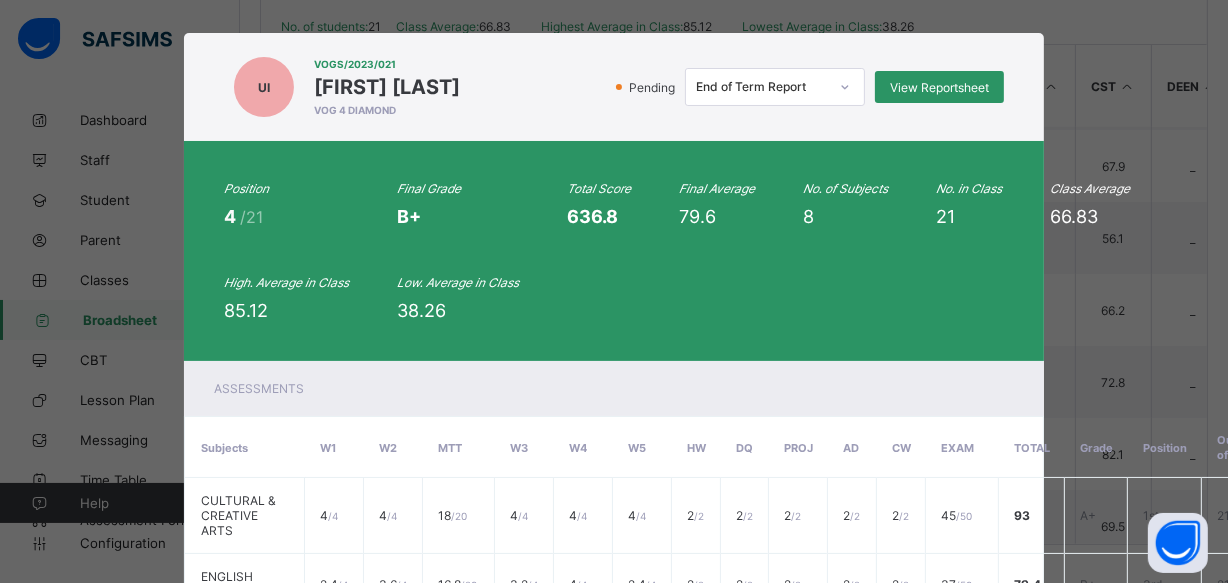 click on "UI   VOGS/2023/021     Umaima  Ishaq     VOG 4 DIAMOND   Pending End of Term Report View Reportsheet" at bounding box center (614, 87) 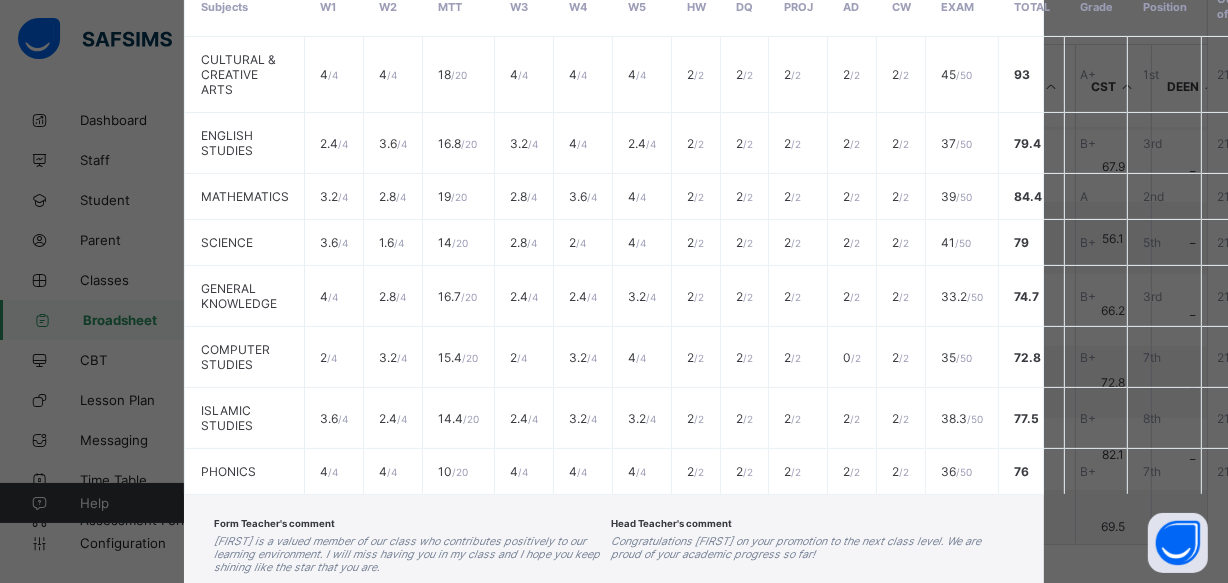 scroll, scrollTop: 526, scrollLeft: 0, axis: vertical 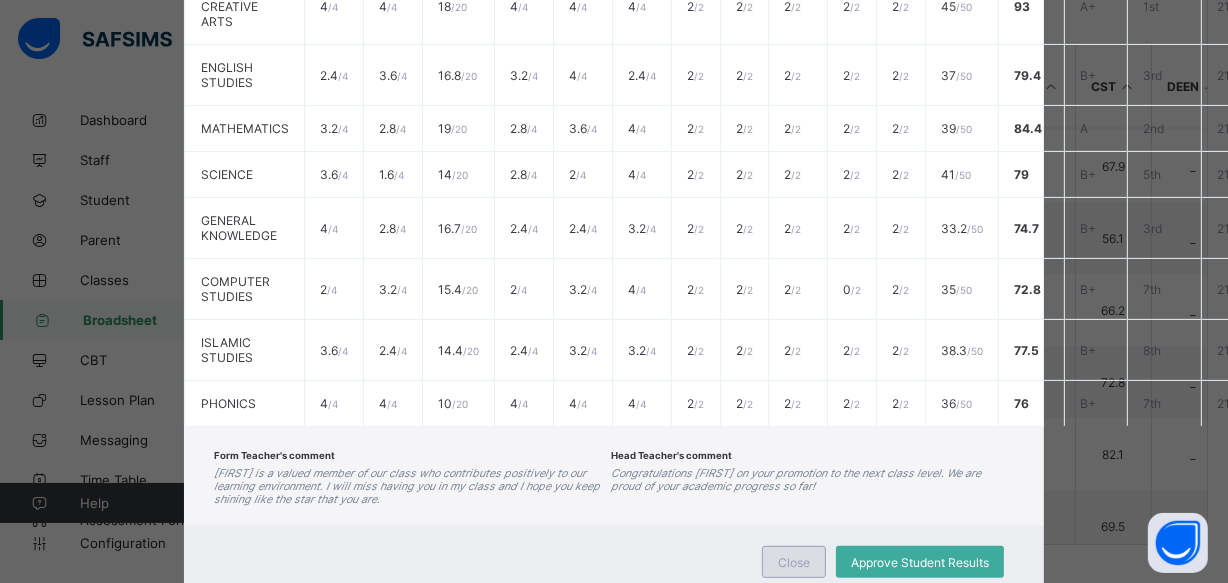 click on "Close" at bounding box center [794, 562] 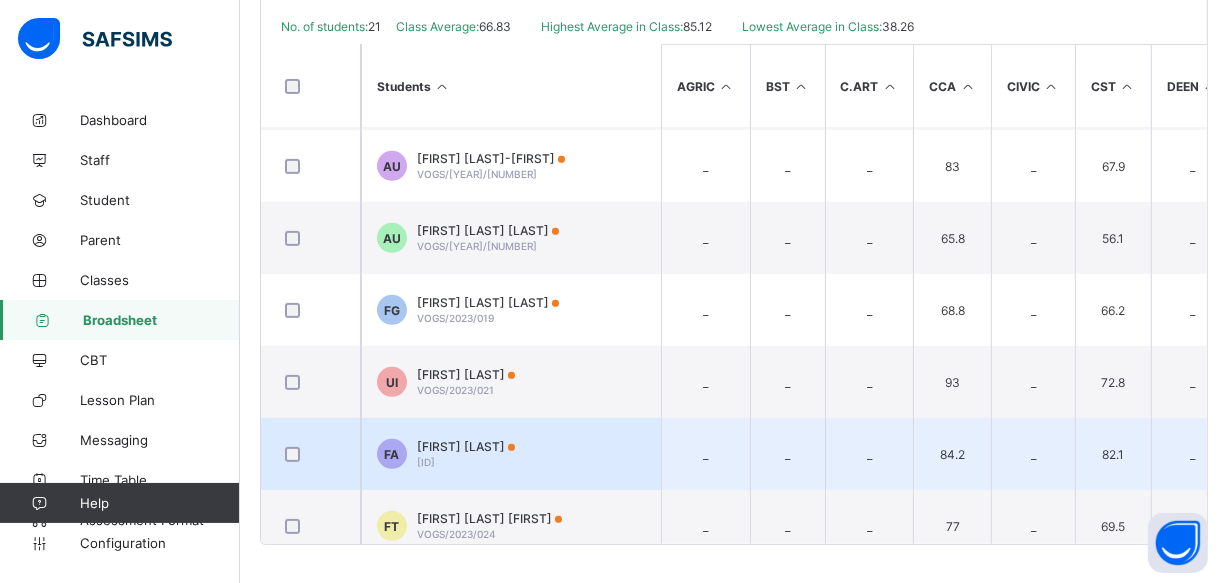 click on "FA Fadil  Abede   VOGS/2023/023" at bounding box center (511, 454) 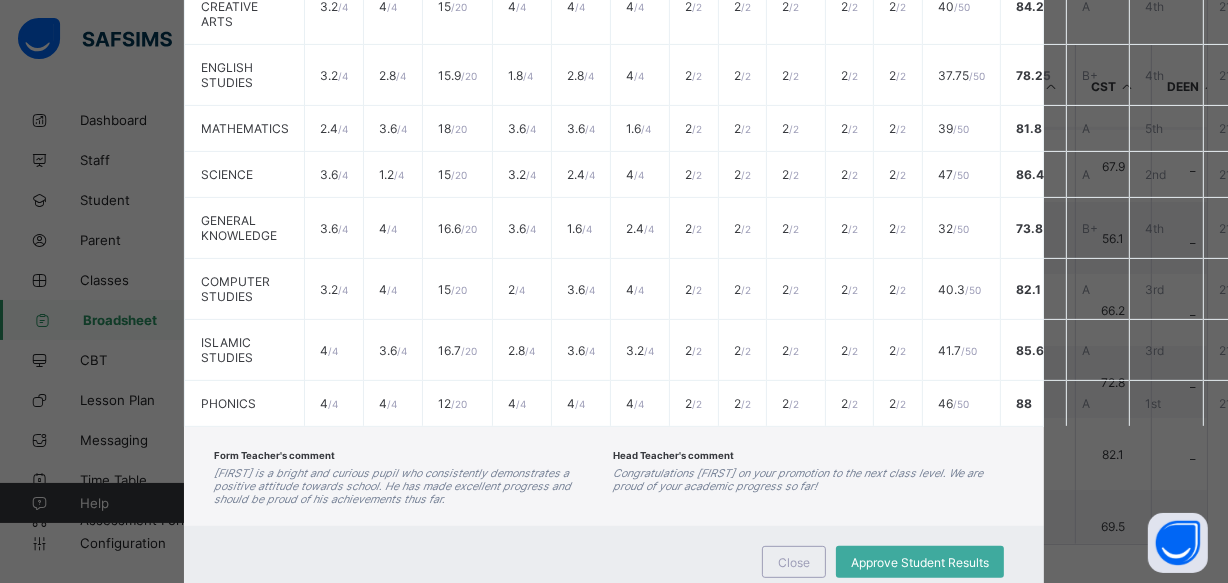 click on "Form Teacher's comment Fadil is a bright and curious pupil who consistently demonstrates a positive attitude towards school. He has made excellent progress and should be proud of his achievements thus far.   Head Teacher's comment Congratulations Fadil on your promotion to the next class level. We are proud of your academic progress so far!" at bounding box center [614, 476] 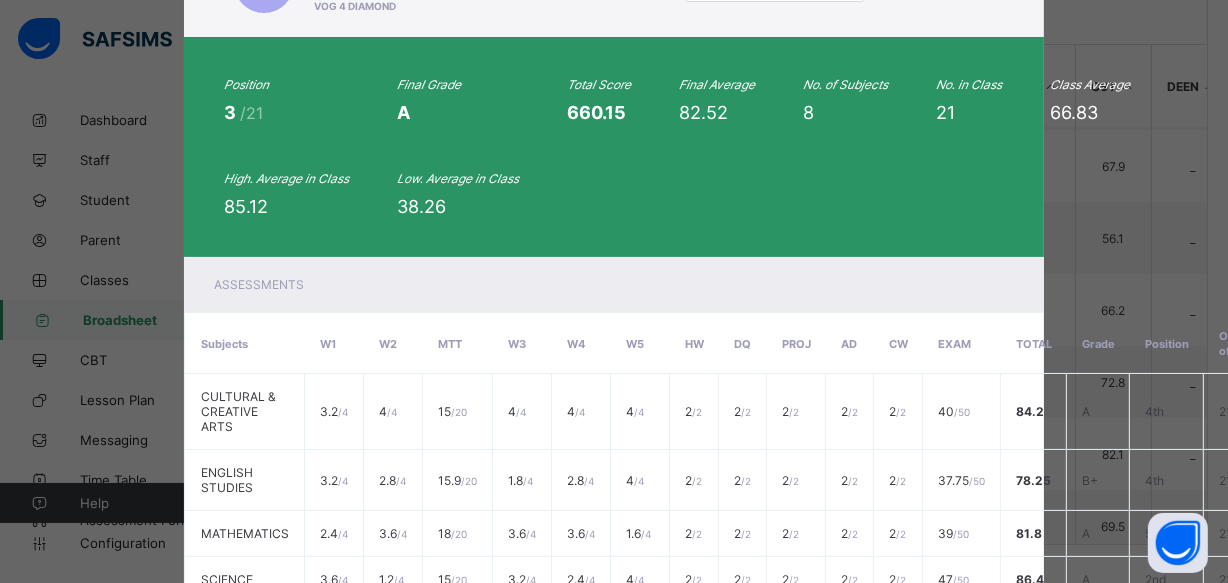 scroll, scrollTop: 53, scrollLeft: 0, axis: vertical 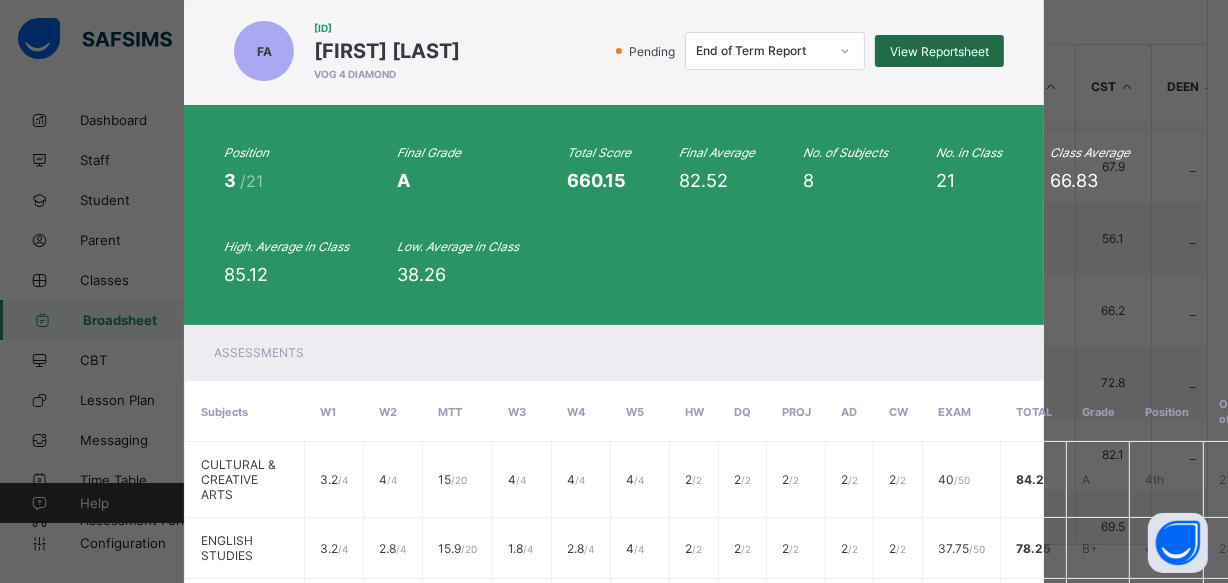 click on "View Reportsheet" at bounding box center (939, 51) 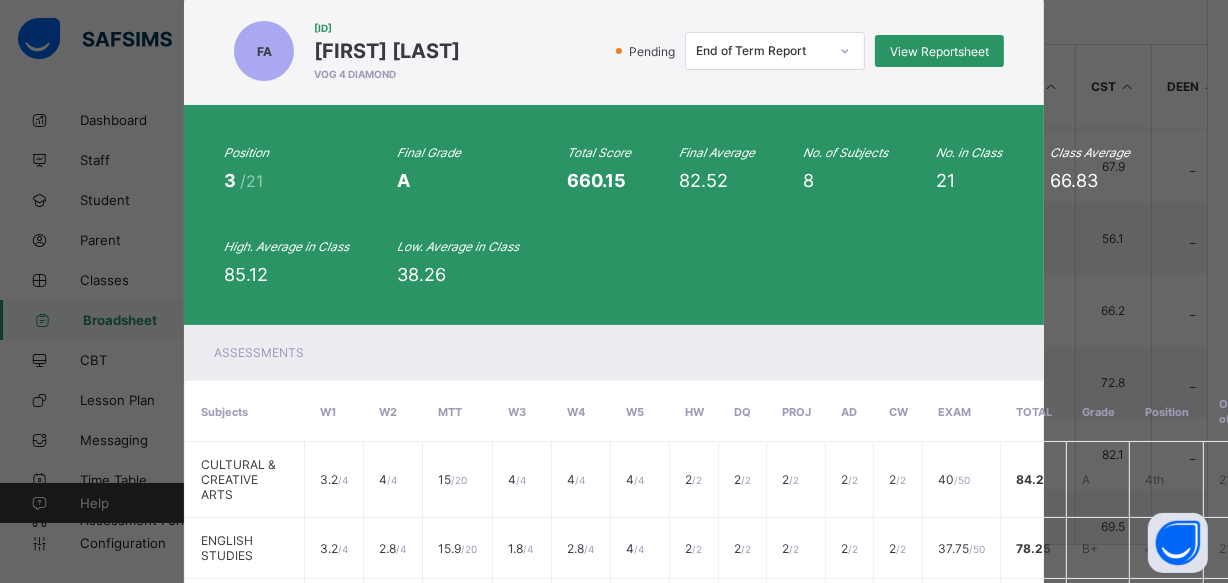 click on "Pending End of Term Report View Reportsheet" at bounding box center [737, 51] 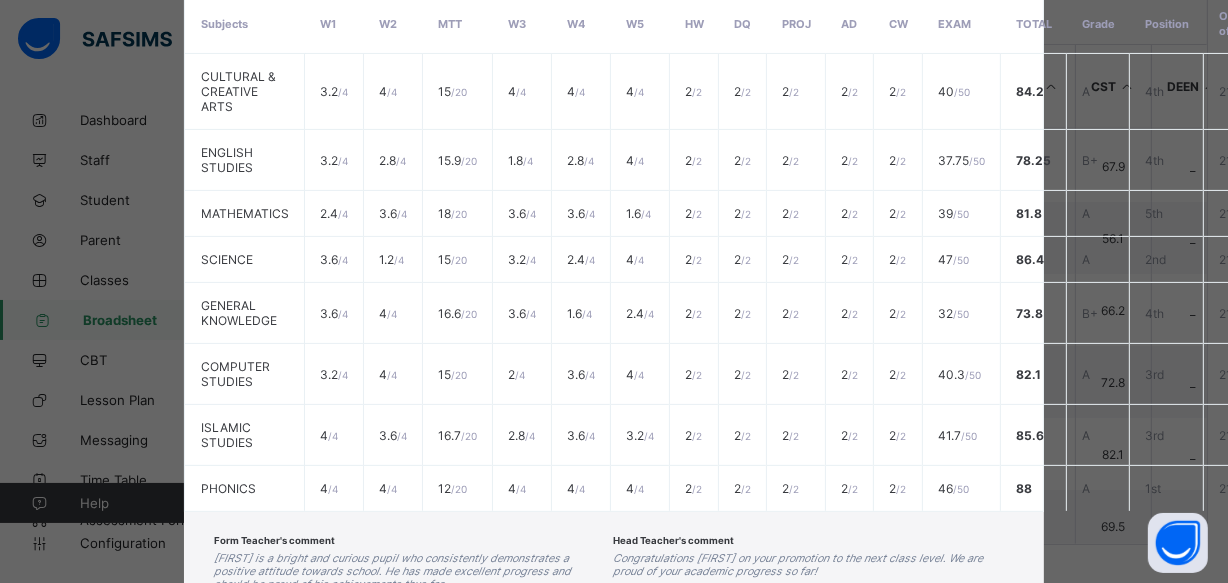 scroll, scrollTop: 599, scrollLeft: 0, axis: vertical 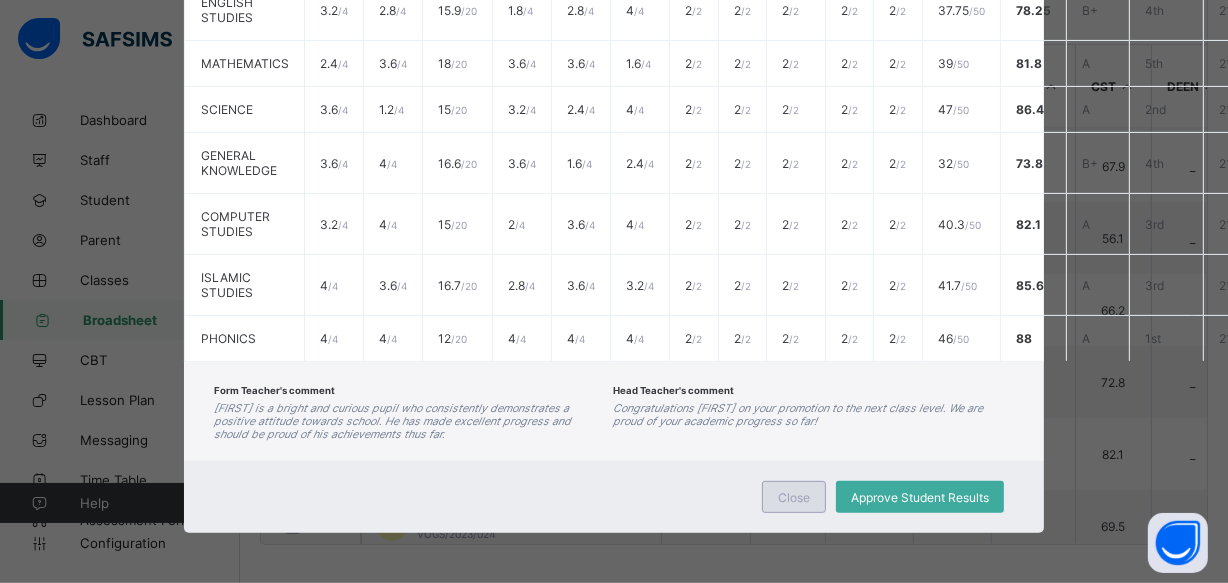 click on "Close" at bounding box center (794, 497) 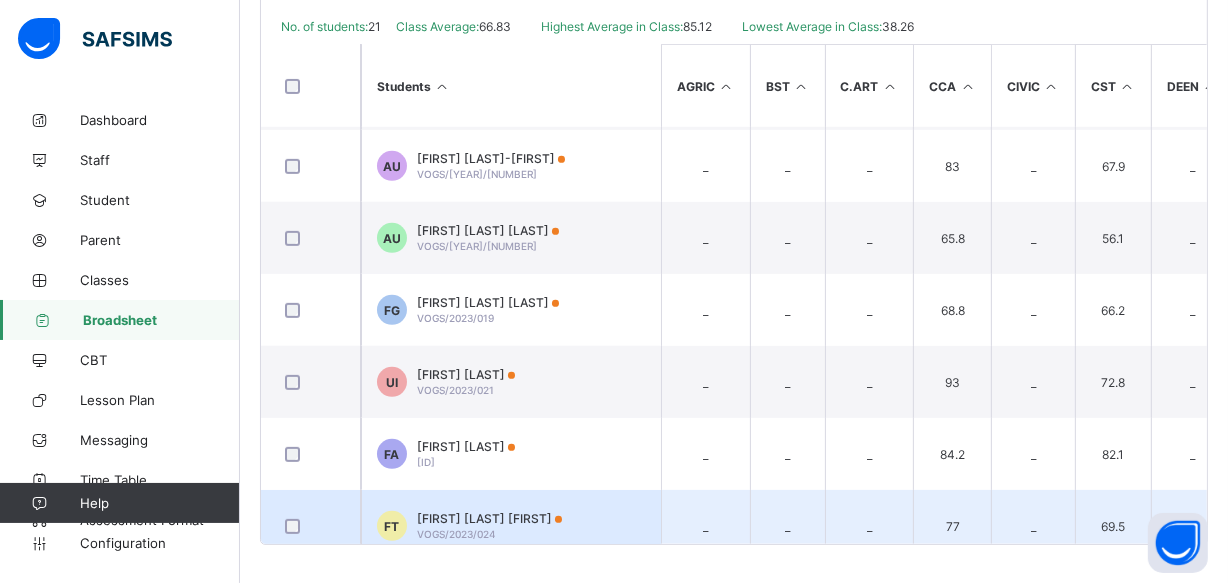 click on "FT Fauziyya Ahmad Tijani   VOGS/2023/024" at bounding box center (511, 526) 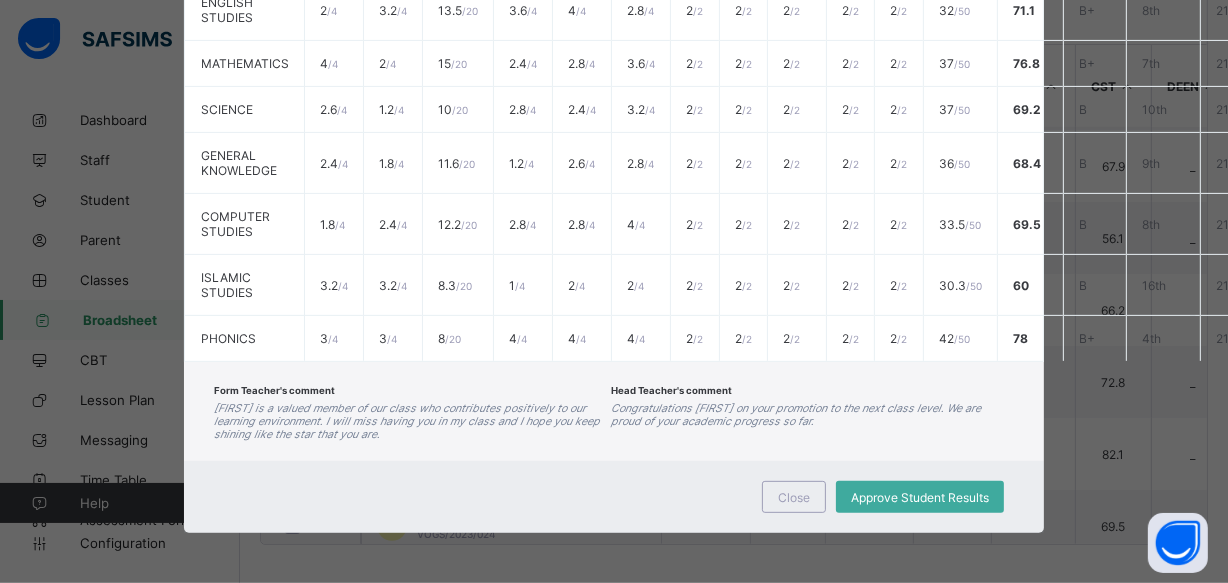 click on "Close   Approve Student Results" at bounding box center (614, 497) 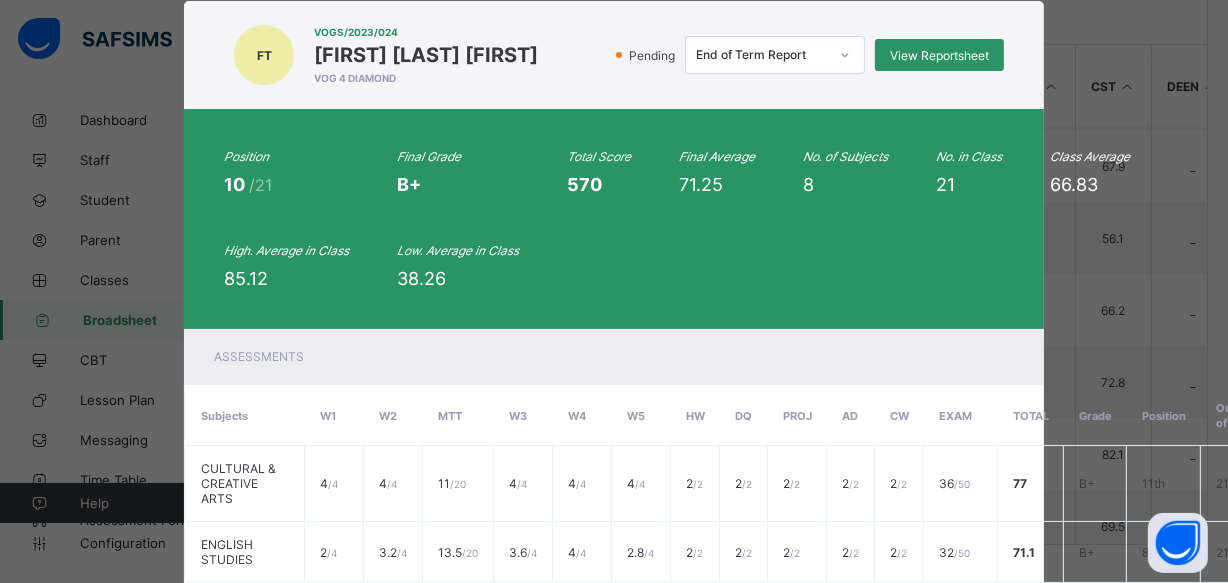 scroll, scrollTop: 17, scrollLeft: 0, axis: vertical 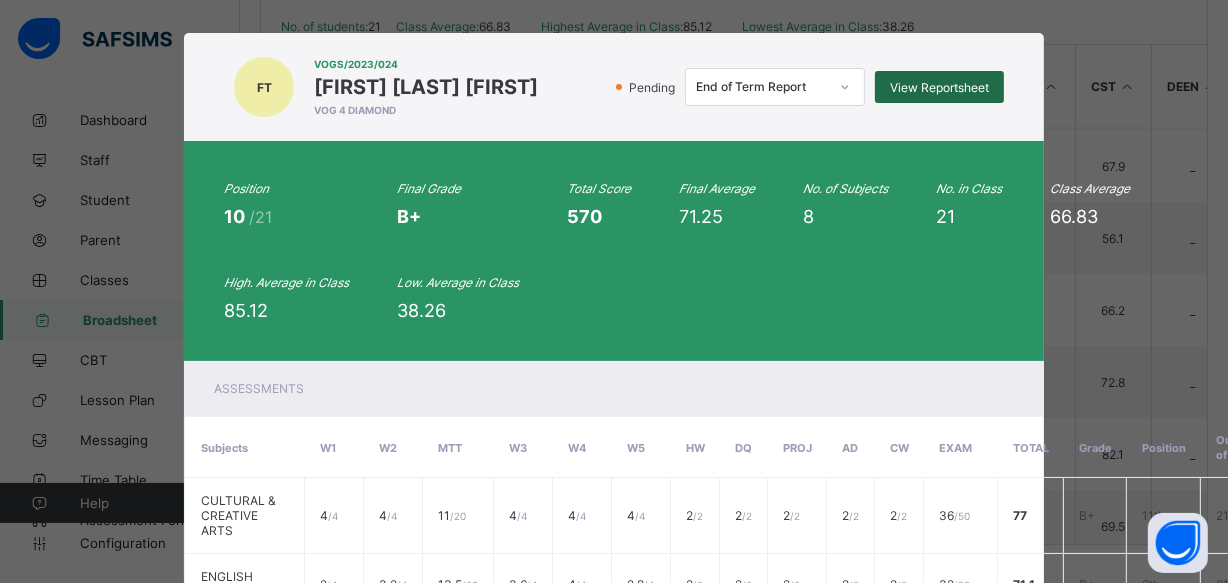 click on "View Reportsheet" at bounding box center (939, 87) 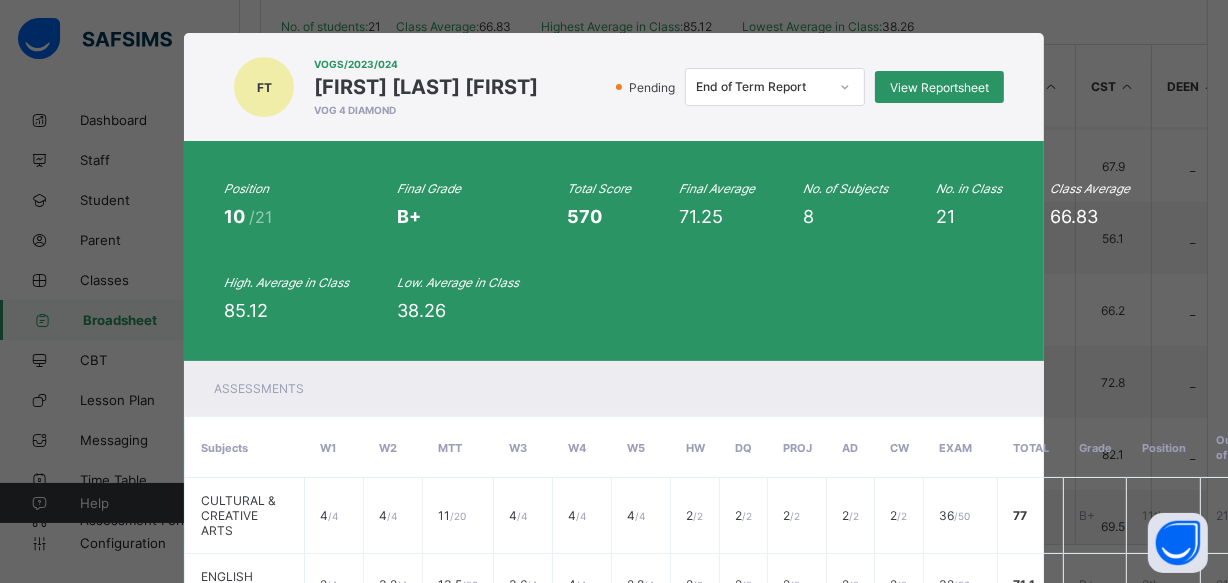 click on "Pending End of Term Report View Reportsheet" at bounding box center (776, 87) 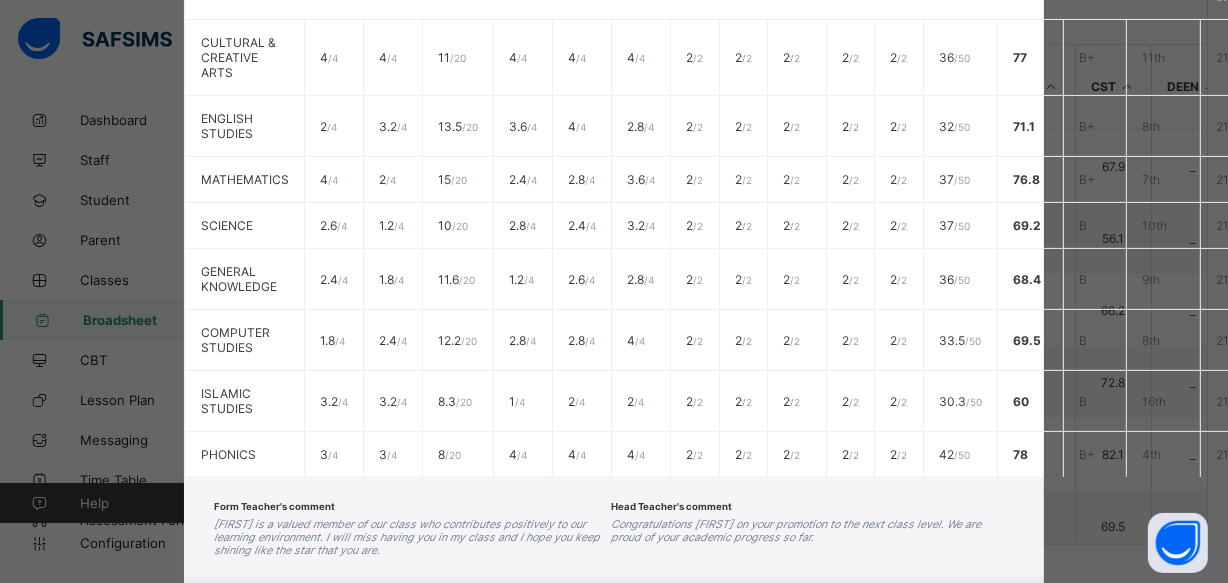 scroll, scrollTop: 562, scrollLeft: 0, axis: vertical 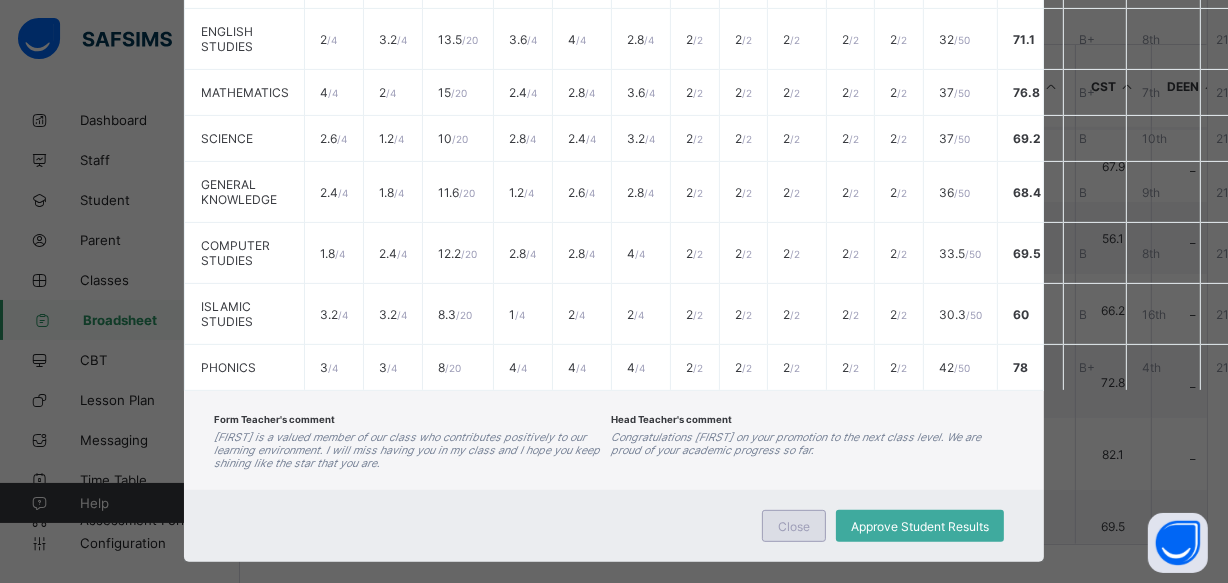 click on "Close" at bounding box center (794, 526) 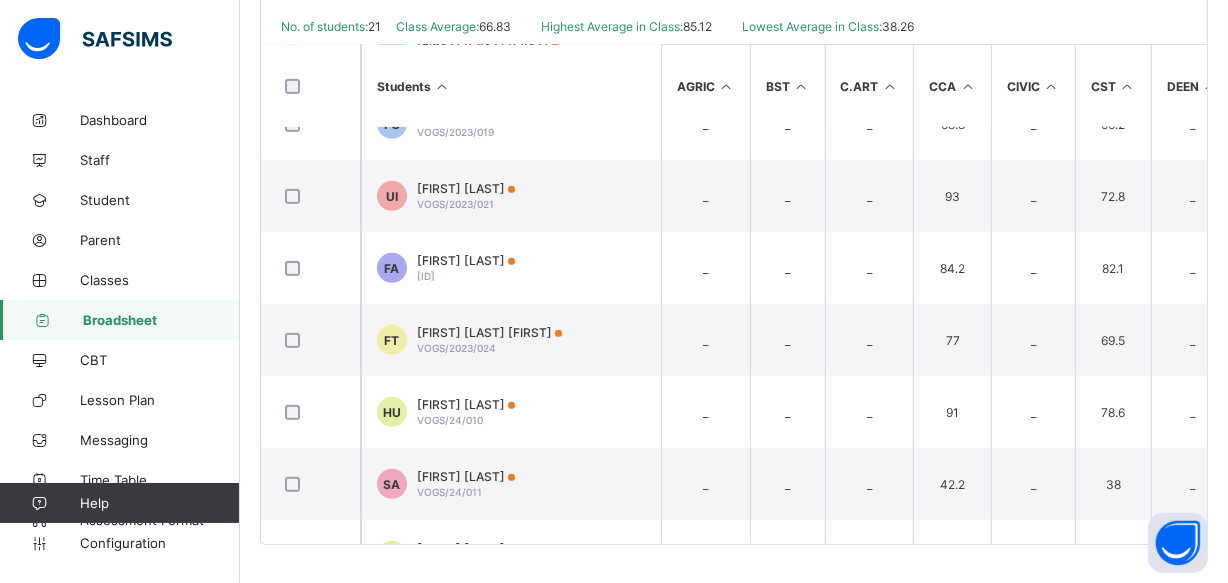 scroll, scrollTop: 1043, scrollLeft: 0, axis: vertical 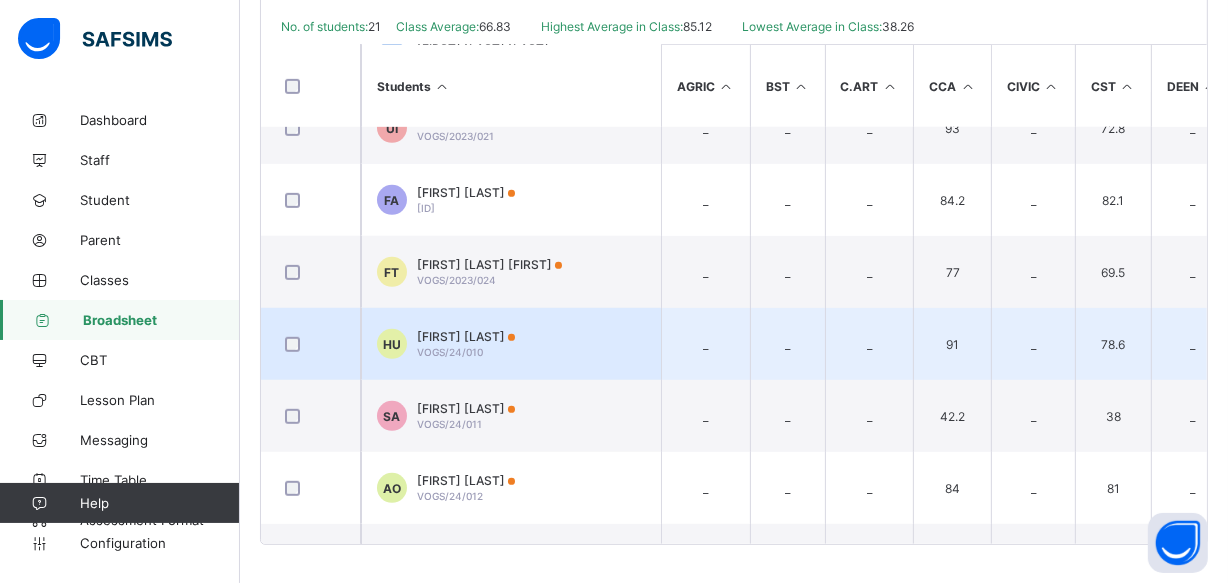 click on "HU Halima  Umar   VOGS/24/010" at bounding box center [511, 344] 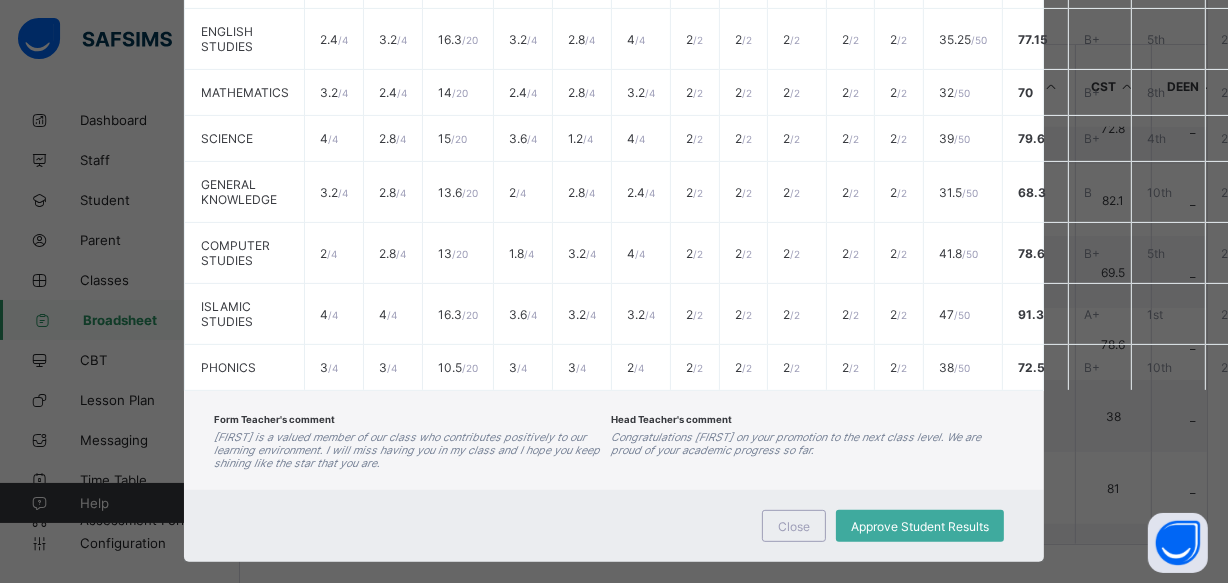 click on "Form Teacher's comment Halima is a valued member of our class who contributes positively to our learning environment. I will miss having you in my class and I hope you keep shining like the star that you are.   Head Teacher's comment Congratulations Halima on your promotion to the next class level. We are proud of your academic progress so far." at bounding box center (614, 440) 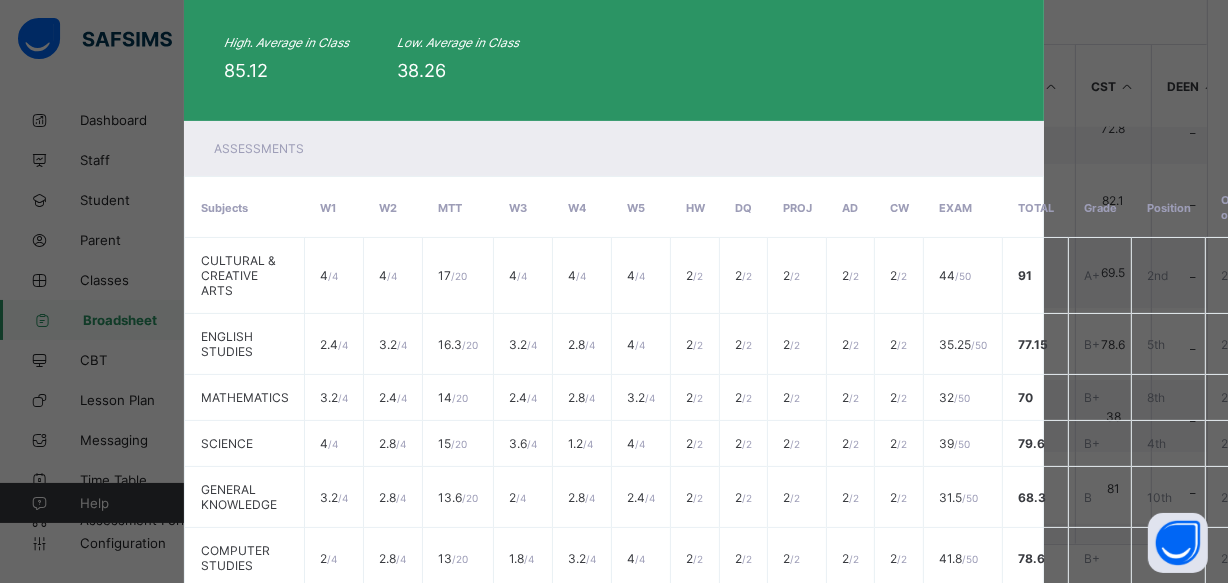 scroll, scrollTop: 0, scrollLeft: 0, axis: both 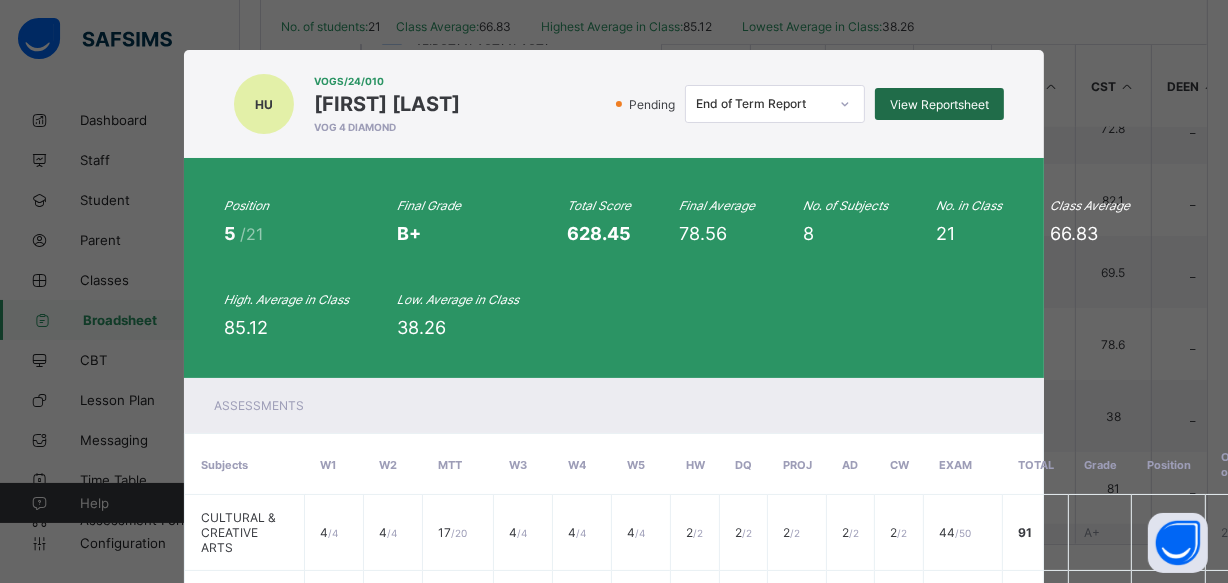 click on "View Reportsheet" at bounding box center [939, 104] 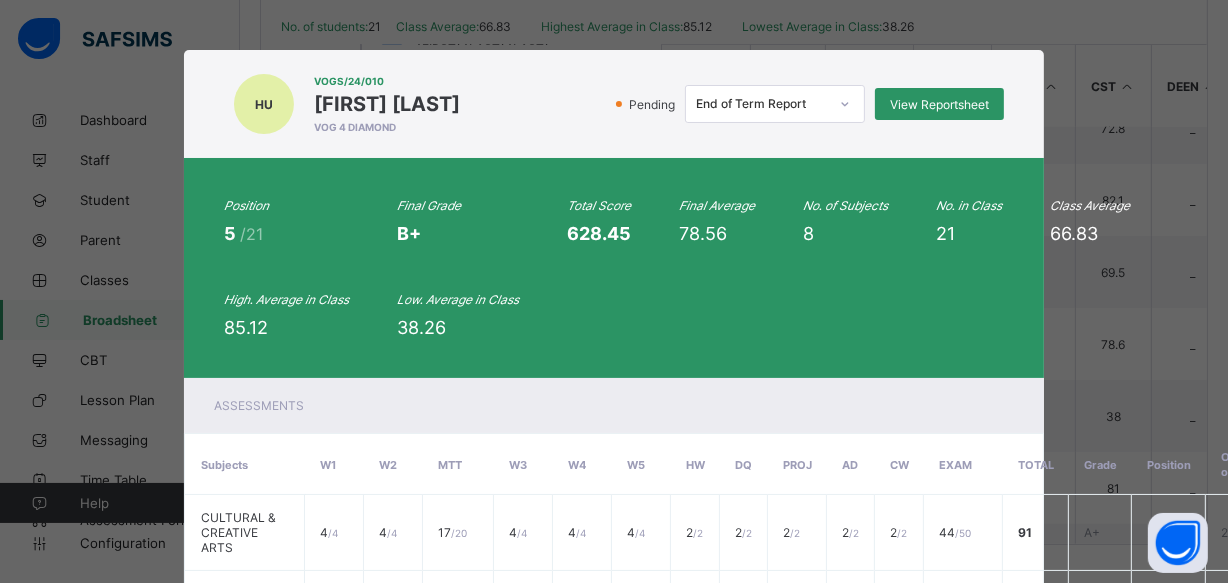 click on "Pending End of Term Report View Reportsheet" at bounding box center [737, 104] 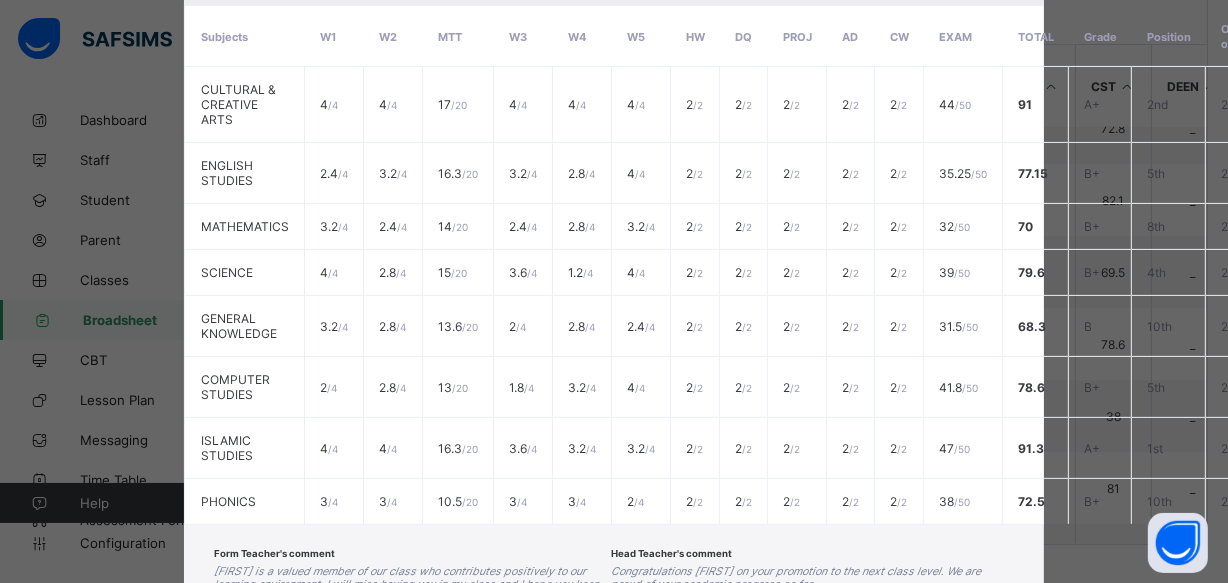 scroll, scrollTop: 581, scrollLeft: 0, axis: vertical 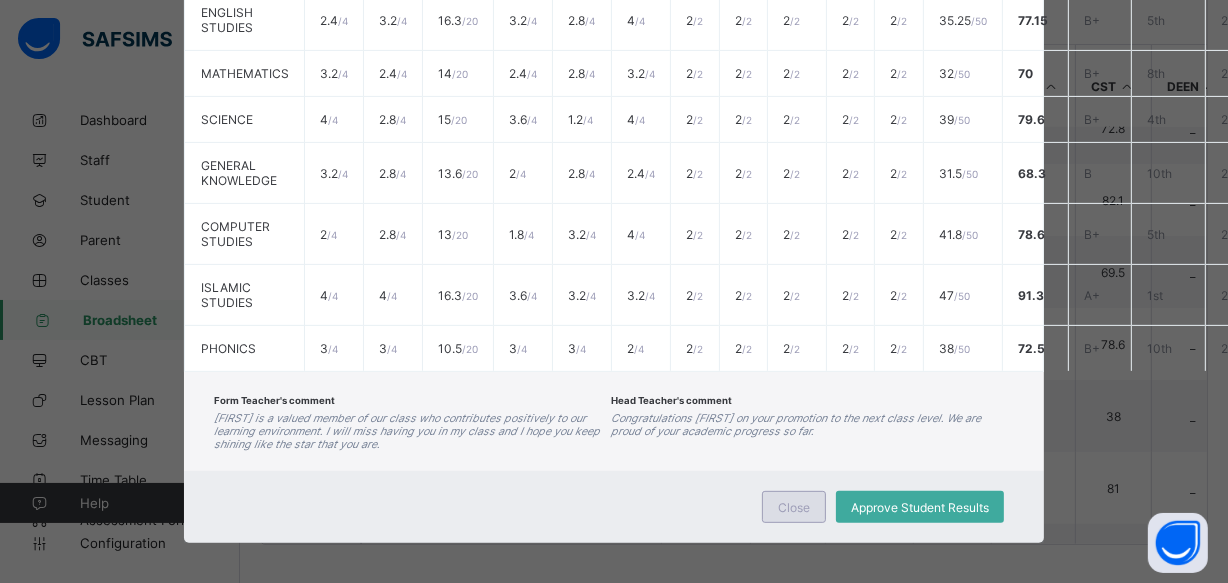 click on "Close" at bounding box center (794, 507) 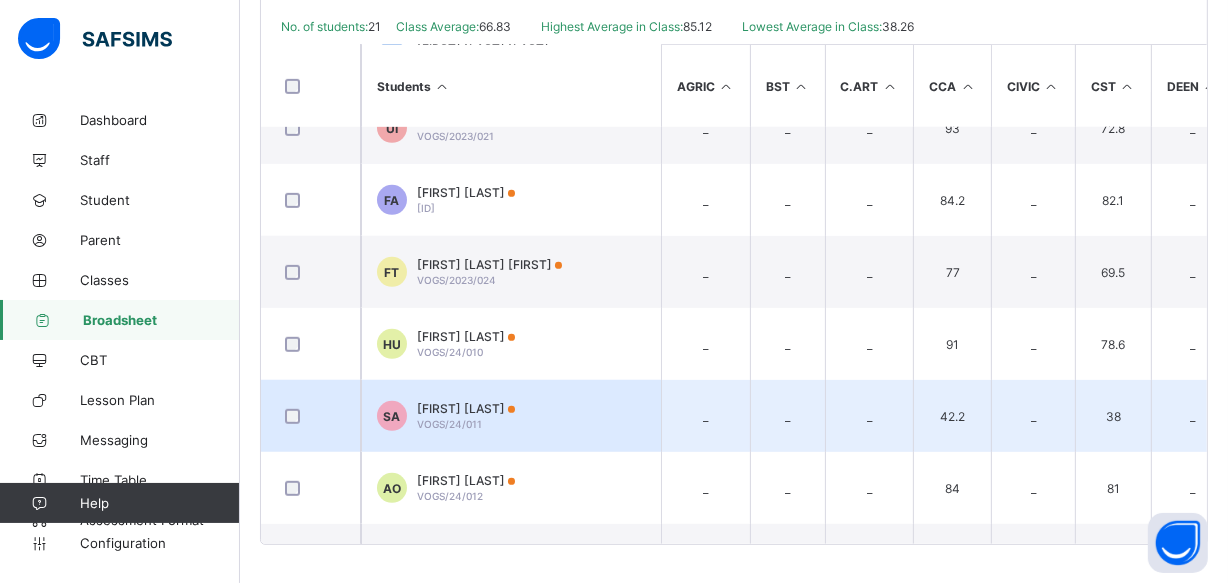 click on "SA Saminu K. Abdullah   VOGS/24/011" at bounding box center [511, 416] 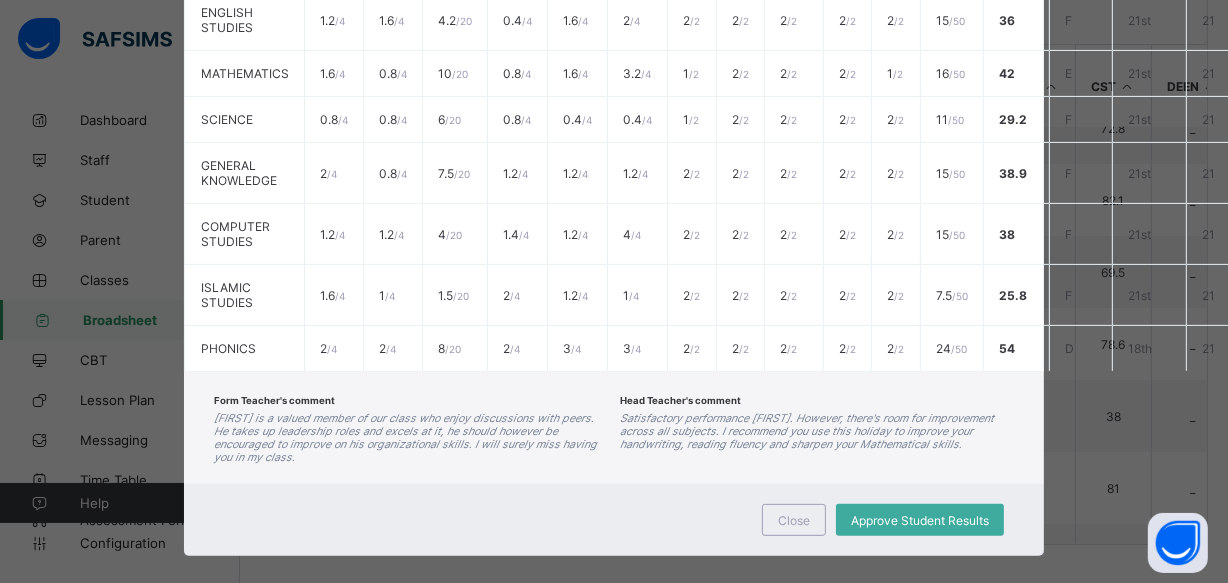 click on "Close   Approve Student Results" at bounding box center [614, 520] 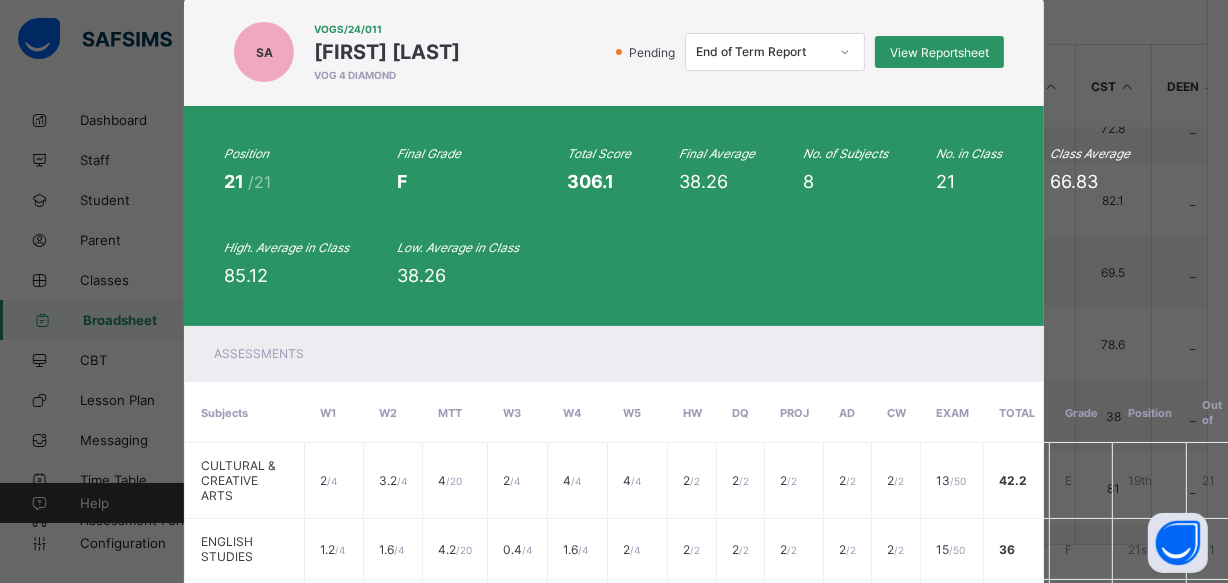 scroll, scrollTop: 0, scrollLeft: 0, axis: both 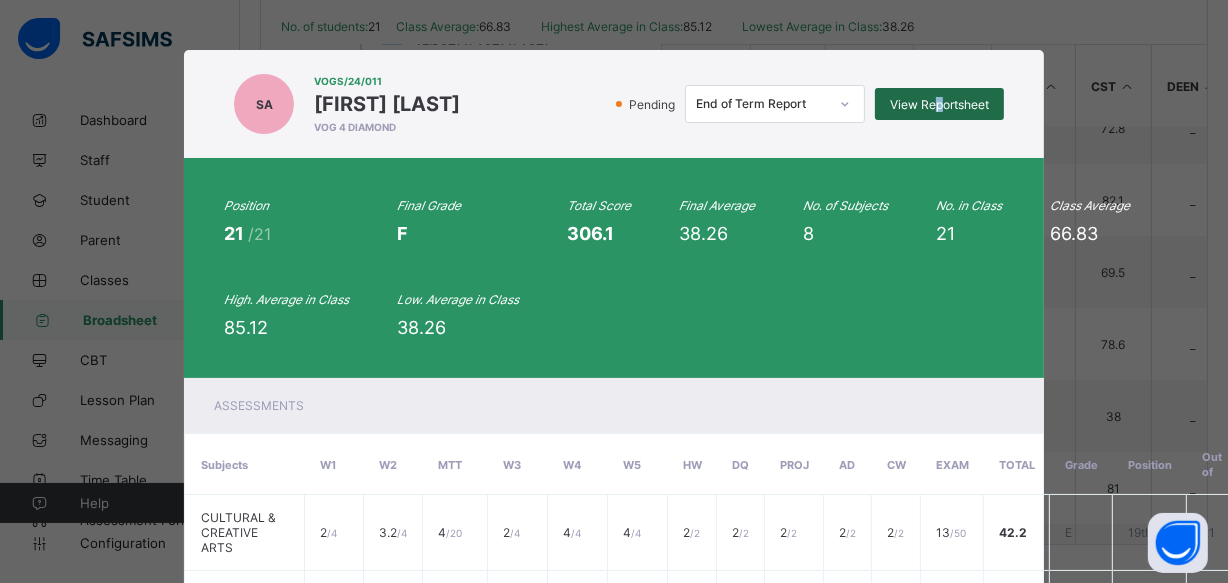 click on "View Reportsheet" at bounding box center [939, 104] 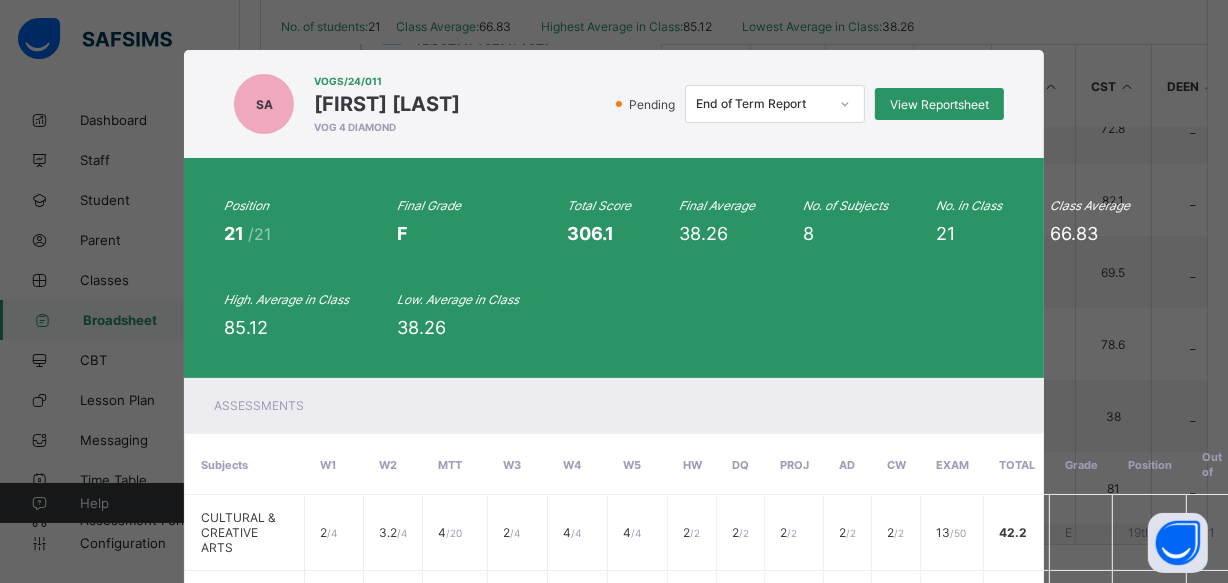 click on "SA   VOGS/24/011     Saminu K. Abdullah     VOG 4 DIAMOND   Pending End of Term Report View Reportsheet" at bounding box center [614, 104] 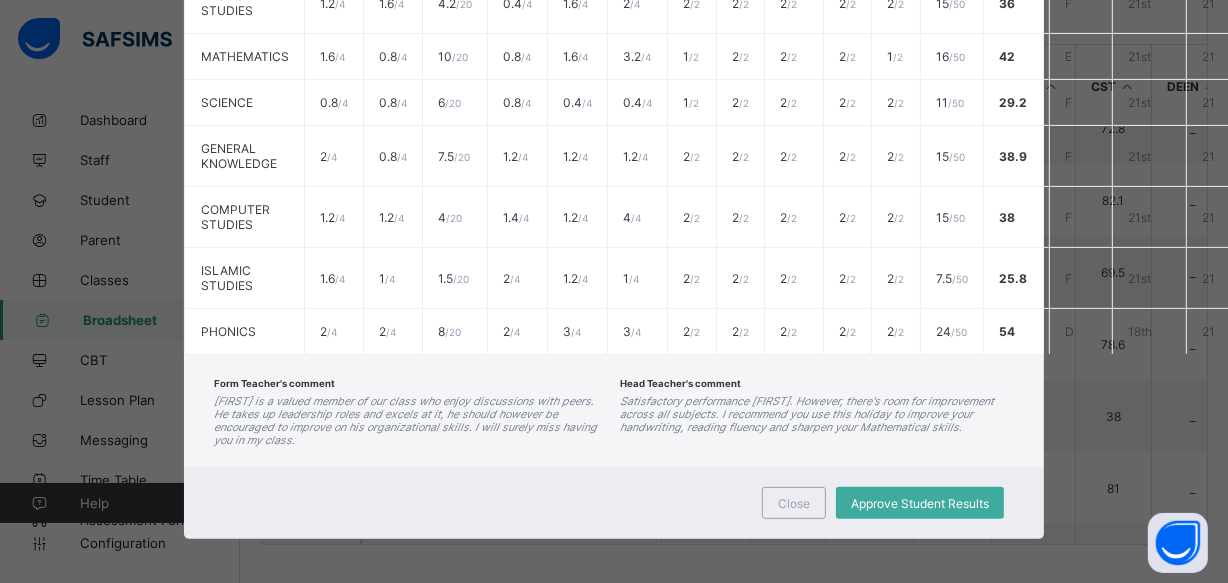 scroll, scrollTop: 599, scrollLeft: 0, axis: vertical 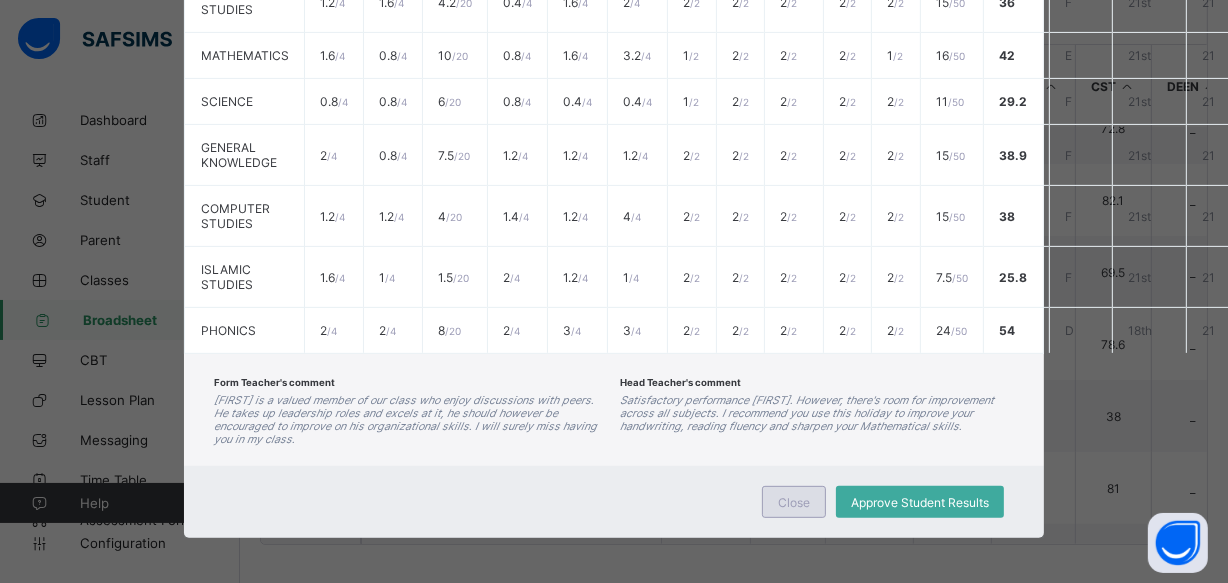 click on "Close" at bounding box center (794, 502) 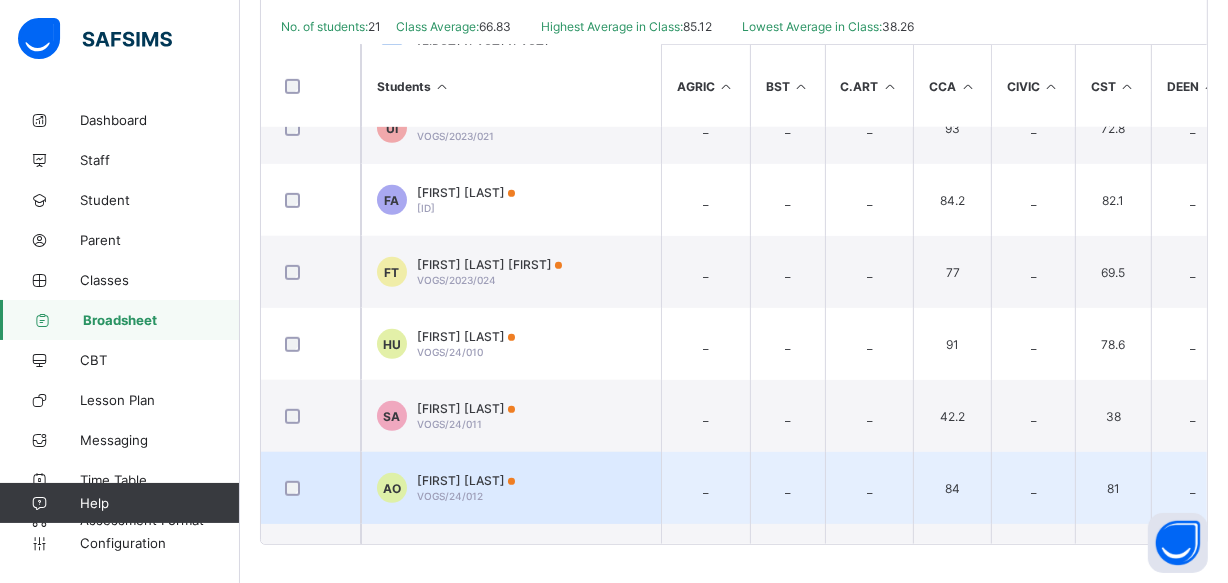click on "AO Abdullah  Abdulkabir Obayopo   VOGS/24/012" at bounding box center [511, 488] 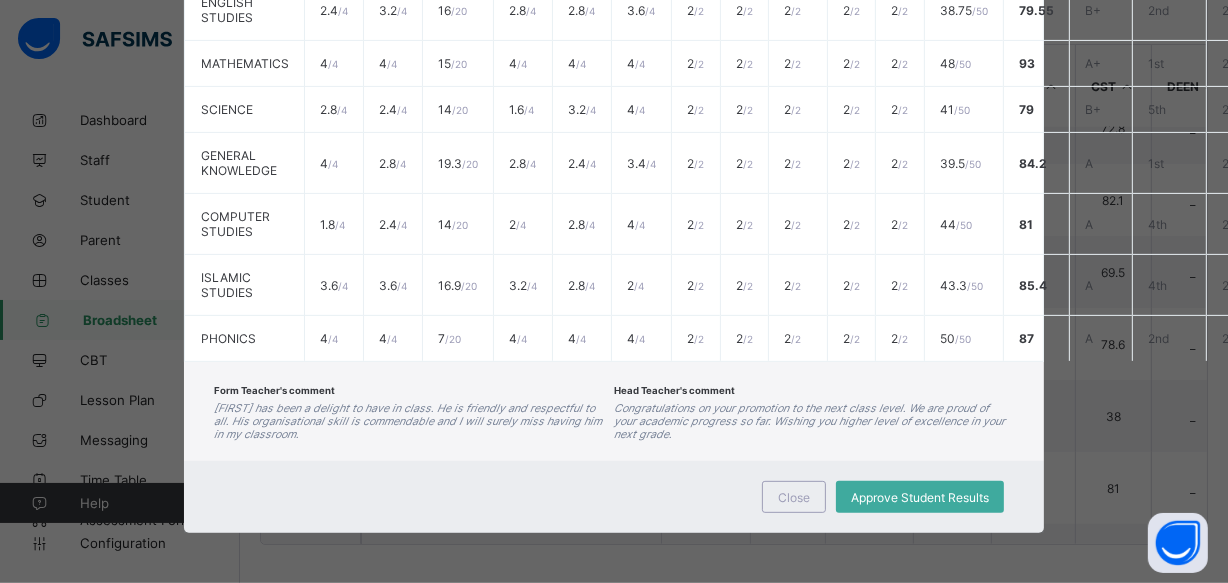 click on "Close   Approve Student Results" at bounding box center [614, 497] 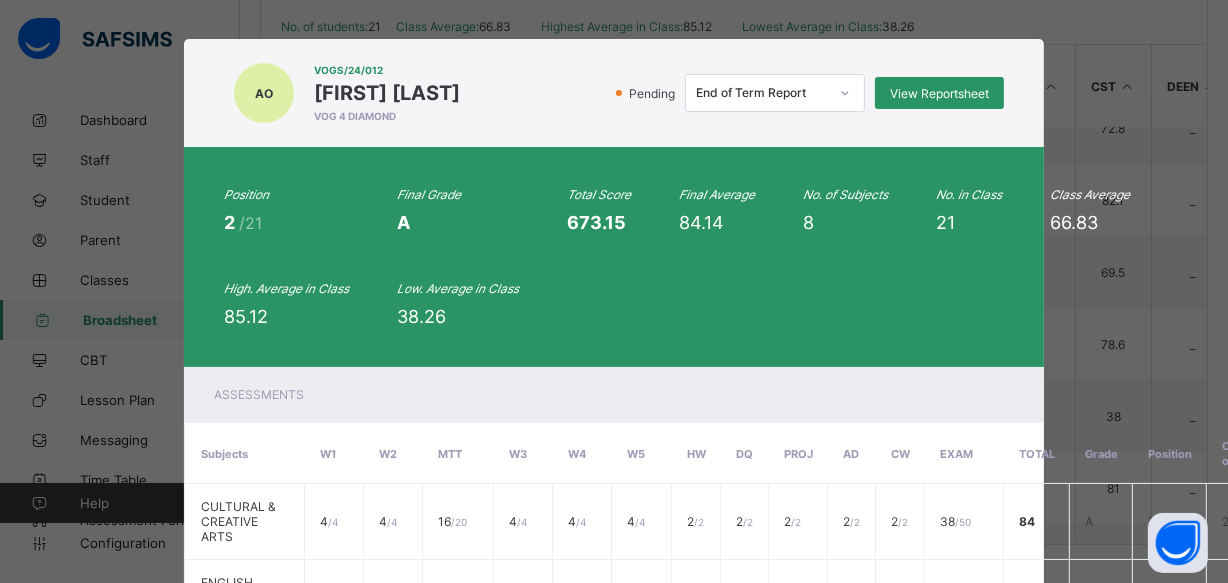 scroll, scrollTop: 0, scrollLeft: 0, axis: both 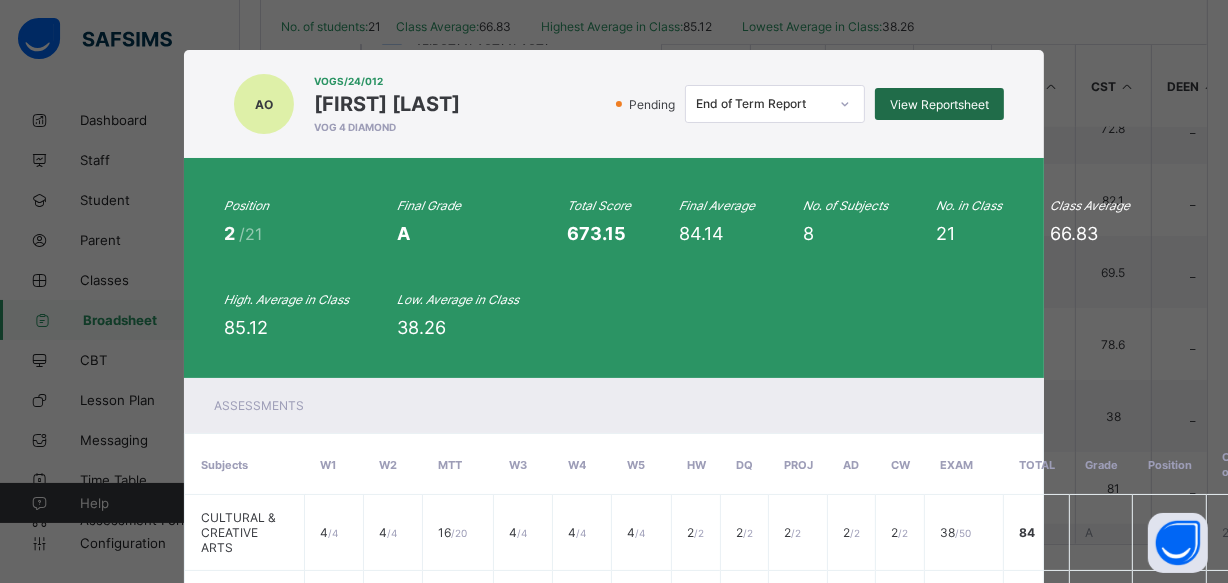 click on "View Reportsheet" at bounding box center (939, 104) 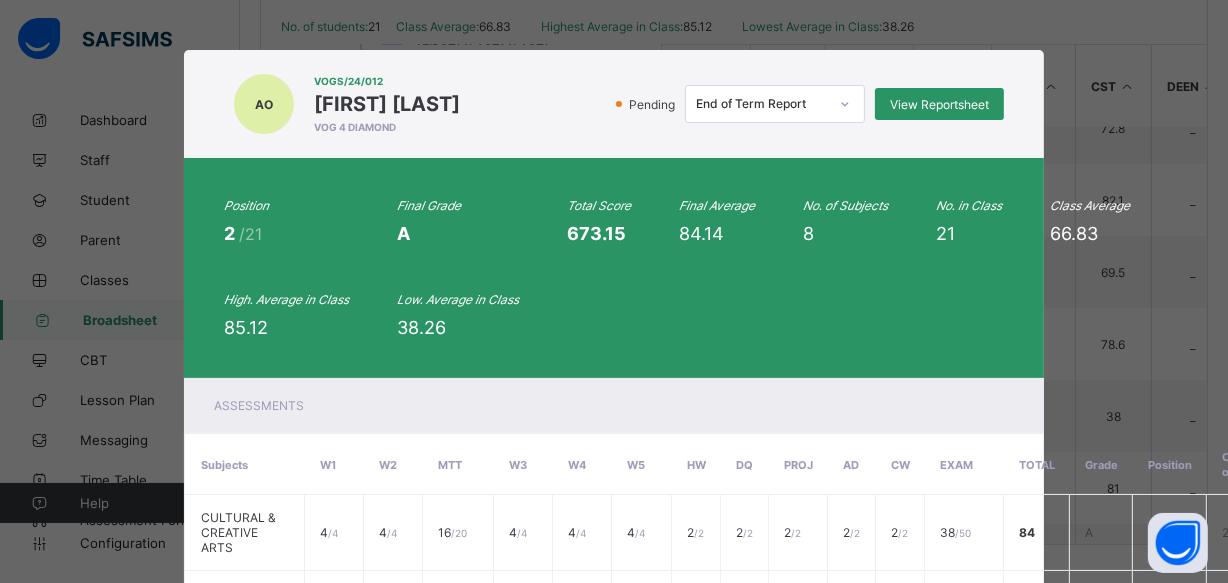 click on "VOGS/24/012     Abdullah  Abdulkabir Obayopo     VOG 4 DIAMOND" at bounding box center [387, 104] 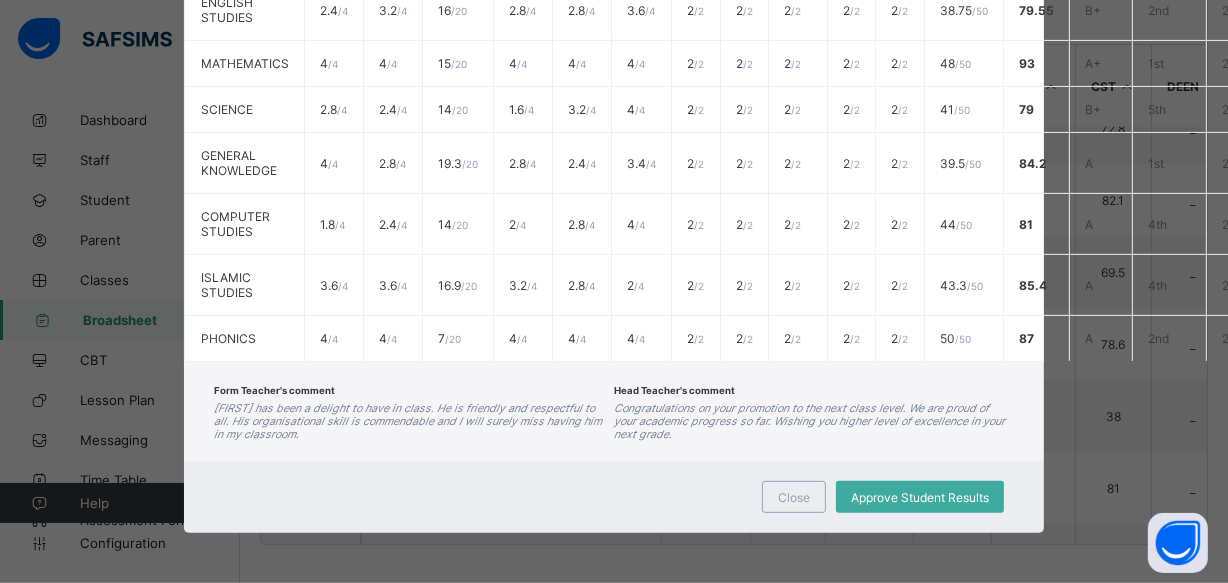scroll, scrollTop: 599, scrollLeft: 0, axis: vertical 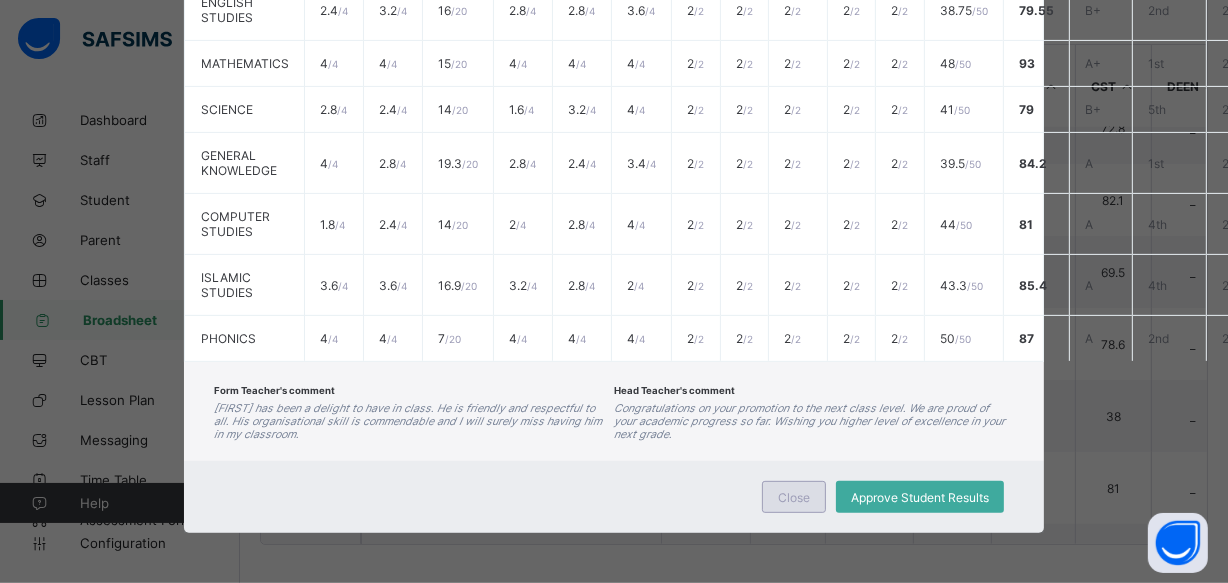 click on "Close" at bounding box center (794, 497) 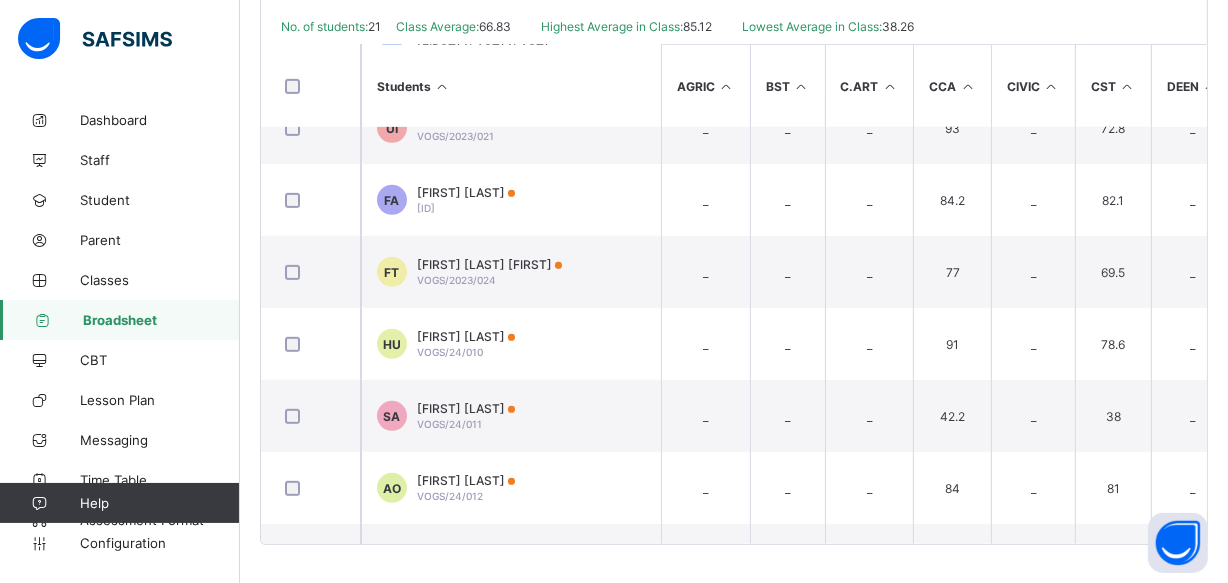 scroll, scrollTop: 1101, scrollLeft: 0, axis: vertical 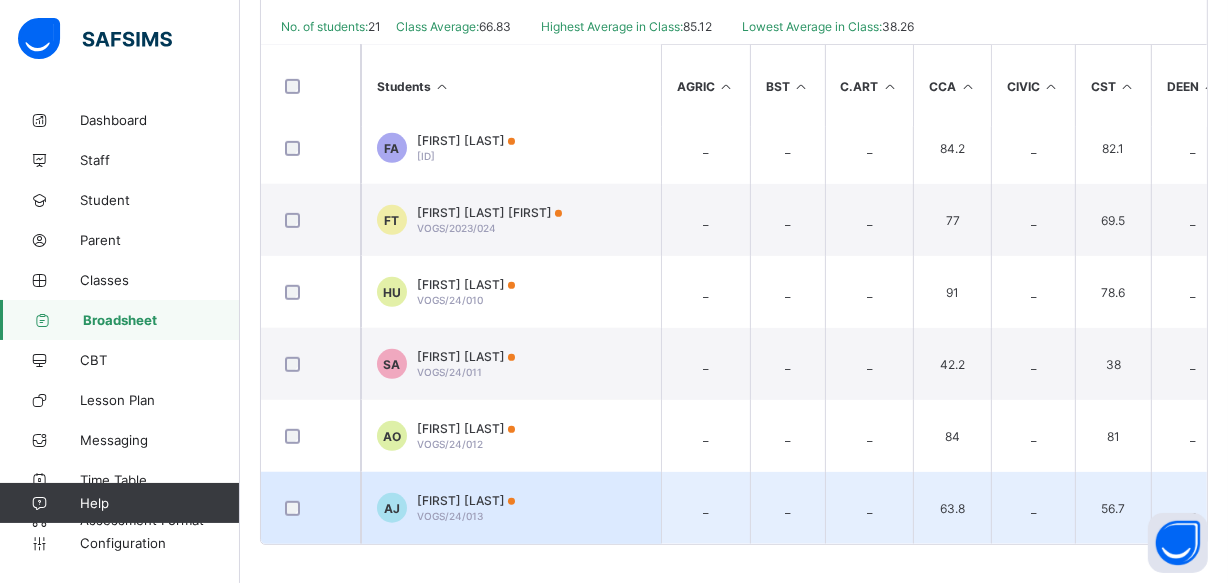 click on "AJ Al-Amin Ahmad Jika   VOGS/24/013" at bounding box center (511, 508) 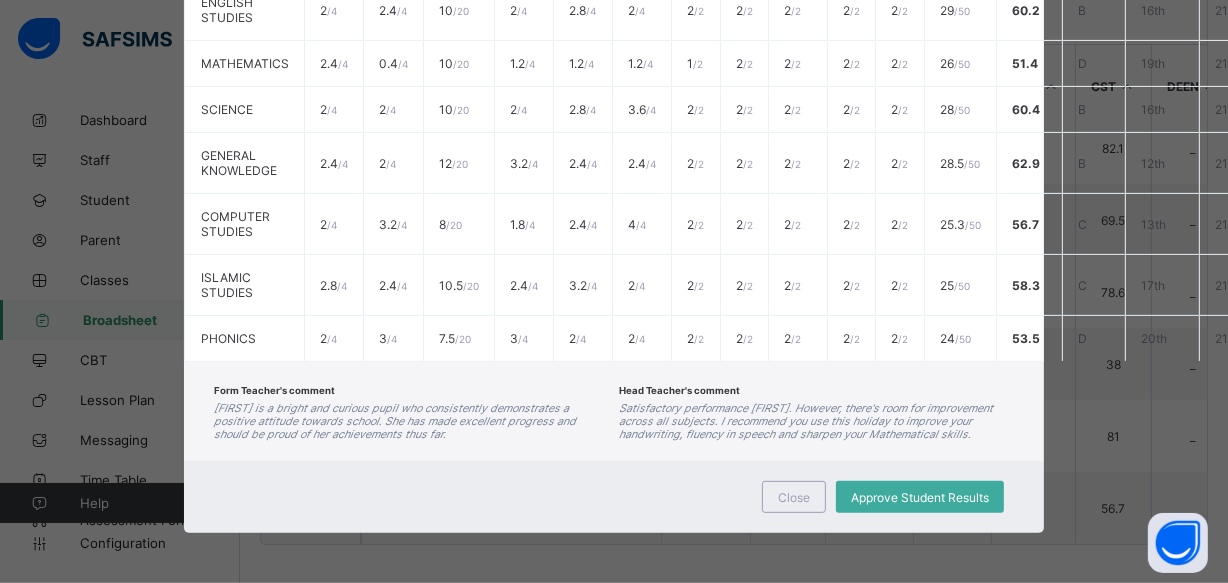 click on "Close   Approve Student Results" at bounding box center (614, 497) 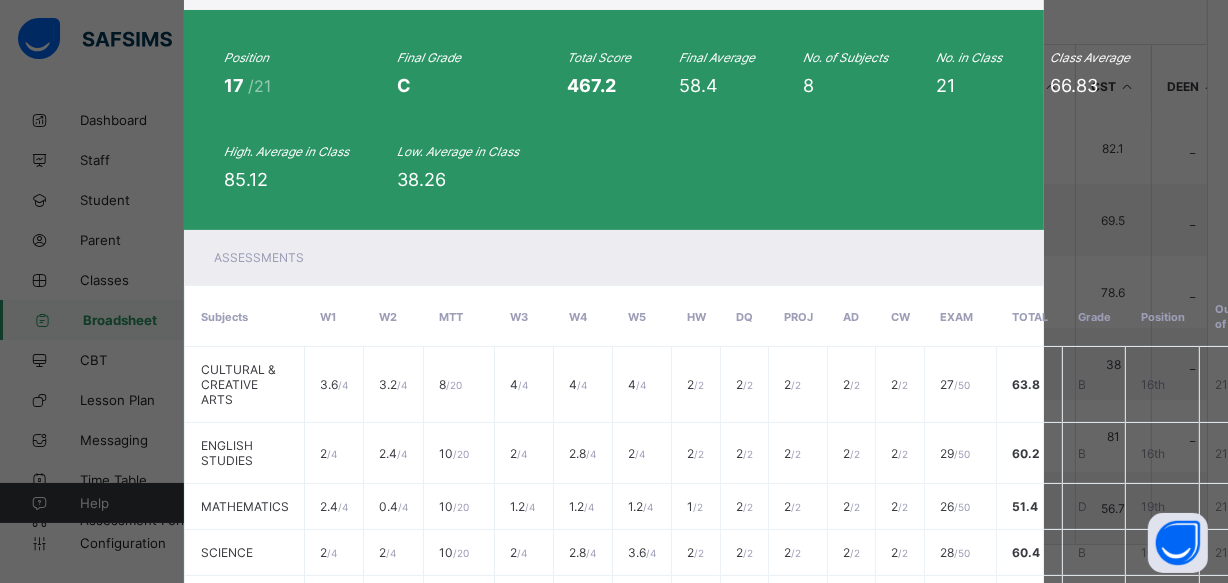 scroll, scrollTop: 17, scrollLeft: 0, axis: vertical 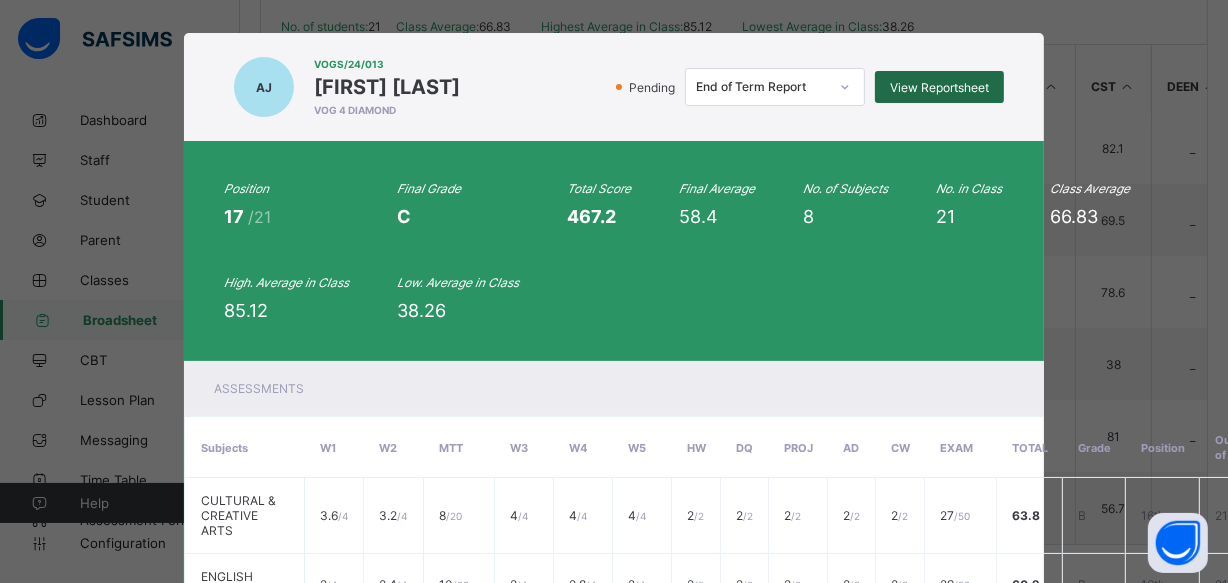 click on "View Reportsheet" at bounding box center [939, 87] 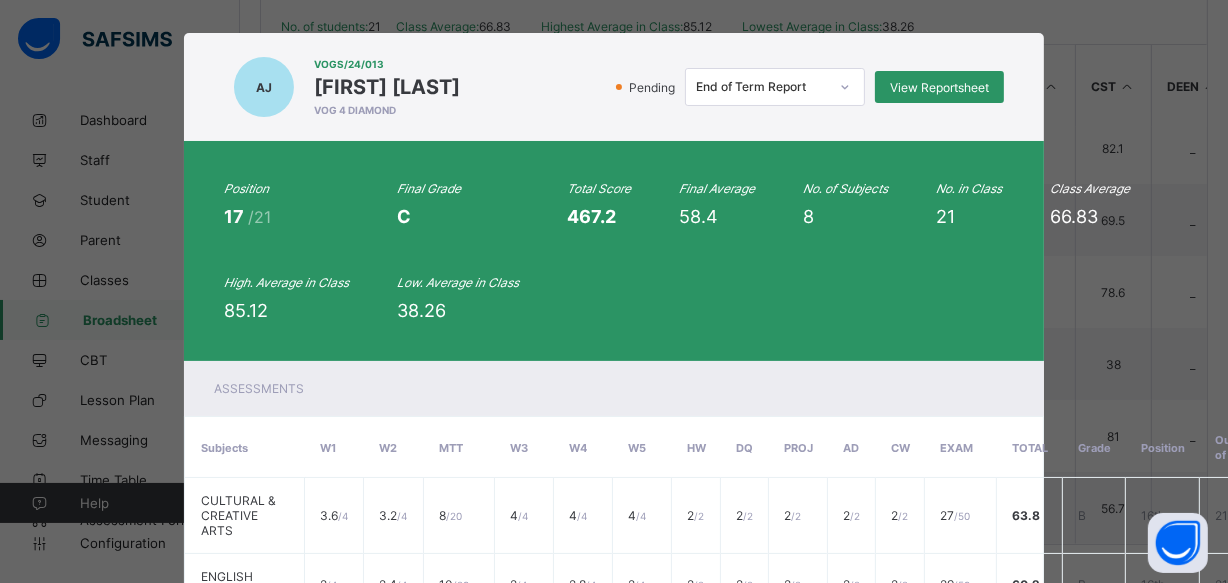click on "AJ   VOGS/24/013     Al-Amin Ahmad Jika     VOG 4 DIAMOND   Pending End of Term Report View Reportsheet" at bounding box center (614, 87) 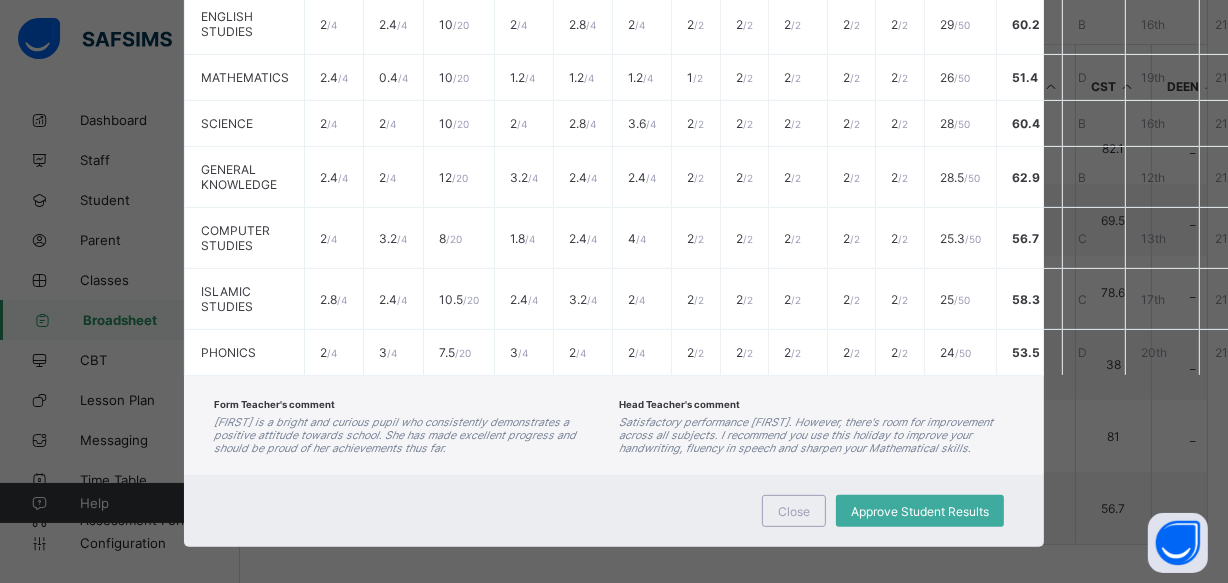 scroll, scrollTop: 599, scrollLeft: 0, axis: vertical 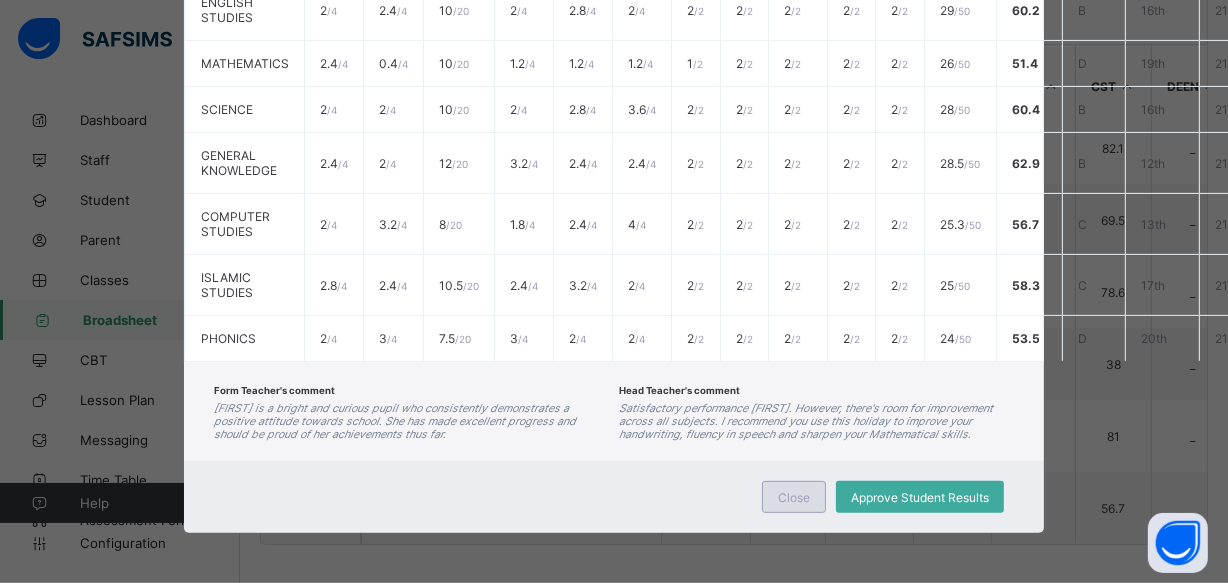 click on "Close" at bounding box center [794, 497] 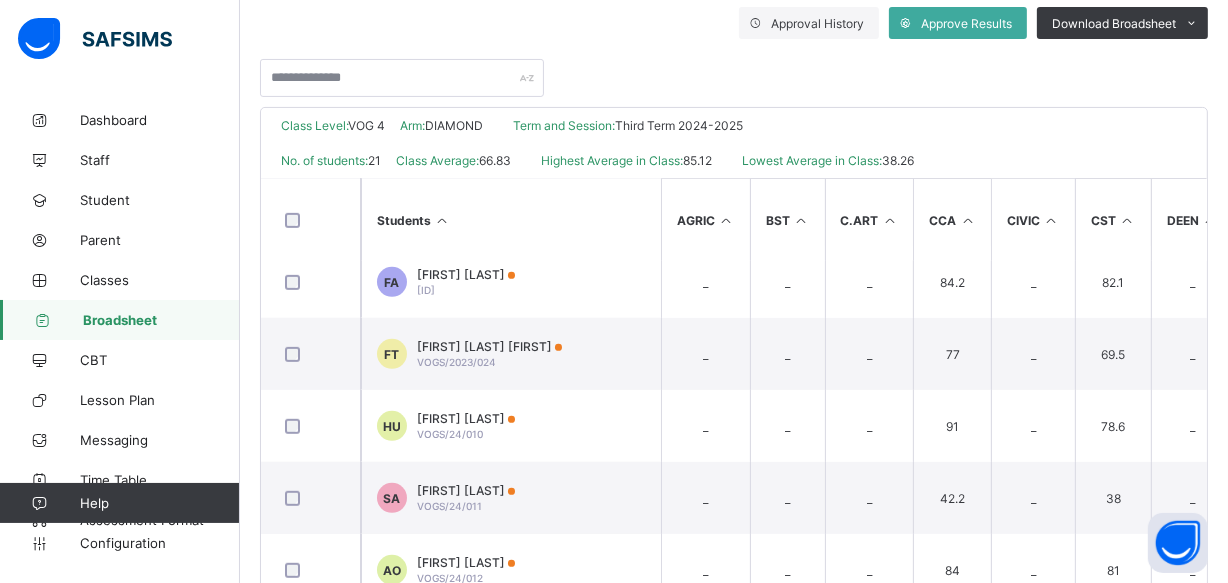 scroll, scrollTop: 0, scrollLeft: 0, axis: both 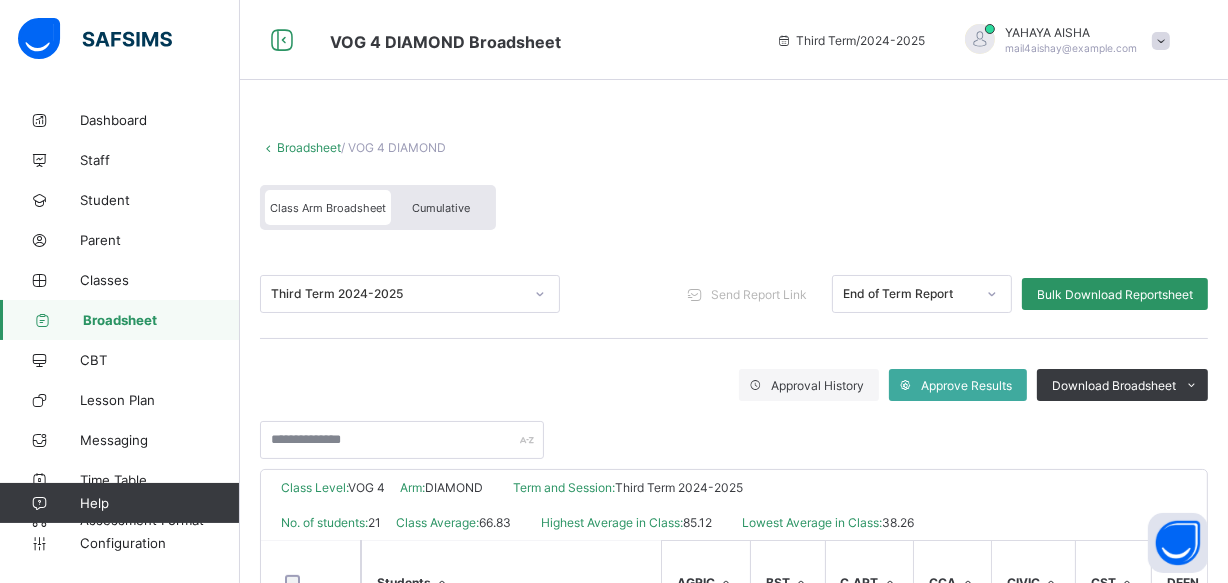 click on "Broadsheet" at bounding box center (309, 147) 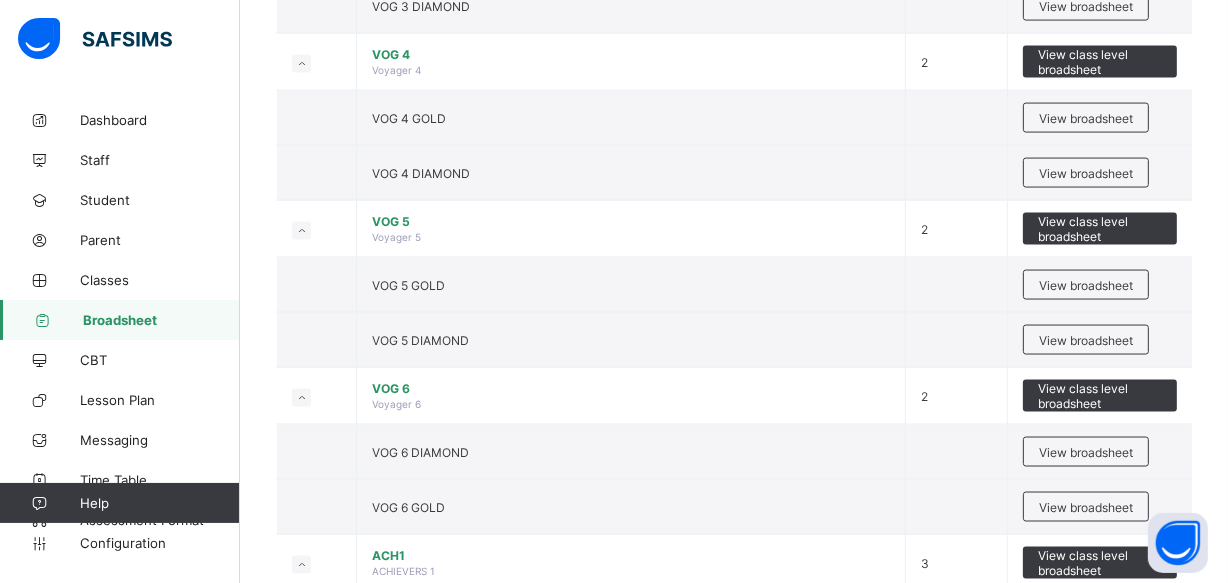 scroll, scrollTop: 2782, scrollLeft: 0, axis: vertical 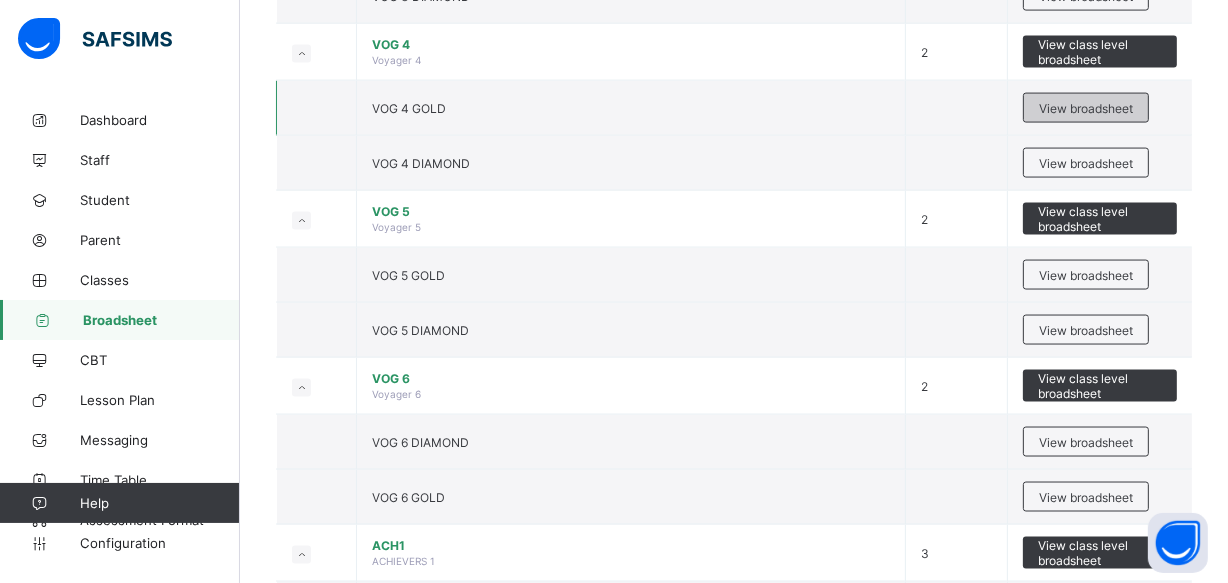 click on "View broadsheet" at bounding box center [1086, 108] 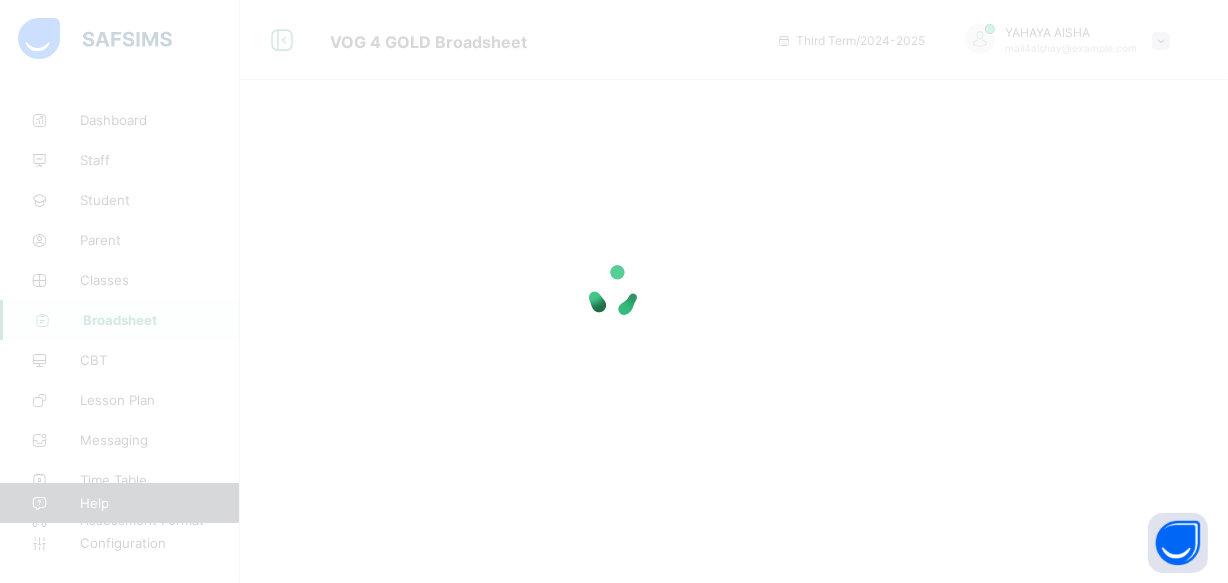 scroll, scrollTop: 0, scrollLeft: 0, axis: both 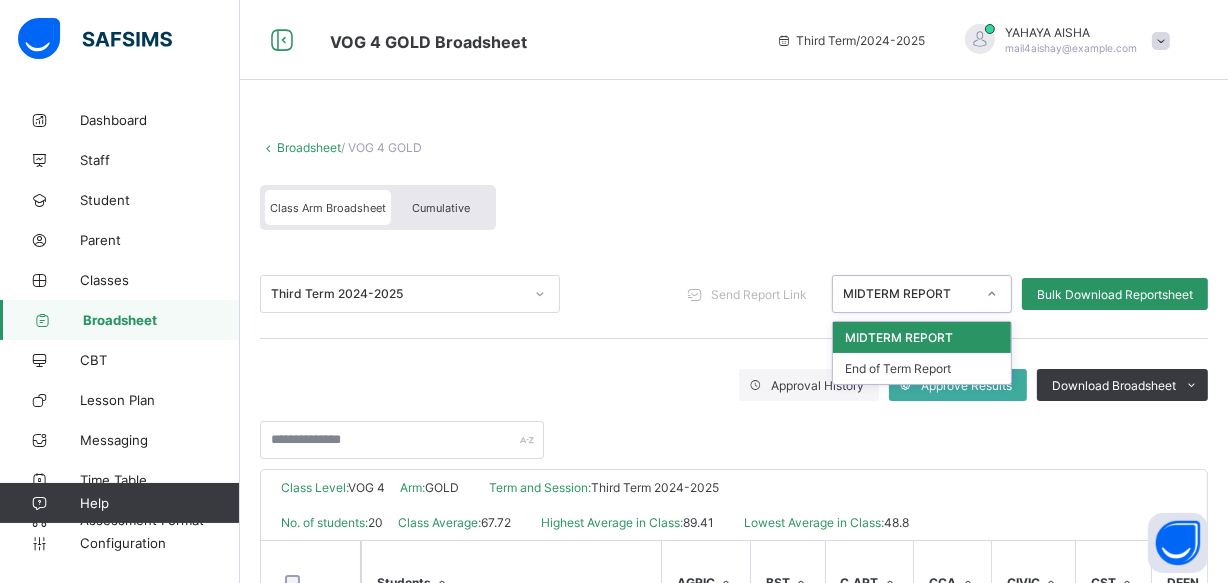 click at bounding box center (992, 294) 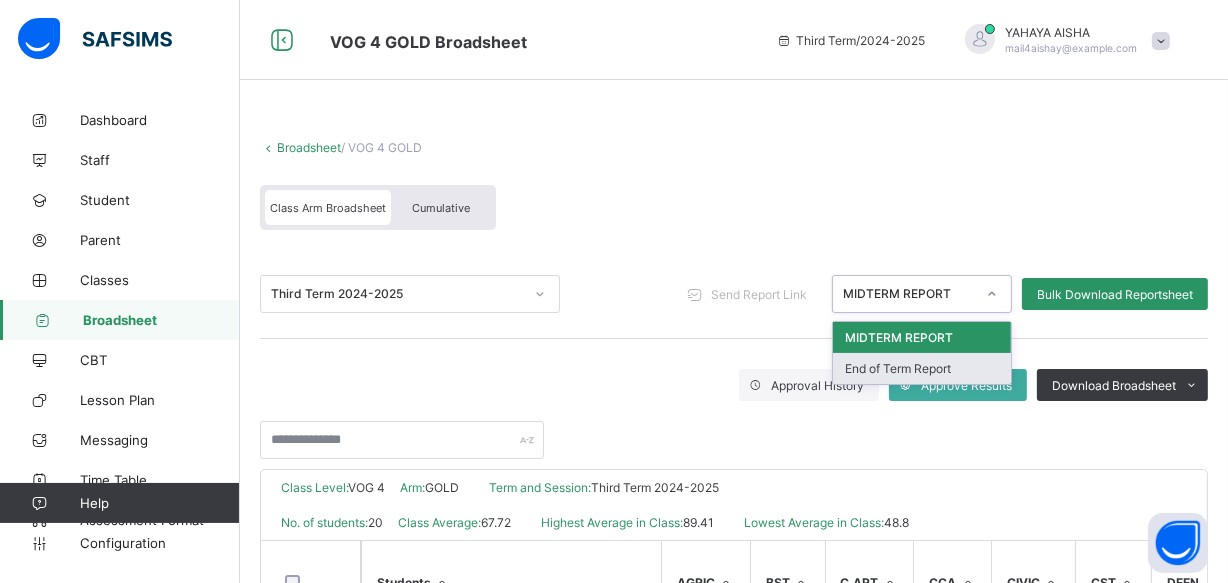click on "End of Term Report" at bounding box center (922, 368) 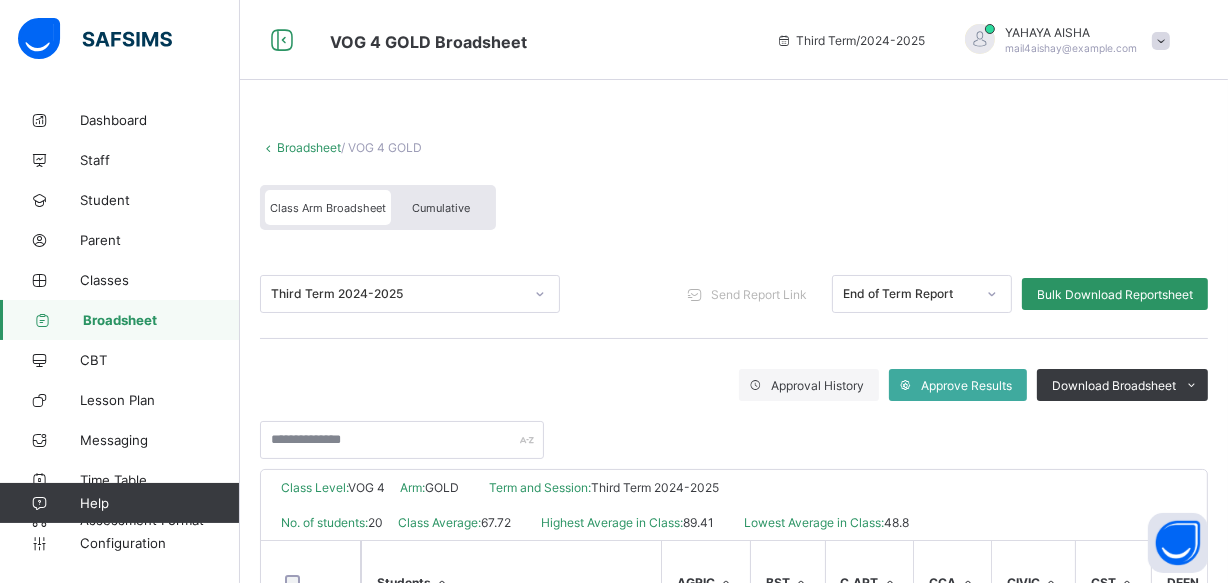 click at bounding box center (734, 430) 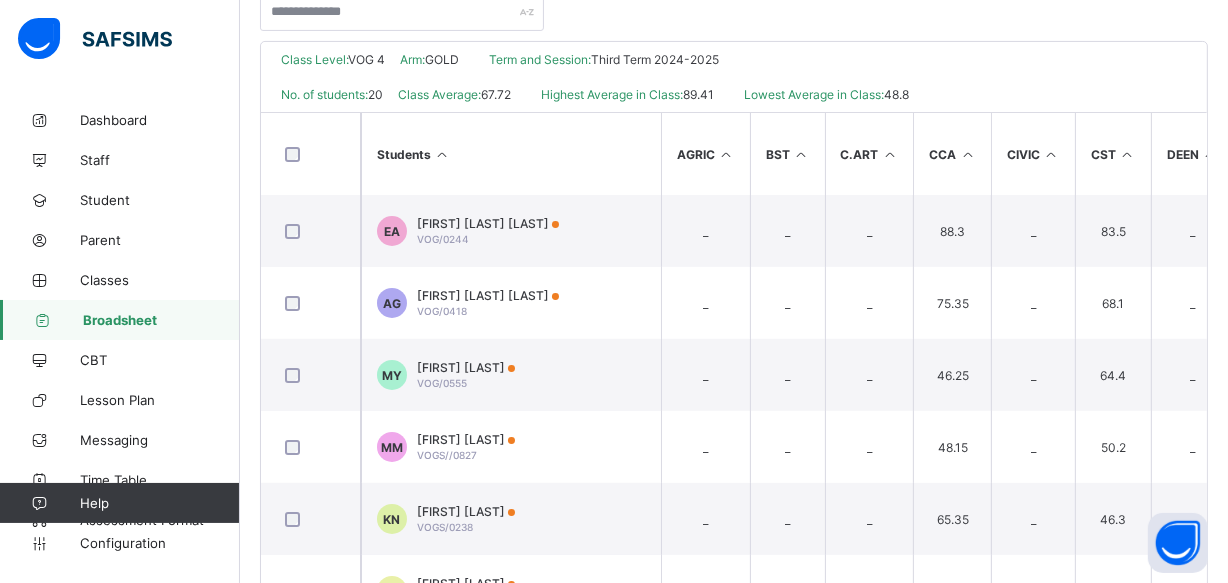 scroll, scrollTop: 496, scrollLeft: 0, axis: vertical 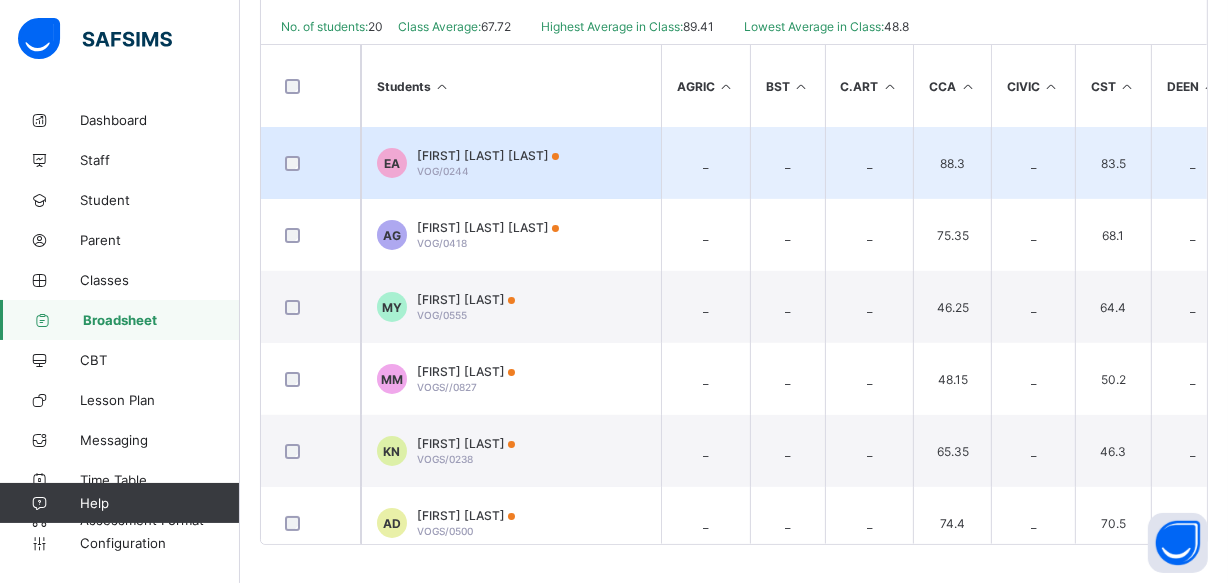 click on "ELAYO ABDUL-AZEEZ ABDUL-AZEEZ   VOG/0244" at bounding box center (488, 163) 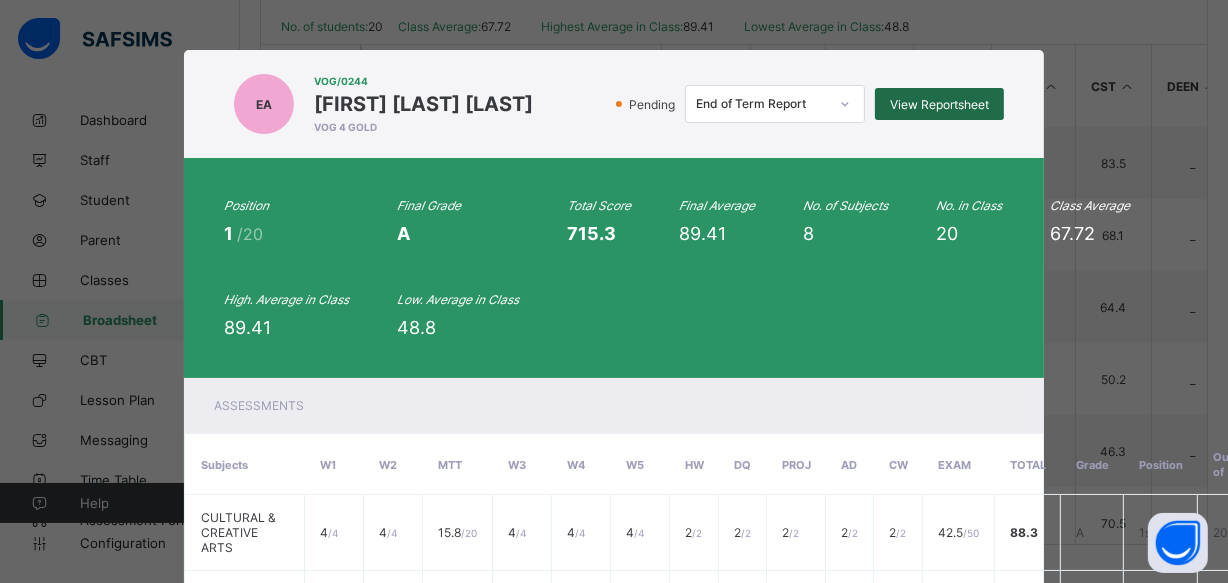 click on "View Reportsheet" at bounding box center [939, 104] 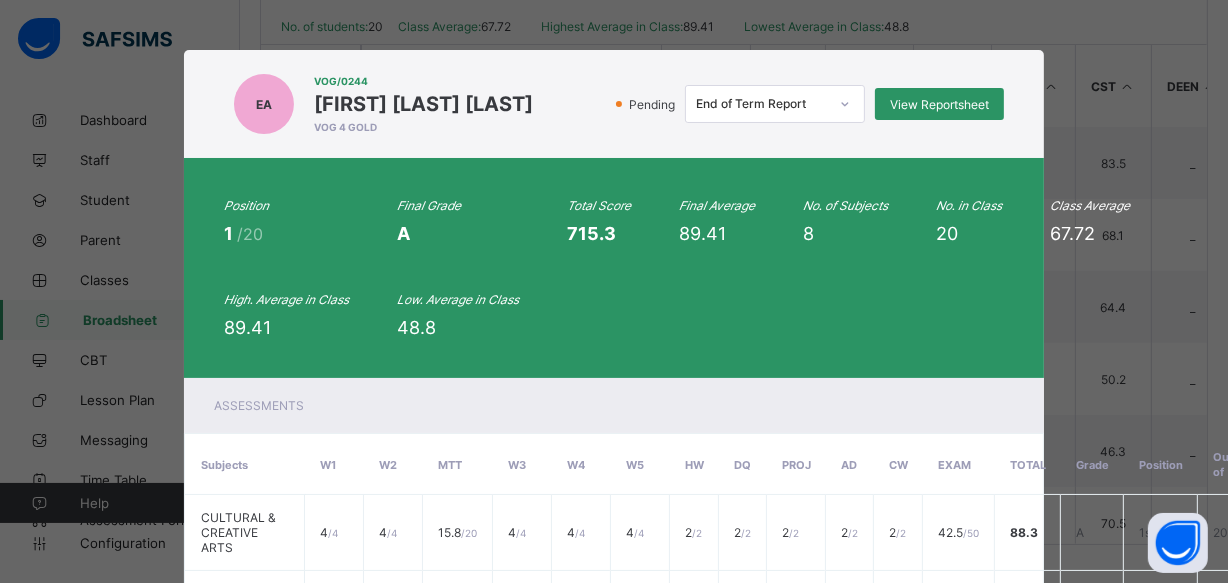 click on "VOG/0244" at bounding box center [423, 81] 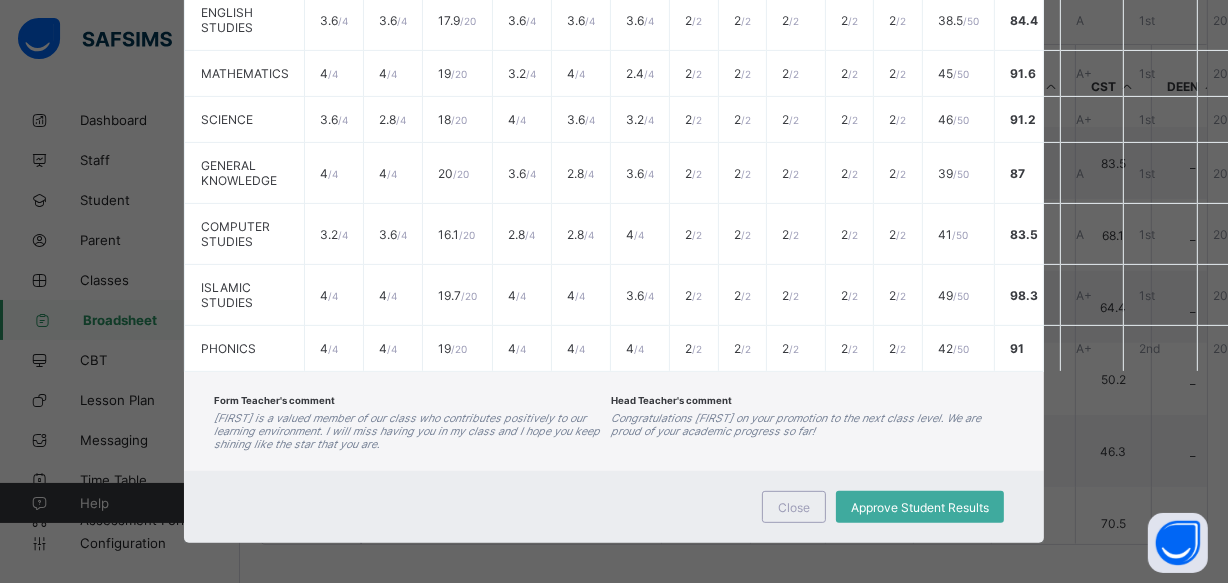 scroll, scrollTop: 618, scrollLeft: 0, axis: vertical 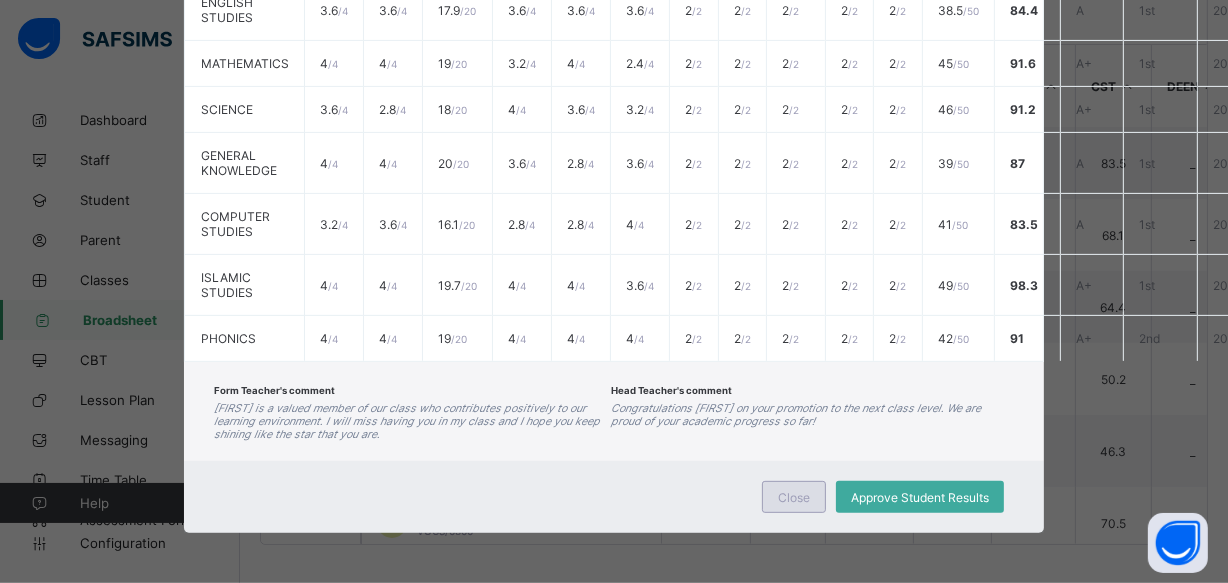 click on "Close" at bounding box center [794, 497] 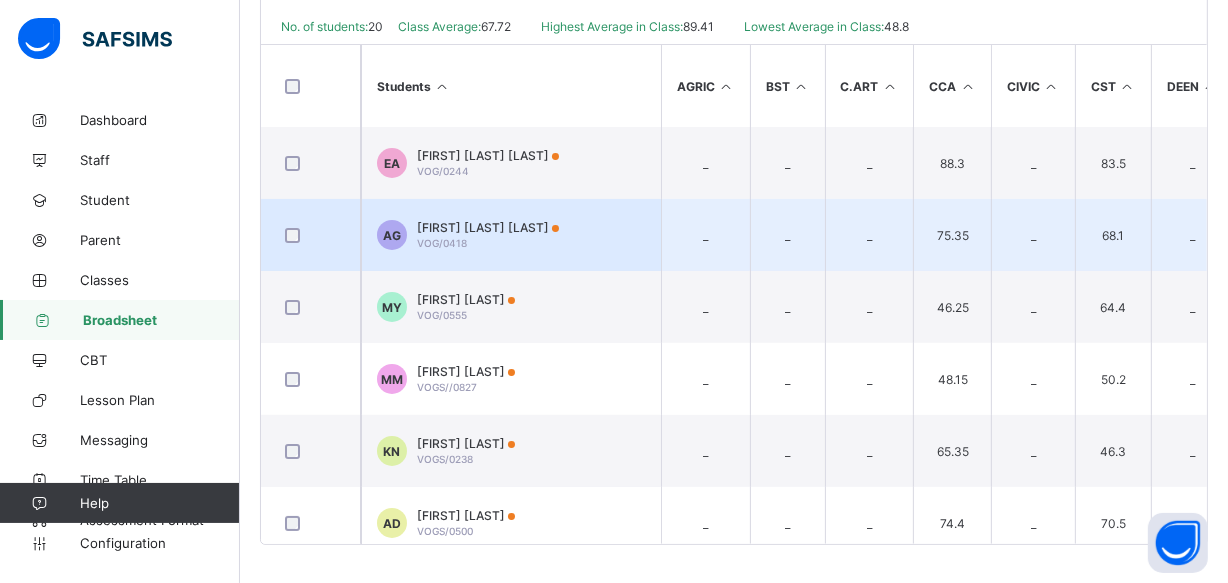 click on "AG ABDULLAH DAHIRU GABDO   VOG/0418" at bounding box center (511, 235) 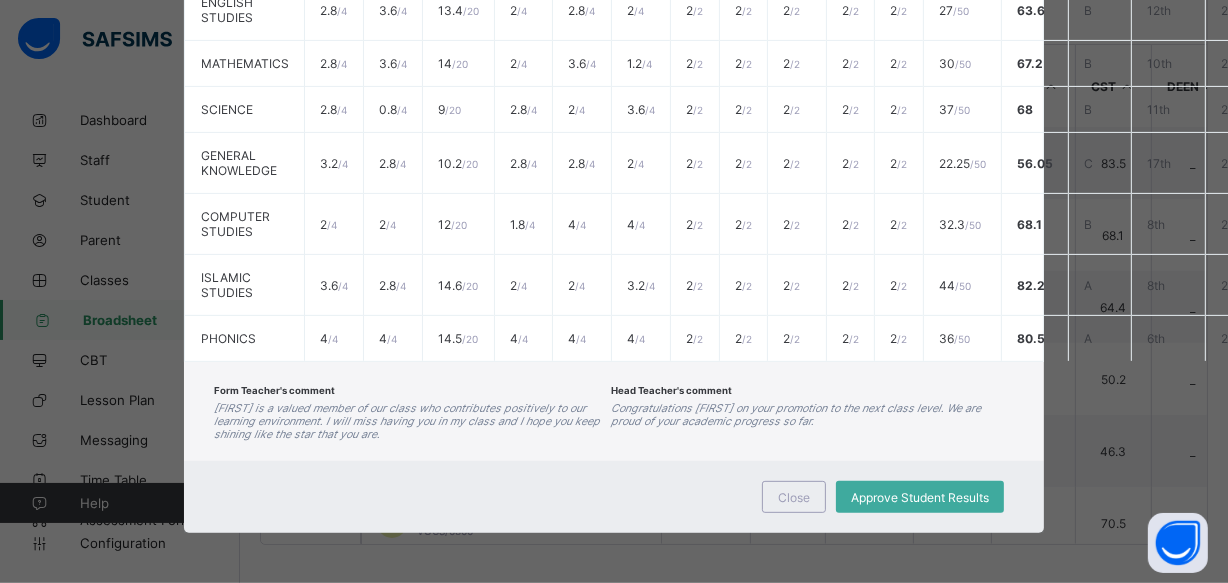 click on "Form Teacher's comment Abdullah is a valued member of our class who contributes positively to our learning environment. I will miss having you in my class and I hope you keep shining like the star that you are.   Head Teacher's comment Congratulations Abdullah on your promotion to the next class level. We are proud of your academic progress so far." at bounding box center (614, 411) 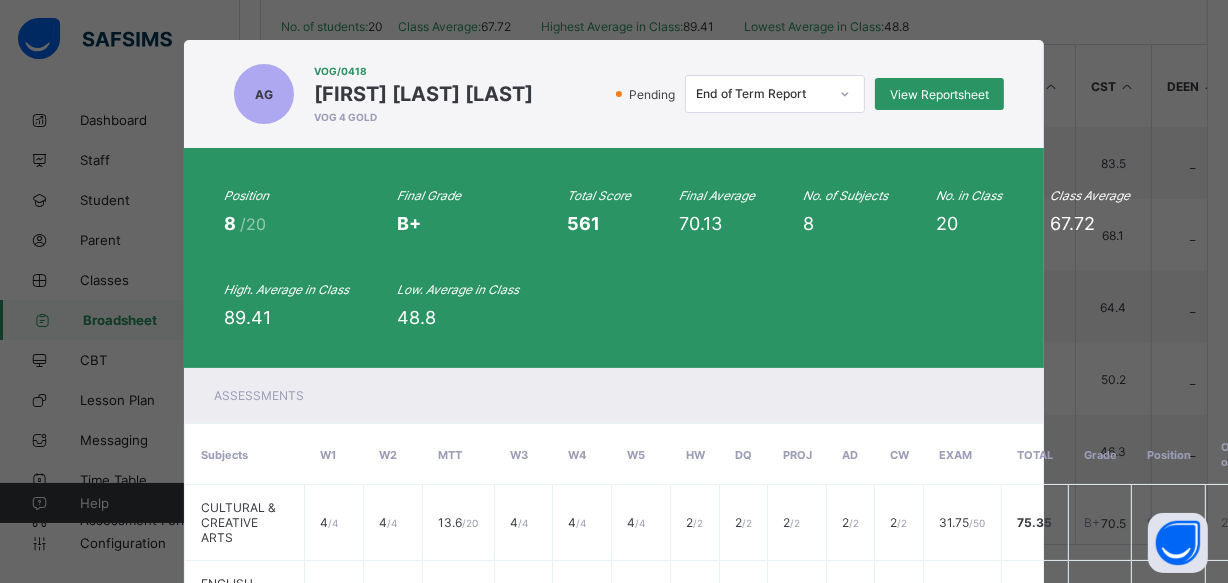scroll, scrollTop: 0, scrollLeft: 0, axis: both 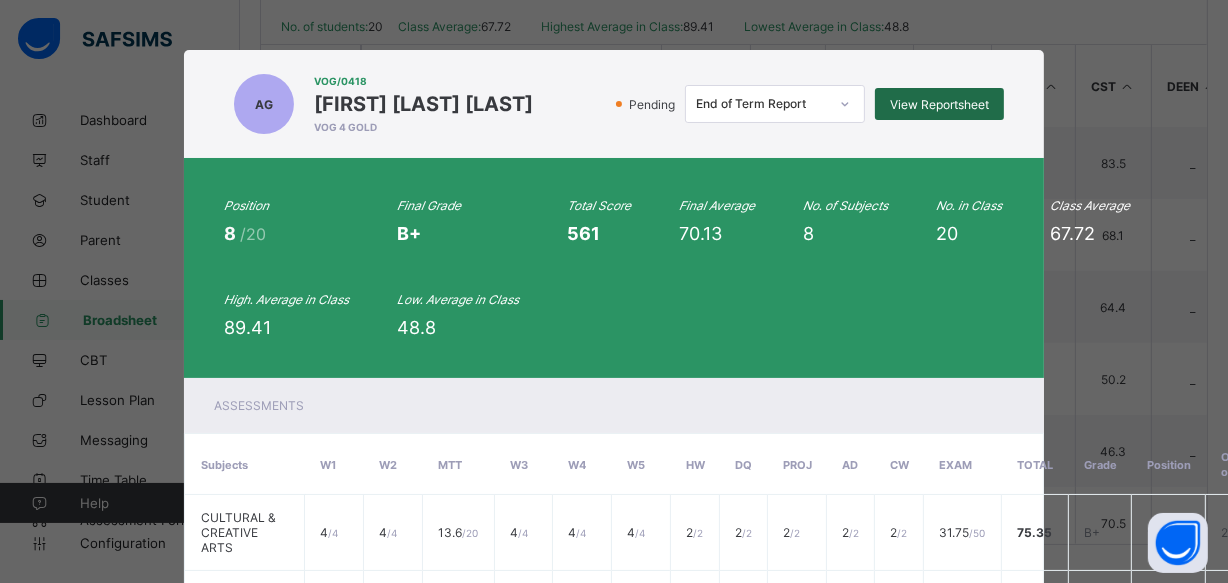 click on "View Reportsheet" at bounding box center [939, 104] 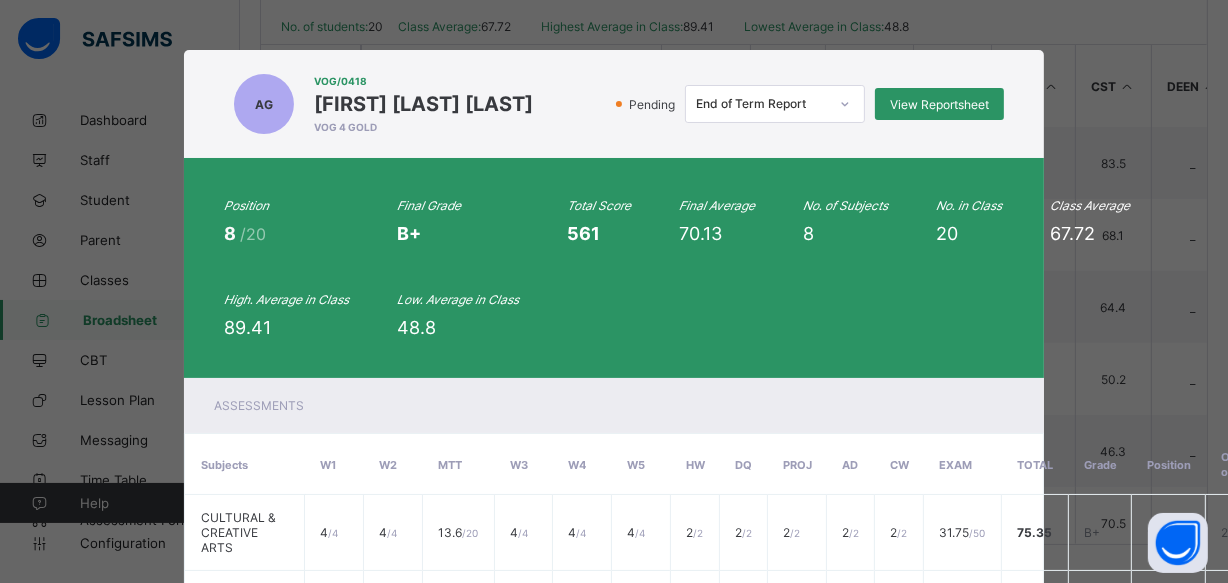 click on "VOG/0418     ABDULLAH DAHIRU GABDO     VOG 4 GOLD" at bounding box center [423, 104] 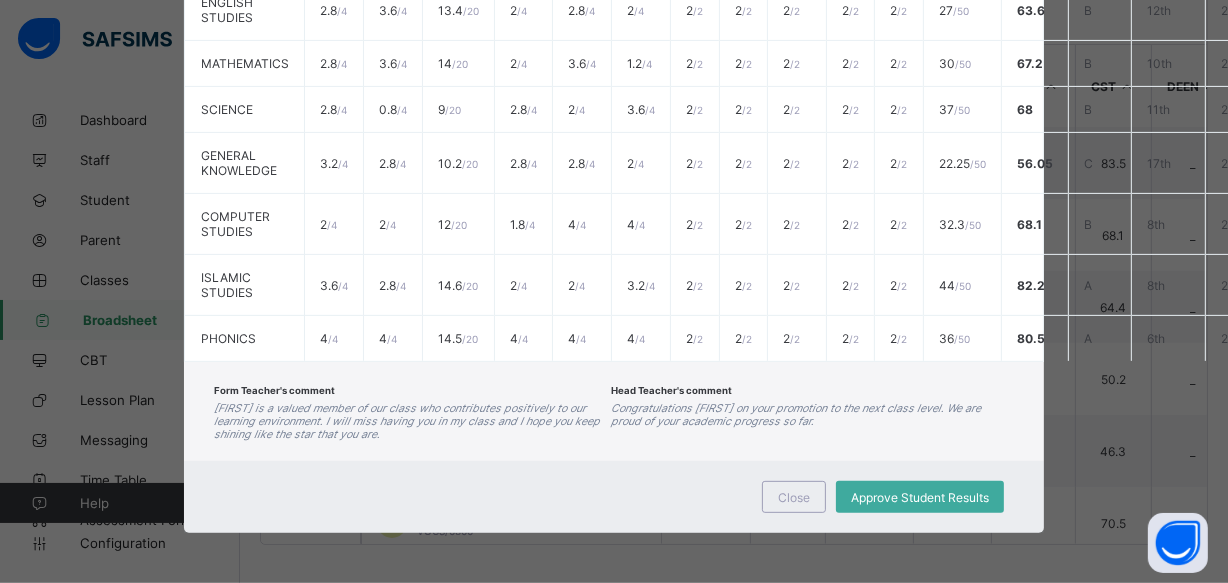 scroll, scrollTop: 599, scrollLeft: 0, axis: vertical 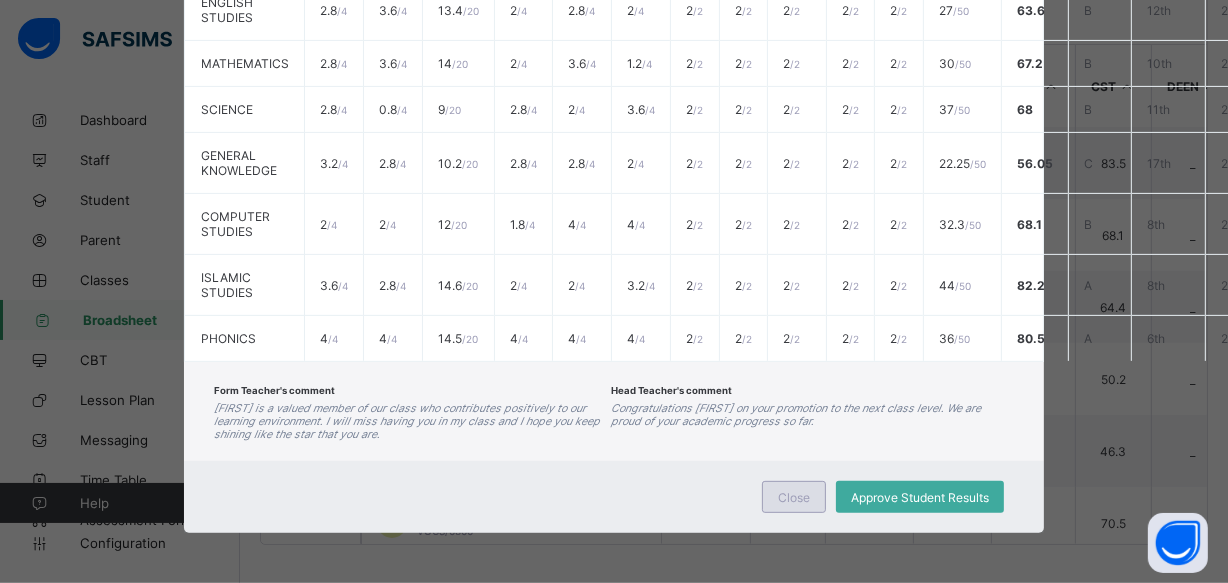 click on "Close" at bounding box center [794, 497] 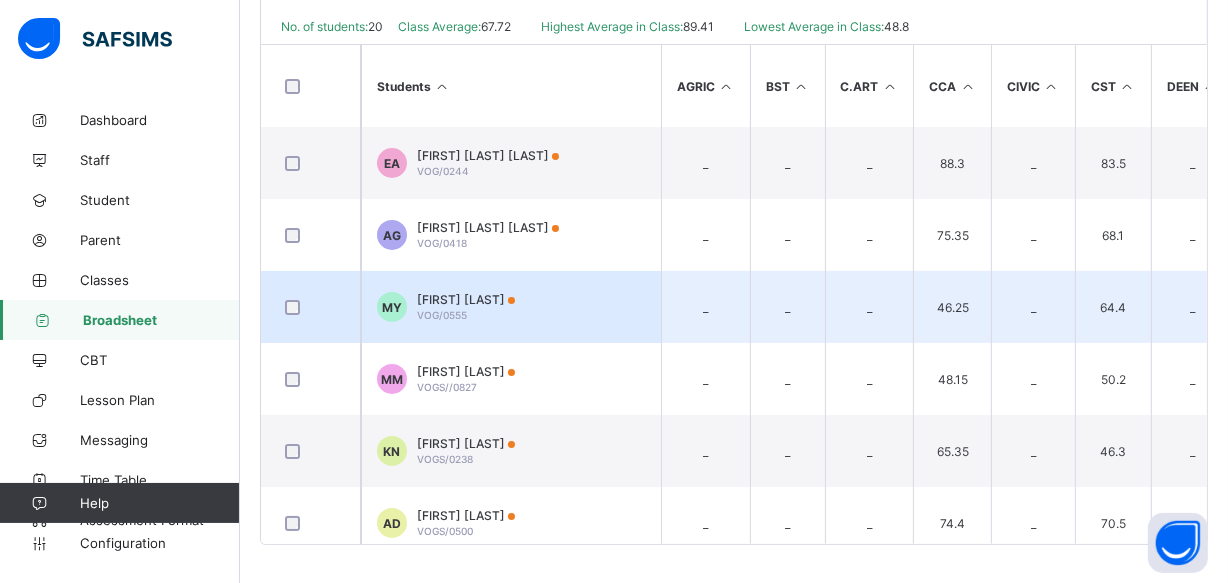 click on "Muhammad Awwal YUSUPH" at bounding box center (466, 299) 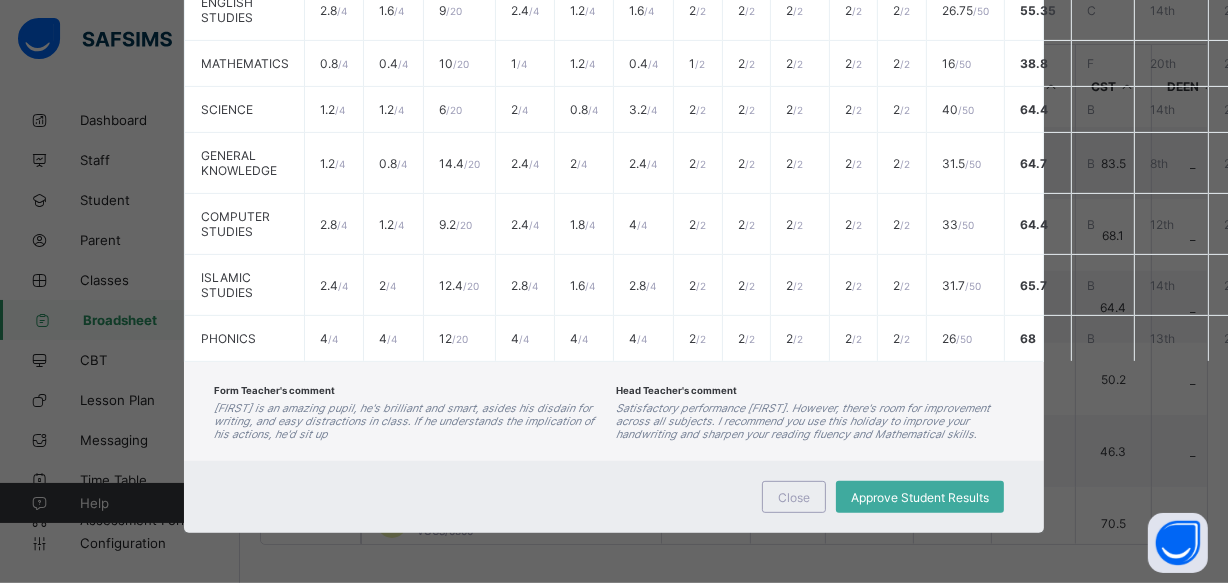 click on "Form Teacher's comment Awwal Yusuph is an amazing pupil, he's brilliant and smart, asides his disdain for writing, and easy distractions in class. If he understands the implication of his actions, he'd sit up   Head Teacher's comment Satisfactory performance Awwal. However, there's room for improvement across all subjects. I recommend you use this holiday to improve your handwriting and sharpen your reading fluency and Mathematical skills." at bounding box center [614, 411] 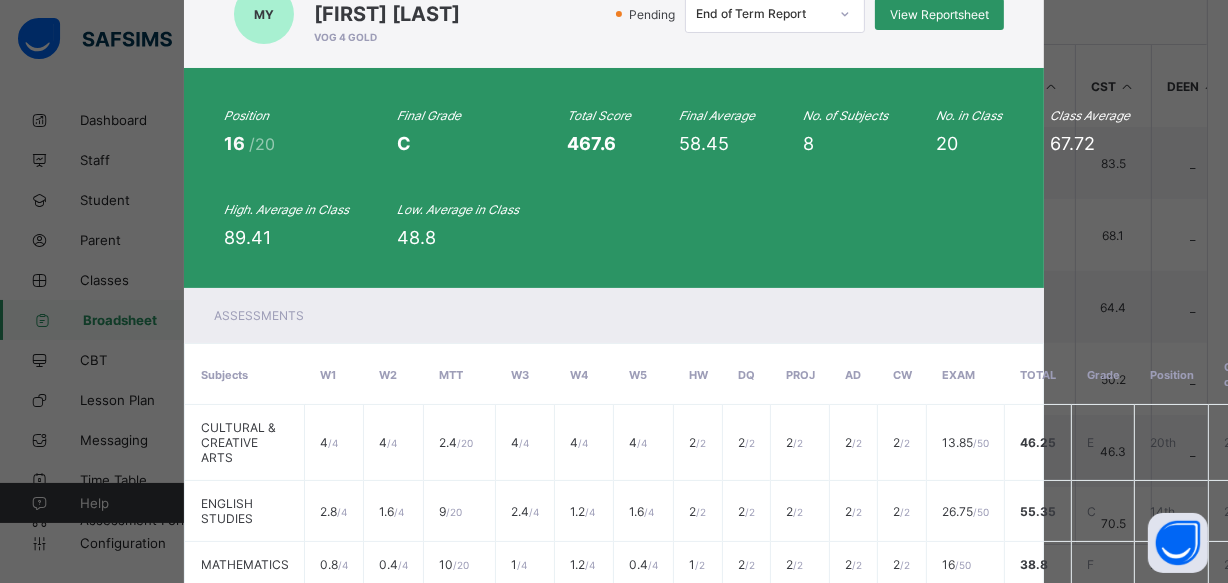 scroll, scrollTop: 46, scrollLeft: 0, axis: vertical 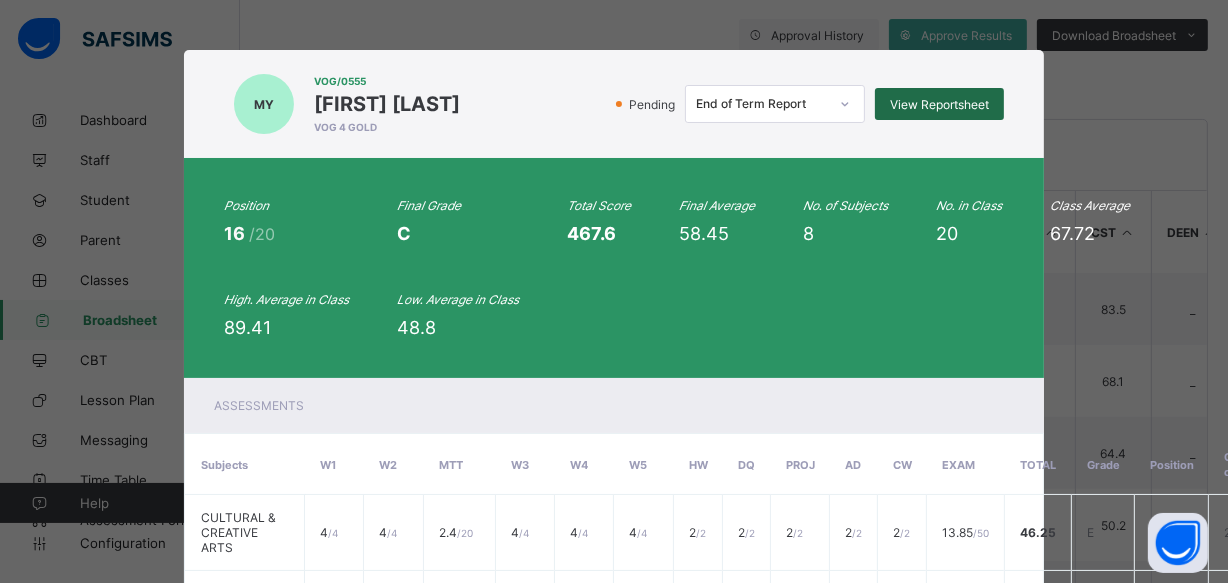 click on "View Reportsheet" at bounding box center (939, 104) 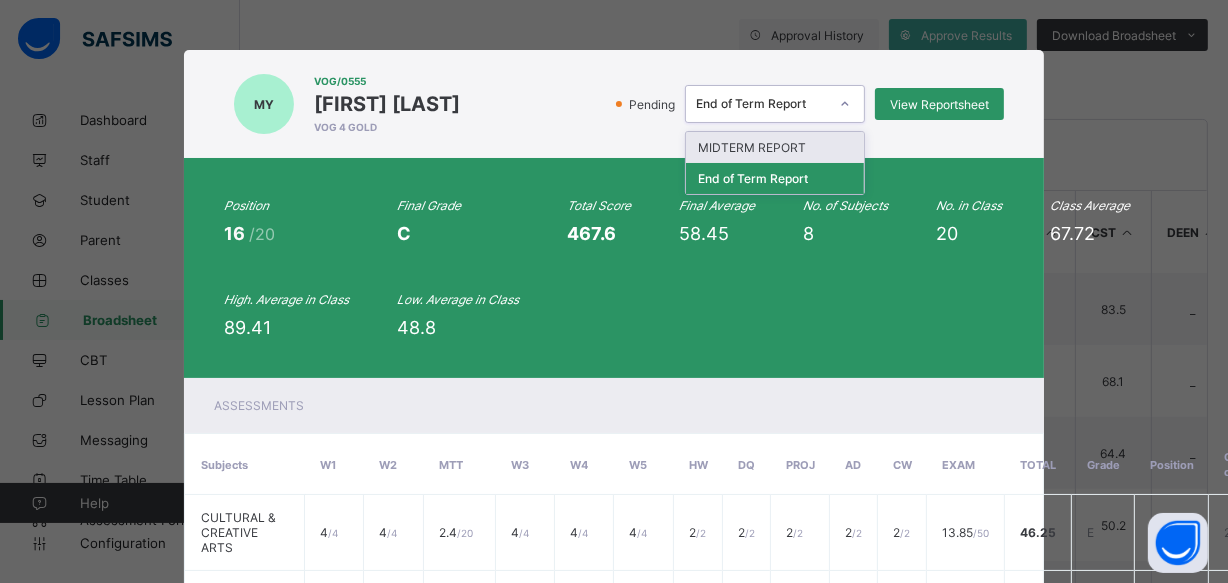 click on "End of Term Report" at bounding box center [775, 104] 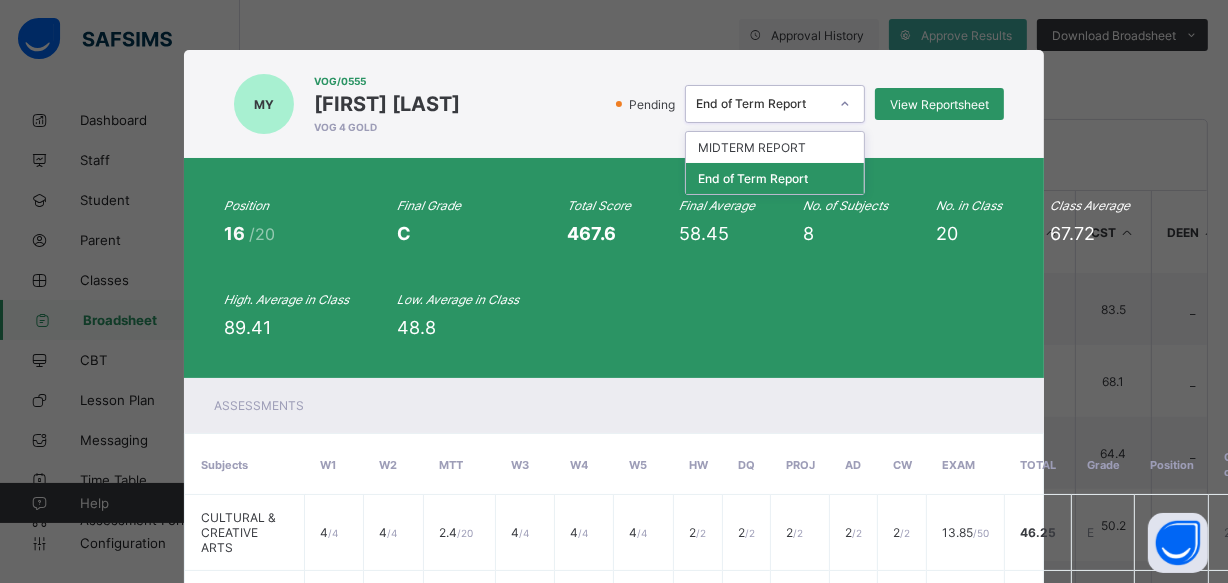 click on "MY   VOG/0555     Muhammad Awwal YUSUPH     VOG 4 GOLD   Pending      option End of Term Report focused, 2 of 2. 2 results available. Use Up and Down to choose options, press Enter to select the currently focused option, press Escape to exit the menu, press Tab to select the option and exit the menu. End of Term Report MIDTERM REPORT End of Term Report View Reportsheet" at bounding box center (614, 104) 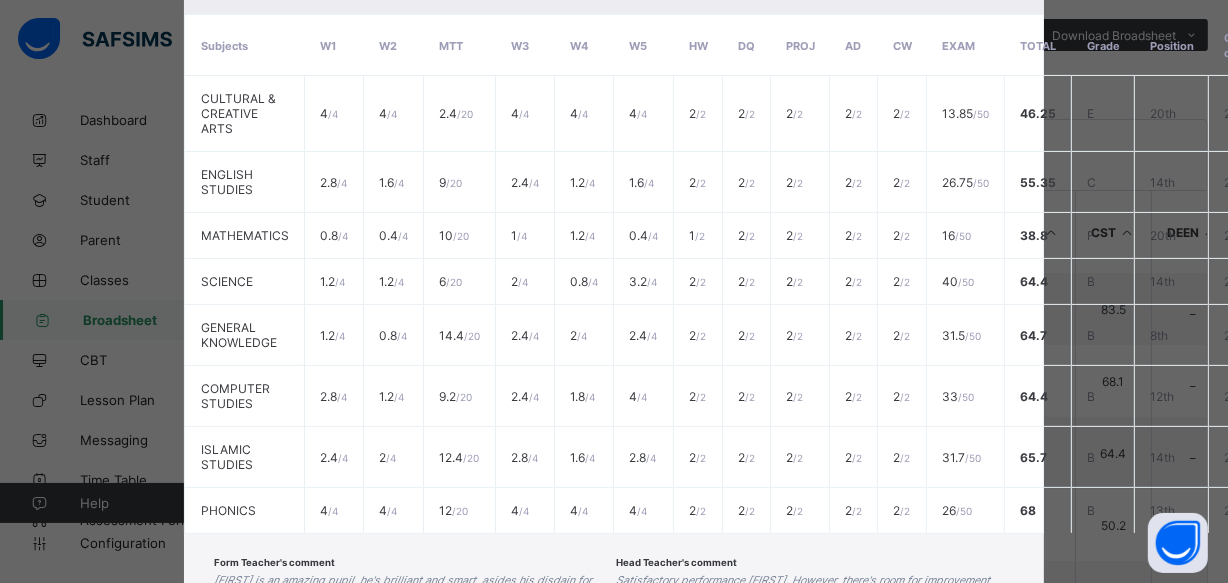 scroll, scrollTop: 599, scrollLeft: 0, axis: vertical 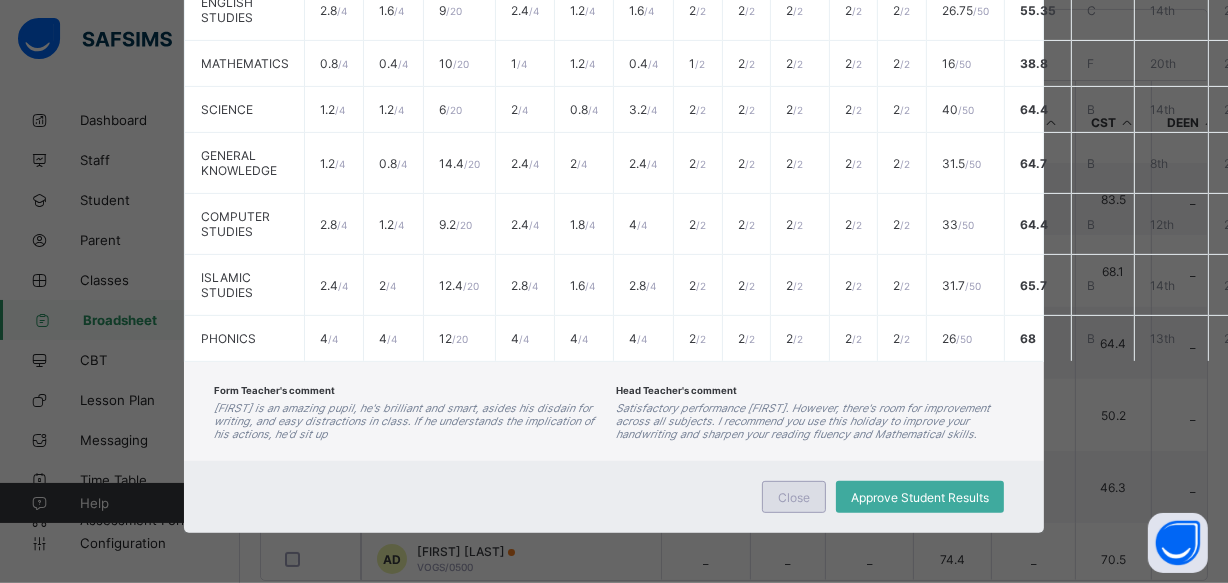 click on "Close" at bounding box center [794, 497] 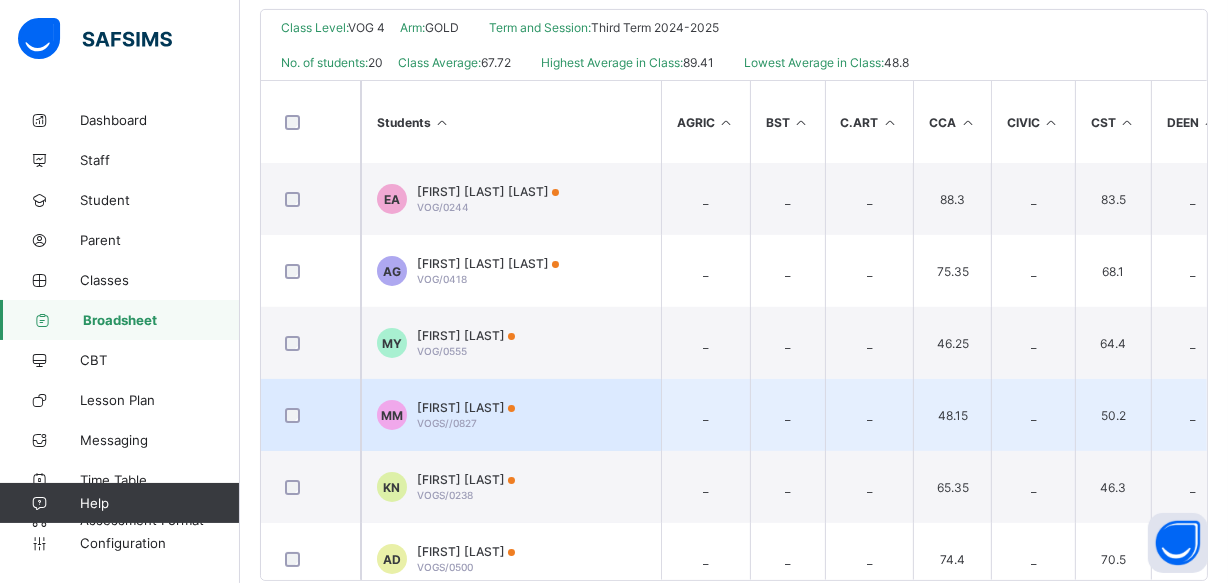 click on "MM Muhammad  Sulaiman Muhammad   VOGS//0827" at bounding box center [511, 415] 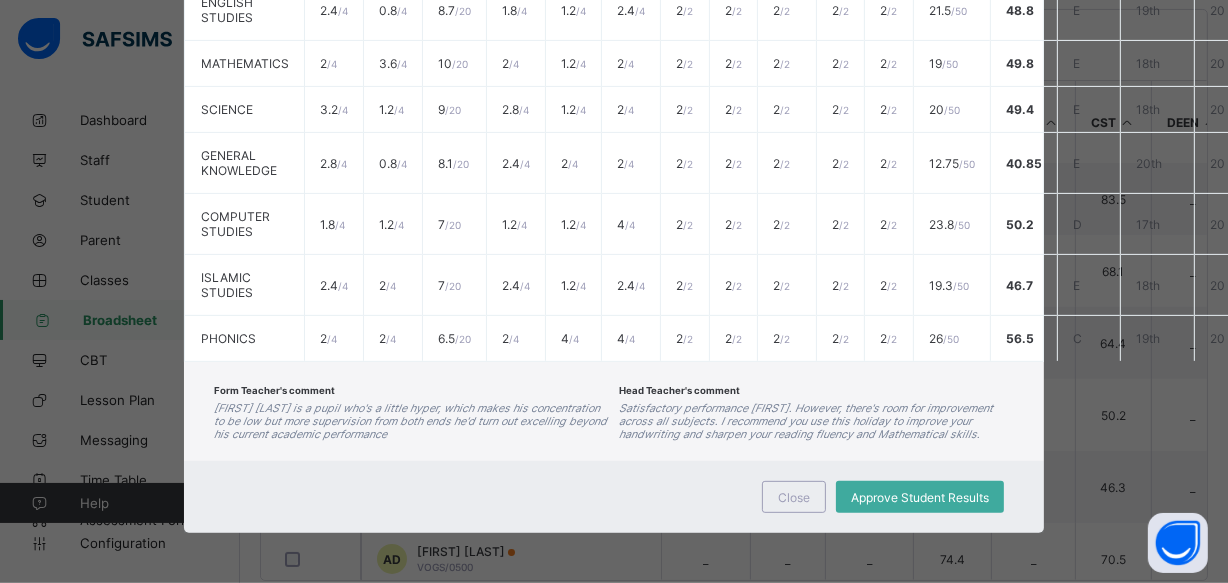 click on "Close   Approve Student Results" at bounding box center [614, 497] 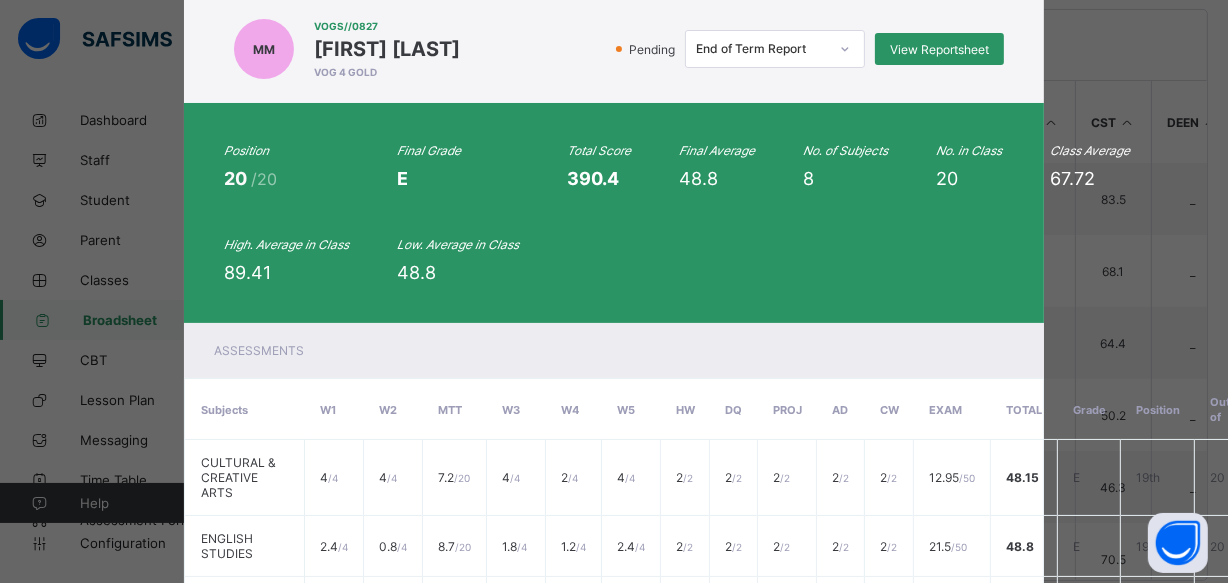 scroll, scrollTop: 53, scrollLeft: 0, axis: vertical 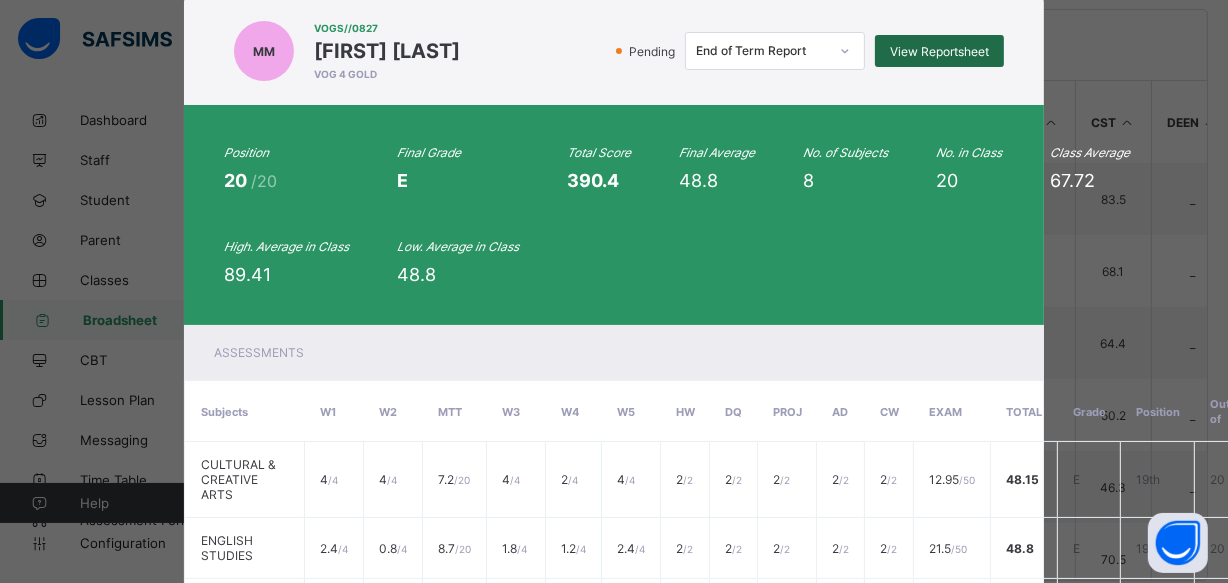 click on "View Reportsheet" at bounding box center (939, 51) 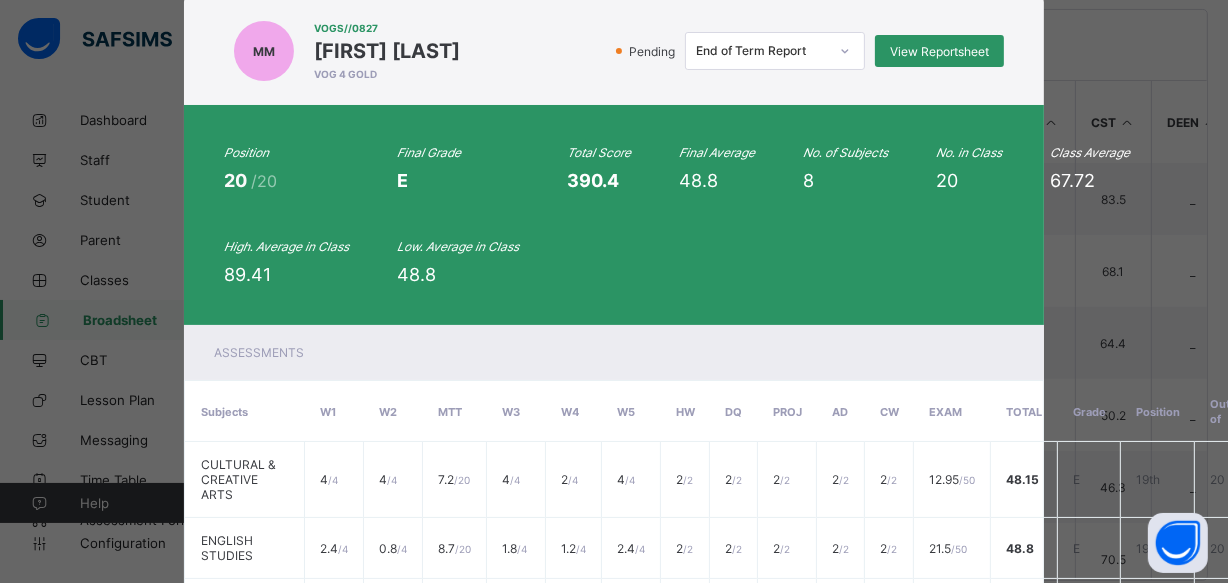 click on "Muhammad  Sulaiman Muhammad" at bounding box center [387, 51] 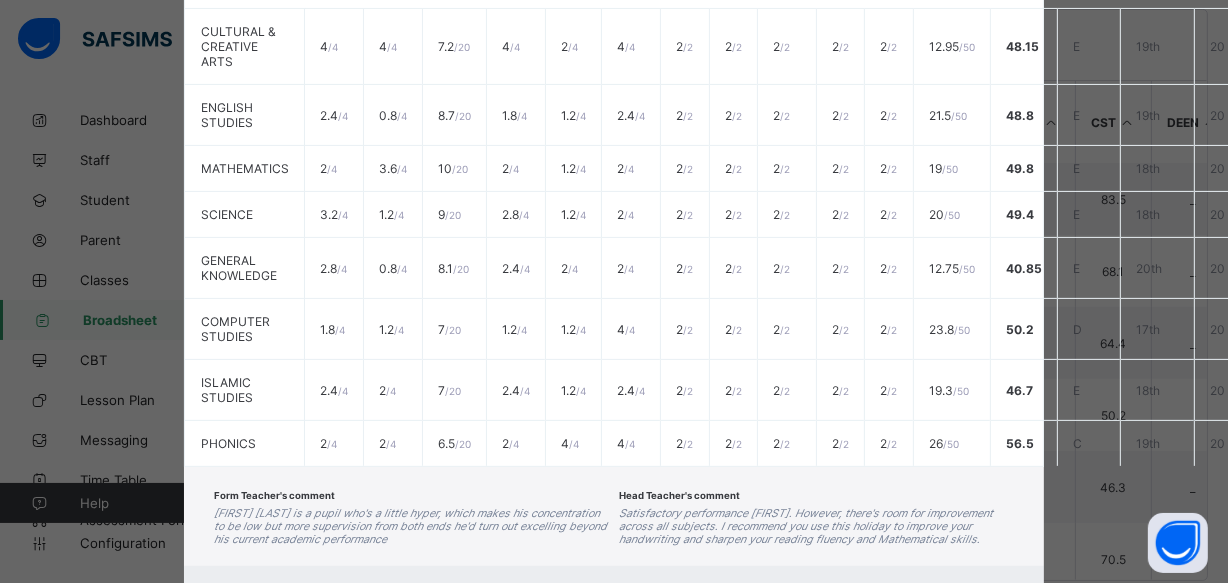 scroll, scrollTop: 622, scrollLeft: 0, axis: vertical 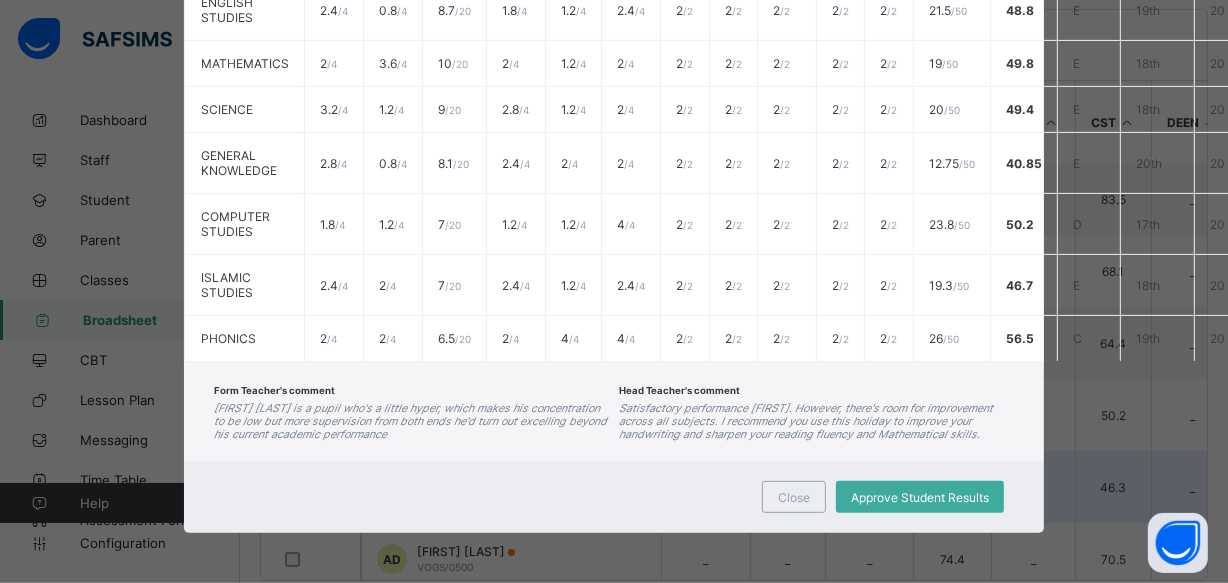 click on "Close" at bounding box center (794, 497) 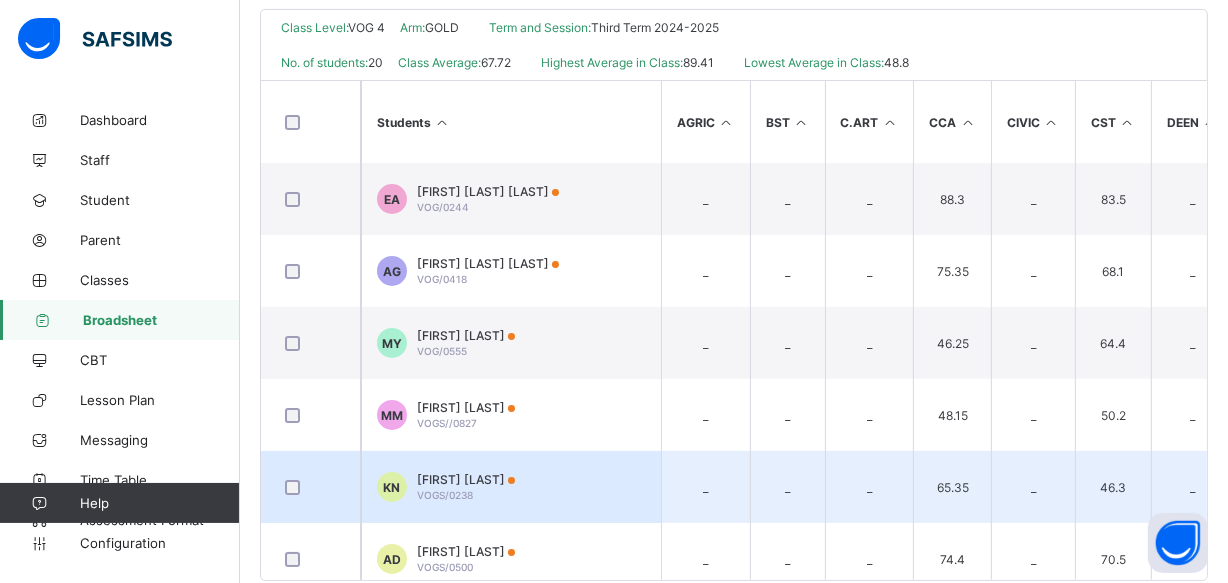 click on "KN KHADIJA  NURUDEEN   VOGS/0238" at bounding box center [511, 487] 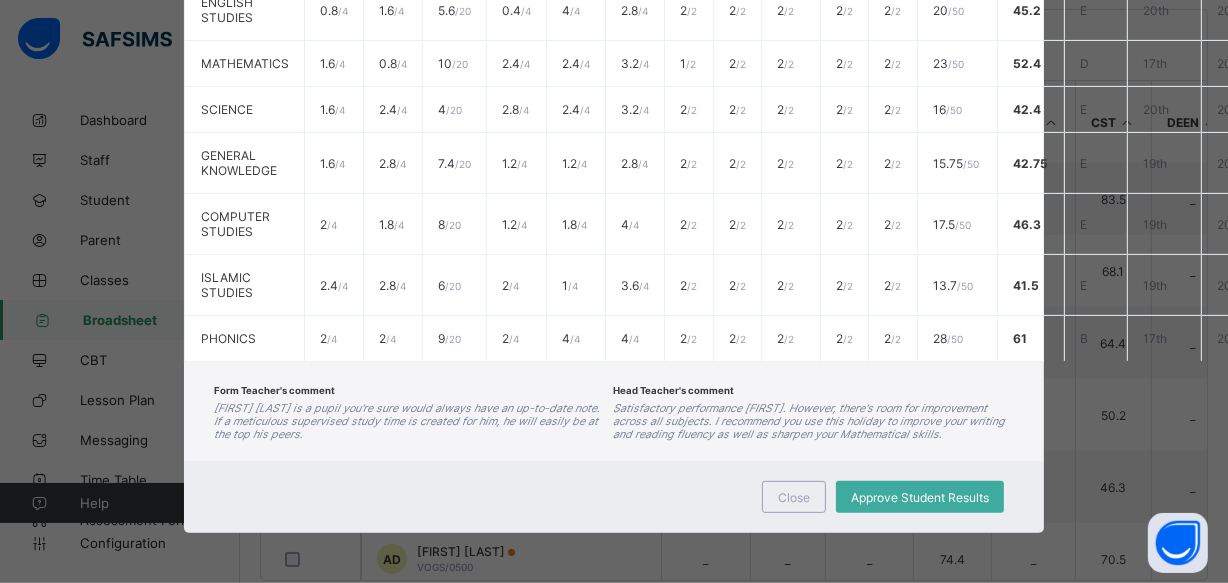 click on "Close   Approve Student Results" at bounding box center (614, 497) 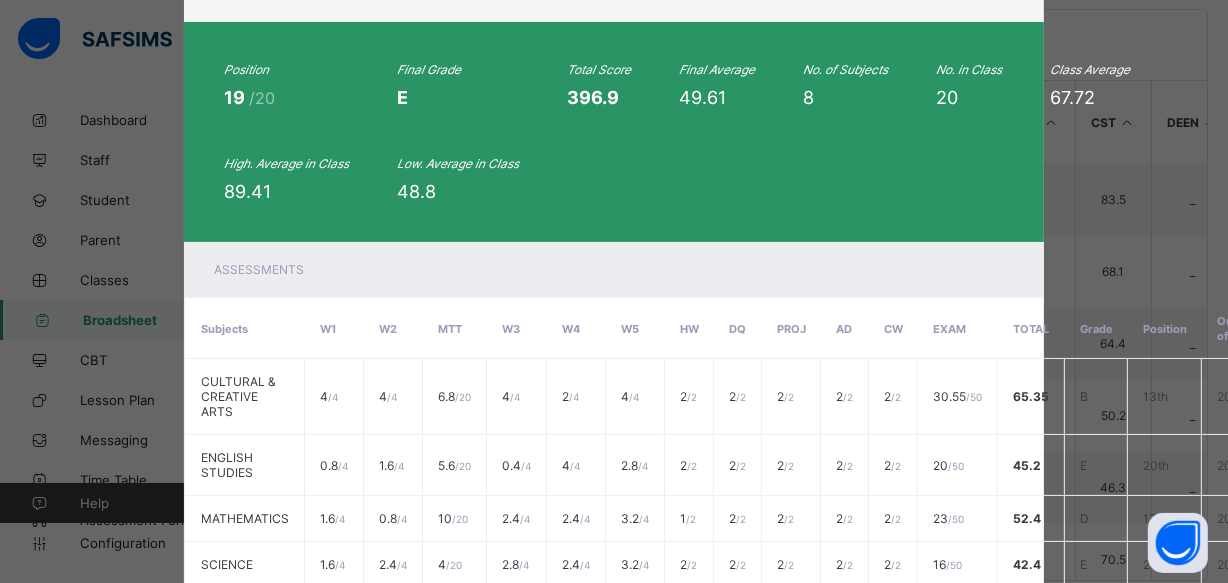 scroll, scrollTop: 17, scrollLeft: 0, axis: vertical 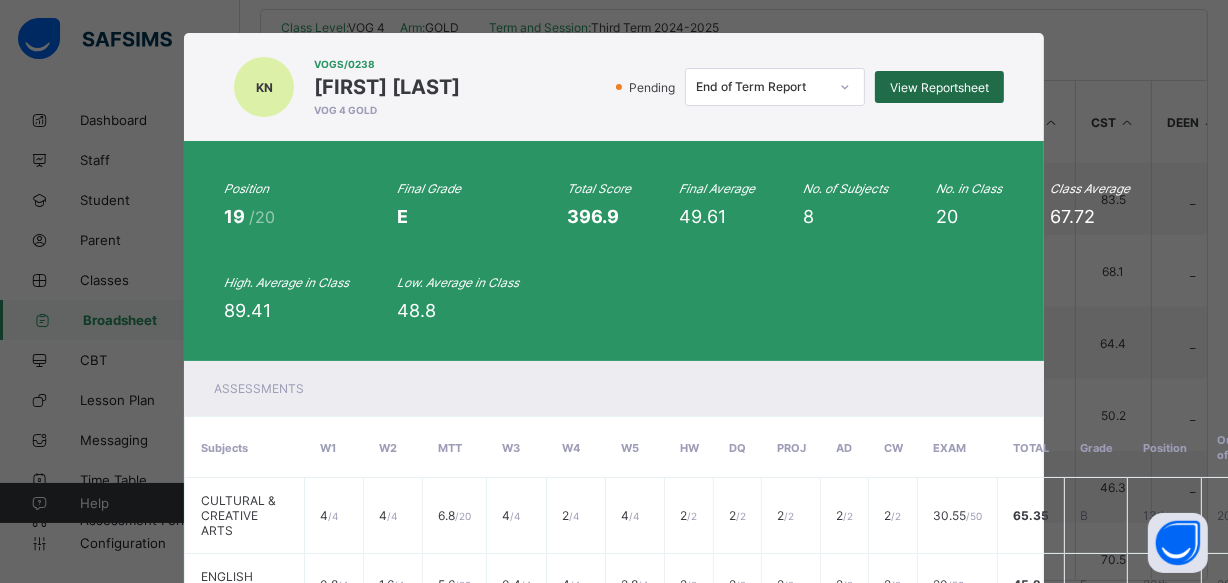 click on "View Reportsheet" at bounding box center [939, 87] 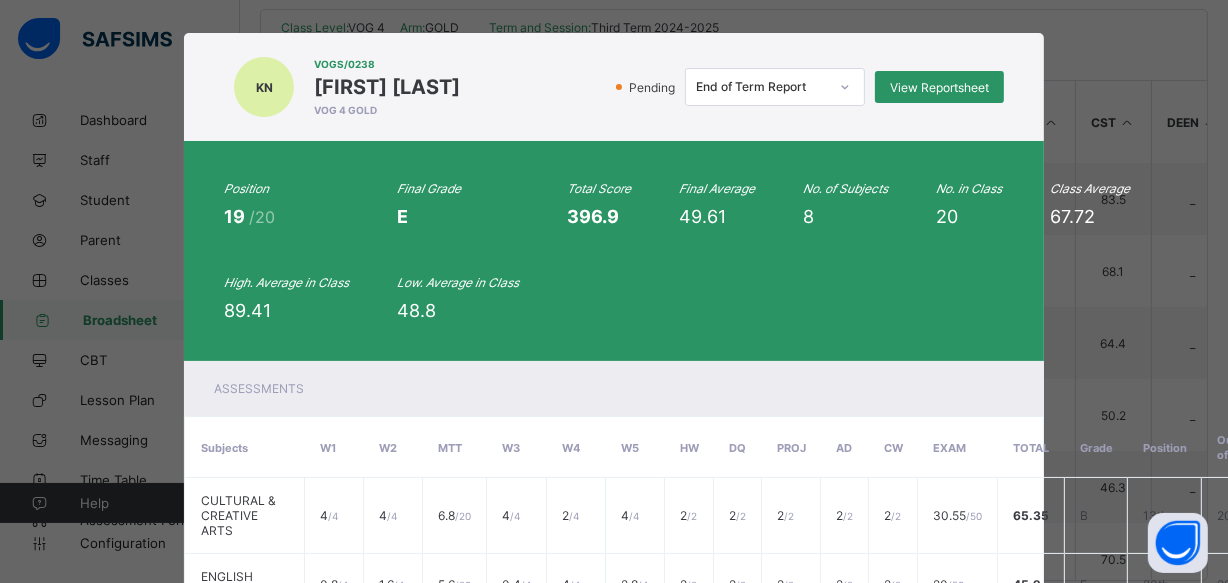 click on "KN   VOGS/0238     KHADIJA  NURUDEEN     VOG 4 GOLD   Pending End of Term Report View Reportsheet" at bounding box center (614, 87) 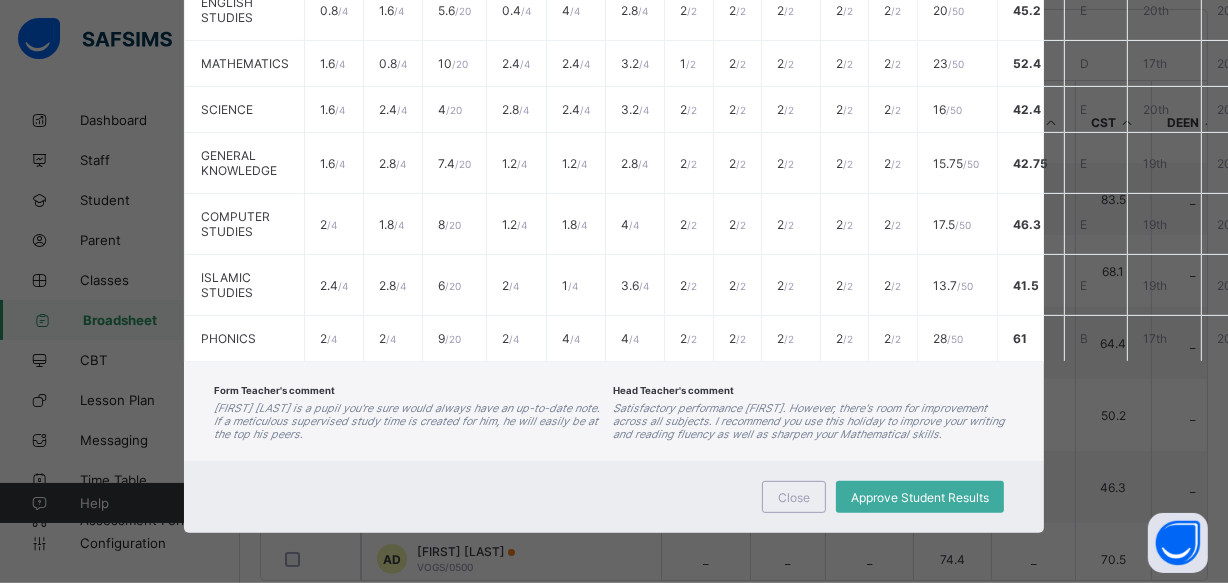 scroll, scrollTop: 599, scrollLeft: 0, axis: vertical 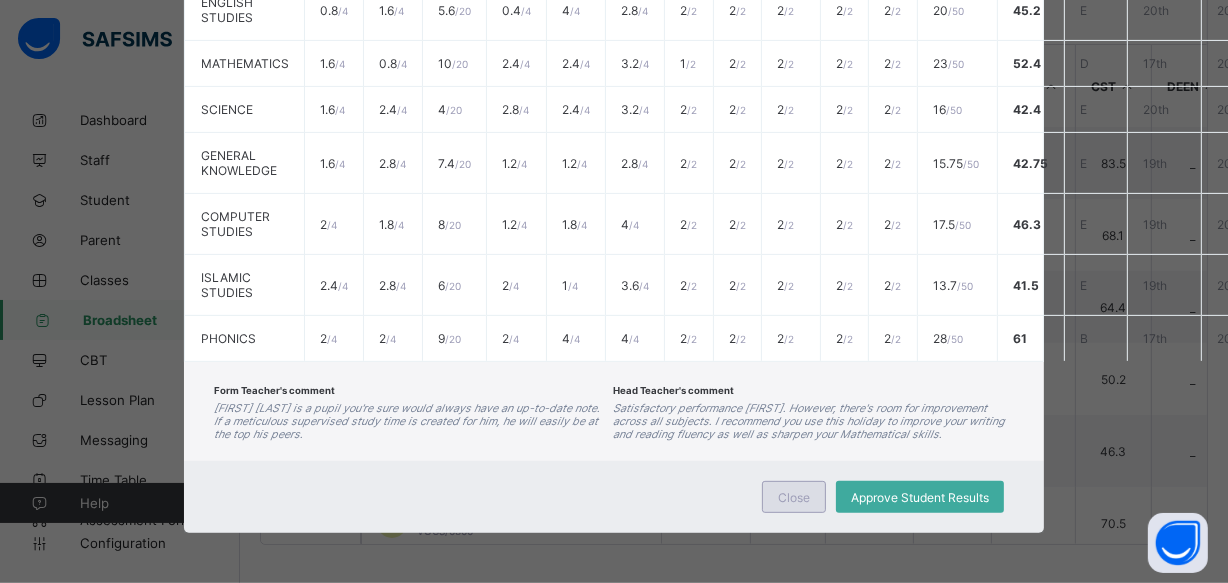 click on "Close" at bounding box center (794, 497) 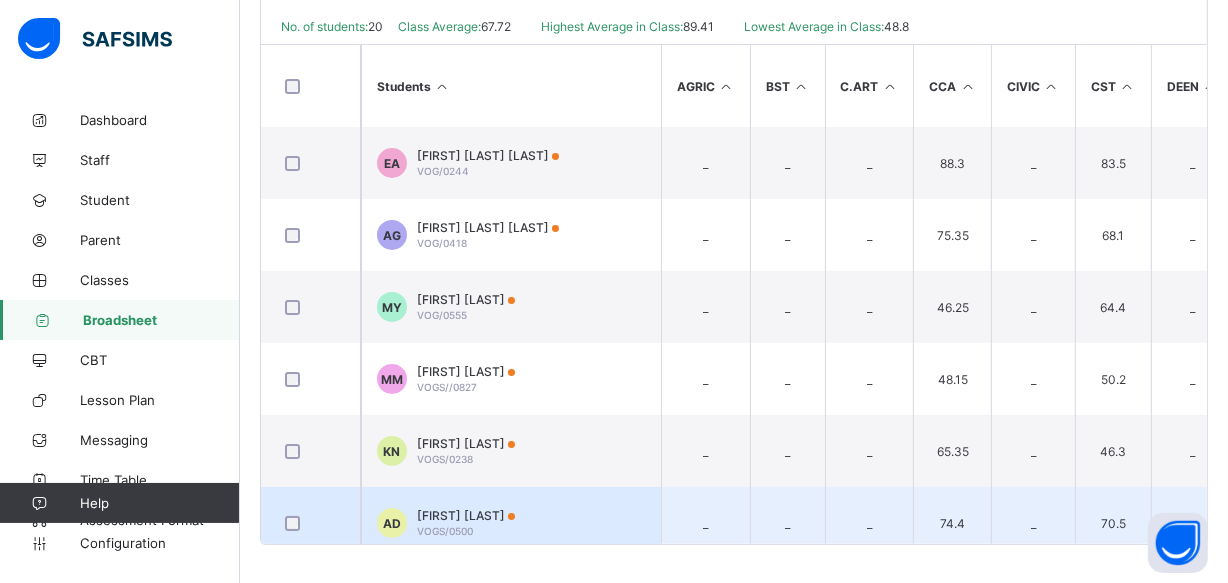 click on "AD AMIRA AMINU DABO   VOGS/0500" at bounding box center [511, 523] 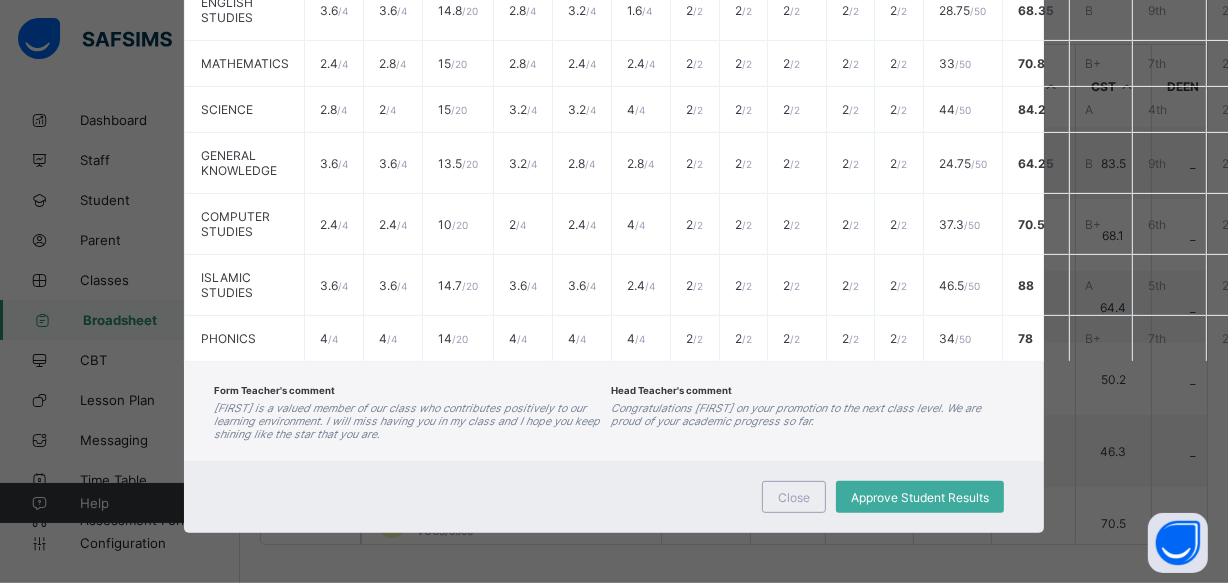 click on "Close   Approve Student Results" at bounding box center (614, 497) 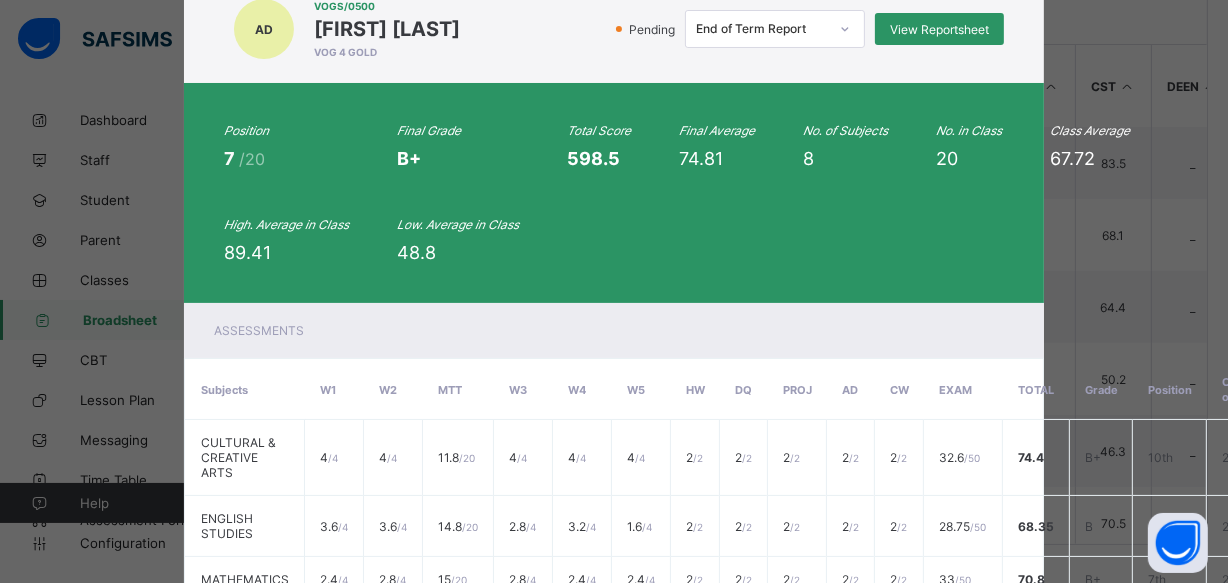 scroll, scrollTop: 53, scrollLeft: 0, axis: vertical 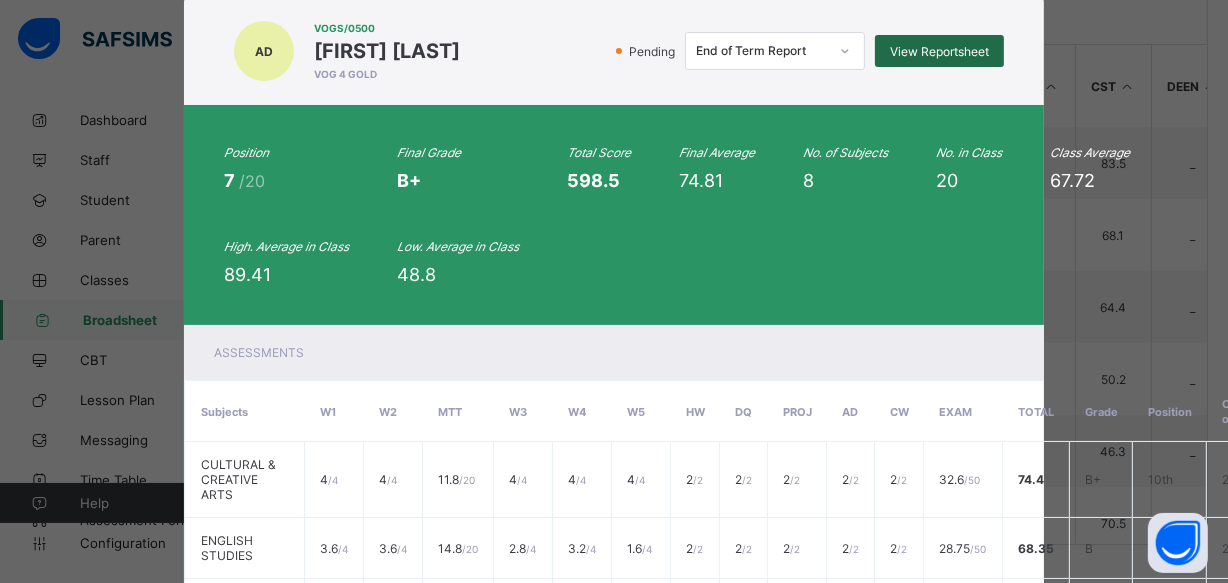 click on "View Reportsheet" at bounding box center [939, 51] 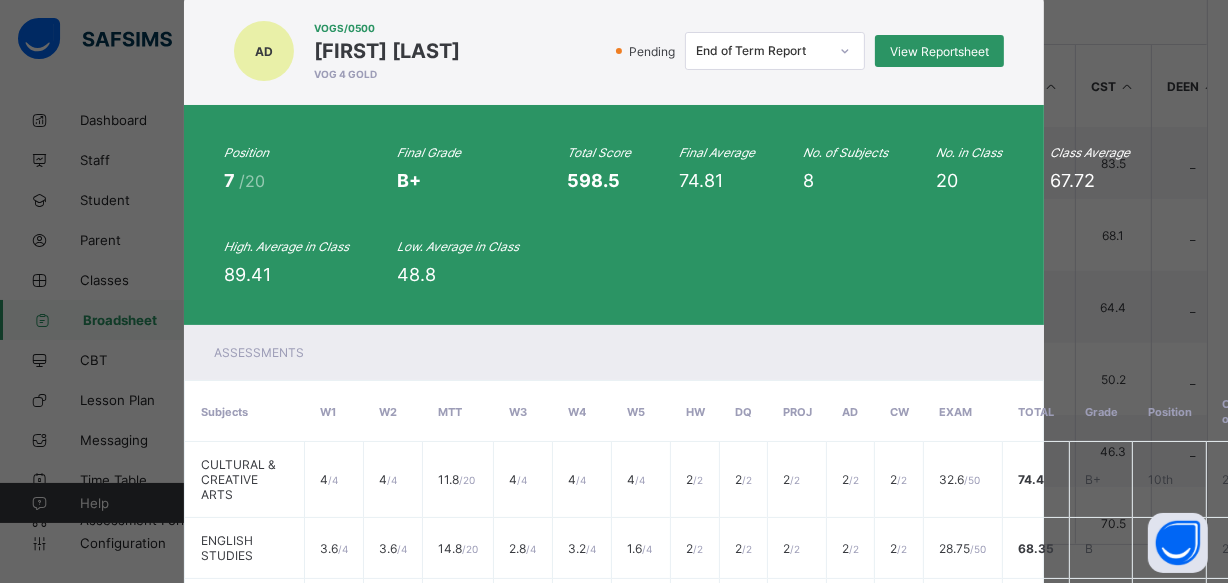 click on "AD   VOGS/0500     AMIRA AMINU DABO     VOG 4 GOLD   Pending End of Term Report View Reportsheet" at bounding box center (614, 51) 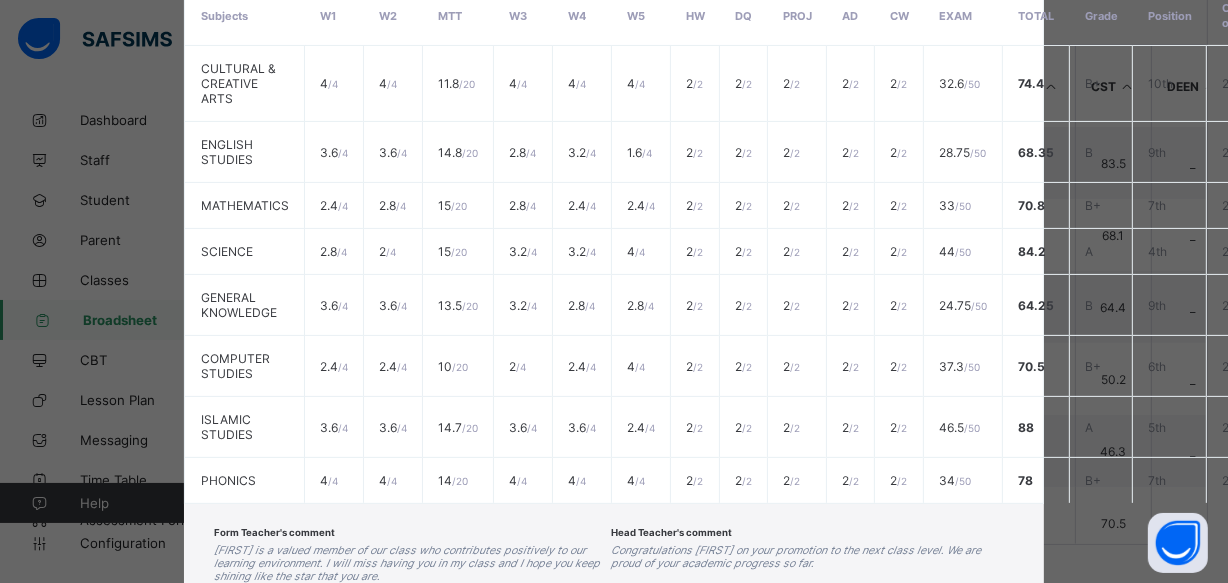 scroll, scrollTop: 562, scrollLeft: 0, axis: vertical 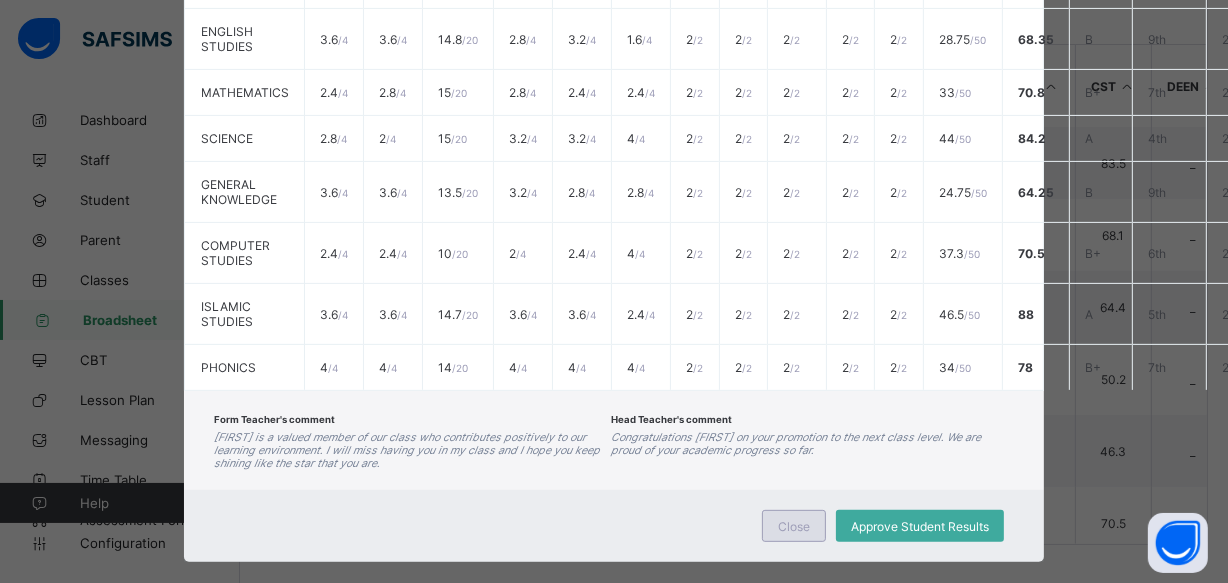 click on "Close" at bounding box center (794, 526) 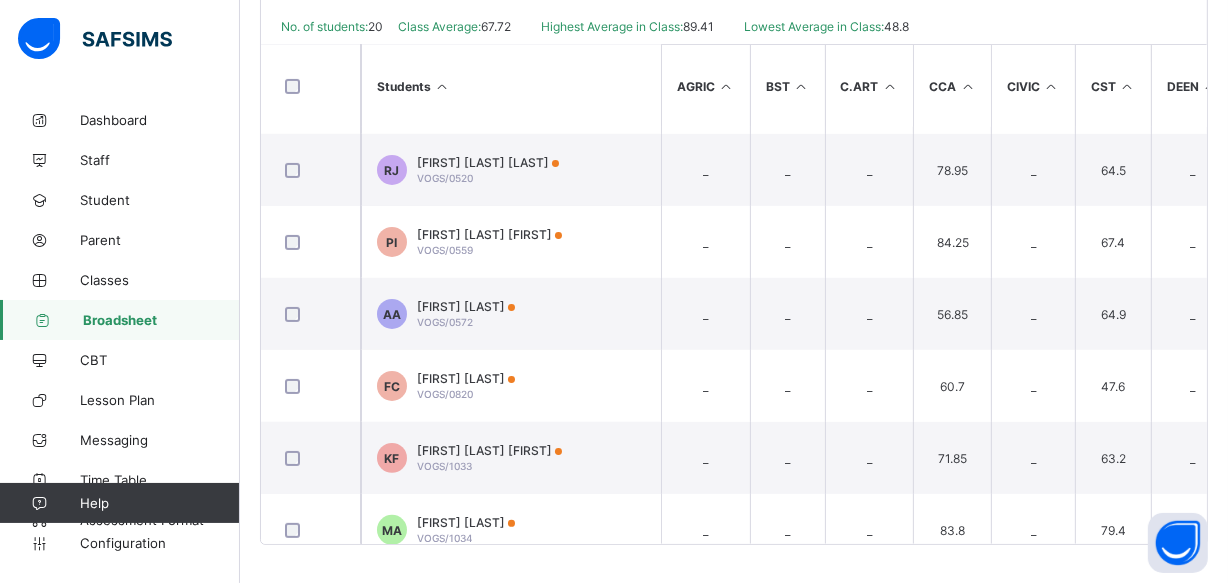 scroll, scrollTop: 427, scrollLeft: 0, axis: vertical 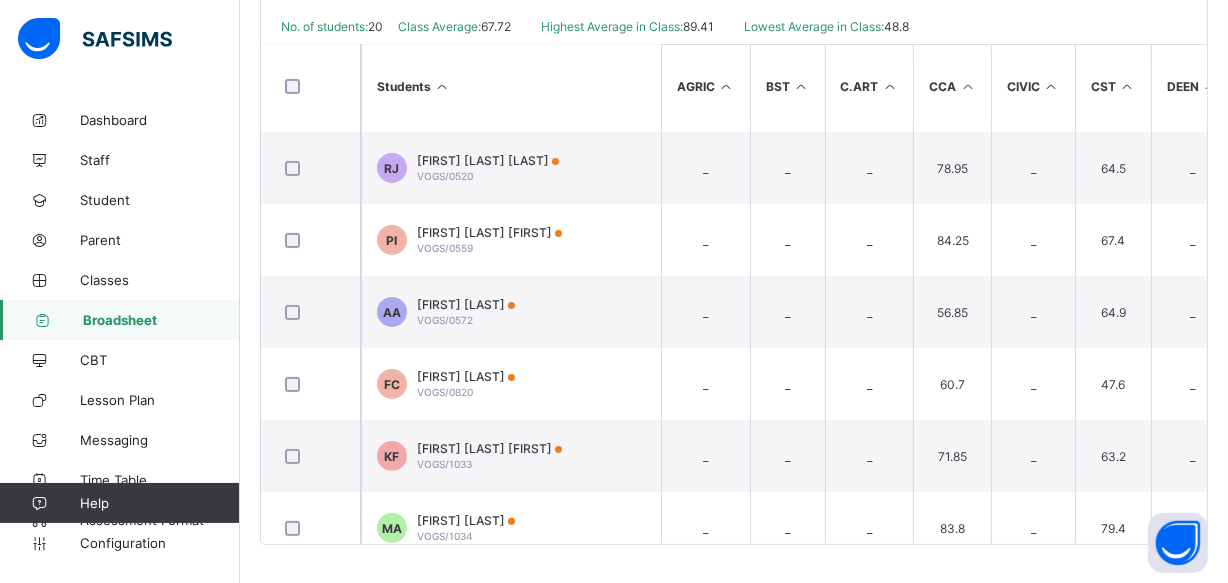 click on "RJ RAYYAN OLAOLU JIMOH   VOGS/0520" at bounding box center [511, 168] 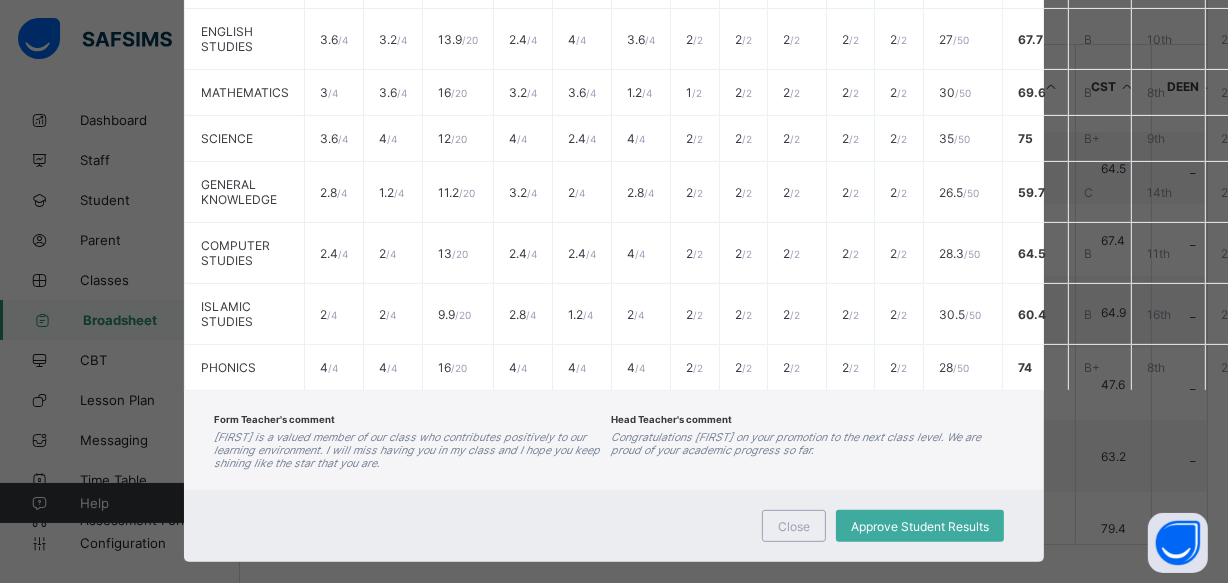 click on "Form Teacher's comment Rayyan is a valued member of our class who contributes positively to our learning environment. I will miss having you in my class and I hope you keep shining like the star that you are.   Head Teacher's comment Congratulations Rayyan on your promotion to the next class level. We are proud of your academic progress so far." at bounding box center [614, 440] 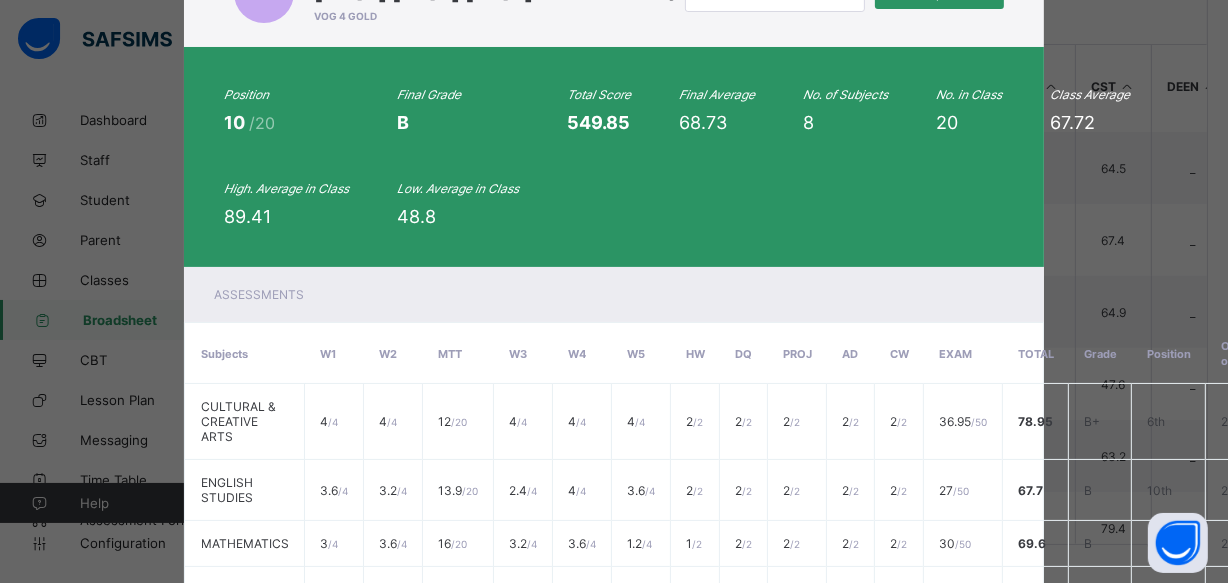 scroll, scrollTop: 90, scrollLeft: 0, axis: vertical 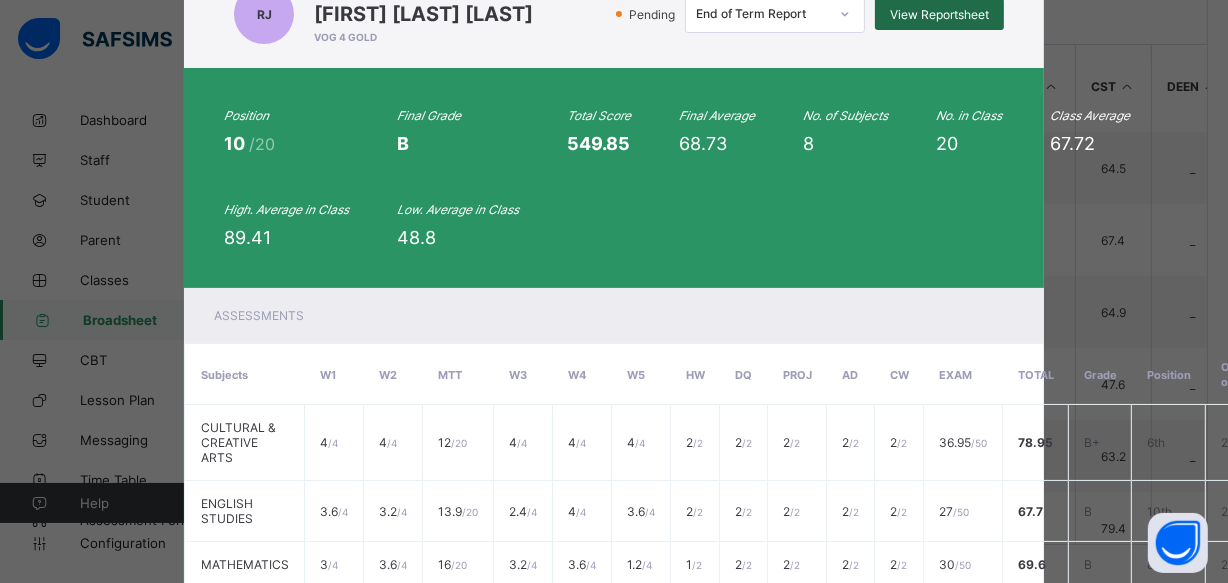 click on "View Reportsheet" at bounding box center [939, 14] 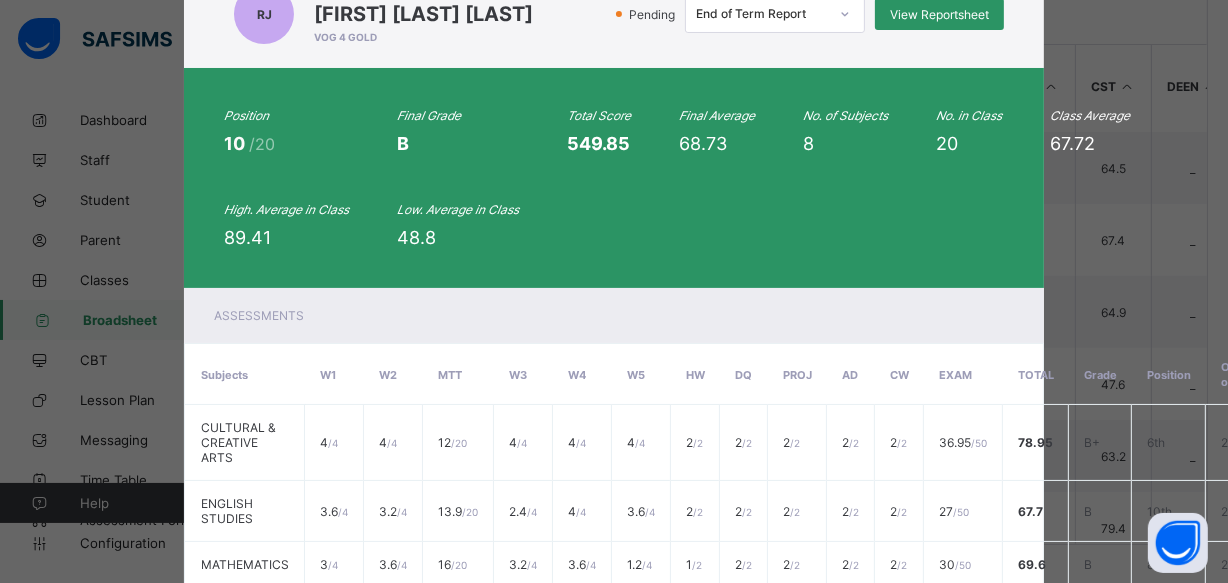 click on "VOGS/0520     RAYYAN OLAOLU JIMOH     VOG 4 GOLD" at bounding box center [423, 14] 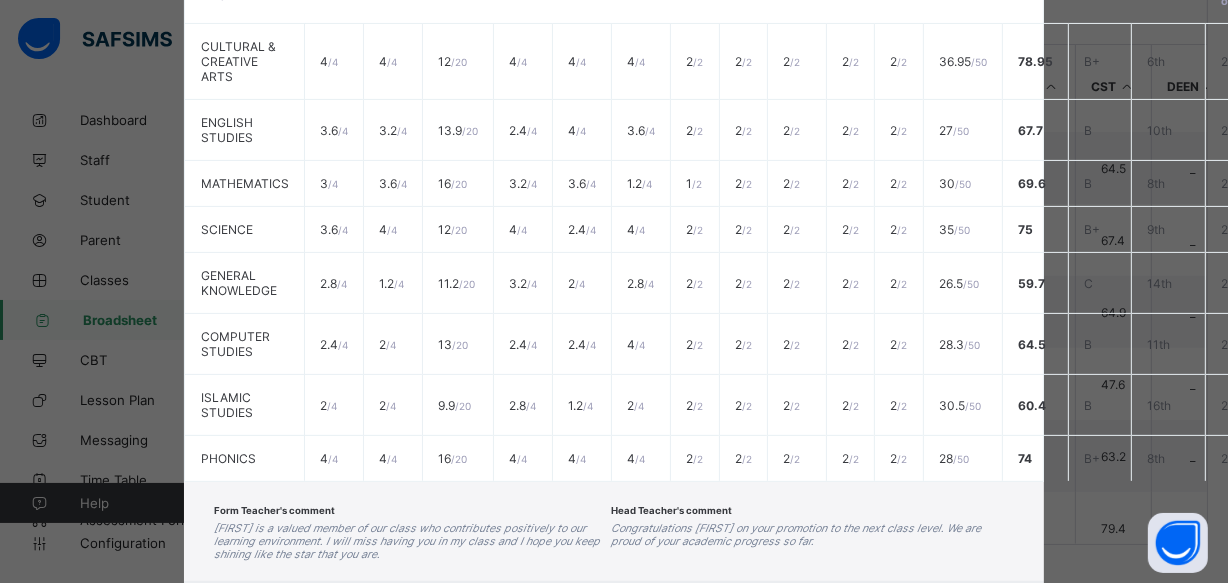 scroll, scrollTop: 526, scrollLeft: 0, axis: vertical 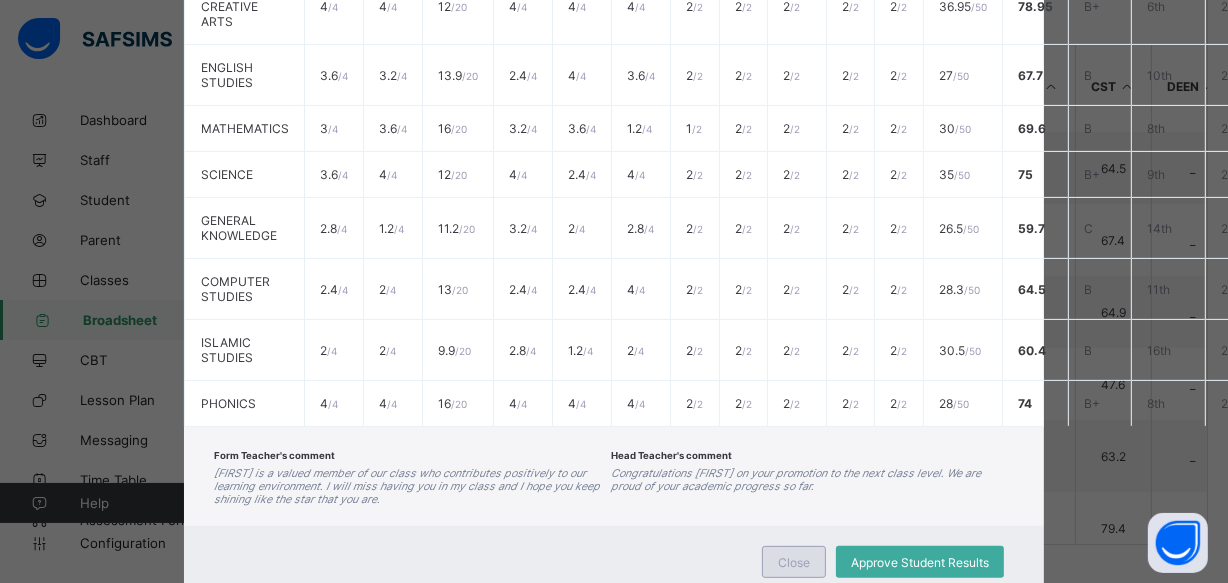 click on "Close" at bounding box center (794, 562) 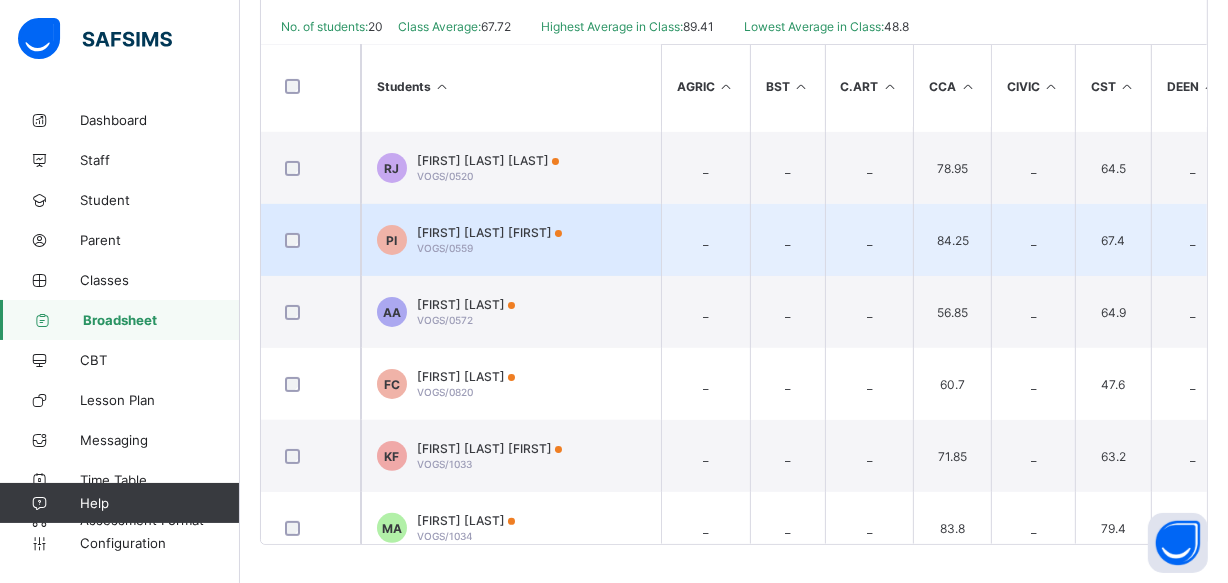 click on "PI Pir Ahmad Kudu Ibrahim   VOGS/0559" at bounding box center (511, 240) 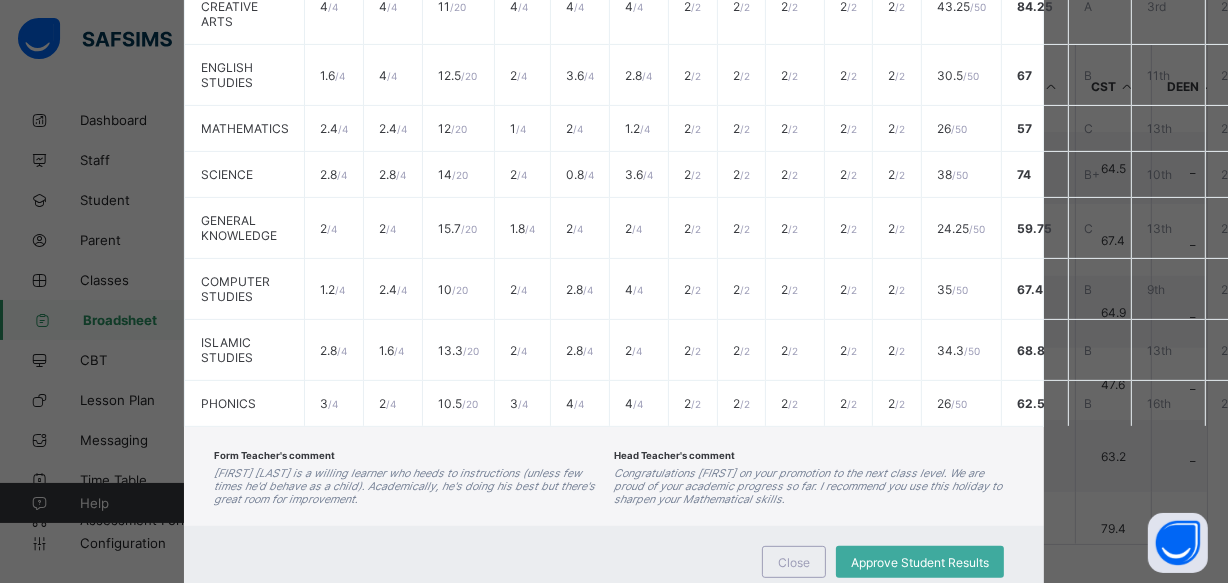 click on "Form Teacher's comment Ahmed Kudu is a willing learner who heeds to instructions (unless few times he'd behave as a child). Academically, he's doing his best but there's great room for improvement.    Head Teacher's comment Congratulations Ahmad on your promotion to the next class level. We are proud of your academic progress so far. I recommend you use this holiday to sharpen your Mathematical skills." at bounding box center [614, 476] 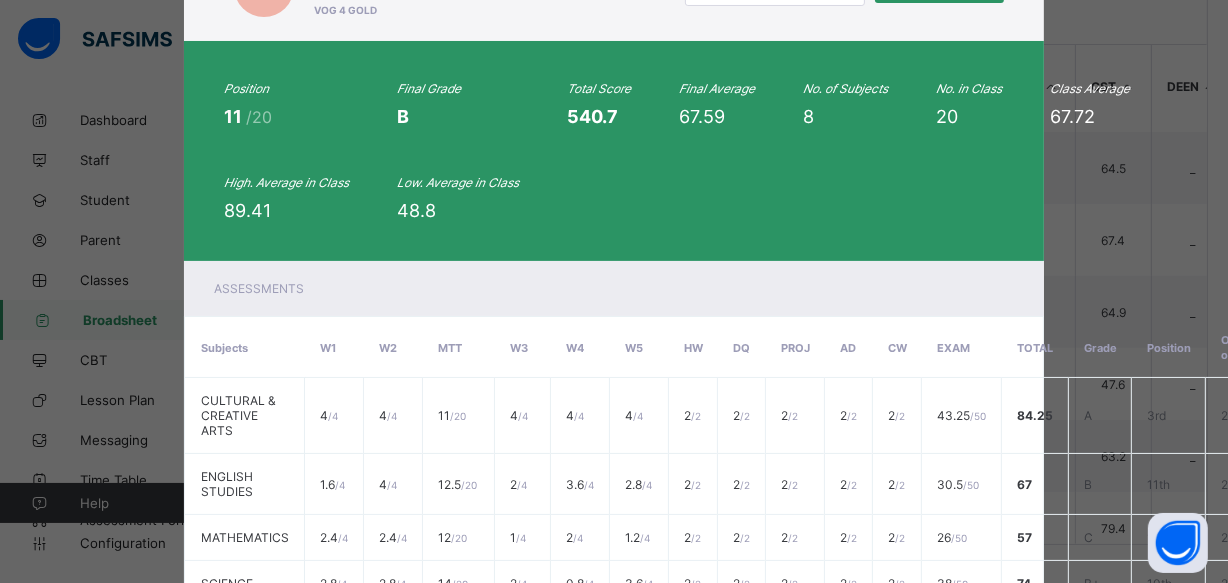 scroll, scrollTop: 53, scrollLeft: 0, axis: vertical 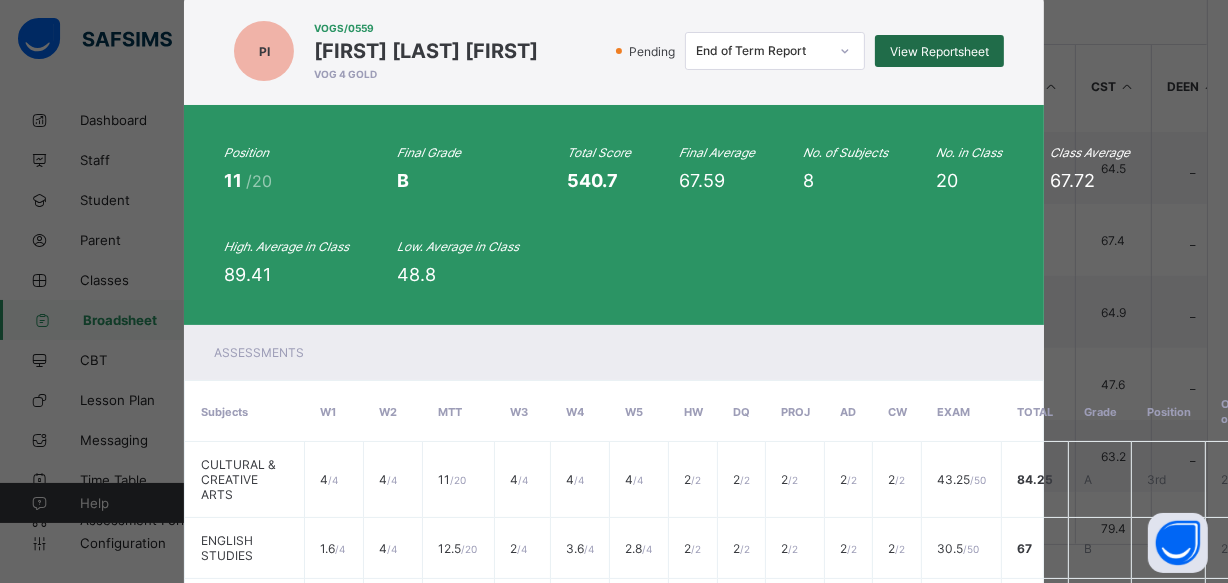 click on "View Reportsheet" at bounding box center (939, 51) 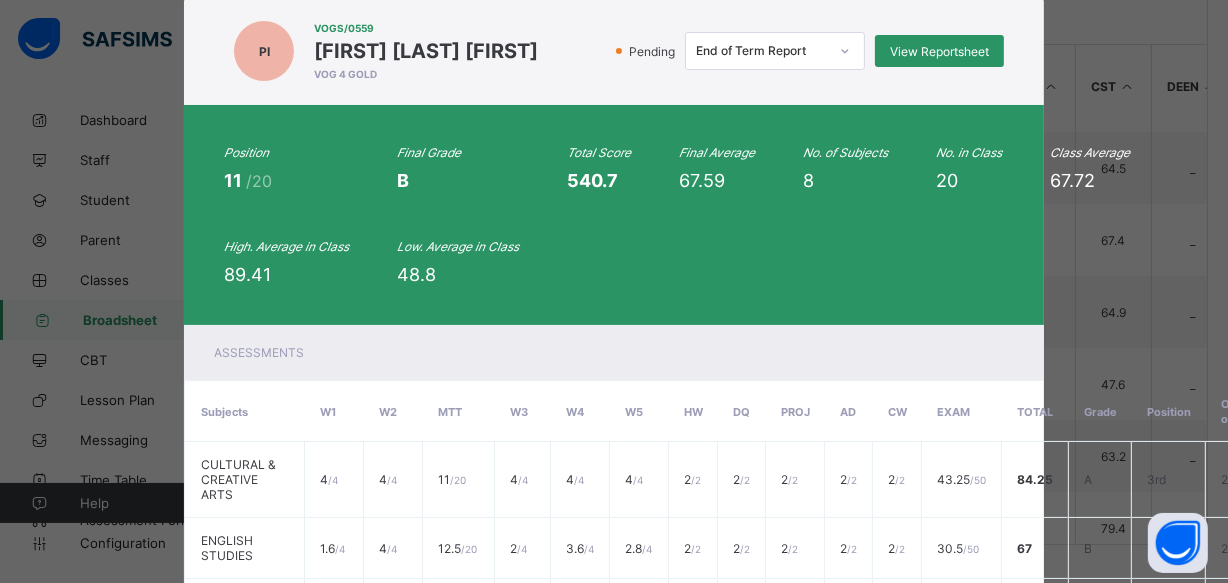 click on "PI   VOGS/0559     Pir Ahmad Kudu Ibrahim     VOG 4 GOLD   Pending End of Term Report View Reportsheet" at bounding box center [614, 51] 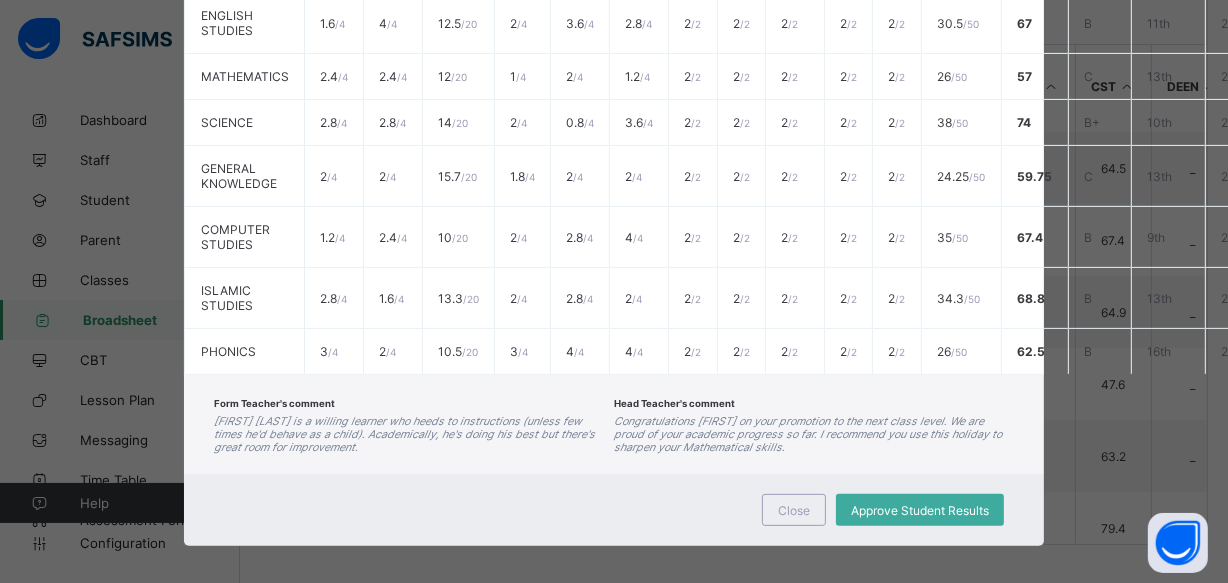 scroll, scrollTop: 599, scrollLeft: 0, axis: vertical 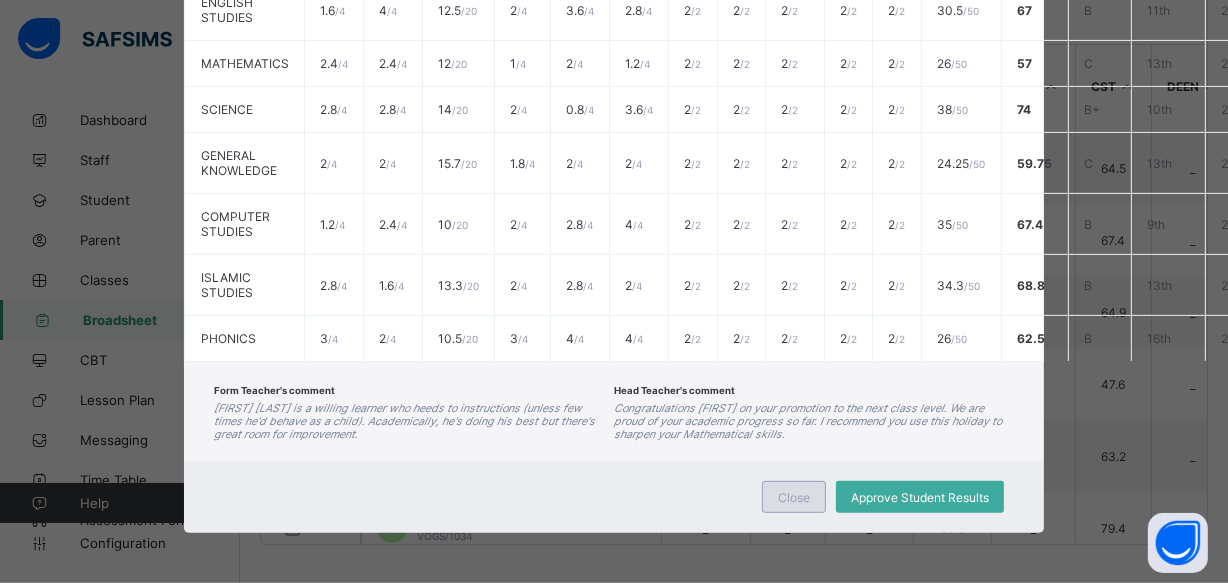 click on "Close" at bounding box center [794, 497] 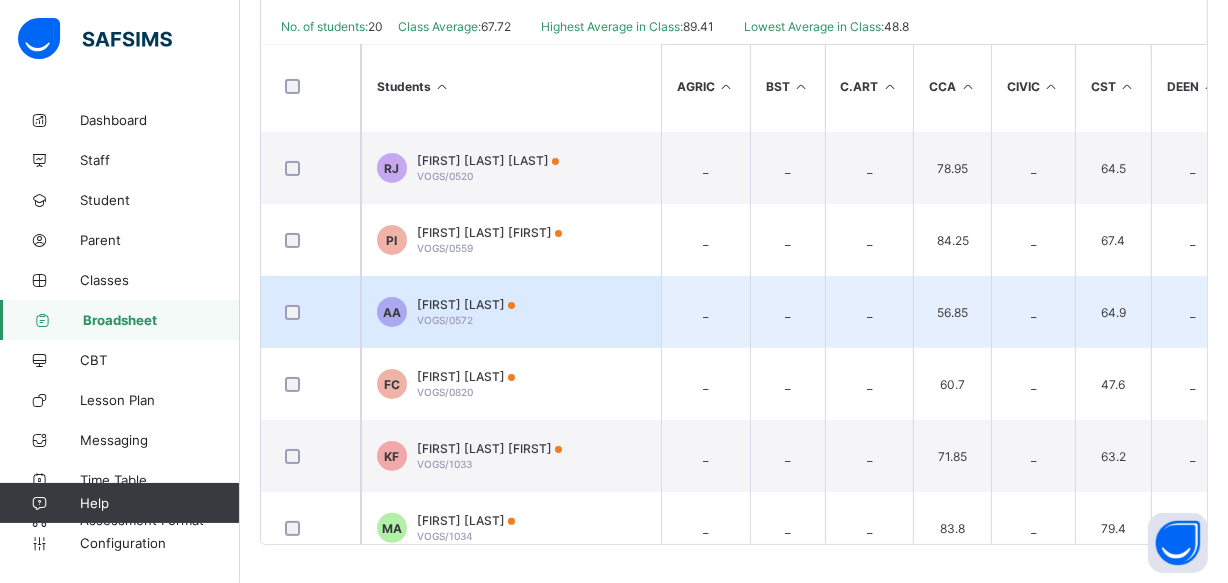 click on "AA Abdulsalam Umar  Abubakar   VOGS/0572" at bounding box center (511, 312) 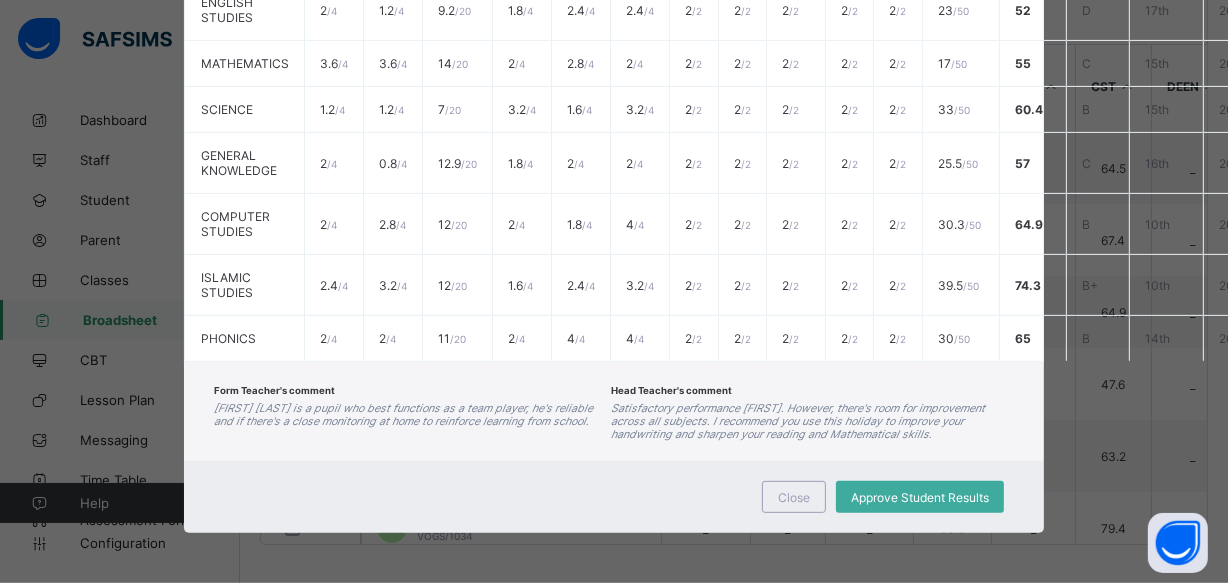 click on "Form Teacher's comment Abdulsallam Abubakar is a pupil who best functions as a team player, he's reliable and if there's a close monitoring at home to reinforce learning from school.    Head Teacher's comment  Satisfactory performance Abdulsalam. However, there's room for improvement across all subjects. I recommend you use this holiday to improve your handwriting and sharpen your reading and Mathematical skills." at bounding box center [614, 411] 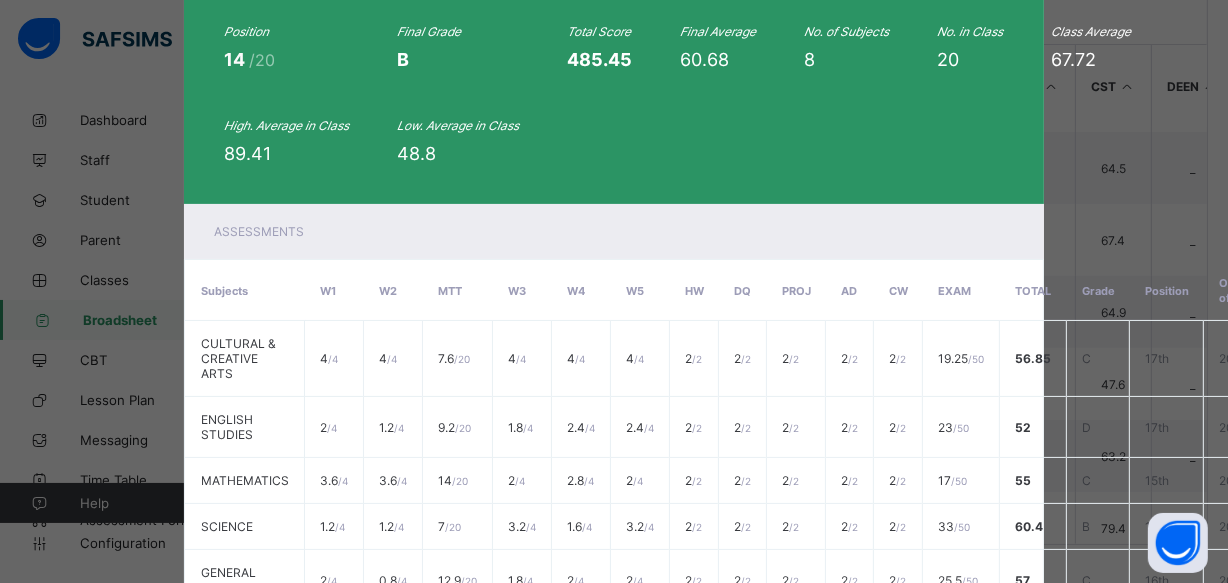 scroll, scrollTop: 17, scrollLeft: 0, axis: vertical 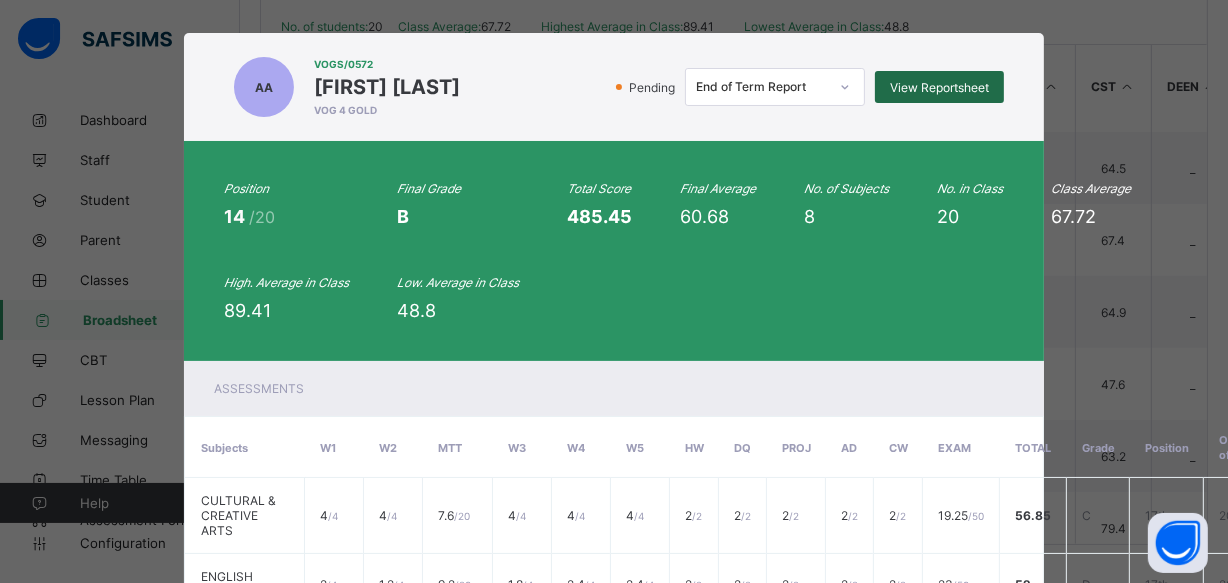 click on "View Reportsheet" at bounding box center [939, 87] 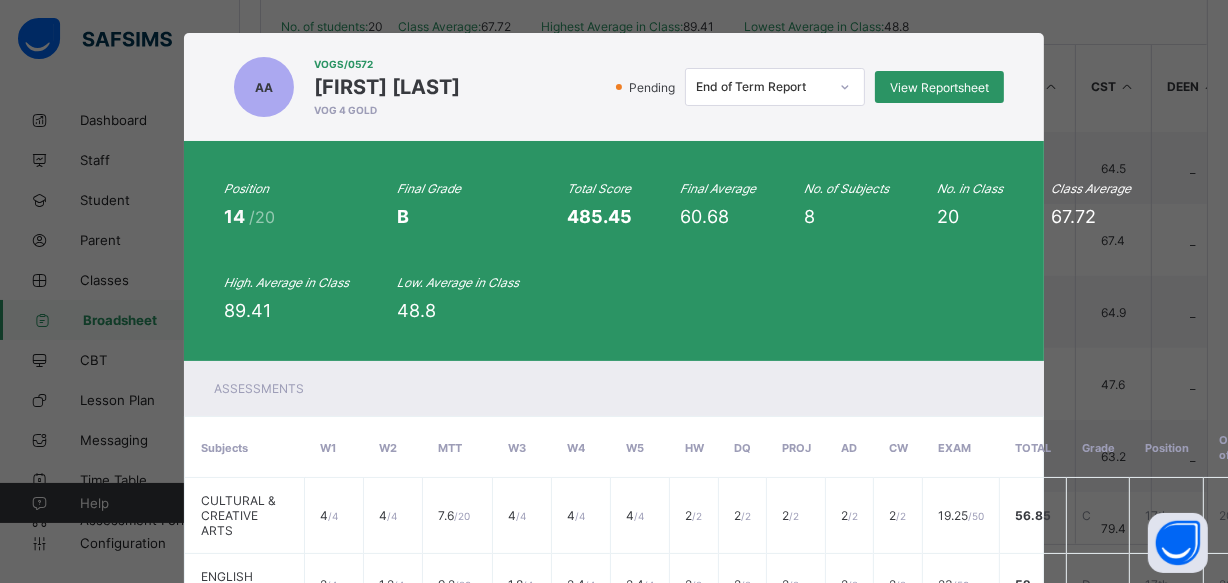 click on "Pending End of Term Report View Reportsheet" at bounding box center [737, 87] 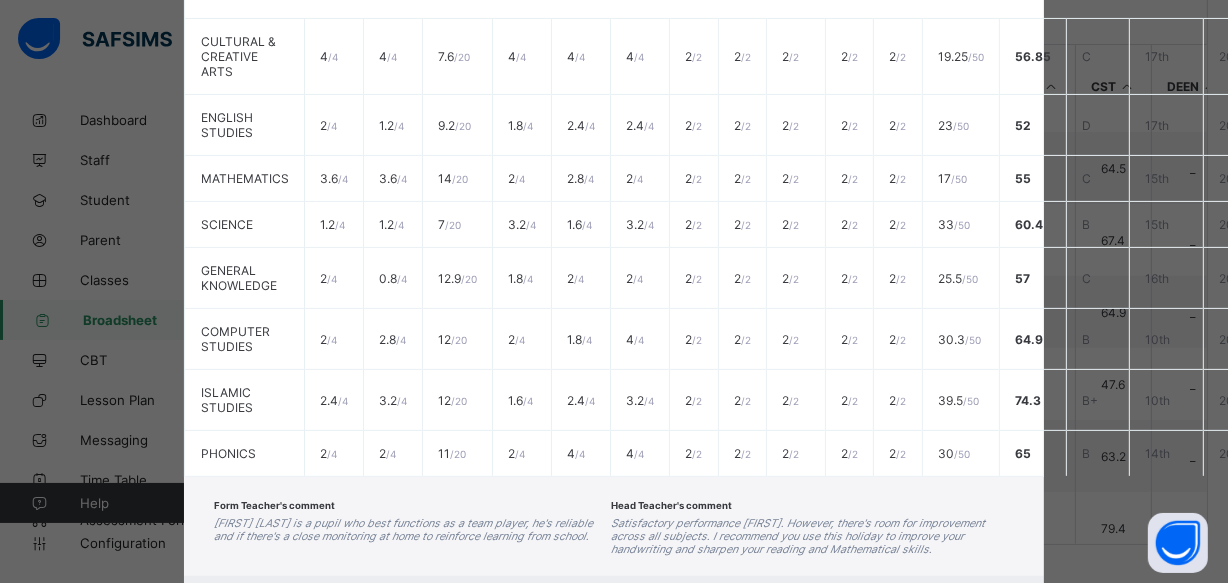 scroll, scrollTop: 599, scrollLeft: 0, axis: vertical 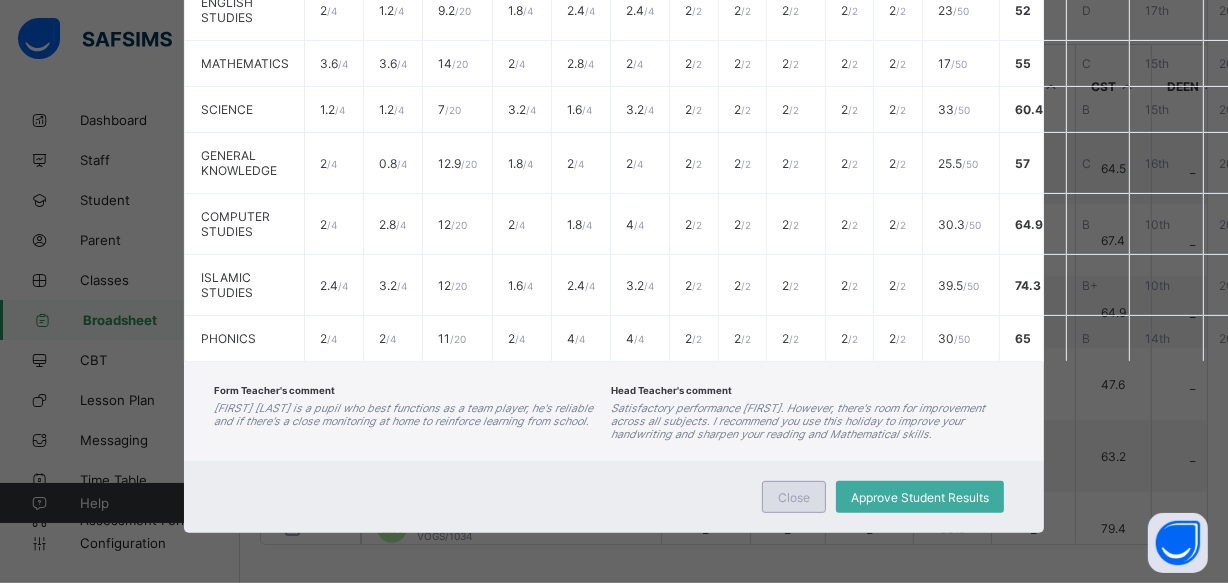 click on "Close" at bounding box center [794, 497] 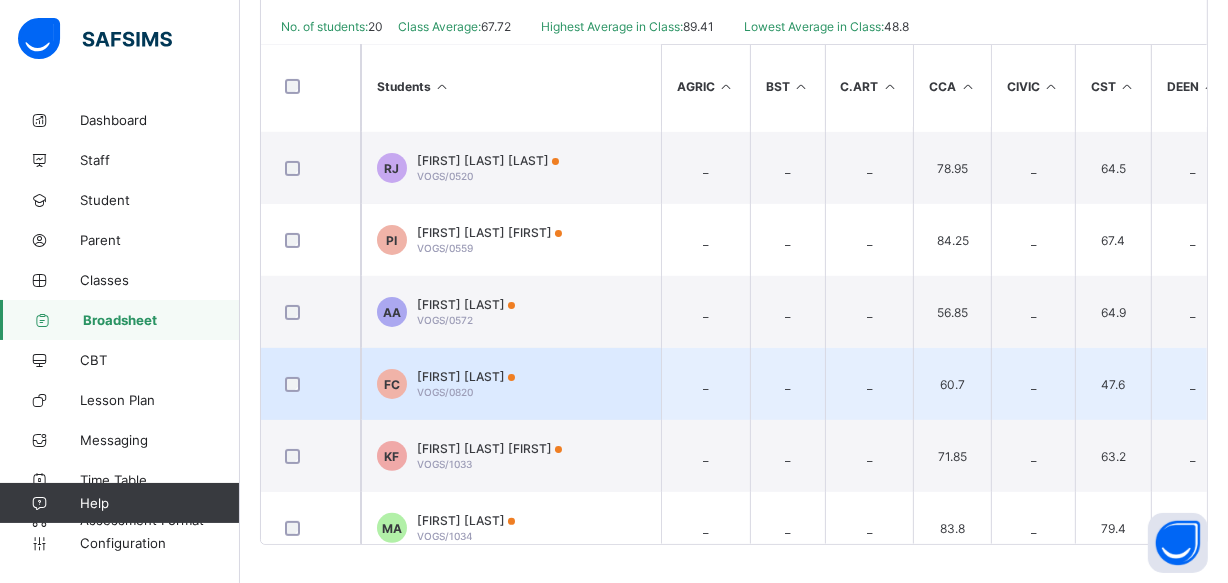 click on "Fauziya Ahmed Chiroma   VOGS/0820" at bounding box center (466, 384) 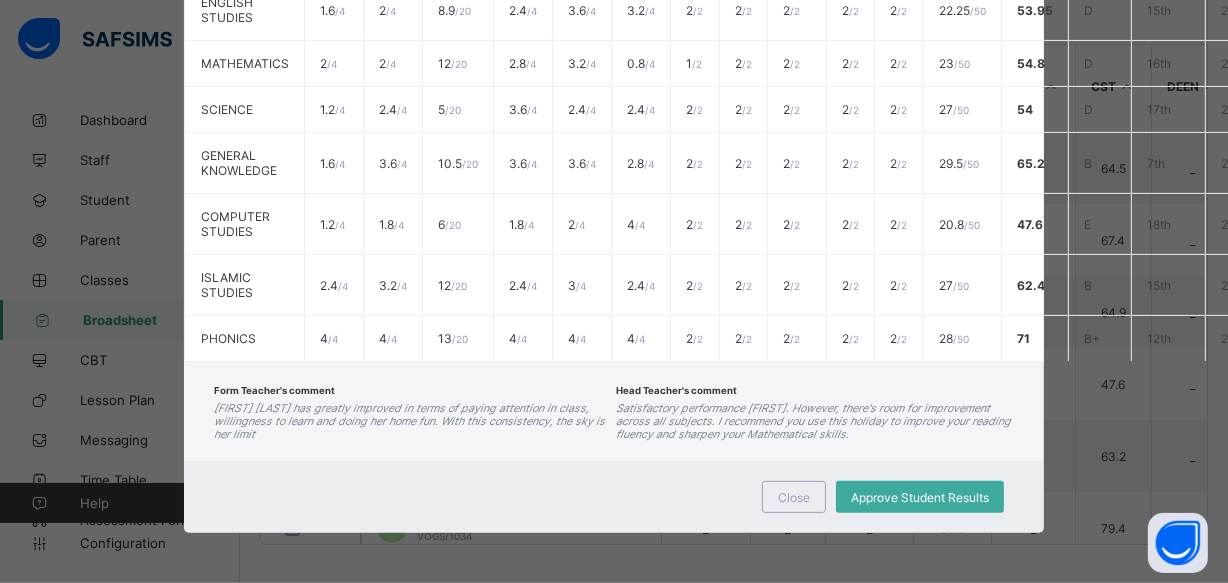 click on "Form Teacher's comment Fauziya Ahmed Chiroma has greatly improved in terms of paying attention in class, willingness to learn and doing her home fun. With this consistency, the sky is her limit    Head Teacher's comment  Satisfactory performance Fauziya. However, there's room for improvement across all subjects. I recommend you use this holiday to improve your reading fluency and sharpen your Mathematical skills." at bounding box center [614, 411] 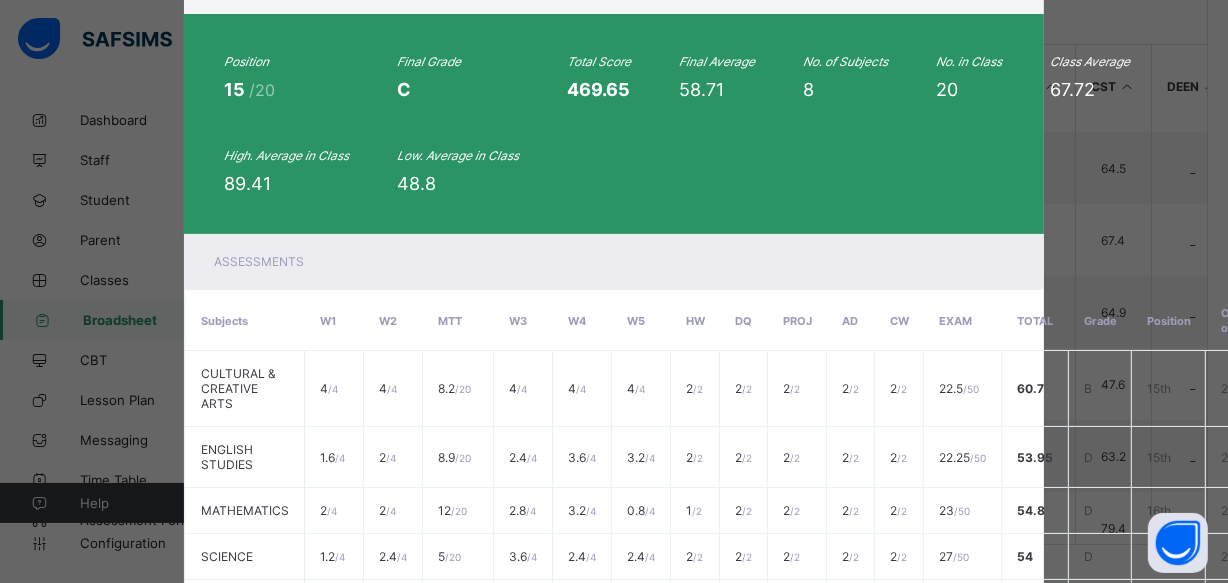 scroll, scrollTop: 28, scrollLeft: 0, axis: vertical 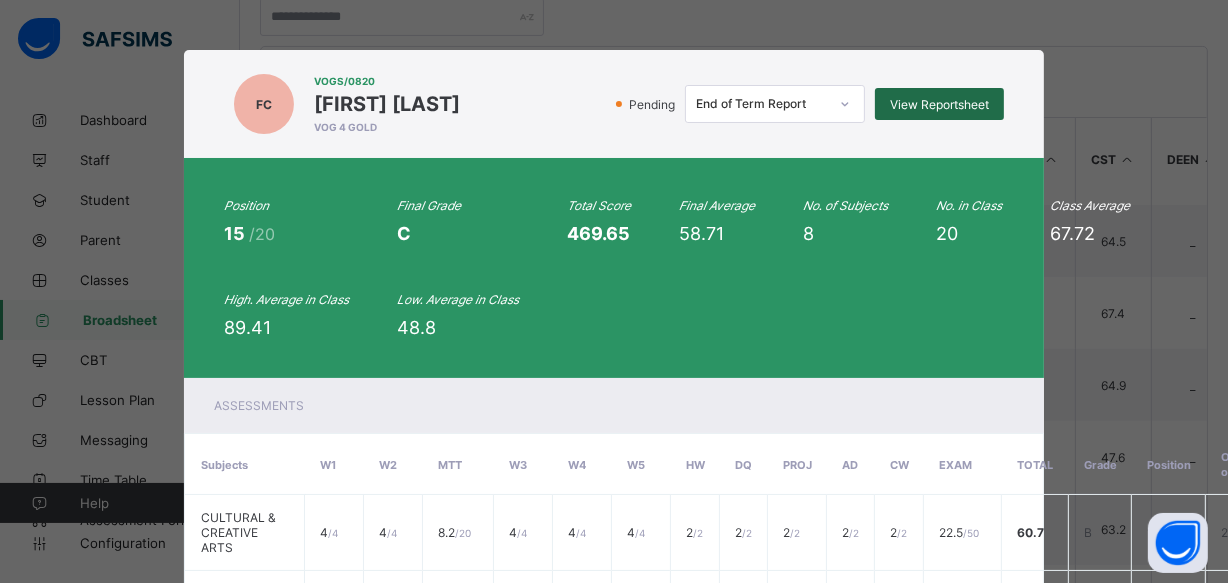 click on "View Reportsheet" at bounding box center [939, 104] 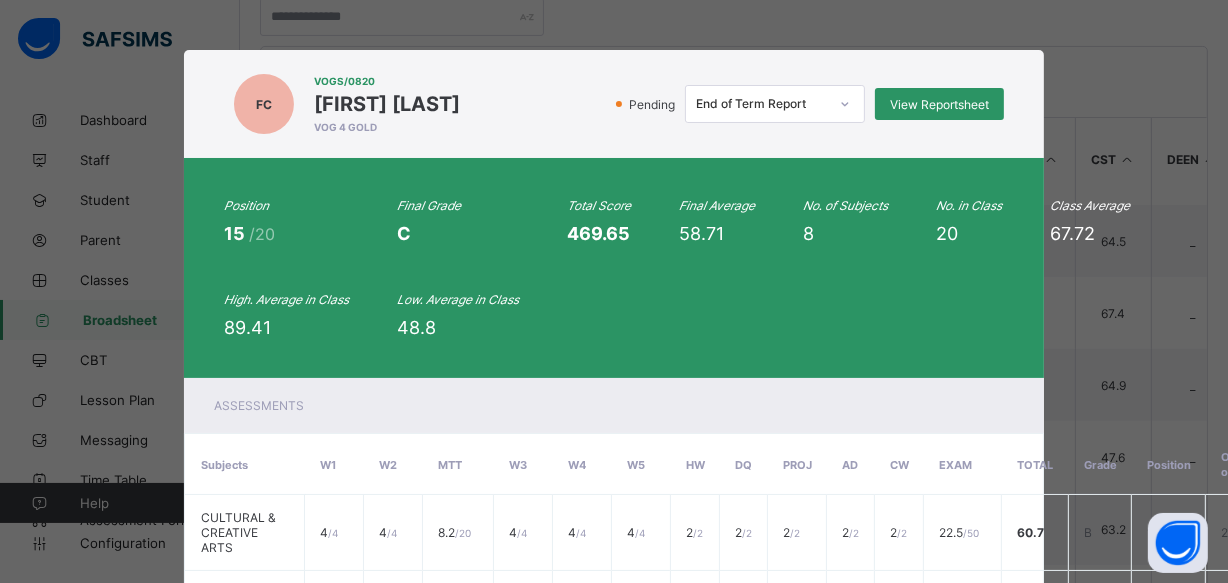 click on "VOGS/0820" at bounding box center [387, 81] 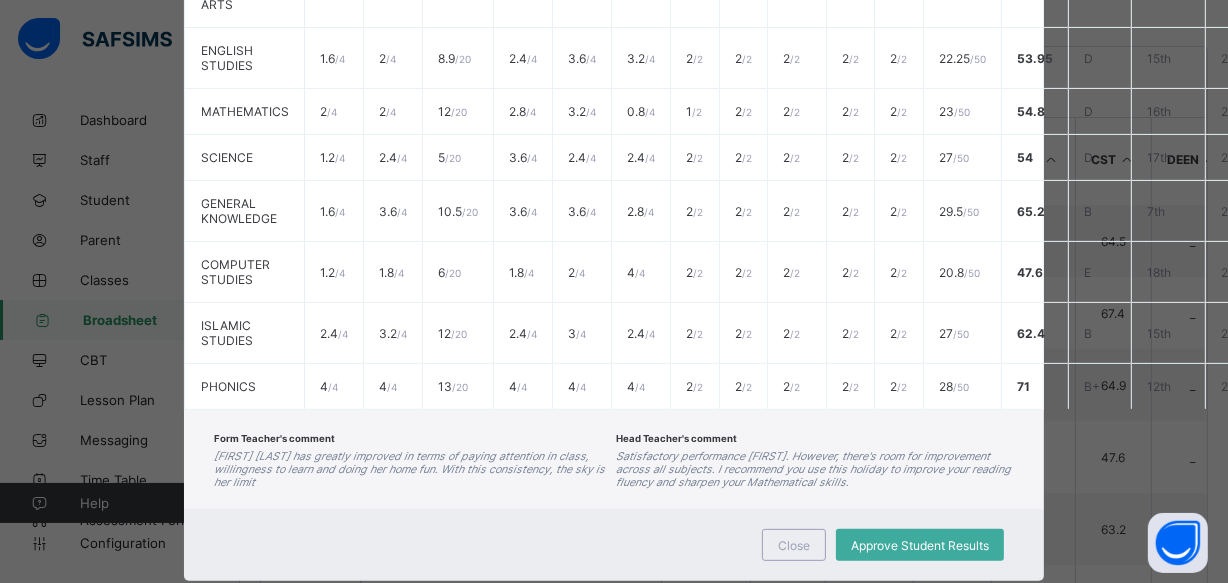 scroll, scrollTop: 545, scrollLeft: 0, axis: vertical 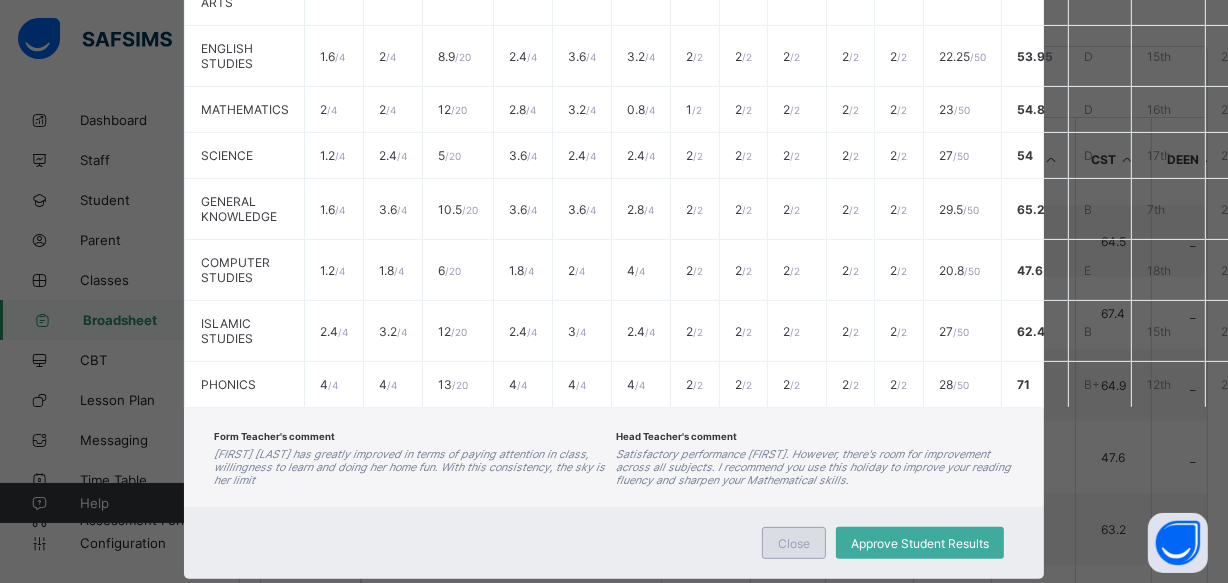 click on "Close" at bounding box center (794, 543) 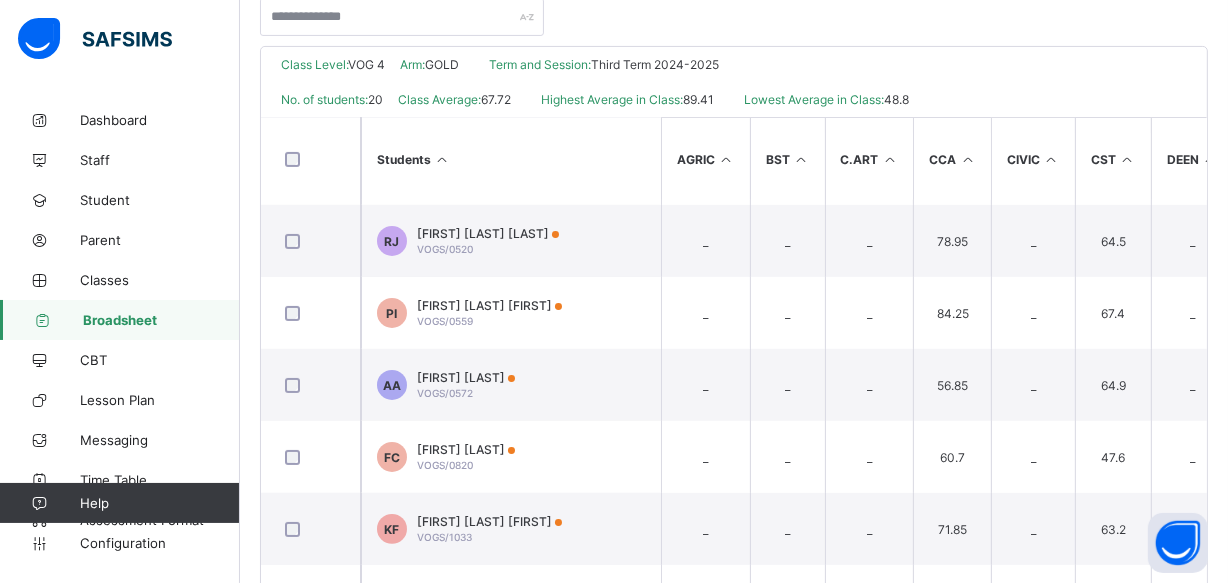 click on "KF KHADIJA ALIYU FARUK   VOGS/1033" at bounding box center (511, 529) 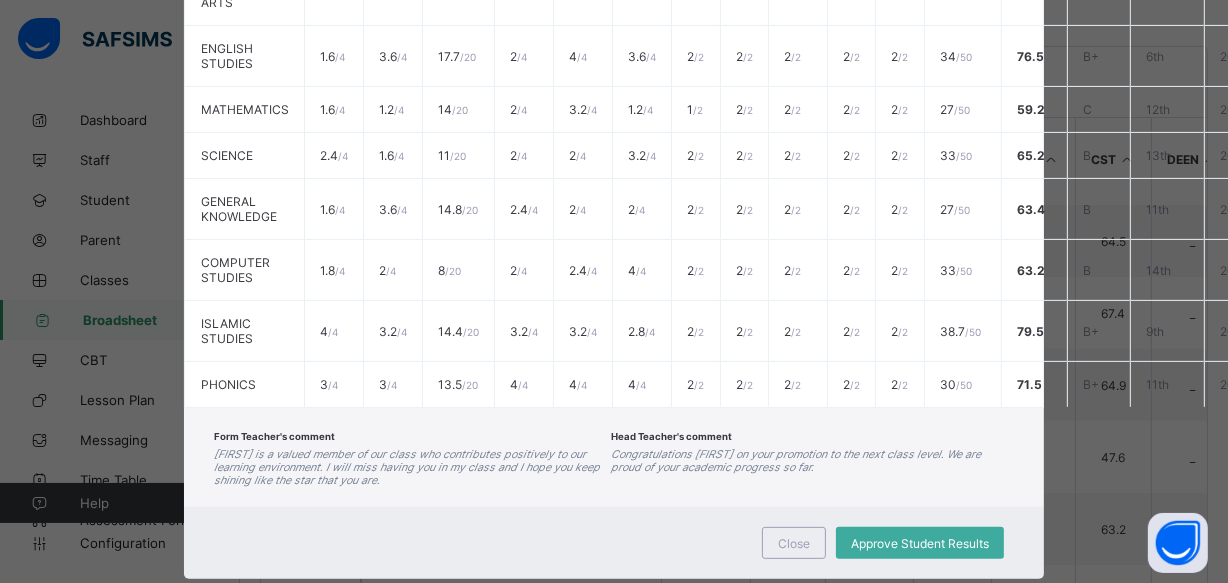 click on "Form Teacher's comment Khadija is a valued member of our class who contributes positively to our learning environment. I will miss having you in my class and I hope you keep shining like the star that you are.   Head Teacher's comment Congratulations Khadija on your promotion to the next class level. We are proud of your academic progress so far." at bounding box center (614, 457) 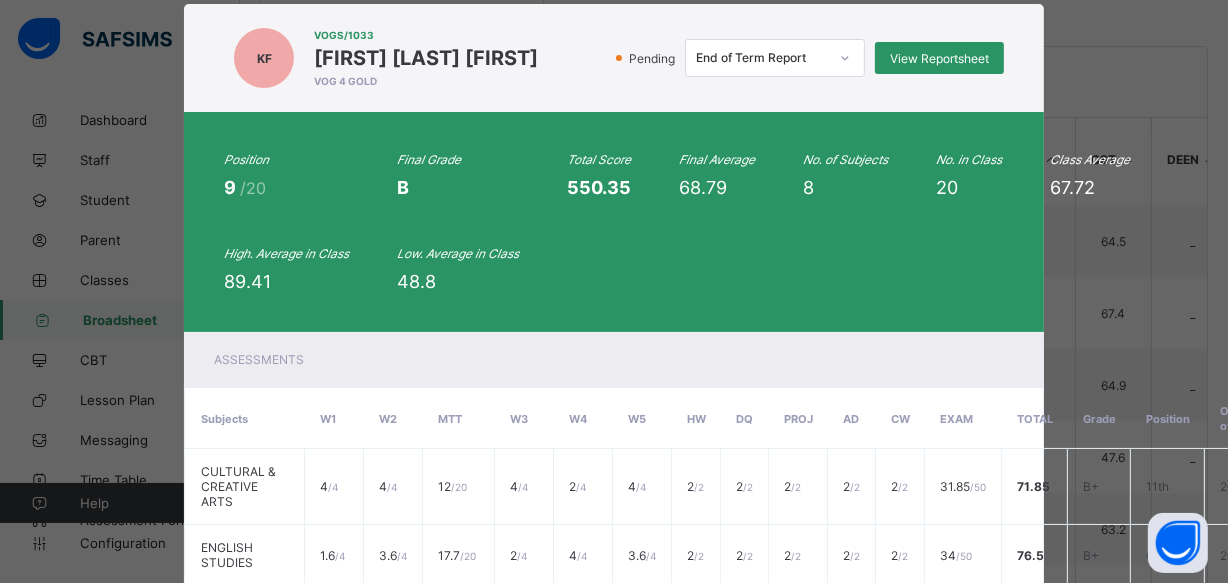 scroll, scrollTop: 36, scrollLeft: 0, axis: vertical 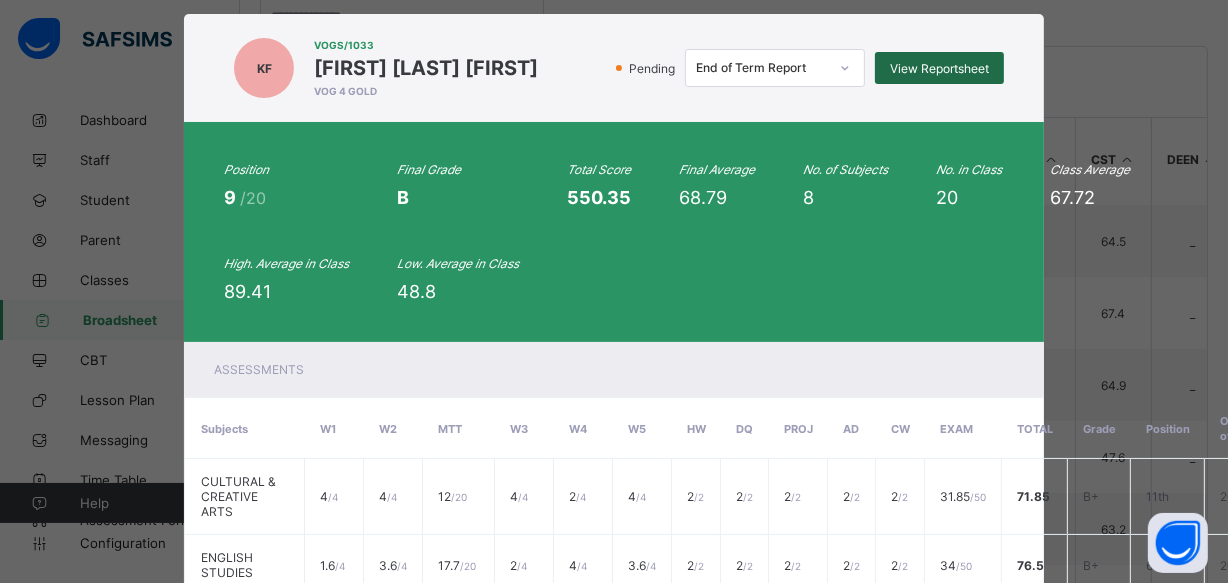 click on "View Reportsheet" at bounding box center [939, 68] 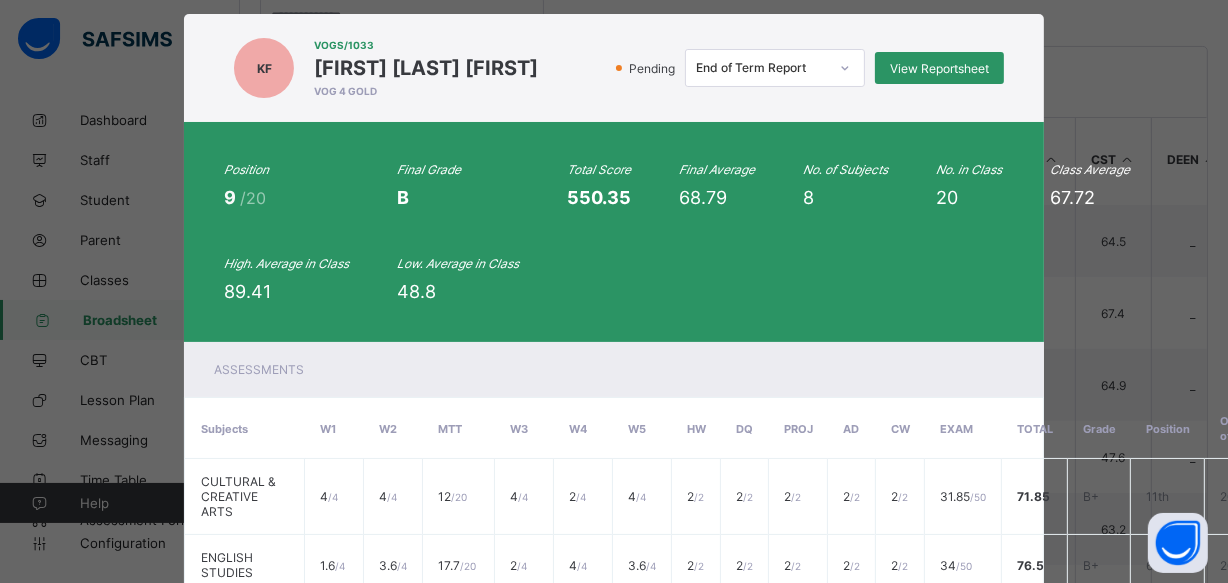 click on "KF   VOGS/1033     KHADIJA ALIYU FARUK     VOG 4 GOLD   Pending End of Term Report View Reportsheet" at bounding box center [614, 68] 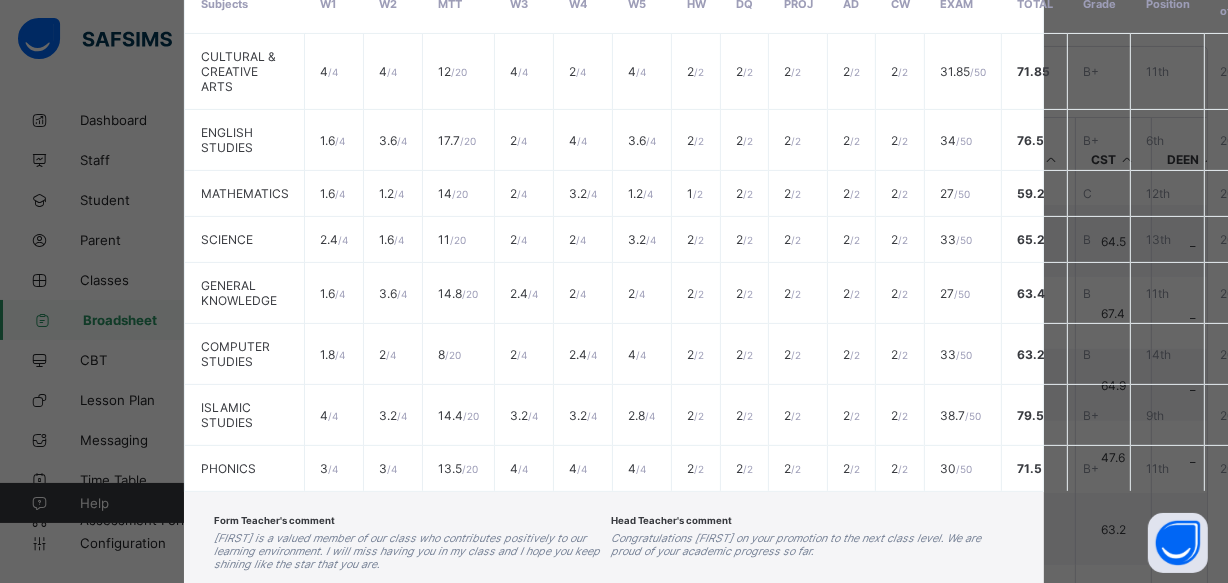 scroll, scrollTop: 560, scrollLeft: 0, axis: vertical 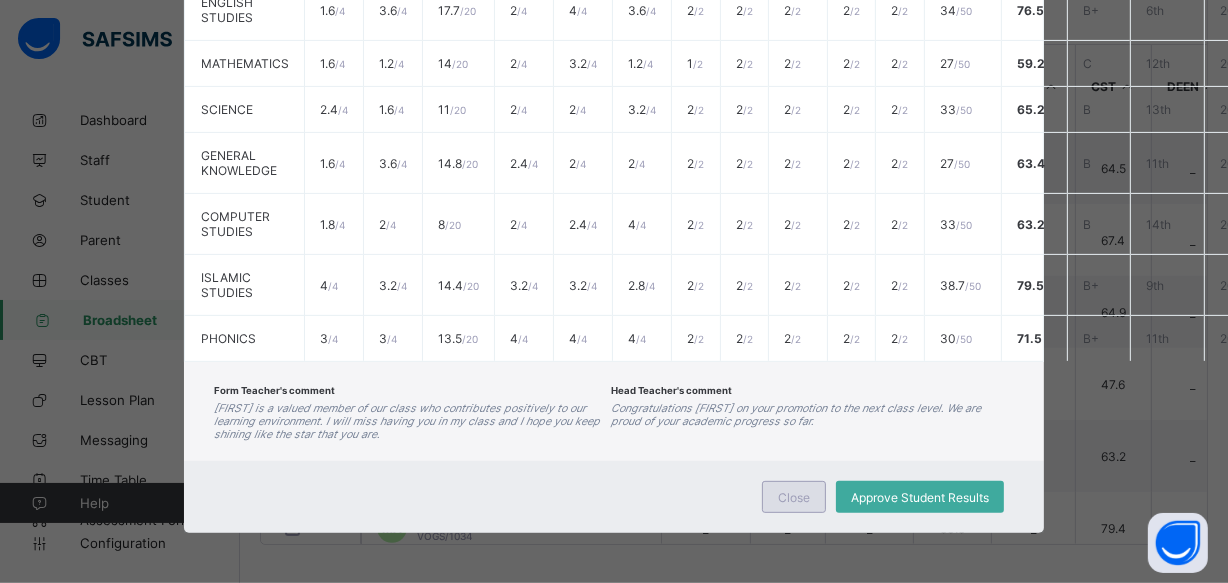 click on "Close" at bounding box center [794, 497] 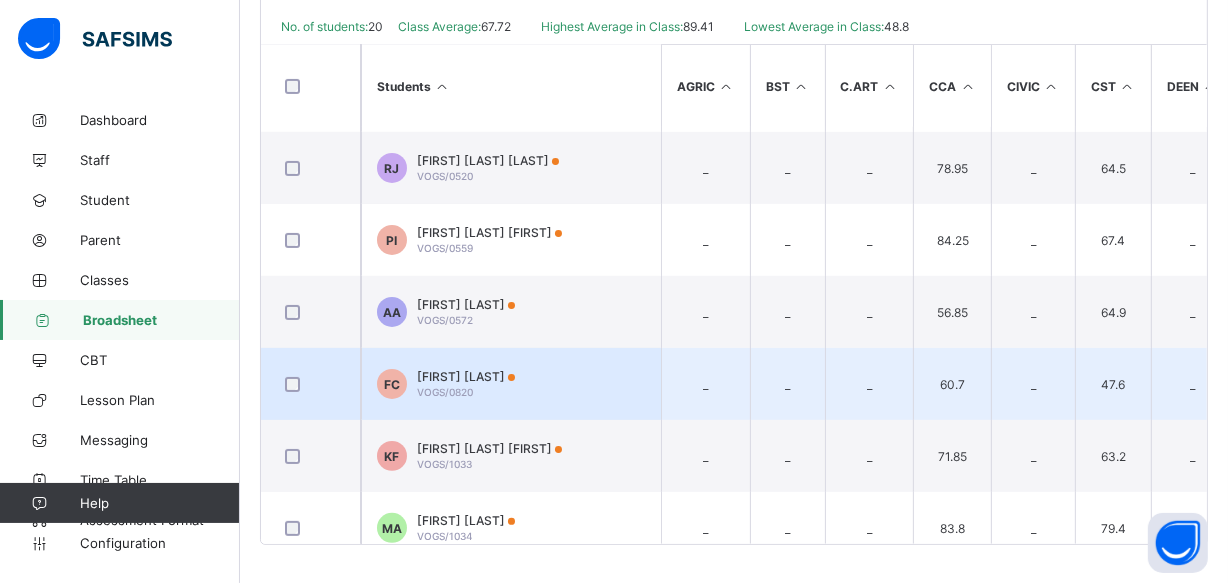 click on "Fauziya Ahmed Chiroma" at bounding box center (466, 376) 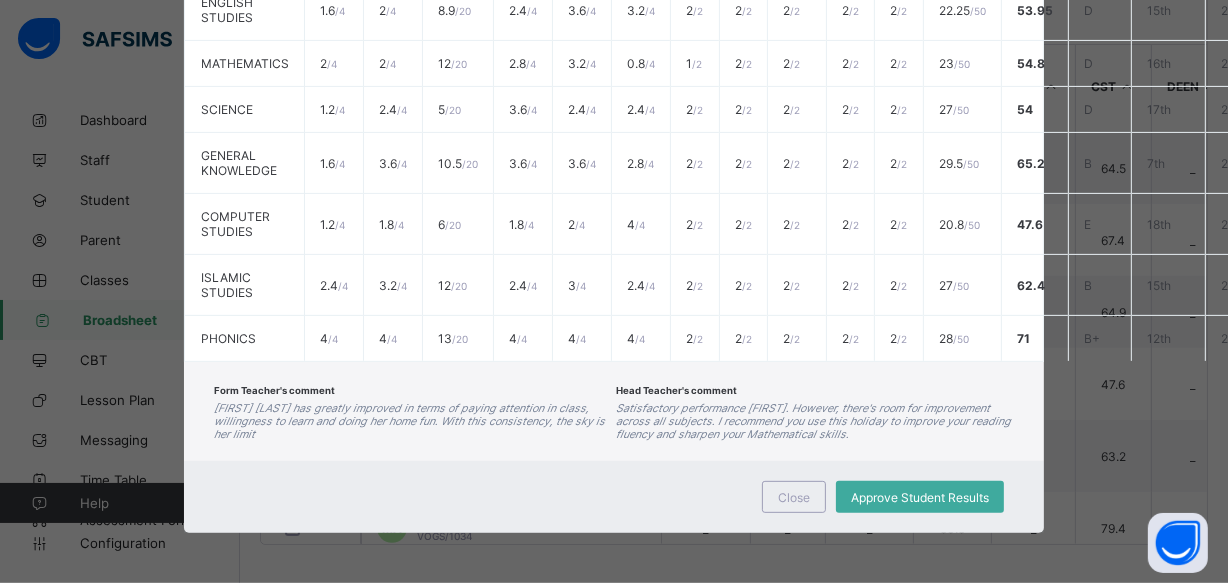 click on "Form Teacher's comment Fauziya Ahmed Chiroma has greatly improved in terms of paying attention in class, willingness to learn and doing her home fun. With this consistency, the sky is her limit" at bounding box center [410, 411] 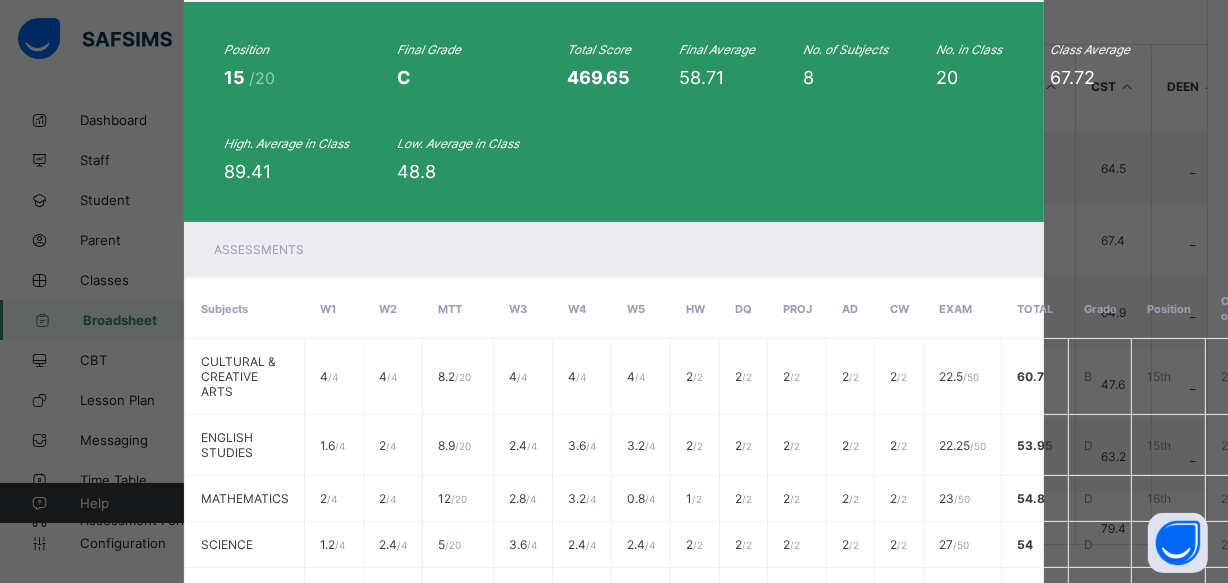 scroll, scrollTop: 90, scrollLeft: 0, axis: vertical 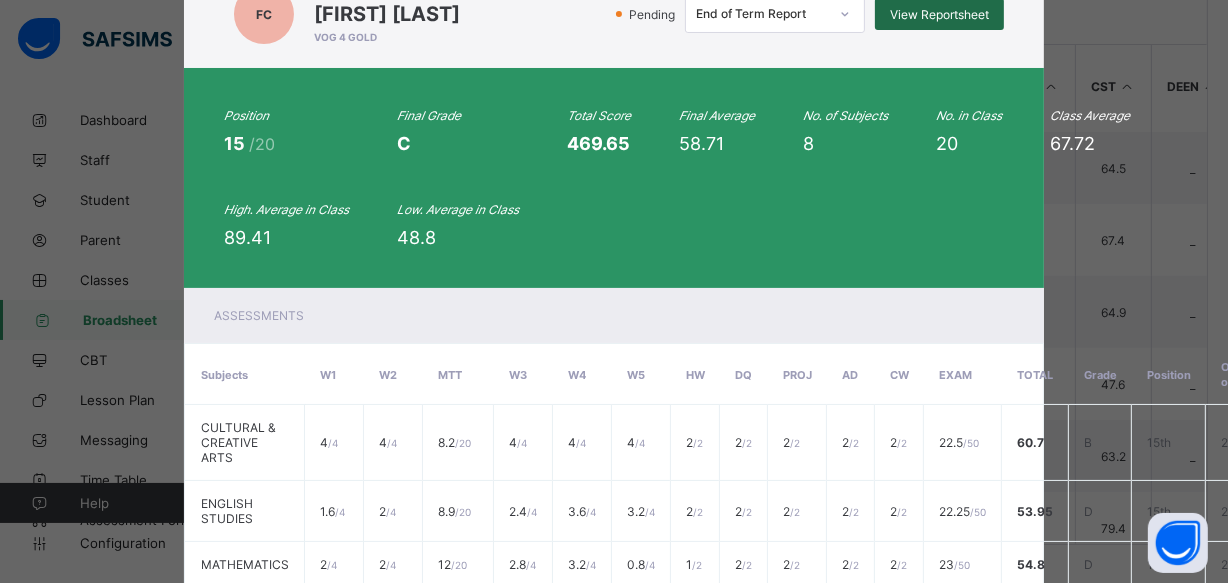 click on "View Reportsheet" at bounding box center (939, 14) 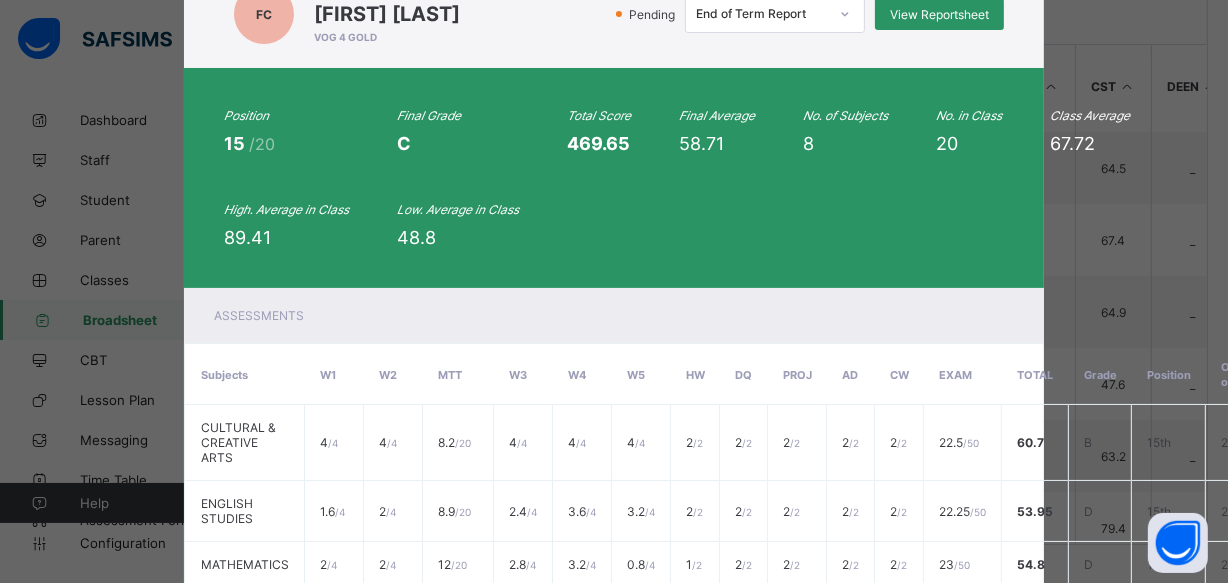 click on "VOG 4 GOLD" at bounding box center [387, 37] 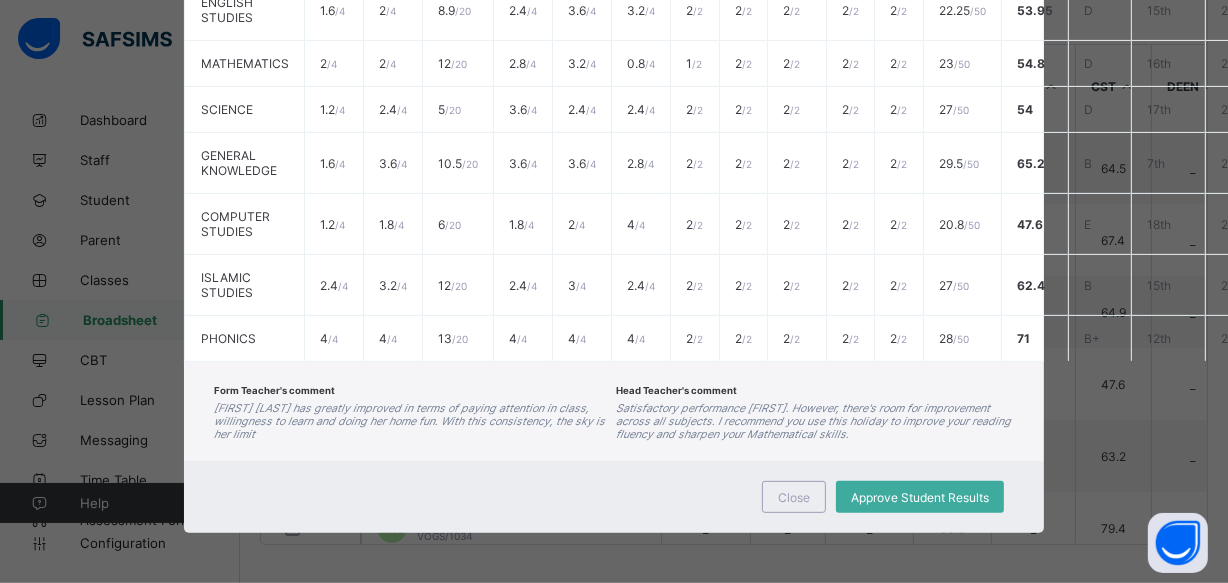 scroll, scrollTop: 599, scrollLeft: 0, axis: vertical 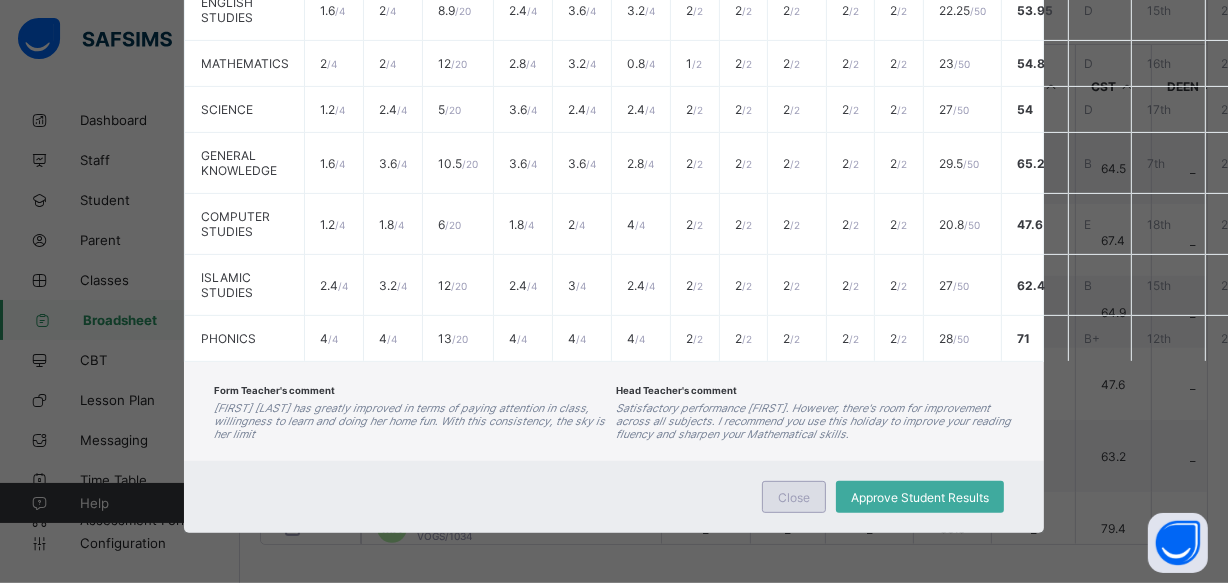 click on "Close" at bounding box center (794, 497) 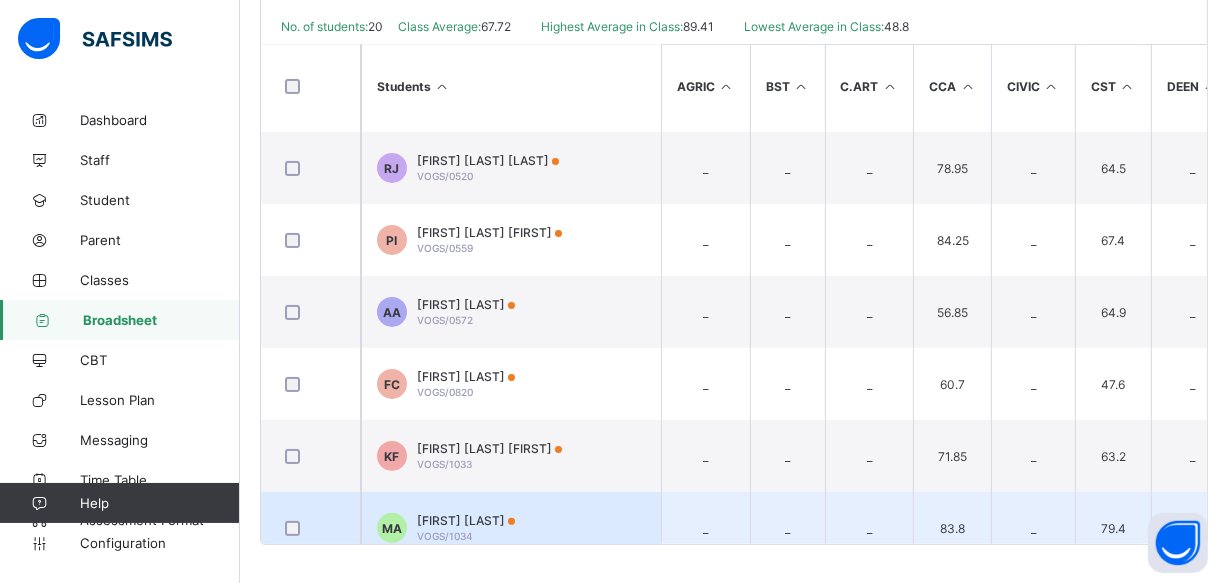 click on "MA MARYAM  ABDULAZEEZ   VOGS/1034" at bounding box center (511, 528) 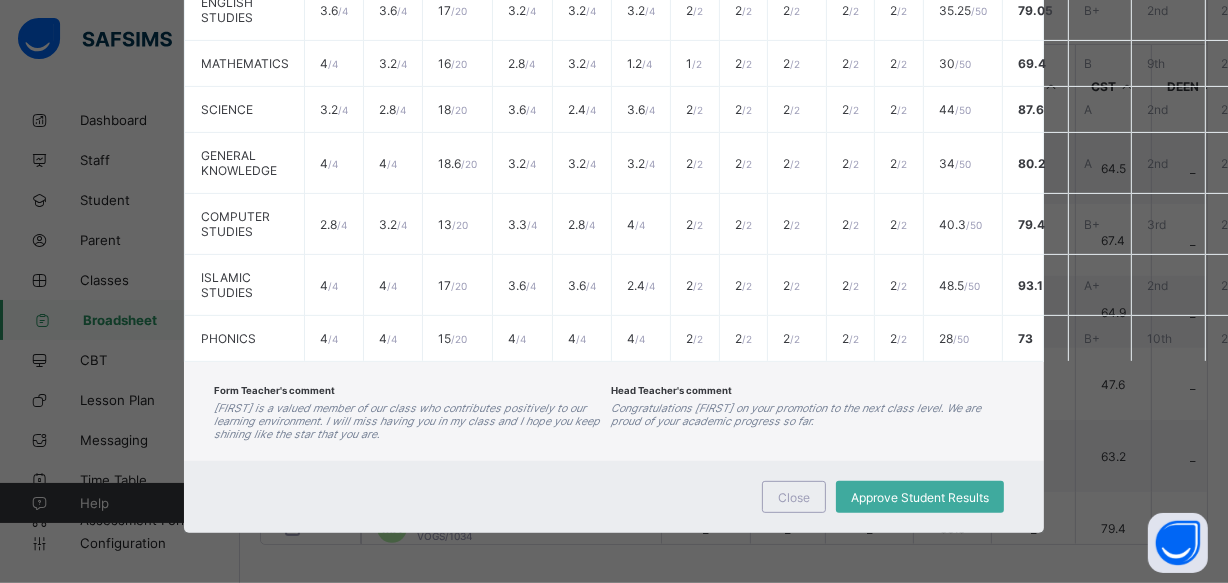 click on "Close   Approve Student Results" at bounding box center (614, 497) 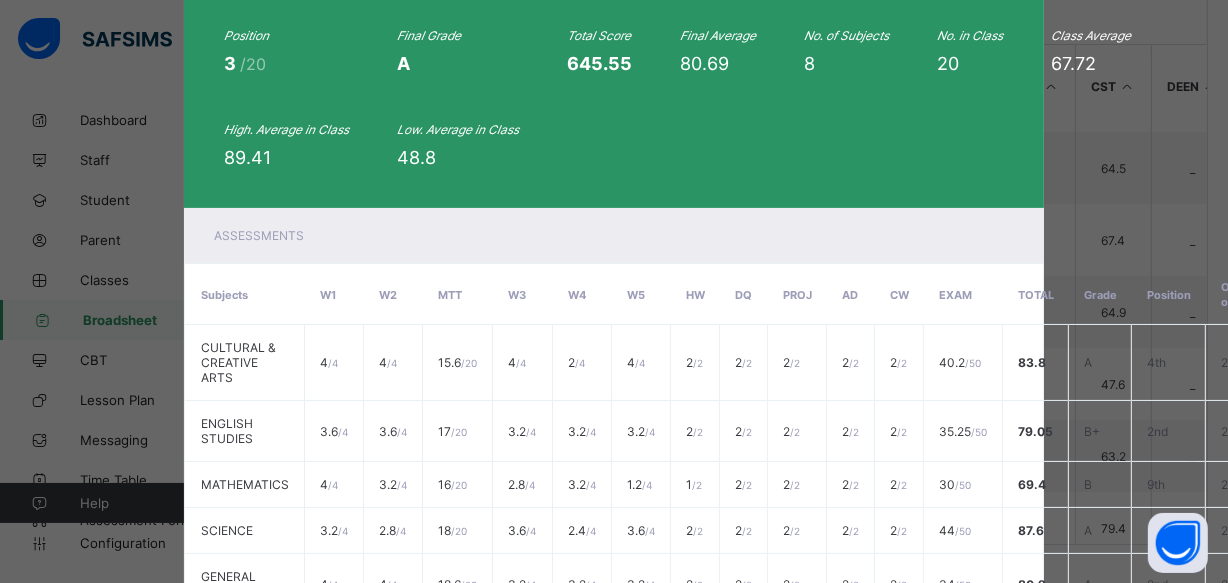 scroll, scrollTop: 53, scrollLeft: 0, axis: vertical 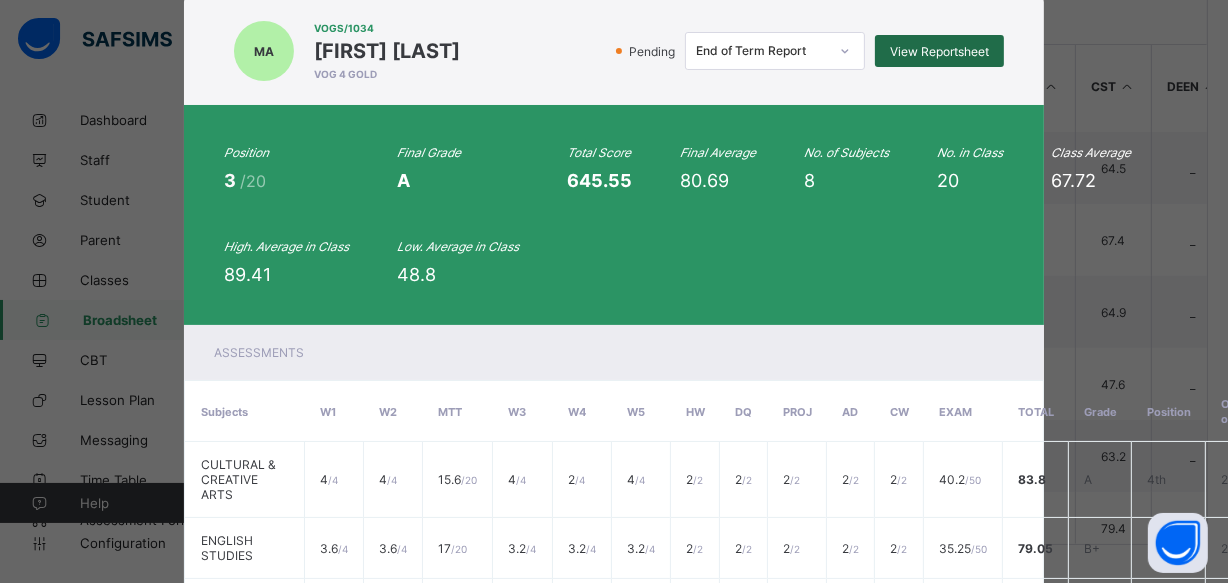 click on "View Reportsheet" at bounding box center [939, 51] 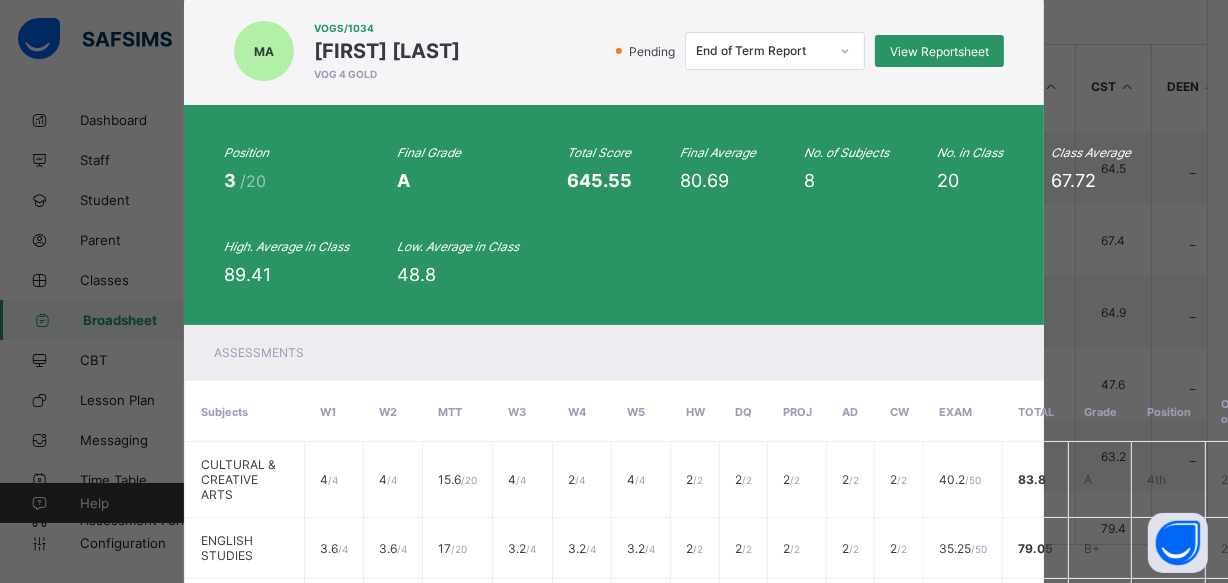 click on "MA   VOGS/1034     MARYAM  ABDULAZEEZ     VOG 4 GOLD   Pending End of Term Report View Reportsheet" at bounding box center (614, 51) 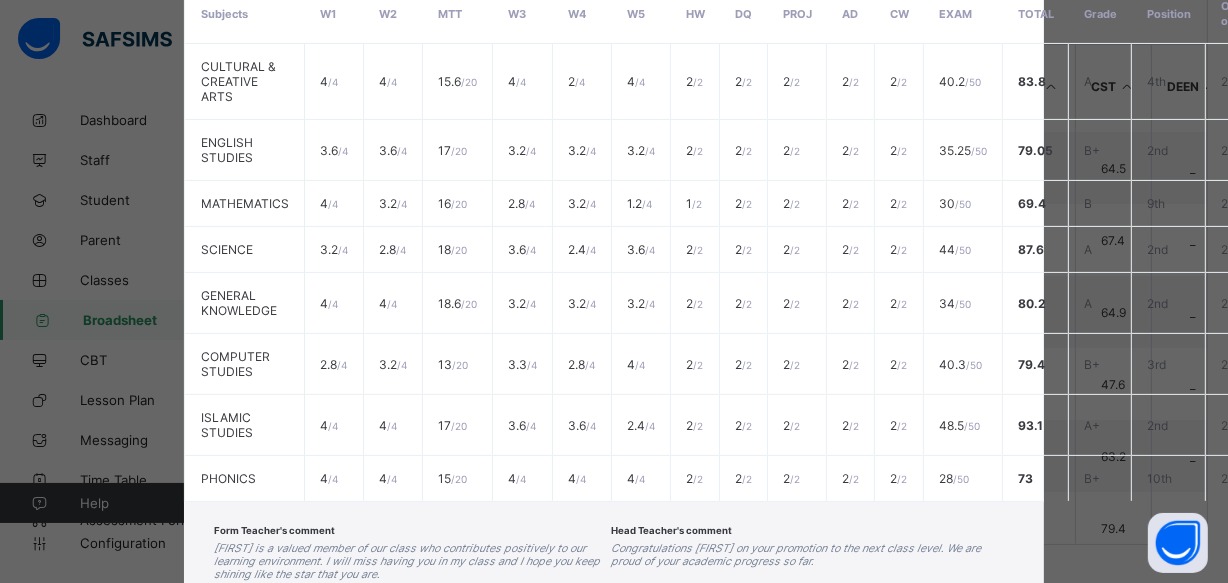 scroll, scrollTop: 526, scrollLeft: 0, axis: vertical 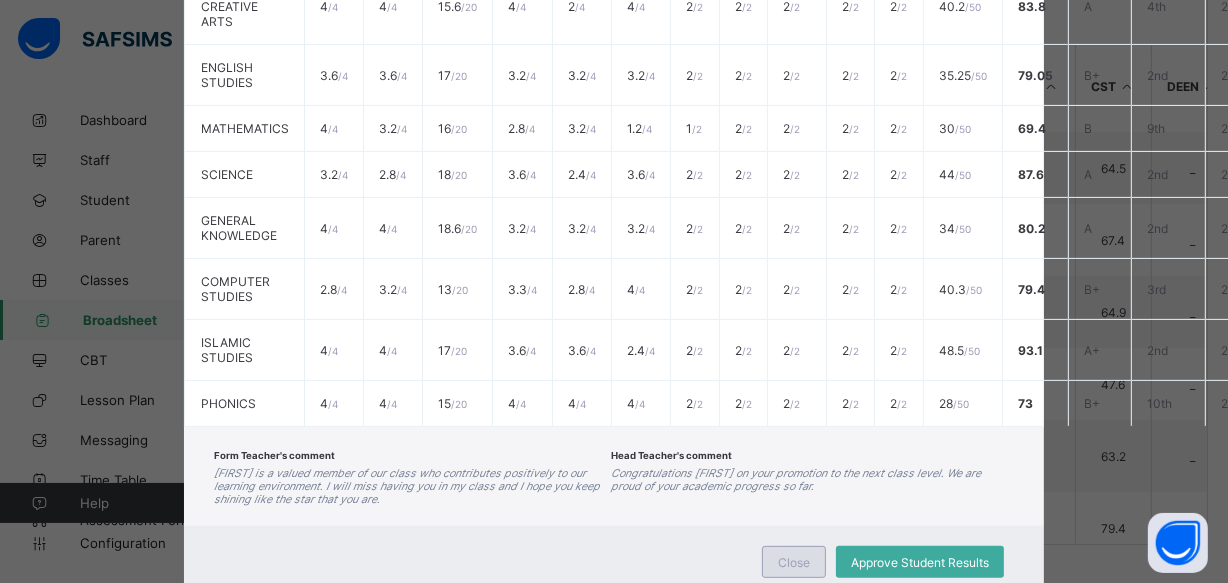 click on "Close" at bounding box center (794, 562) 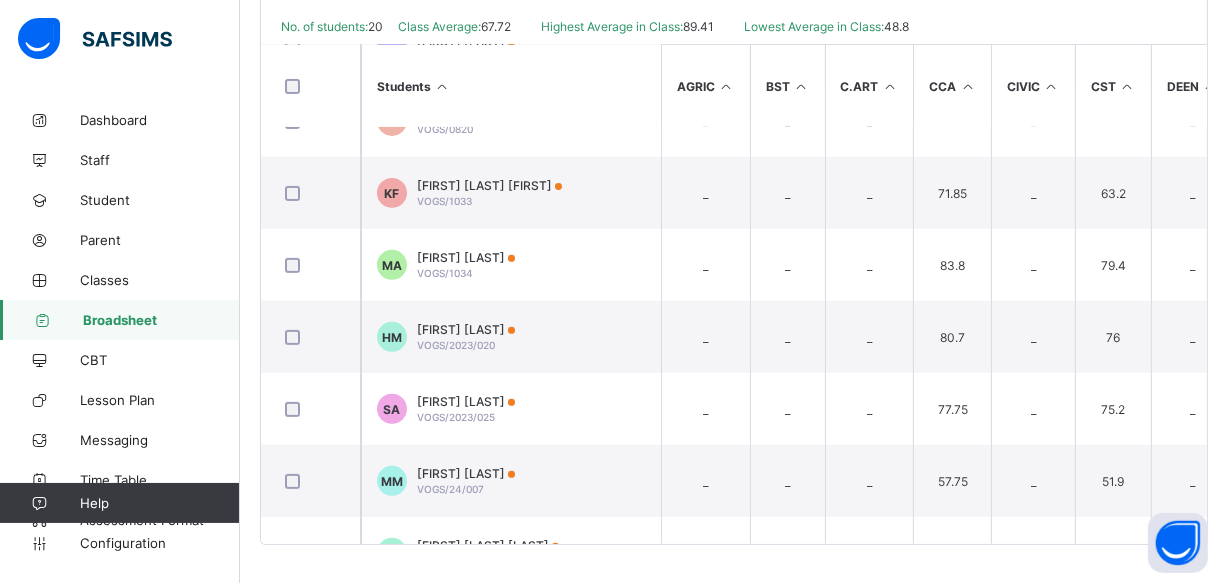 scroll, scrollTop: 691, scrollLeft: 0, axis: vertical 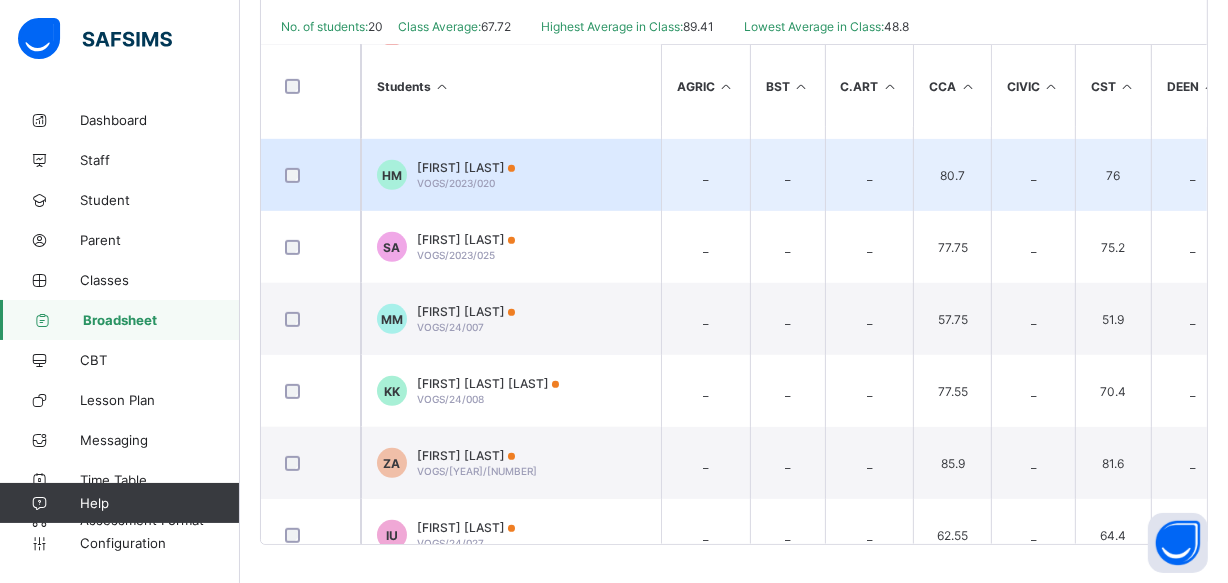 click on "HM Hamida  Maikaya   VOGS/2023/020" at bounding box center [511, 175] 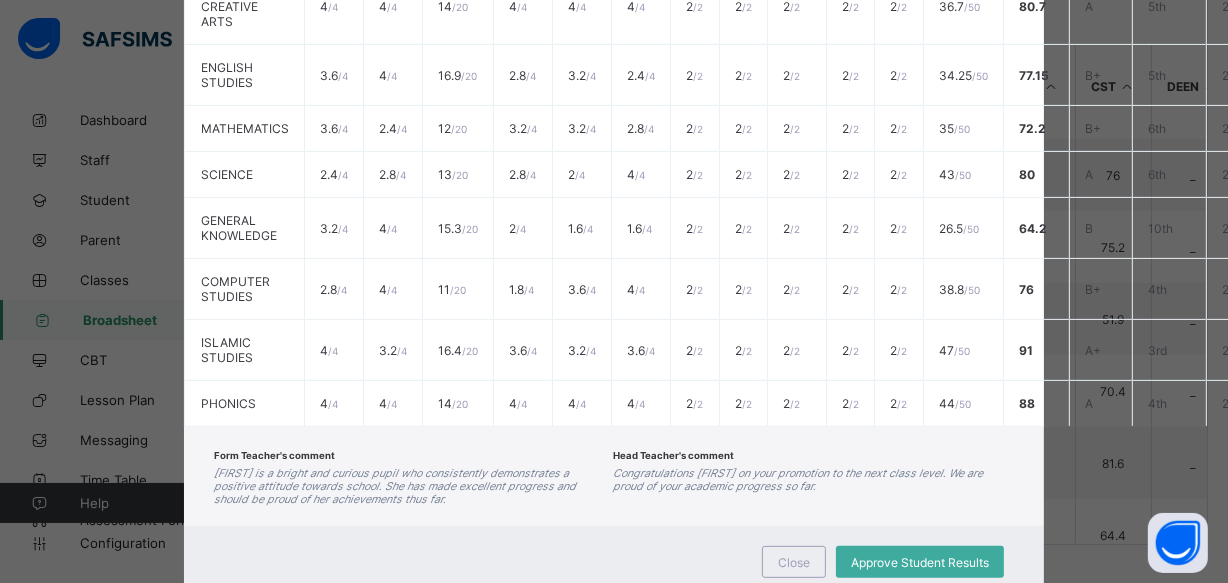 click on "Form Teacher's comment Hamida  is a bright and curious pupil who consistently demonstrates a positive attitude towards school. She has made excellent progress and should be proud of her achievements thus far.   Head Teacher's comment Congratulations Hamida on your promotion to the next class level. We are proud of your academic progress so far." at bounding box center (614, 476) 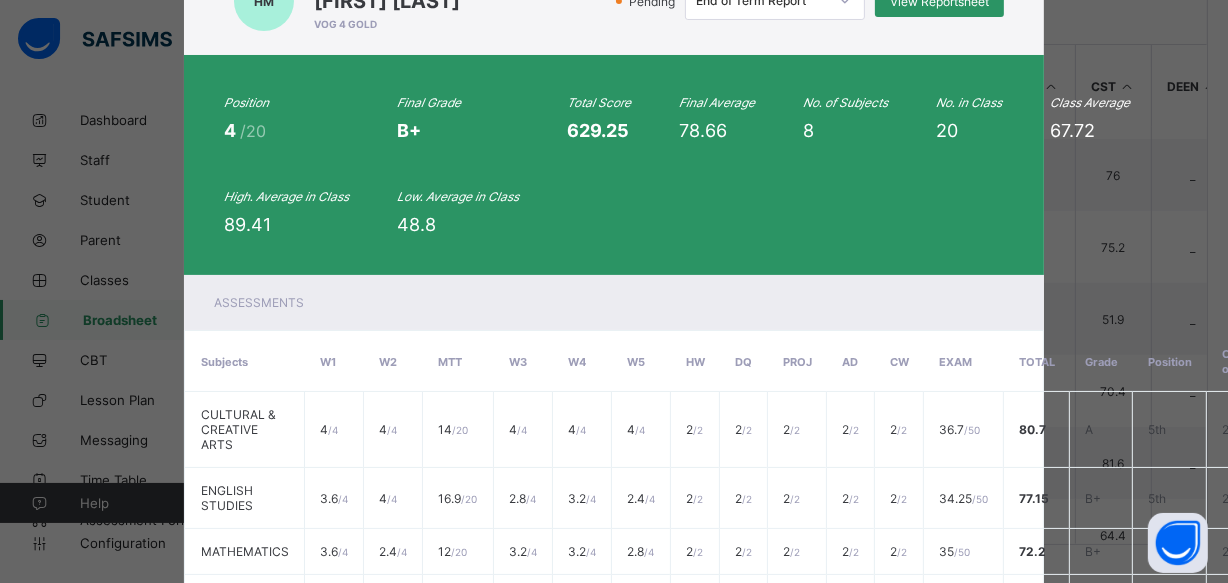 scroll, scrollTop: 90, scrollLeft: 0, axis: vertical 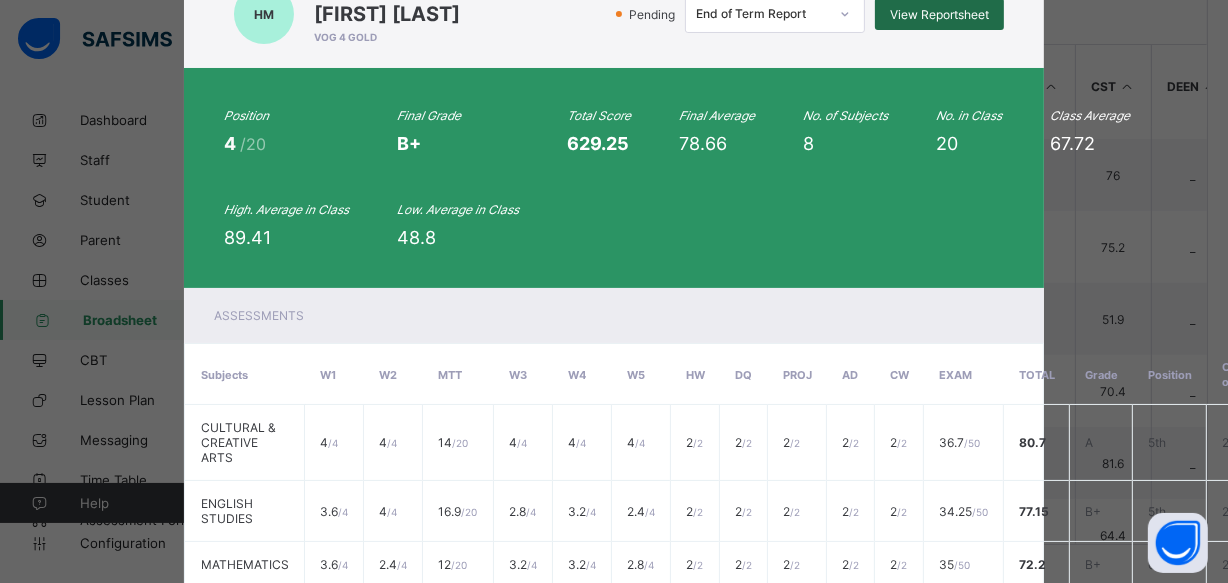 click on "View Reportsheet" at bounding box center (939, 14) 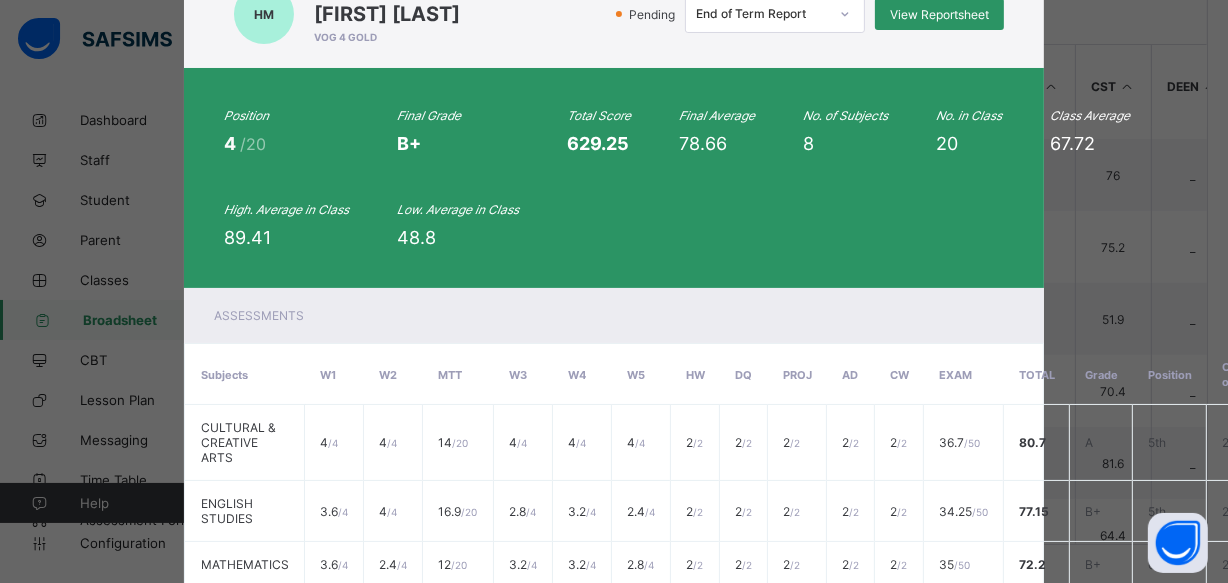 click on "HM   VOGS/2023/020     Hamida  Maikaya     VOG 4 GOLD   Pending End of Term Report View Reportsheet" at bounding box center [614, 14] 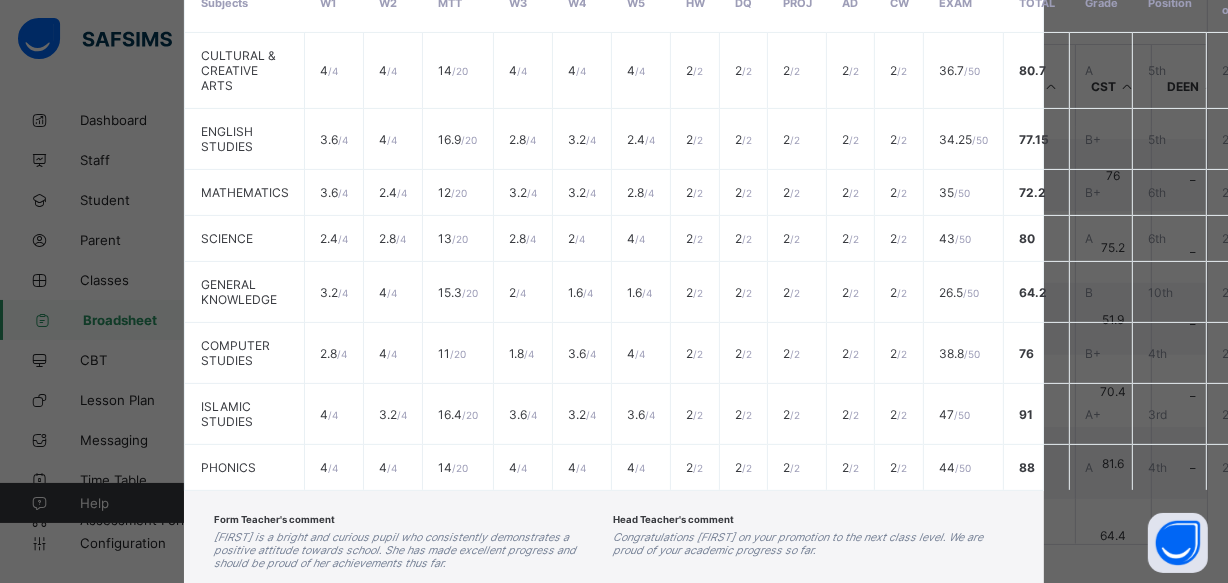 scroll, scrollTop: 599, scrollLeft: 0, axis: vertical 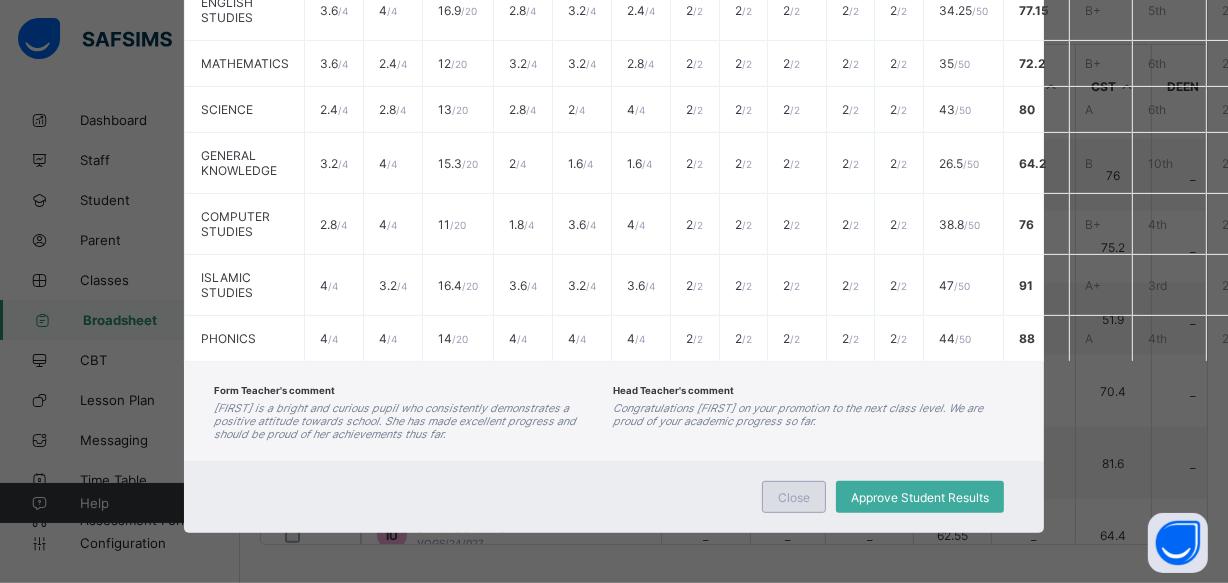 click on "Close" at bounding box center (794, 497) 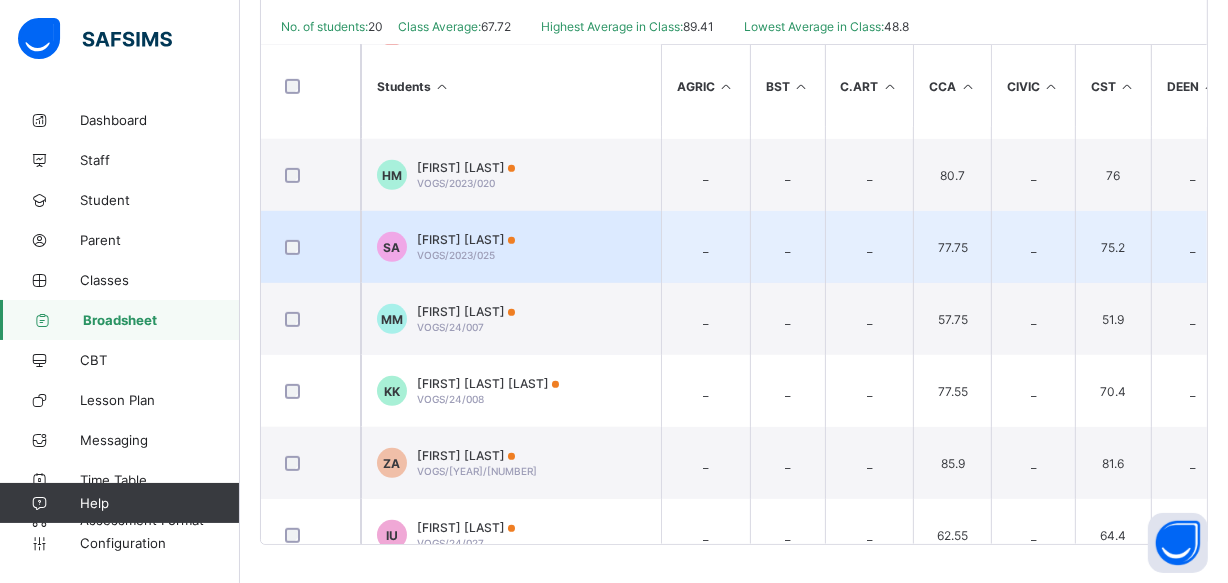 click on "SA Sumaiya  Abdullahi   VOGS/2023/025" at bounding box center [511, 247] 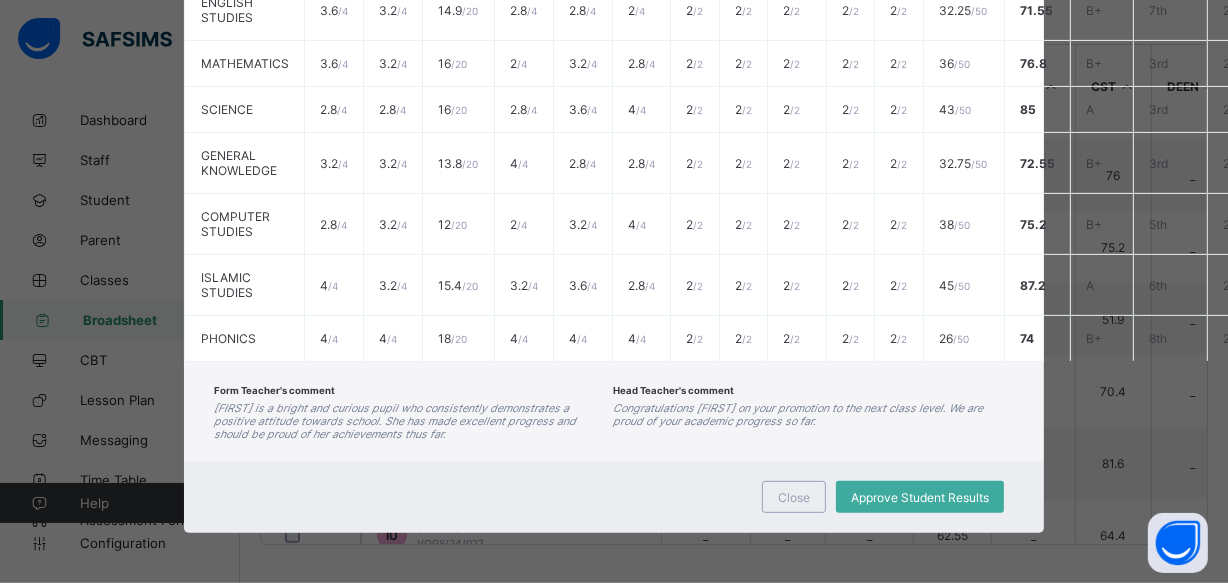 click on "Form Teacher's comment Sumaiya is a bright and curious pupil who consistently demonstrates a positive attitude towards school. She has made excellent progress and should be proud of her achievements thus far.   Head Teacher's comment Congratulations Sumaiya on your promotion to the next class level. We are proud of your academic progress so far." at bounding box center (614, 411) 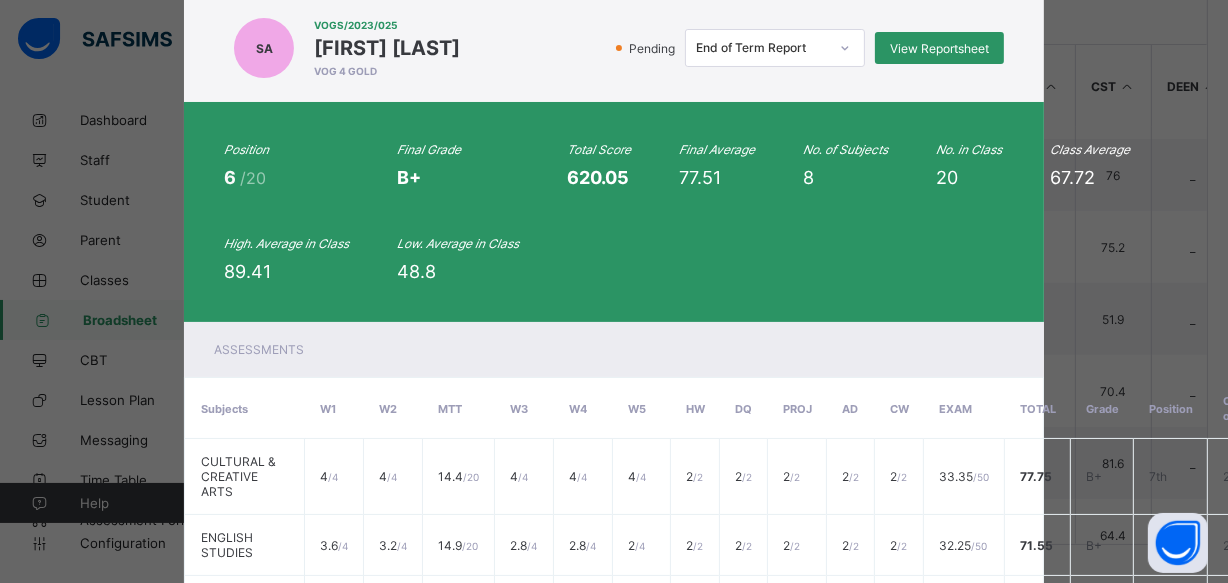 scroll, scrollTop: 17, scrollLeft: 0, axis: vertical 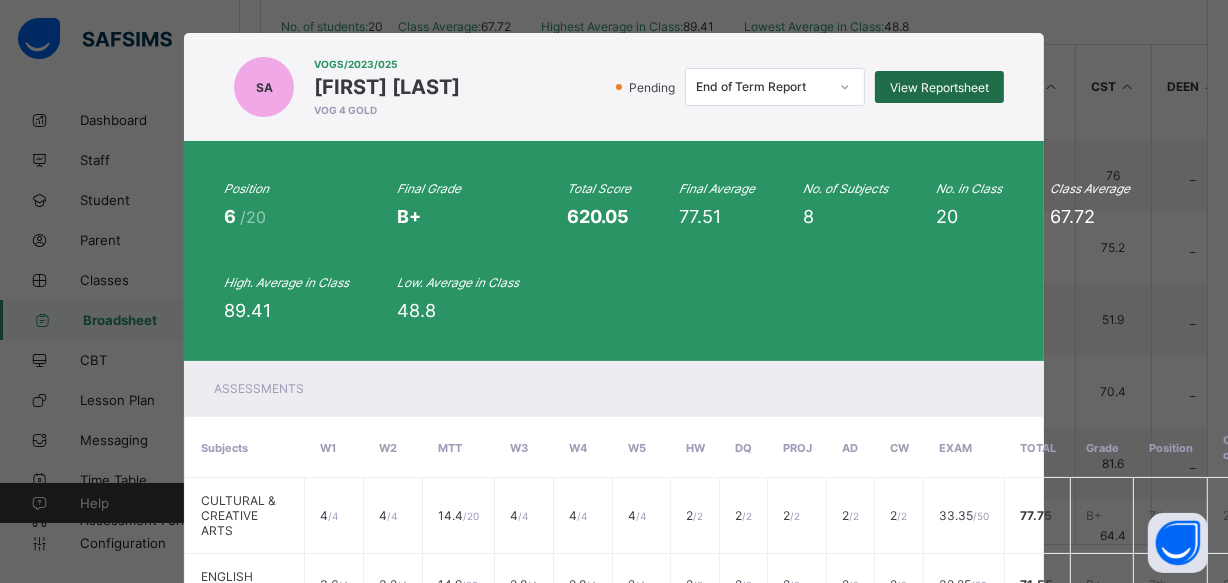 click on "View Reportsheet" at bounding box center (939, 87) 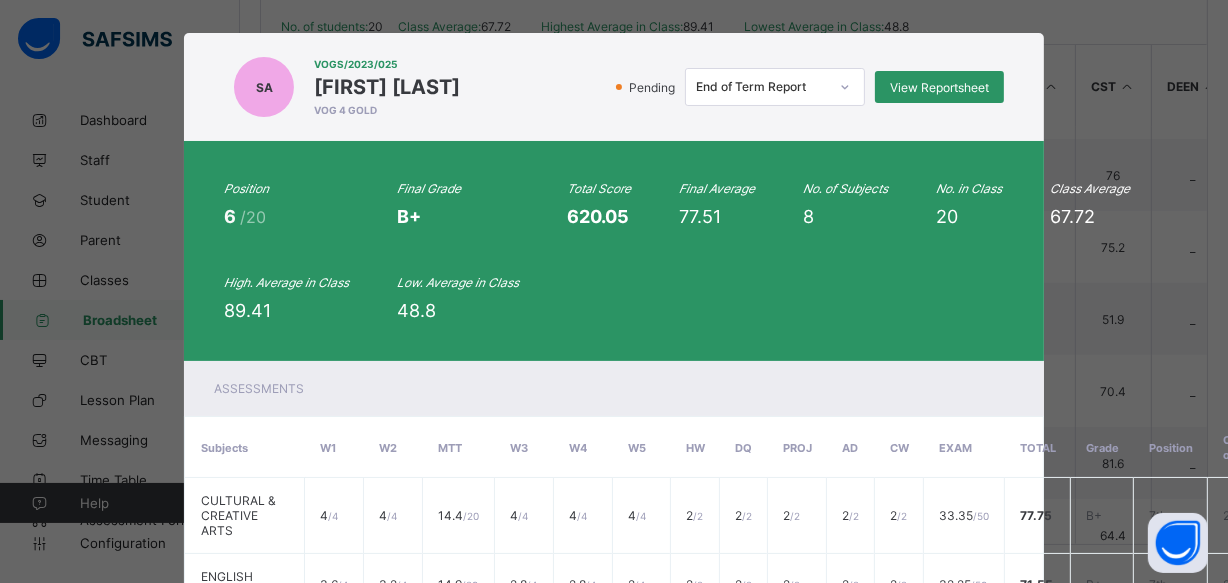 click on "SA   VOGS/2023/025     Sumaiya  Abdullahi     VOG 4 GOLD   Pending End of Term Report View Reportsheet" at bounding box center [614, 87] 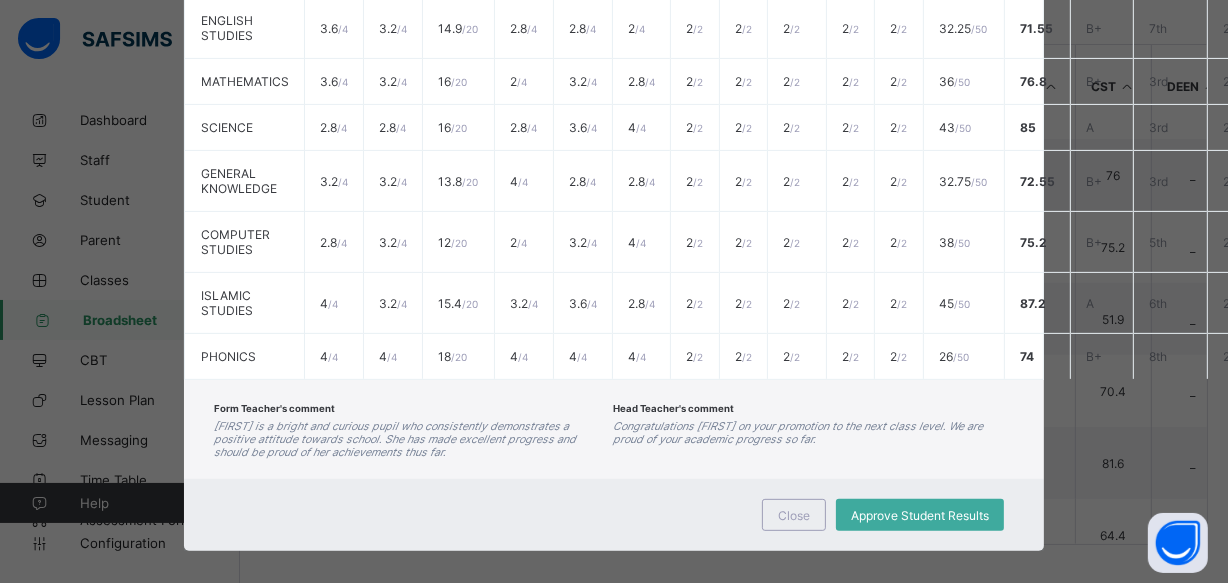scroll, scrollTop: 599, scrollLeft: 0, axis: vertical 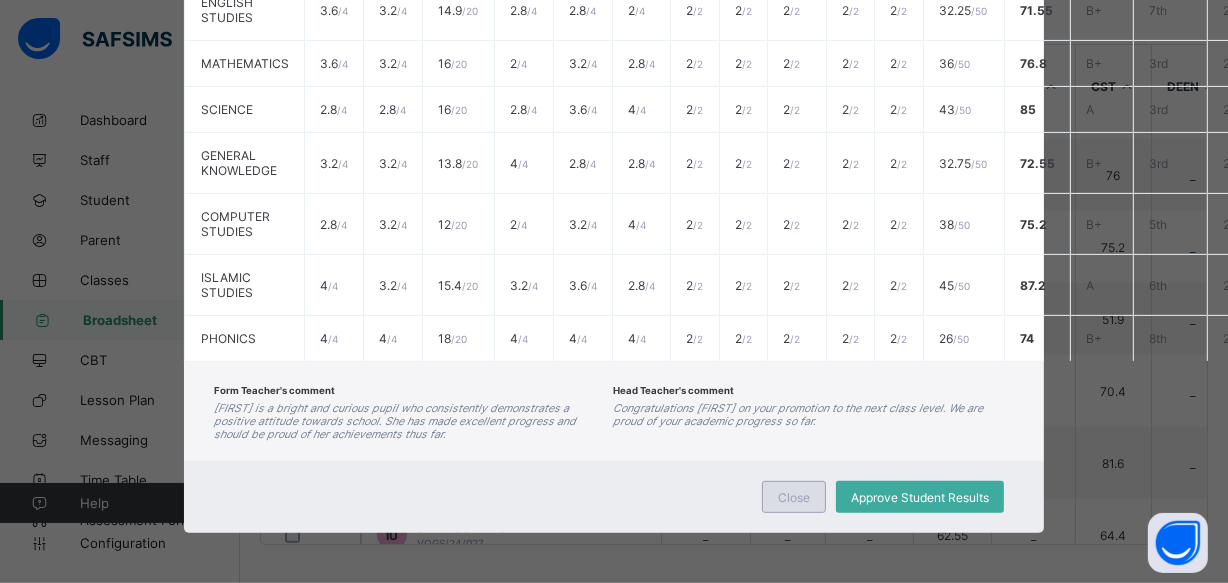 click on "Close" at bounding box center [794, 497] 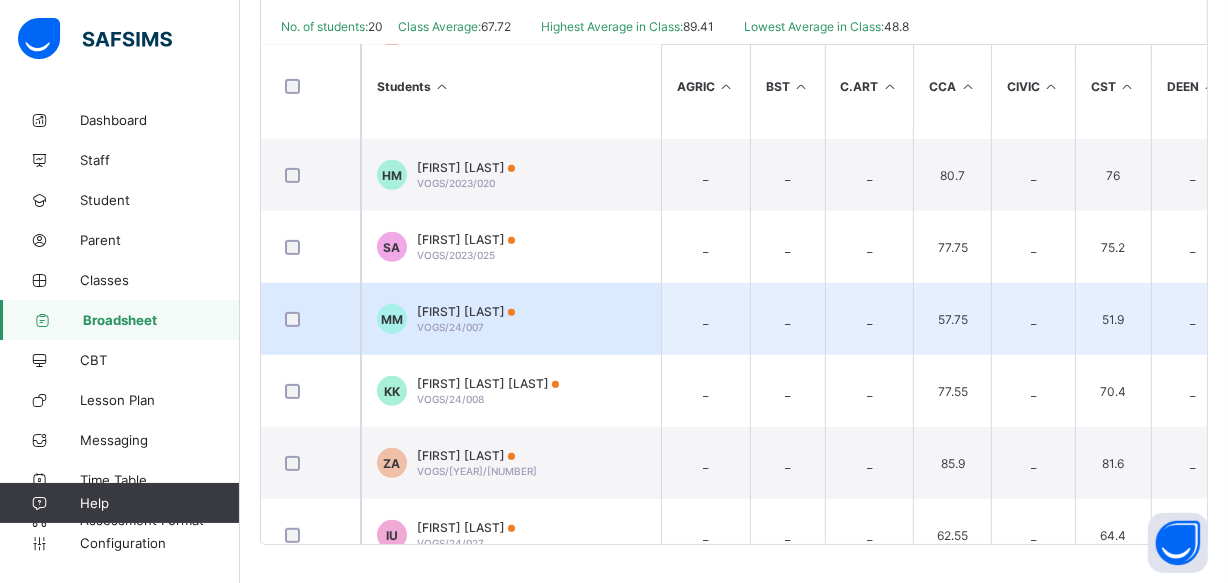 click on "Muhammad Ahmad Marshall   VOGS/24/007" at bounding box center (466, 319) 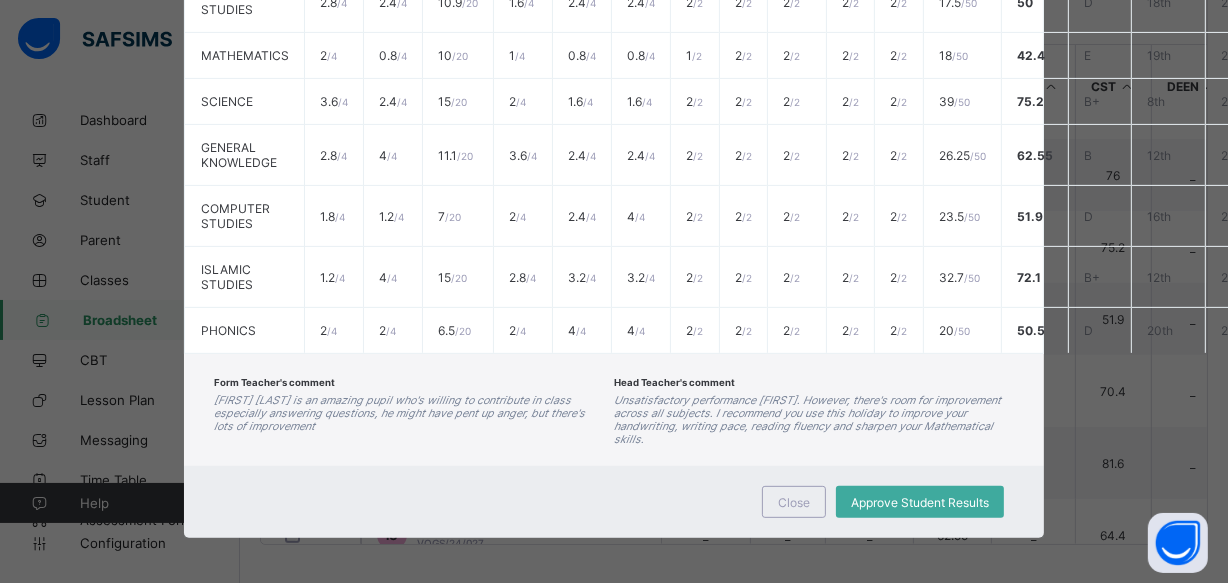 click on "Form Teacher's comment Muhammad Marshall is an amazing pupil who's willing to contribute in class especially answering questions, he might have pent up anger, but there's lots of improvement    Head Teacher's comment Unsatisfactory performance Muhammad. However, there's room for improvement across all subjects. I recommend you use this holiday to improve your handwriting, writing pace, reading fluency and sharpen your Mathematical skills." at bounding box center (614, 410) 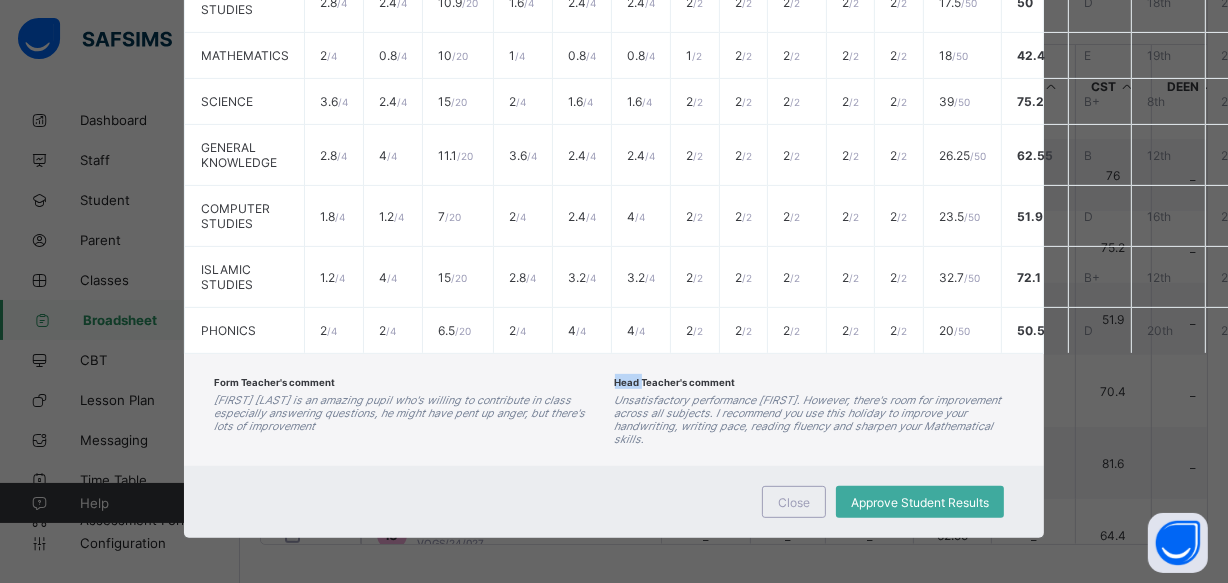 click on "Form Teacher's comment Muhammad Marshall is an amazing pupil who's willing to contribute in class especially answering questions, he might have pent up anger, but there's lots of improvement    Head Teacher's comment Unsatisfactory performance Muhammad. However, there's room for improvement across all subjects. I recommend you use this holiday to improve your handwriting, writing pace, reading fluency and sharpen your Mathematical skills." at bounding box center [614, 410] 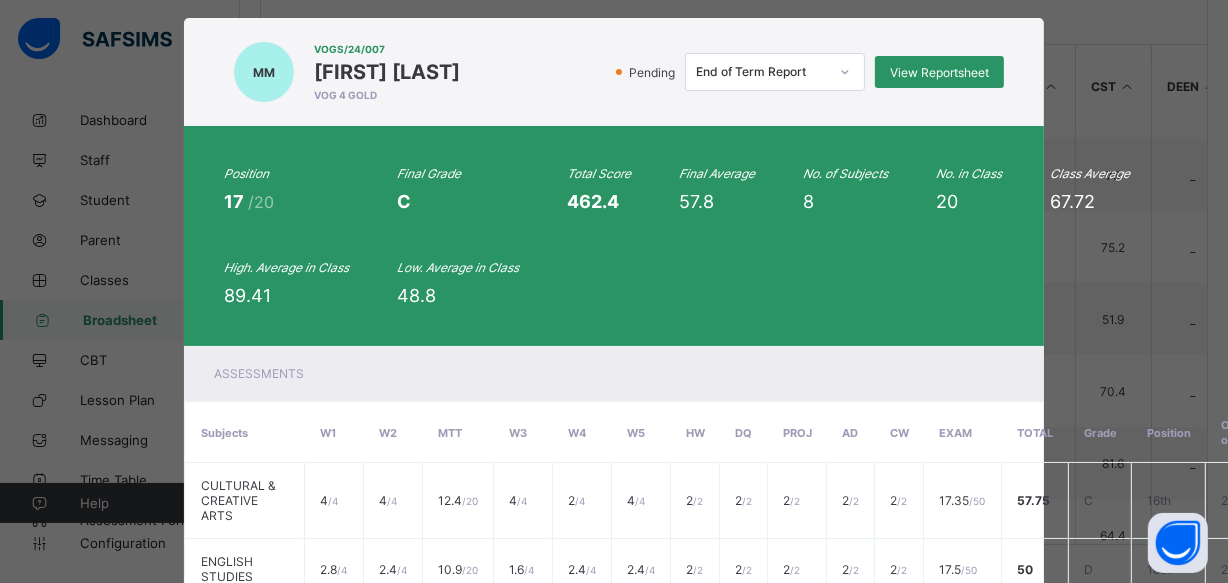 scroll, scrollTop: 17, scrollLeft: 0, axis: vertical 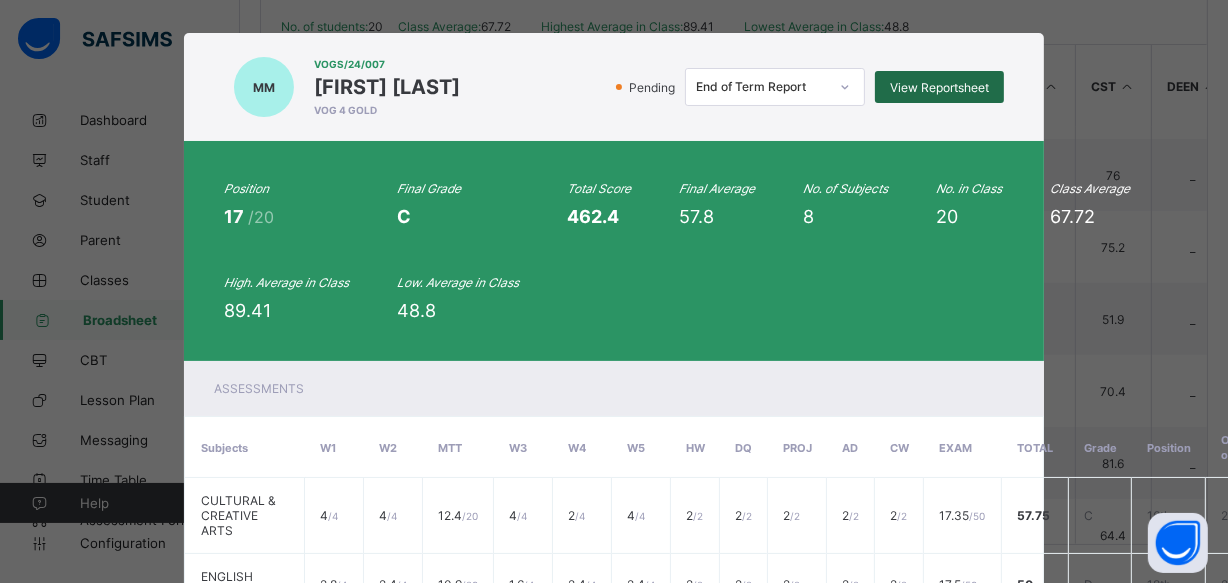 click on "View Reportsheet" at bounding box center (939, 87) 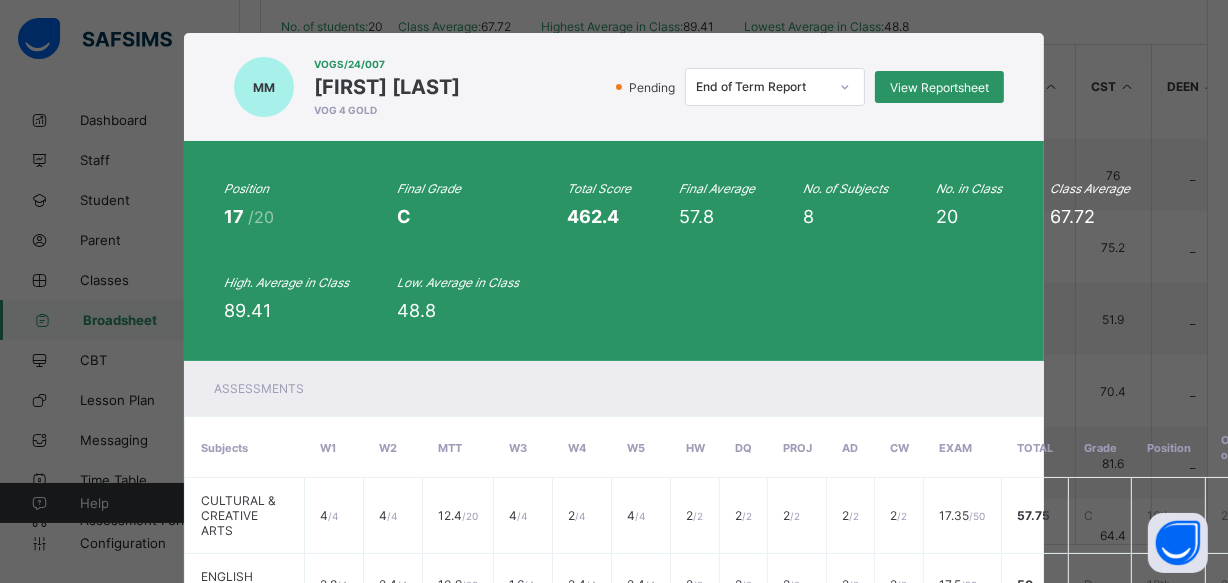 click on "MM   VOGS/24/007     Muhammad Ahmad Marshall     VOG 4 GOLD   Pending End of Term Report View Reportsheet" at bounding box center [614, 87] 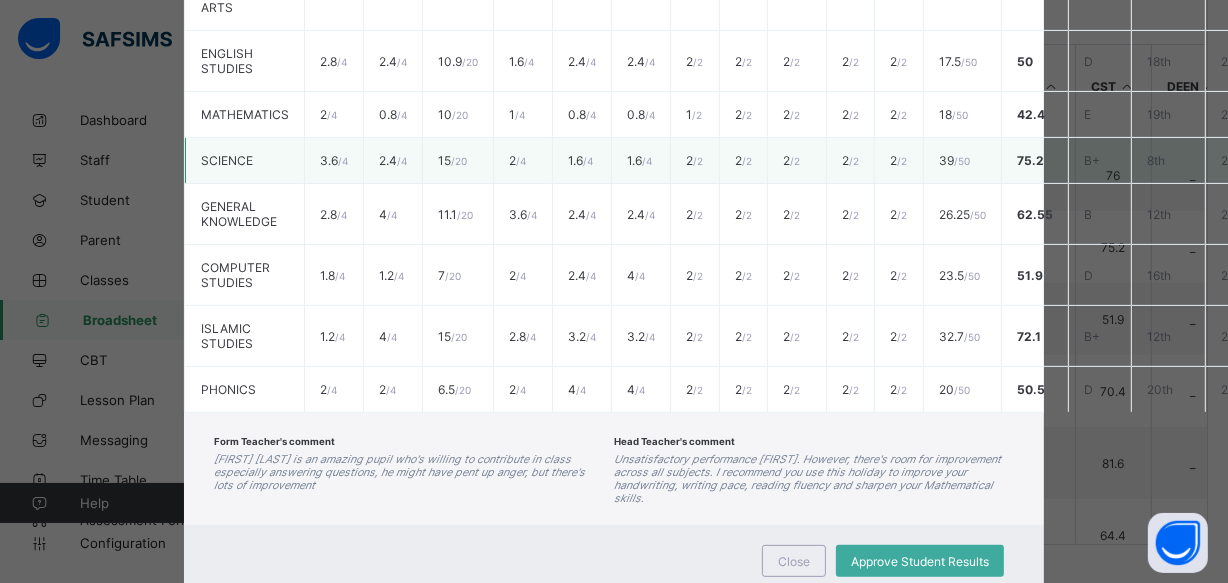 scroll, scrollTop: 562, scrollLeft: 0, axis: vertical 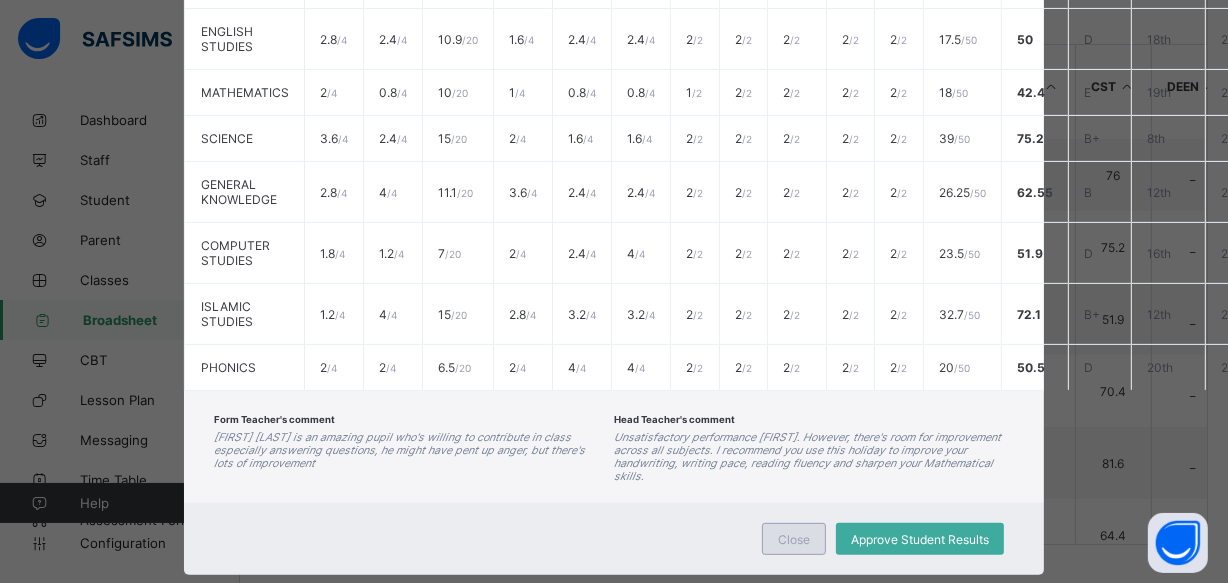 click on "Close" at bounding box center [794, 539] 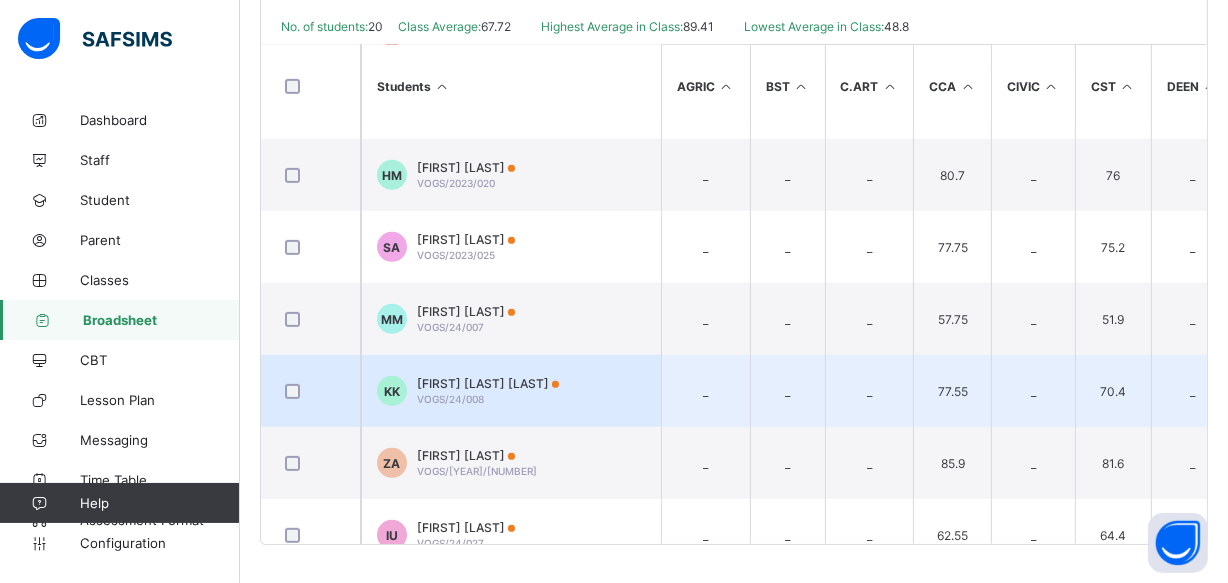 click on "KK Khadija Ahmed Kofa   VOGS/24/008" at bounding box center (511, 391) 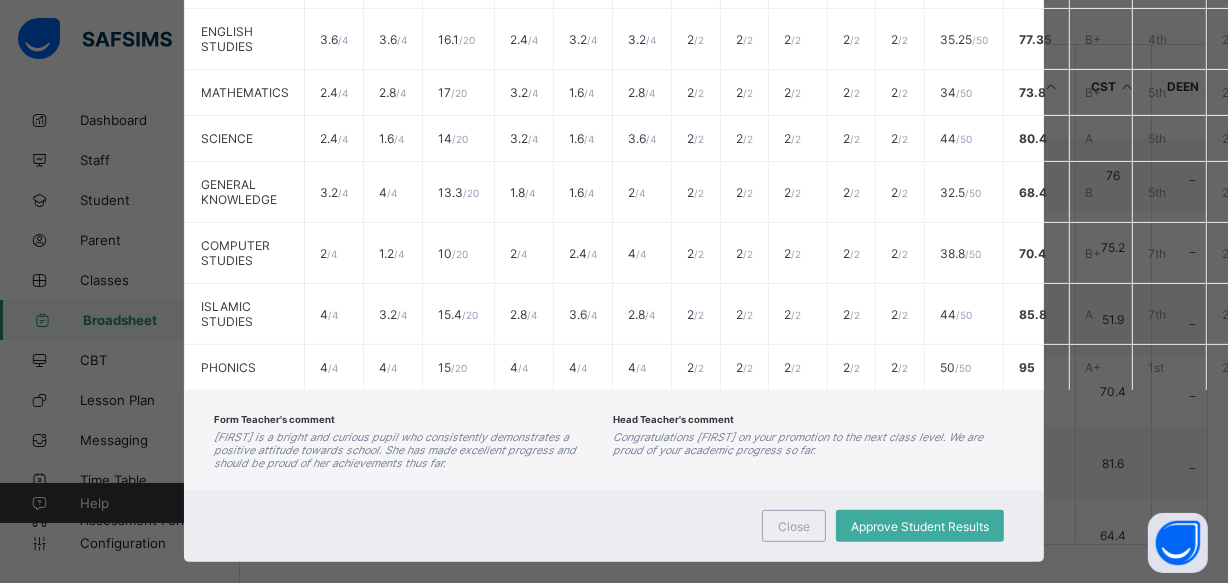 click on "Form Teacher's comment Khadija  is a bright and curious pupil who consistently demonstrates a positive attitude towards school. She has made excellent progress and should be proud of her achievements thus far.   Head Teacher's comment Congratulations Khadija on your promotion to the next class level. We are proud of your academic progress so far." at bounding box center (614, 440) 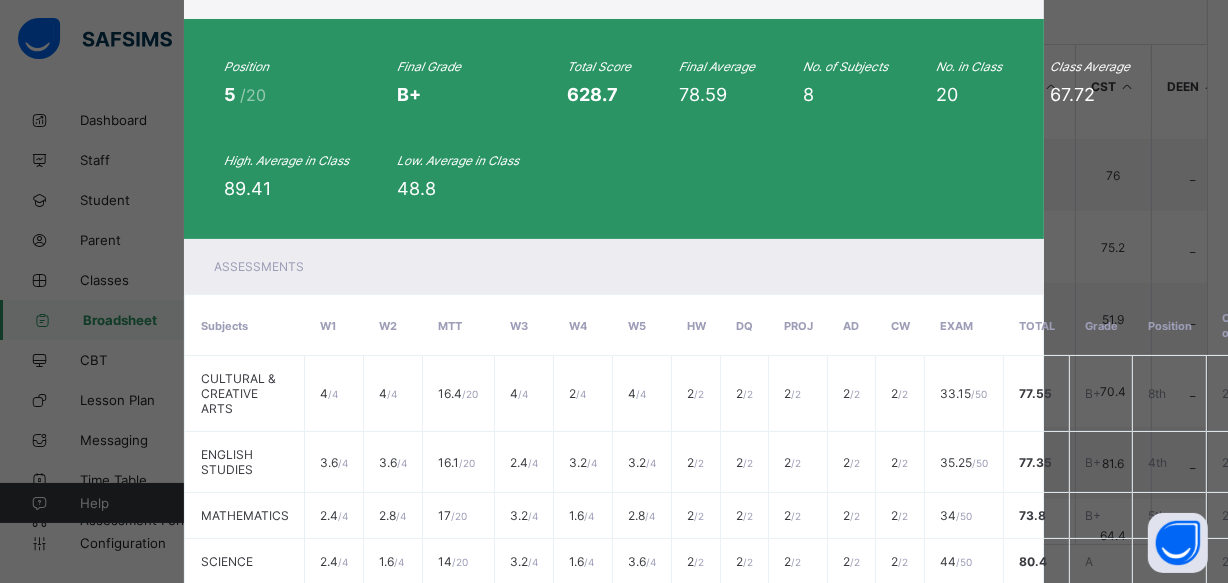 scroll, scrollTop: 0, scrollLeft: 0, axis: both 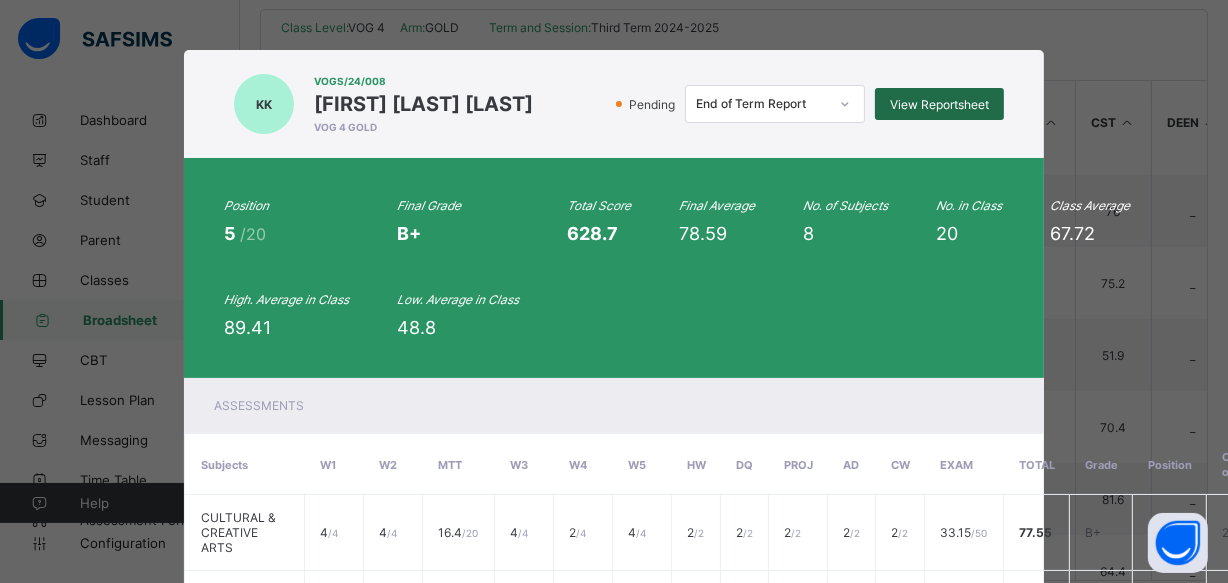 click on "View Reportsheet" at bounding box center (939, 104) 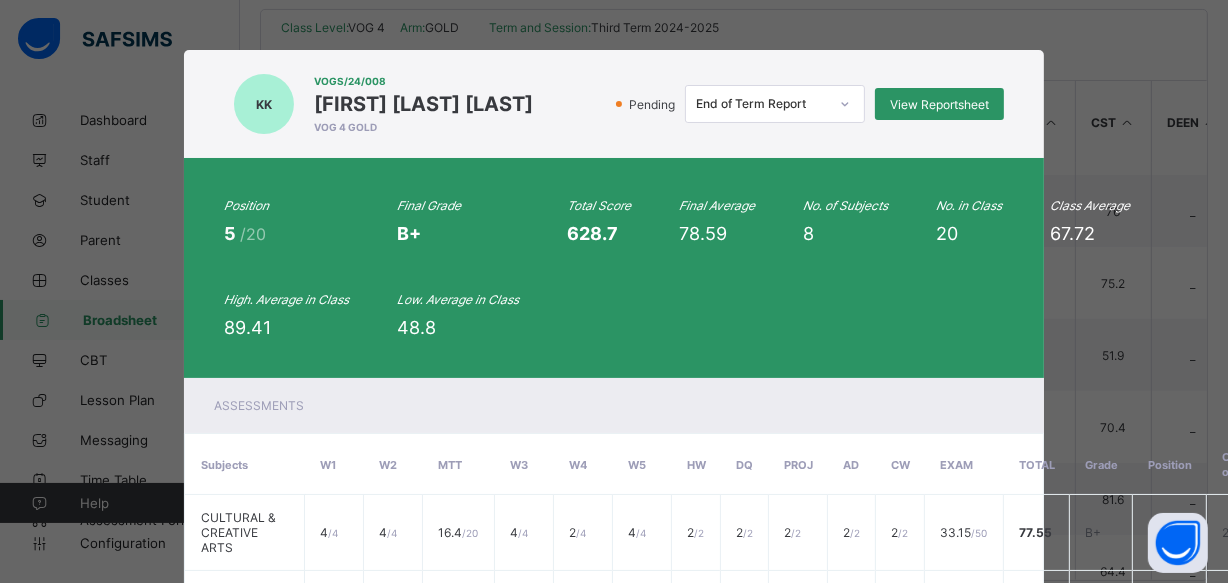 click on "VOGS/24/008" at bounding box center [423, 81] 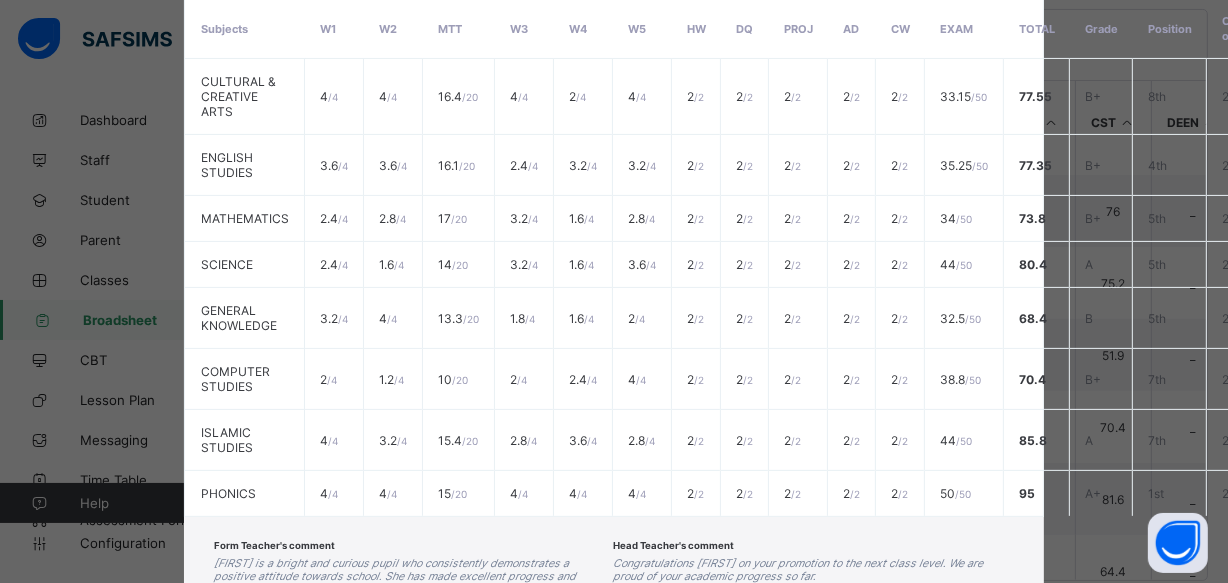 scroll, scrollTop: 588, scrollLeft: 0, axis: vertical 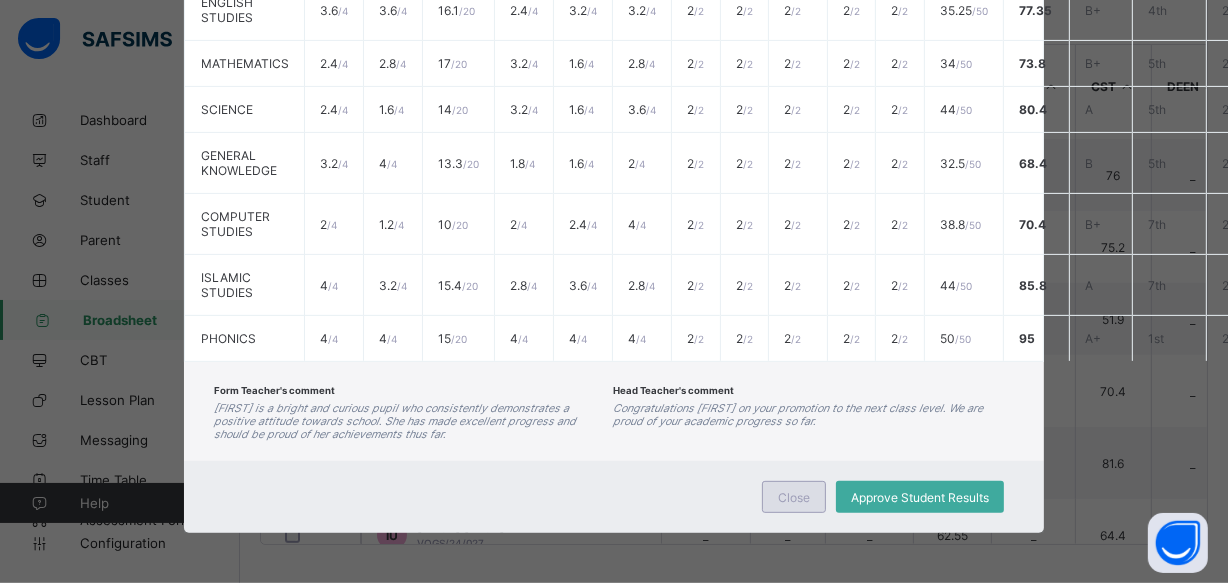 click on "Close" at bounding box center (794, 497) 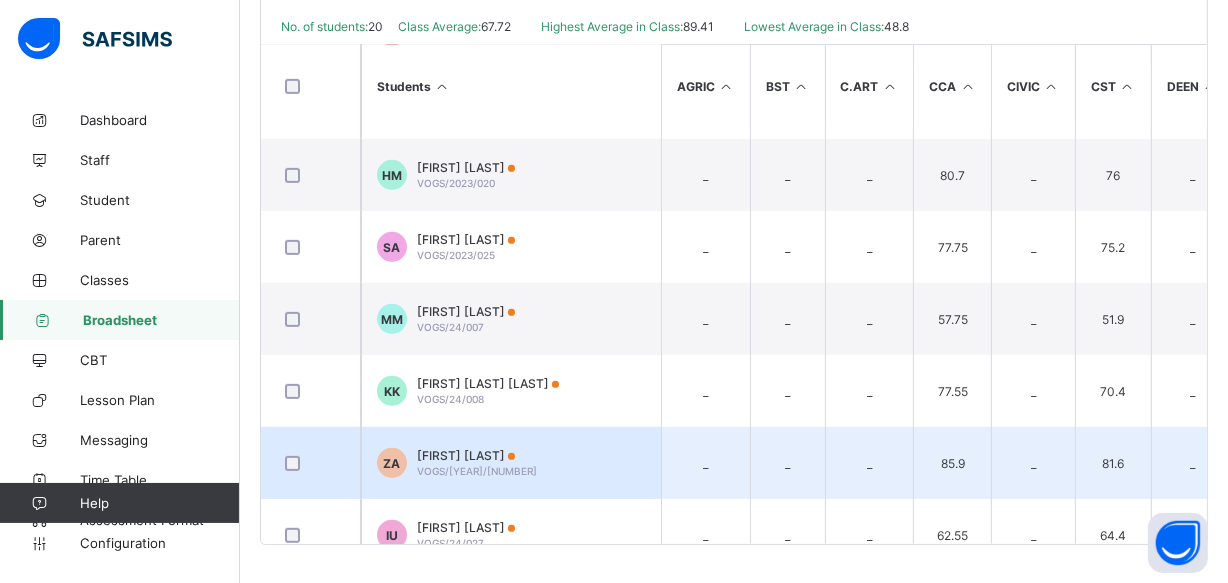 click on "ZA Zainab  Abdulsalam   VOGS/24/009" at bounding box center (511, 463) 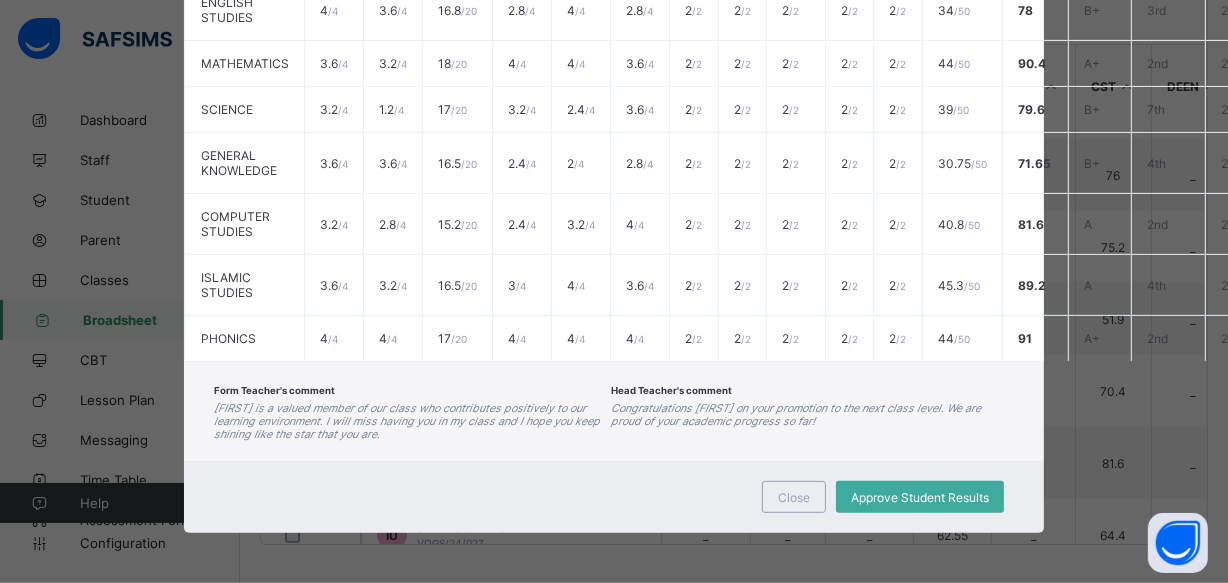 click on "Form Teacher's comment Zainab is a valued member of our class who contributes positively to our learning environment. I will miss having you in my class and I hope you keep shining like the star that you are.   Head Teacher's comment Congratulations Zainab on your promotion to the next class level. We are proud of your academic progress so far!" at bounding box center (614, 411) 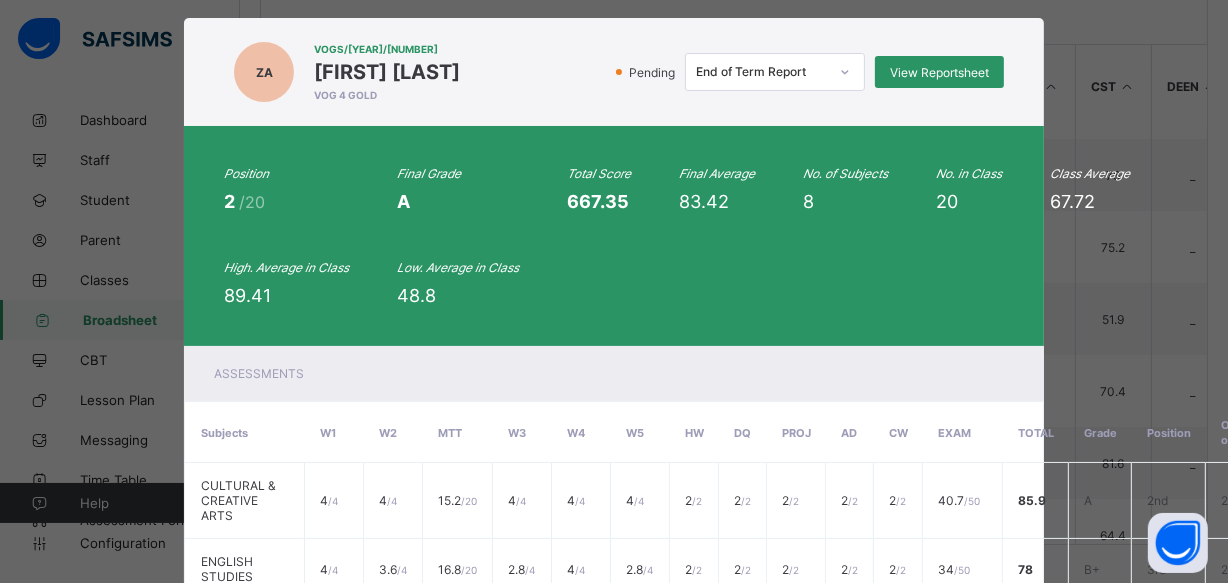 scroll, scrollTop: 17, scrollLeft: 0, axis: vertical 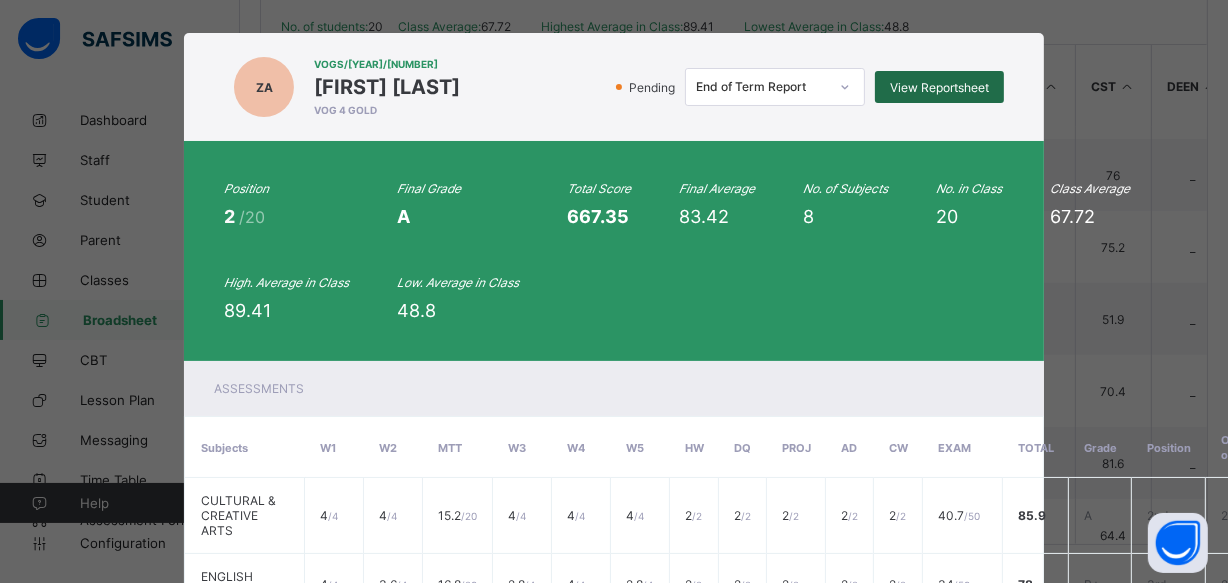 click on "View Reportsheet" at bounding box center [939, 87] 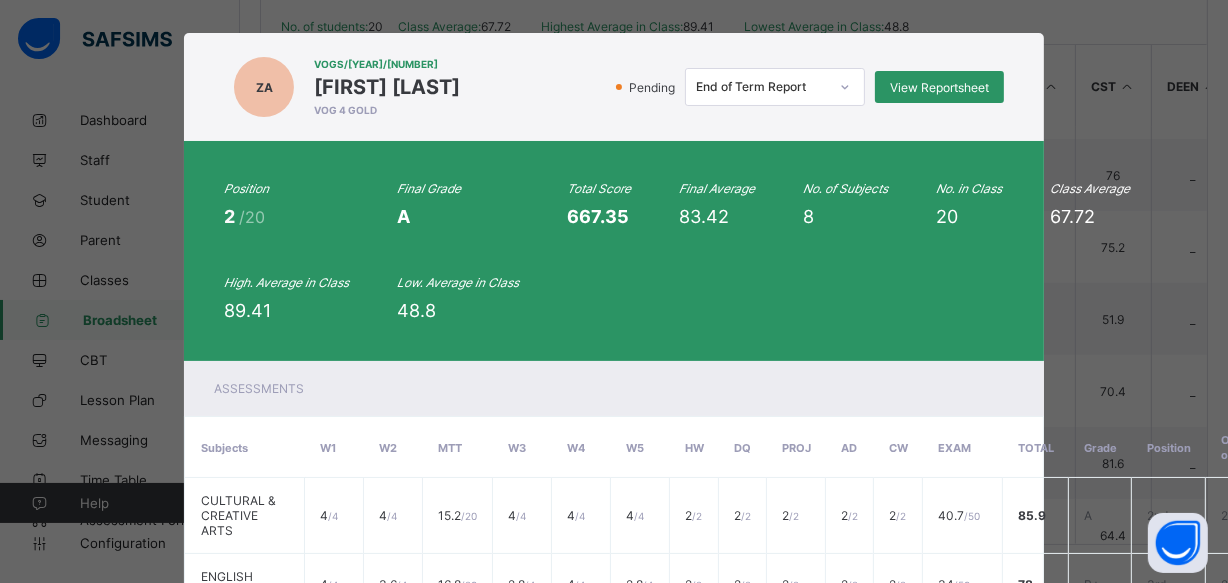 click on "Pending End of Term Report View Reportsheet" at bounding box center [737, 87] 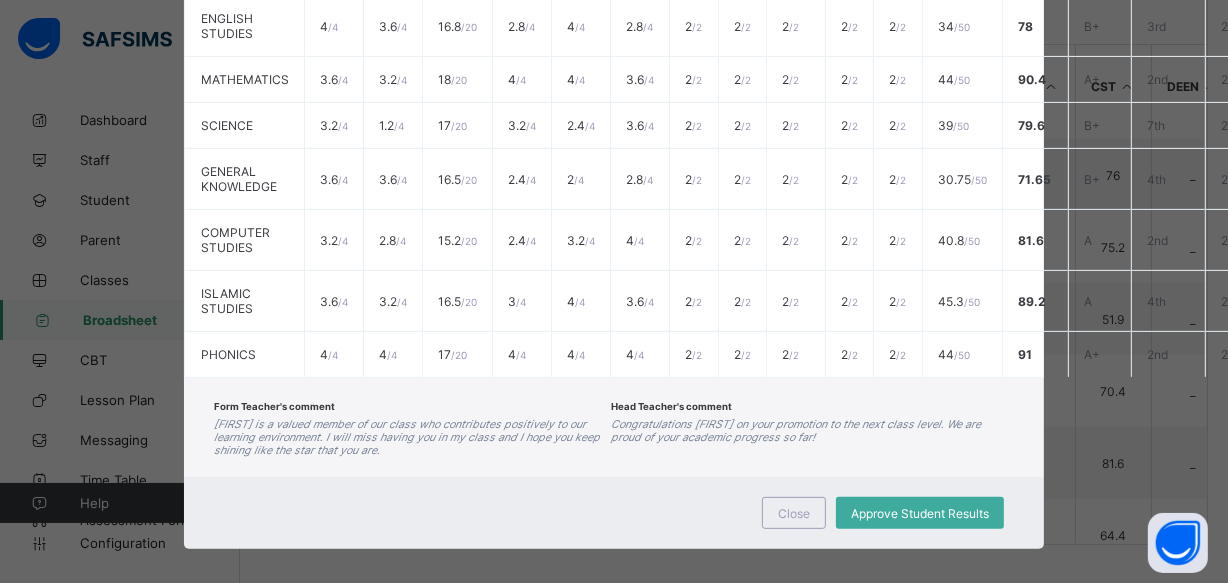 scroll, scrollTop: 599, scrollLeft: 0, axis: vertical 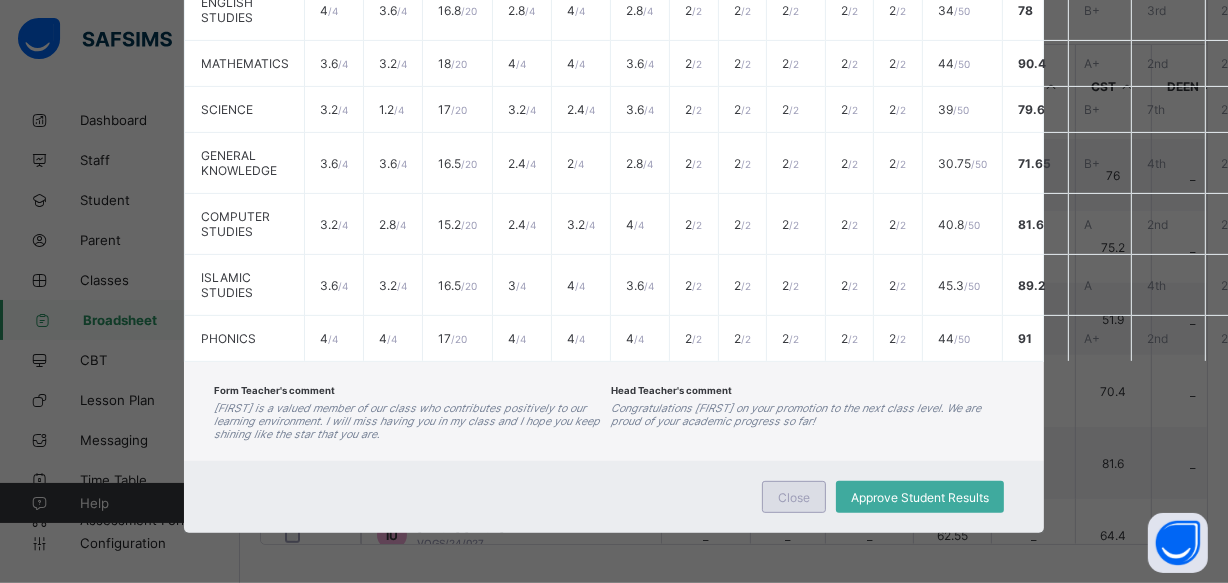 click on "Close" at bounding box center (794, 497) 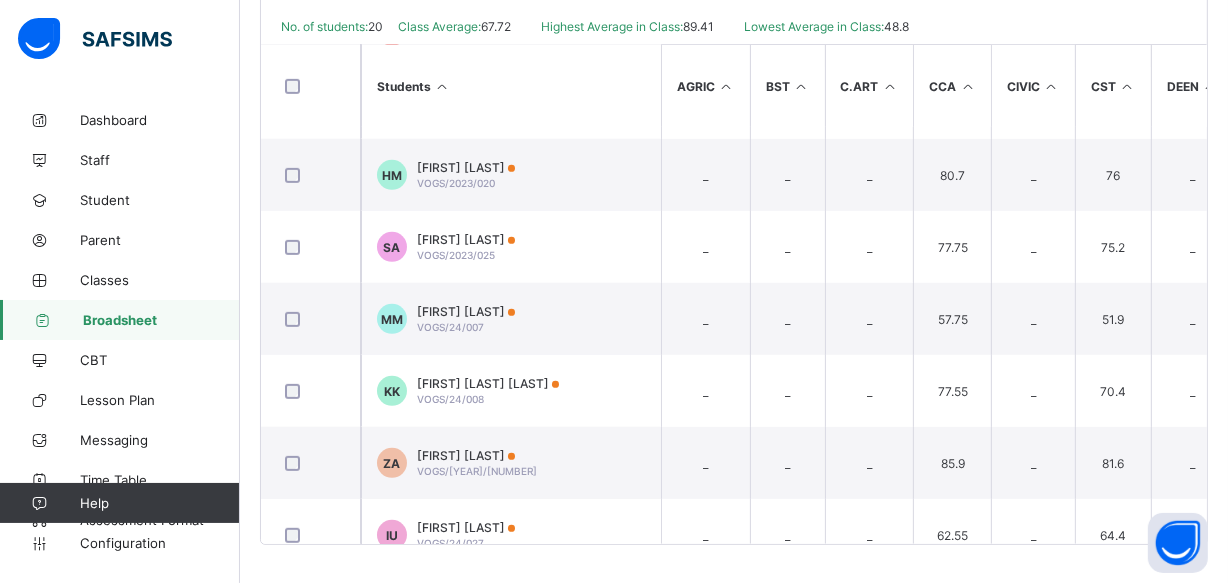 click on "ZA Zainab  Abdulsalam   VOGS/24/009" at bounding box center [511, 463] 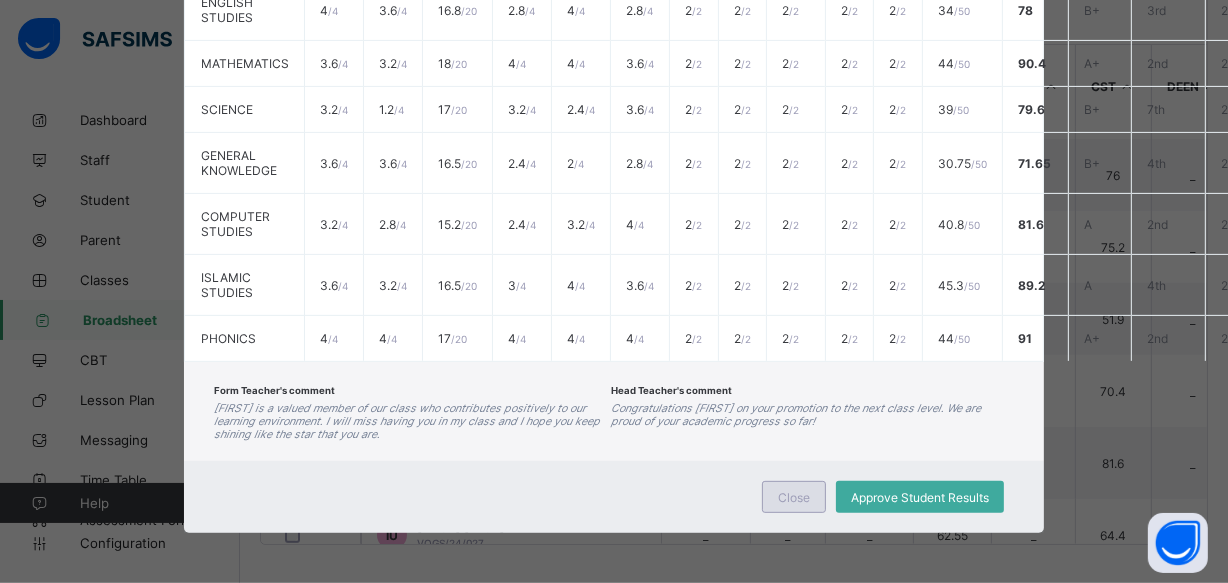 click on "Close" at bounding box center (794, 497) 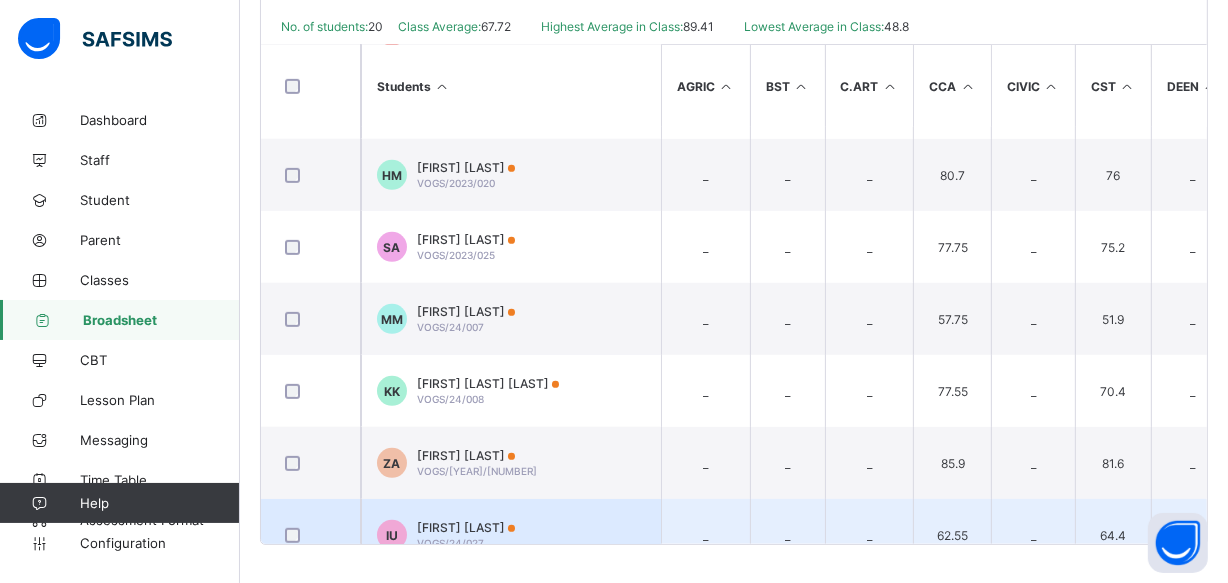 click on "IU Imran  Umar   VOGS/24/027" at bounding box center (511, 535) 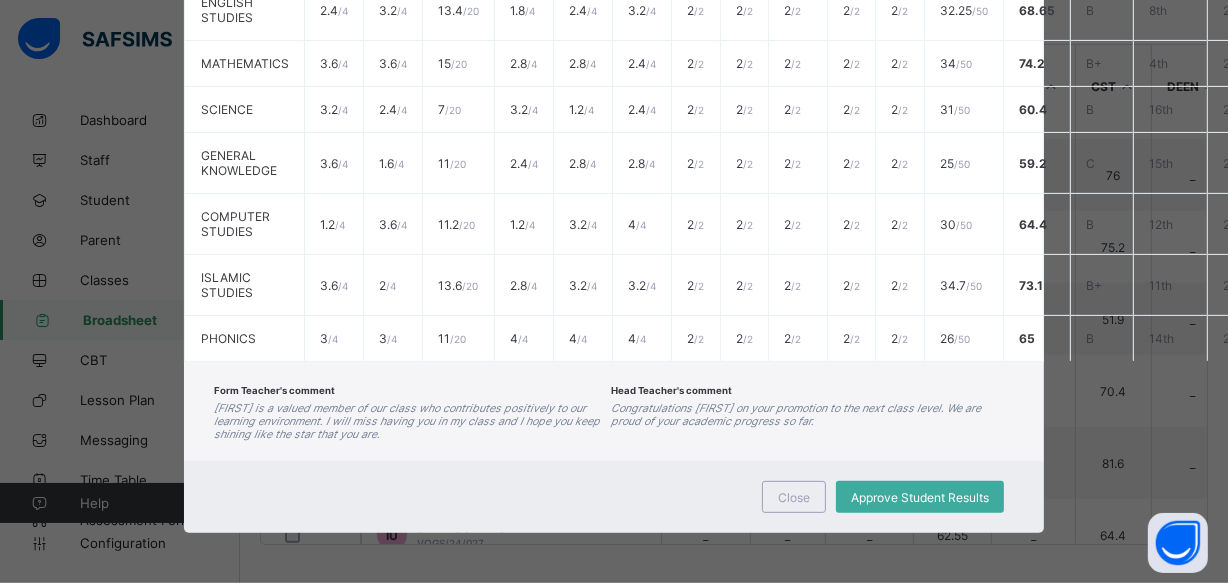 click on "Close   Approve Student Results" at bounding box center (614, 497) 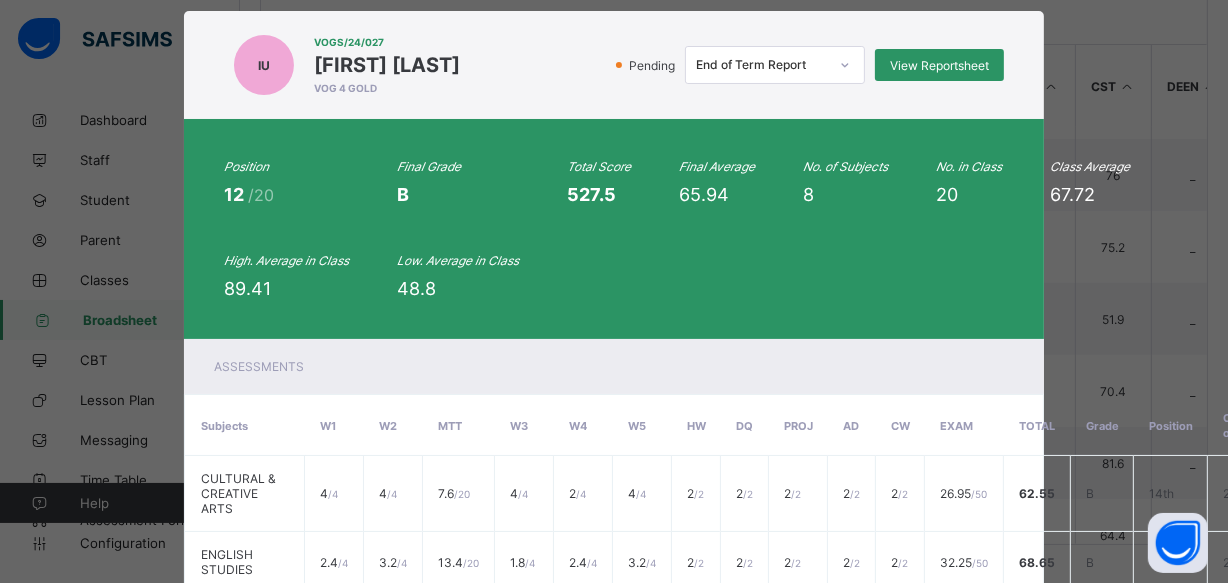 scroll, scrollTop: 0, scrollLeft: 0, axis: both 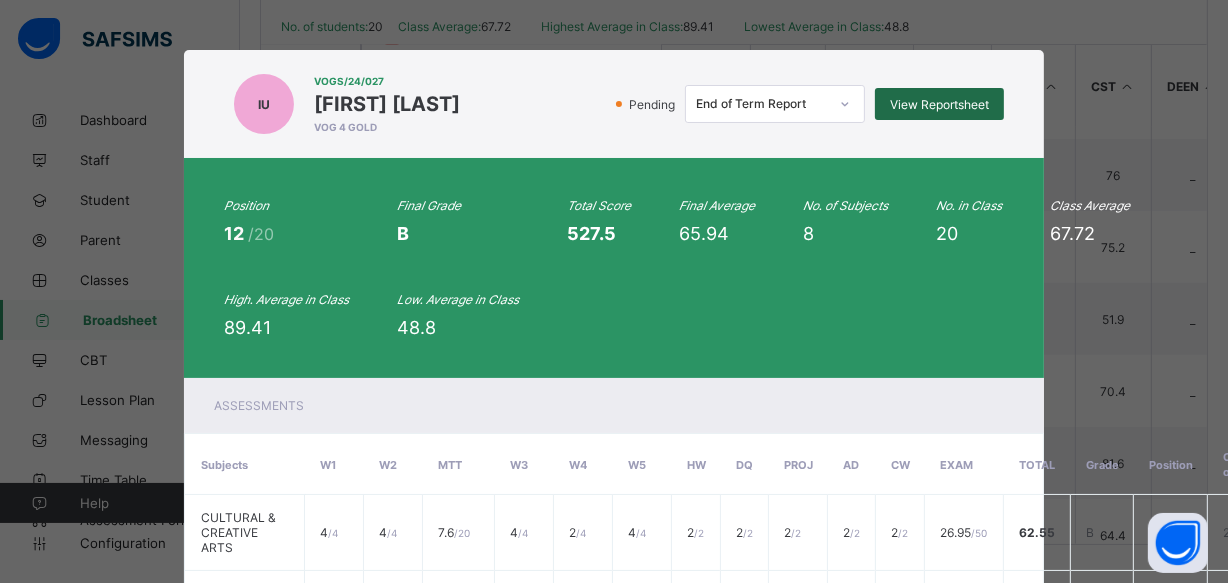 click on "View Reportsheet" at bounding box center [939, 104] 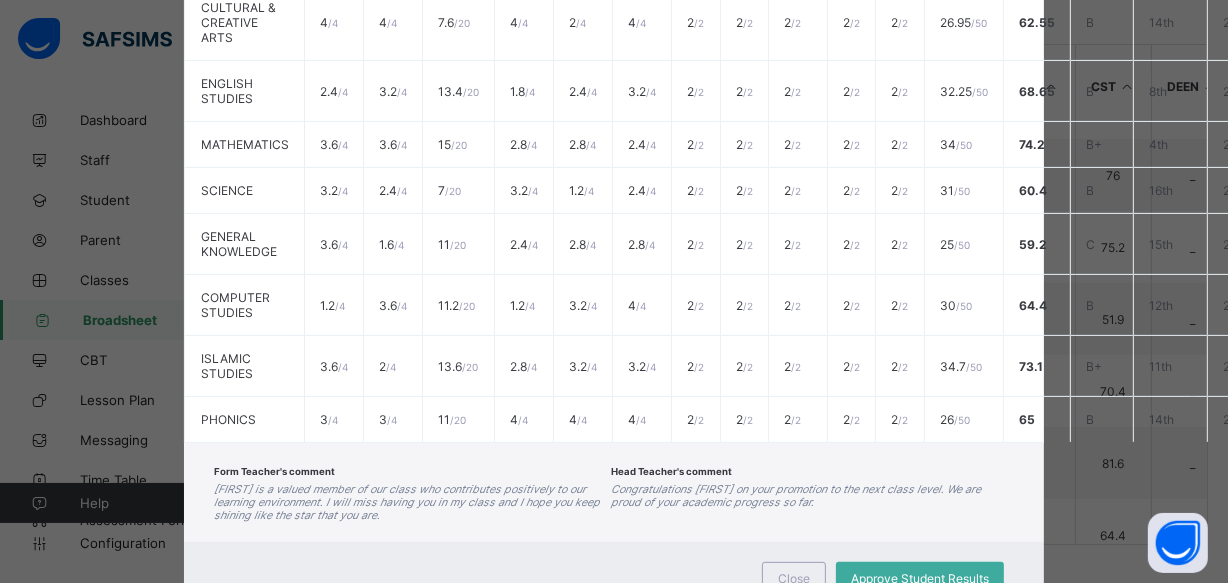 scroll, scrollTop: 599, scrollLeft: 0, axis: vertical 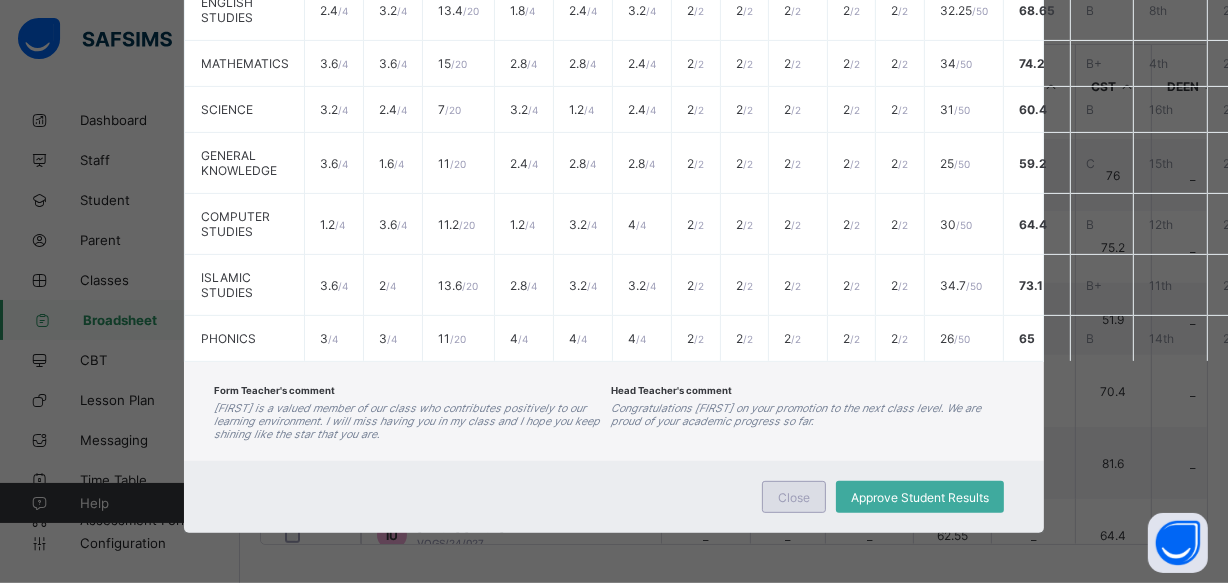 click on "Close" at bounding box center (794, 497) 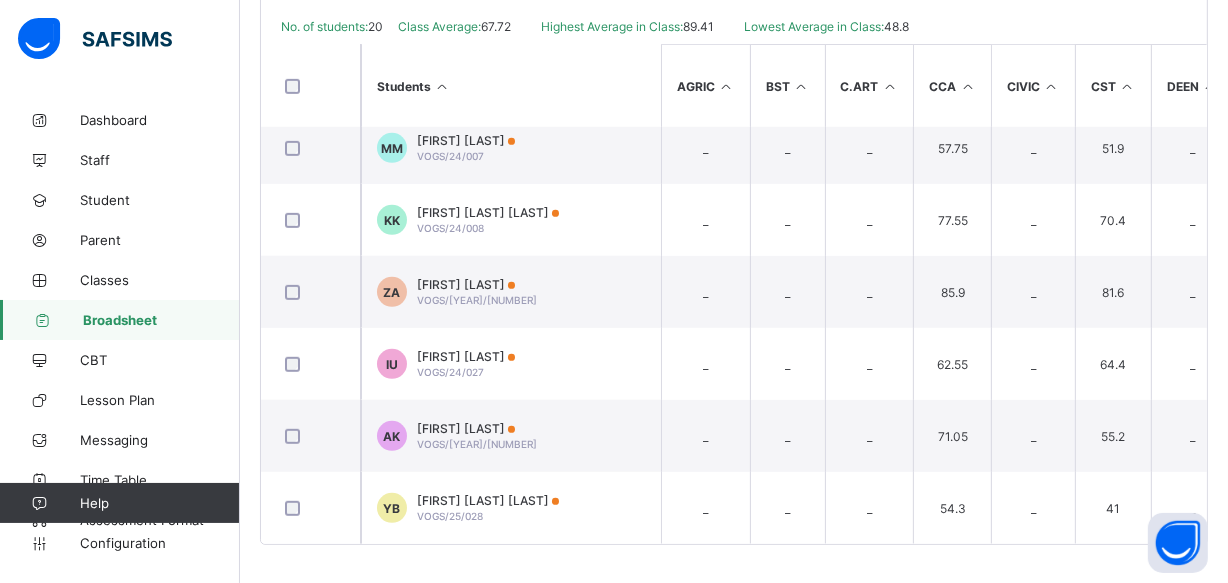 scroll, scrollTop: 1030, scrollLeft: 0, axis: vertical 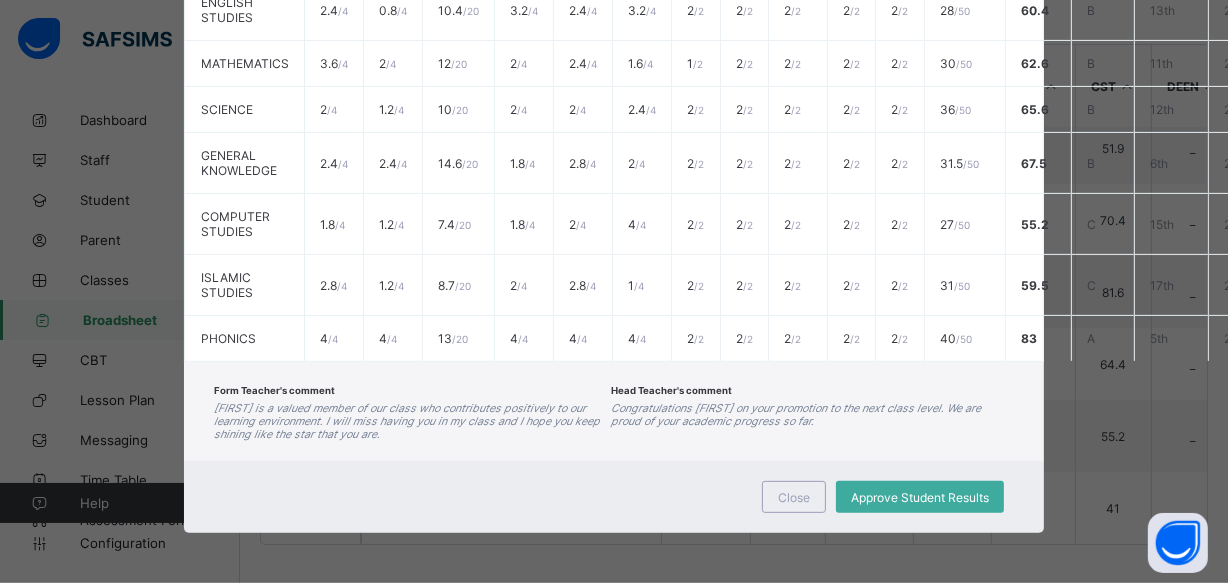 click on "Form Teacher's comment Abdallah is a valued member of our class who contributes positively to our learning environment. I will miss having you in my class and I hope you keep shining like the star that you are.   Head Teacher's comment  Congratulations Abdullah on your promotion to the next class level. We are proud of your academic progress so far." at bounding box center [614, 411] 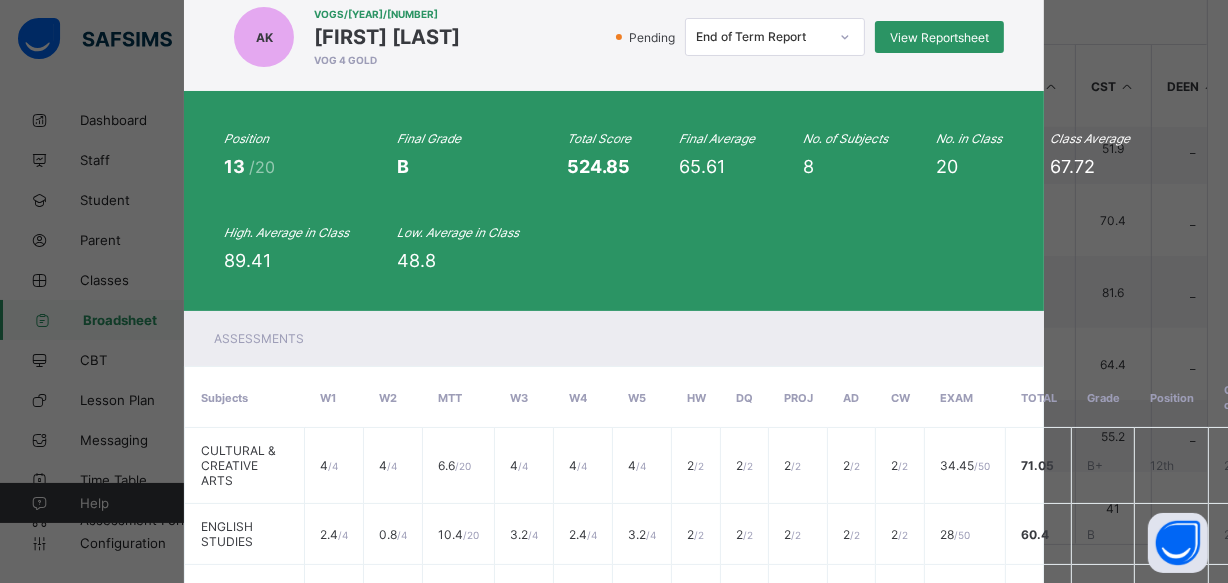 scroll, scrollTop: 53, scrollLeft: 0, axis: vertical 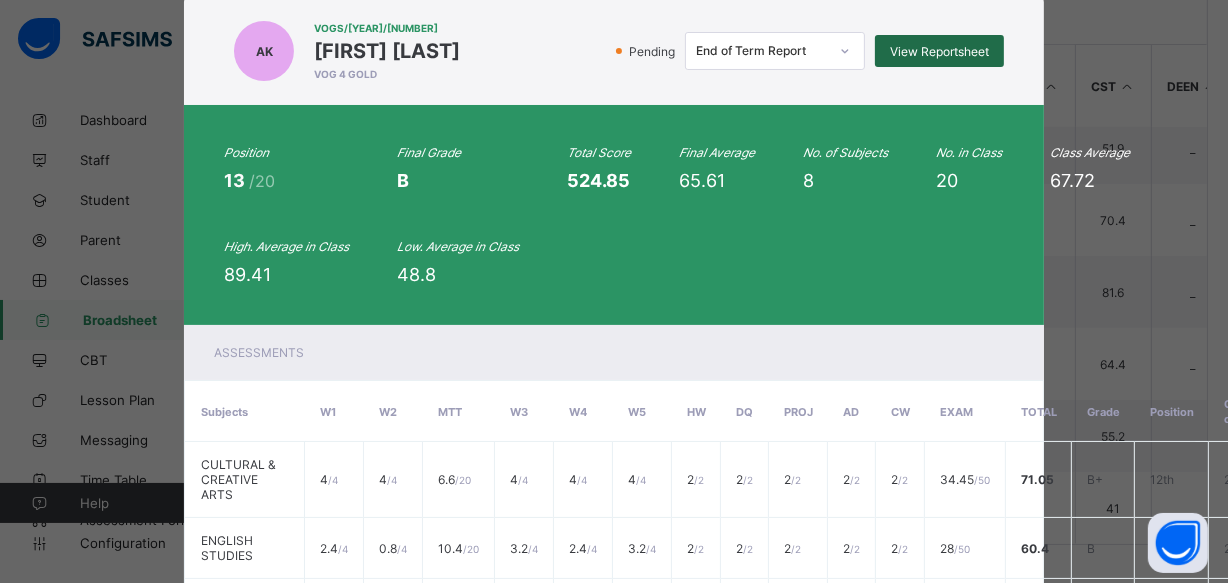 click on "View Reportsheet" at bounding box center (939, 51) 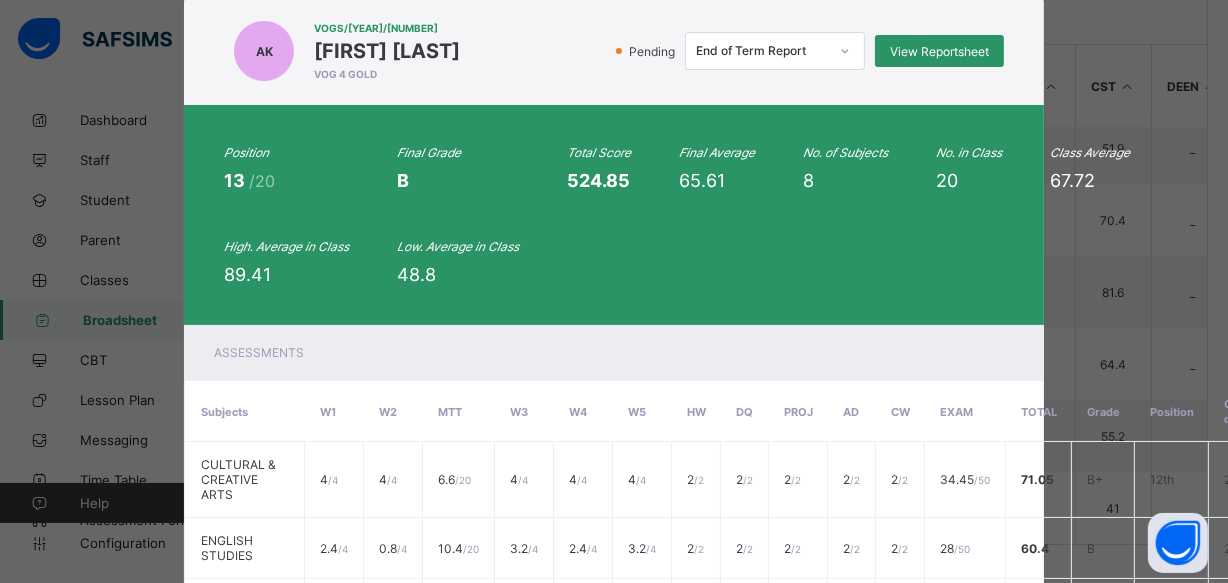 click on "AK   VOGS/25/020     Abdallah  Kabir     VOG 4 GOLD   Pending End of Term Report View Reportsheet" at bounding box center [614, 51] 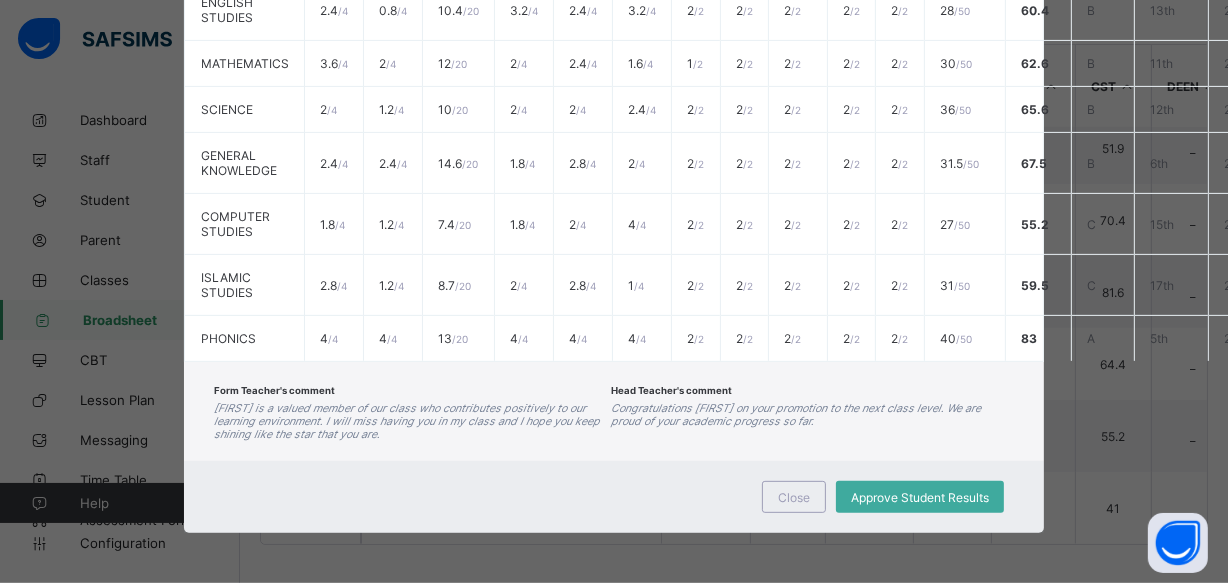 scroll, scrollTop: 599, scrollLeft: 0, axis: vertical 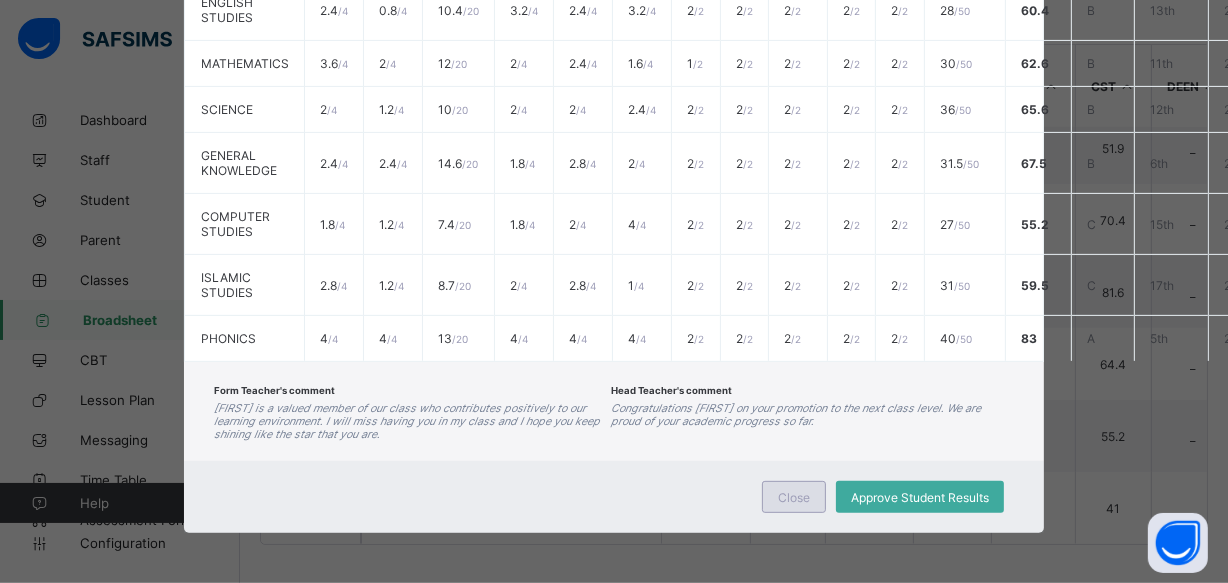 click on "Close" at bounding box center (794, 497) 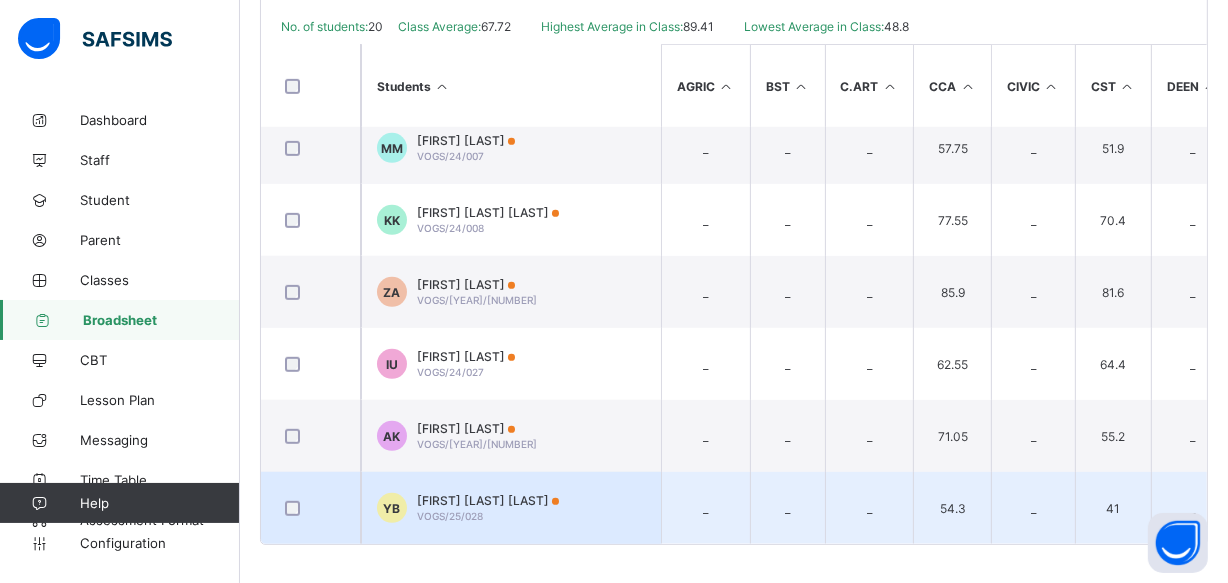 click on "YB Yakub Hassan  Burbur   VOGS/25/028" at bounding box center (511, 508) 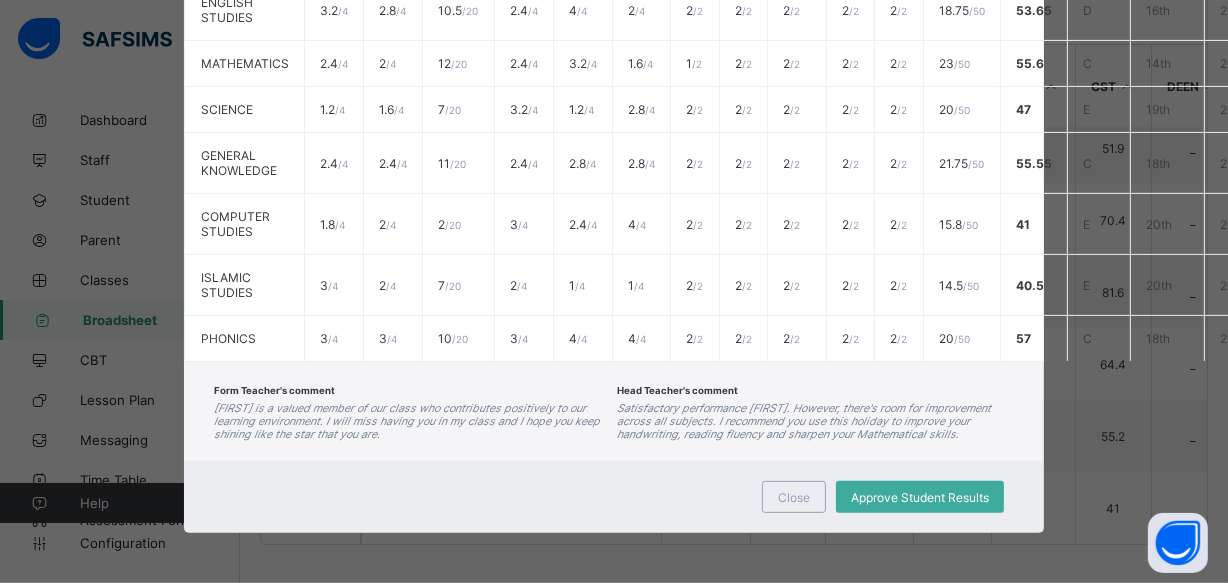 click on "Close   Approve Student Results" at bounding box center (614, 497) 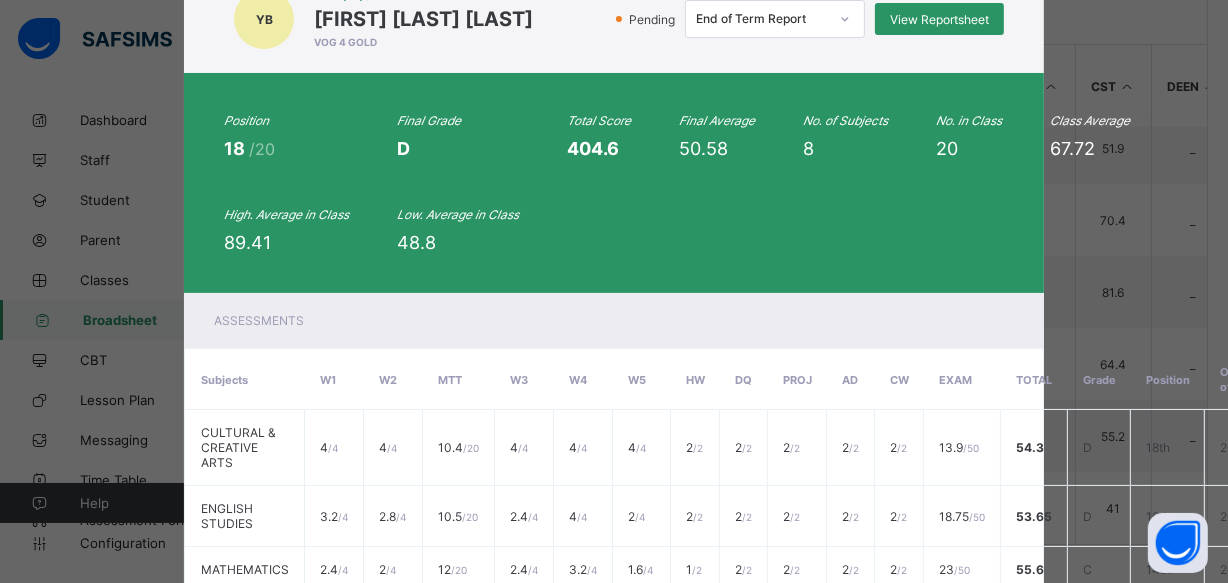 scroll, scrollTop: 53, scrollLeft: 0, axis: vertical 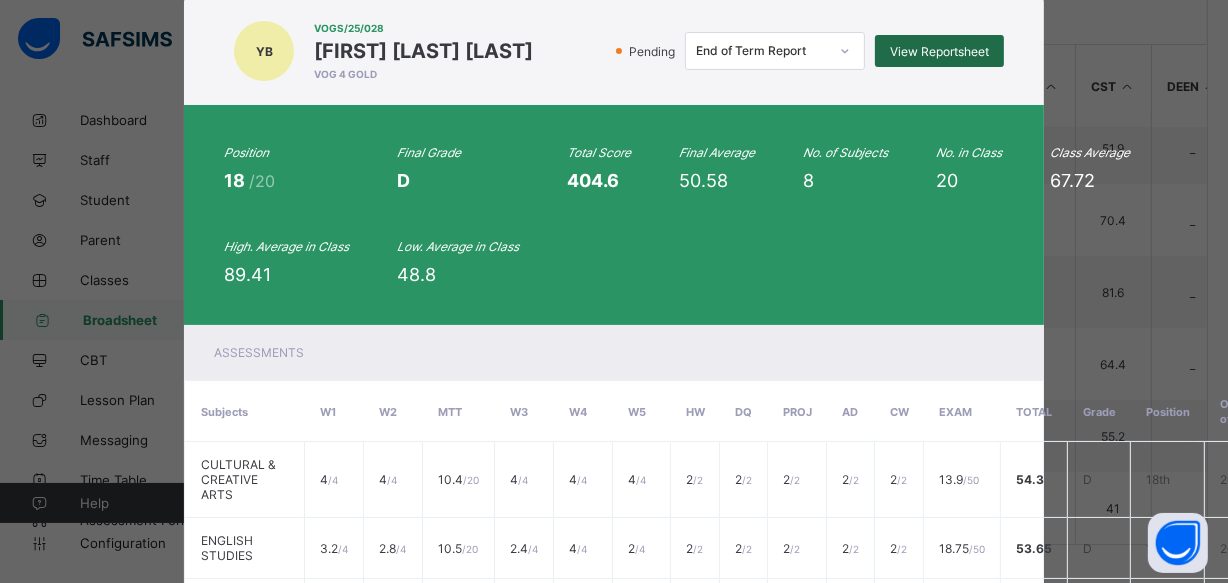 click on "View Reportsheet" at bounding box center [939, 51] 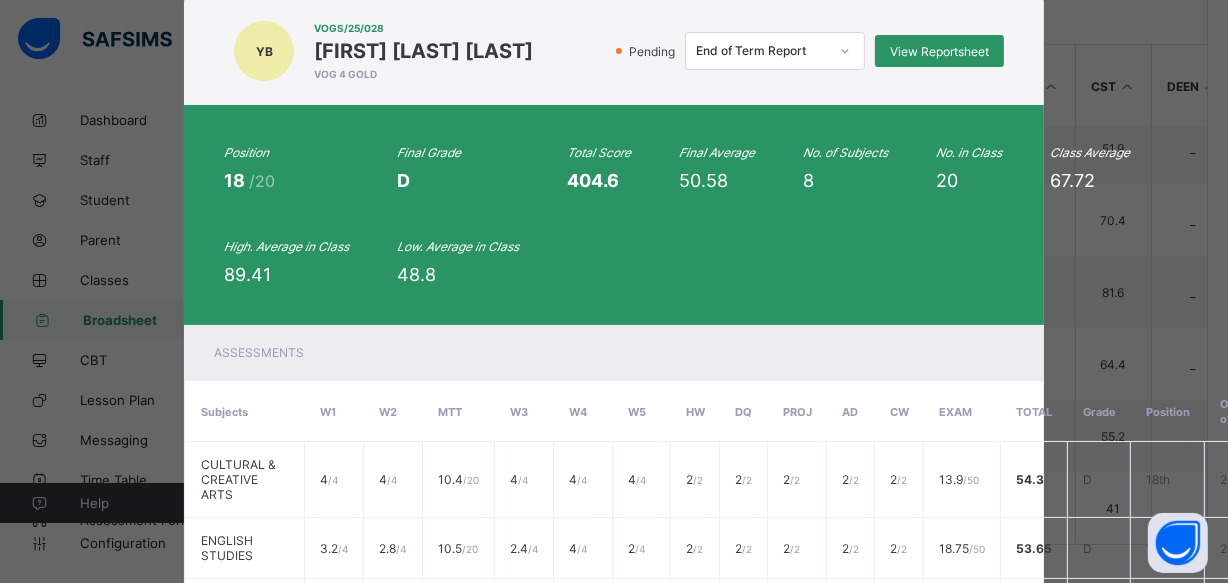 click on "YB   VOGS/25/028     Yakub Hassan  Burbur     VOG 4 GOLD   Pending End of Term Report View Reportsheet" at bounding box center (614, 51) 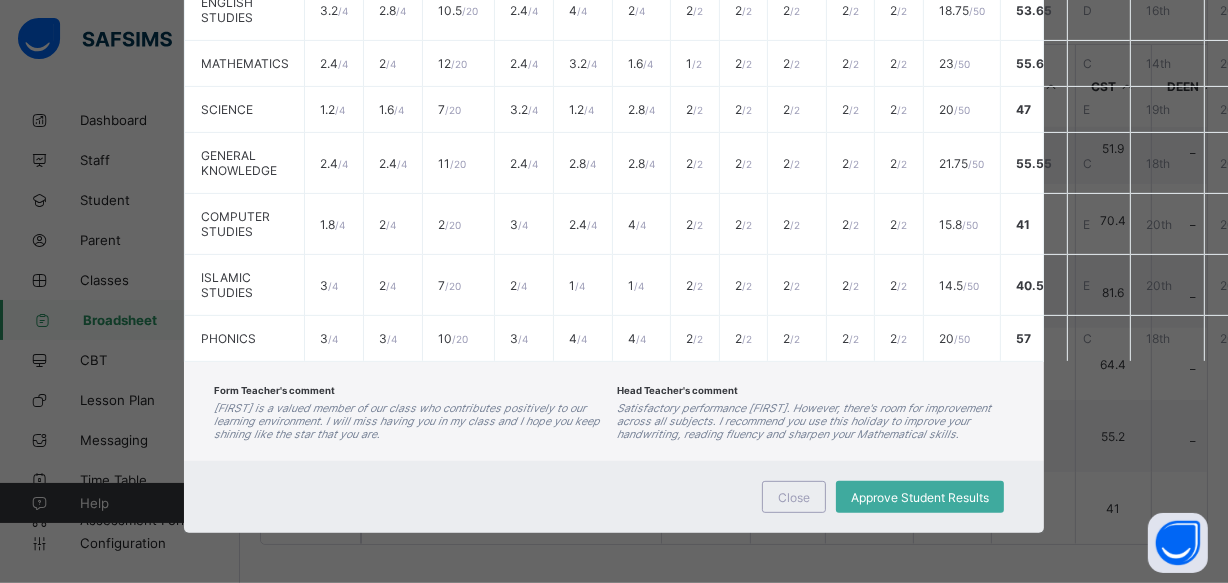 scroll, scrollTop: 599, scrollLeft: 0, axis: vertical 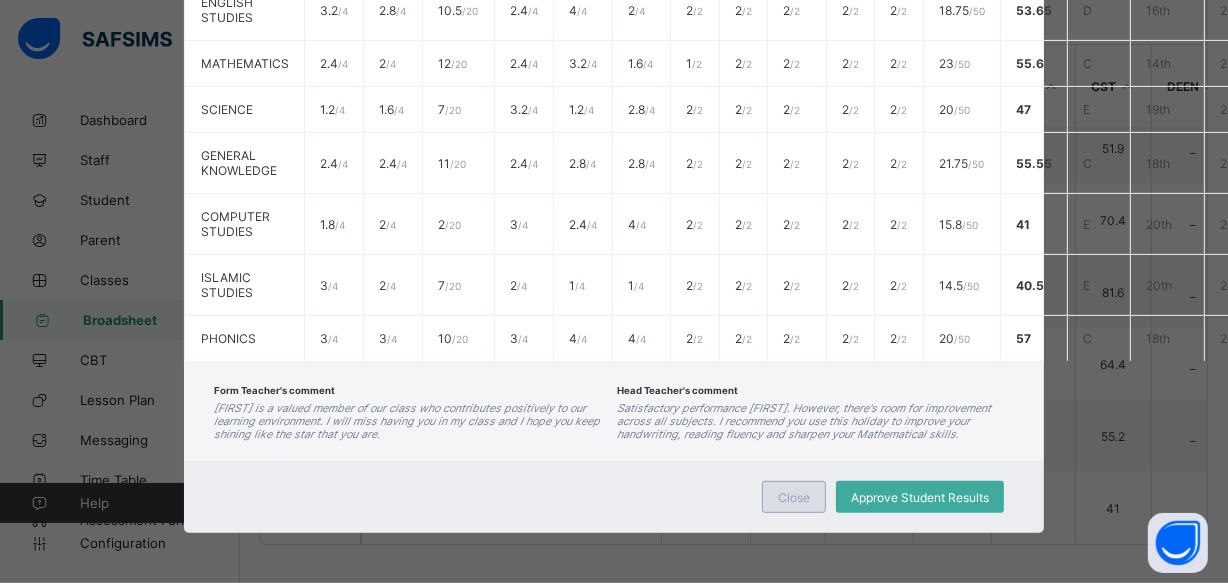 click on "Close" at bounding box center (794, 497) 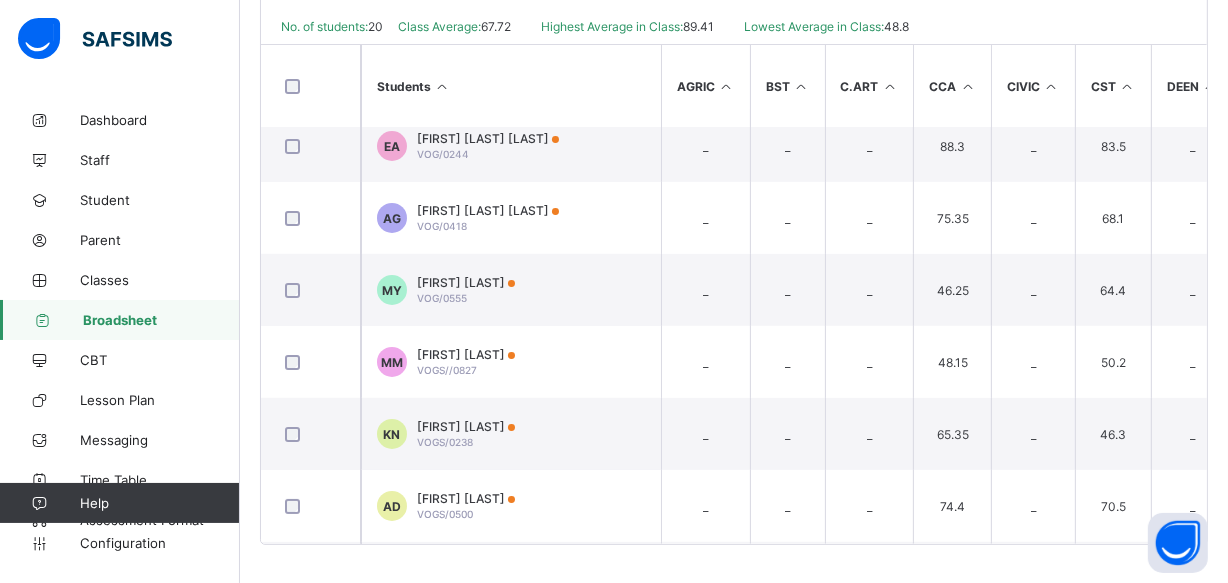 scroll, scrollTop: 0, scrollLeft: 0, axis: both 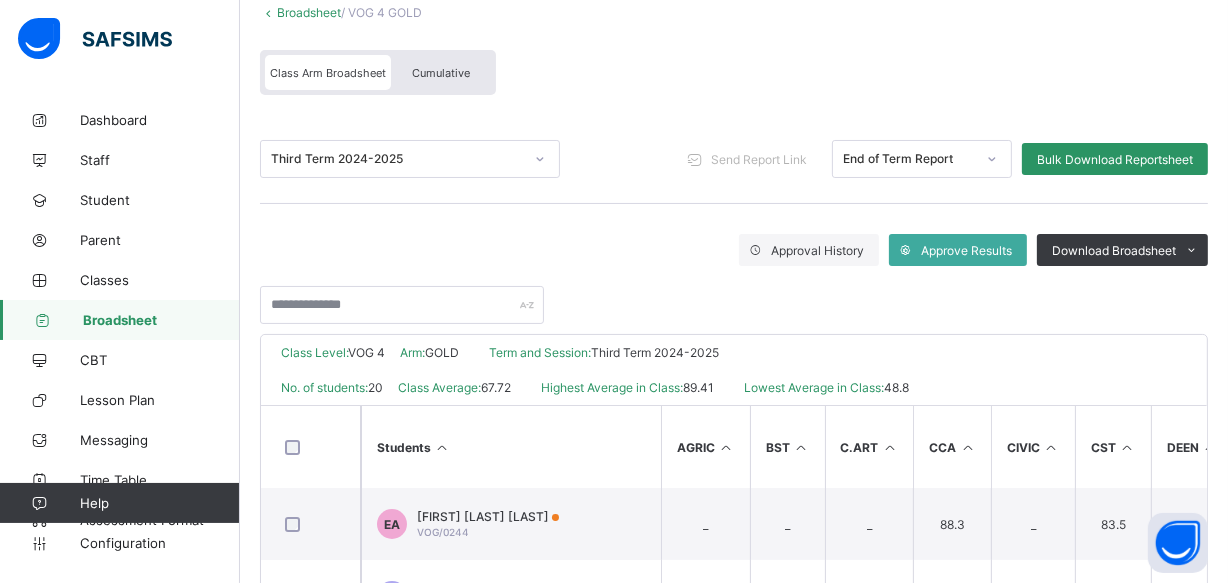 click on "Broadsheet" at bounding box center (309, 12) 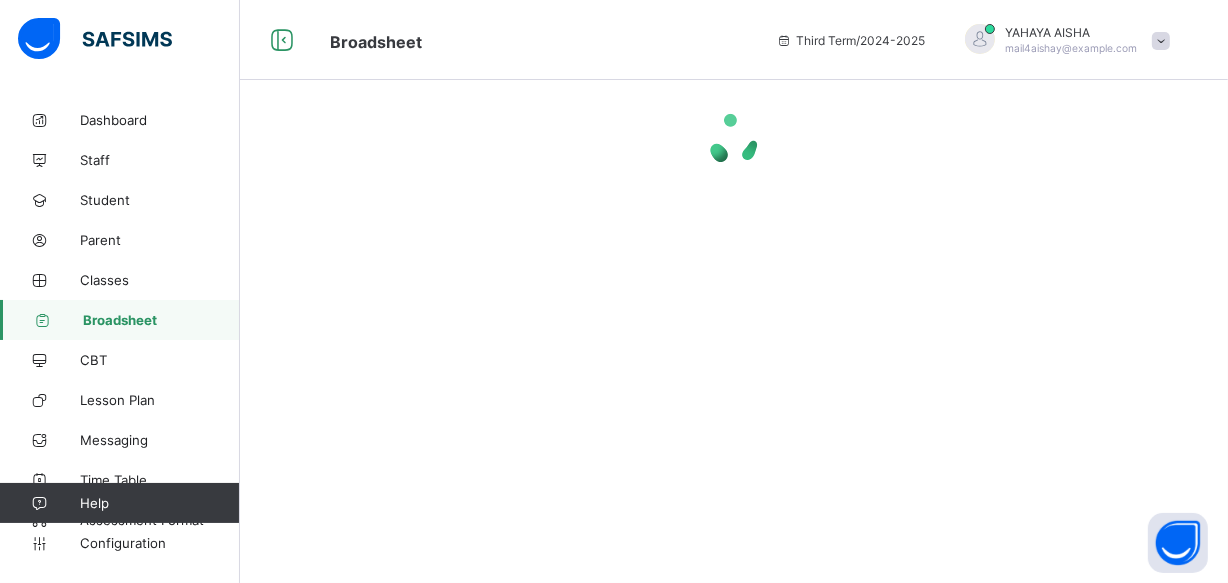 scroll, scrollTop: 0, scrollLeft: 0, axis: both 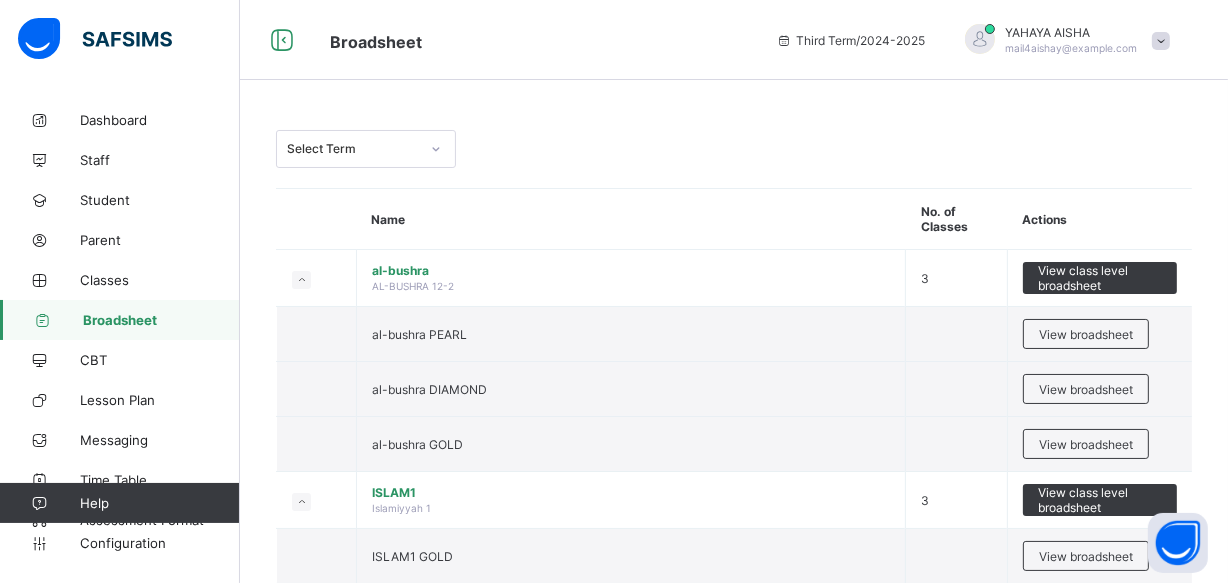 click on "Select Term Name No. of Classes Actions   al-bushra     AL-BUSHRA 12-2   3   View class level broadsheet   al-bushra PEARL View broadsheet al-bushra DIAMOND View broadsheet al-bushra GOLD View broadsheet   ISLAM1     Islamiyyah 1   3   View class level broadsheet   ISLAM1 GOLD View broadsheet ISLAM1 DIAMOND View broadsheet ISLAM1 PEARL View broadsheet   Pre Sch     Pre School   3   View class level broadsheet   Pre Sch DIAMOND View broadsheet Pre Sch PEARL View broadsheet Pre Sch GOLD View broadsheet   PLAY PEN     PLAY PEN   3   View class level broadsheet   PLAY PEN PEARL View broadsheet PLAY PEN GOLD View broadsheet PLAY PEN DIAMOND View broadsheet   FOUND     FOUNDATION    3   View class level broadsheet   FOUND GOLD View broadsheet FOUND PEARL View broadsheet FOUND DIAMOND View broadsheet   RECEPTION     RECEPTION   3   View class level broadsheet   RECEPTION DIAMOND View broadsheet RECEPTION PEARL View broadsheet RECEPTION GOLD View broadsheet   raudah     RAUDAH 2-5   3   View class level broadsheet" at bounding box center [734, 3010] 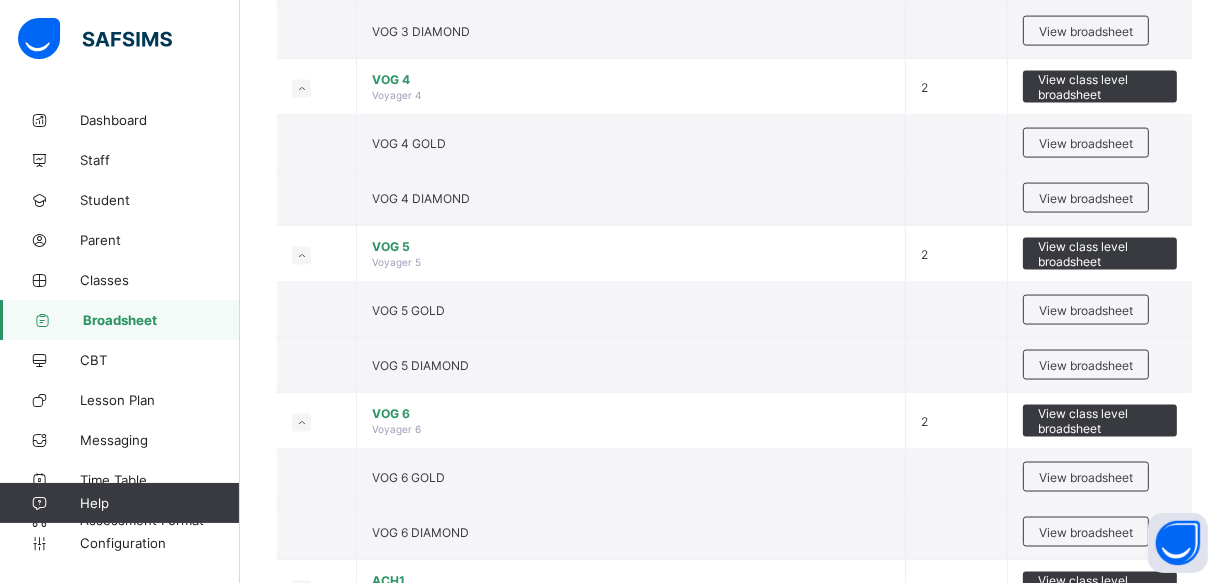 scroll, scrollTop: 2763, scrollLeft: 0, axis: vertical 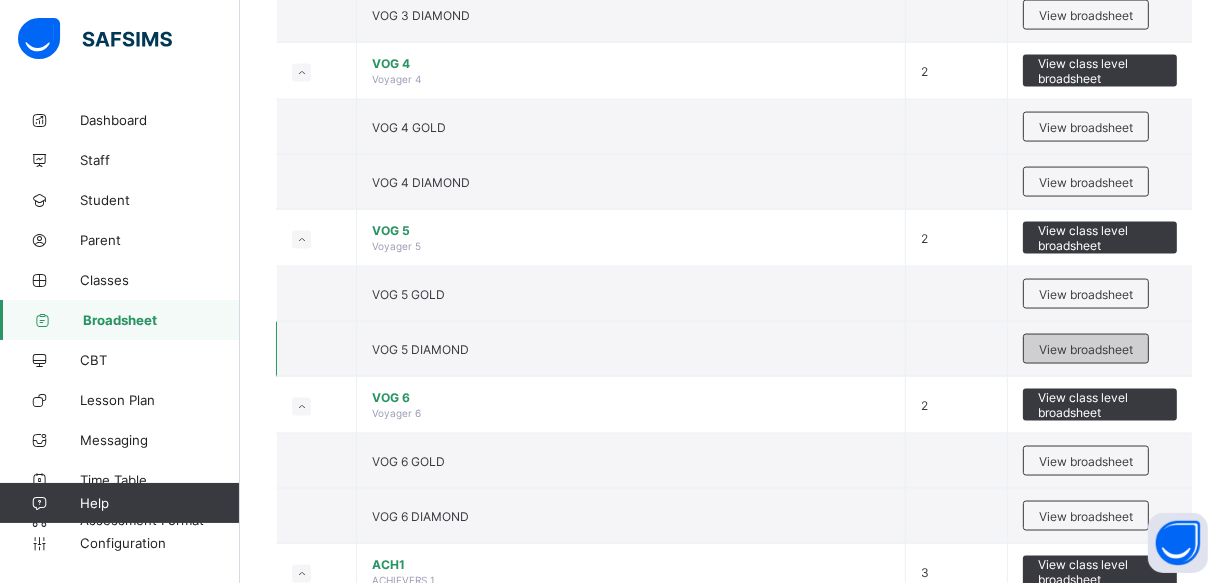 click on "View broadsheet" at bounding box center (1086, 349) 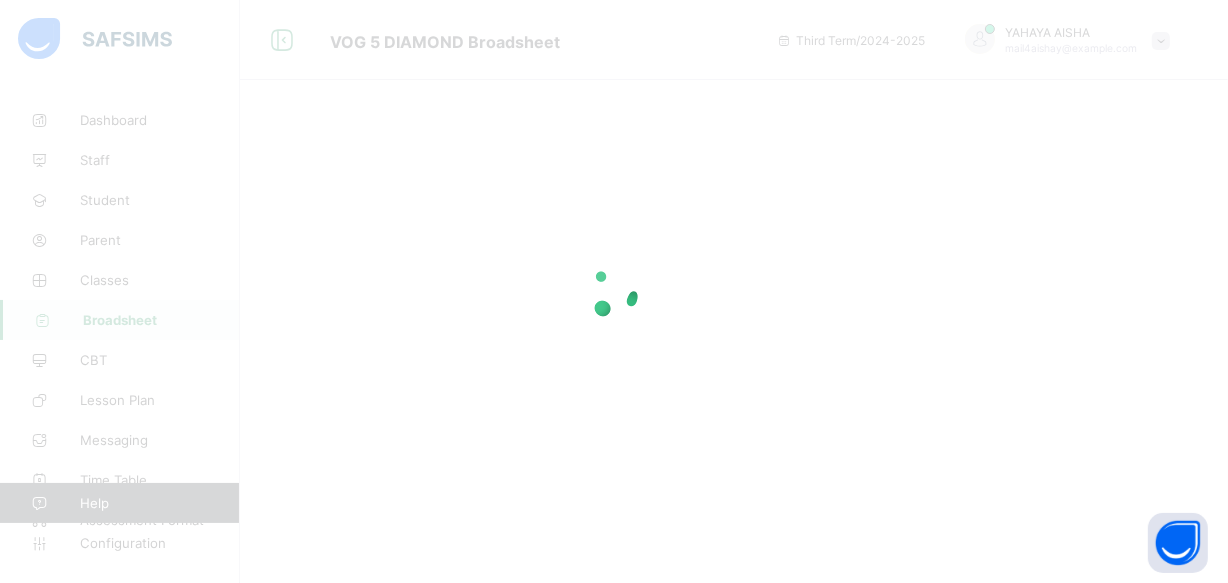 scroll, scrollTop: 0, scrollLeft: 0, axis: both 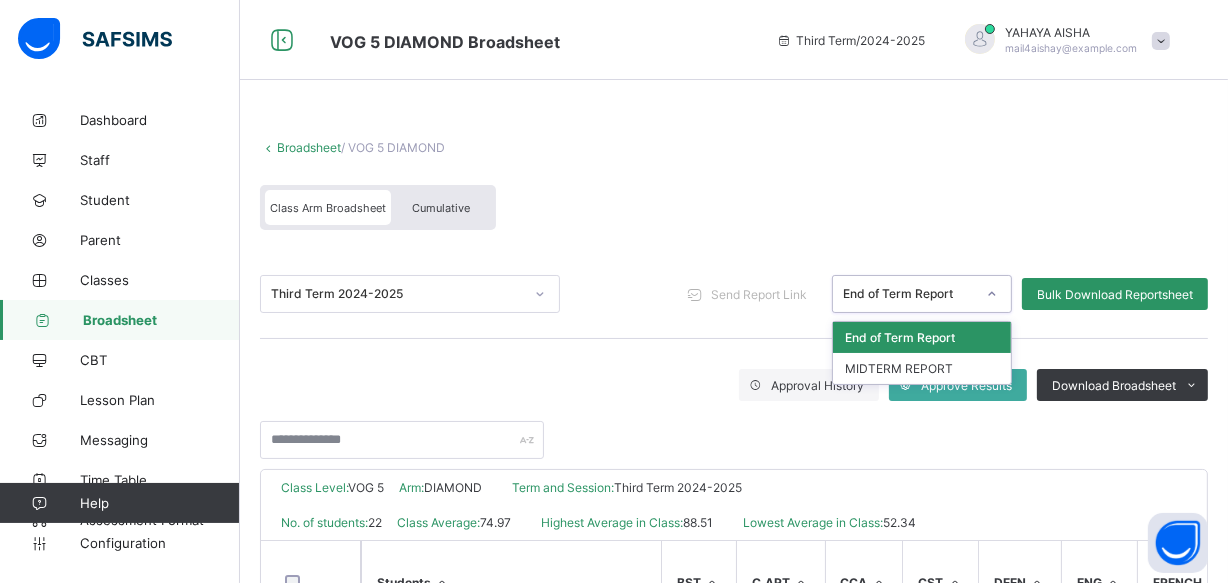 click 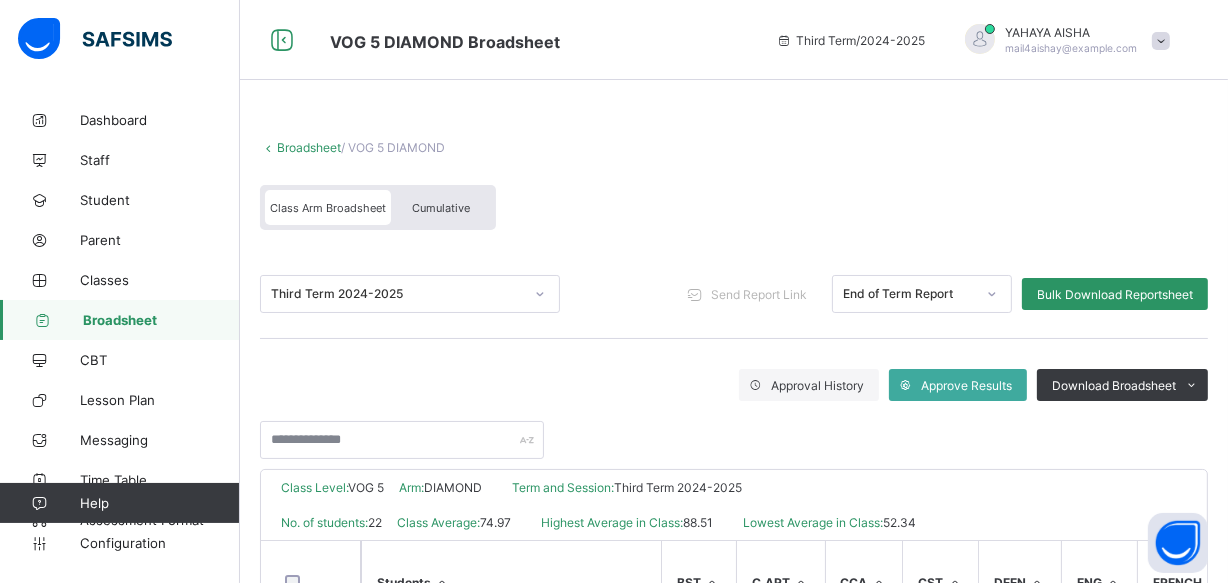 click at bounding box center [734, 430] 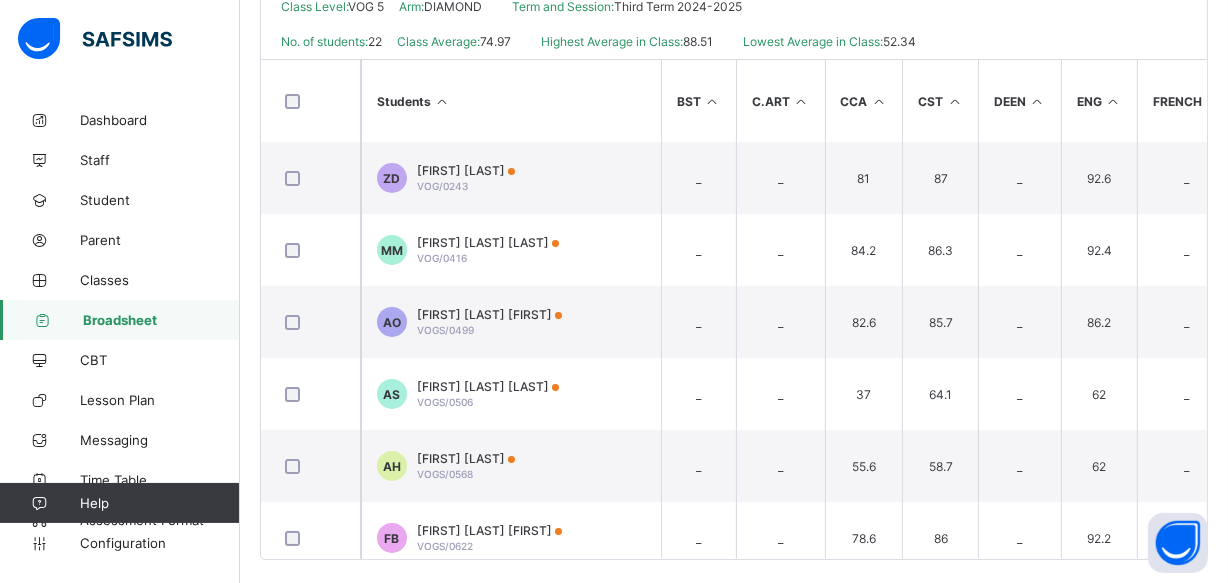 scroll, scrollTop: 496, scrollLeft: 0, axis: vertical 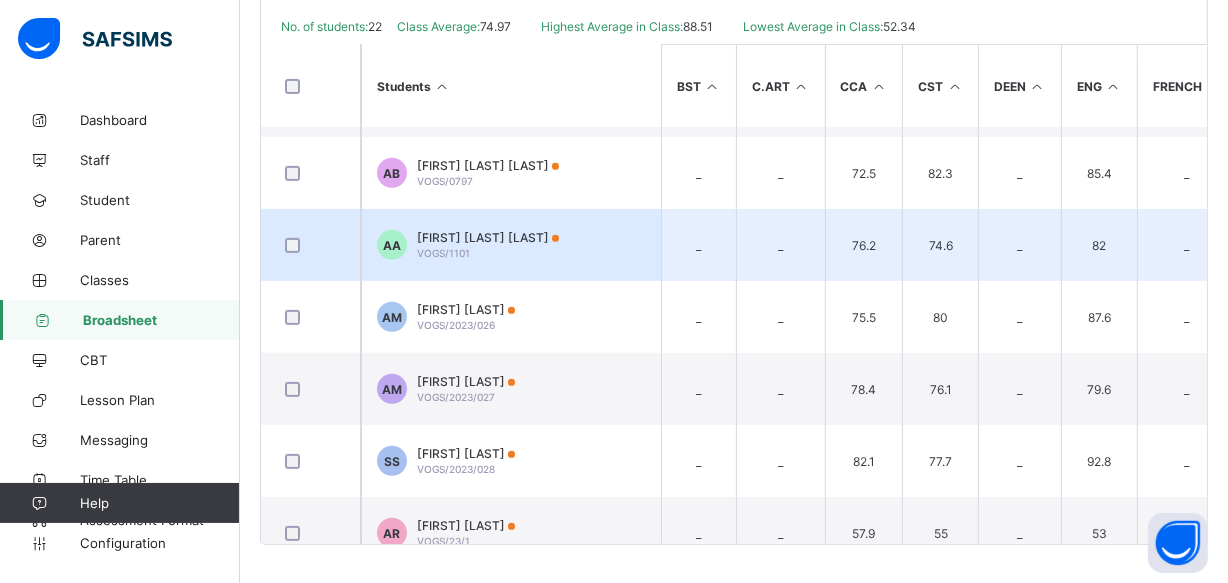 click on "AA Ali Kumshe Ahmad   VOGS/1101" at bounding box center (511, 245) 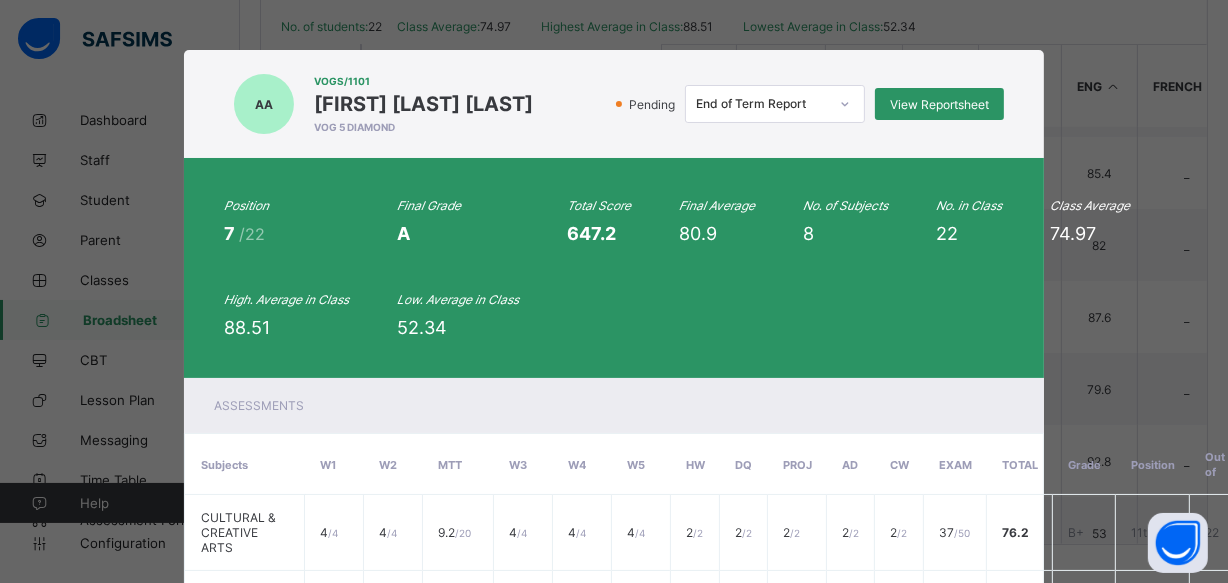 click on "AA   VOGS/1101     Ali Kumshe Ahmad     VOG 5 DIAMOND   Pending End of Term Report View Reportsheet     Position         7       /22         Final Grade         A         Total Score         647.2         Final Average         80.9         No. of Subjects         8         No. in Class         22         Class Average         74.97         High. Average in Class         88.51         Low. Average in Class         52.34     Assessments     Subjects       W1     W2     MTT     W3     W4     W5     HW     DQ     PROJ     AD     CW     EXAM       Total         Grade         Position         Out of         Class average       CULTURAL & CREATIVE ARTS     4 / 4     4 / 4     9.2 / 20     4 / 4     4 / 4     4 / 4     2 / 2     2 / 2     2 / 2     2 / 2     2 / 2     37 / 50     76.2     B+     11th     22     72.16     ENGLISH STUDIES     2.4 / 4     3.2 / 4     15.8 / 20     3.6 / 4     4 / 4     4 / 4     2 / 2     2 / 2     2 / 2     2 / 2     2 / 2     39 / 50     82     A     15th     22     81.42         2.4" at bounding box center (614, 291) 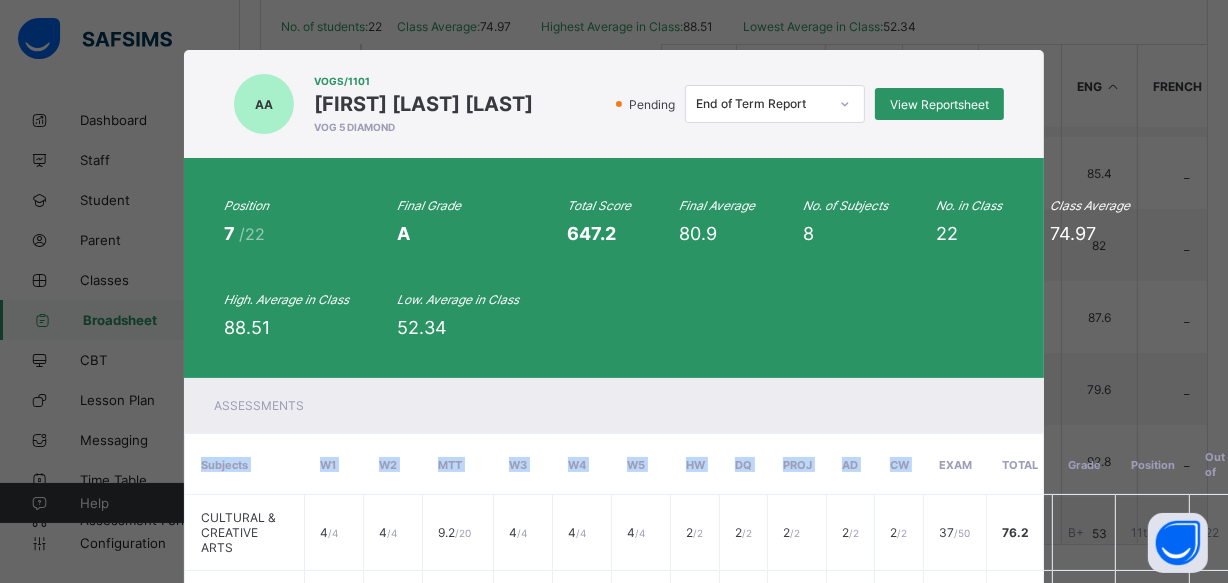 click on "Assessments     Subjects       W1     W2     MTT     W3     W4     W5     HW     DQ     PROJ     AD     CW     EXAM       Total         Grade         Position         Out of         Class average       CULTURAL & CREATIVE ARTS     4 / 4     4 / 4     9.2 / 20     4 / 4     4 / 4     4 / 4     2 / 2     2 / 2     2 / 2     2 / 2     2 / 2     37 / 50     76.2     B+     11th     22     72.16     ENGLISH STUDIES     2.4 / 4     3.2 / 4     15.8 / 20     3.6 / 4     4 / 4     4 / 4     2 / 2     2 / 2     2 / 2     2 / 2     2 / 2     39 / 50     82     A     15th     22     81.42     MATHEMATICS     2.4 / 4     3.2 / 4     15.2 / 20     3.2 / 4     3.2 / 4     3.2 / 4     2 / 2     2 / 2     1 / 2     2 / 2     2 / 2     41 / 50     80.4     A     2nd     22     62.05     SCIENCE     3.2 / 4     3.2 / 4     15.6 / 20     2 / 4     4 / 4     4 / 4     2 / 2     2 / 2     2 / 2     2 / 2     2 / 2     41 / 50     83     A     9th     22     77.7     GENERAL KNOWLEDGE     1.6 / 4     3.6 / 4     15.4 / 20     3.6" at bounding box center (614, 665) 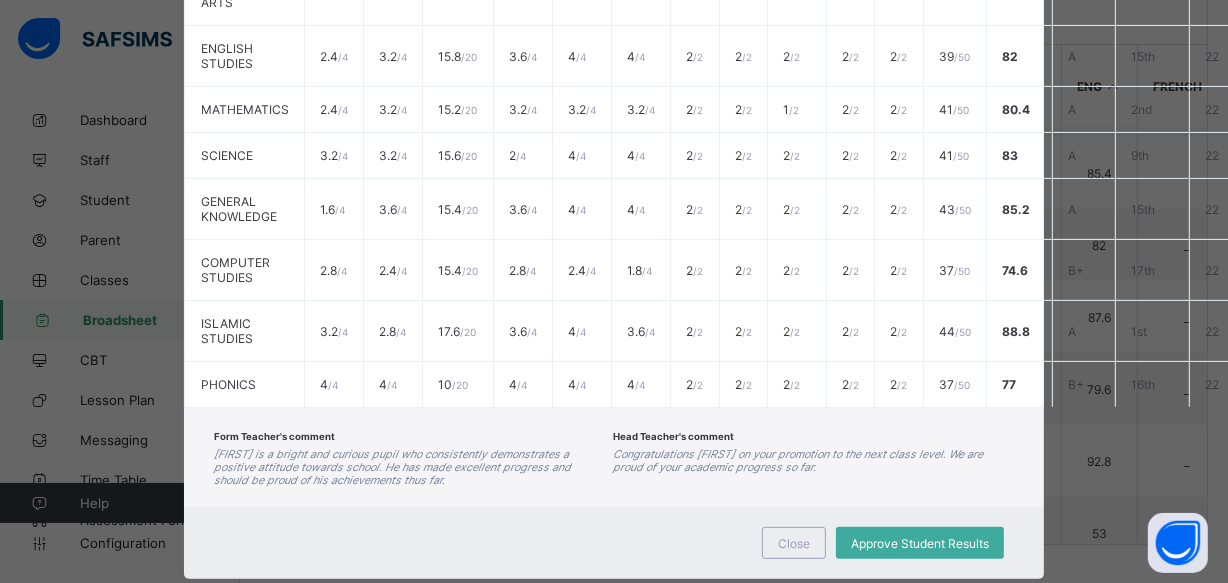 scroll, scrollTop: 599, scrollLeft: 0, axis: vertical 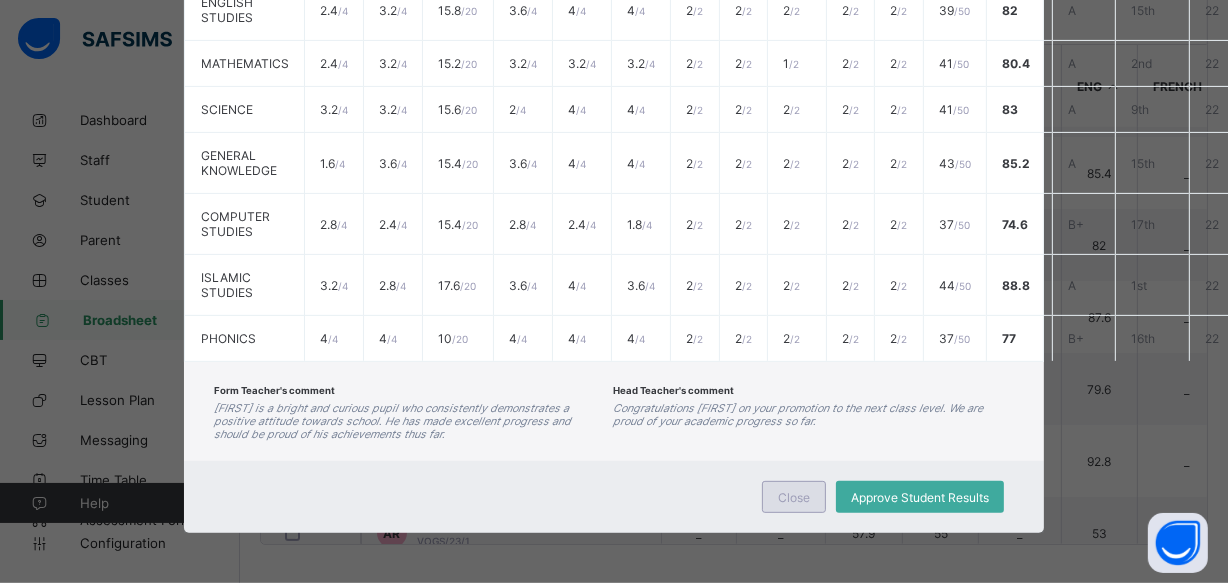 click on "Close" at bounding box center [794, 497] 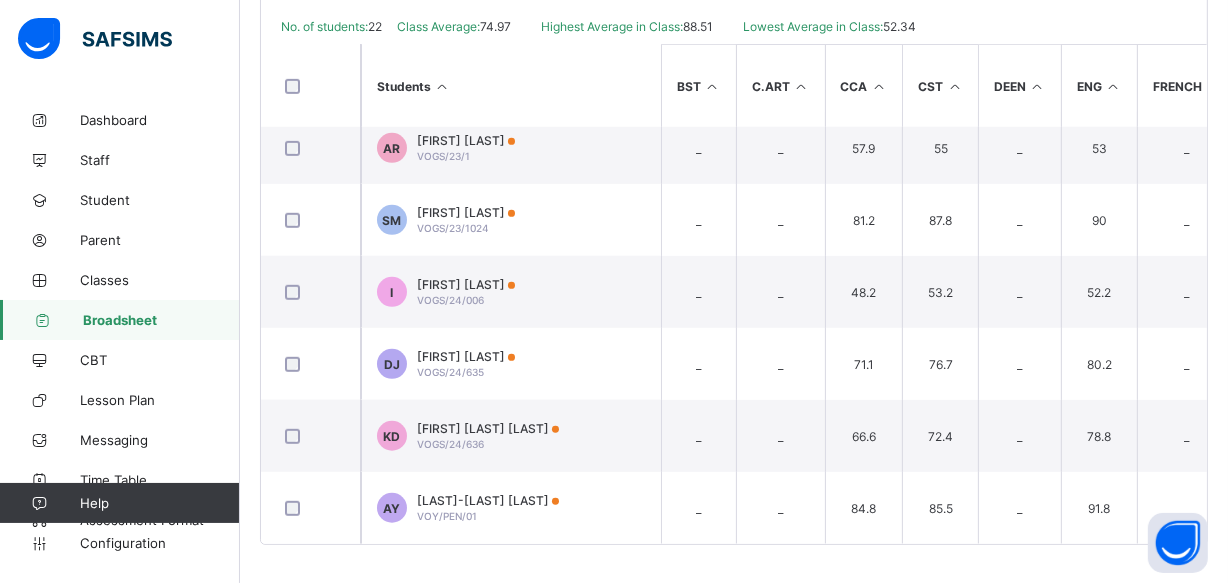 scroll, scrollTop: 1173, scrollLeft: 0, axis: vertical 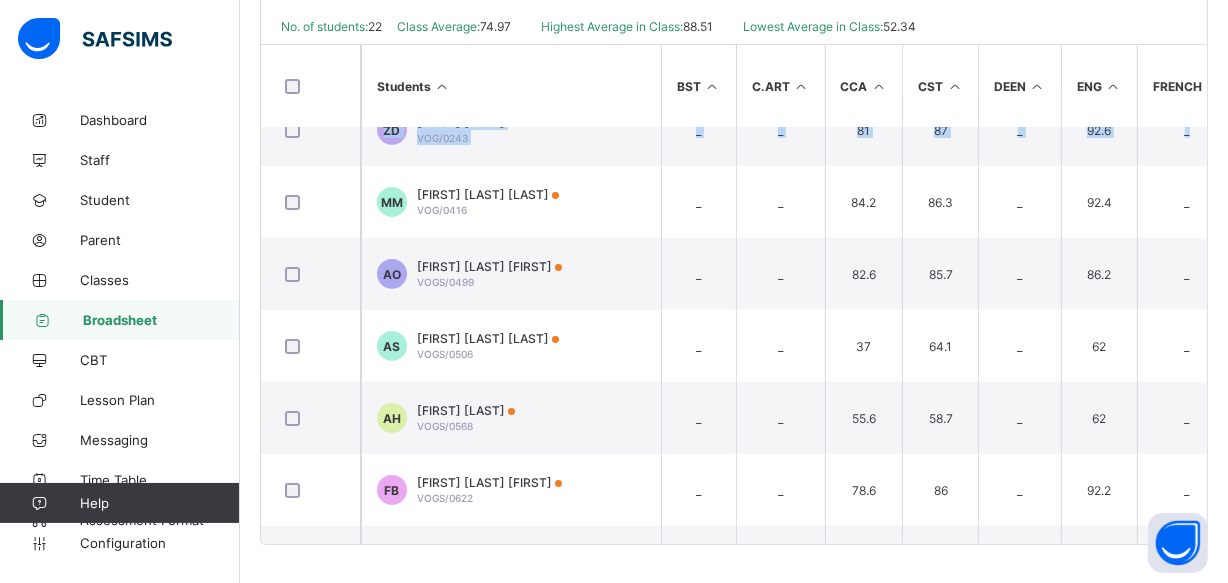 drag, startPoint x: 1222, startPoint y: 117, endPoint x: 1223, endPoint y: 61, distance: 56.008926 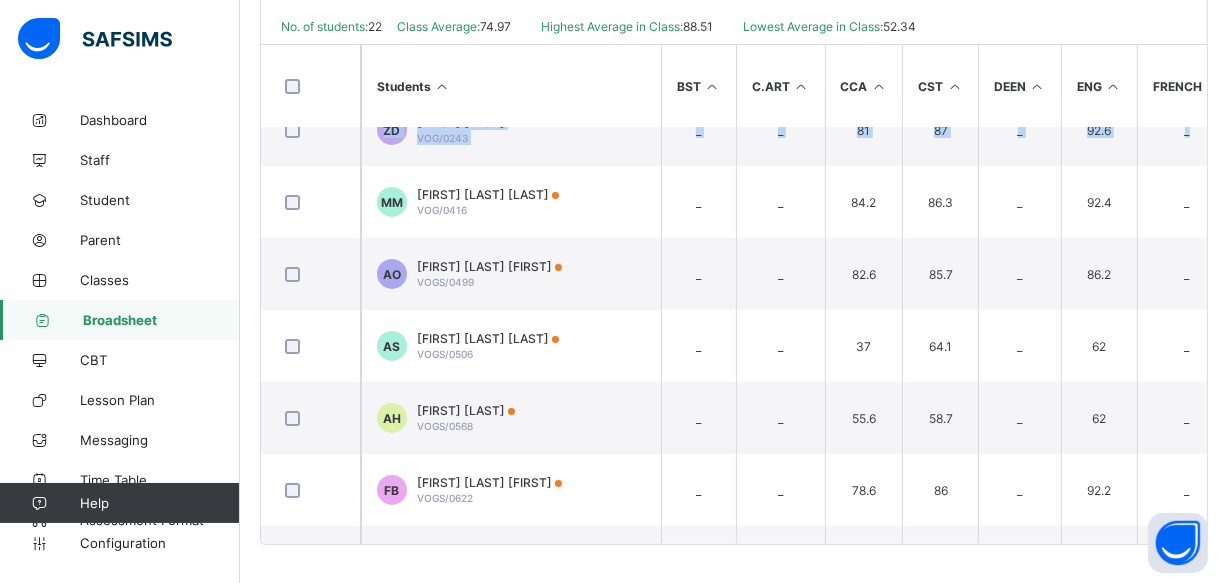 scroll, scrollTop: 0, scrollLeft: 0, axis: both 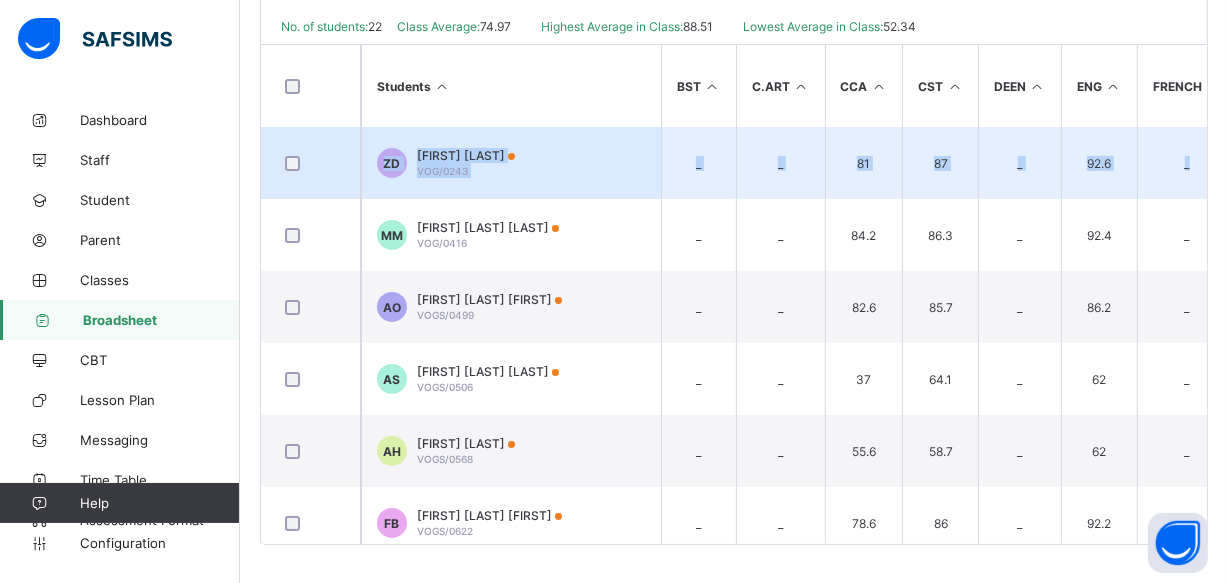 click on "ZD ZAKI YUSUF DALHATU   VOG/0243" at bounding box center (511, 163) 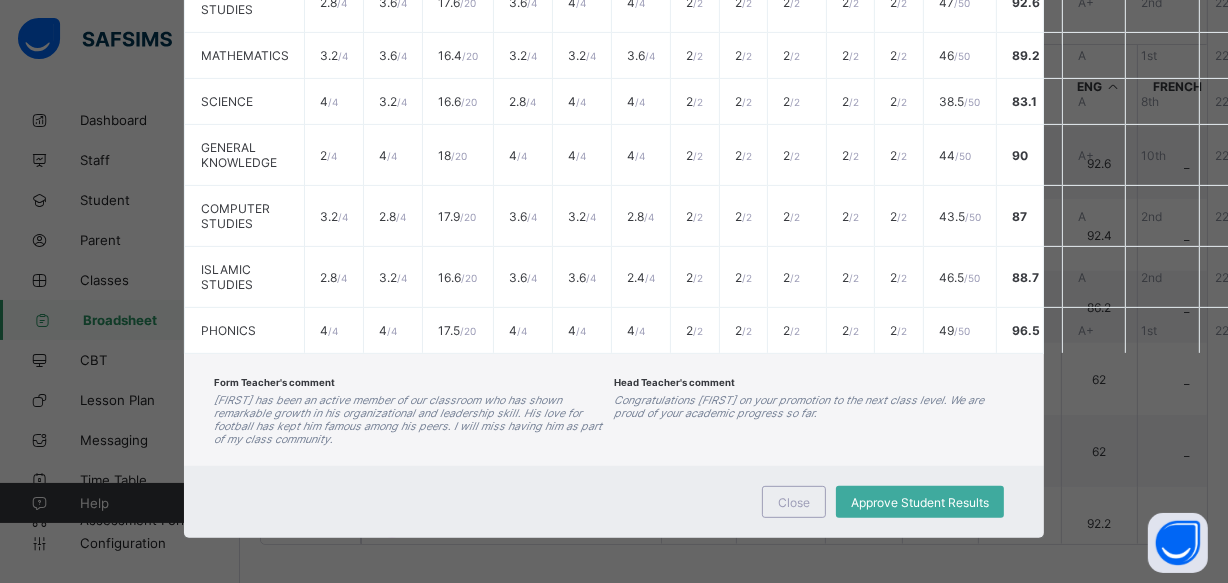 click on "Close   Approve Student Results" at bounding box center (614, 502) 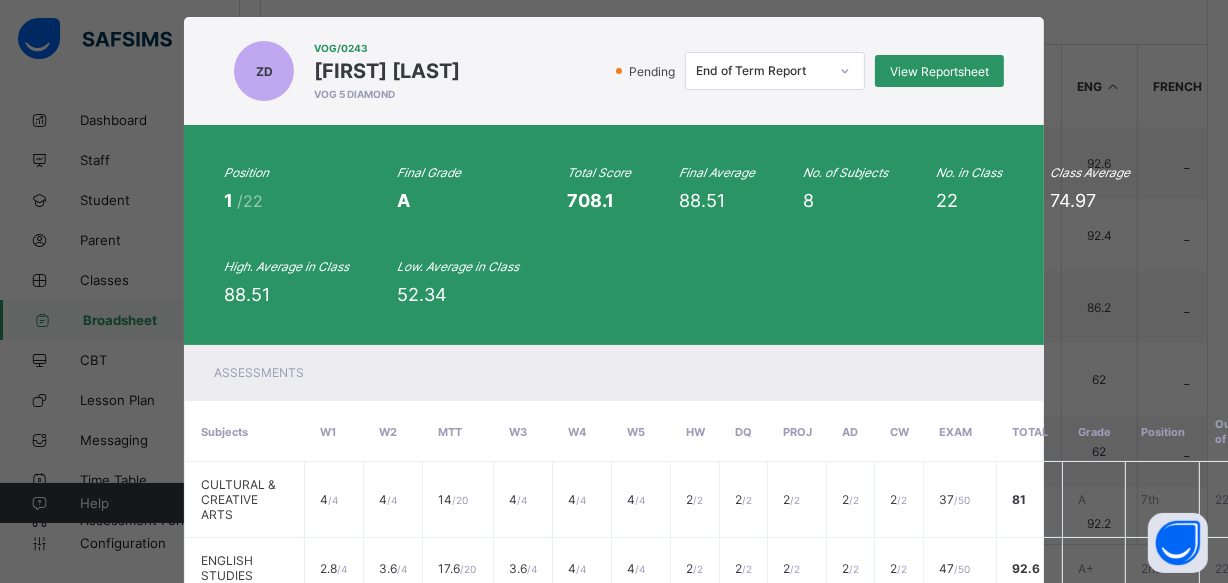 scroll, scrollTop: 17, scrollLeft: 0, axis: vertical 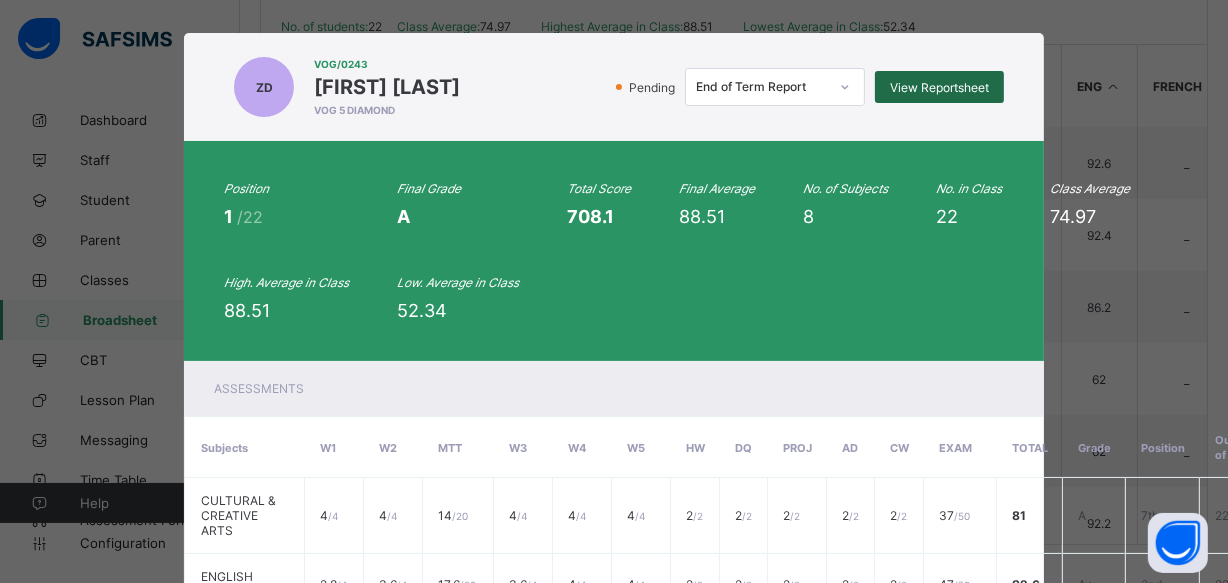 click on "View Reportsheet" at bounding box center [939, 87] 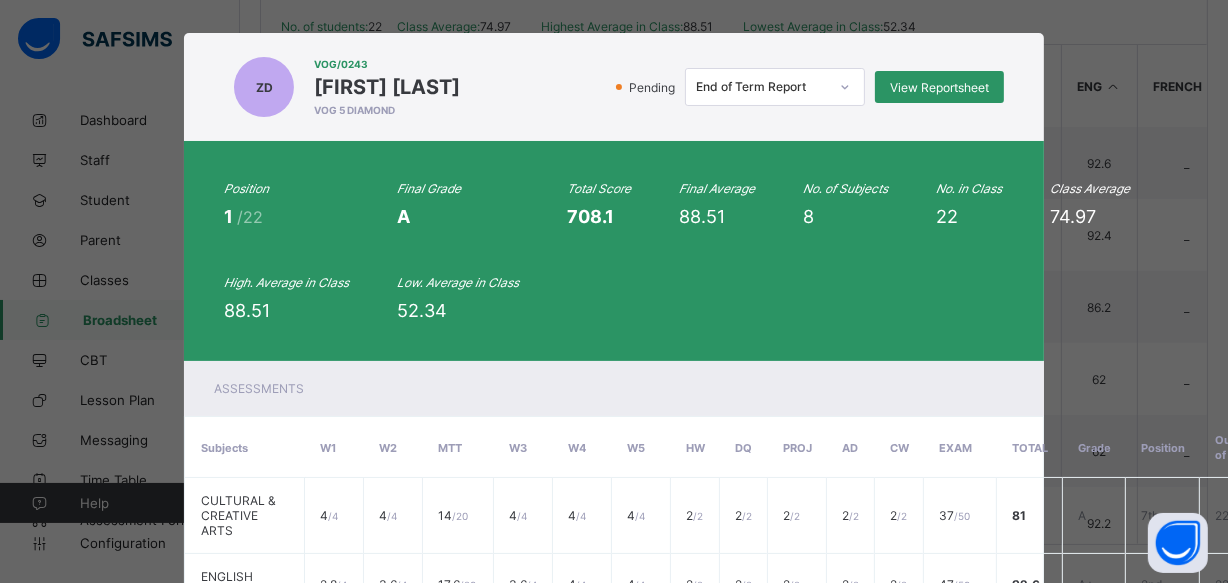 click on "ZD   VOG/0243     ZAKI YUSUF DALHATU     VOG 5 DIAMOND   Pending End of Term Report View Reportsheet" at bounding box center [614, 87] 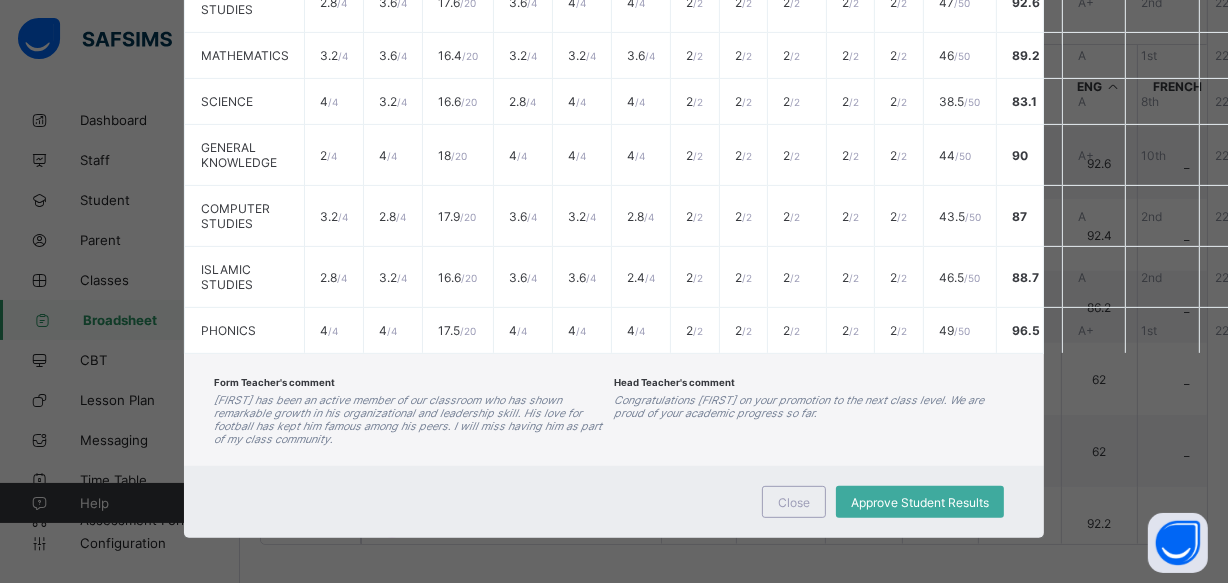 scroll, scrollTop: 612, scrollLeft: 0, axis: vertical 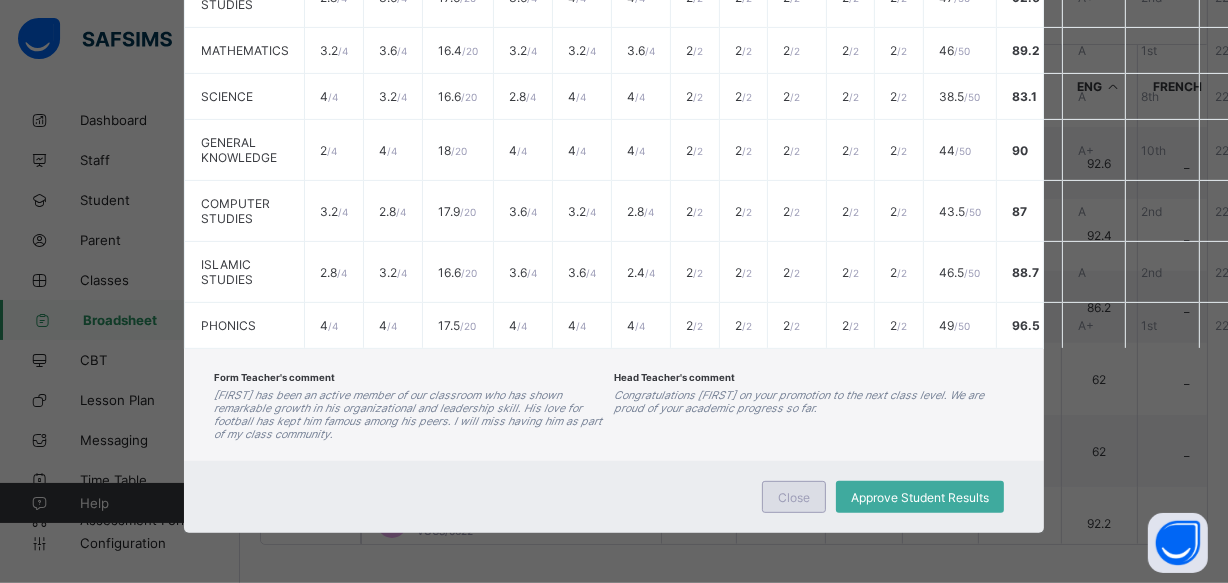 click on "Close" at bounding box center [794, 497] 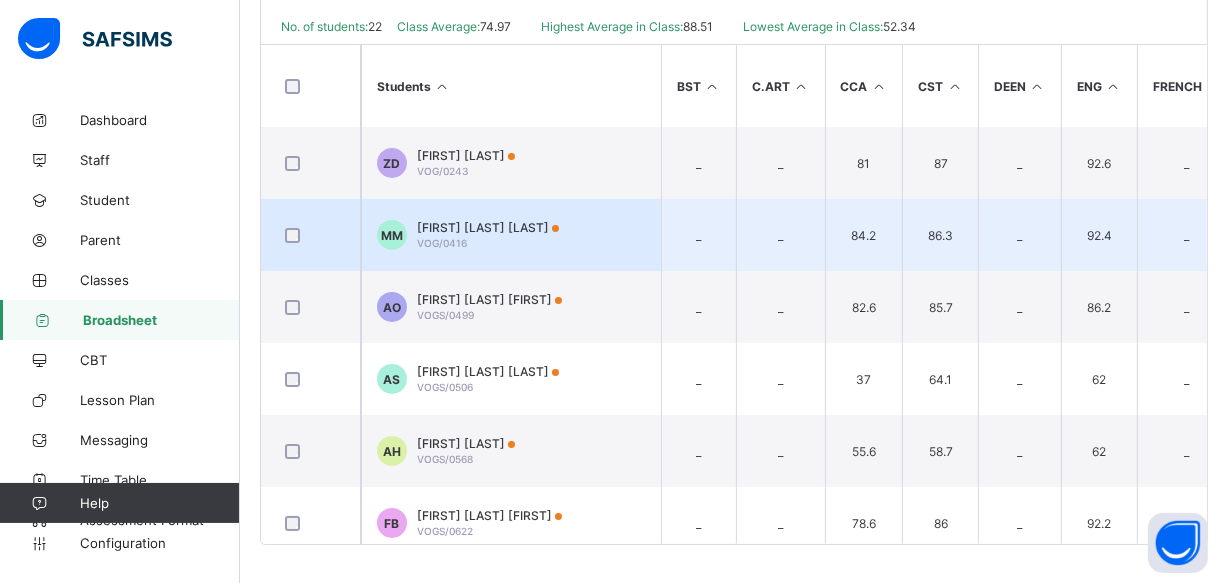 click on "MUHAMMAD ISMAEL MUSTAPHA   VOG/0416" at bounding box center [488, 235] 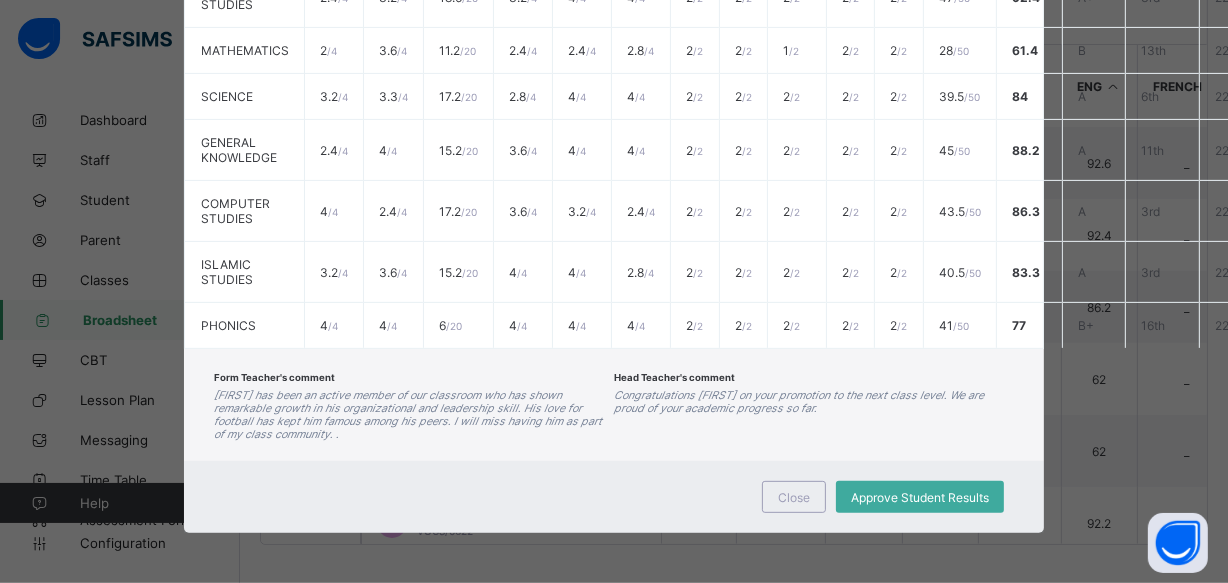 click on "Form Teacher's comment Muhammad has been an active member of our classroom who has shown remarkable growth in his organizational and leadership skill. His love for football has kept him famous among his peers. I will miss having him as part of my class community. .    Head Teacher's comment Congratulations Muhammad on your promotion to the next class level. We are proud of your academic progress so far." at bounding box center (614, 405) 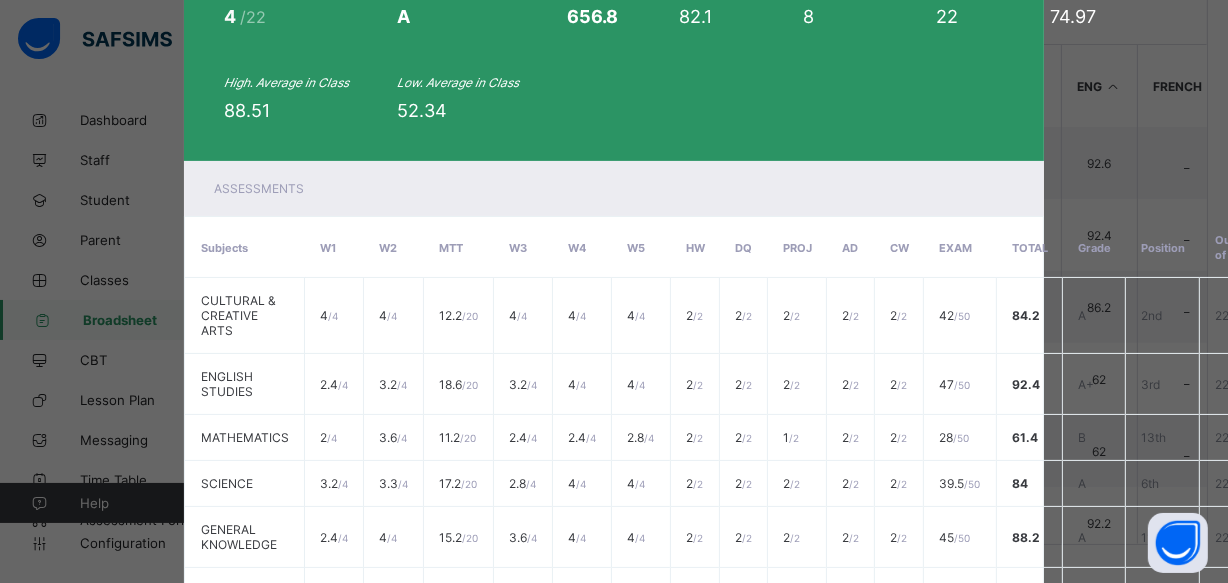 scroll, scrollTop: 15, scrollLeft: 0, axis: vertical 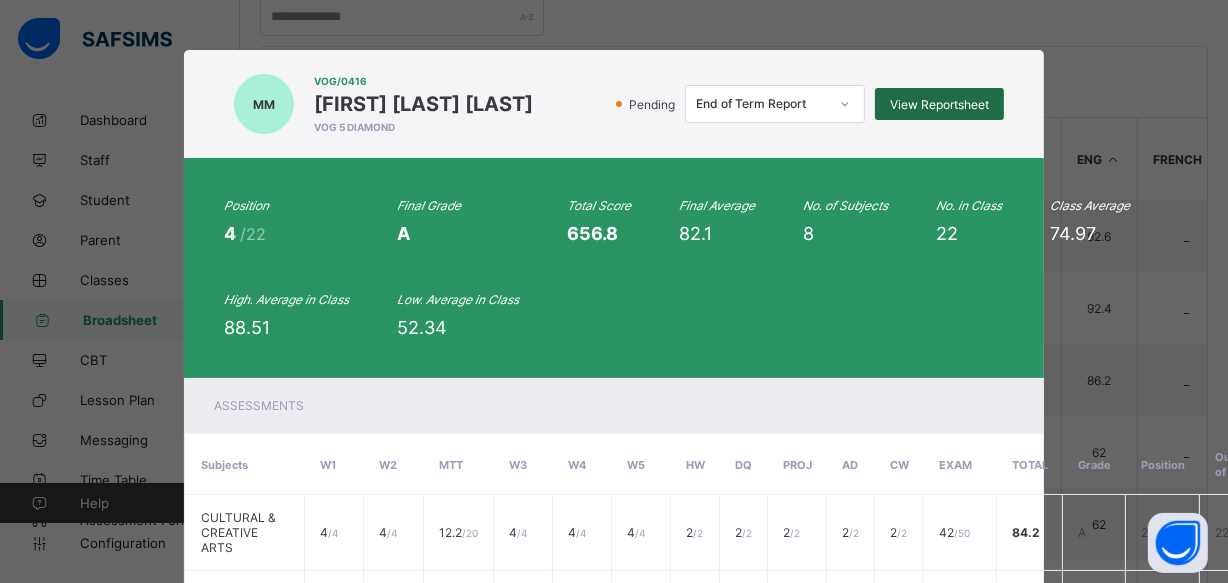 click on "View Reportsheet" at bounding box center (939, 104) 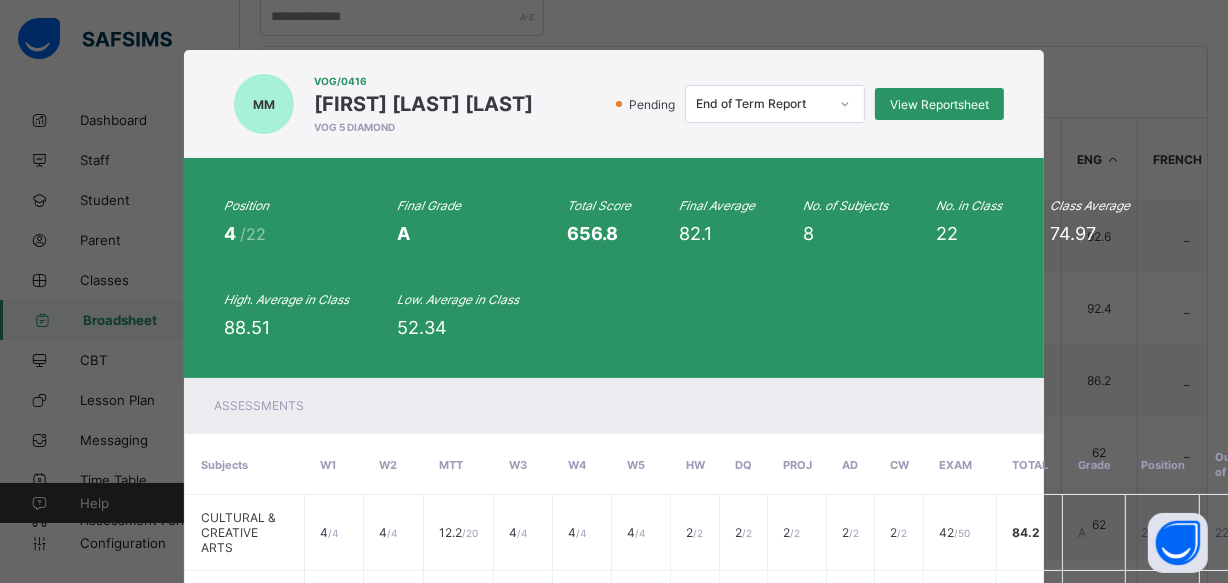 click on "VOG/0416     MUHAMMAD ISMAEL MUSTAPHA     VOG 5 DIAMOND" at bounding box center [423, 104] 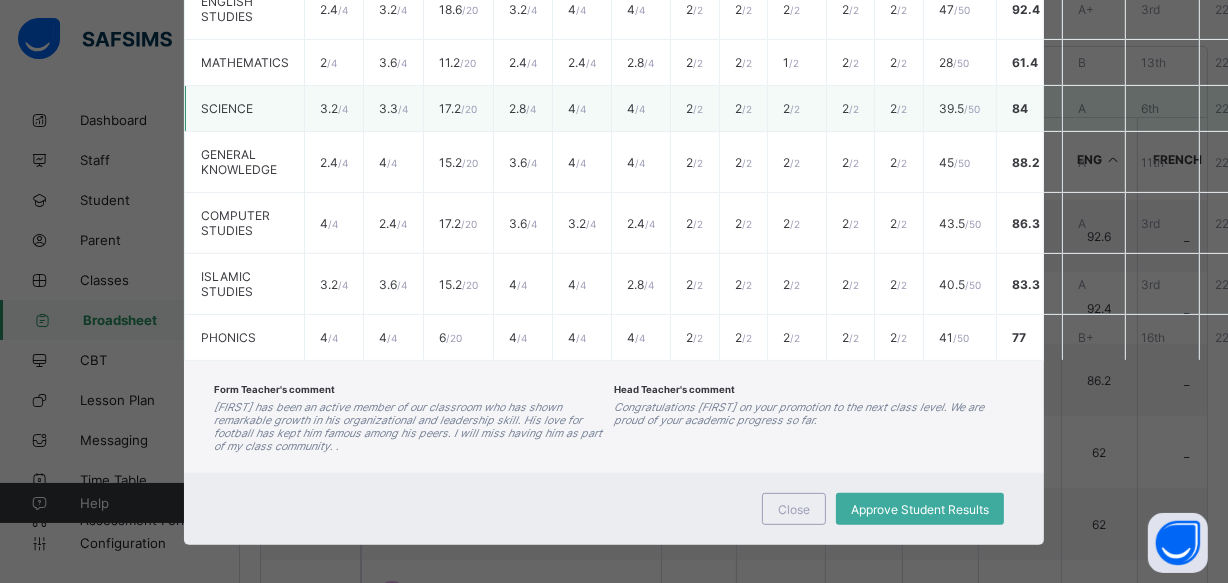 scroll, scrollTop: 612, scrollLeft: 0, axis: vertical 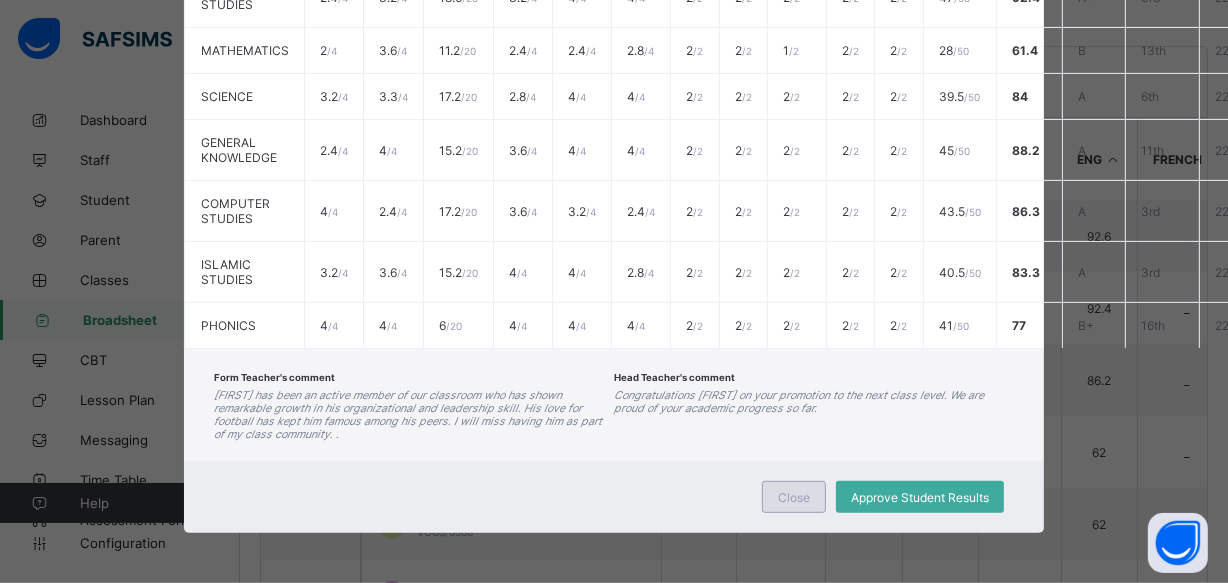 click on "Close" at bounding box center (794, 497) 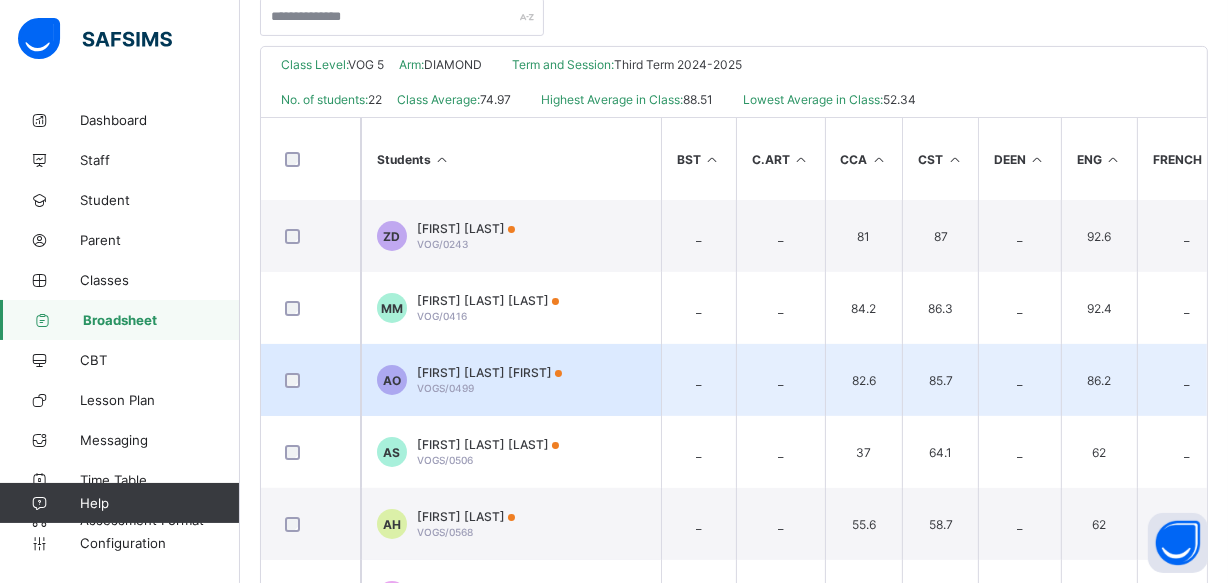 click on "AO AMRAH BUSOLA ONIYANGI   VOGS/0499" at bounding box center (511, 380) 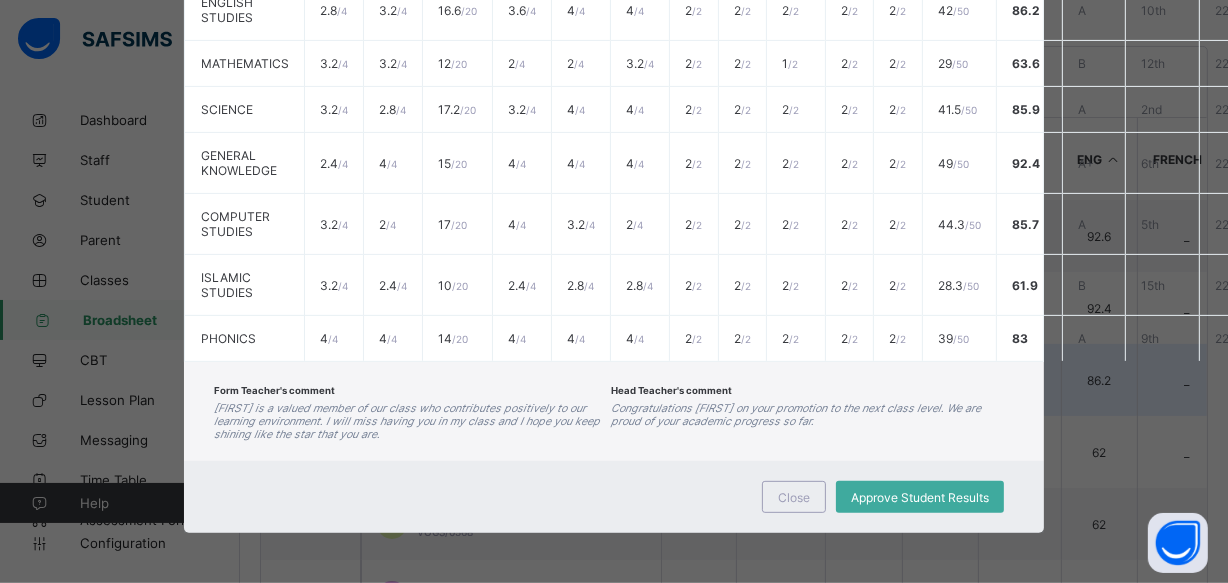 scroll, scrollTop: 599, scrollLeft: 0, axis: vertical 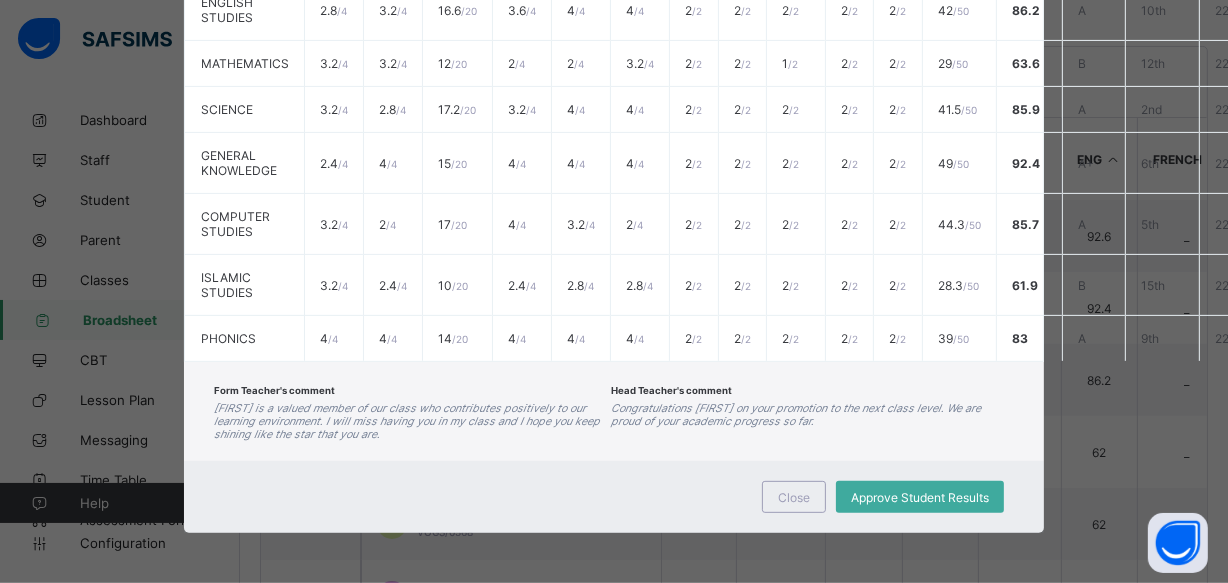 click on "Close   Approve Student Results" at bounding box center [614, 497] 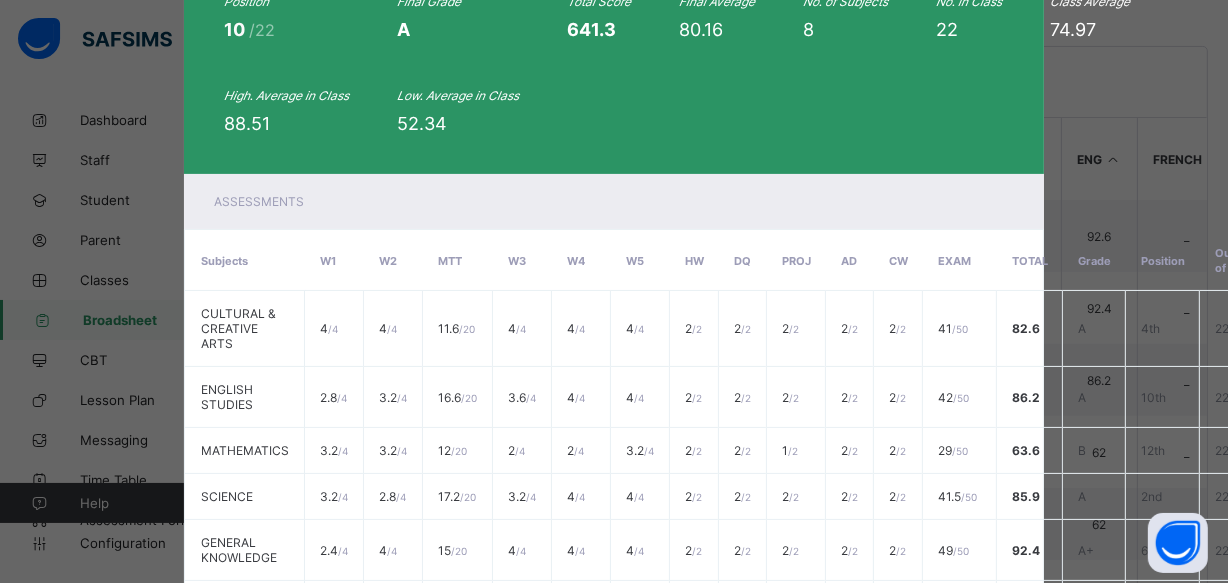 scroll, scrollTop: 17, scrollLeft: 0, axis: vertical 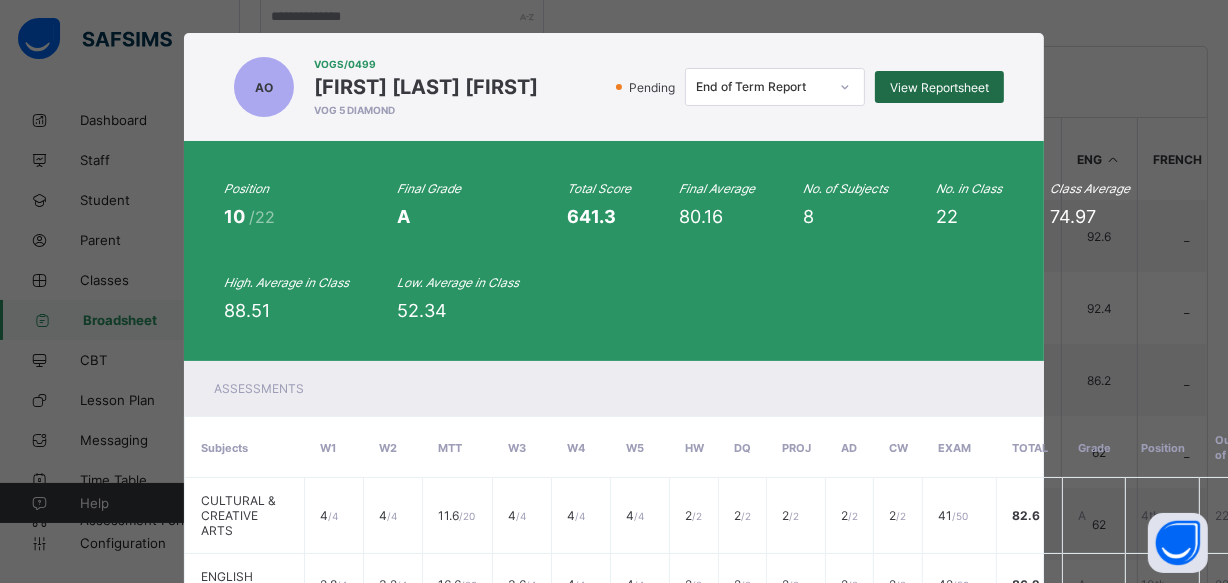 click on "View Reportsheet" at bounding box center [939, 87] 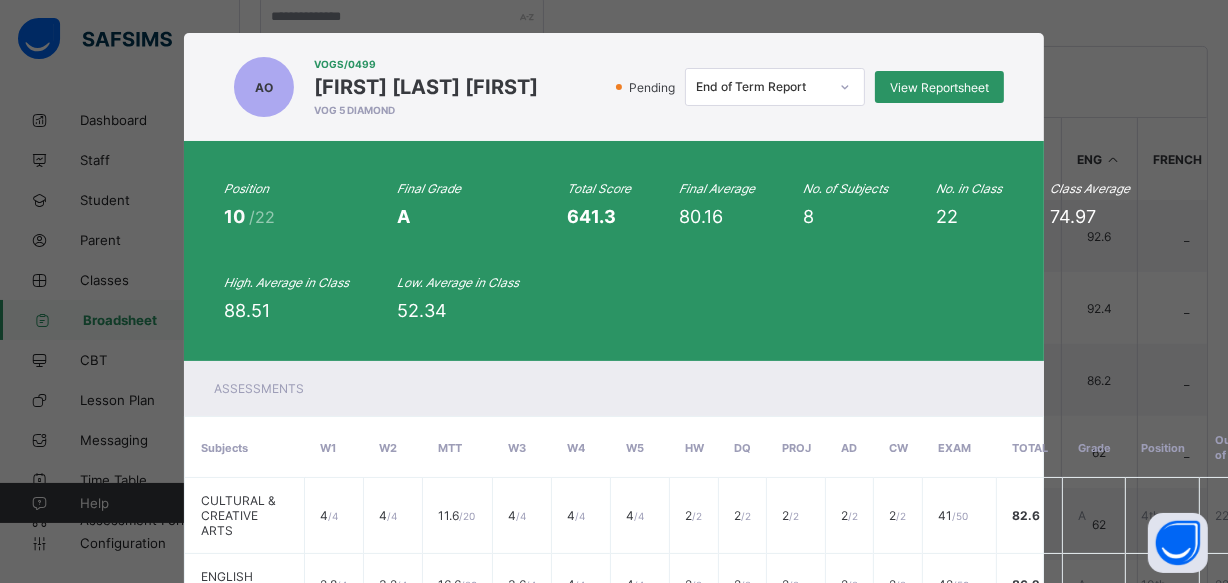 click on "AO   VOGS/0499     AMRAH BUSOLA ONIYANGI     VOG 5 DIAMOND   Pending End of Term Report View Reportsheet" at bounding box center [614, 87] 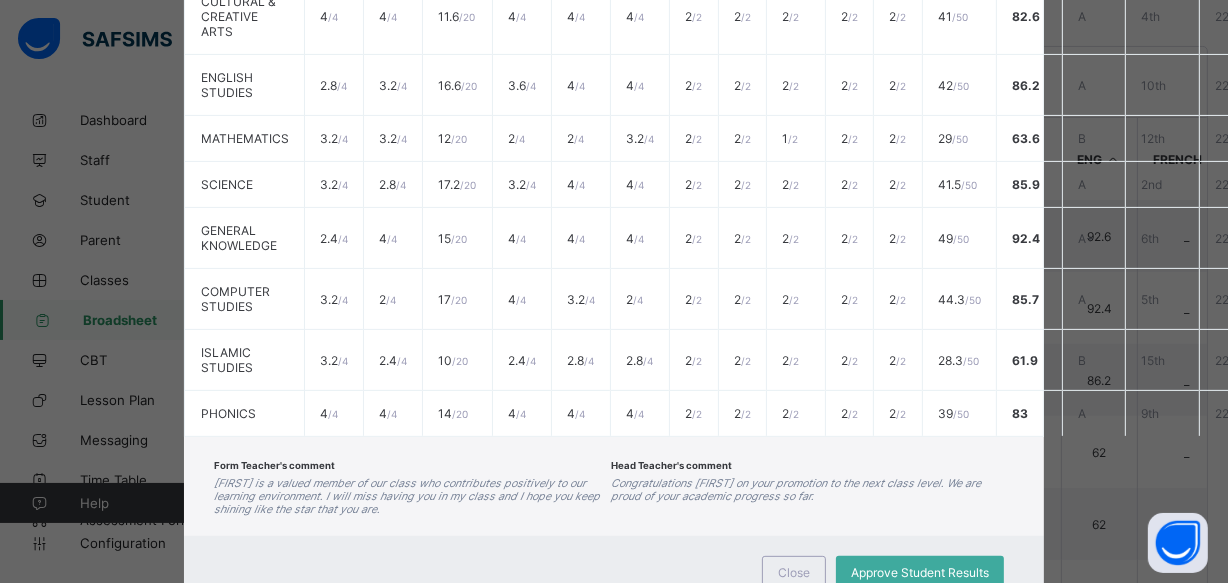 scroll, scrollTop: 526, scrollLeft: 0, axis: vertical 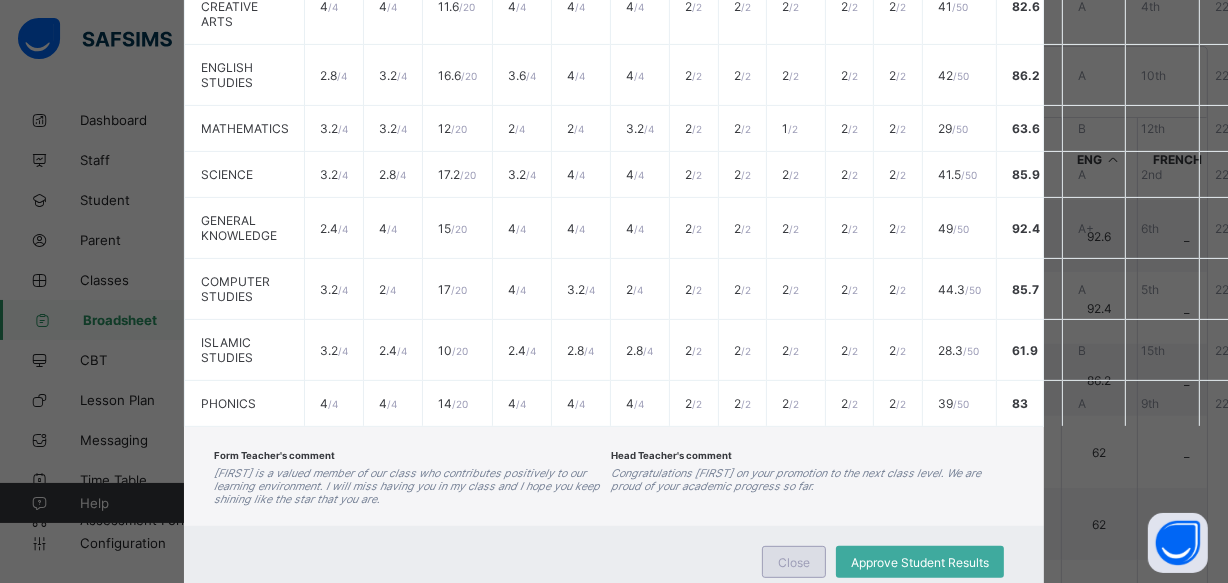 click on "Close" at bounding box center [794, 562] 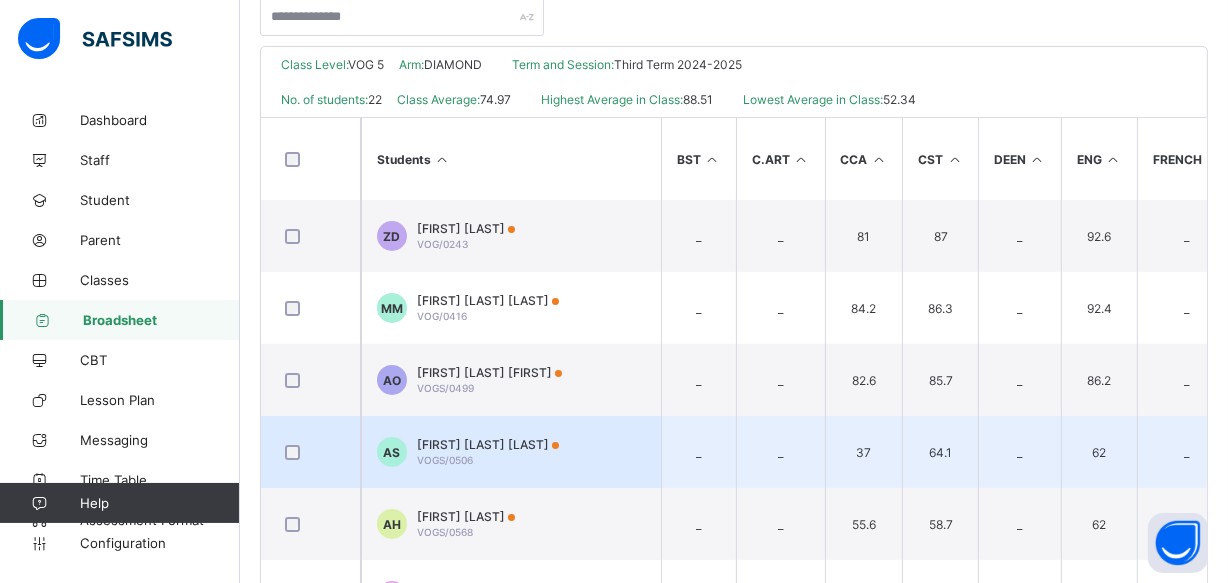 click on "AS ABUBAKAR SADIQ SAYYADI   VOGS/0506" at bounding box center (511, 452) 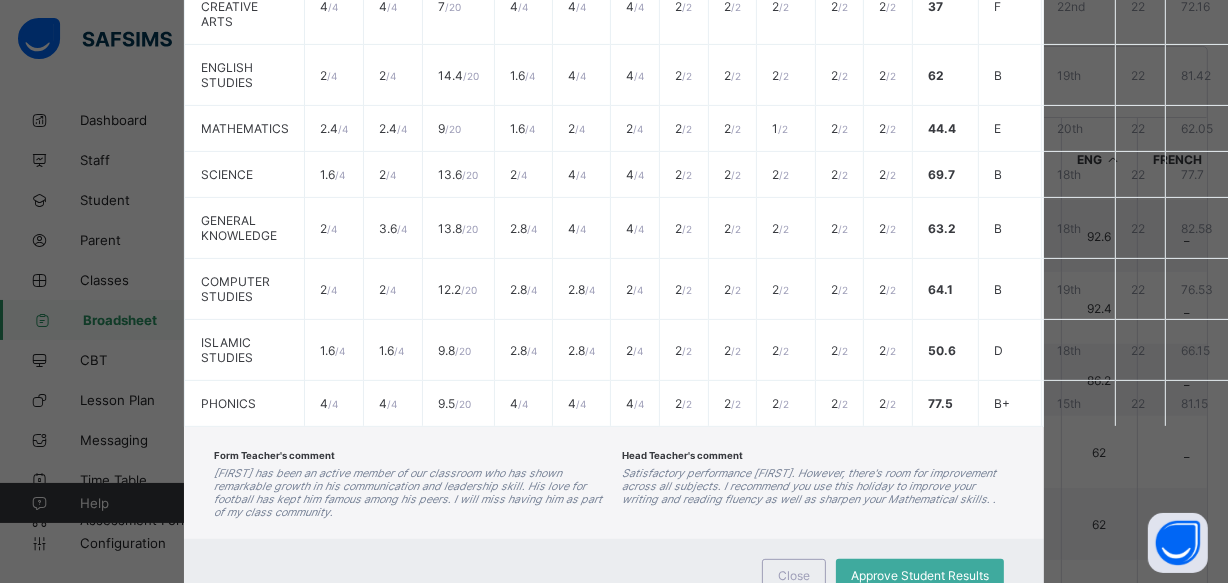 click on "Head Teacher's comment Satisfactory performance Sadiq. However, there's room for improvement across all subjects. I recommend you use this holiday to improve your writing and reading fluency as well as sharpen your Mathematical skills. ." at bounding box center (818, 483) 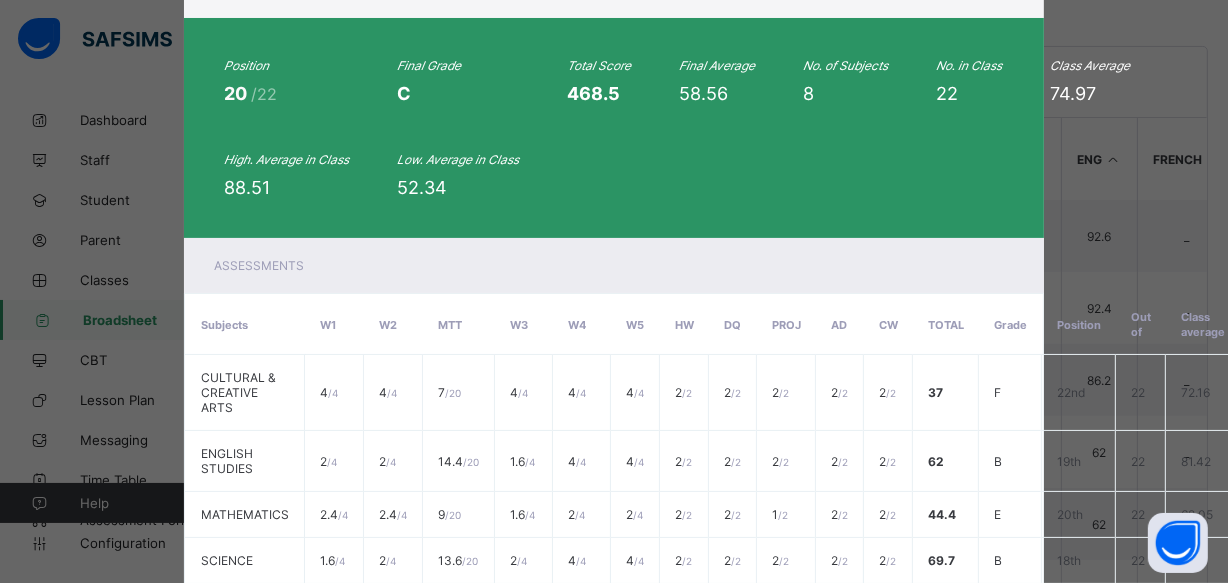 scroll, scrollTop: 0, scrollLeft: 0, axis: both 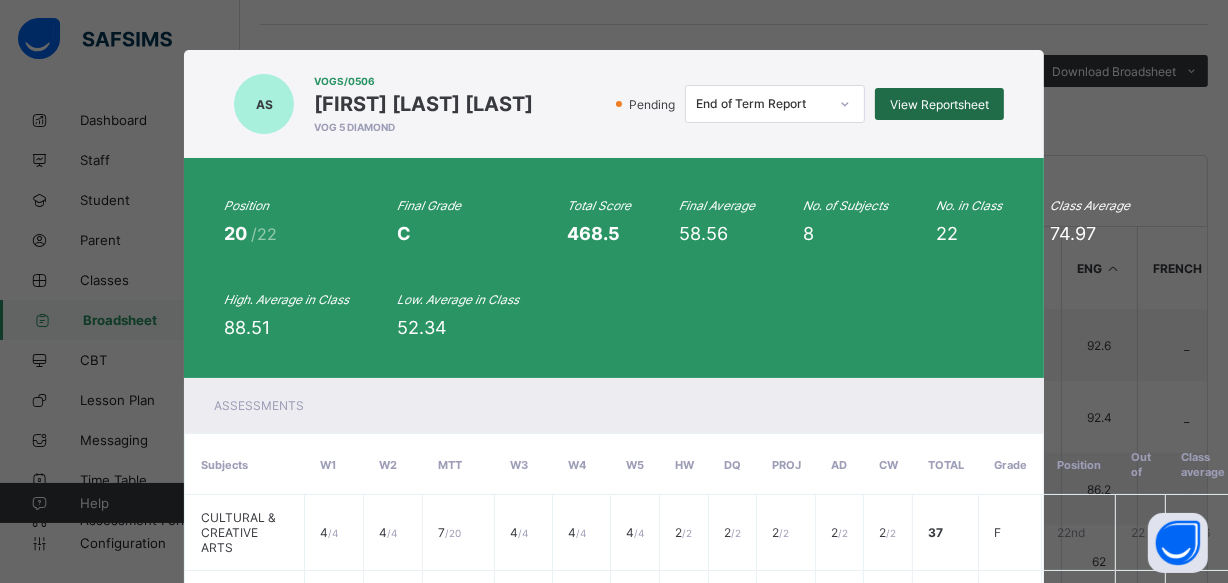 click on "View Reportsheet" at bounding box center (939, 104) 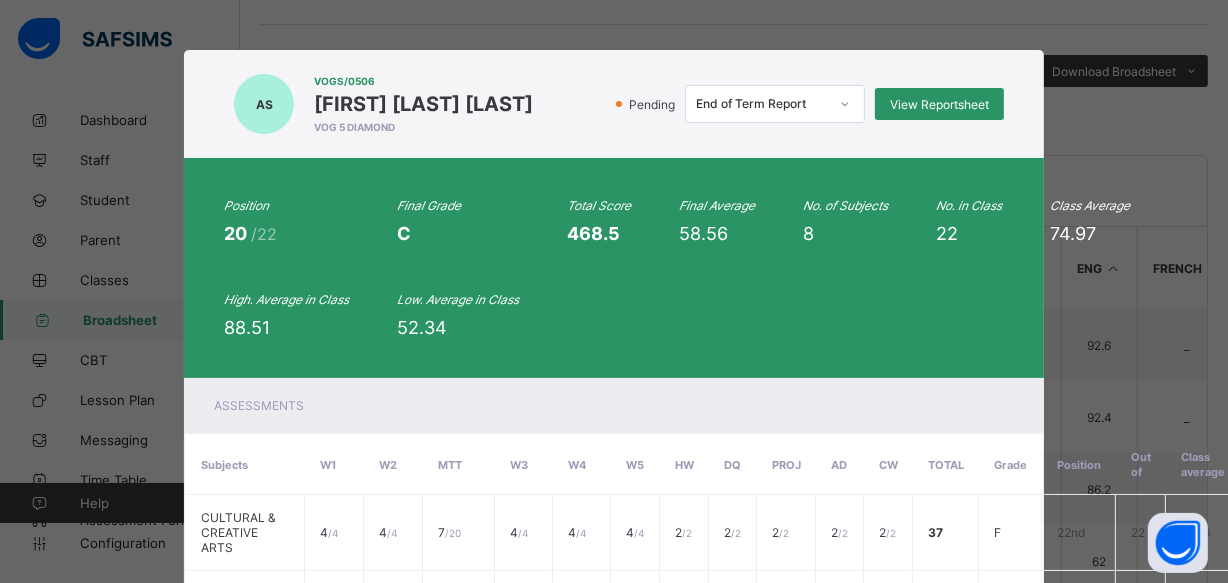 click on "VOGS/0506     ABUBAKAR SADIQ SAYYADI     VOG 5 DIAMOND" at bounding box center (423, 104) 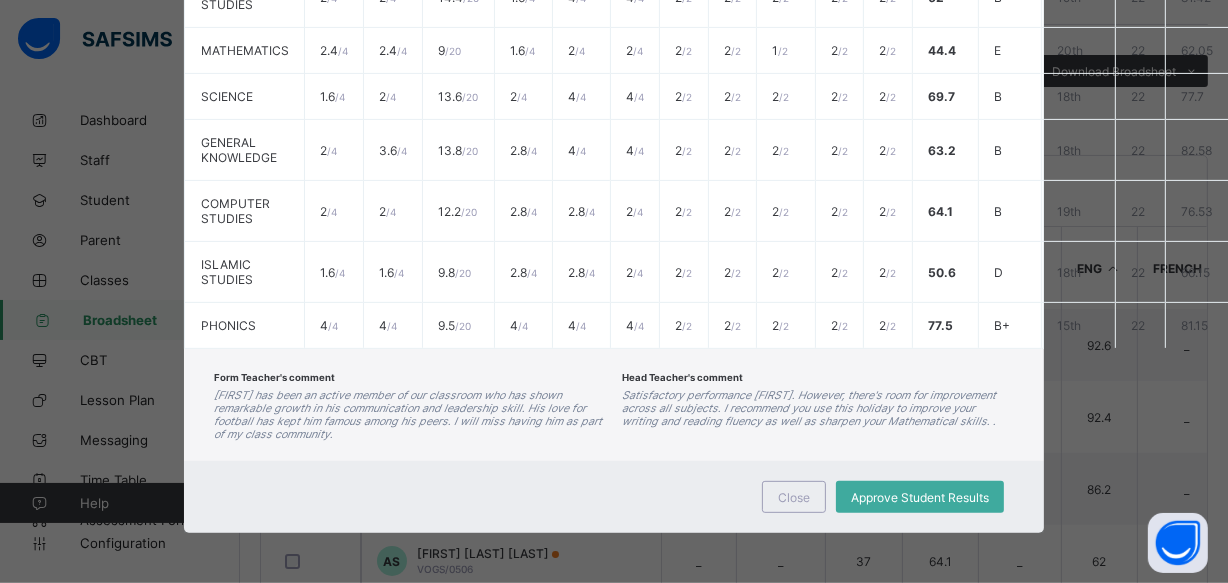 scroll, scrollTop: 612, scrollLeft: 0, axis: vertical 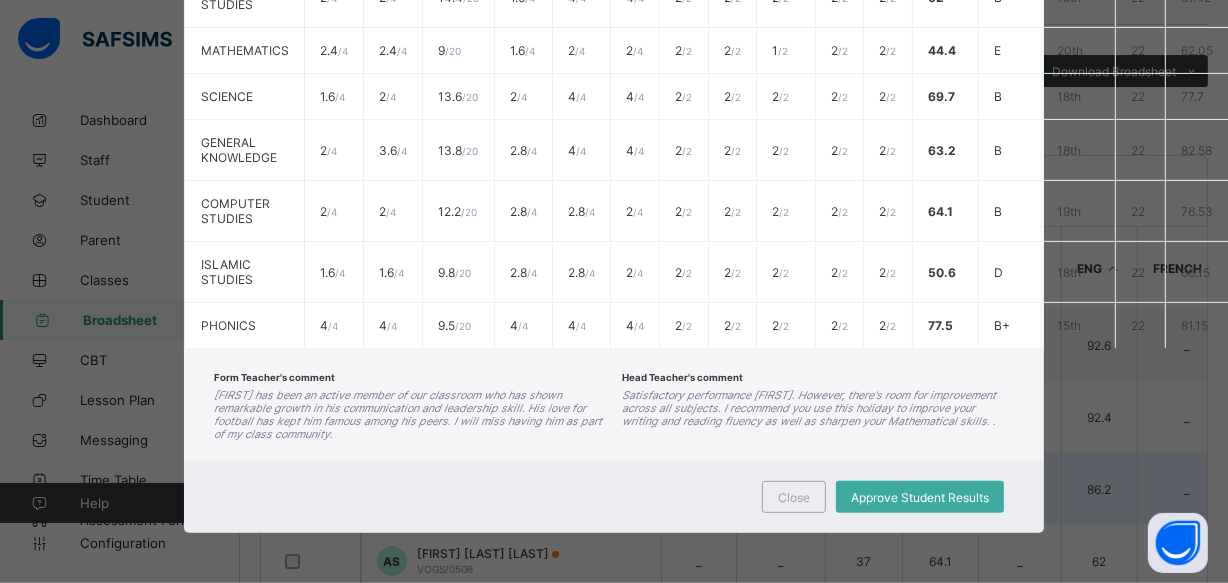click on "Close" at bounding box center (794, 497) 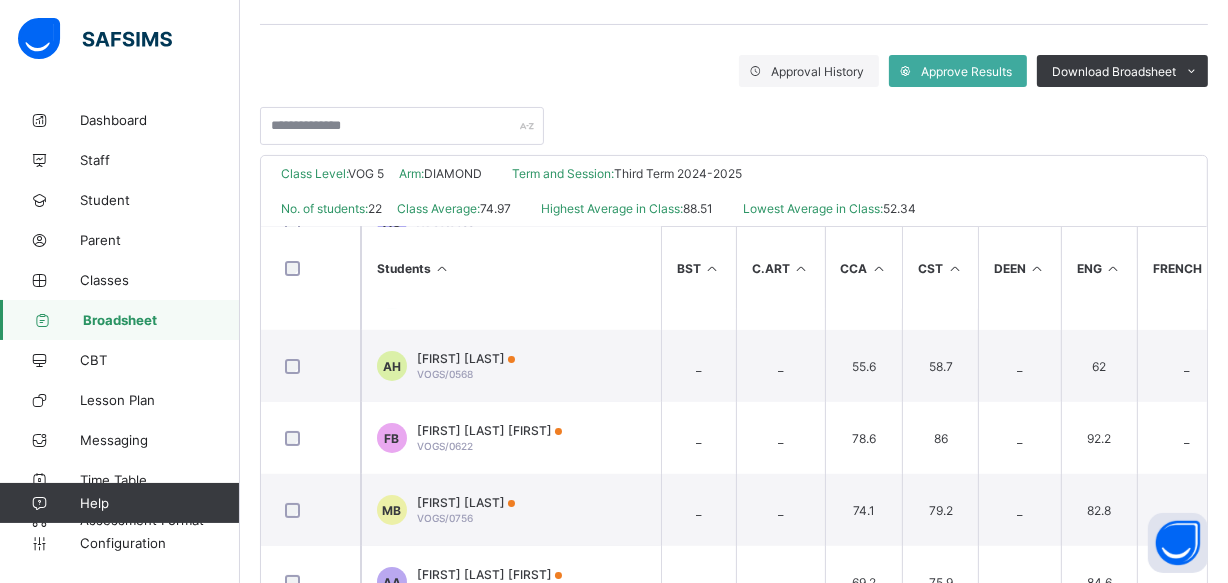 scroll, scrollTop: 273, scrollLeft: 0, axis: vertical 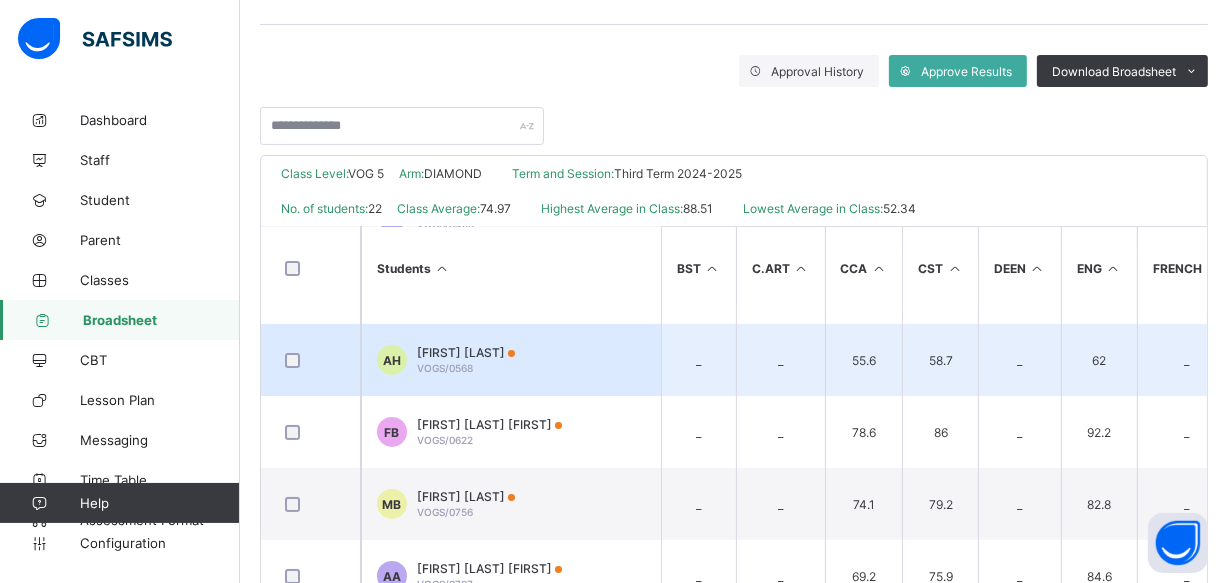 click on "AH Abdurahman  Mustapha Hussein   VOGS/0568" at bounding box center (511, 360) 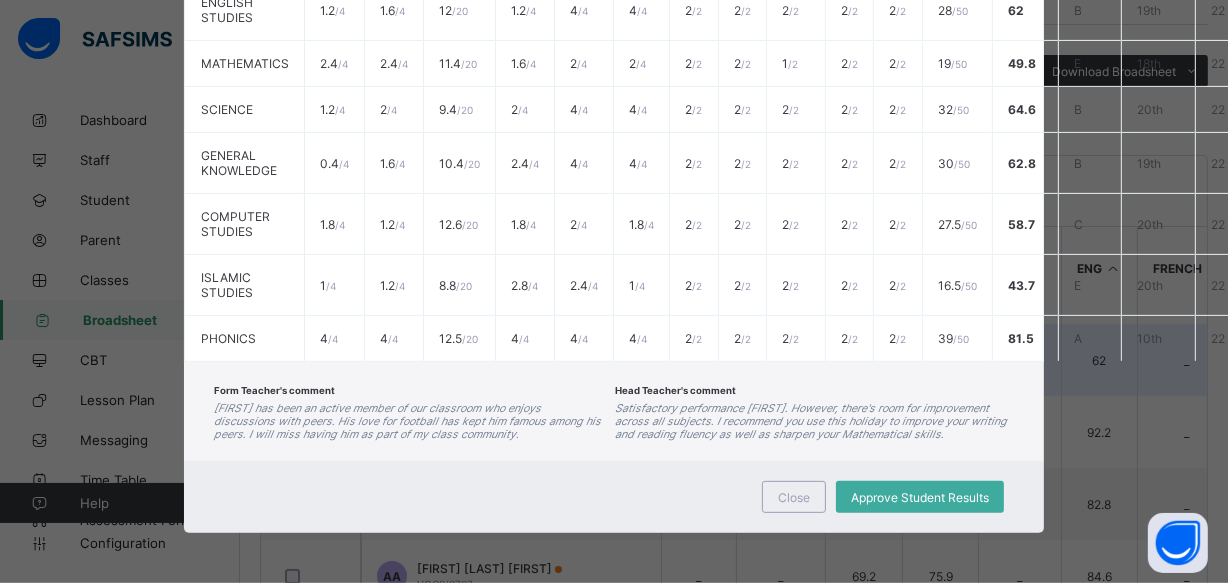 scroll, scrollTop: 599, scrollLeft: 0, axis: vertical 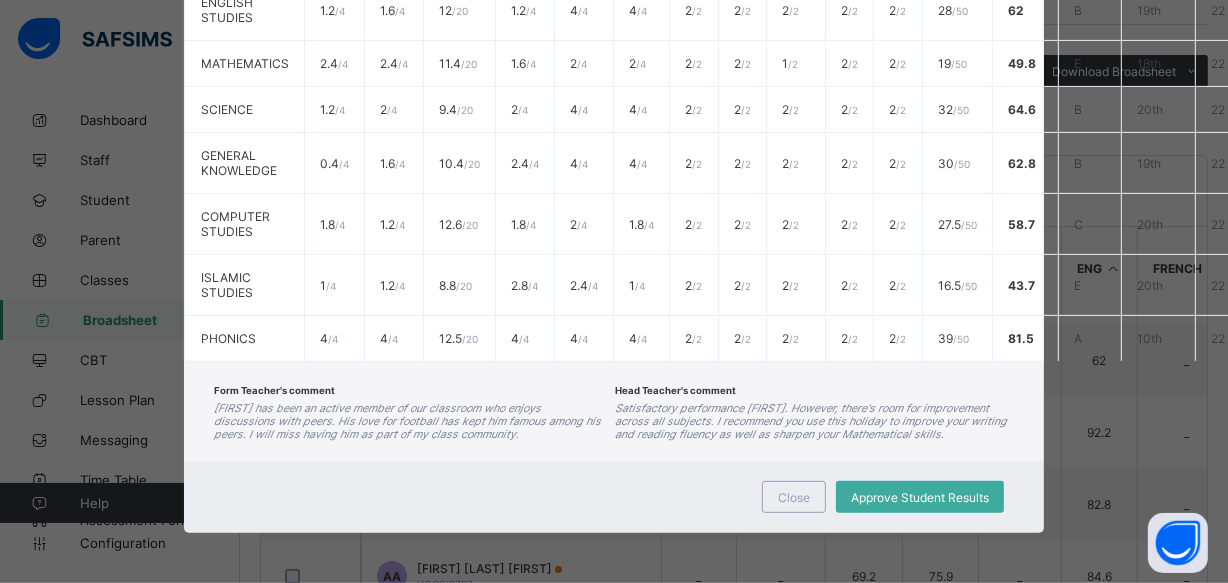 click on "Form Teacher's comment Abdulazeez has been an active member of our classroom who enjoys discussions with peers. His love for football has kept him famous among his peers. I will miss having him as part of my class community.    Head Teacher's comment Satisfactory performance Abdulrahman. However, there's room for improvement across all subjects. I recommend you use this holiday to improve your writing and reading fluency as well as sharpen your Mathematical skills." at bounding box center (614, 411) 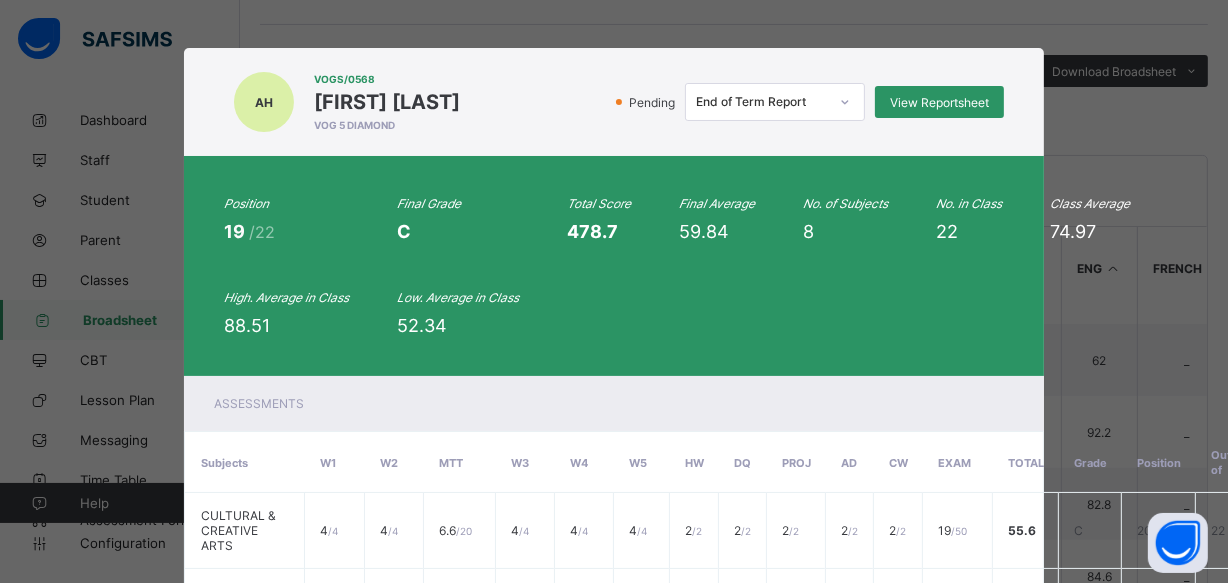 scroll, scrollTop: 0, scrollLeft: 0, axis: both 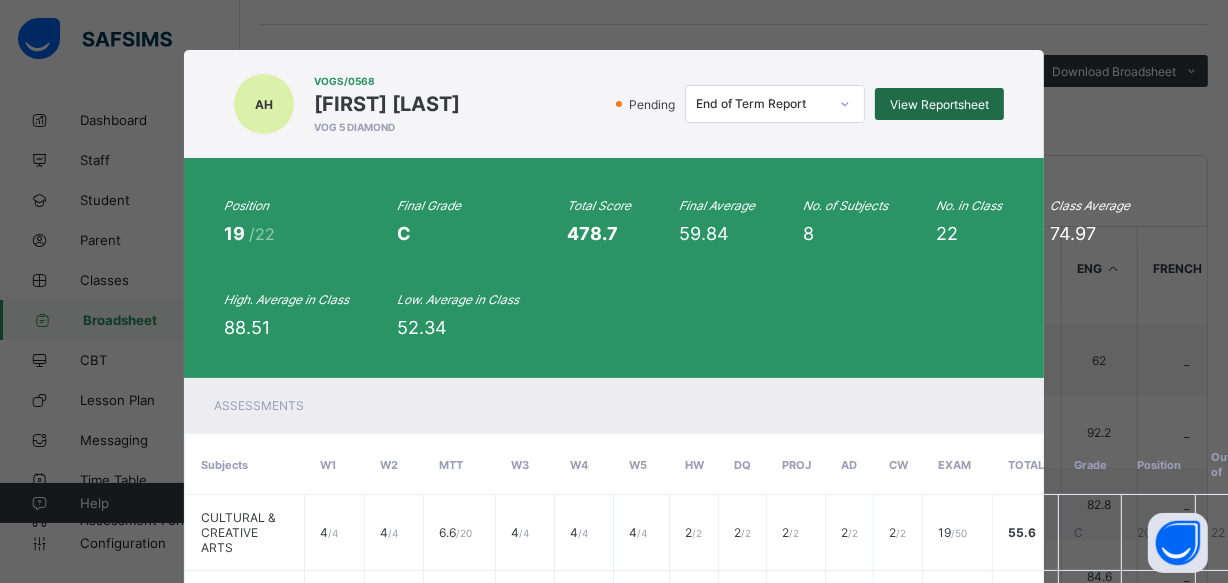 click on "View Reportsheet" at bounding box center (939, 104) 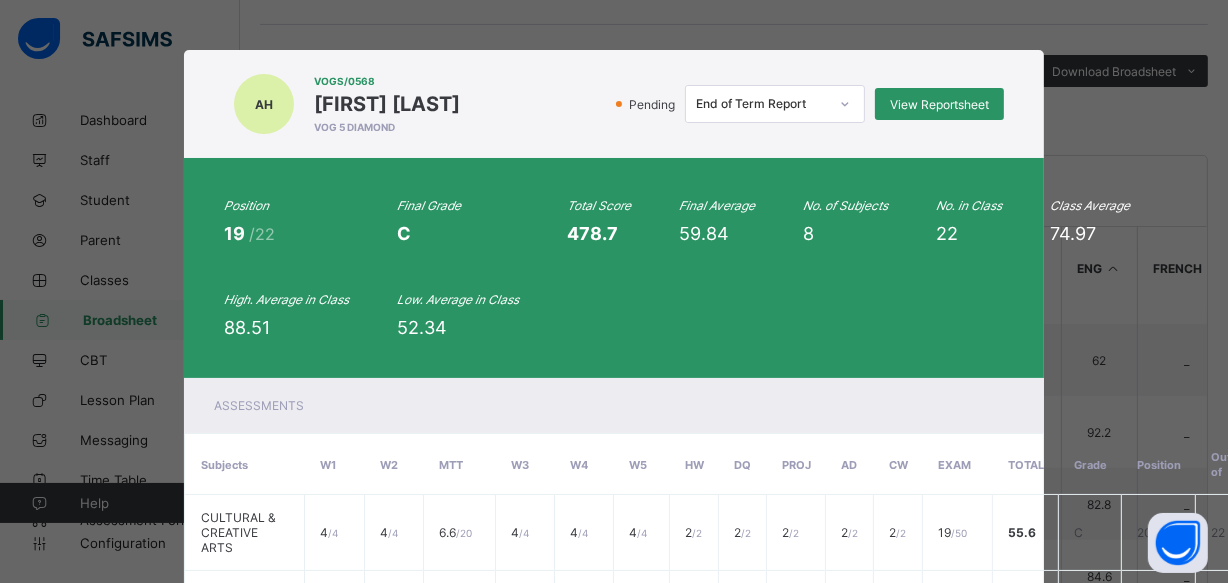 click on "VOGS/0568" at bounding box center (387, 81) 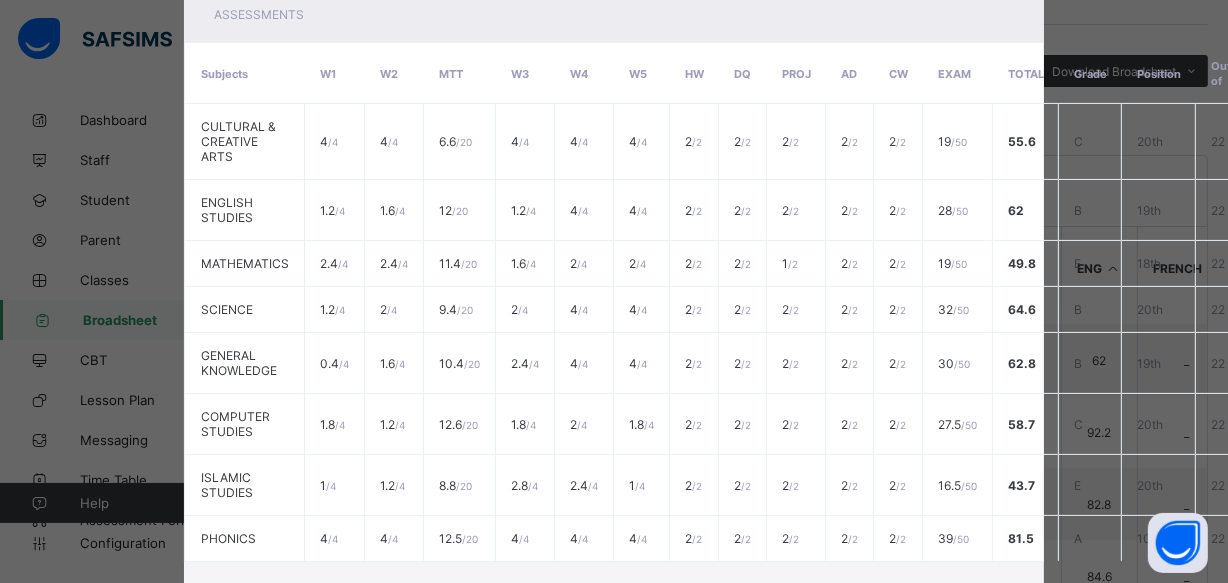 scroll, scrollTop: 584, scrollLeft: 0, axis: vertical 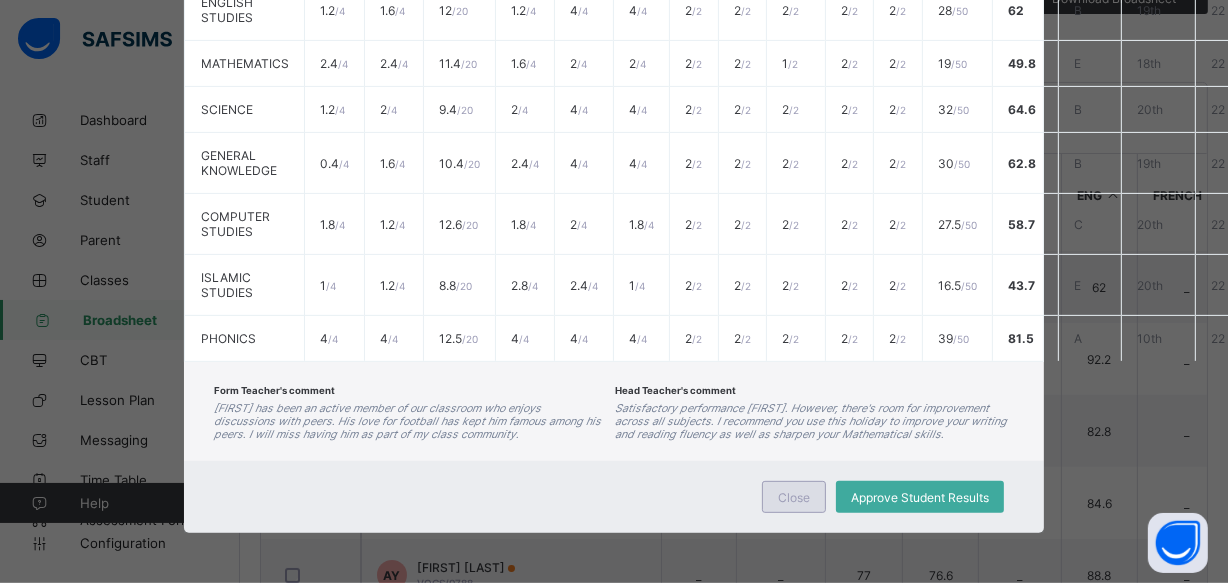 click on "Close" at bounding box center [794, 497] 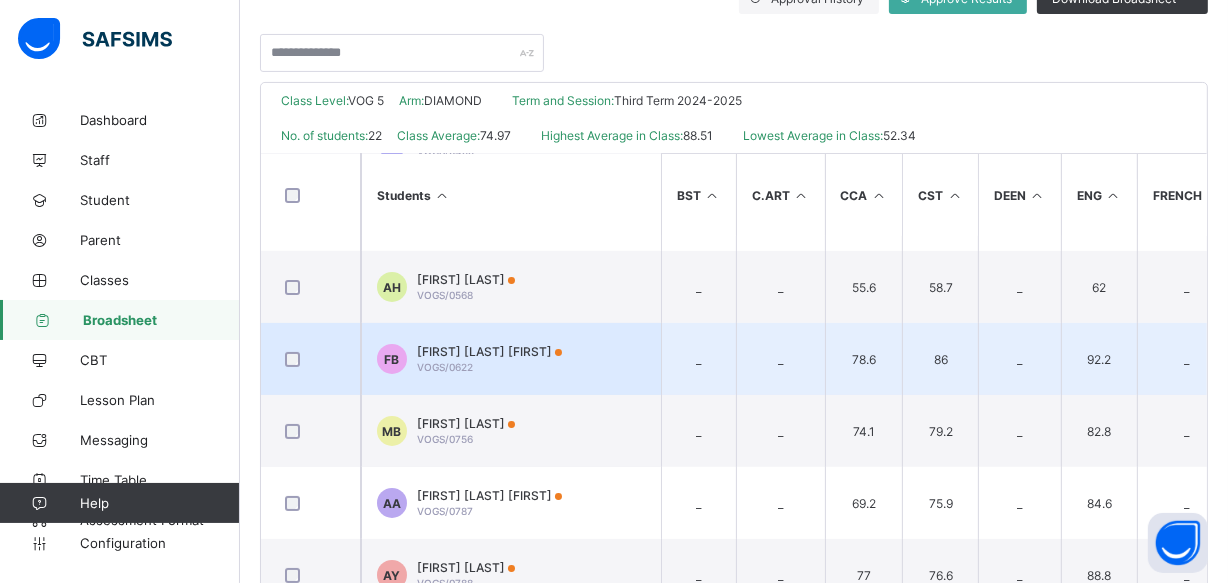 click on "FB Fareedah Oluwatofunmi Badru   VOGS/0622" at bounding box center (511, 359) 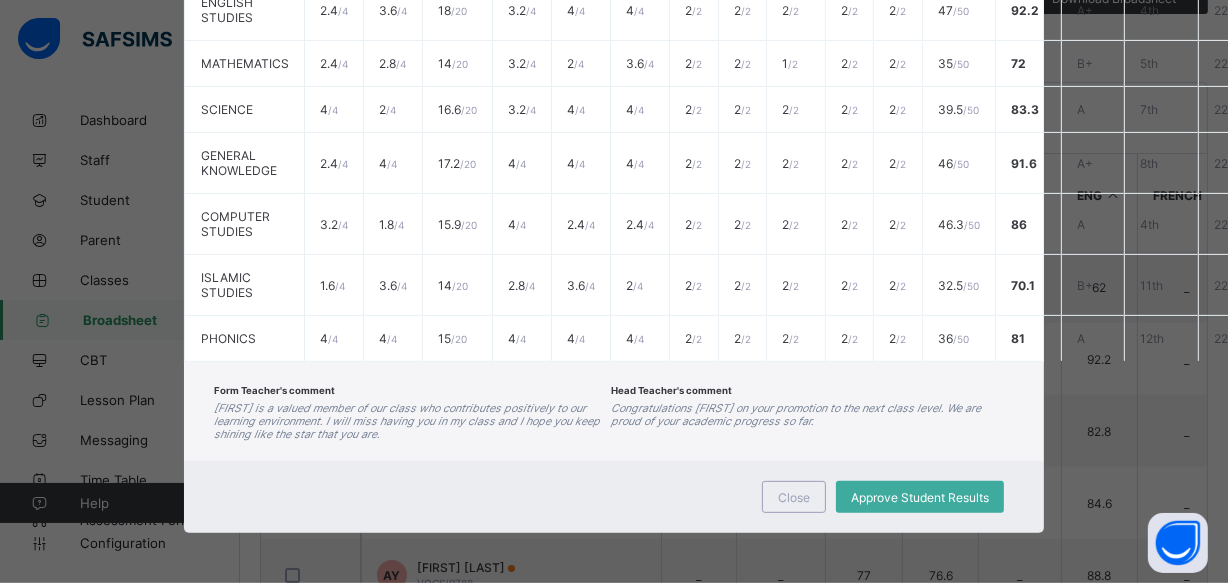 click on "Close   Approve Student Results" at bounding box center (614, 497) 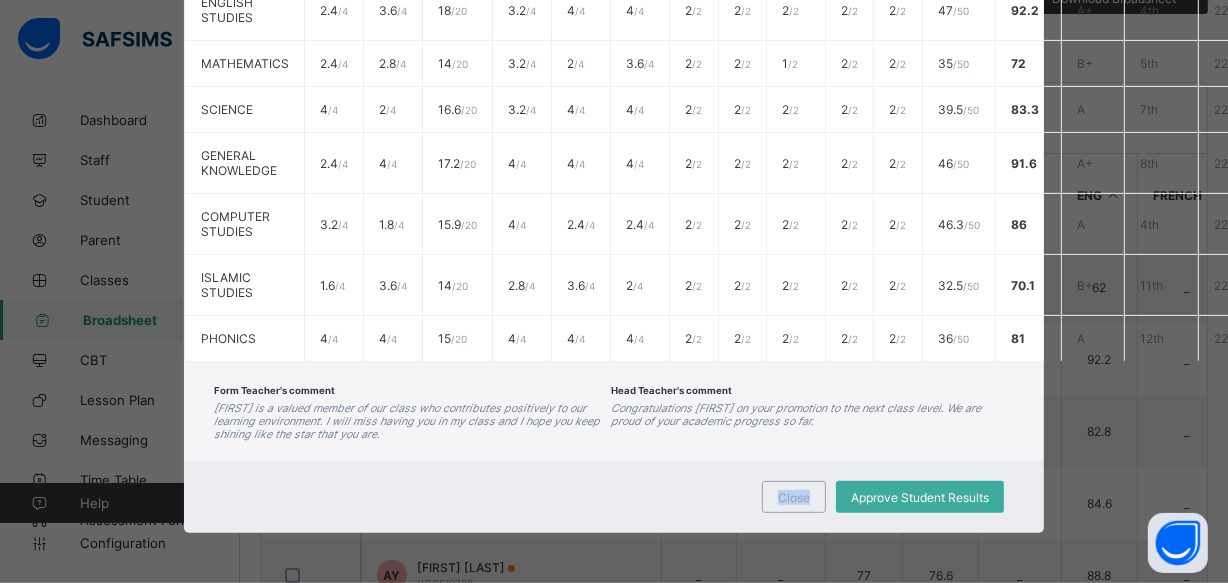 click on "Close   Approve Student Results" at bounding box center [614, 497] 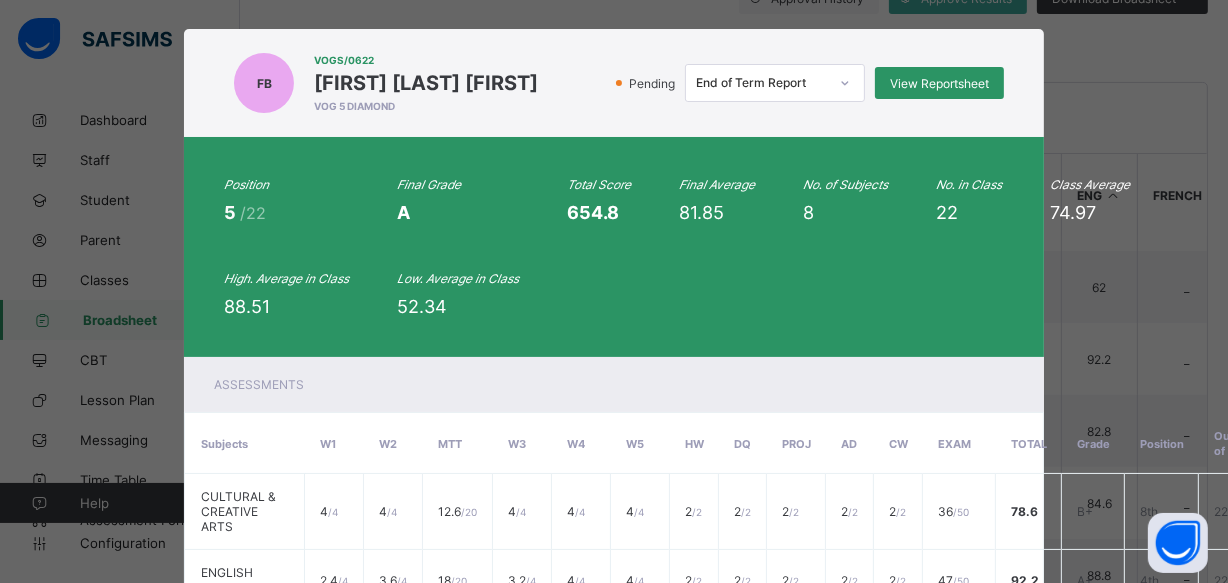 scroll, scrollTop: 17, scrollLeft: 0, axis: vertical 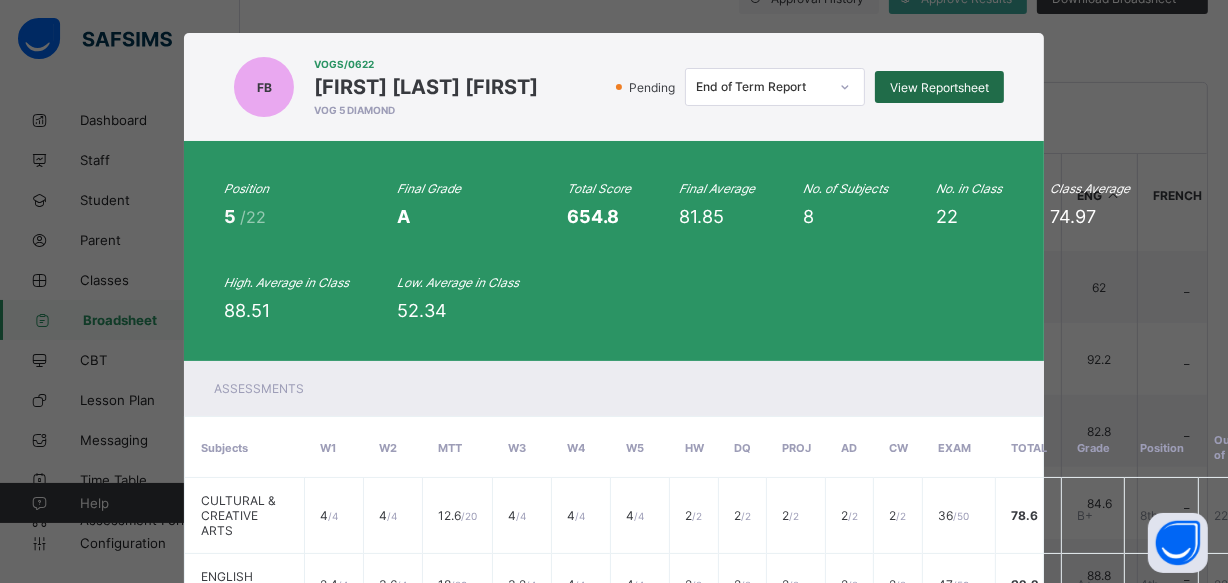 click on "View Reportsheet" at bounding box center [939, 87] 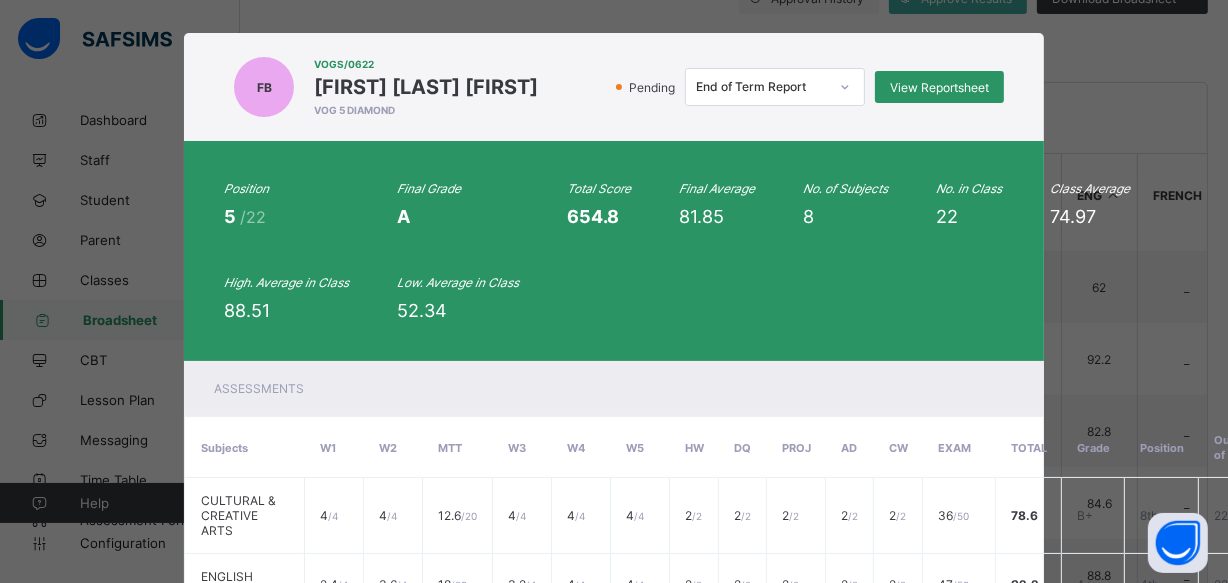 click on "FB   VOGS/0622     Fareedah Oluwatofunmi Badru     VOG 5 DIAMOND   Pending End of Term Report View Reportsheet" at bounding box center (614, 87) 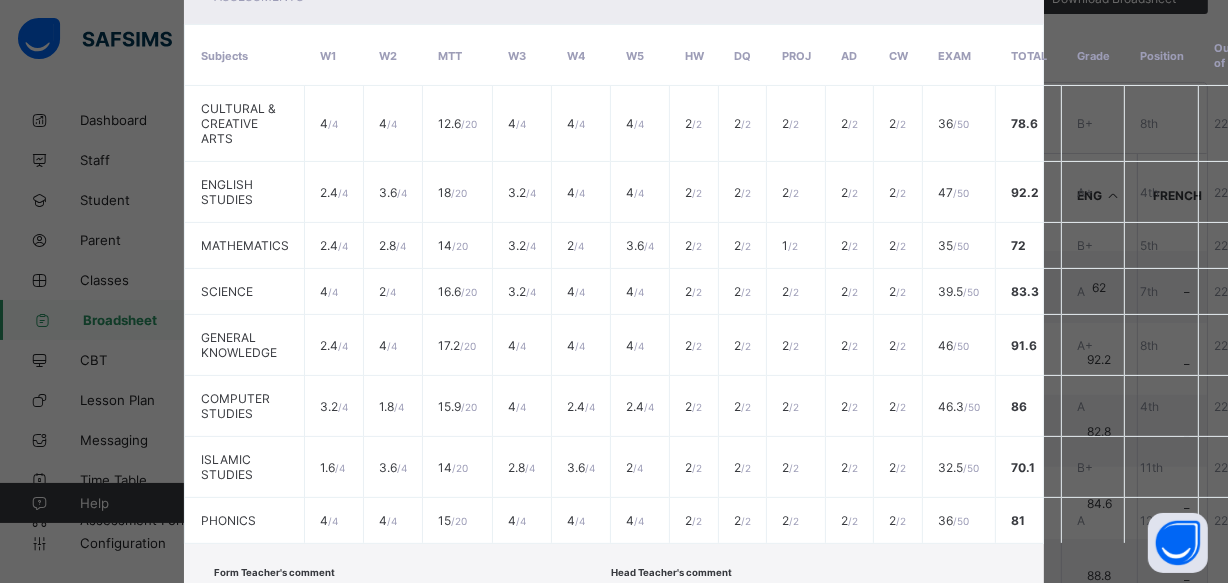 scroll, scrollTop: 595, scrollLeft: 0, axis: vertical 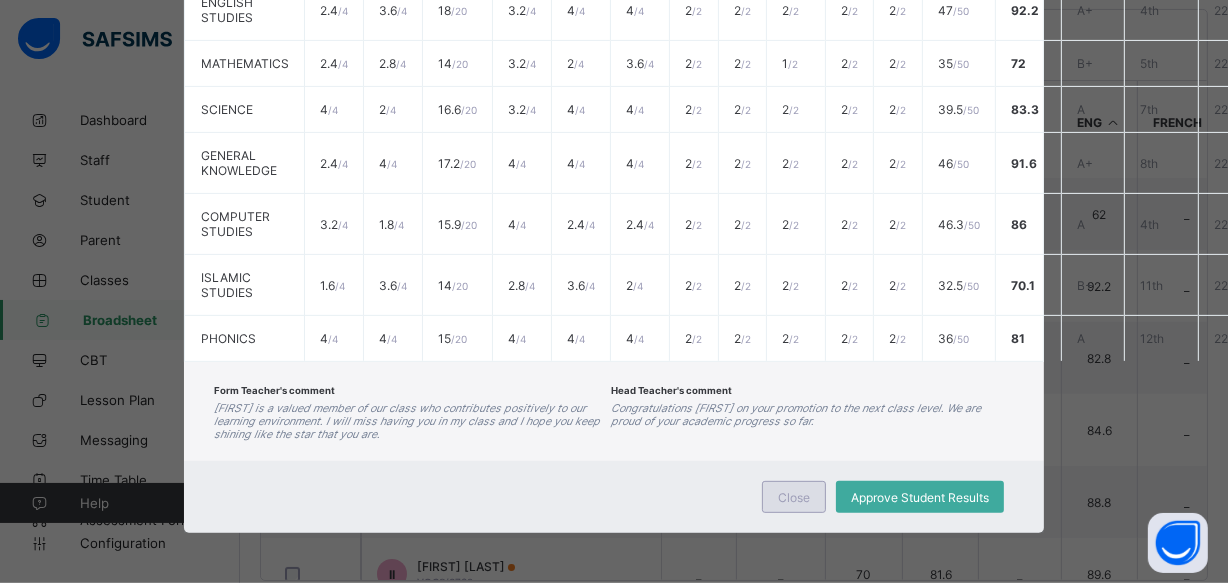 click on "Close" at bounding box center (794, 497) 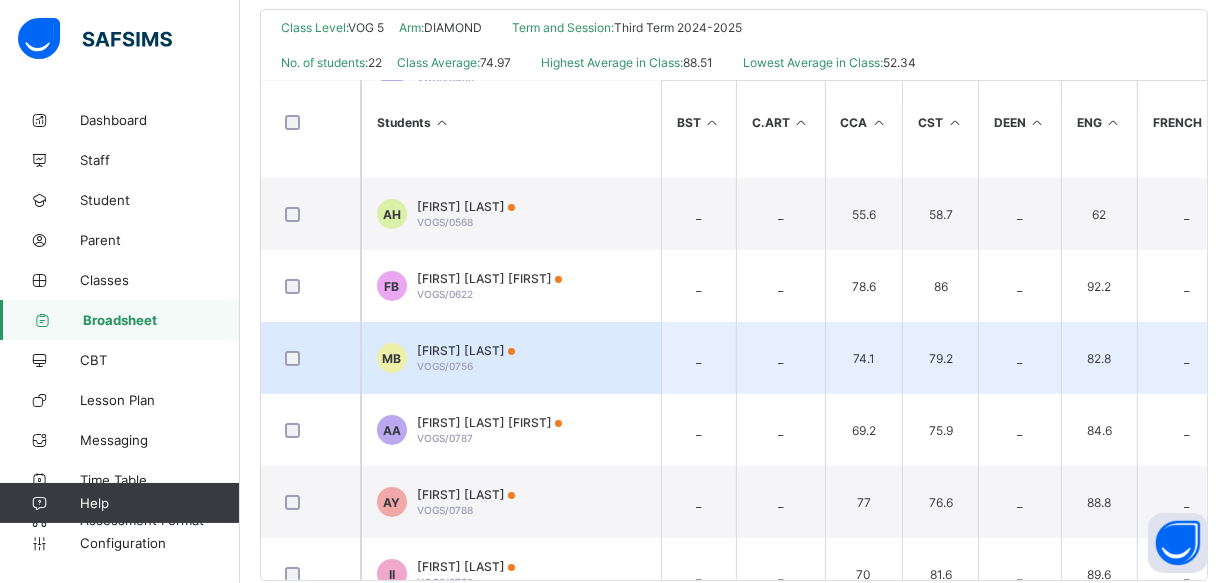 click on "MB Muhibat  Bashir   VOGS/0756" at bounding box center [511, 358] 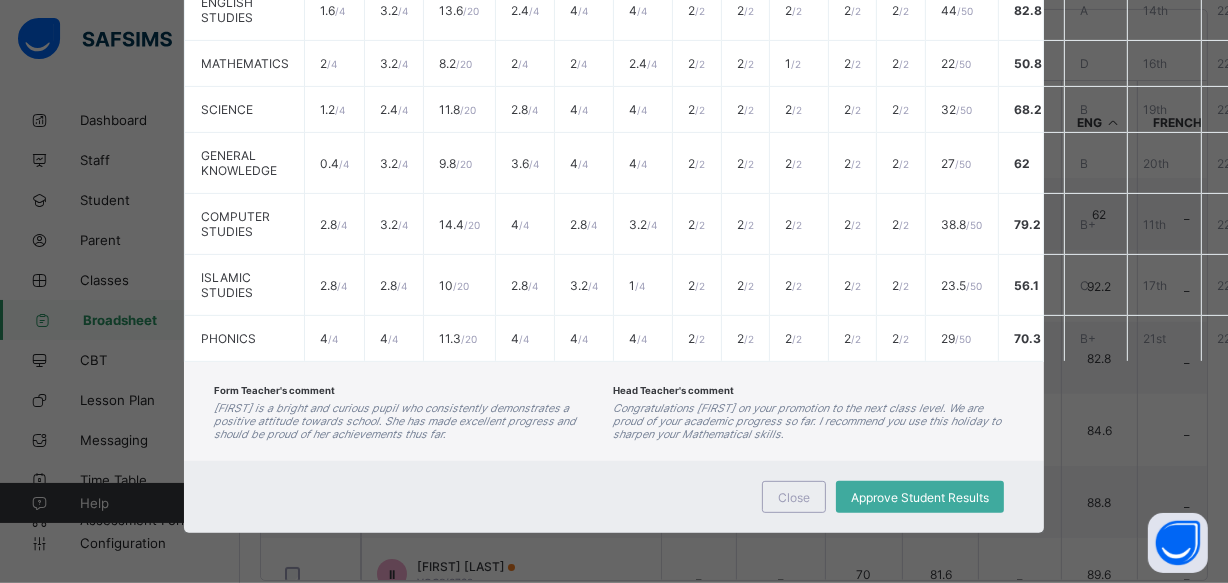 click on "Form Teacher's comment Muhibat  is a bright and curious pupil who consistently demonstrates a positive attitude towards school. She has made excellent progress and should be proud of her achievements thus far.   Head Teacher's comment Congratulations Muhibat on your promotion to the next class level. We are proud of your academic progress so far. I recommend you use this holiday to sharpen your Mathematical skills." at bounding box center [614, 411] 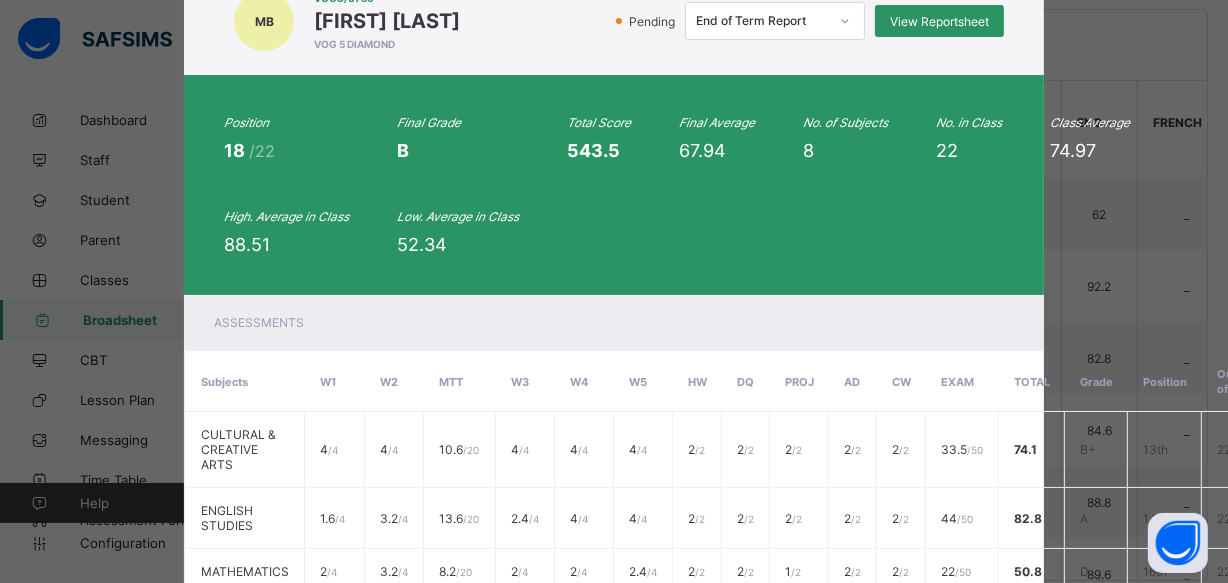 scroll, scrollTop: 17, scrollLeft: 0, axis: vertical 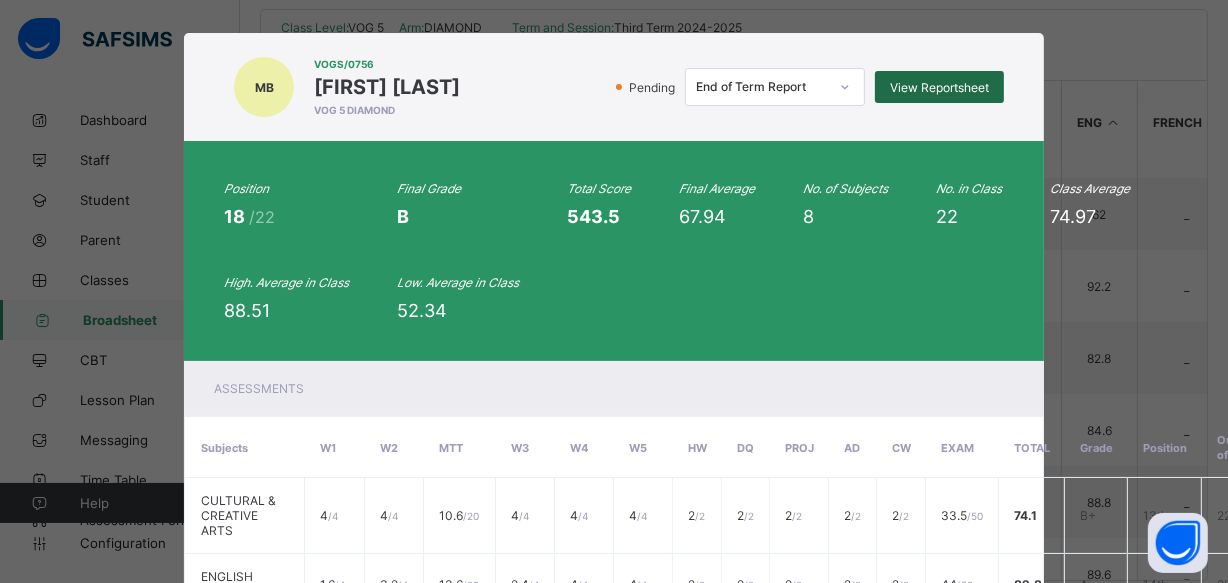 click on "View Reportsheet" at bounding box center (939, 87) 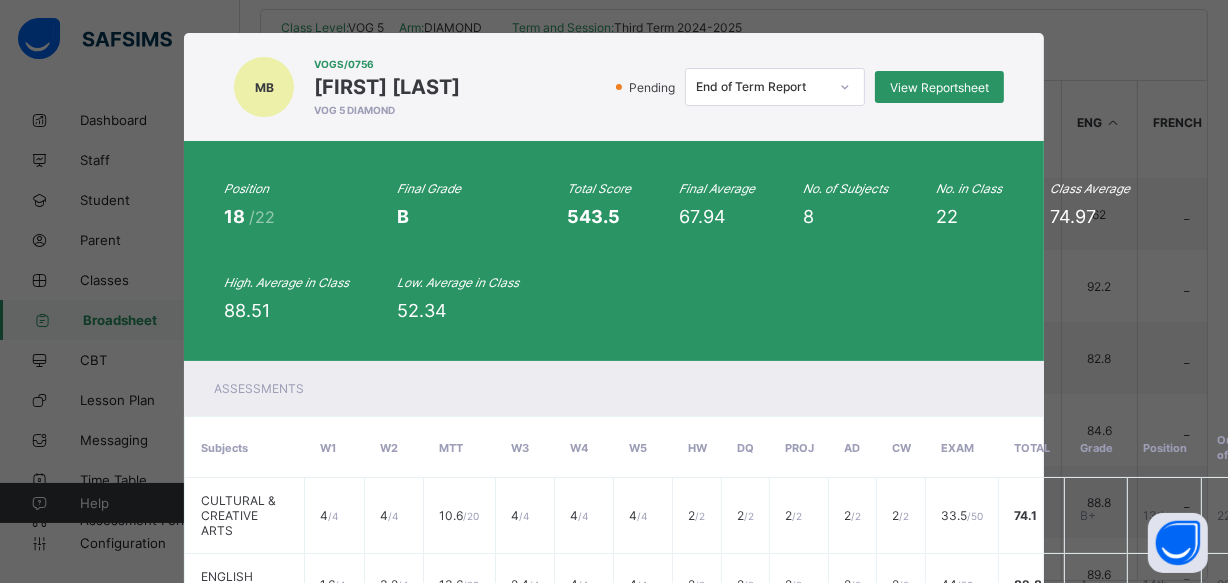 click on "Pending End of Term Report View Reportsheet" at bounding box center (737, 87) 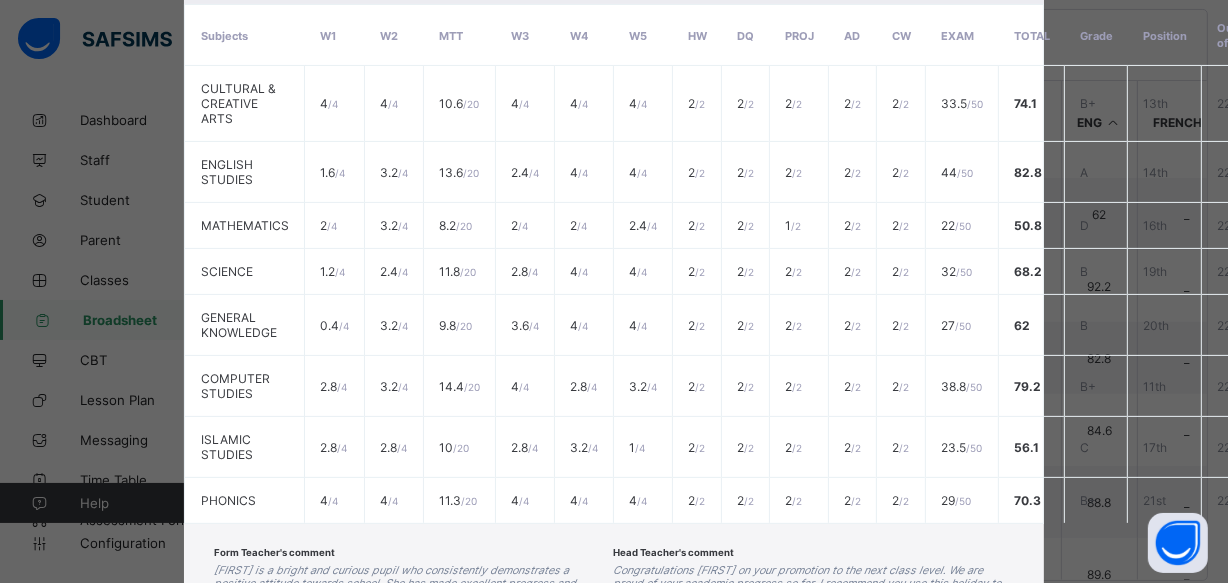 scroll, scrollTop: 597, scrollLeft: 0, axis: vertical 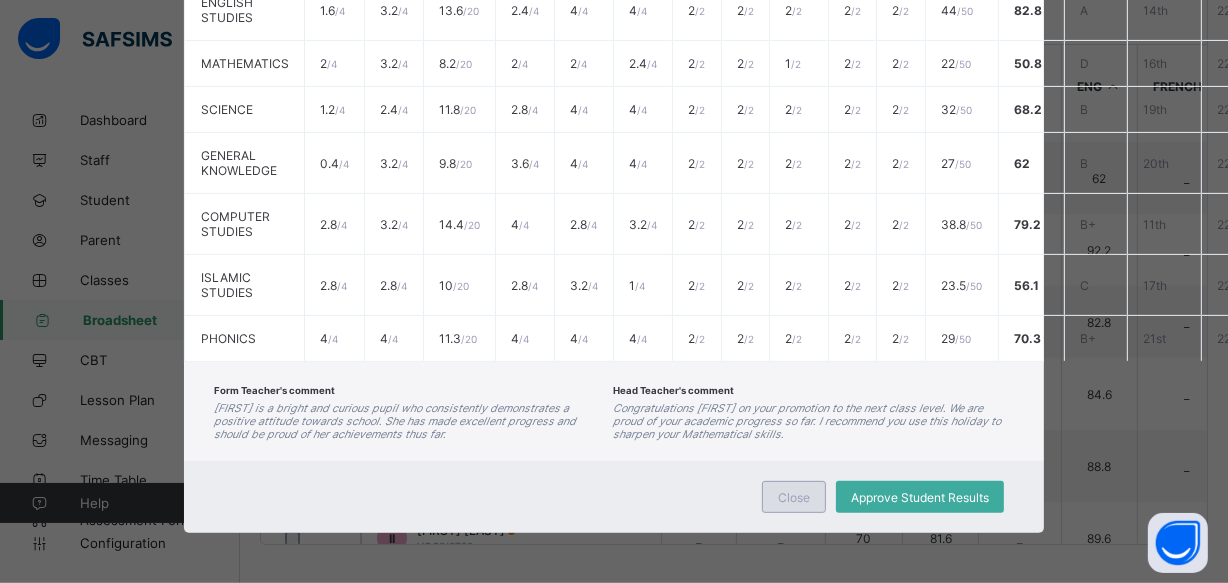 click on "Close" at bounding box center [794, 497] 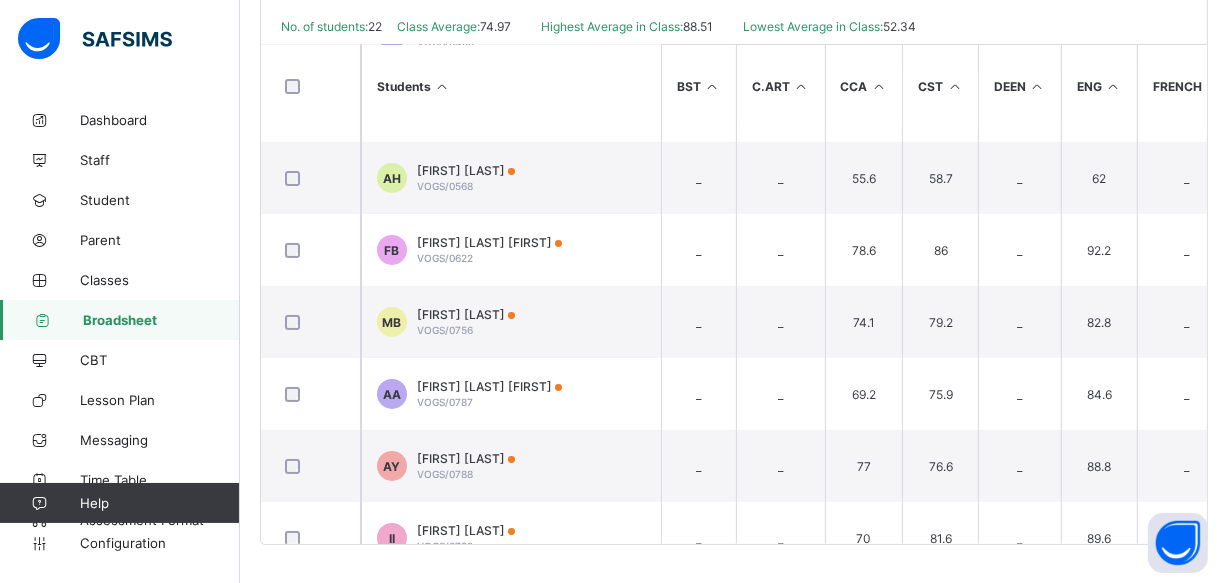 click on "AA Abdallah Rano Aliyu   VOGS/0787" at bounding box center [511, 394] 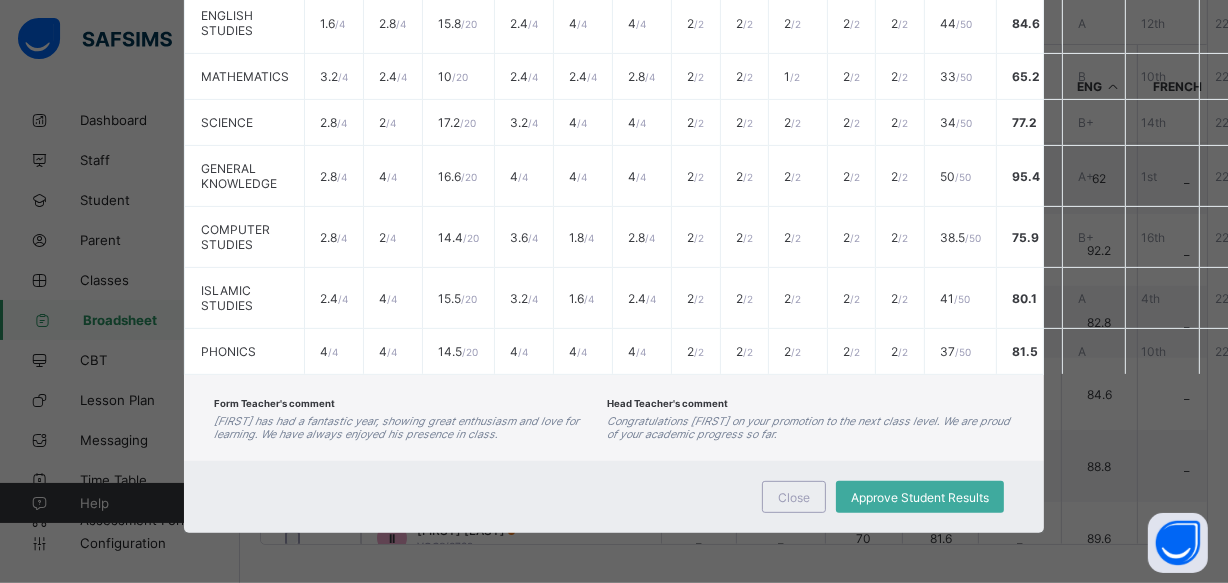 click on "Form Teacher's comment Abdallah has had a fantastic year, showing great enthusiasm and love for learning. We have always enjoyed his presence in class.   Head Teacher's comment Congratulations Abdullah on your promotion to the next class level. We are proud of your academic progress so far." at bounding box center [614, 418] 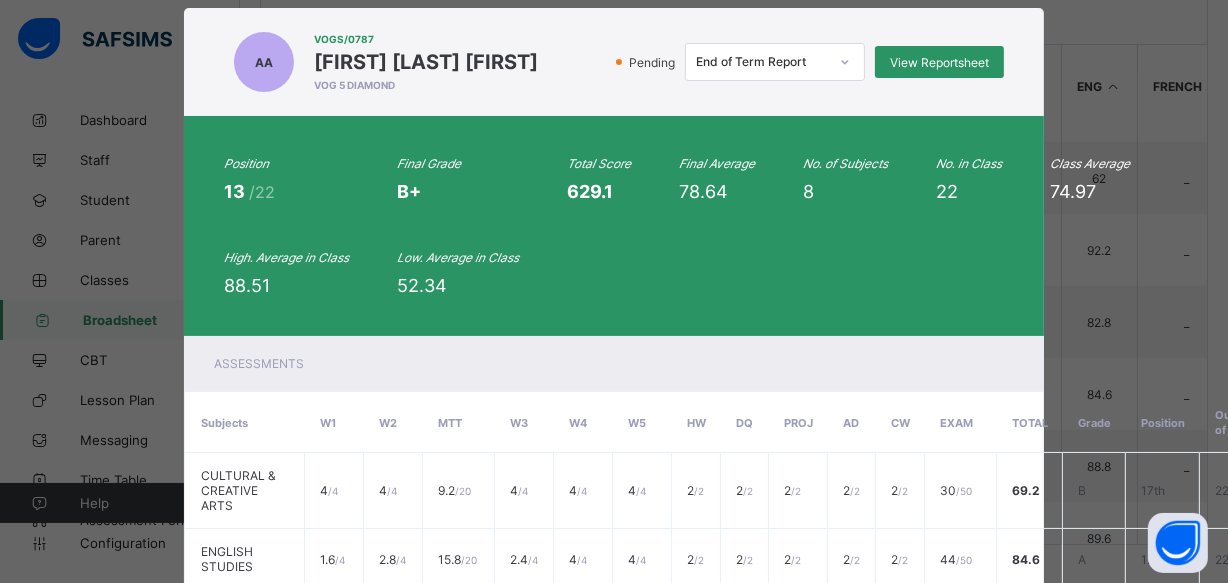scroll, scrollTop: 40, scrollLeft: 0, axis: vertical 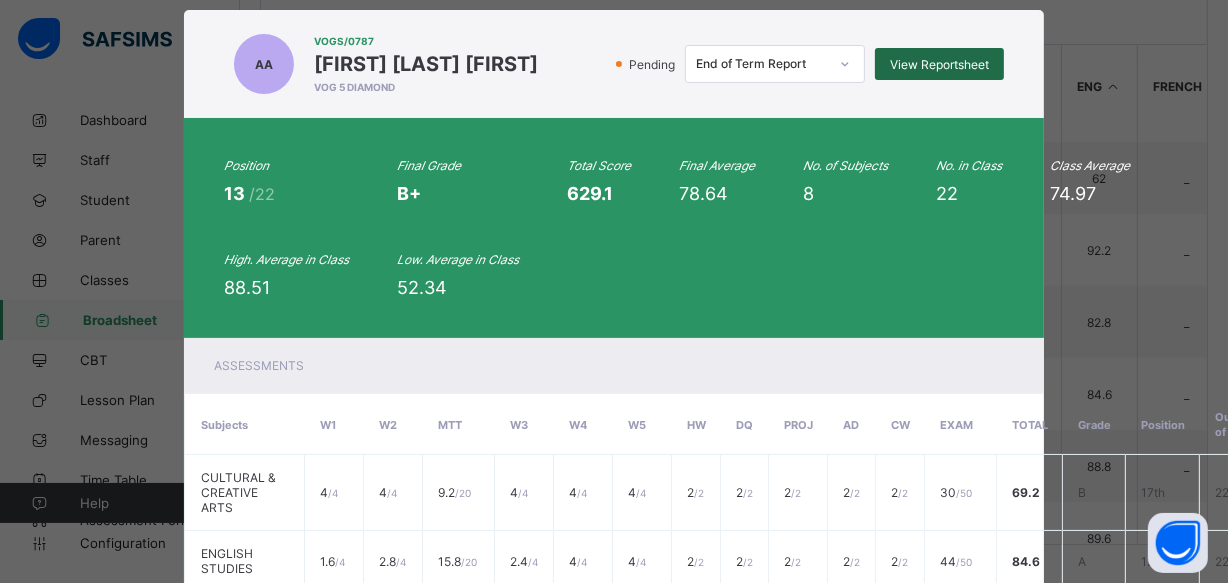 click on "View Reportsheet" at bounding box center [939, 64] 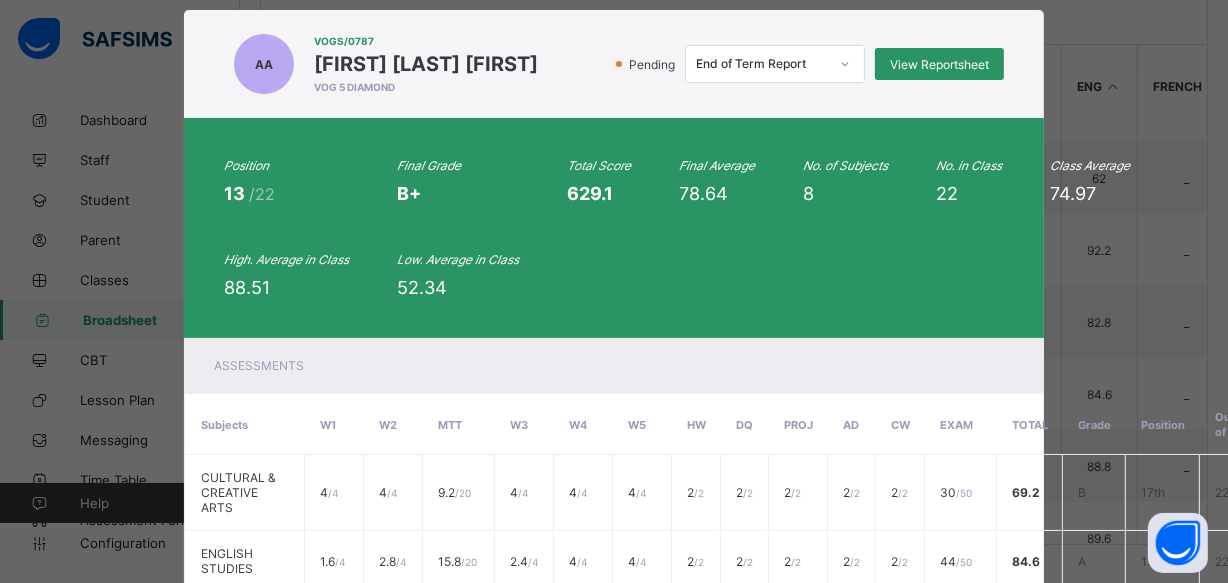 click on "VOGS/0787" at bounding box center [426, 41] 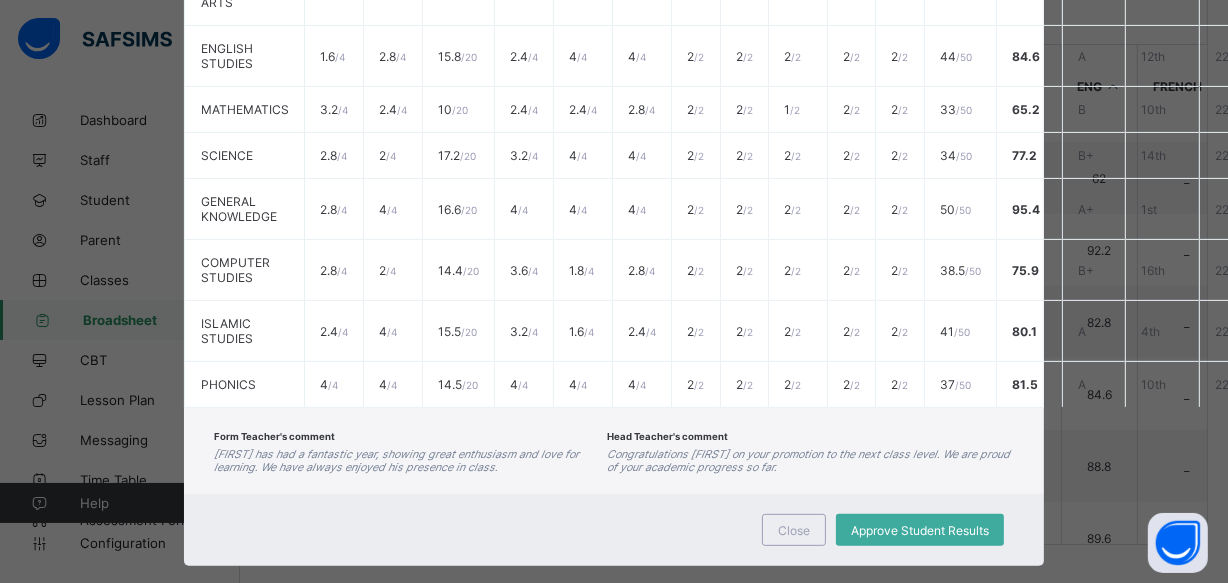 scroll, scrollTop: 549, scrollLeft: 0, axis: vertical 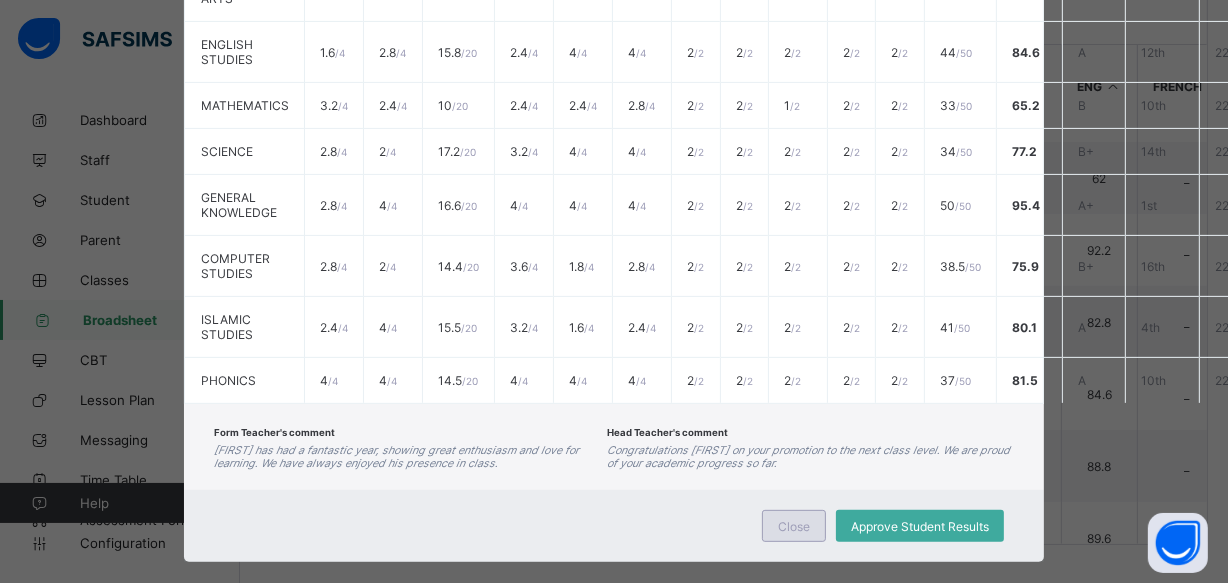 click on "Close" at bounding box center (794, 526) 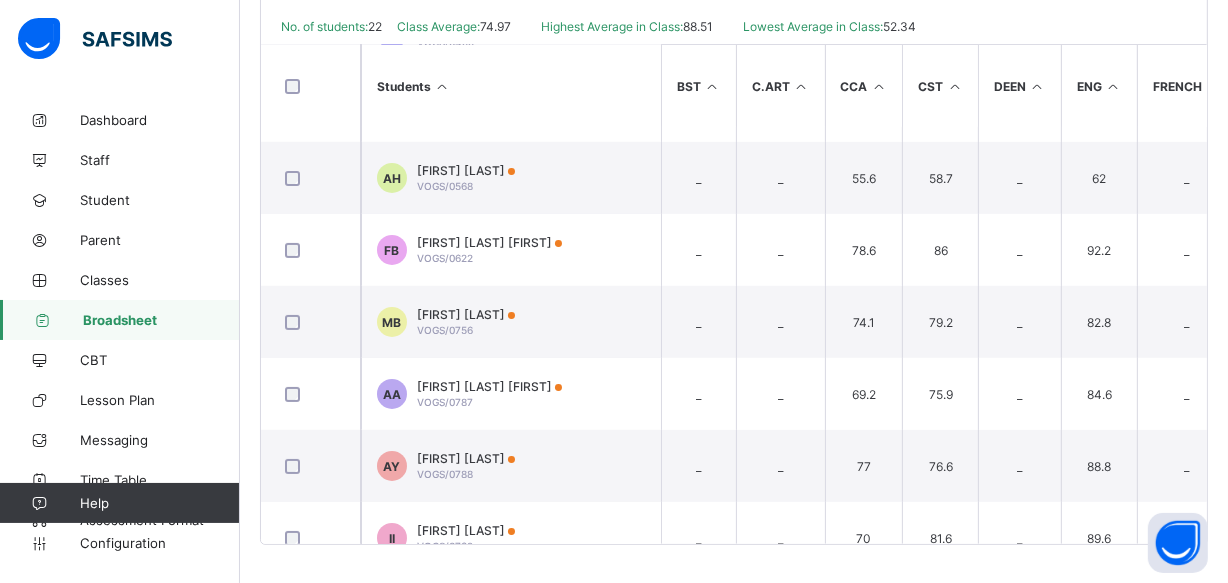 click on "AY Aisha Musa Yahaya   VOGS/0788" at bounding box center (511, 466) 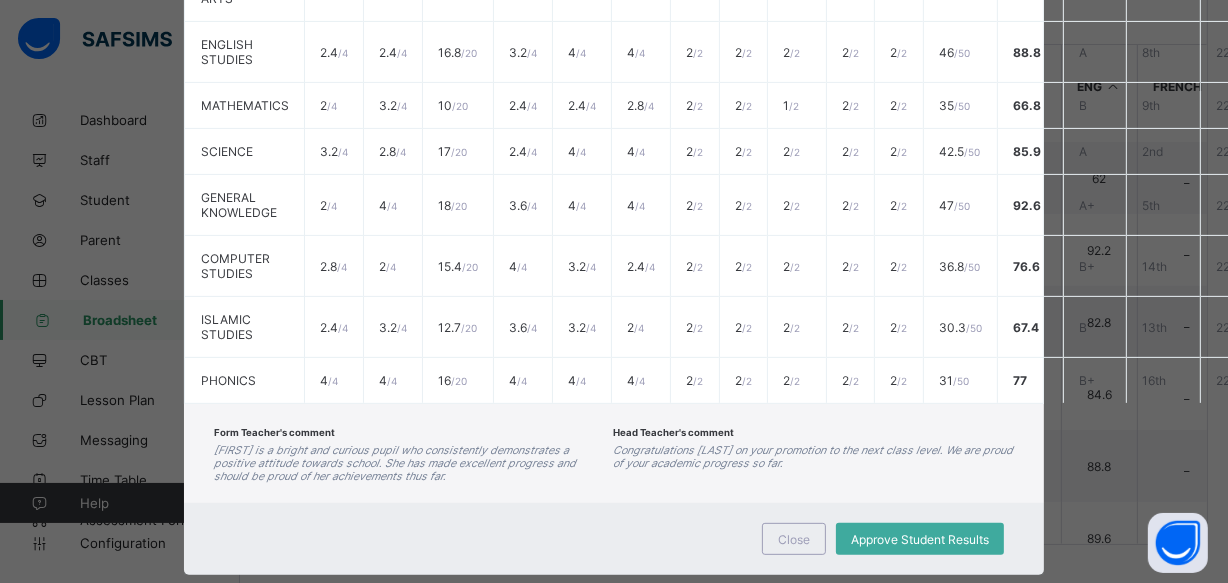 click on "Form Teacher's comment Aisha is a bright and curious pupil who consistently demonstrates a positive attitude towards school. She has made excellent progress and should be proud of her achievements thus far.    Head Teacher's comment  Congratulations Aisha on your promotion to the next class level. We are proud of your academic progress so far." at bounding box center (614, 453) 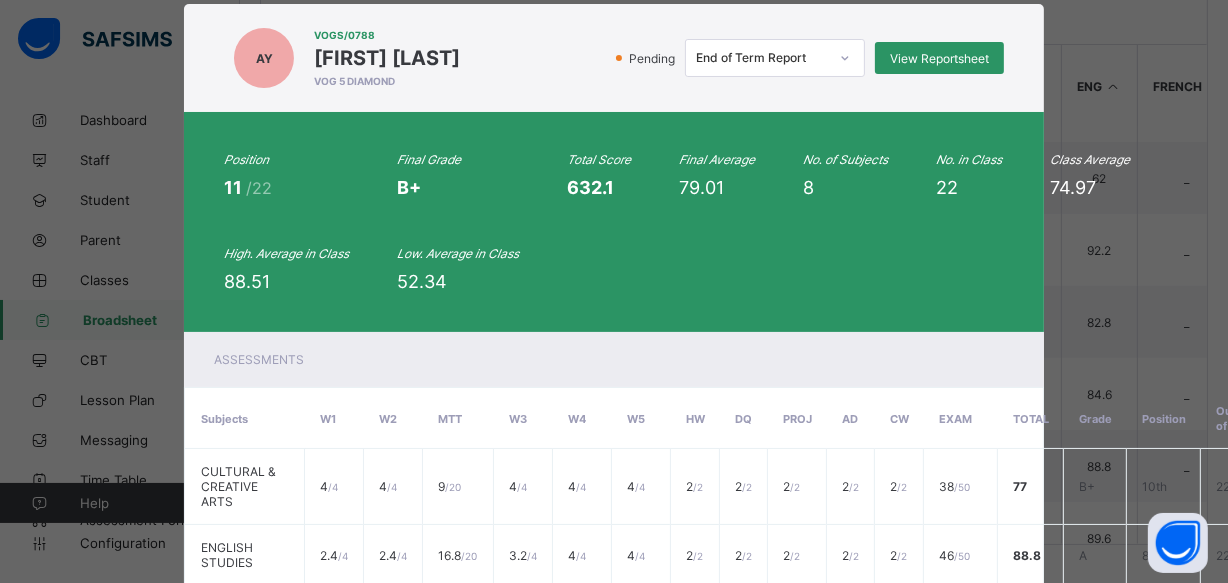 scroll, scrollTop: 40, scrollLeft: 0, axis: vertical 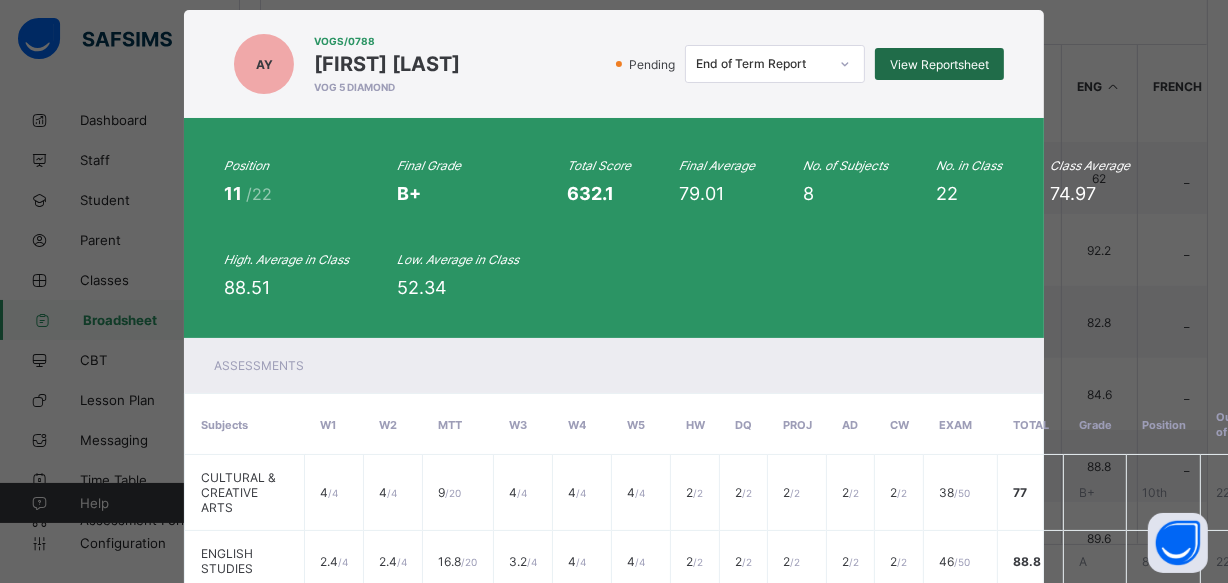 click on "View Reportsheet" at bounding box center (939, 64) 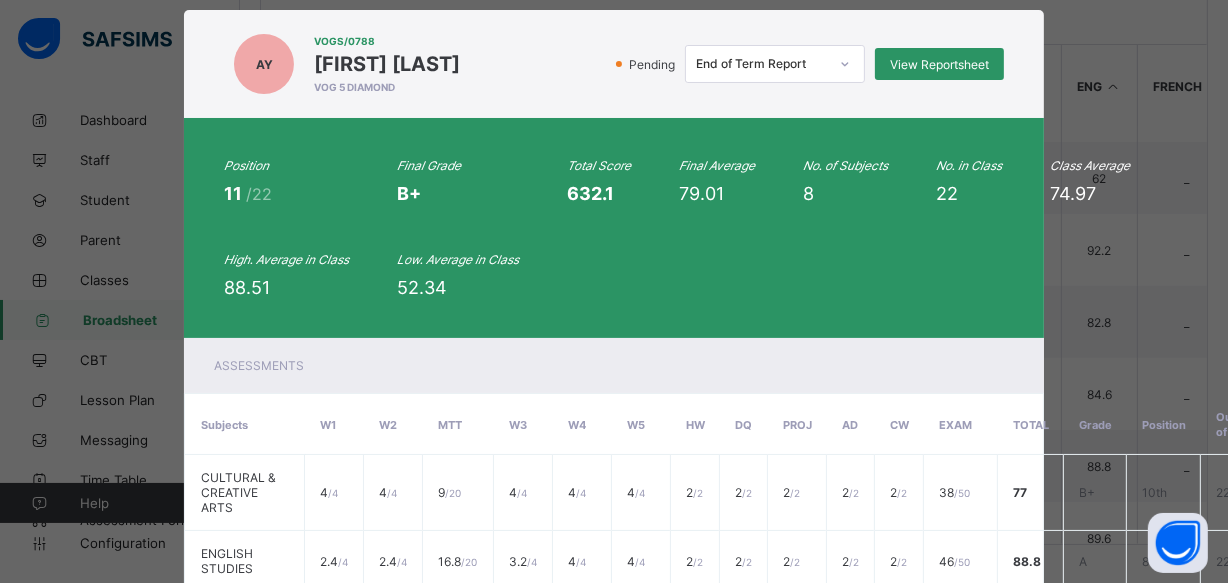 click on "AY   VOGS/0788     Aisha Musa Yahaya     VOG 5 DIAMOND   Pending End of Term Report View Reportsheet" at bounding box center (614, 64) 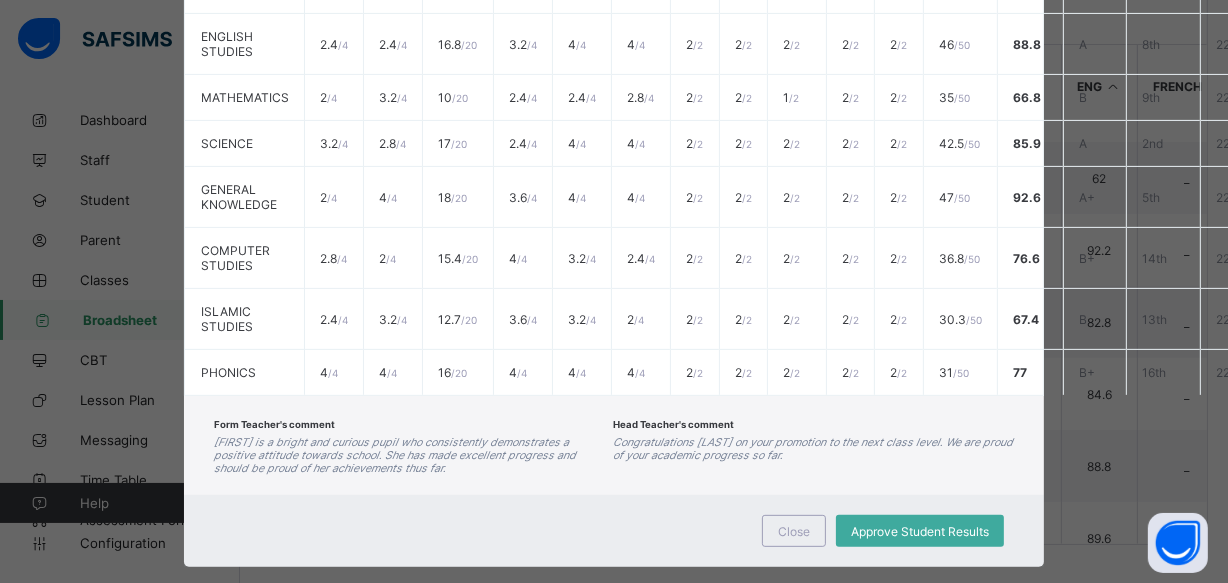 scroll, scrollTop: 599, scrollLeft: 0, axis: vertical 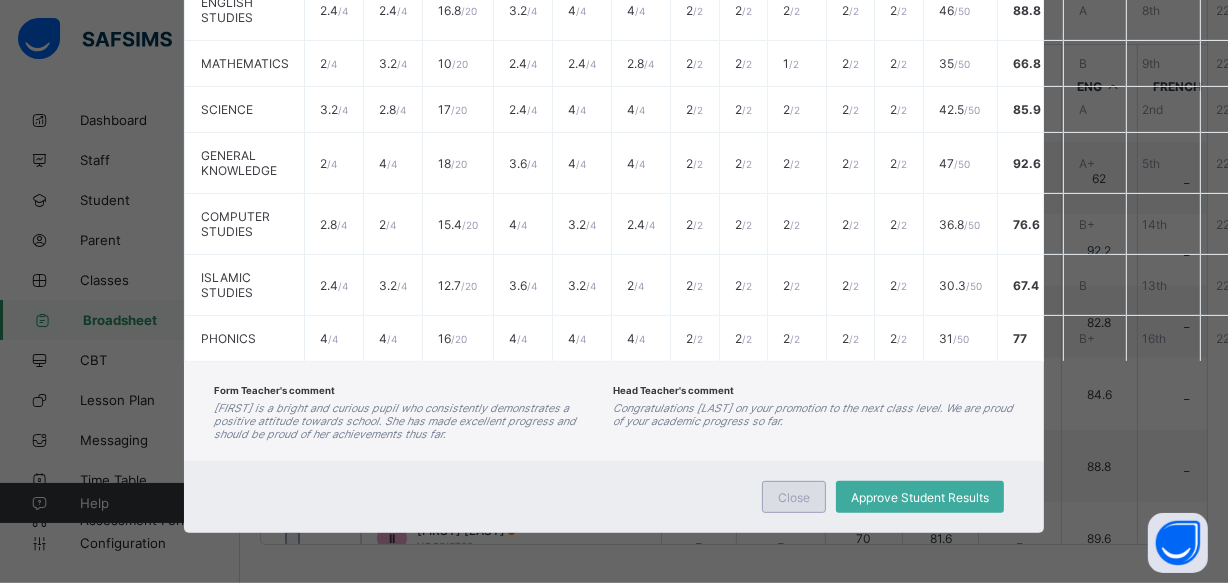 click on "Close" at bounding box center [794, 497] 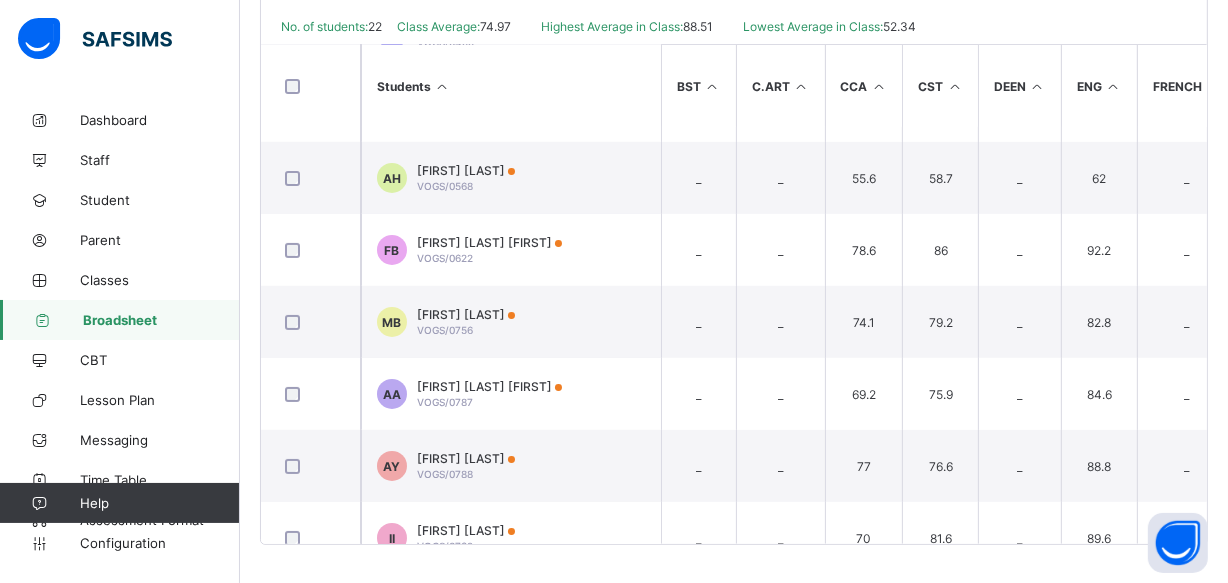 click on "II Imam Kabiru Isakoto   VOGS/0792" at bounding box center (511, 538) 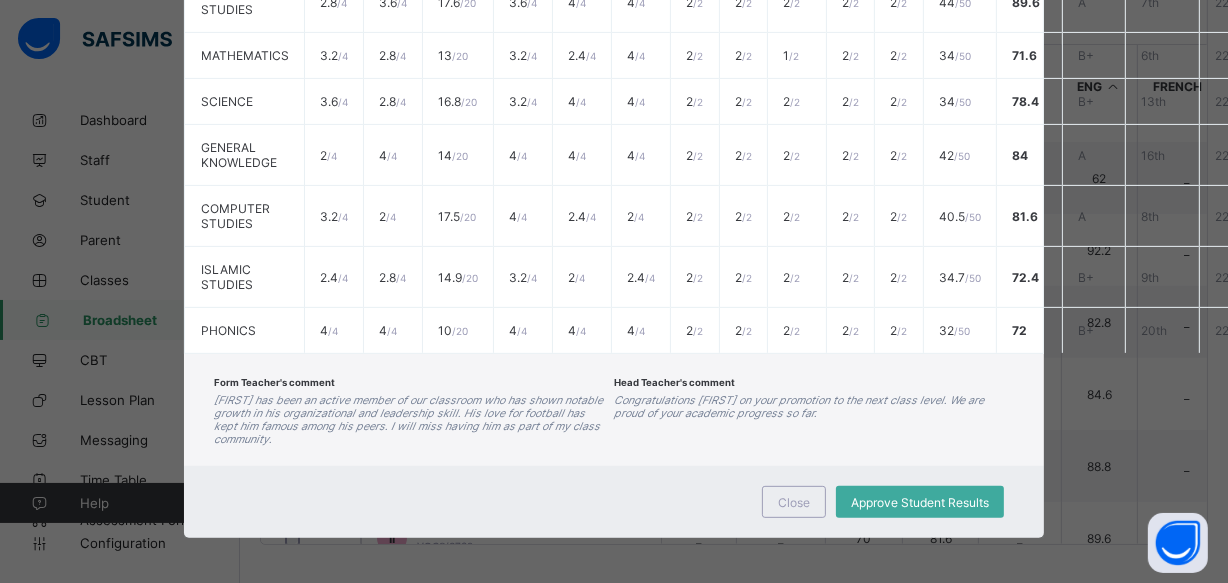 click on "Close   Approve Student Results" at bounding box center (614, 502) 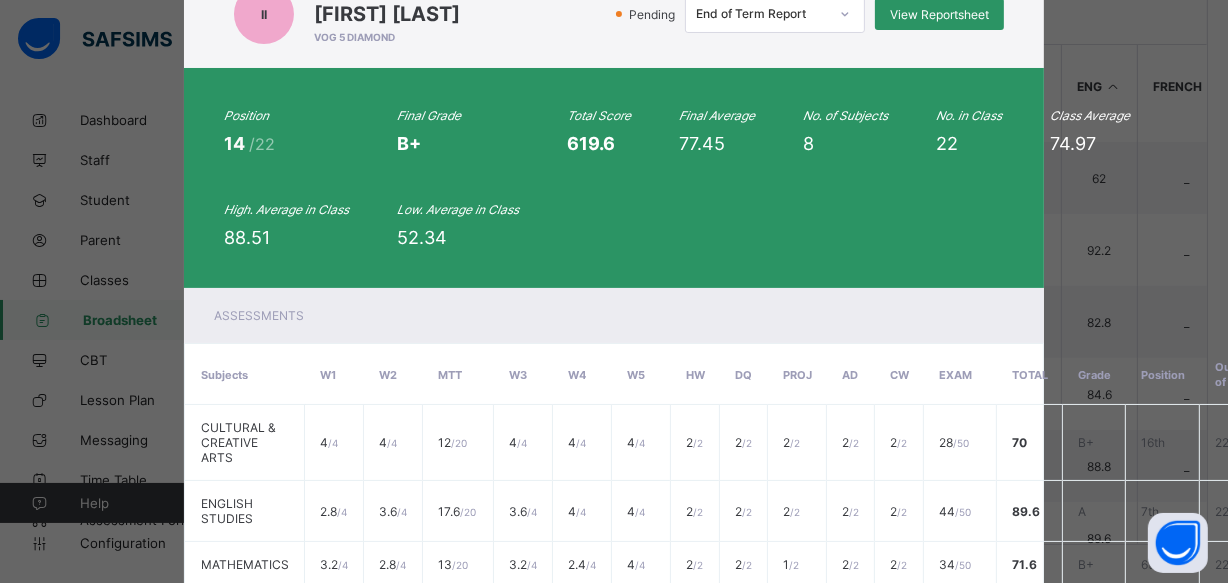 scroll, scrollTop: 53, scrollLeft: 0, axis: vertical 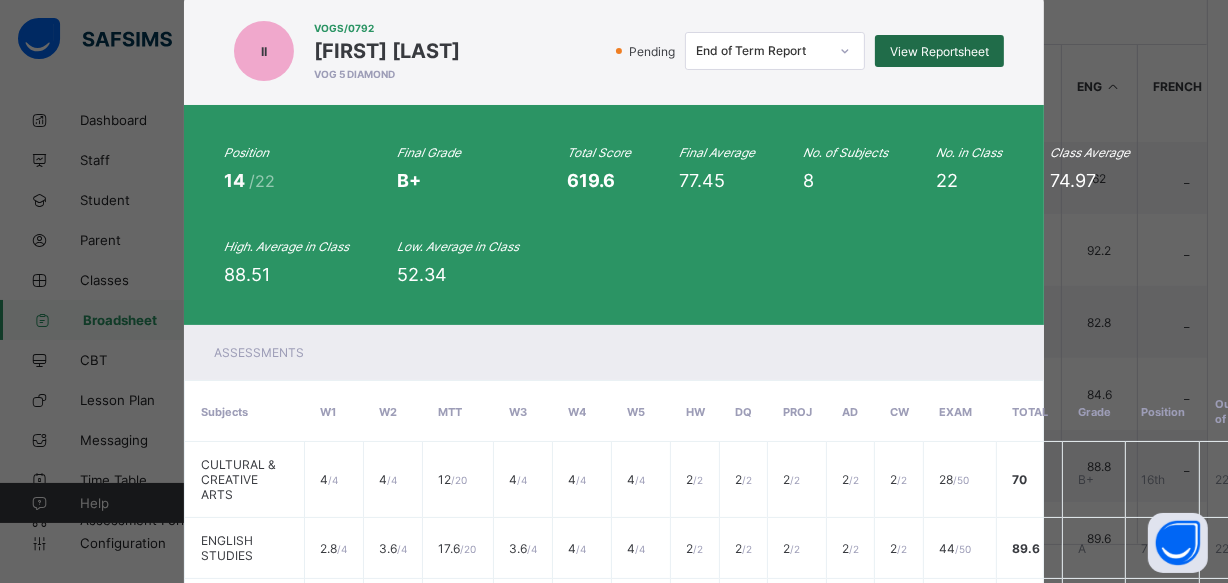 click on "View Reportsheet" at bounding box center [939, 51] 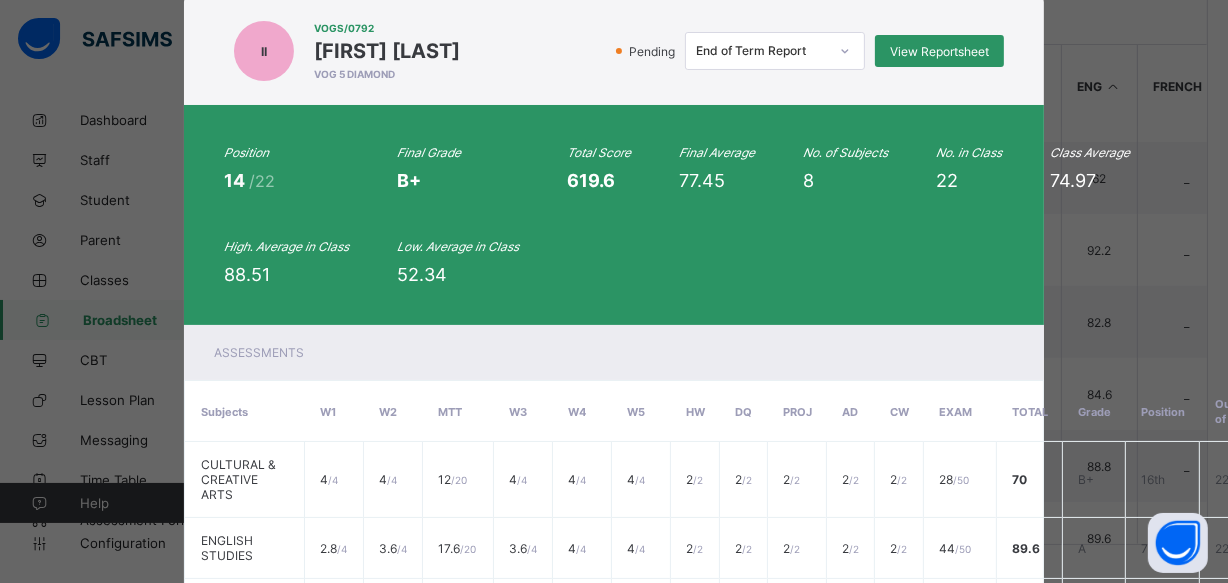 click on "VOG 5 DIAMOND" at bounding box center [387, 74] 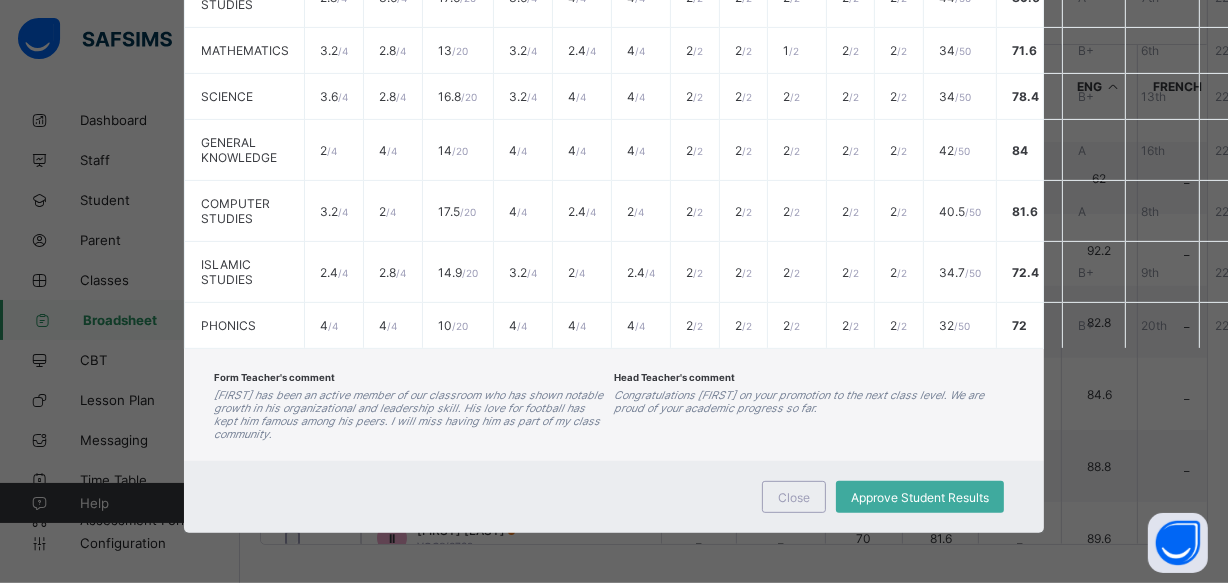 scroll, scrollTop: 612, scrollLeft: 0, axis: vertical 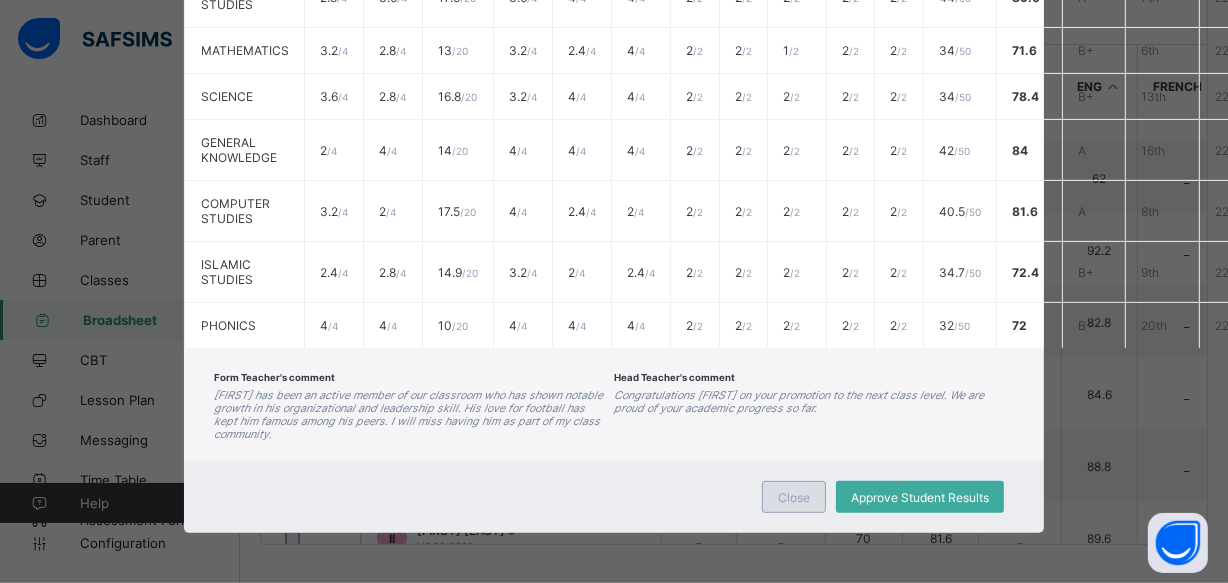 click on "Close" at bounding box center (794, 497) 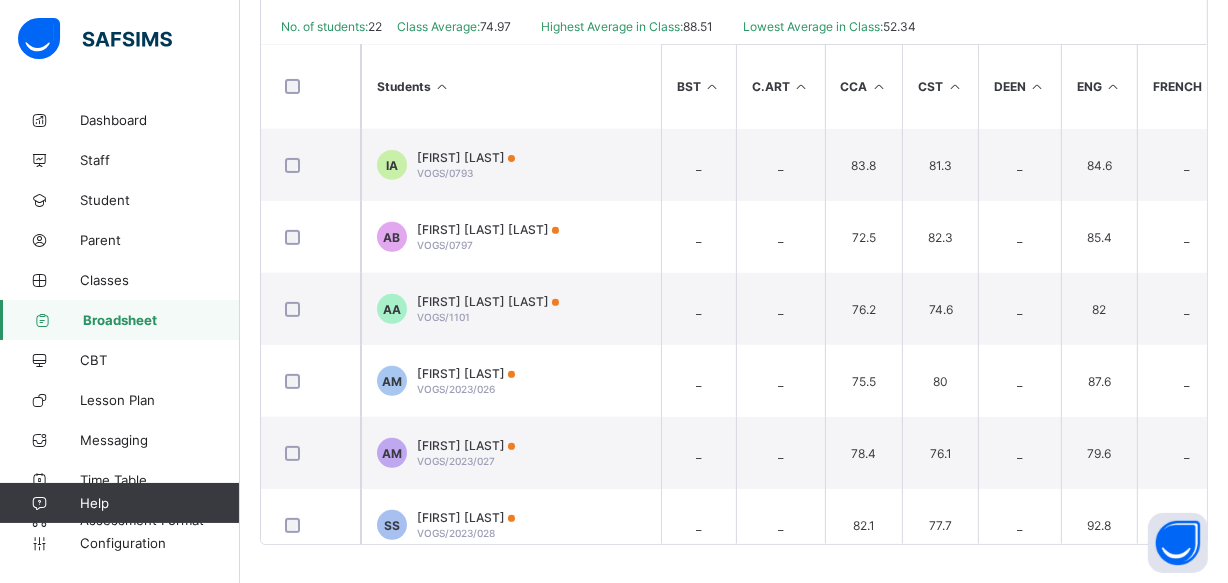 scroll, scrollTop: 723, scrollLeft: 0, axis: vertical 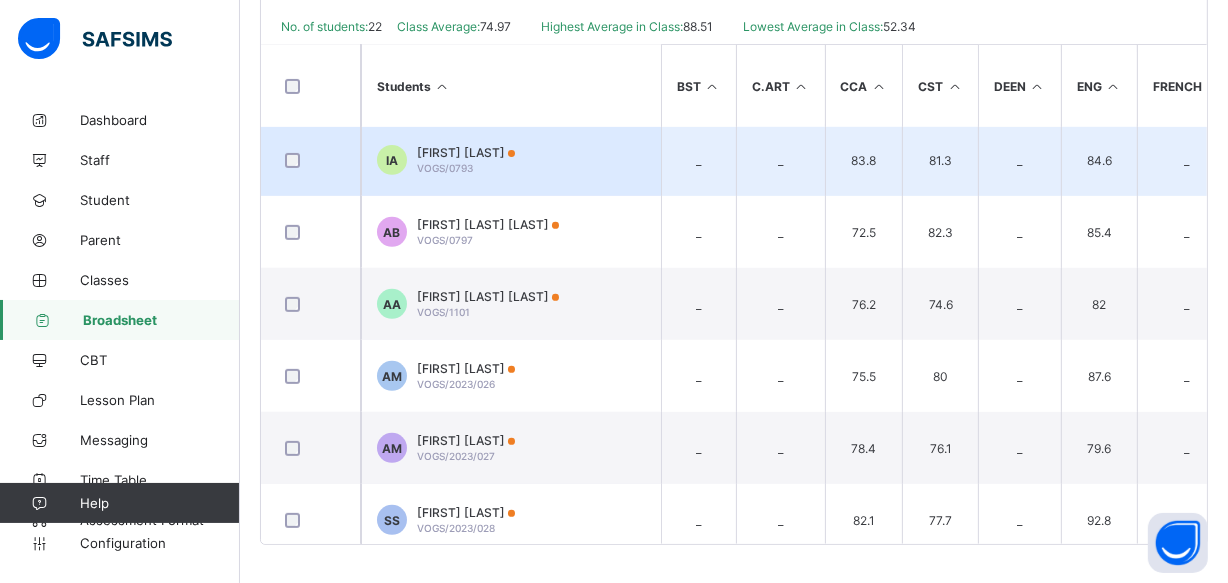 click on "IA Imran Sam Abubakar   VOGS/0793" at bounding box center (511, 160) 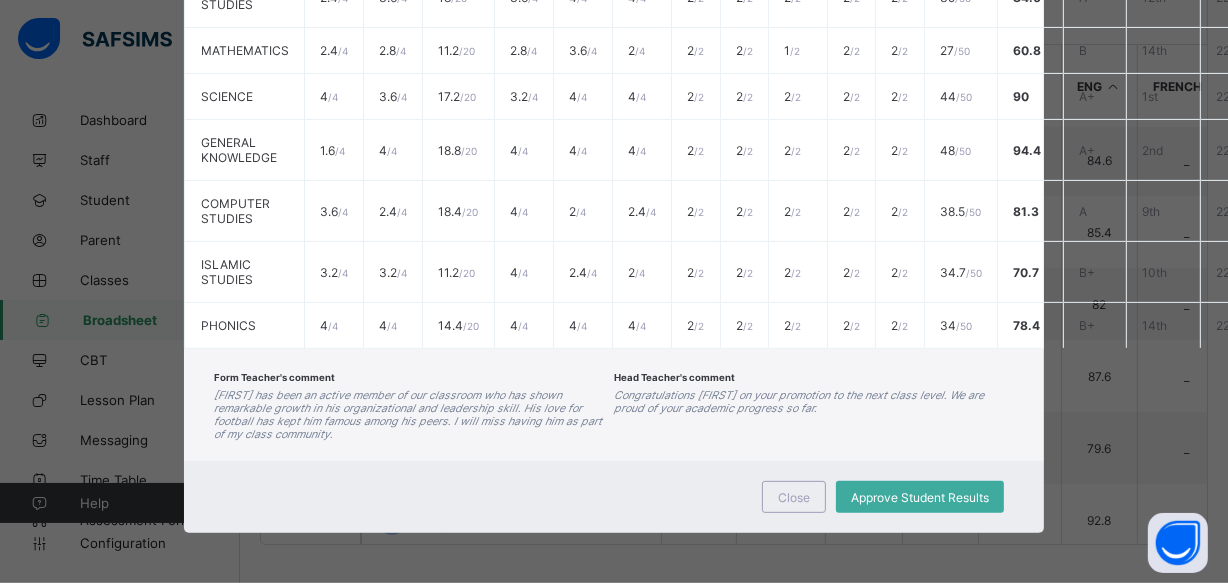 click on "Form Teacher's comment Imran has been an active member of our classroom who has shown remarkable growth in his organizational and leadership skill. His love for football has kept him famous among his peers. I will miss having him as part of my class community.    Head Teacher's comment Congratulations Imran on your promotion to the next class level. We are proud of your academic progress so far." at bounding box center [614, 405] 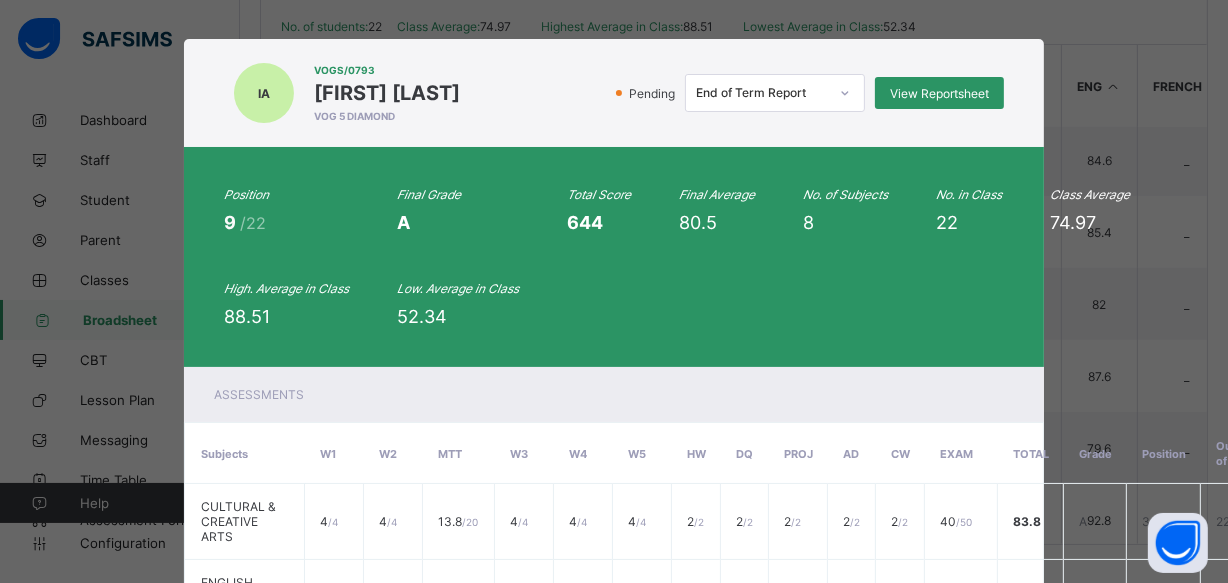 scroll, scrollTop: 0, scrollLeft: 0, axis: both 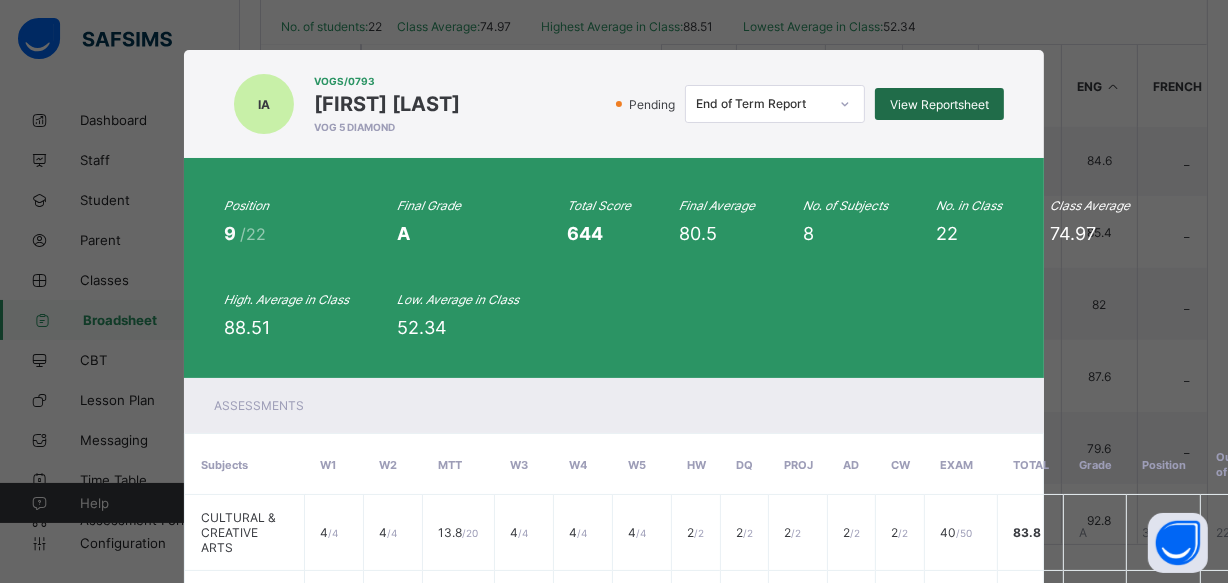 click on "View Reportsheet" at bounding box center [939, 104] 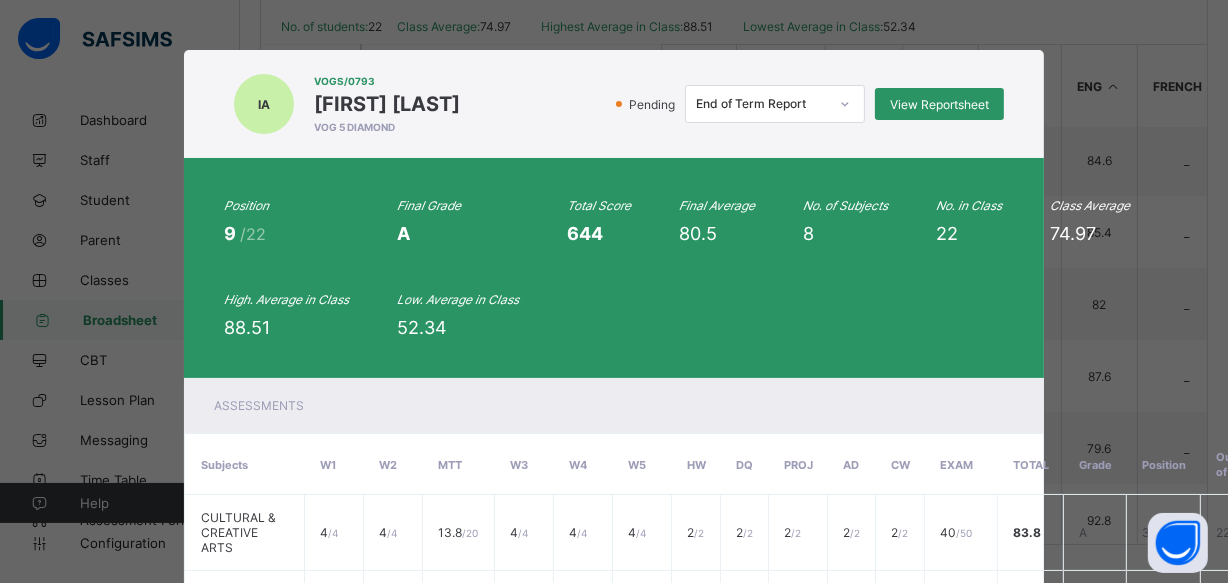 click on "VOGS/0793" at bounding box center [387, 81] 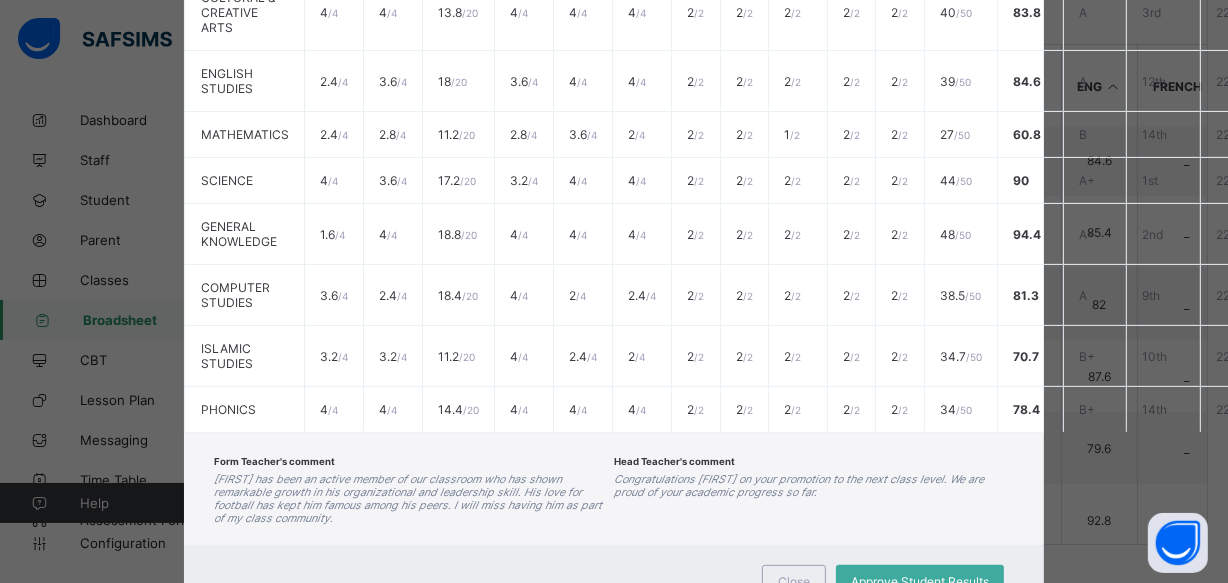 scroll, scrollTop: 545, scrollLeft: 0, axis: vertical 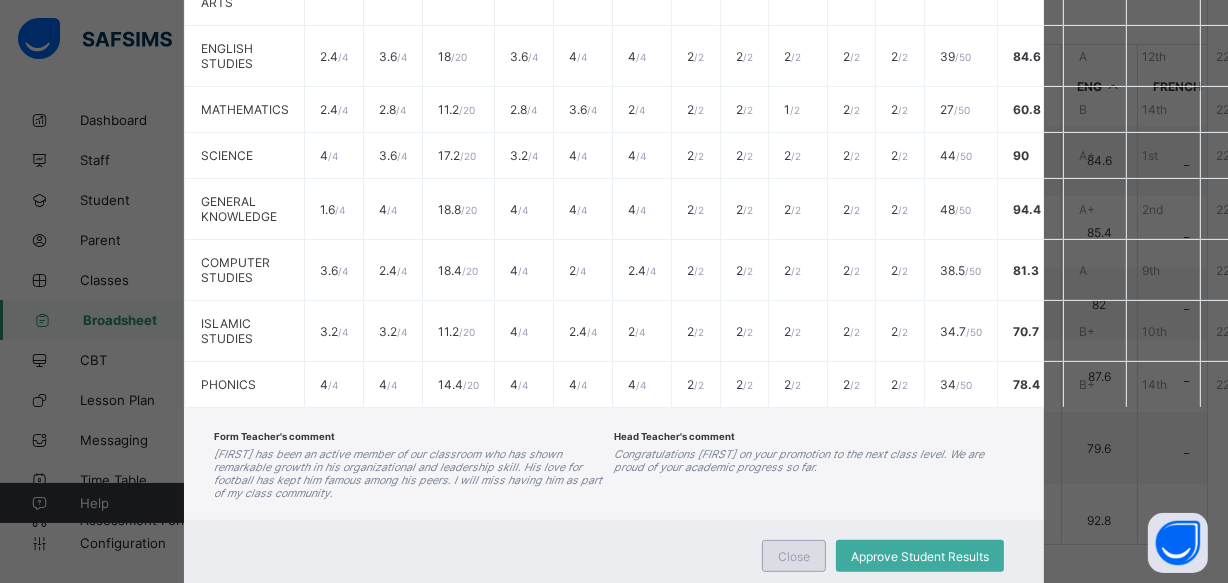 click on "Close" at bounding box center [794, 556] 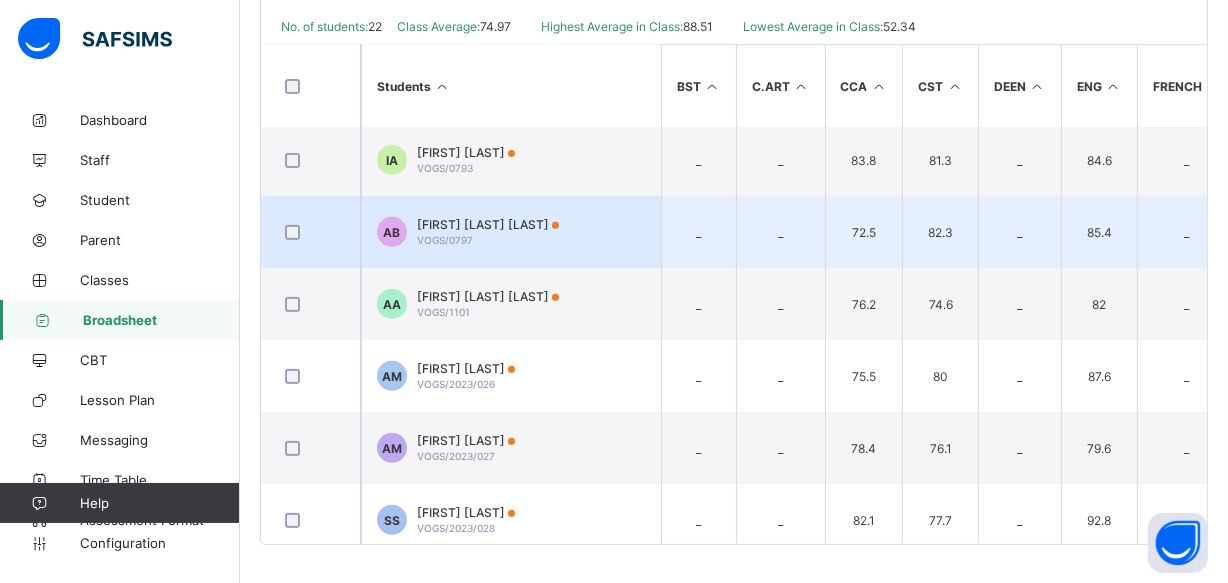 click on "AB Aliyu Bala Bappah   VOGS/0797" at bounding box center [511, 232] 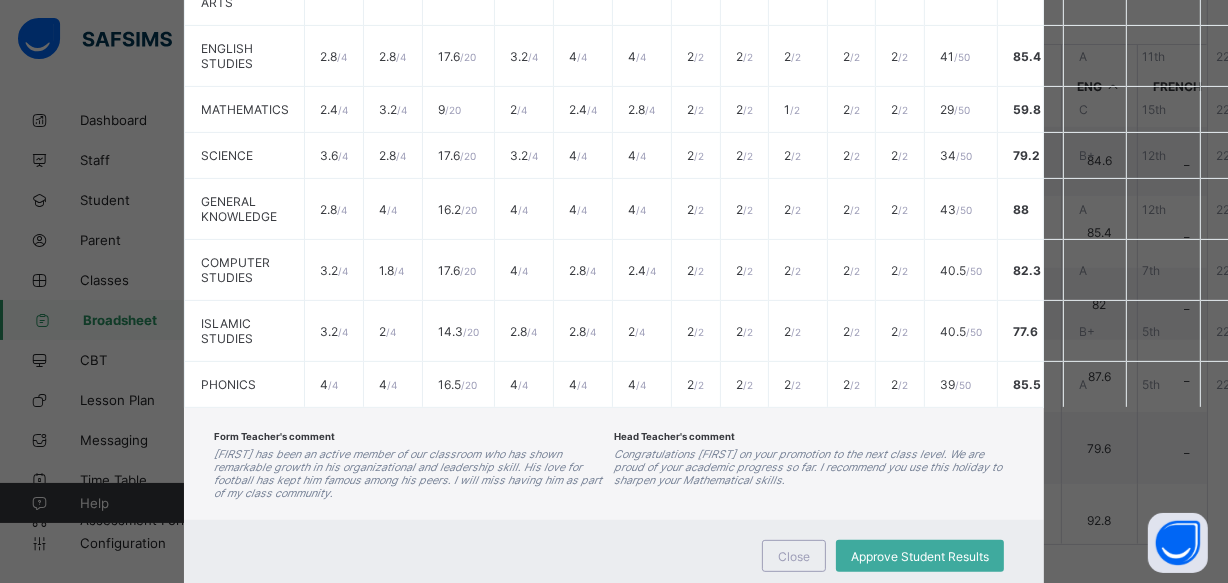 click on "Form Teacher's comment Aliyu has been an active member of our classroom who has shown remarkable growth in his organizational and leadership skill. His love for football has kept him famous among his peers. I will miss having him as part of my class community.    Head Teacher's comment Congratulations Aliyu on your promotion to the next class level. We are proud of your academic progress so far. I recommend you use this holiday to sharpen your Mathematical skills." at bounding box center [614, 464] 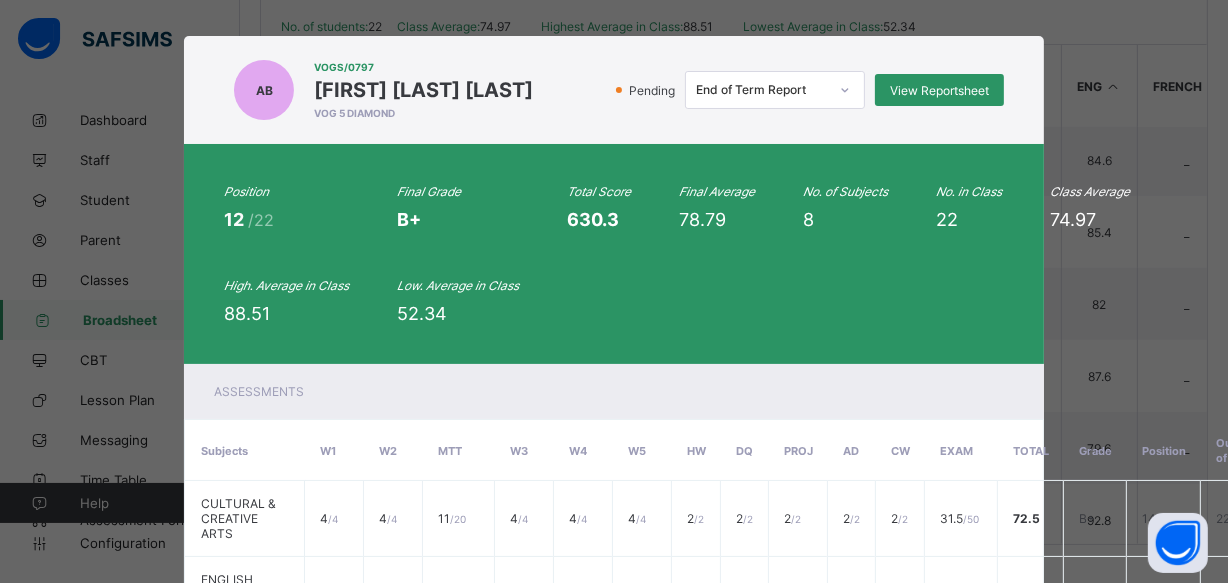 scroll, scrollTop: 0, scrollLeft: 0, axis: both 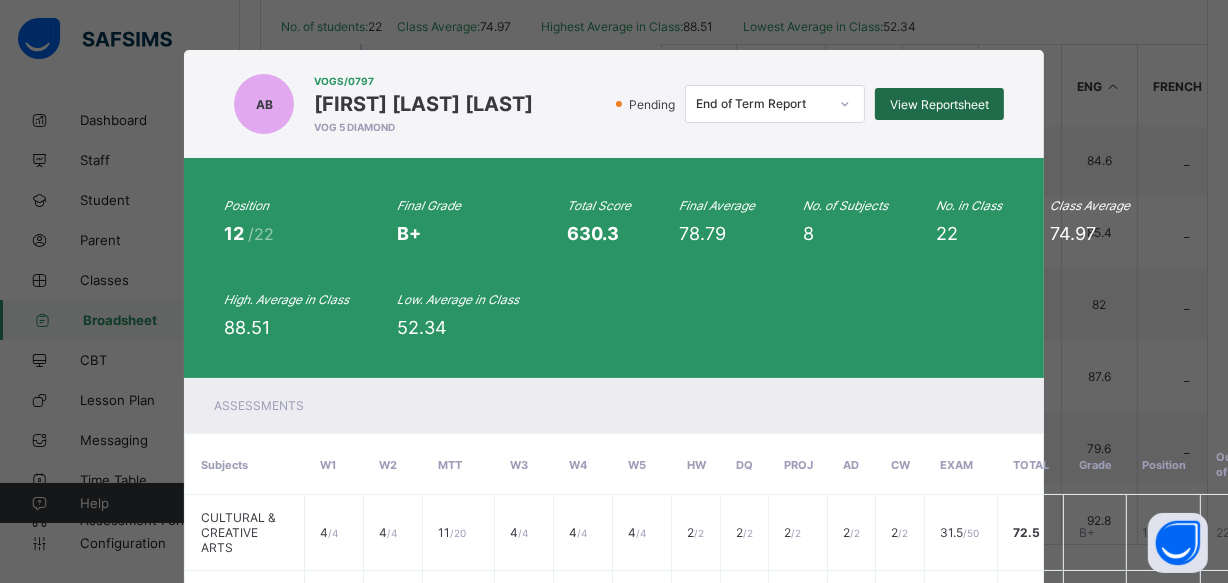 click on "View Reportsheet" at bounding box center (939, 104) 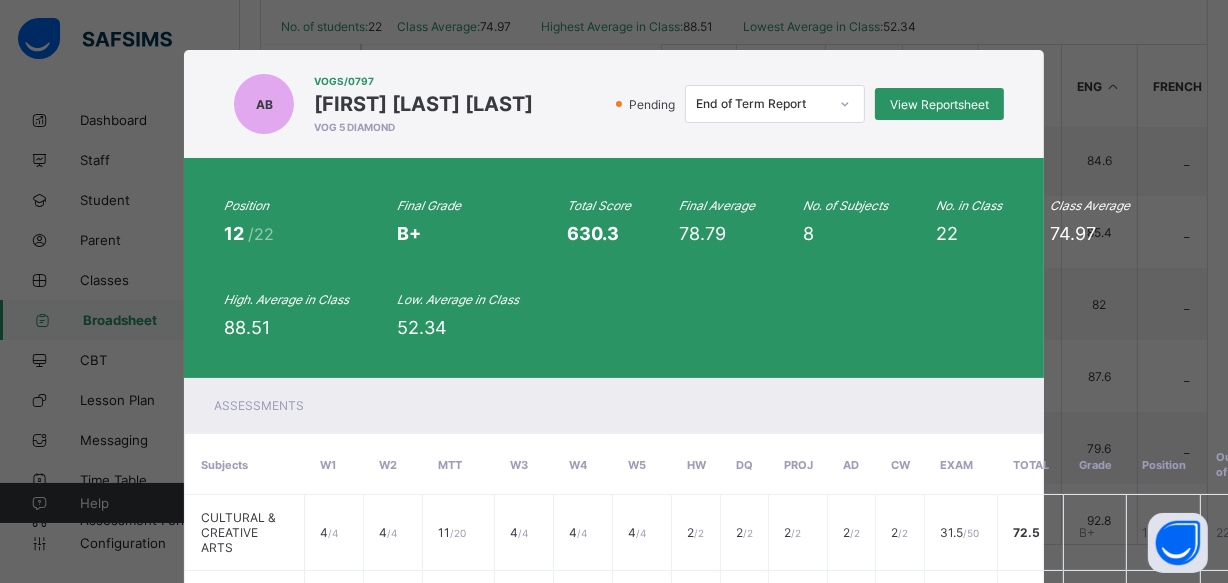 click on "AB   VOGS/0797     Aliyu Bala Bappah     VOG 5 DIAMOND   Pending End of Term Report View Reportsheet" at bounding box center (614, 104) 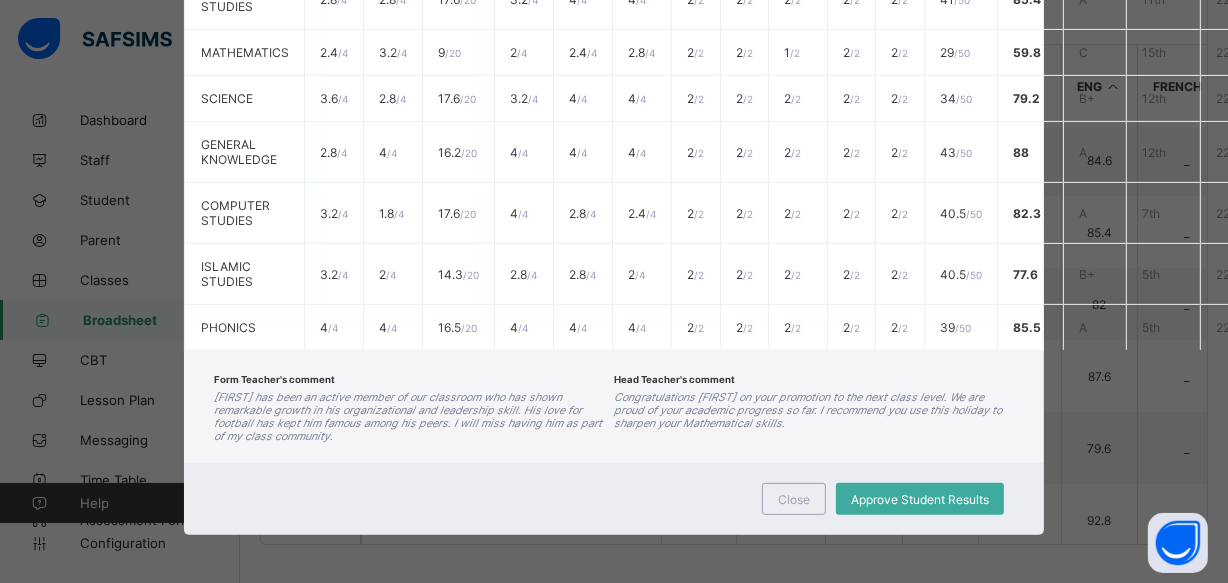 scroll, scrollTop: 612, scrollLeft: 0, axis: vertical 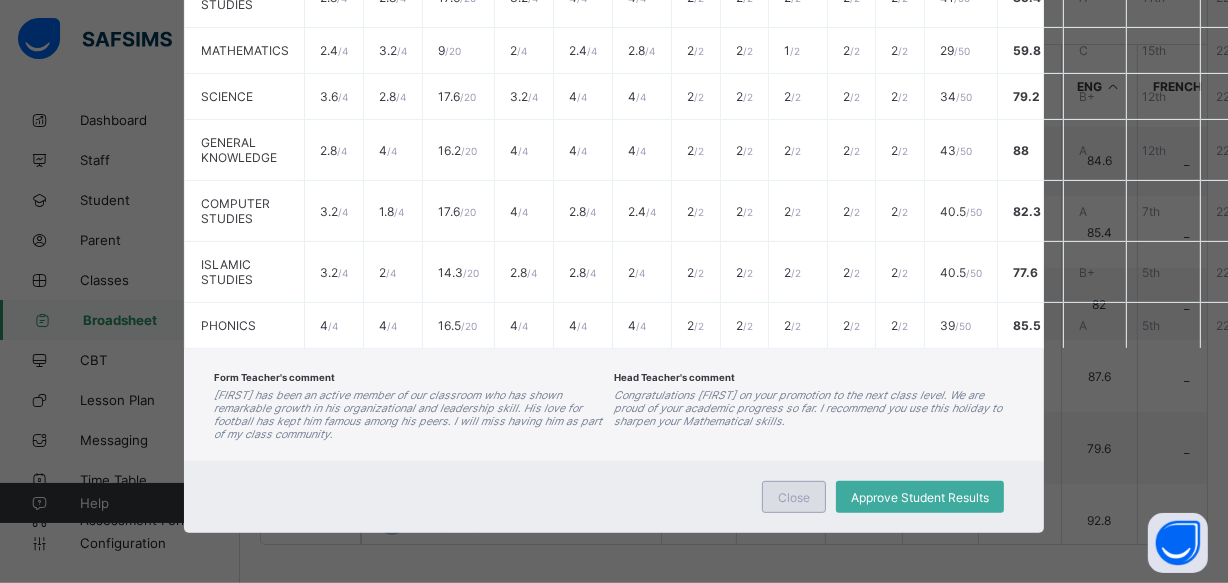 click on "Close" at bounding box center (794, 497) 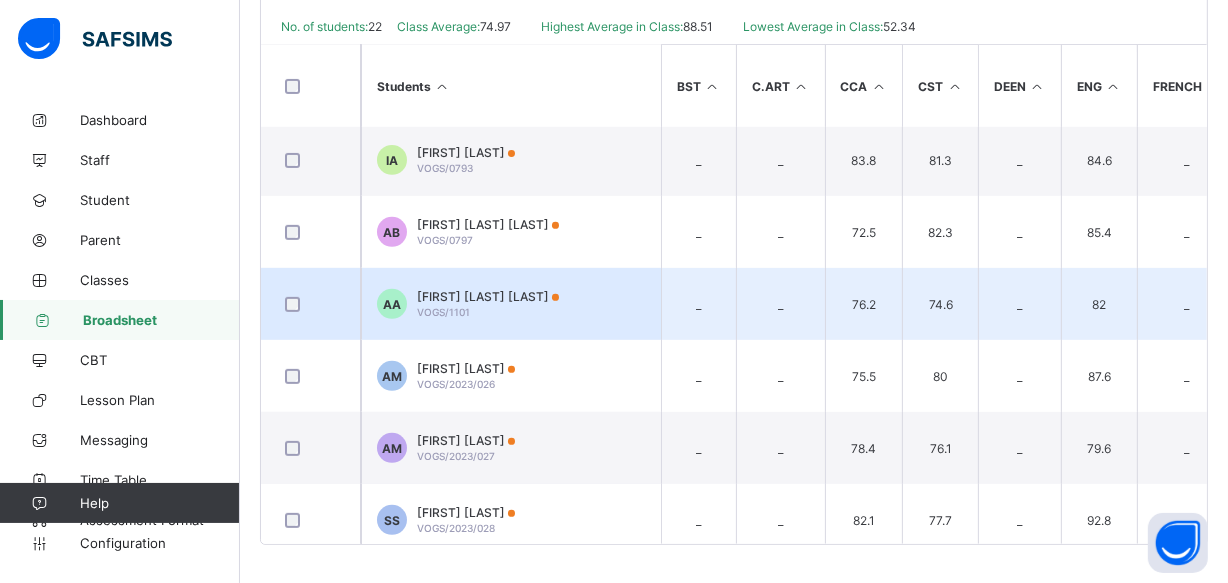 click on "AA Ali Kumshe Ahmad   VOGS/1101" at bounding box center [511, 304] 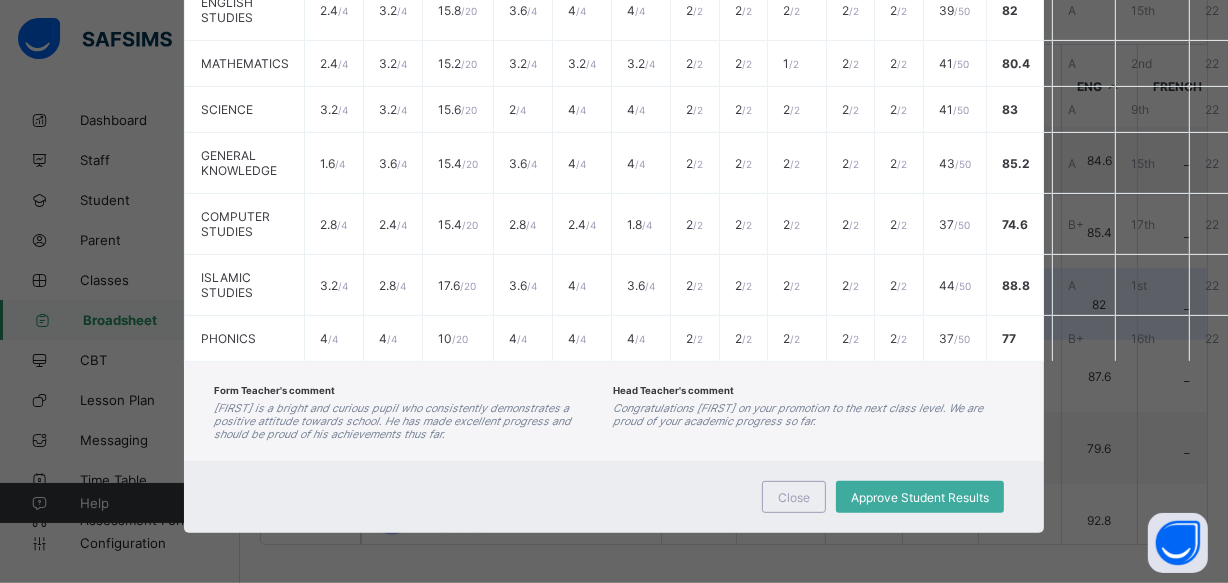 scroll, scrollTop: 599, scrollLeft: 0, axis: vertical 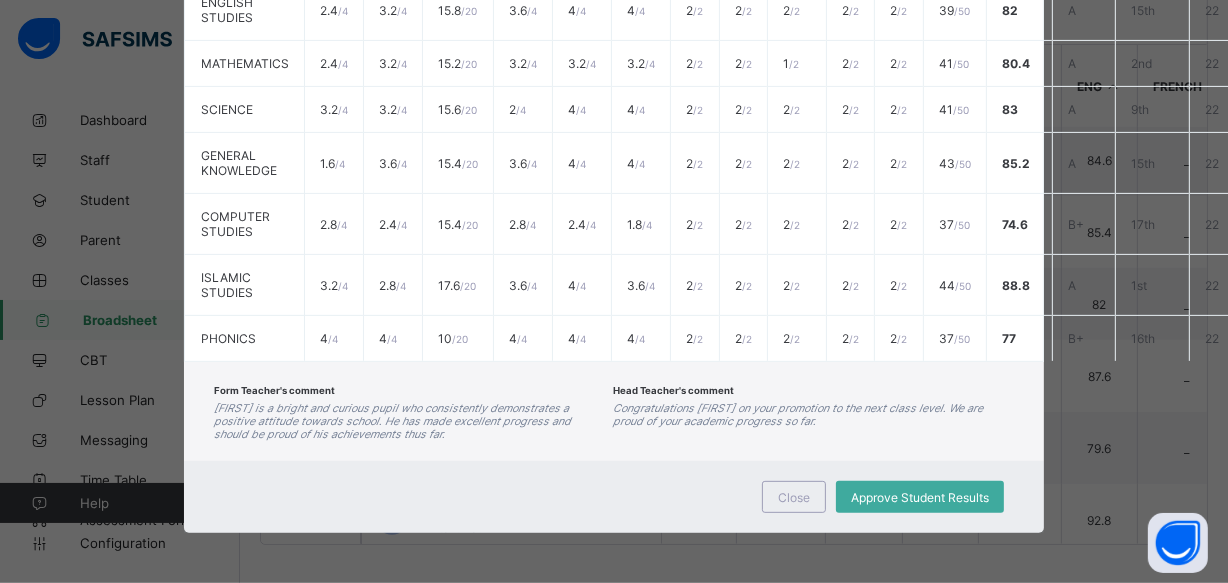click on "Form Teacher's comment Ali is a bright and curious pupil who consistently demonstrates a positive attitude towards school. He has made excellent progress and should be proud of his achievements thus far.    Head Teacher's comment Congratulations Ali on your promotion to the next class level. We are proud of your academic progress so far." at bounding box center [614, 411] 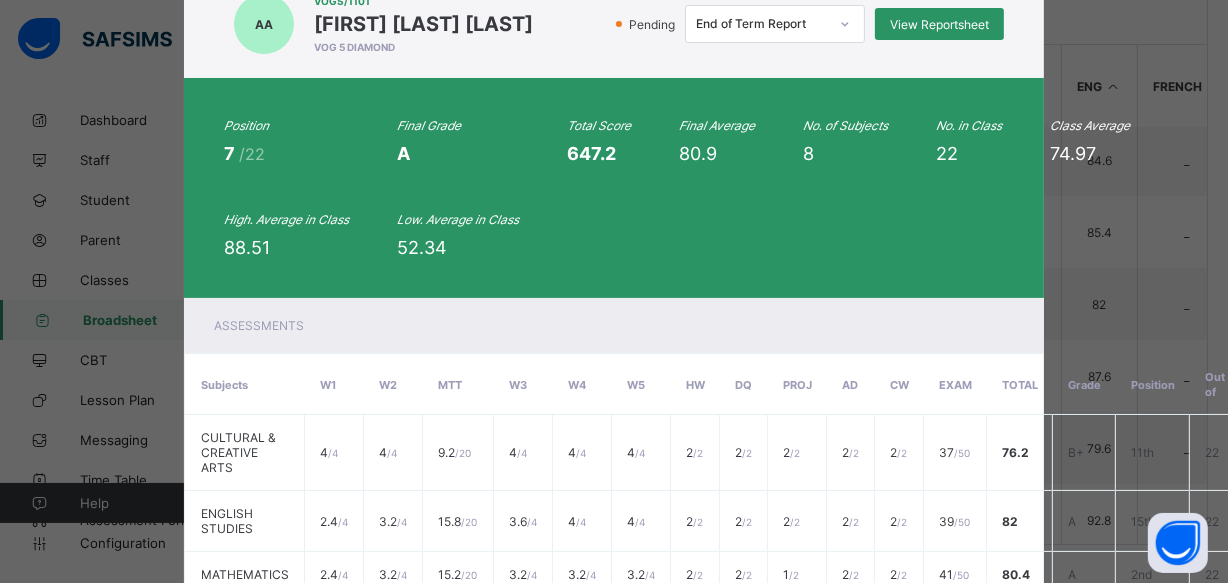 scroll, scrollTop: 17, scrollLeft: 0, axis: vertical 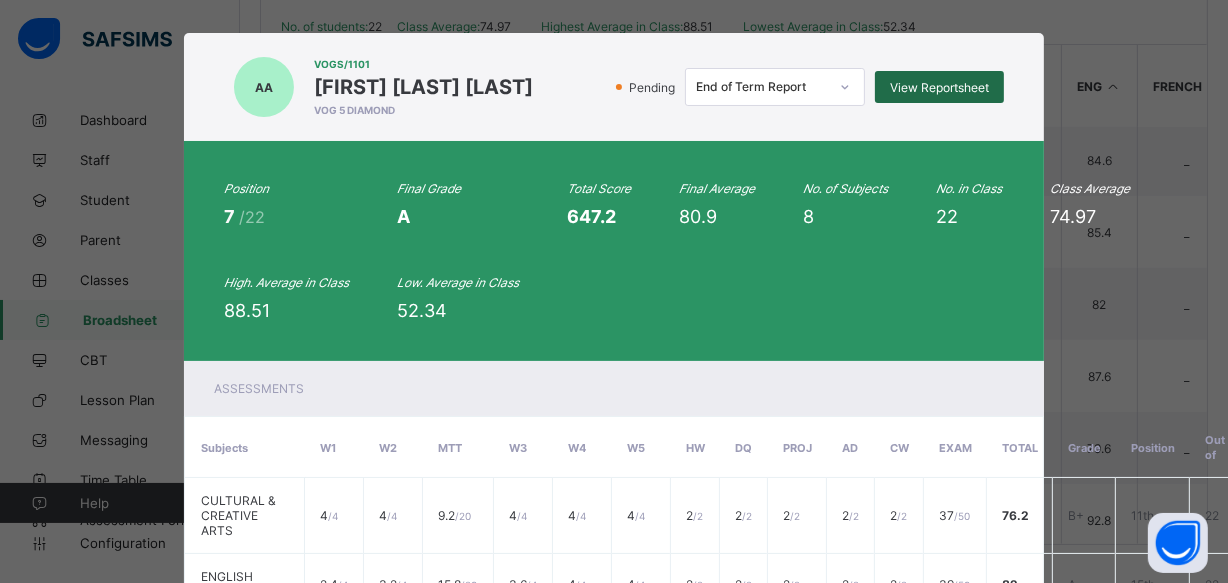 click on "View Reportsheet" at bounding box center (939, 87) 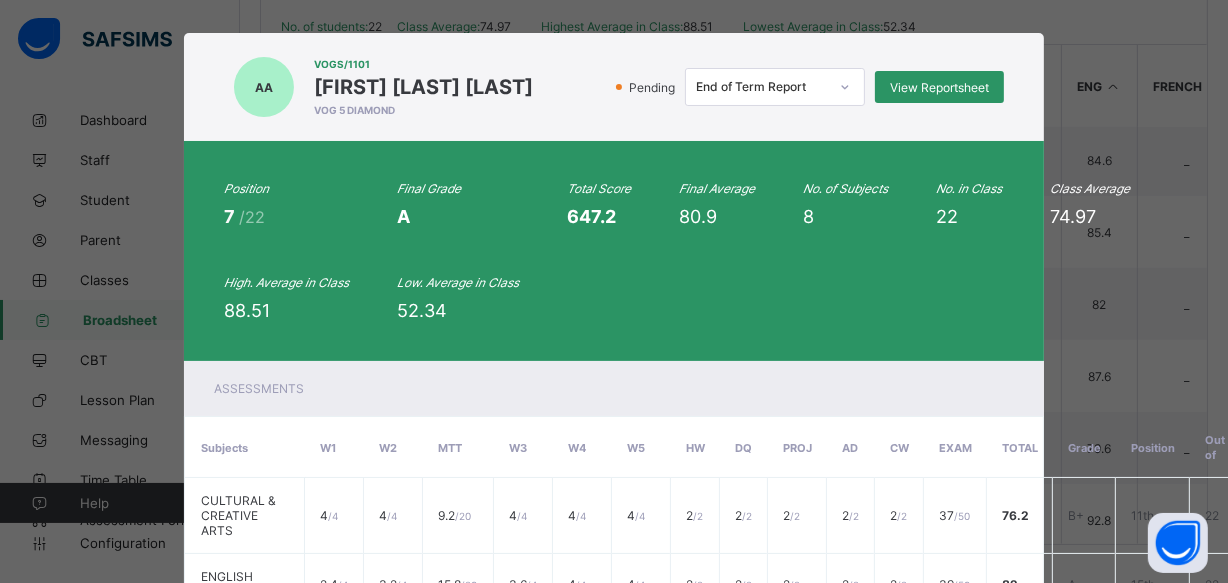 click on "AA   VOGS/1101     Ali Kumshe Ahmad     VOG 5 DIAMOND   Pending End of Term Report View Reportsheet" at bounding box center [614, 87] 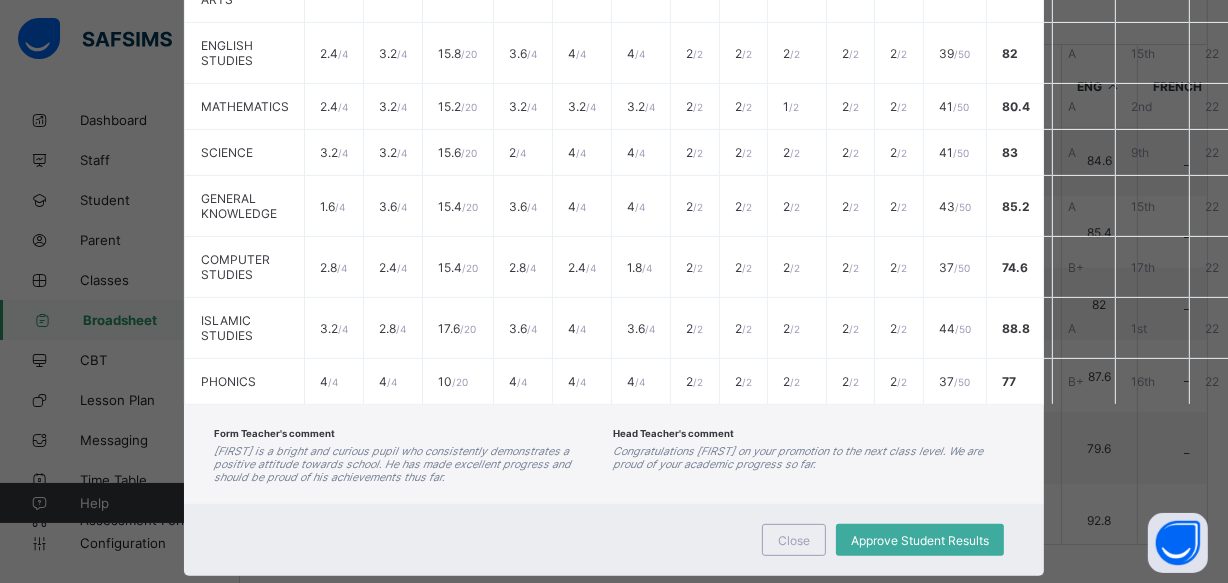 scroll, scrollTop: 599, scrollLeft: 0, axis: vertical 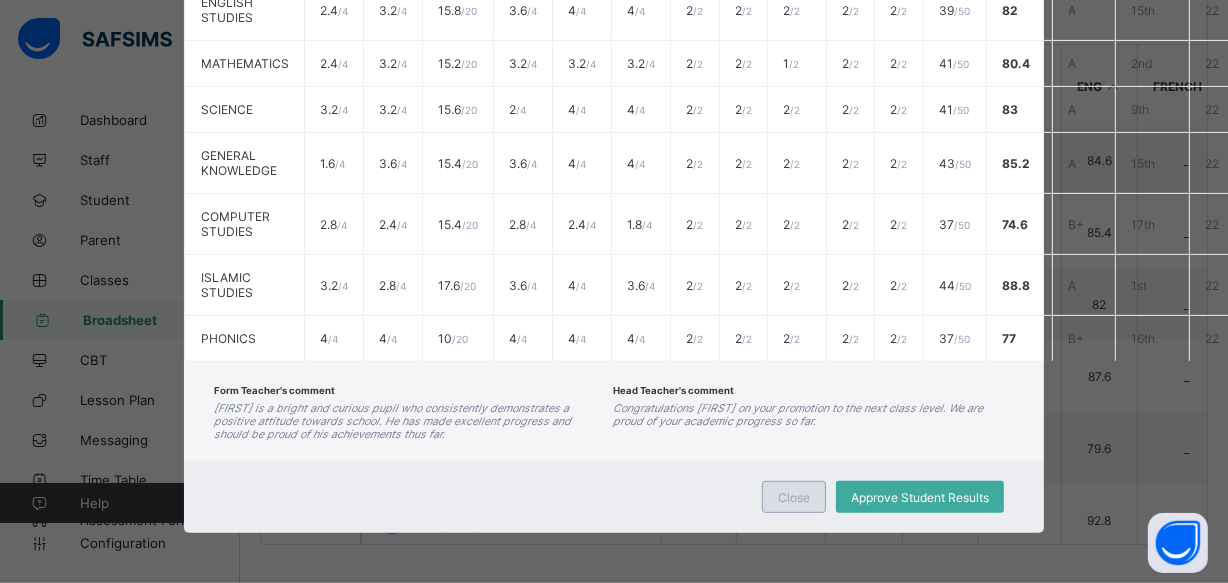 click on "Close" at bounding box center [794, 497] 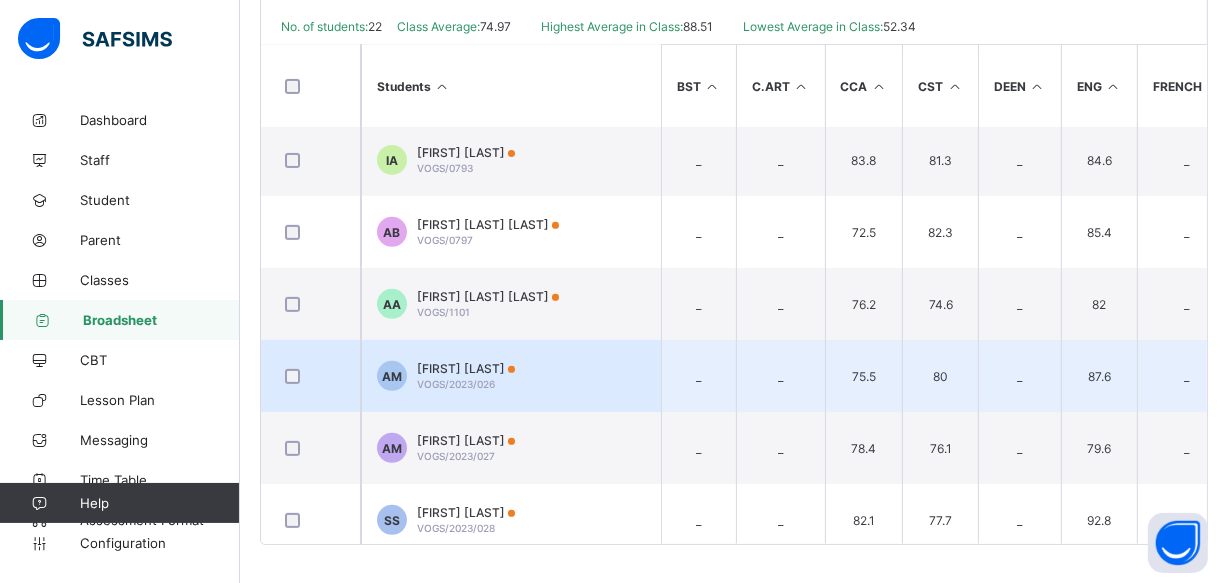 click on "AM Abubakar  Mahmoud   VOGS/2023/026" at bounding box center (511, 376) 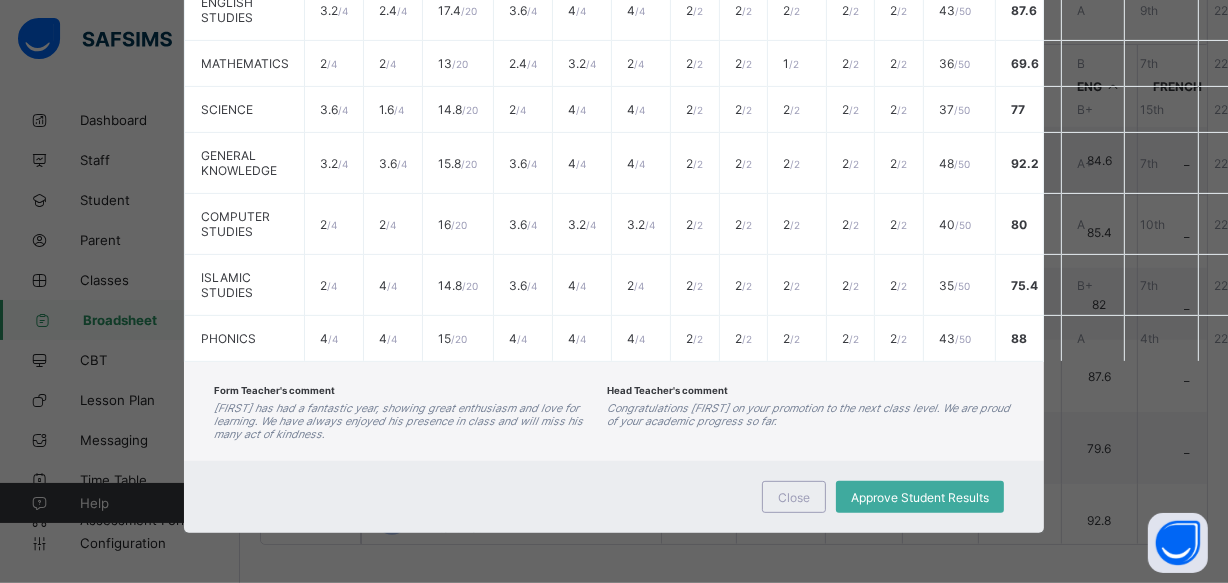 click on "Close   Approve Student Results" at bounding box center (614, 497) 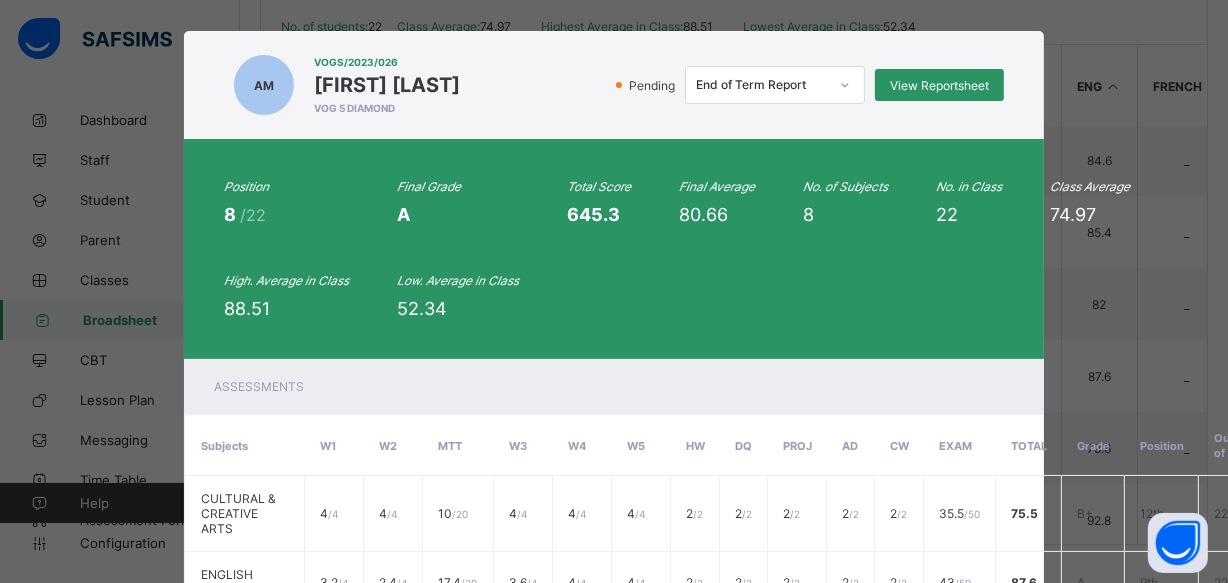 scroll, scrollTop: 17, scrollLeft: 0, axis: vertical 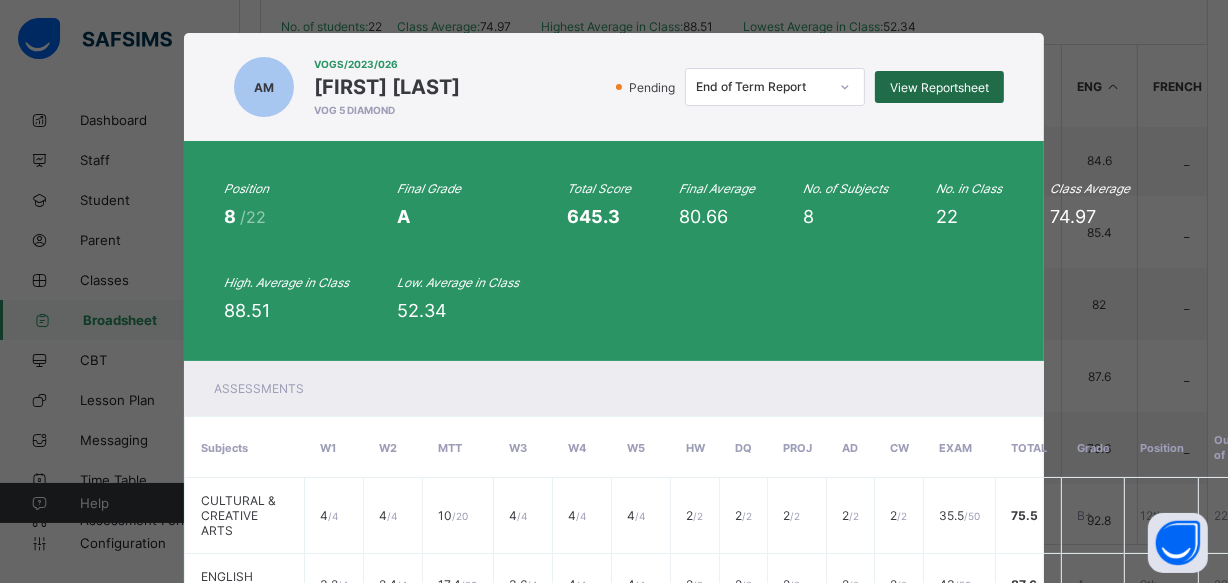 click on "View Reportsheet" at bounding box center (939, 87) 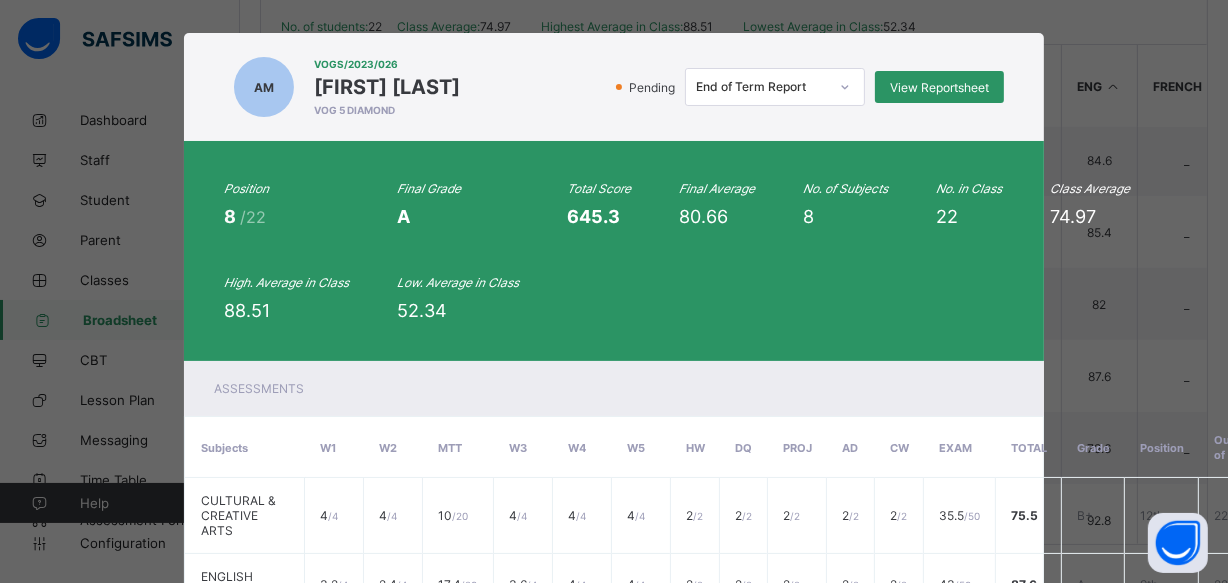 click on "VOGS/2023/026" at bounding box center (387, 64) 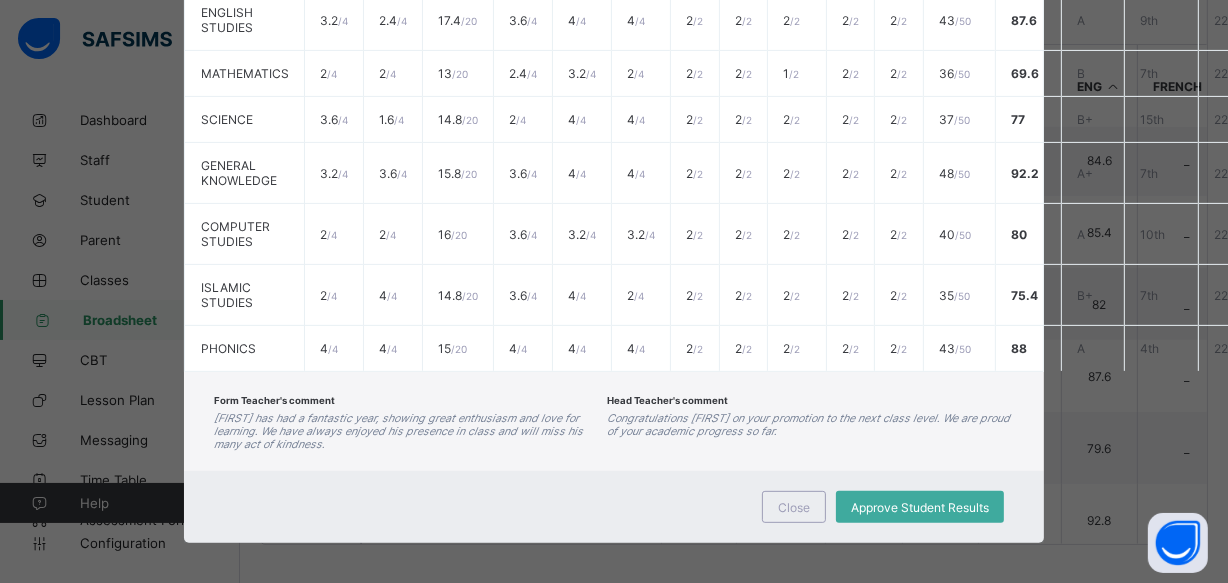 scroll, scrollTop: 599, scrollLeft: 0, axis: vertical 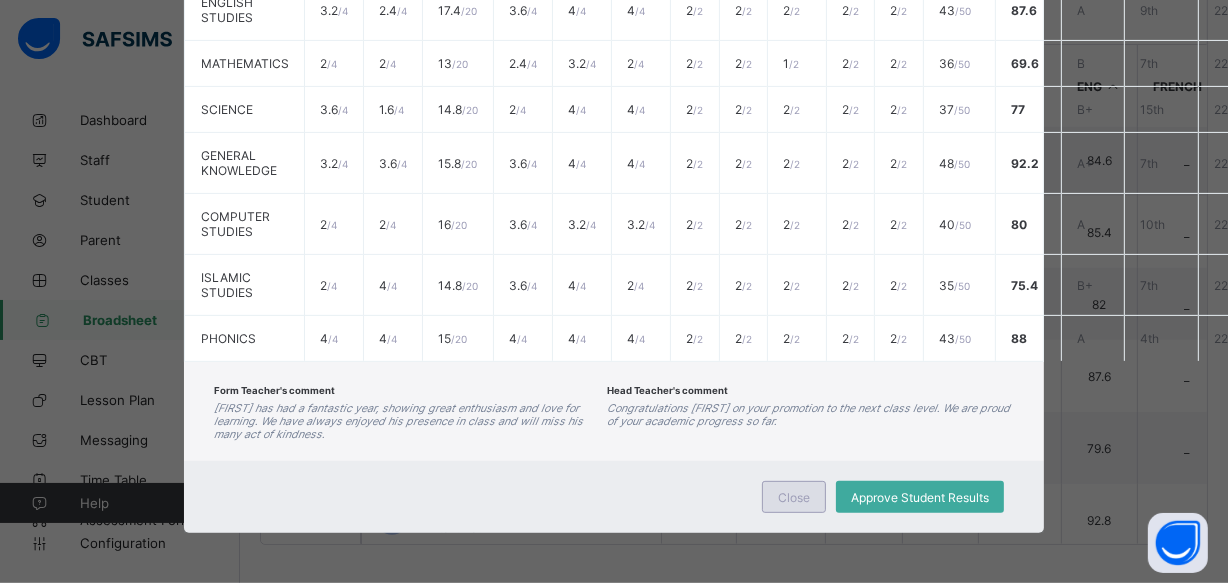 click on "Close" at bounding box center (794, 497) 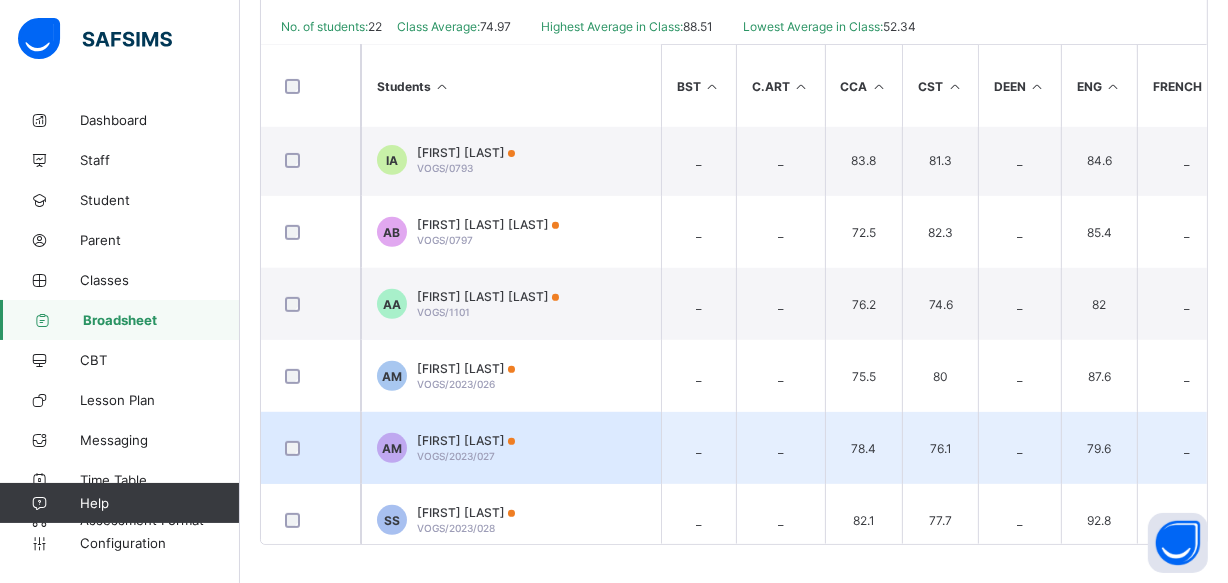 click on "AM Admah  Muhammad   VOGS/2023/027" at bounding box center (511, 448) 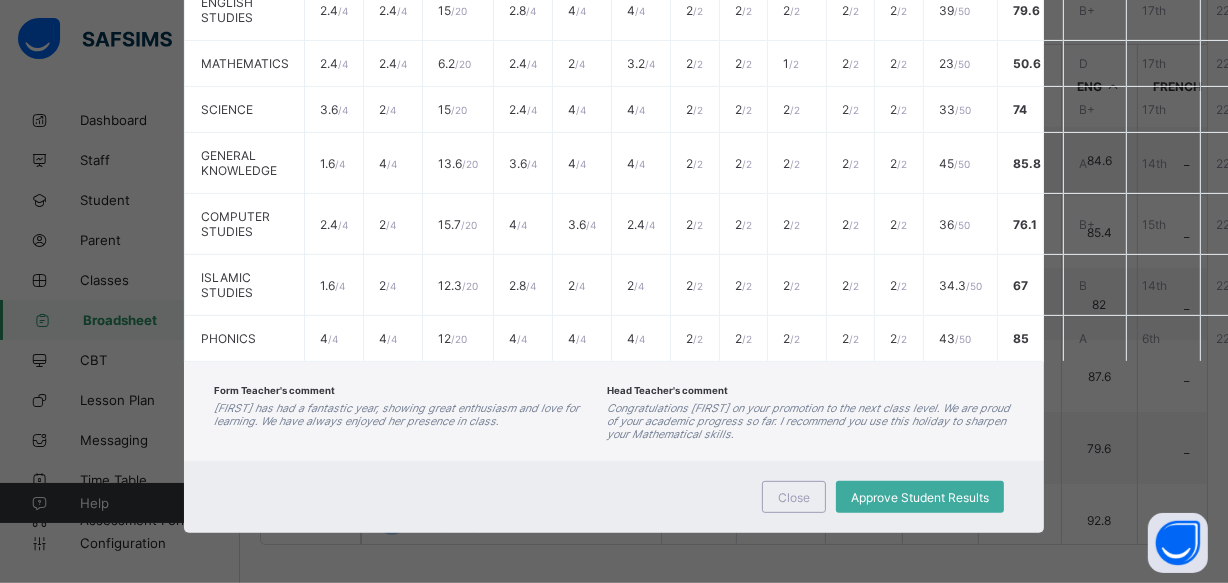 click on "Close   Approve Student Results" at bounding box center [614, 497] 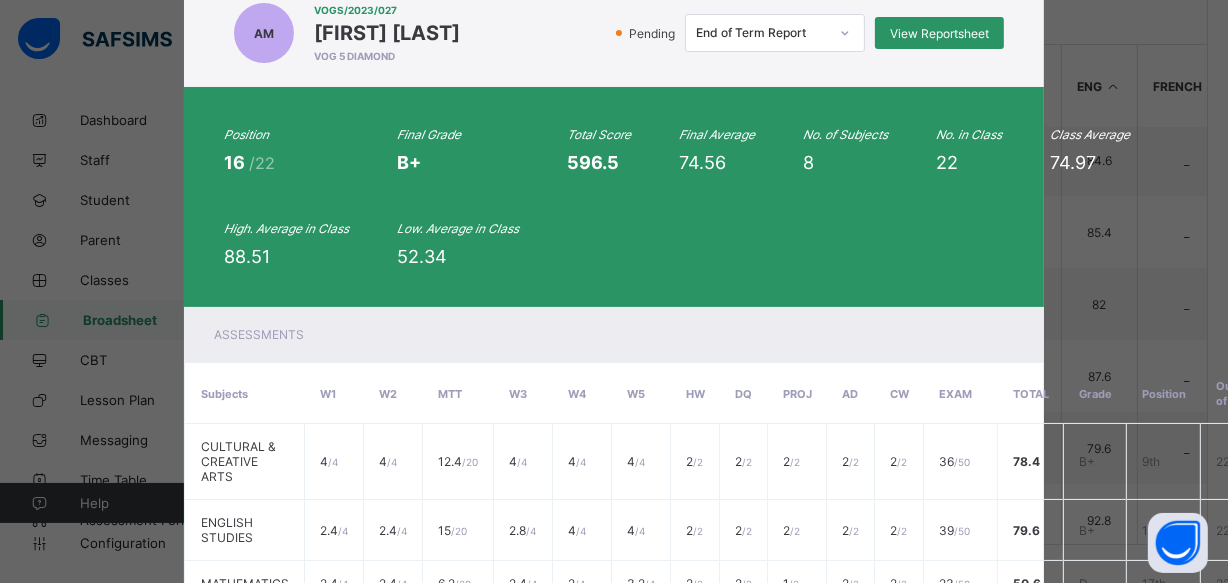 scroll, scrollTop: 53, scrollLeft: 0, axis: vertical 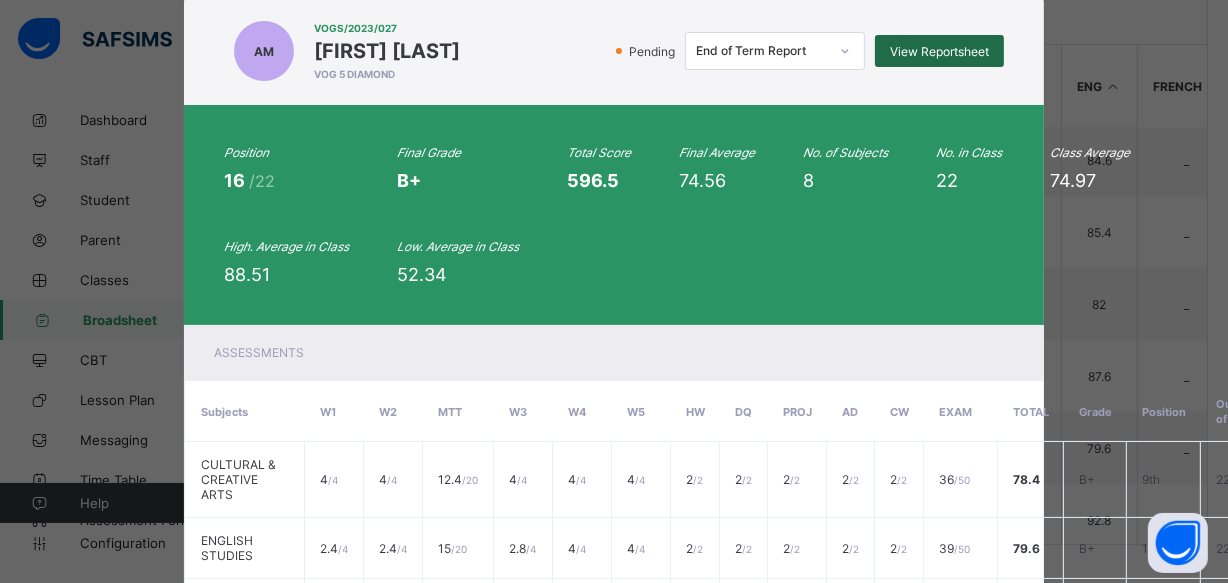 click on "View Reportsheet" at bounding box center [939, 51] 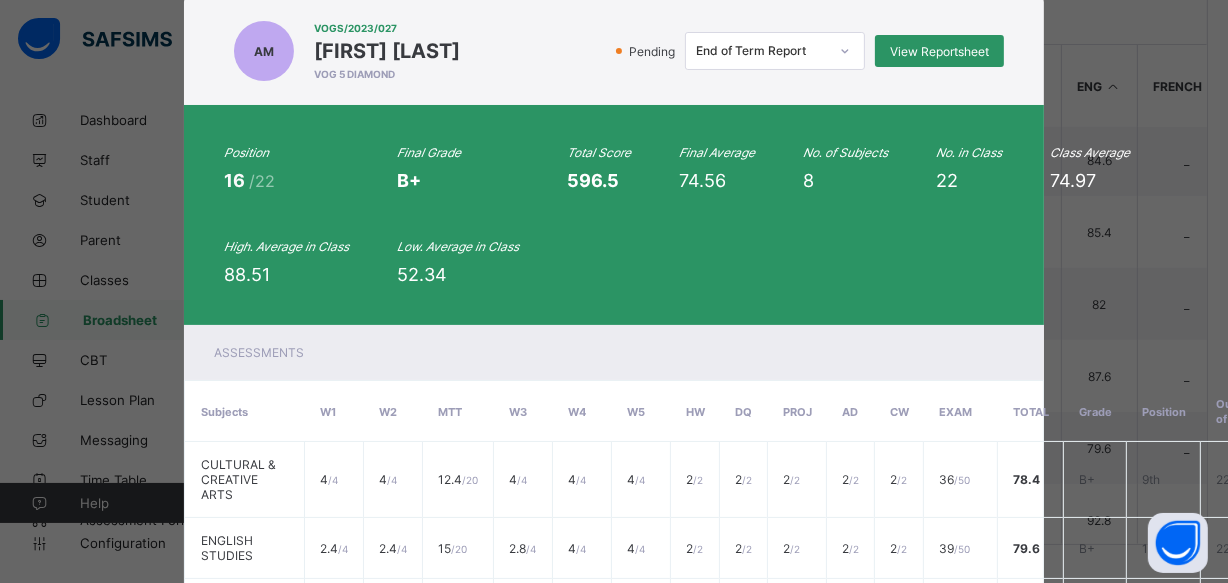 click on "AM   VOGS/2023/027     Admah  Muhammad     VOG 5 DIAMOND   Pending End of Term Report View Reportsheet" at bounding box center [614, 51] 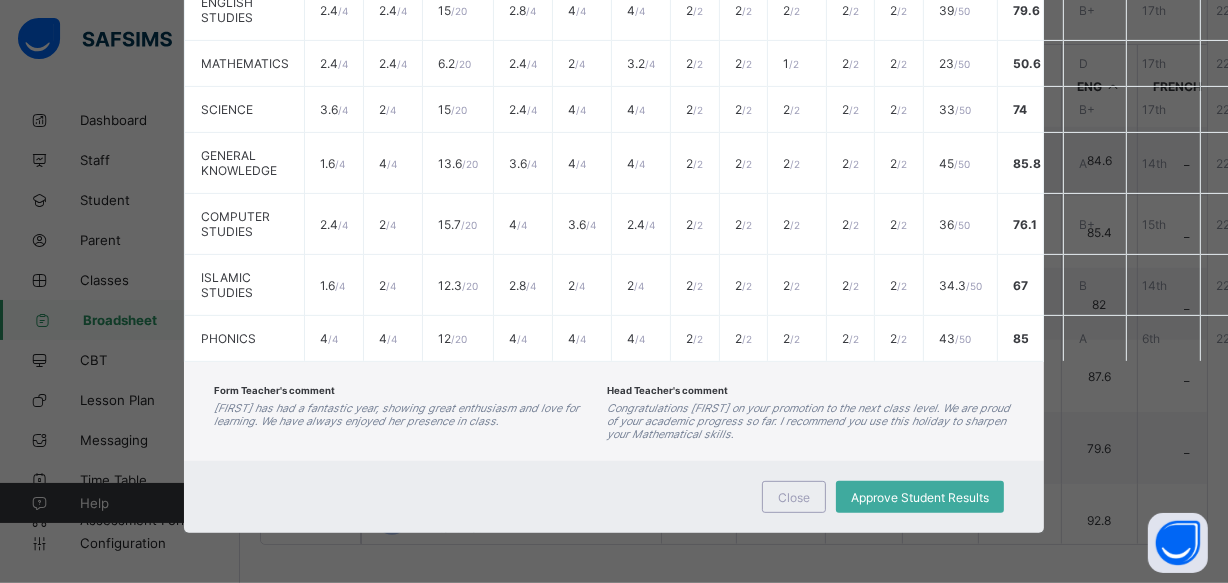scroll, scrollTop: 599, scrollLeft: 0, axis: vertical 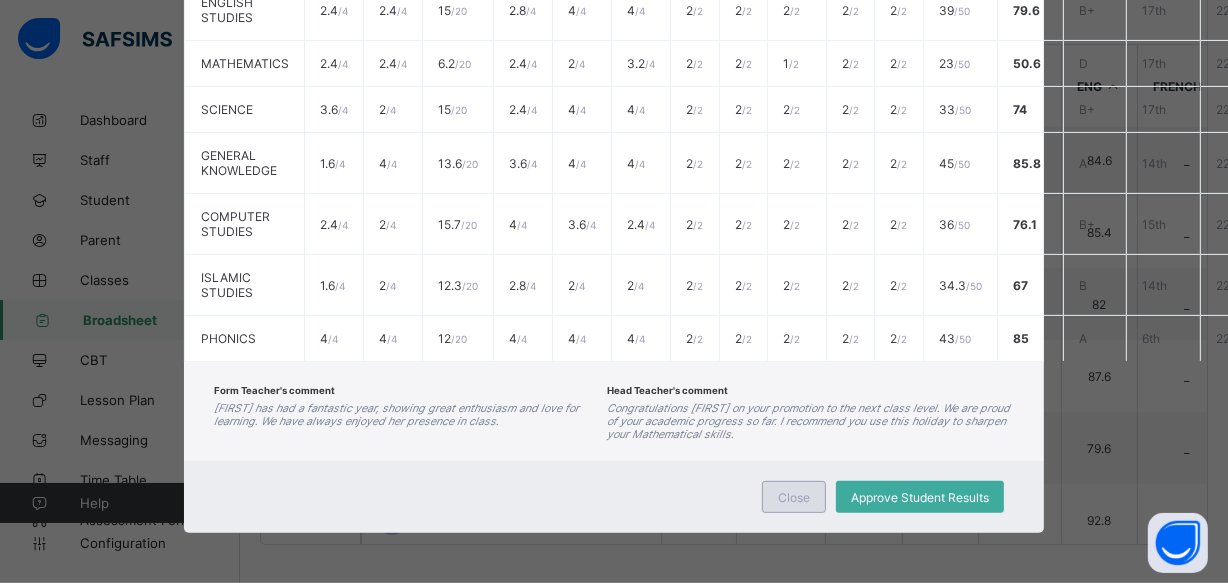 click on "Close" at bounding box center (794, 497) 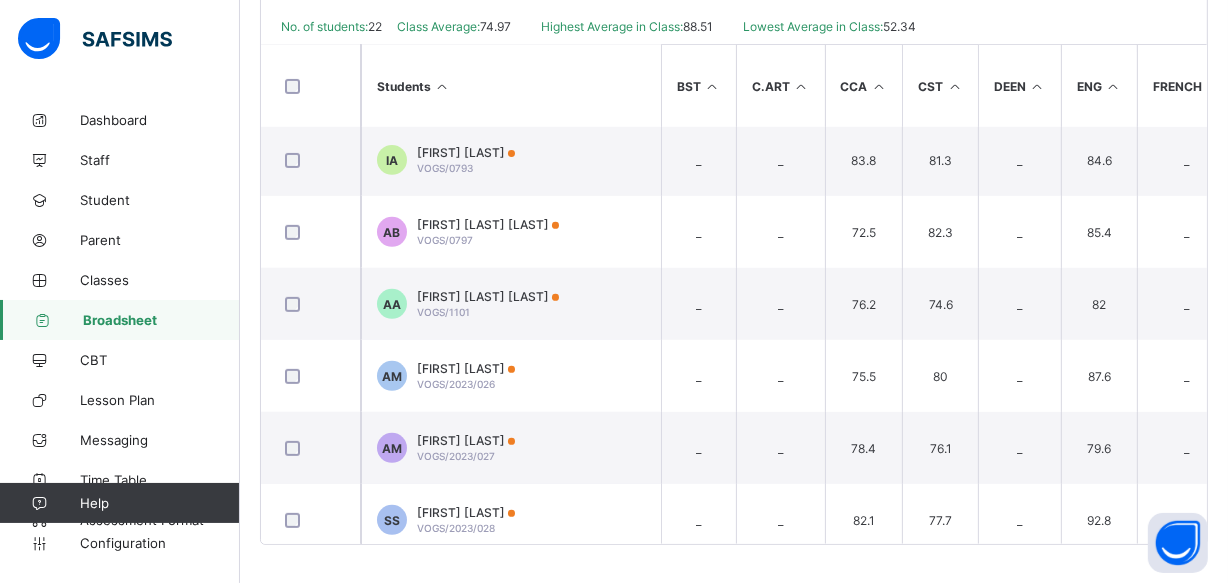 click on "SS Sameerah  Salau   VOGS/2023/028" at bounding box center (511, 520) 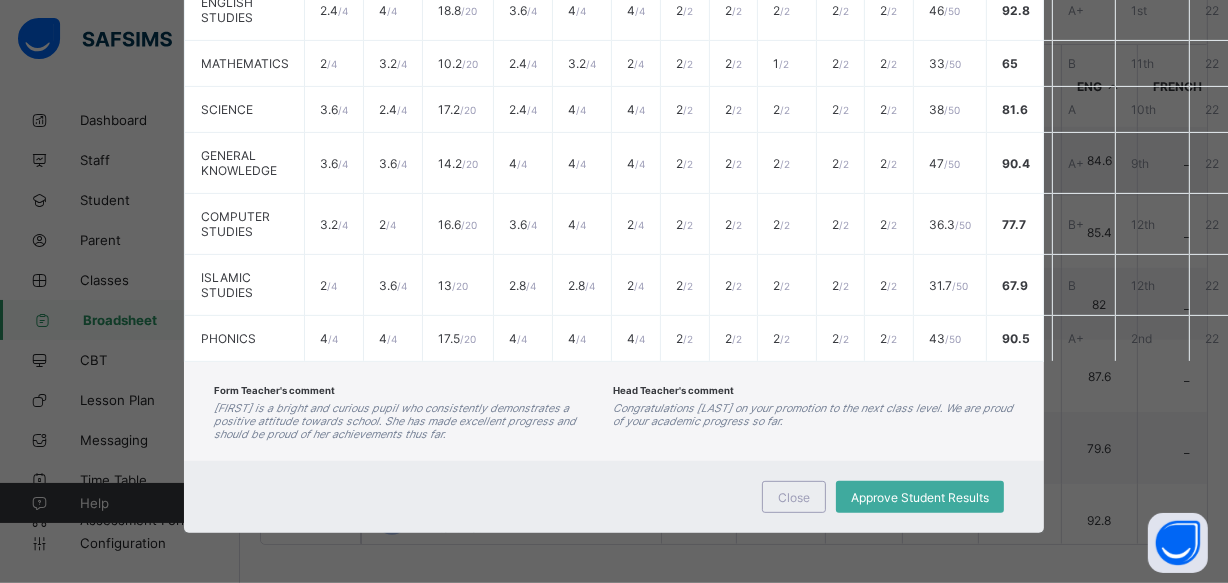 click on "Close   Approve Student Results" at bounding box center [614, 497] 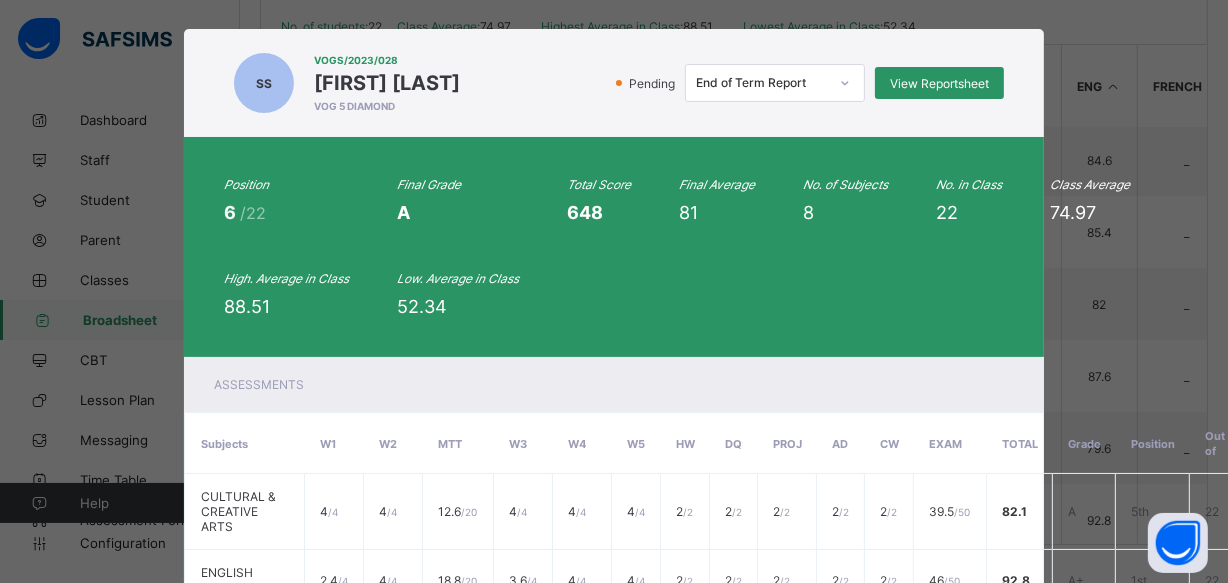 scroll, scrollTop: 17, scrollLeft: 0, axis: vertical 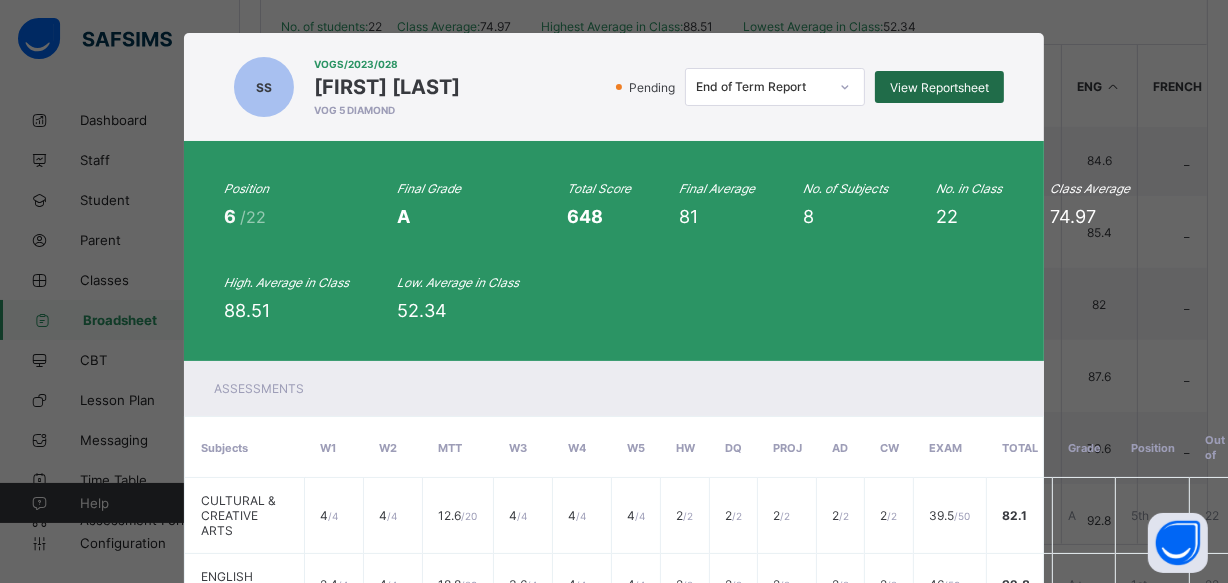 click on "View Reportsheet" at bounding box center (939, 87) 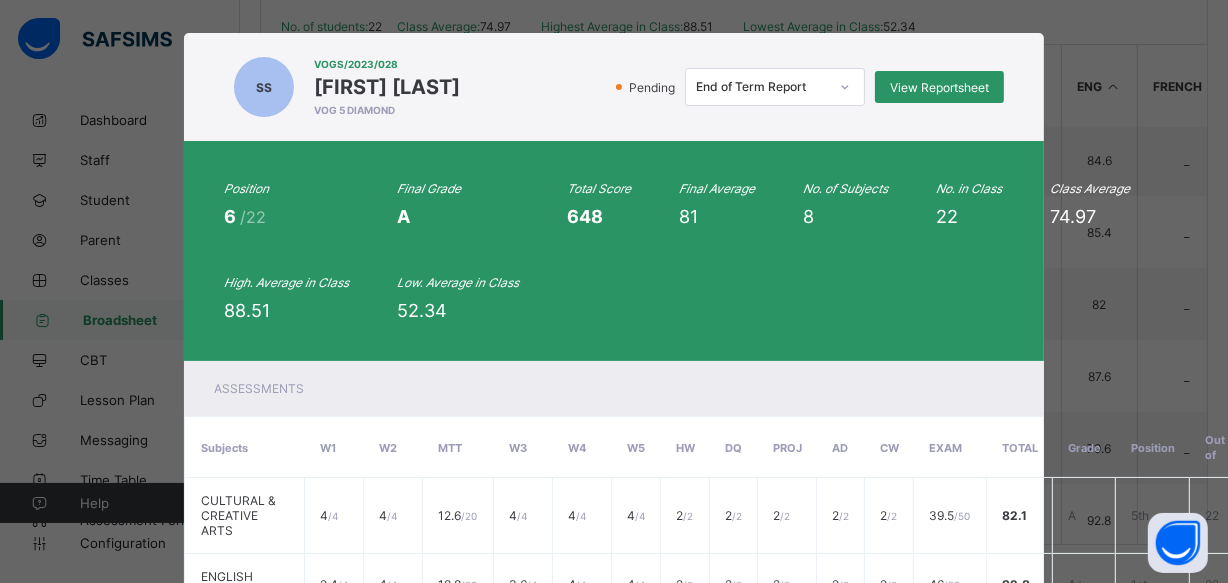 click on "Pending End of Term Report View Reportsheet" at bounding box center (737, 87) 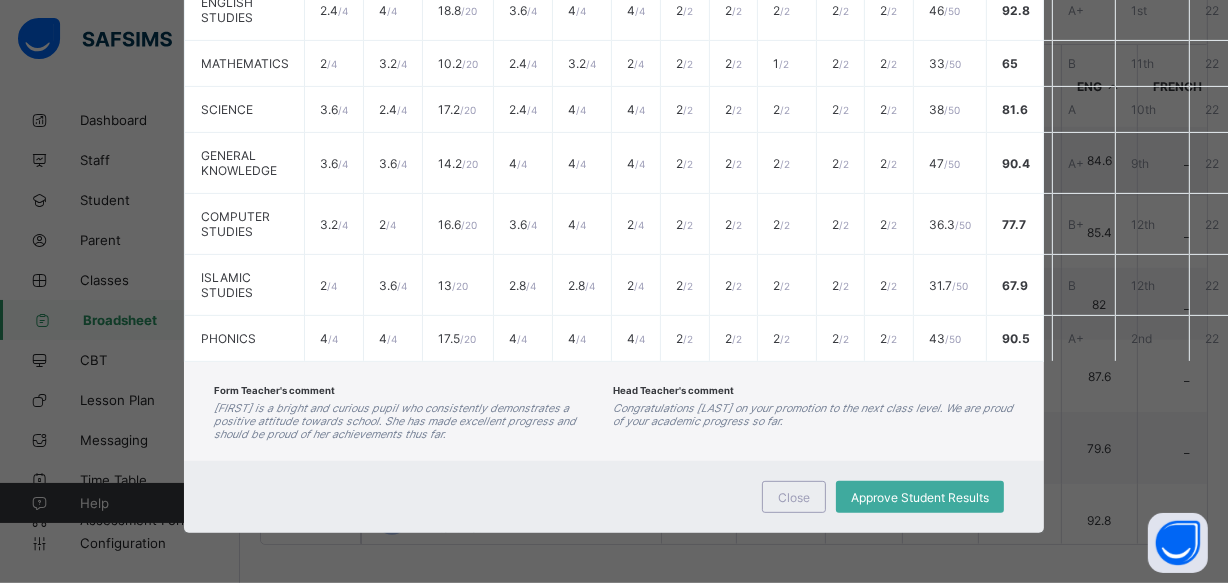 scroll, scrollTop: 599, scrollLeft: 0, axis: vertical 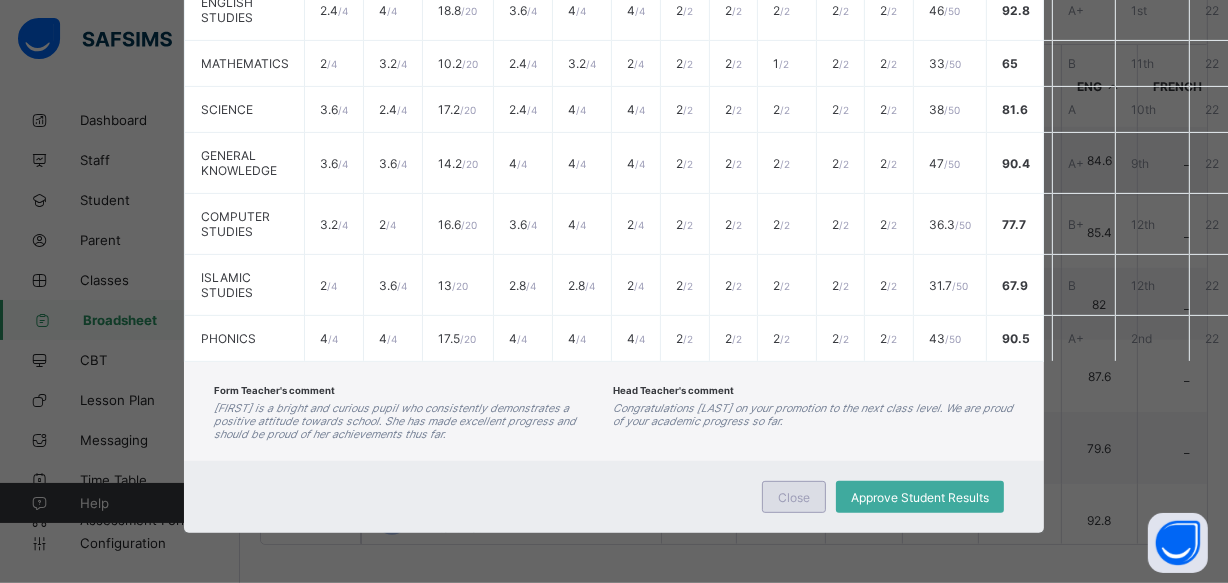 click on "Close" at bounding box center [794, 497] 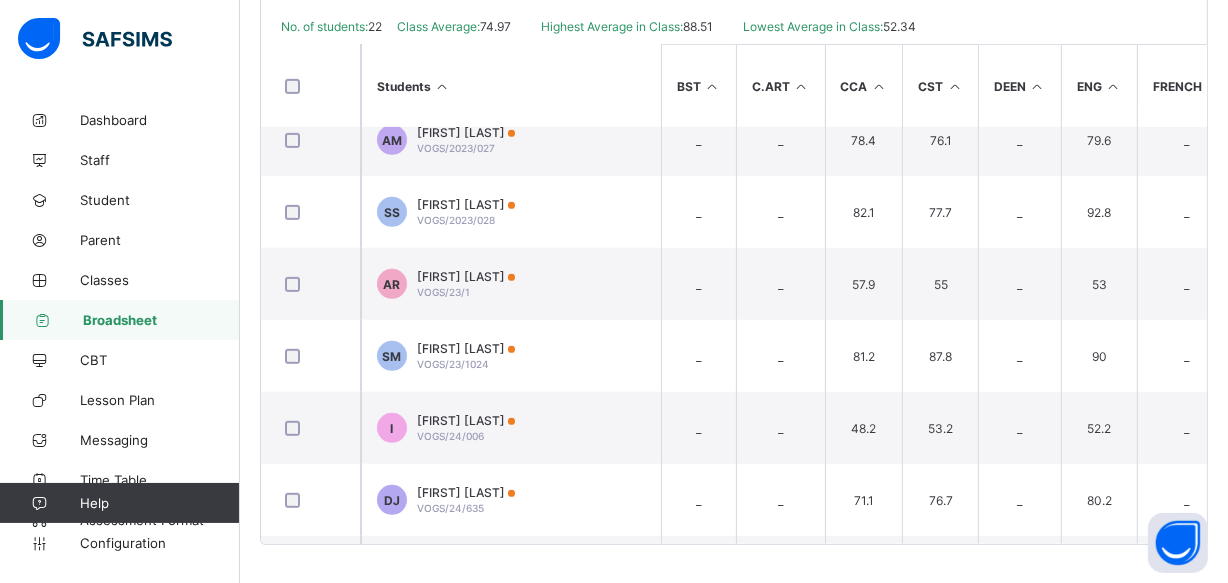 scroll, scrollTop: 1034, scrollLeft: 0, axis: vertical 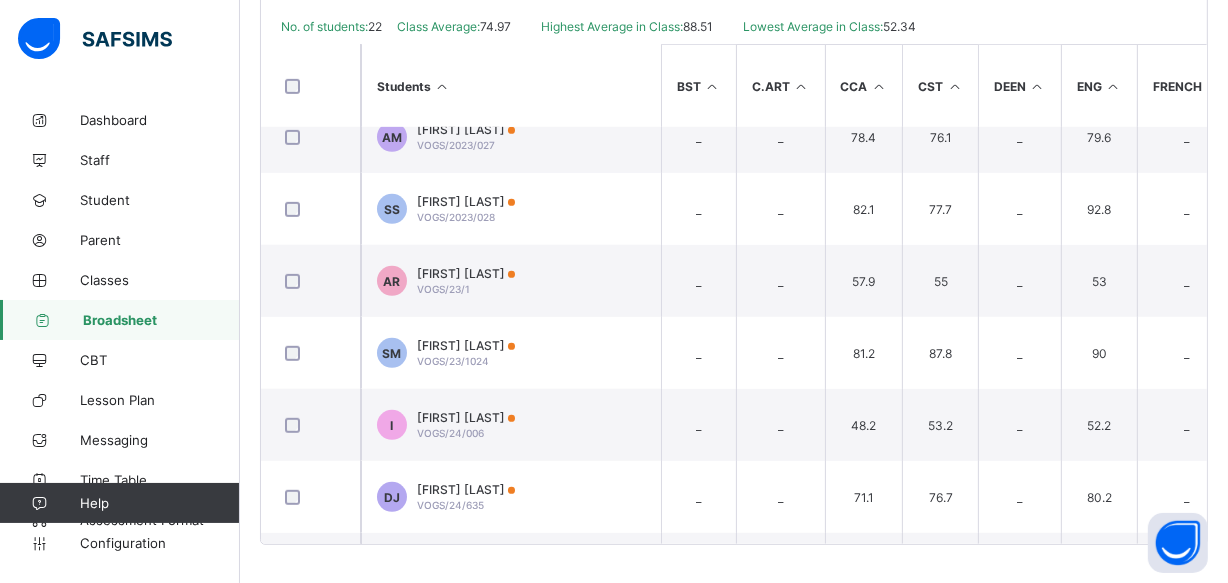 click on "AR AISHA  ALIYU RUFAI   VOGS/23/1" at bounding box center [511, 281] 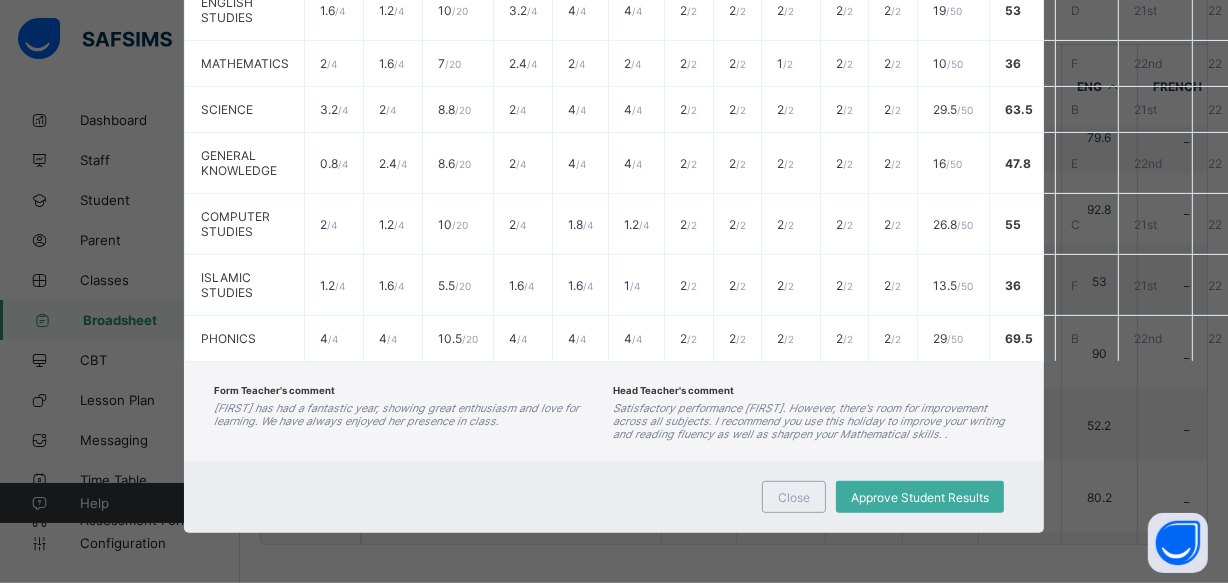 click on "Form Teacher's comment Aisha has had a fantastic year, showing great enthusiasm and love for learning. We have always enjoyed her presence in class.    Head Teacher's comment Satisfactory performance Aisha. However, there's room for improvement across all subjects. I recommend you use this holiday to improve your writing and reading fluency as well as sharpen your Mathematical skills. ." at bounding box center [614, 411] 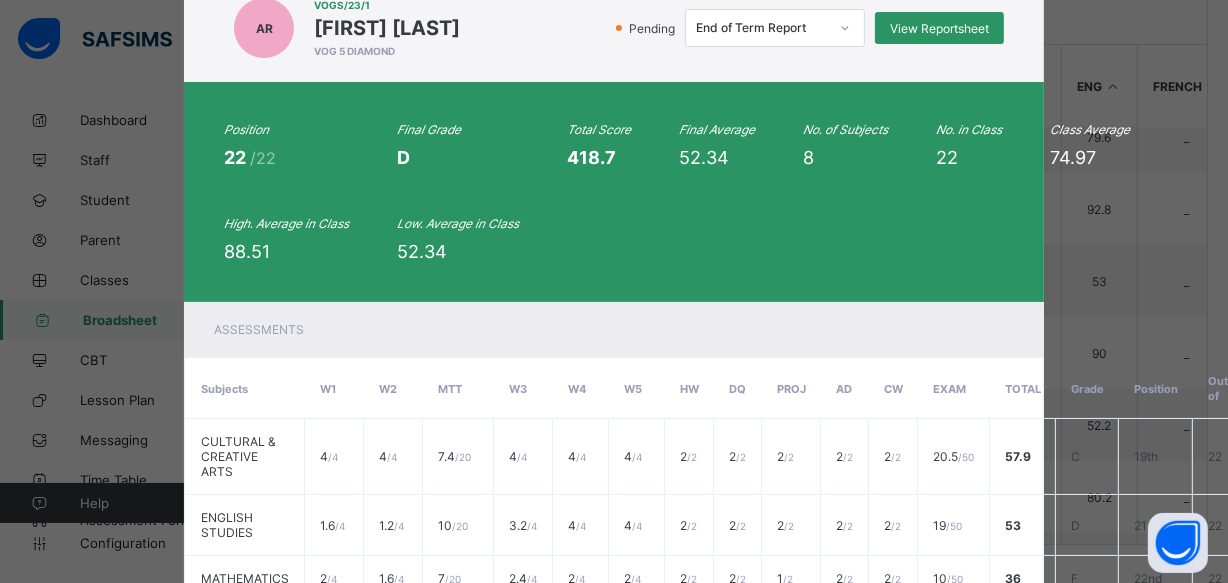 scroll, scrollTop: 53, scrollLeft: 0, axis: vertical 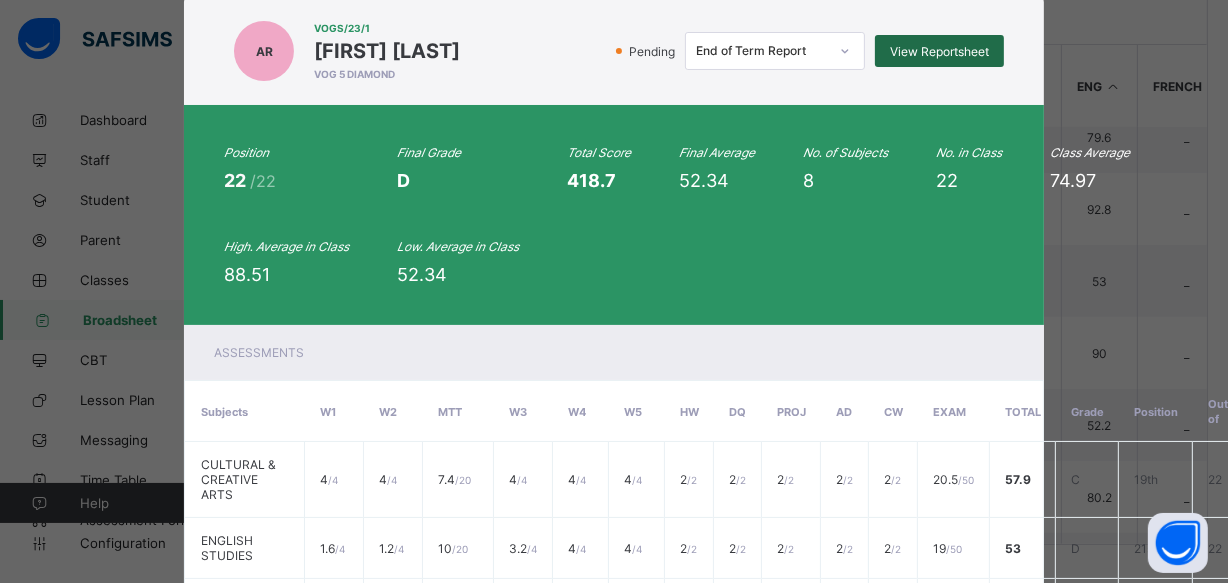click on "View Reportsheet" at bounding box center (939, 51) 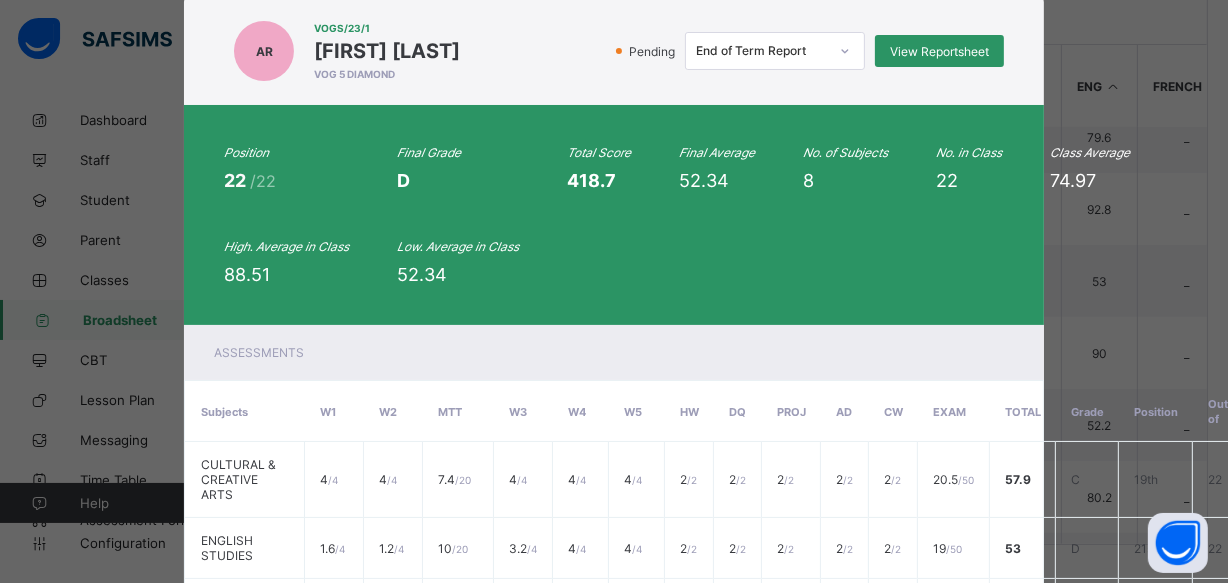 click on "Pending End of Term Report View Reportsheet" at bounding box center [737, 51] 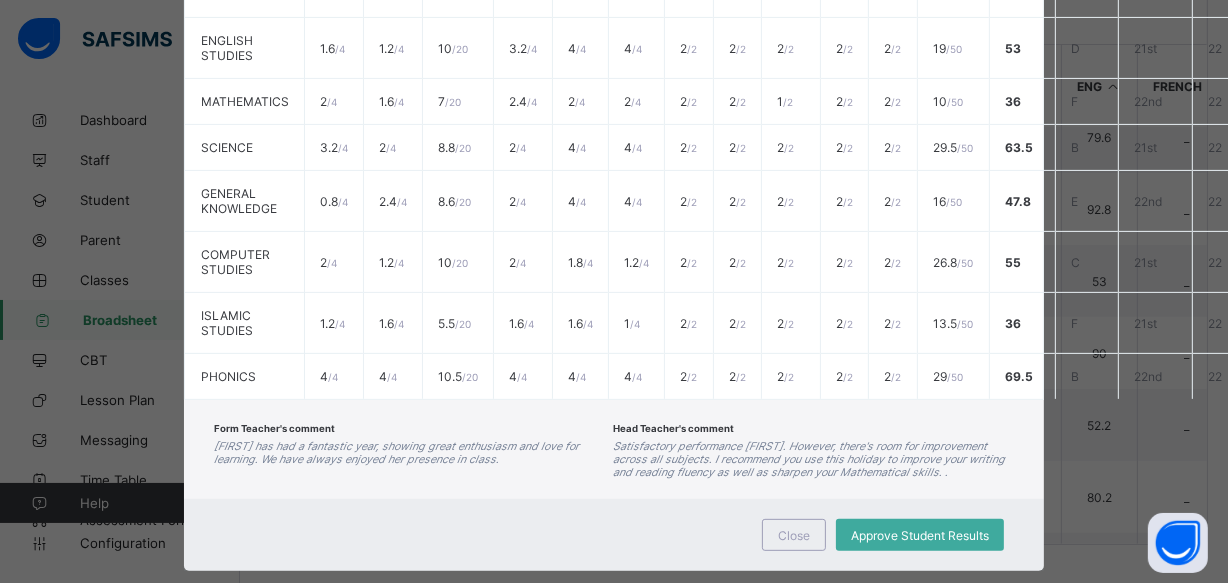 scroll, scrollTop: 599, scrollLeft: 0, axis: vertical 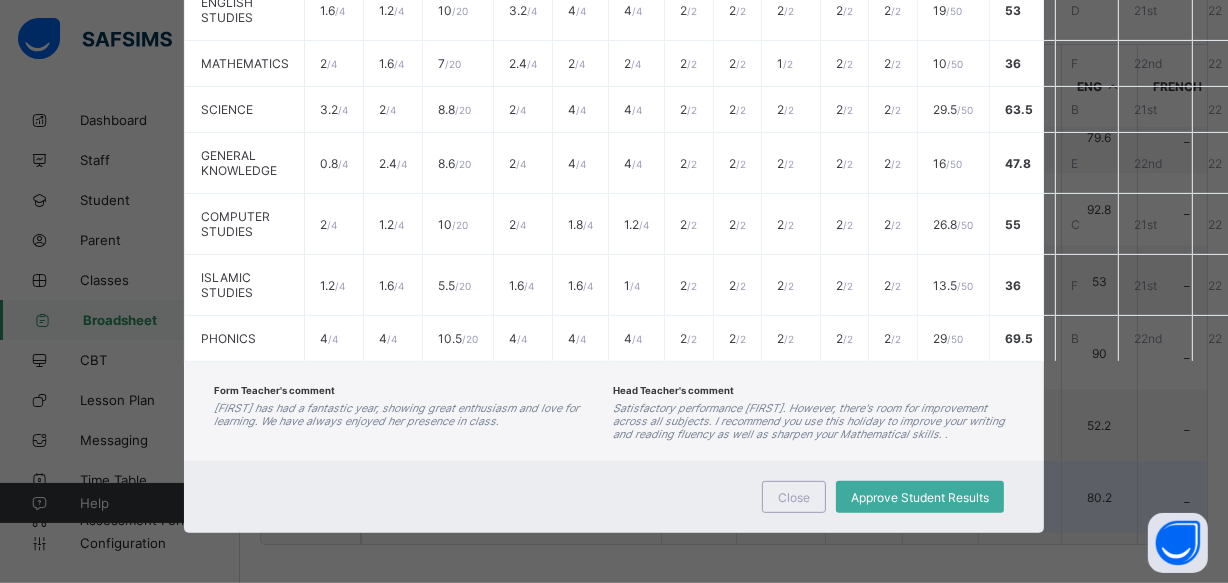 click on "Close" at bounding box center [794, 497] 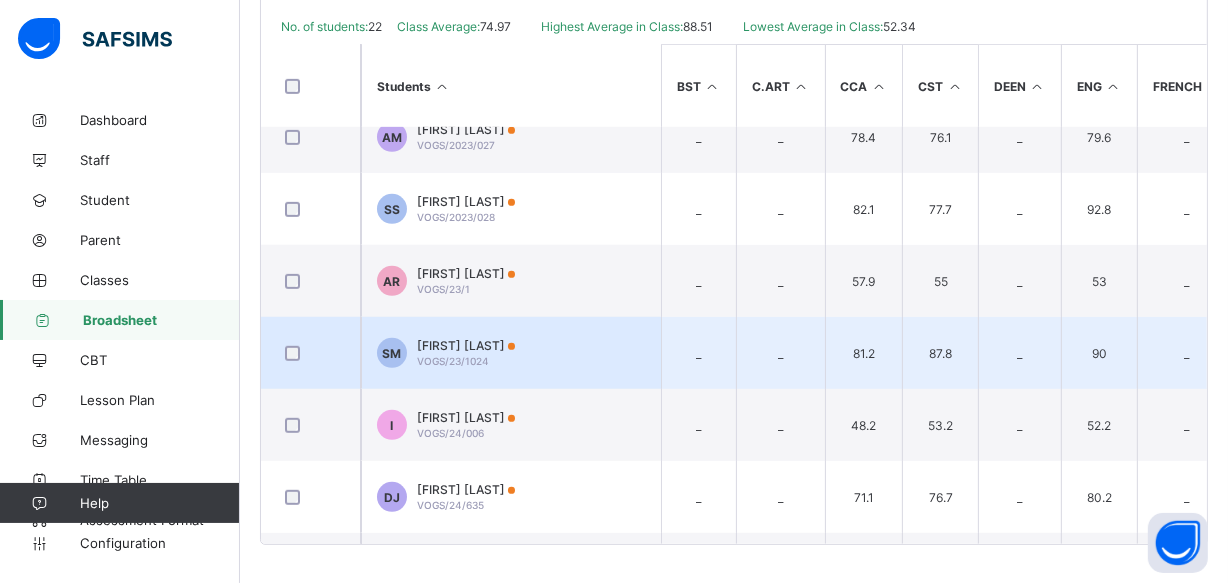 click on "SM Salma  Musa   VOGS/23/1024" at bounding box center (511, 353) 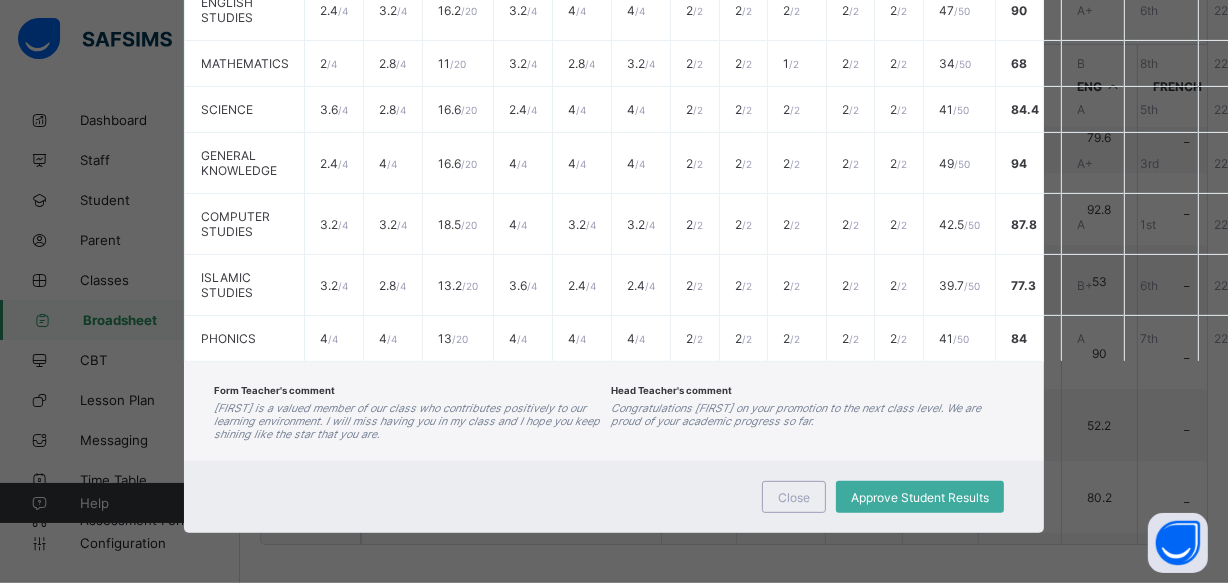 click on "Close   Approve Student Results" at bounding box center [614, 497] 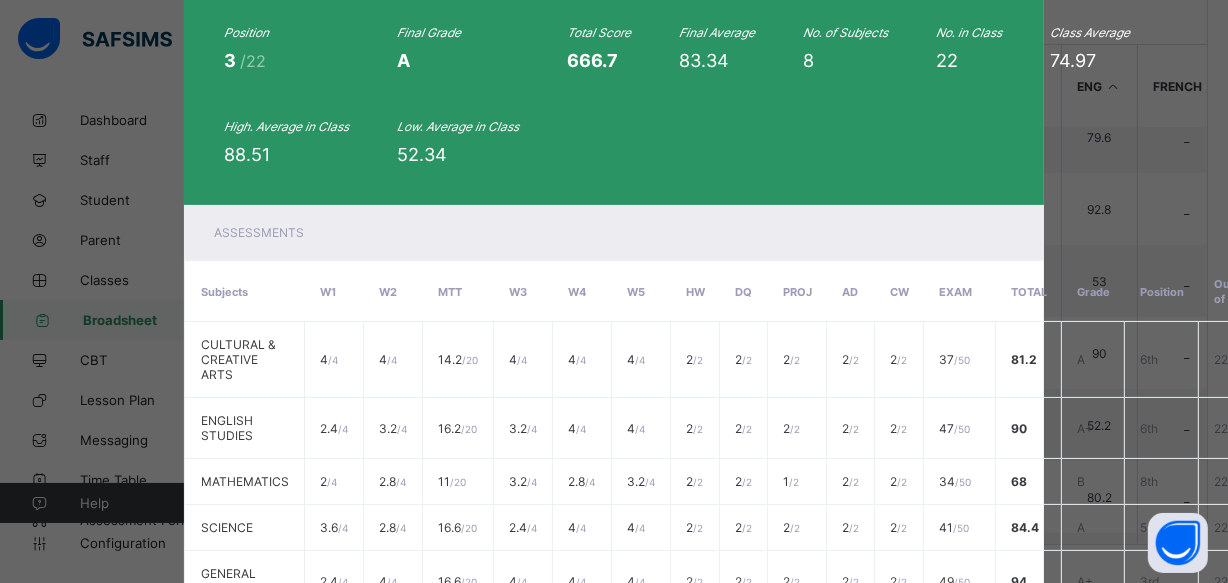scroll, scrollTop: 0, scrollLeft: 0, axis: both 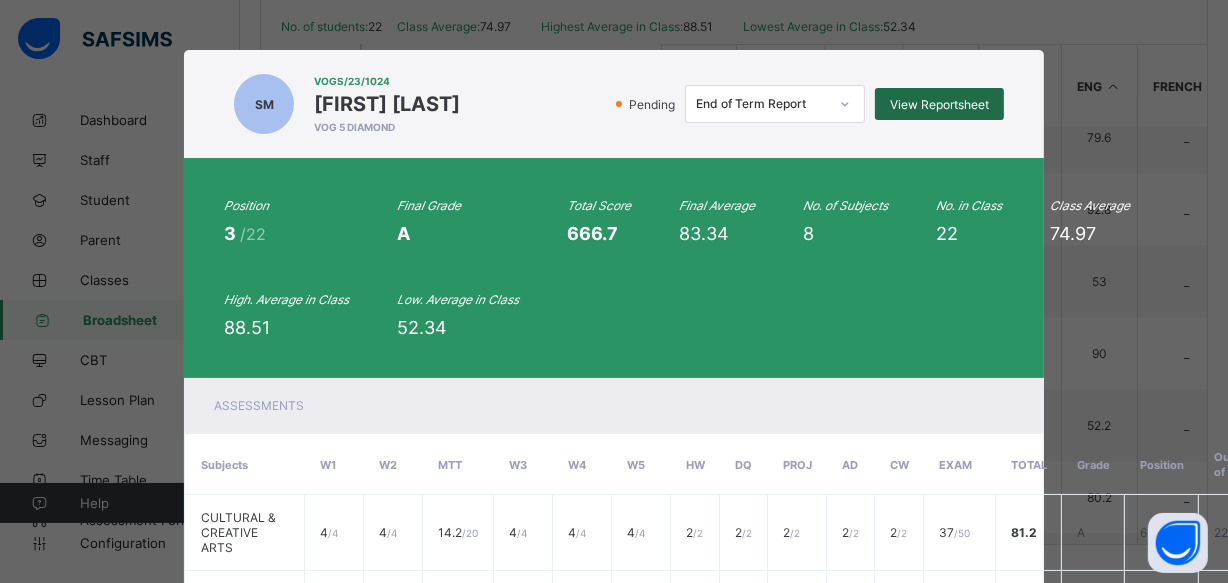 click on "View Reportsheet" at bounding box center [939, 104] 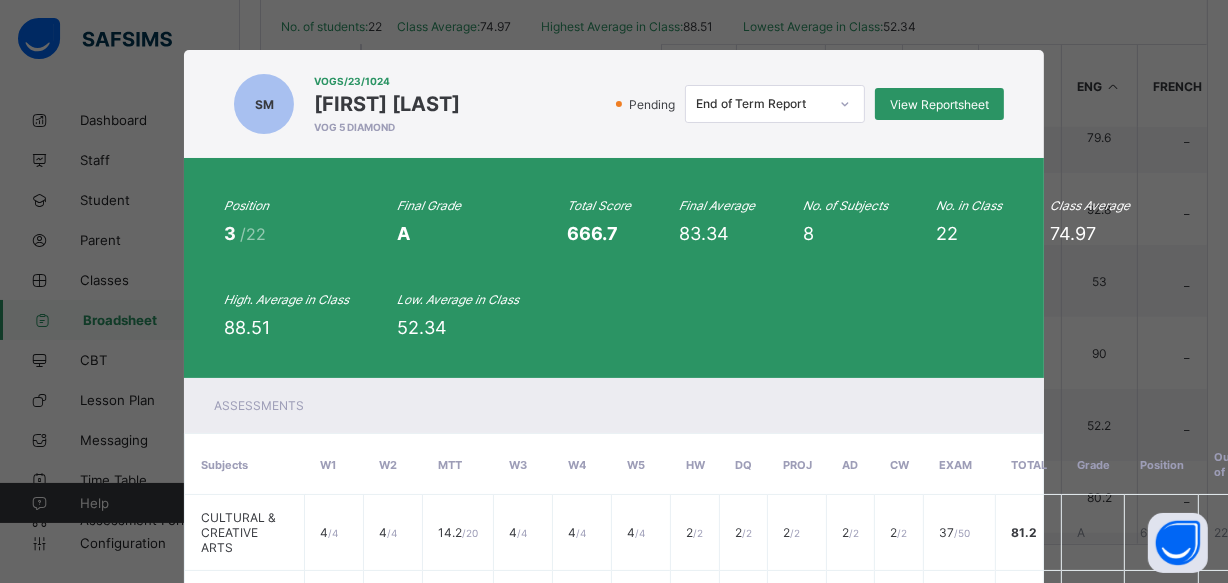 click on "SM   VOGS/23/1024     Salma  Musa     VOG 5 DIAMOND   Pending End of Term Report View Reportsheet" at bounding box center (614, 104) 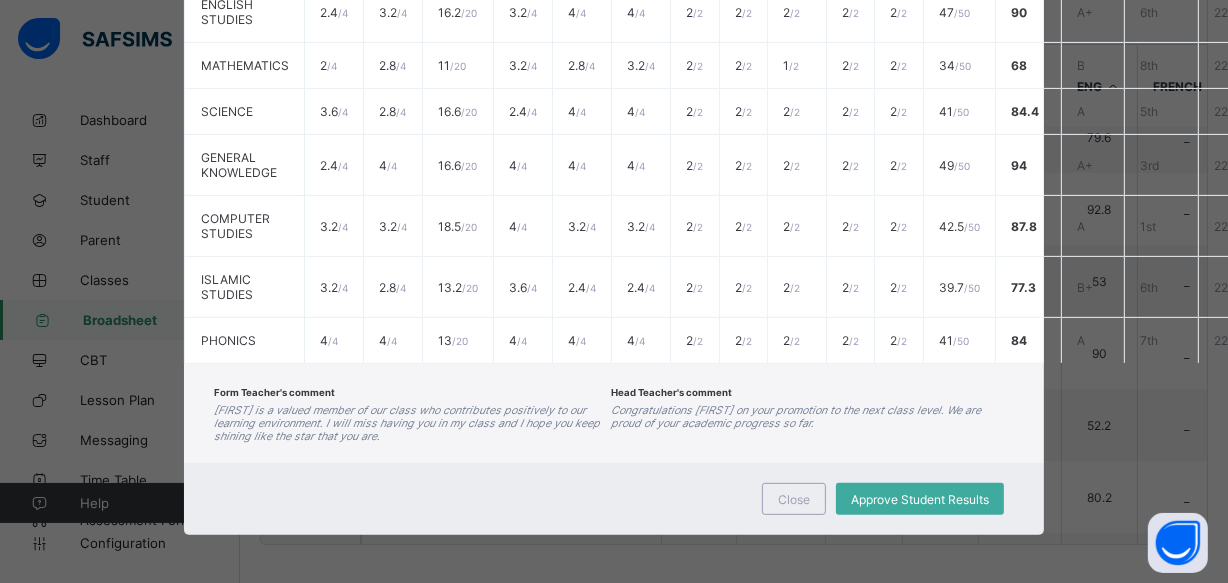 scroll, scrollTop: 599, scrollLeft: 0, axis: vertical 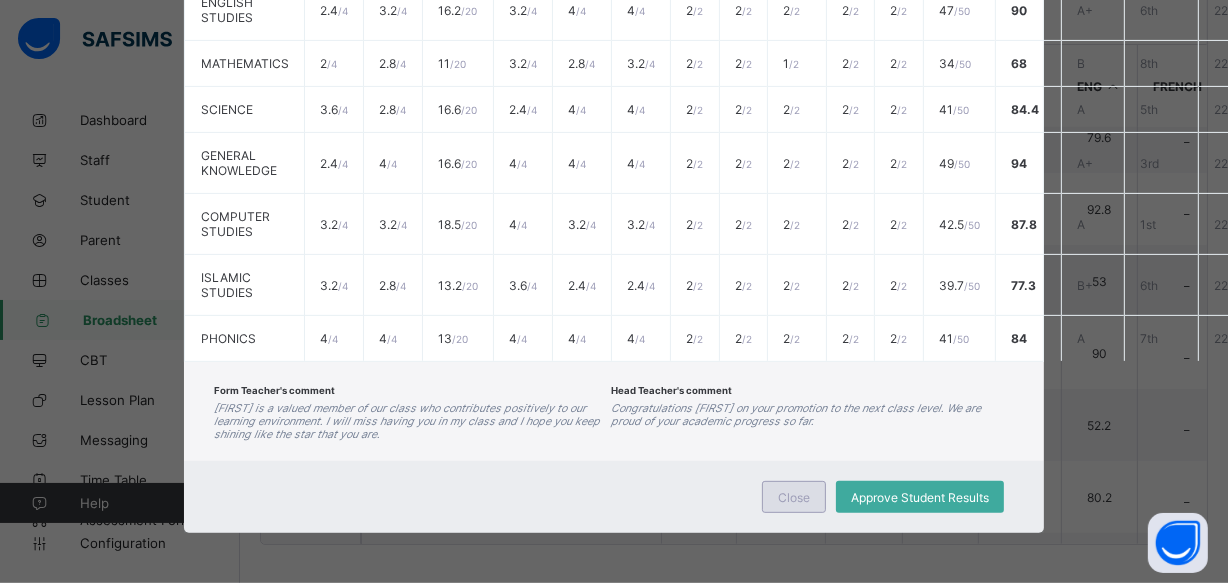 click on "Close" at bounding box center [794, 497] 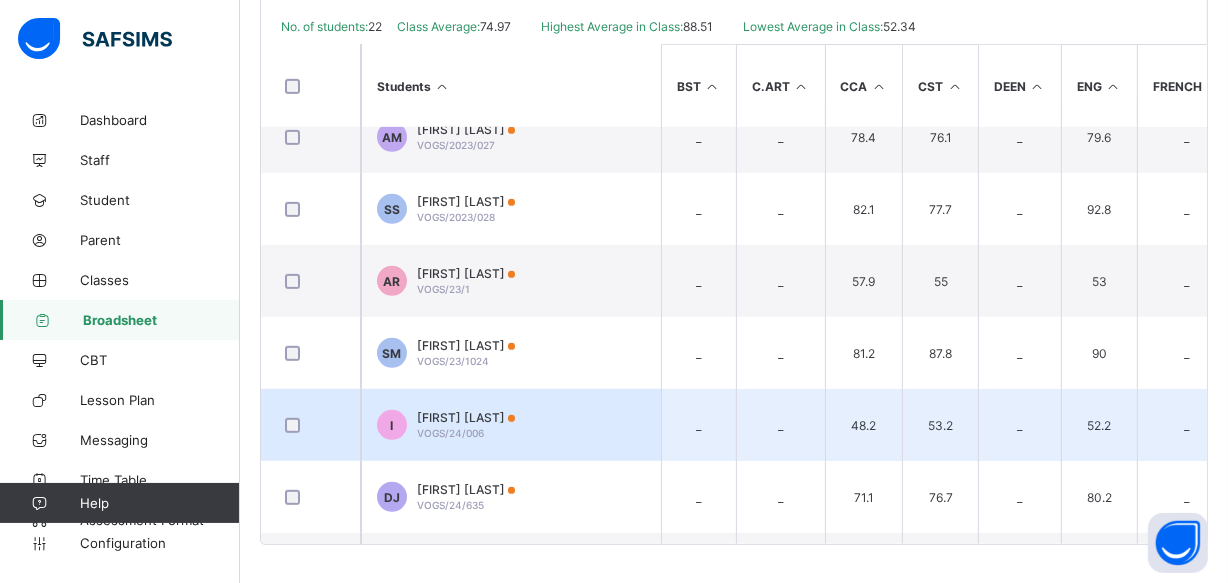 click on "I Ibrahim  Salisu Saidu    VOGS/24/006" at bounding box center [511, 425] 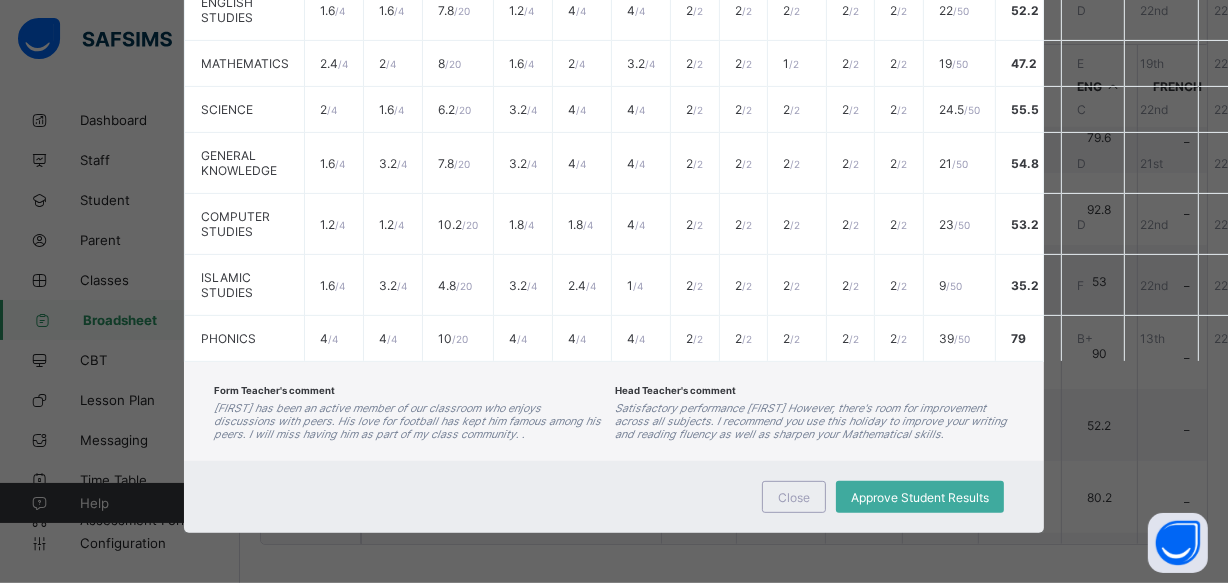 click on "Close   Approve Student Results" at bounding box center [614, 497] 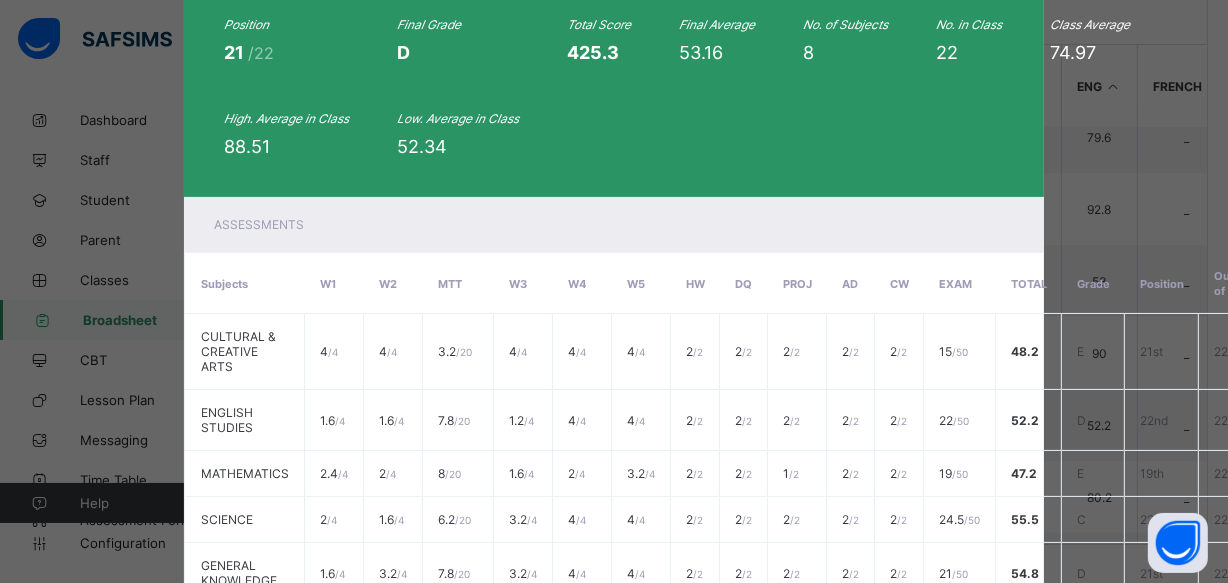 scroll, scrollTop: 17, scrollLeft: 0, axis: vertical 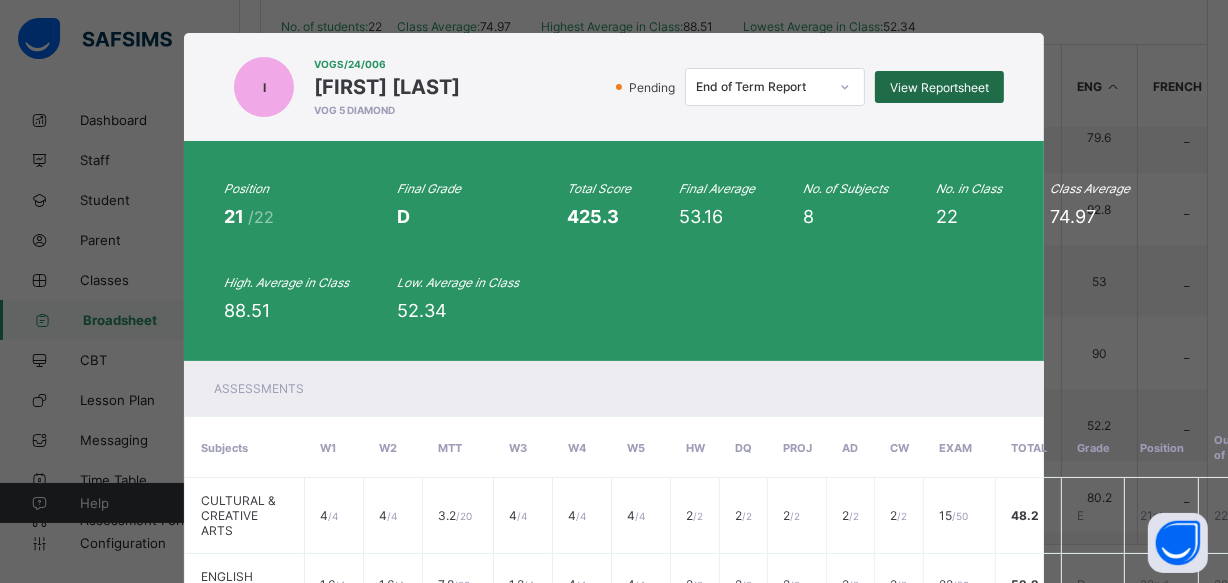click on "View Reportsheet" at bounding box center [939, 87] 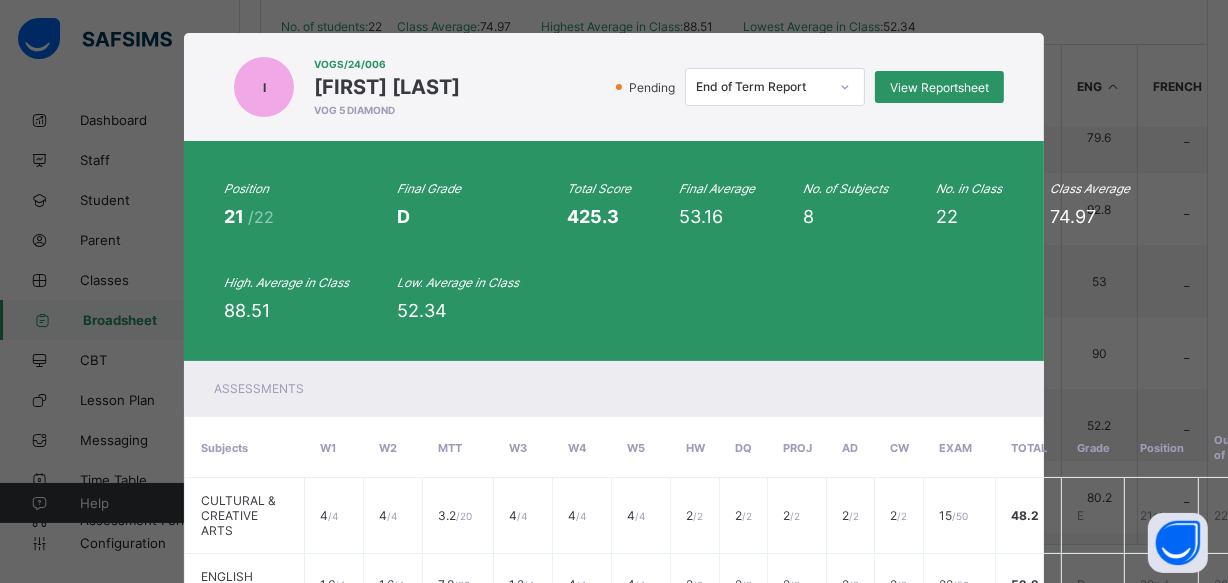 click on "I   VOGS/24/006     Ibrahim  Salisu Saidu      VOG 5 DIAMOND   Pending End of Term Report View Reportsheet" at bounding box center [614, 87] 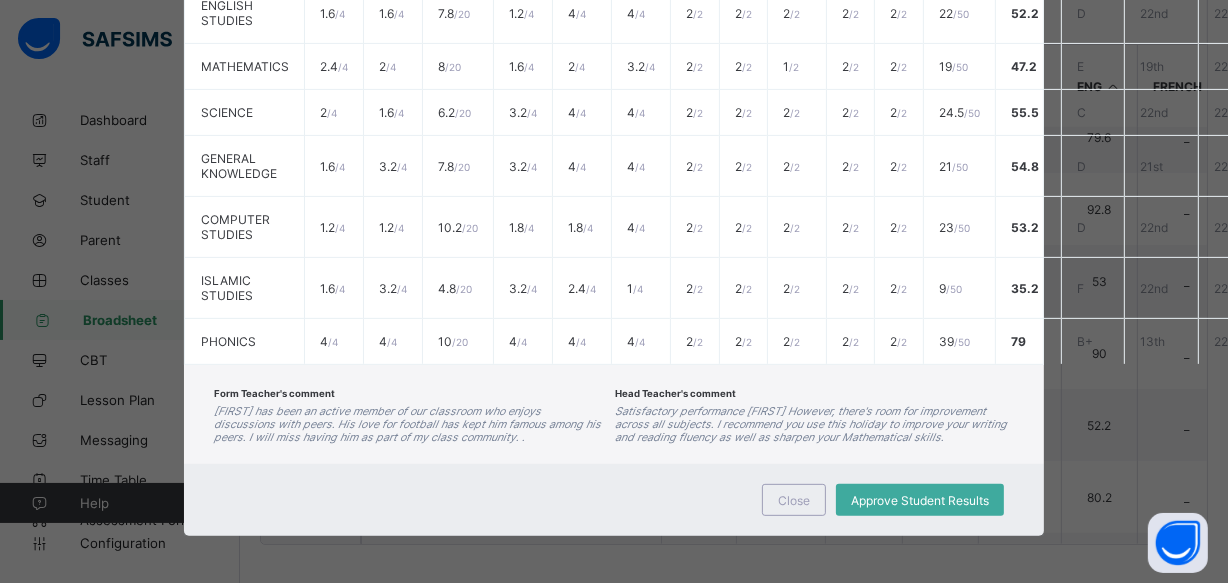 scroll, scrollTop: 599, scrollLeft: 0, axis: vertical 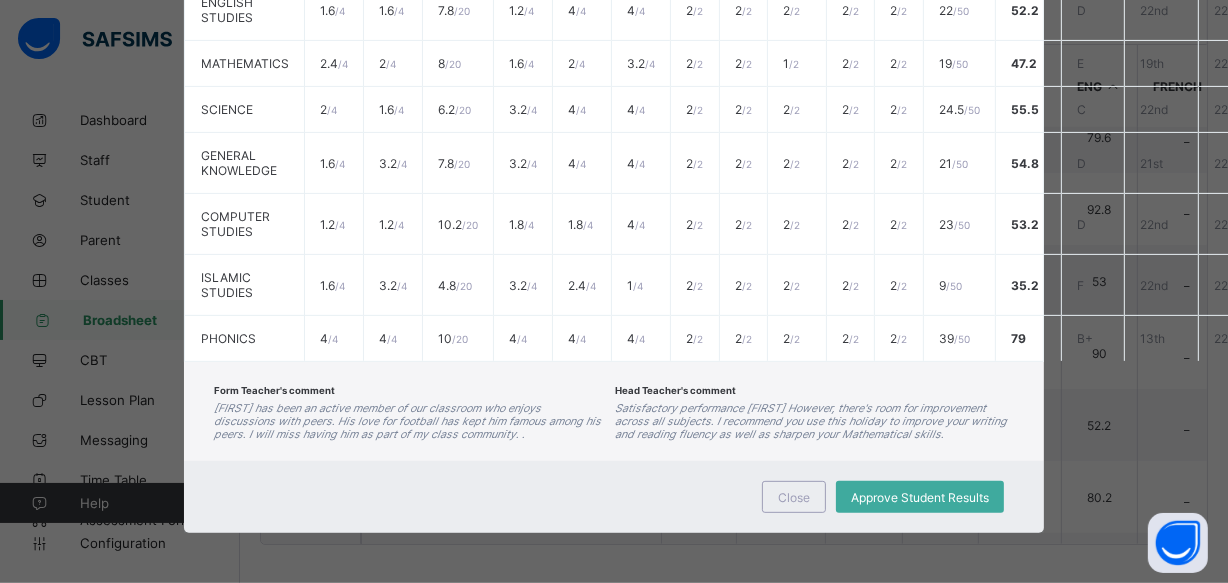 click on "Close   Approve Student Results" at bounding box center (614, 497) 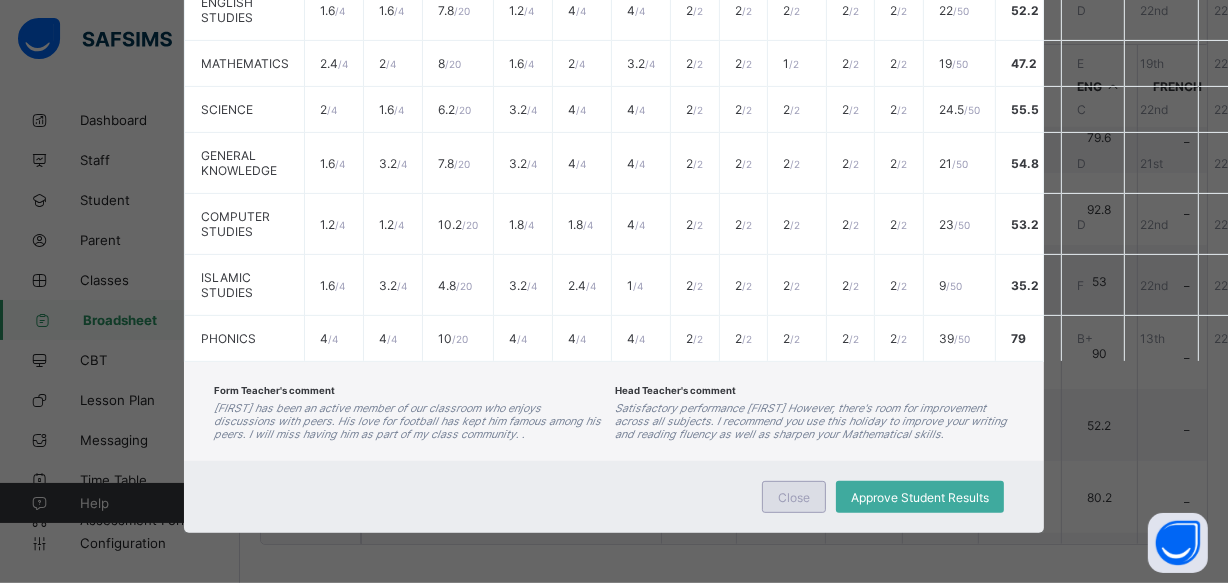 click on "Close" at bounding box center (794, 497) 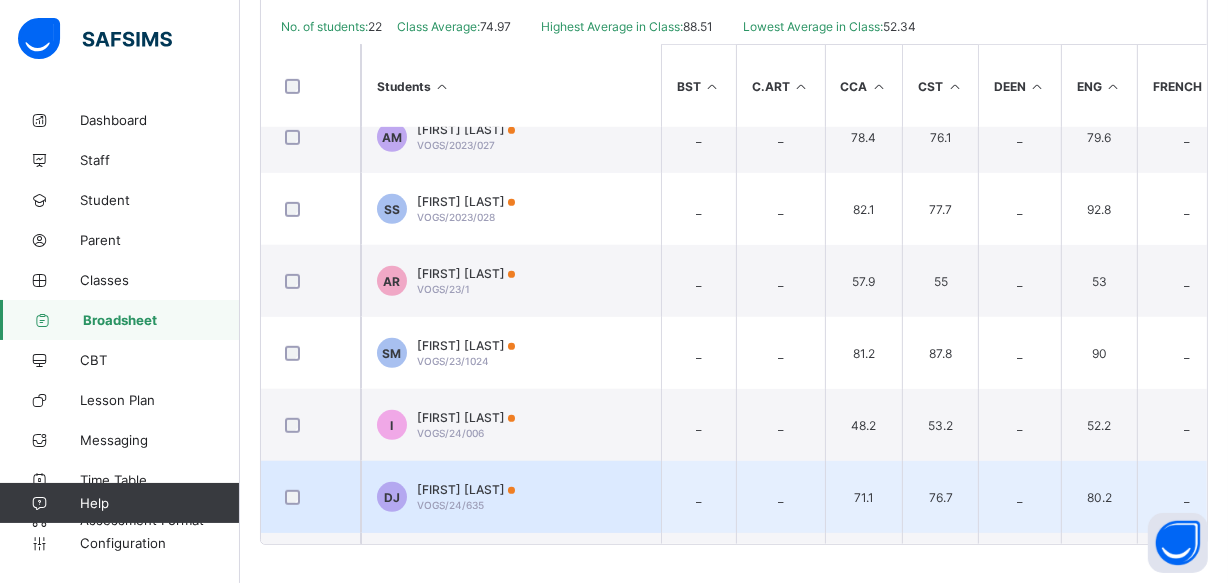 click on "DJ Dhul-Qarnayn  Jubril   VOGS/24/635" at bounding box center (511, 497) 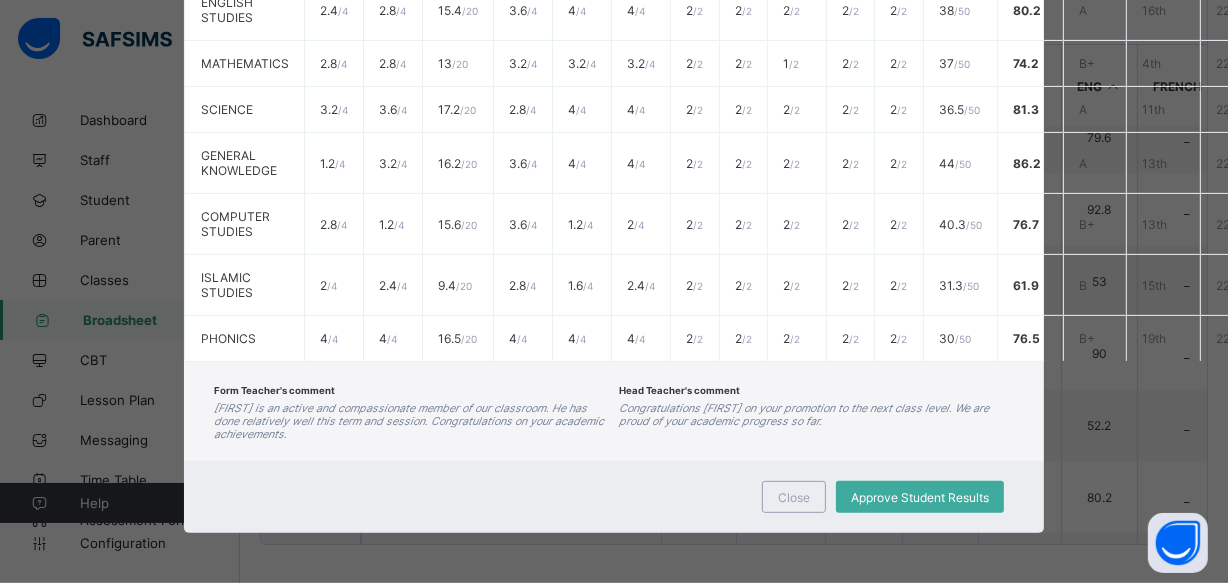 click on "Close   Approve Student Results" at bounding box center (614, 497) 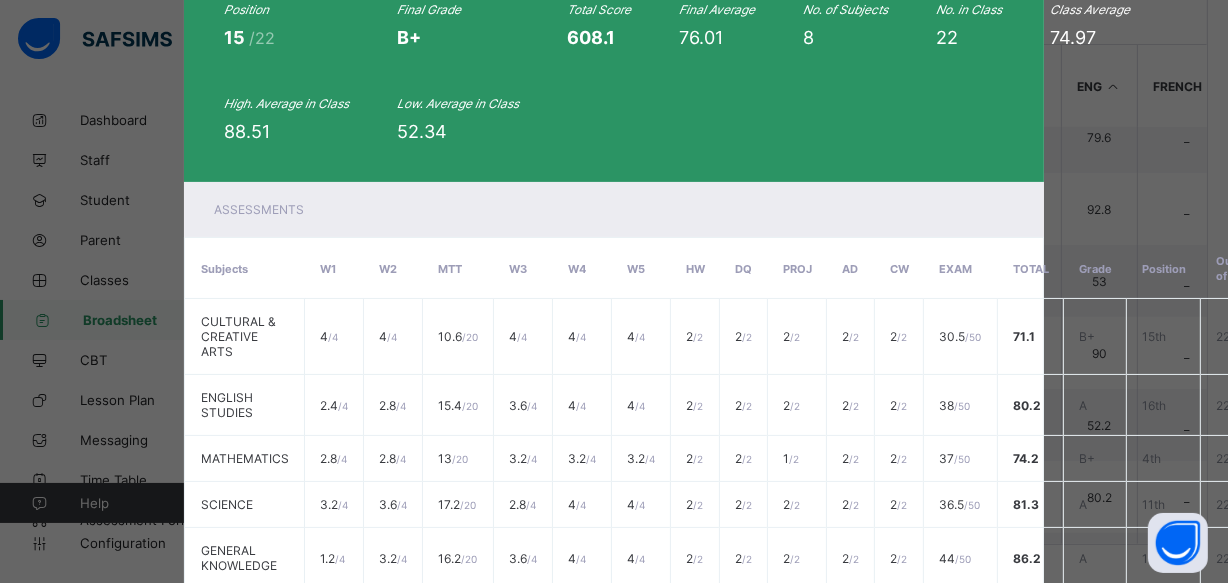 scroll, scrollTop: 17, scrollLeft: 0, axis: vertical 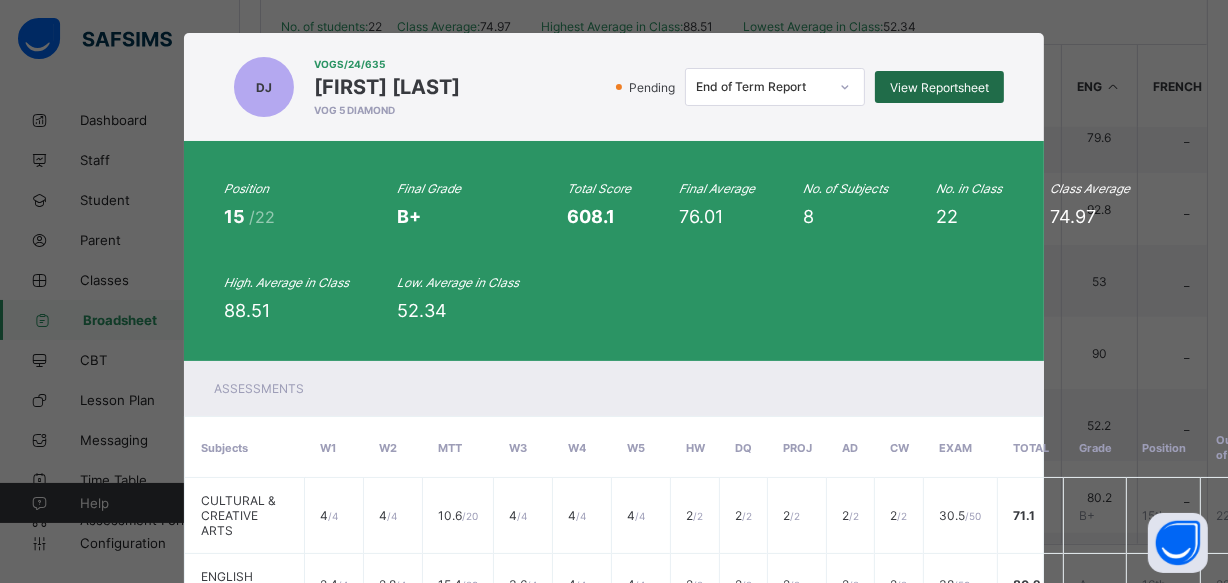 click on "View Reportsheet" at bounding box center (939, 87) 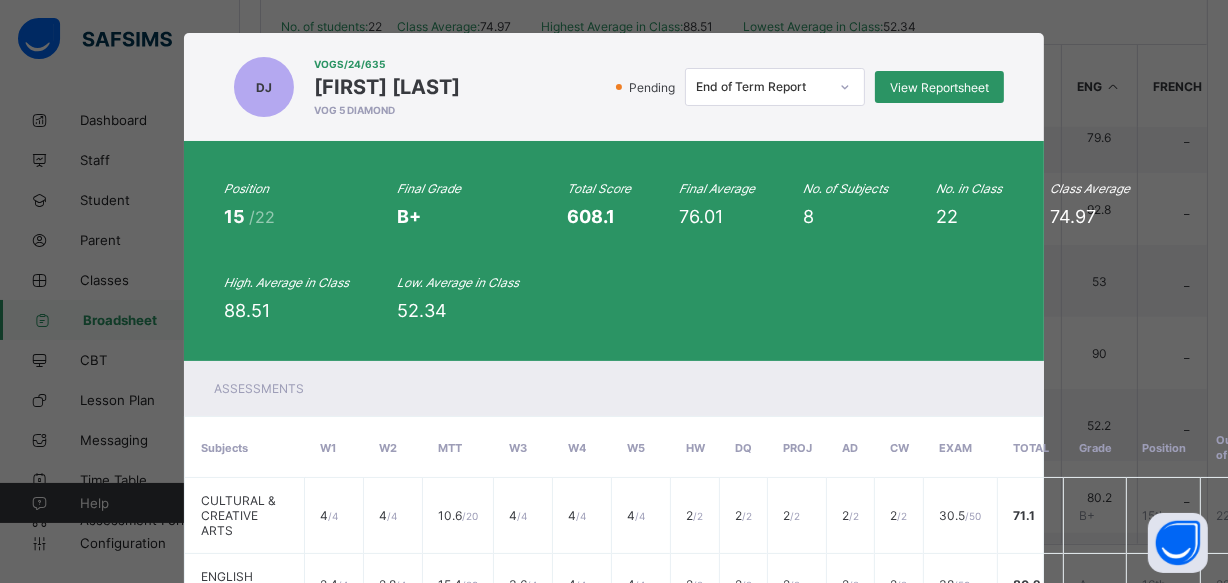 click on "Dhul-Qarnayn  Jubril" at bounding box center (387, 87) 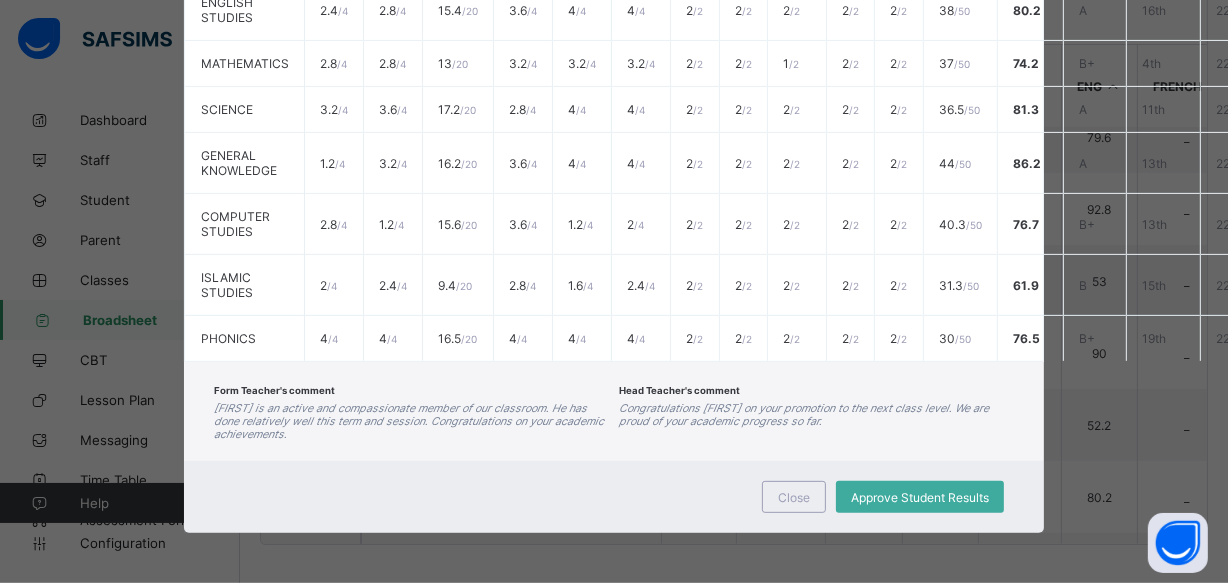 scroll, scrollTop: 599, scrollLeft: 0, axis: vertical 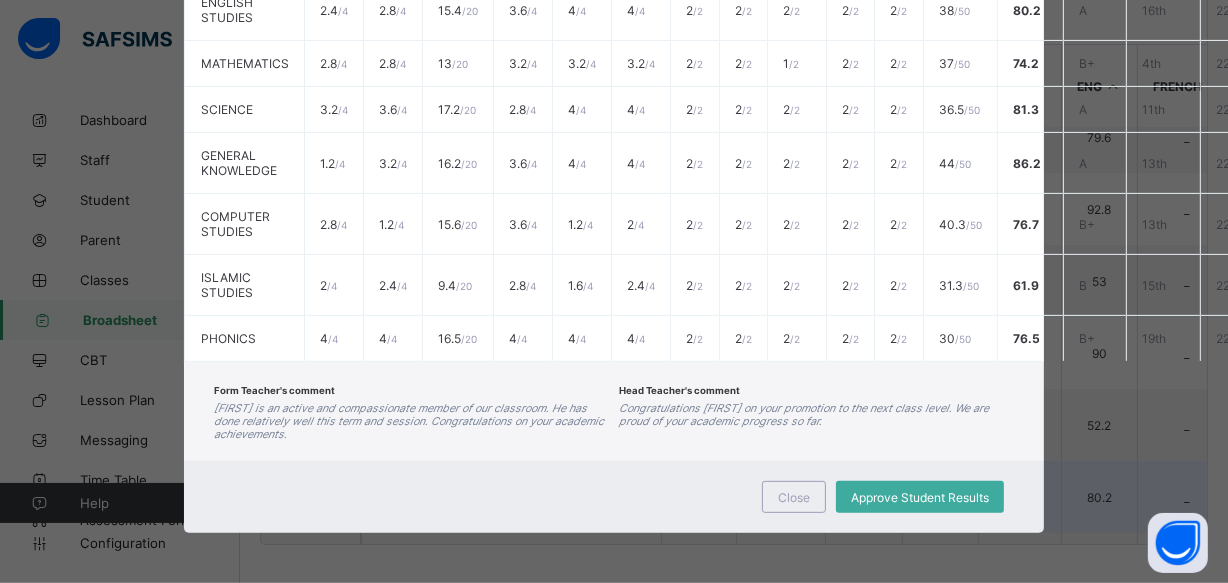 click on "Close" at bounding box center [794, 497] 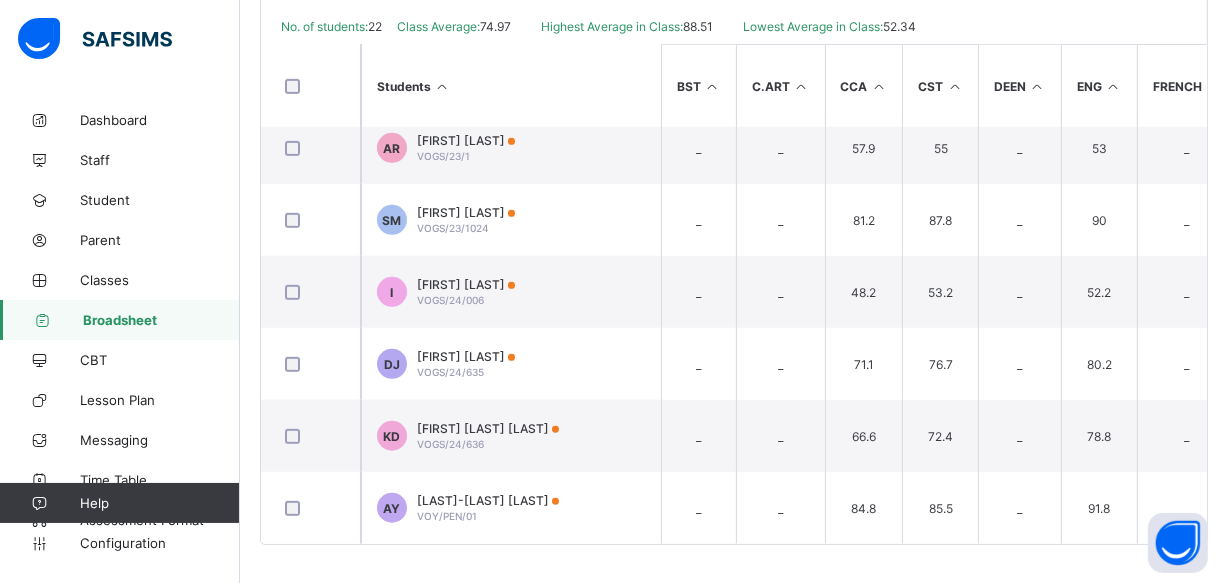 scroll, scrollTop: 1173, scrollLeft: 0, axis: vertical 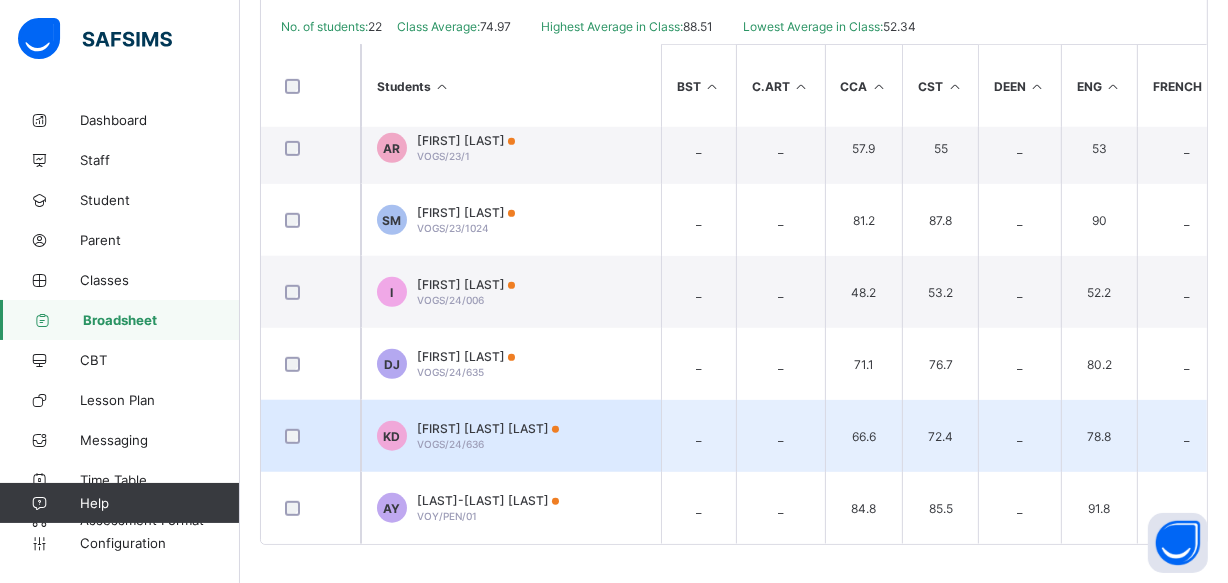 click on "KD Khadija Ibrahim Danladi   VOGS/24/636" at bounding box center (511, 436) 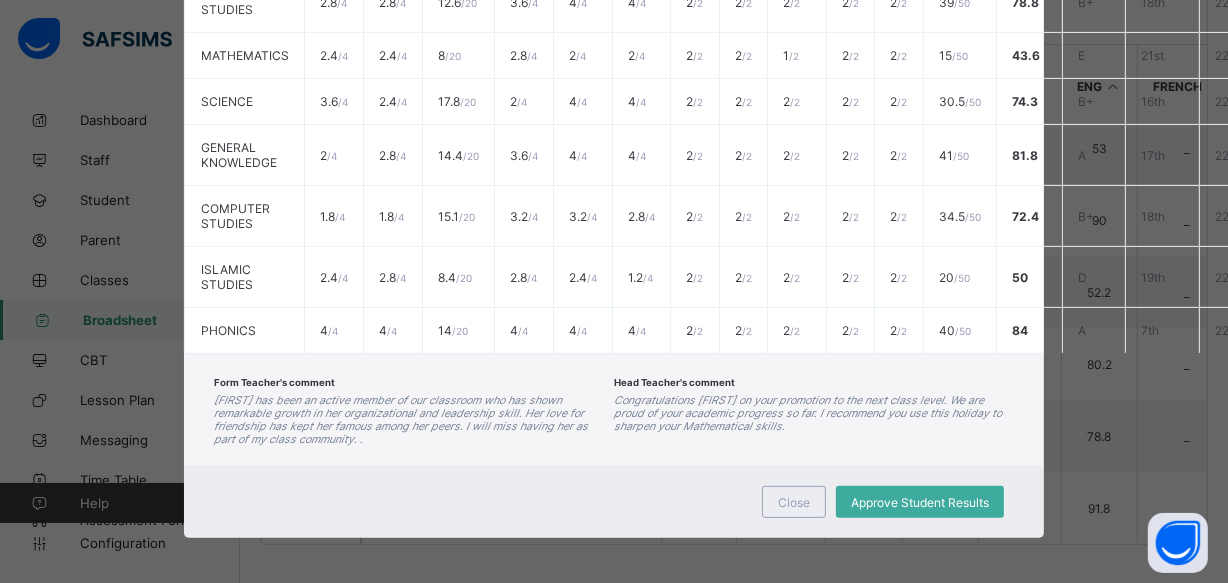 click on "Form Teacher's comment Khadija has been an active member of our classroom who has shown remarkable growth in her organizational and leadership skill. Her love for friendship has kept her famous among her peers. I will miss having her as part of my class community. .   Head Teacher's comment Congratulations Khadija on your promotion to the next class level. We are proud of your academic progress so far. I recommend you use this holiday to sharpen your Mathematical skills." at bounding box center (614, 410) 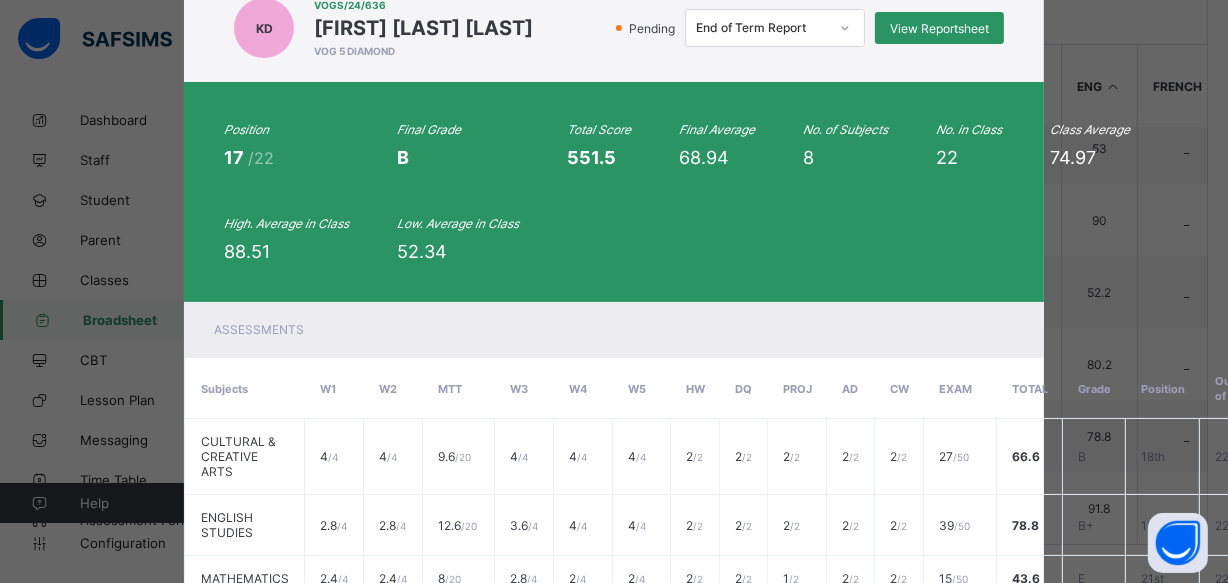 scroll, scrollTop: 0, scrollLeft: 0, axis: both 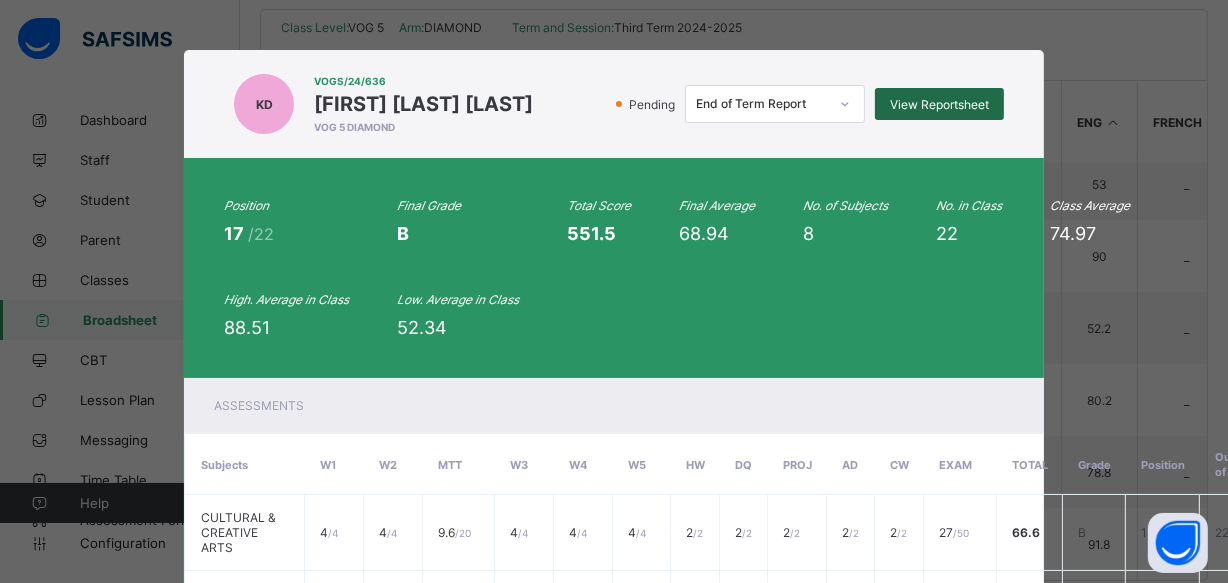 click on "View Reportsheet" at bounding box center [939, 104] 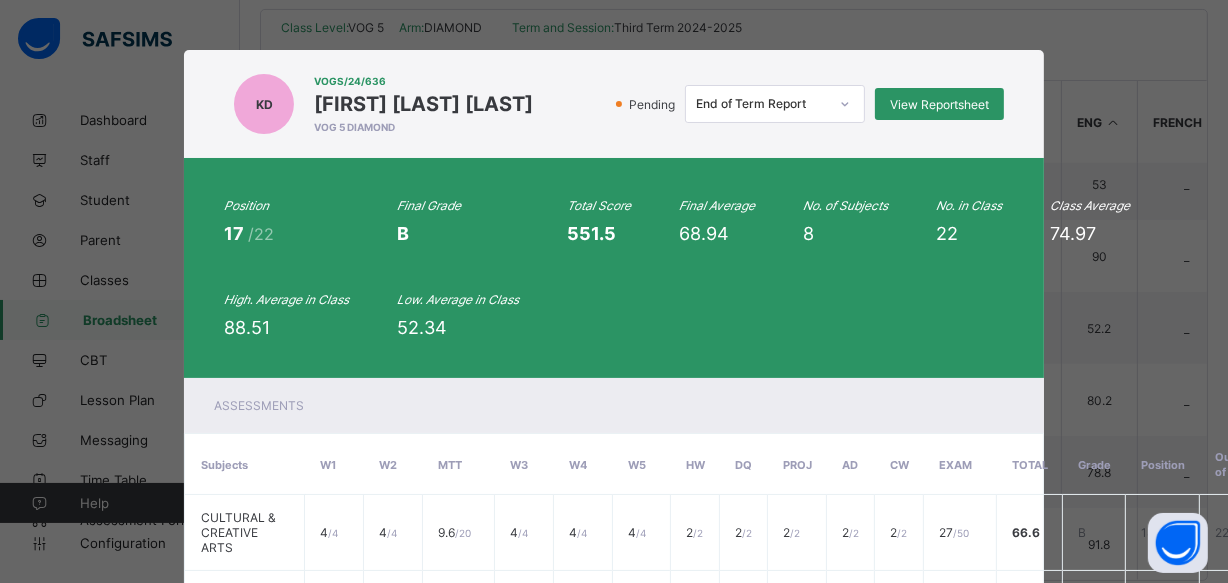 click on "KD   VOGS/24/636     Khadija Ibrahim Danladi     VOG 5 DIAMOND   Pending End of Term Report View Reportsheet" at bounding box center (614, 104) 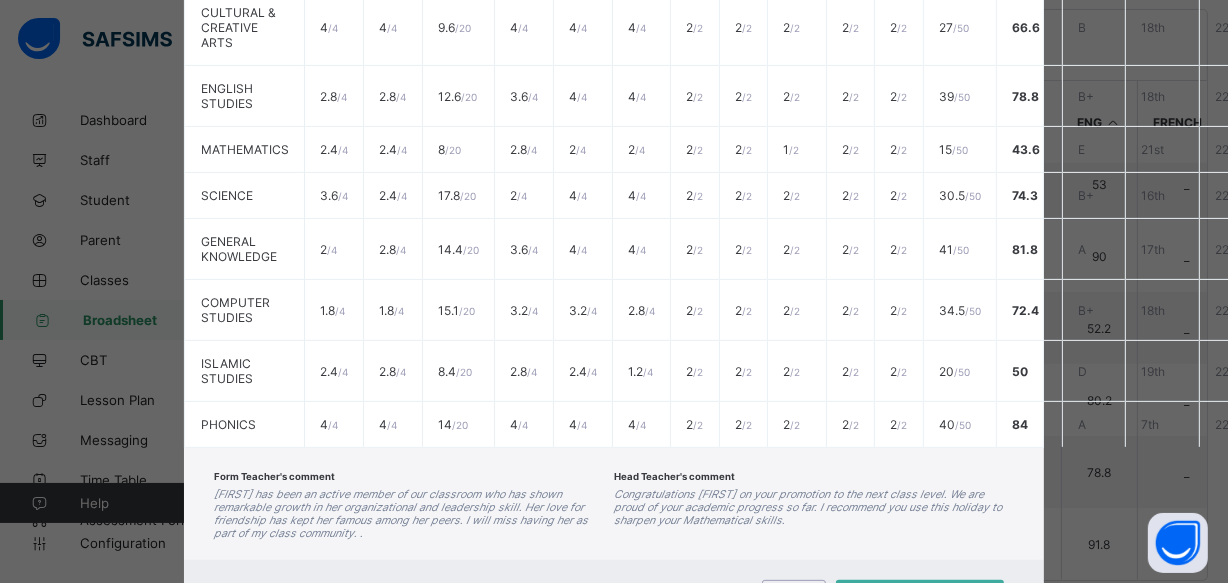 scroll, scrollTop: 598, scrollLeft: 0, axis: vertical 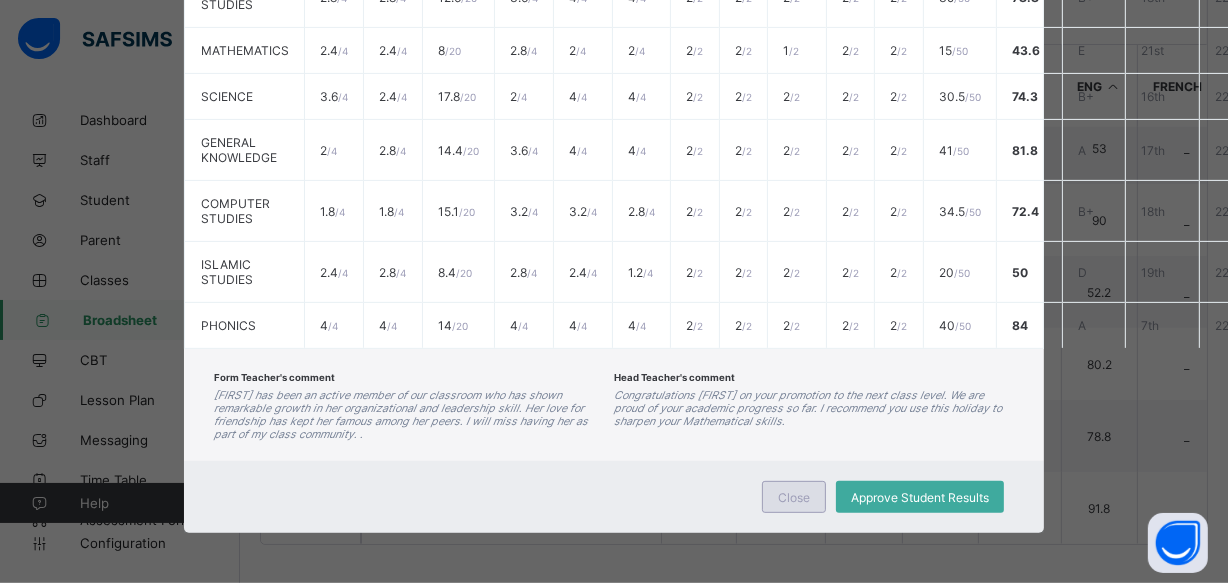 click on "Close" at bounding box center (794, 497) 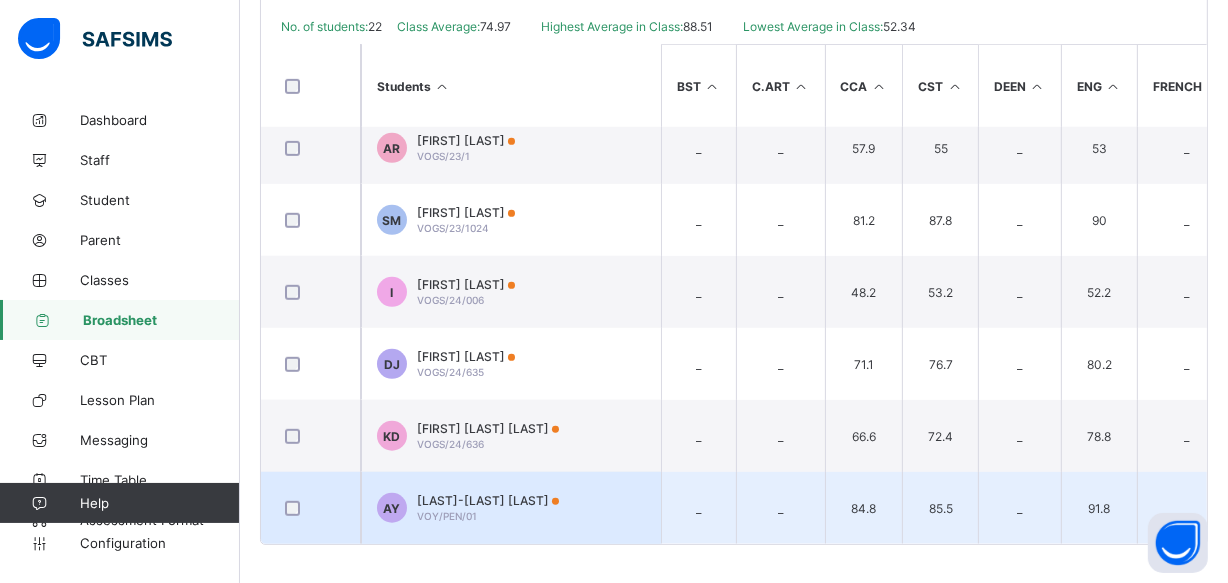 click on "AY ABDULAZEEZ  YUSSUFF-ORIYOMI   VOY/PEN/01" at bounding box center [511, 508] 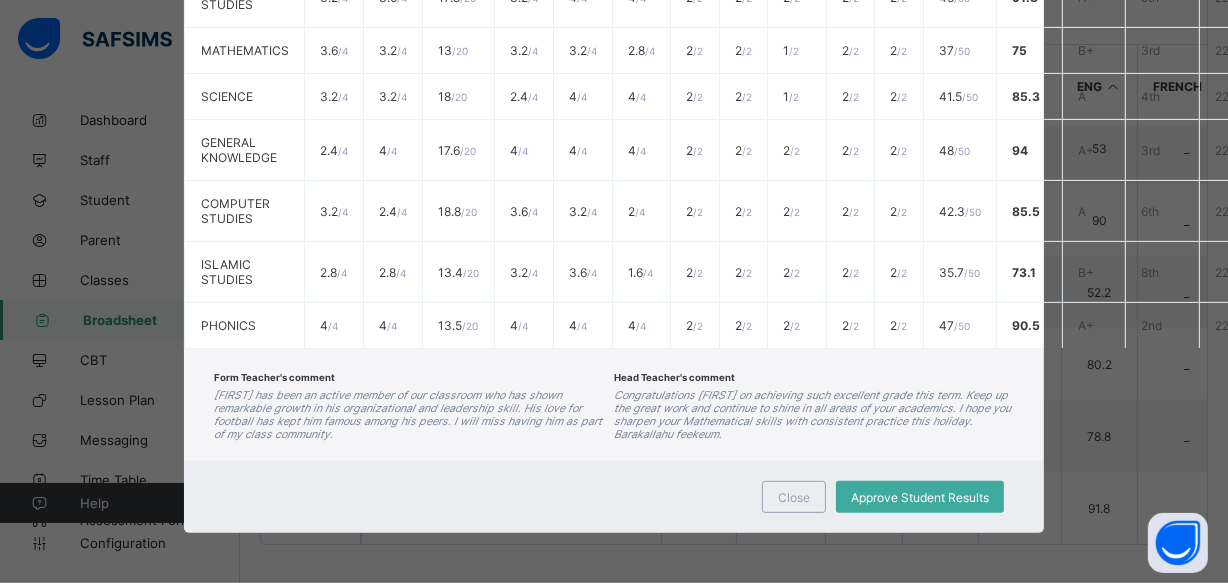 click on "Close   Approve Student Results" at bounding box center [614, 497] 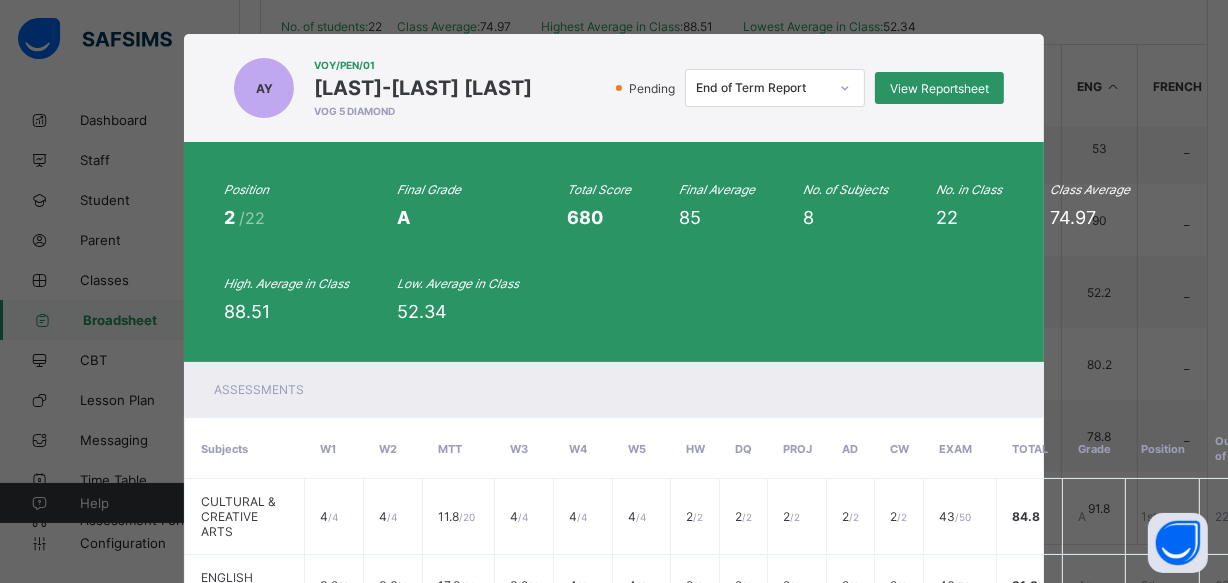scroll, scrollTop: 0, scrollLeft: 0, axis: both 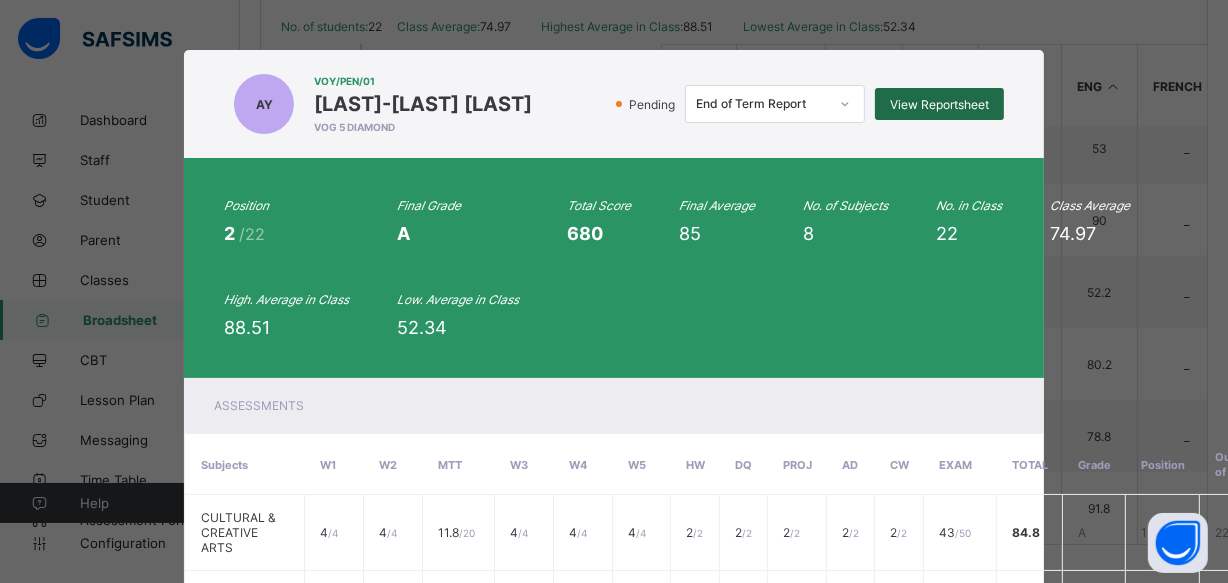 click on "View Reportsheet" at bounding box center (939, 104) 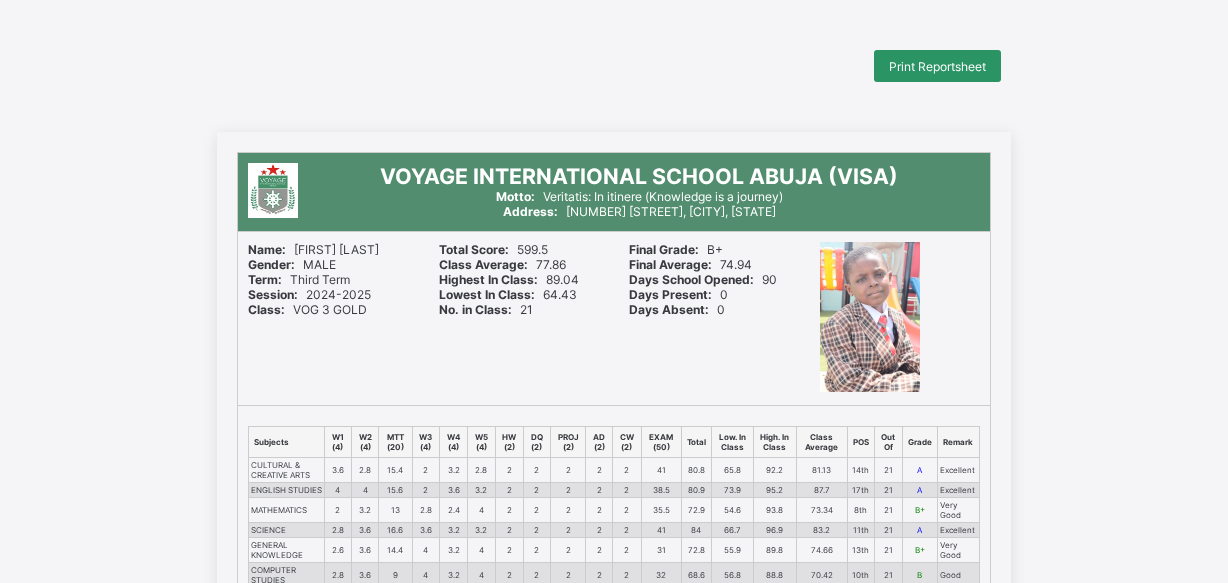 scroll, scrollTop: 0, scrollLeft: 0, axis: both 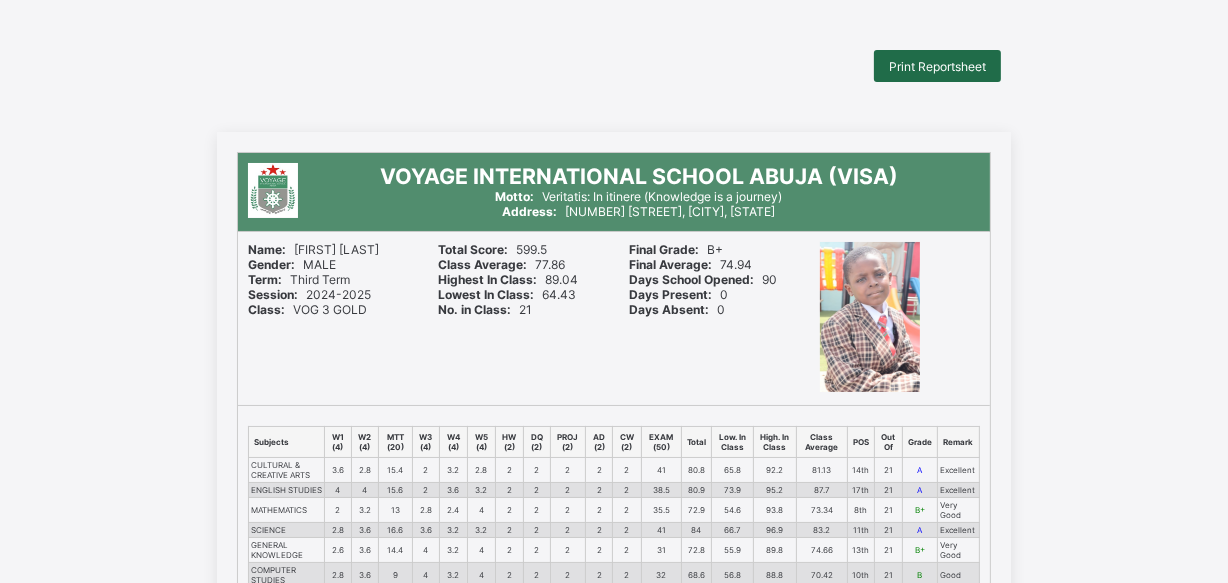 click on "Print Reportsheet" at bounding box center [937, 66] 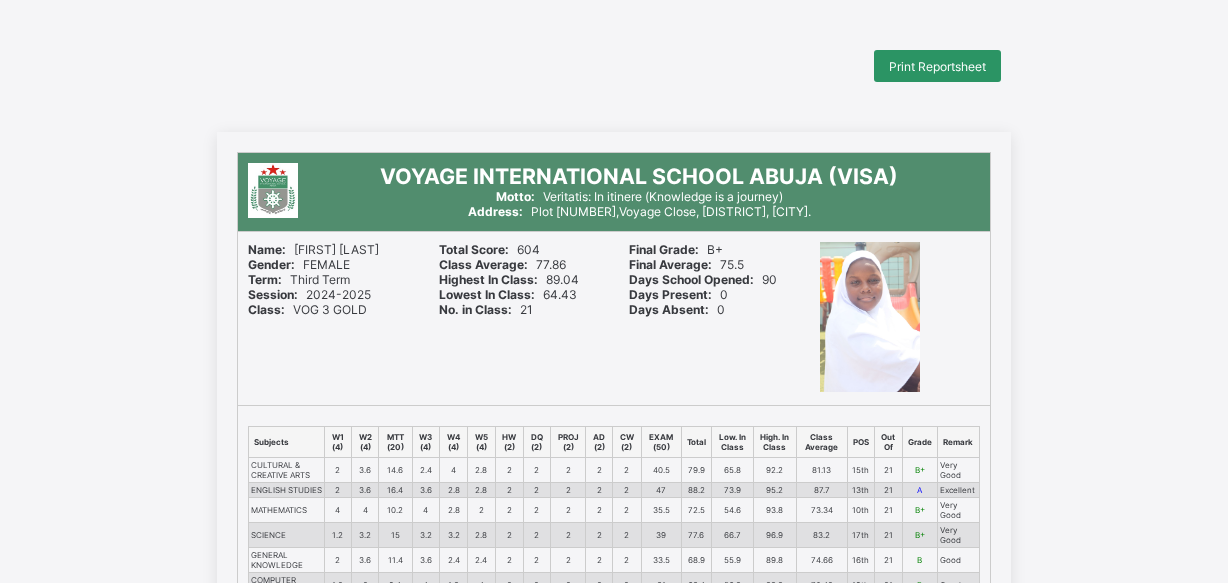 scroll, scrollTop: 0, scrollLeft: 0, axis: both 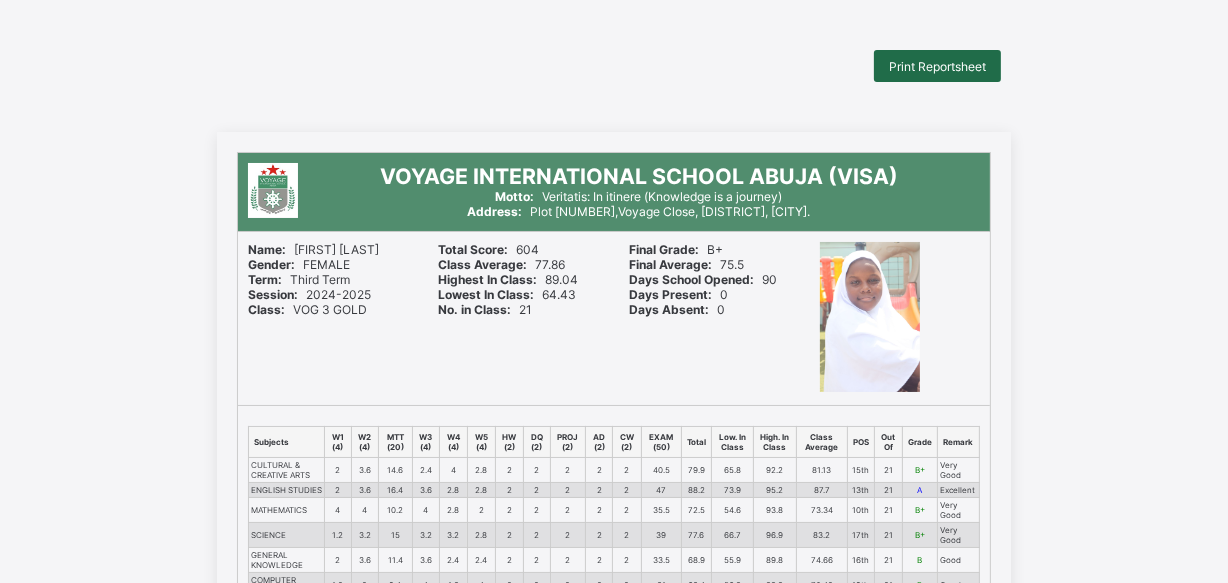 click on "Print Reportsheet" at bounding box center [937, 66] 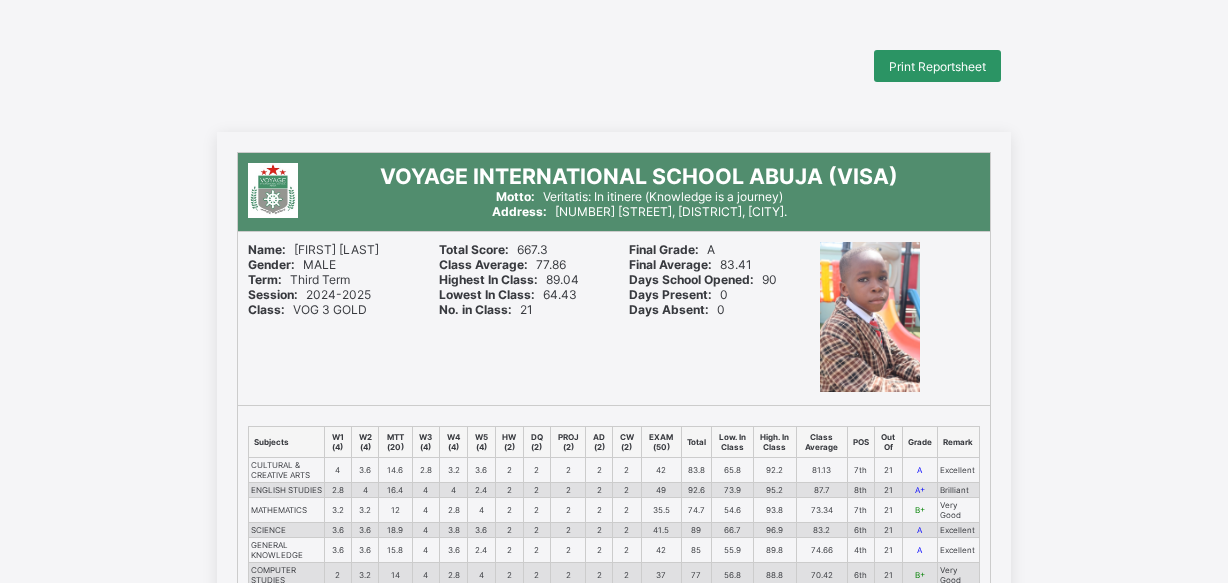 scroll, scrollTop: 0, scrollLeft: 0, axis: both 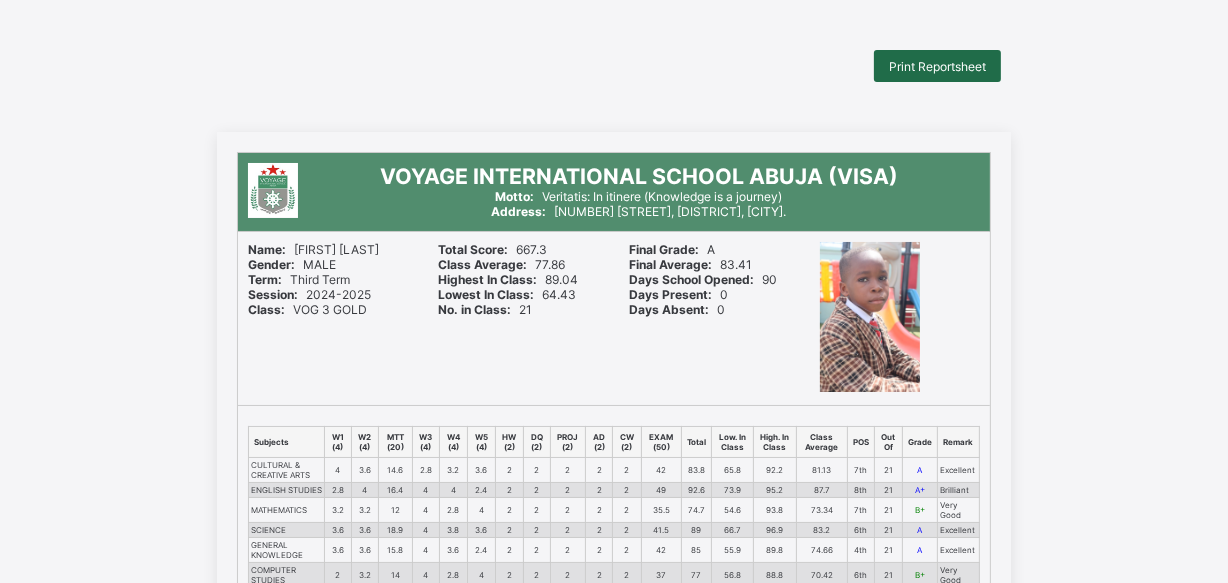click on "Print Reportsheet" at bounding box center (937, 66) 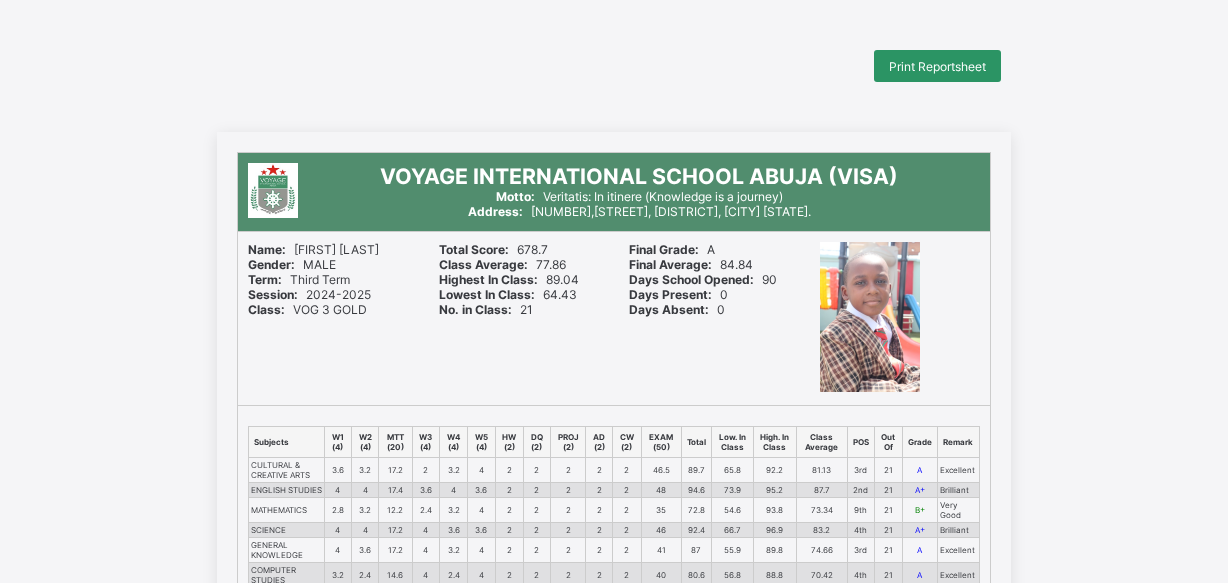 scroll, scrollTop: 0, scrollLeft: 0, axis: both 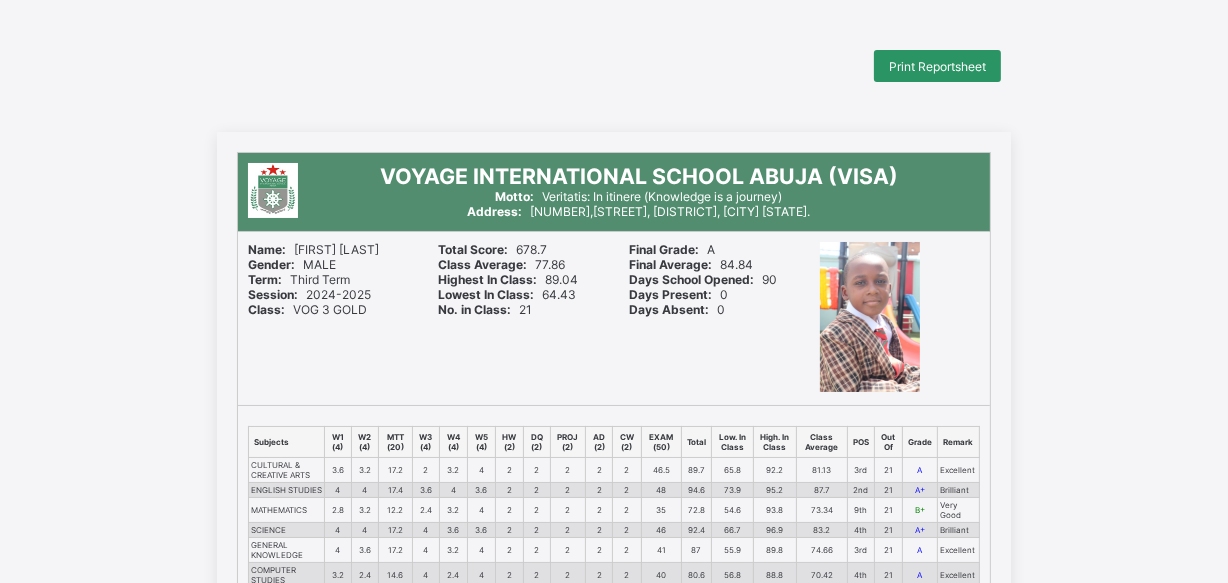 click on "Print Reportsheet" at bounding box center [937, 66] 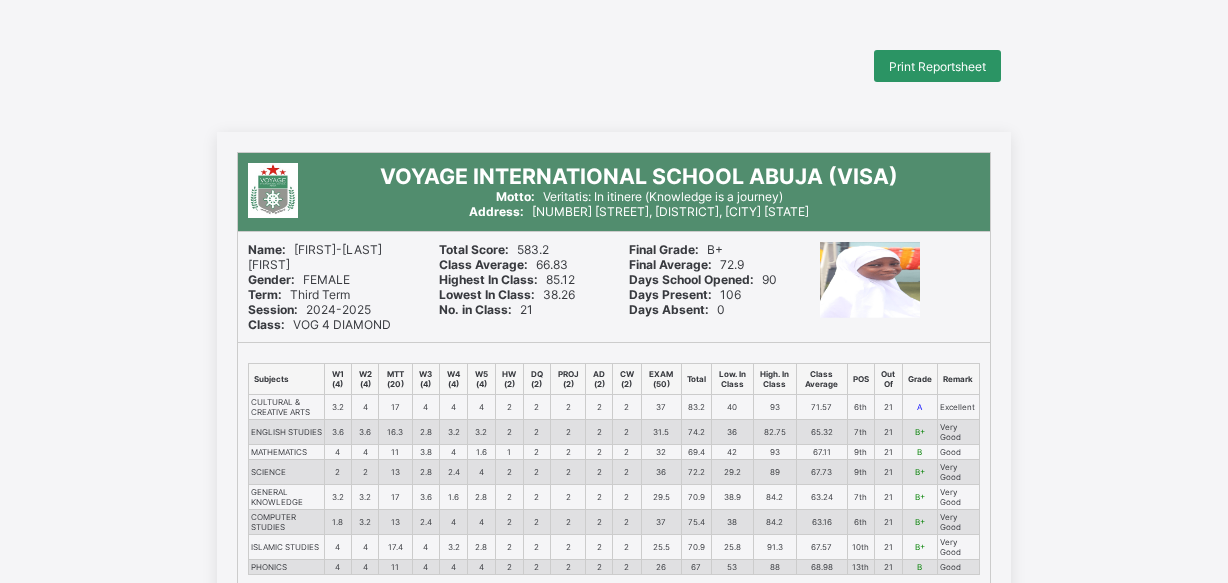 scroll, scrollTop: 0, scrollLeft: 0, axis: both 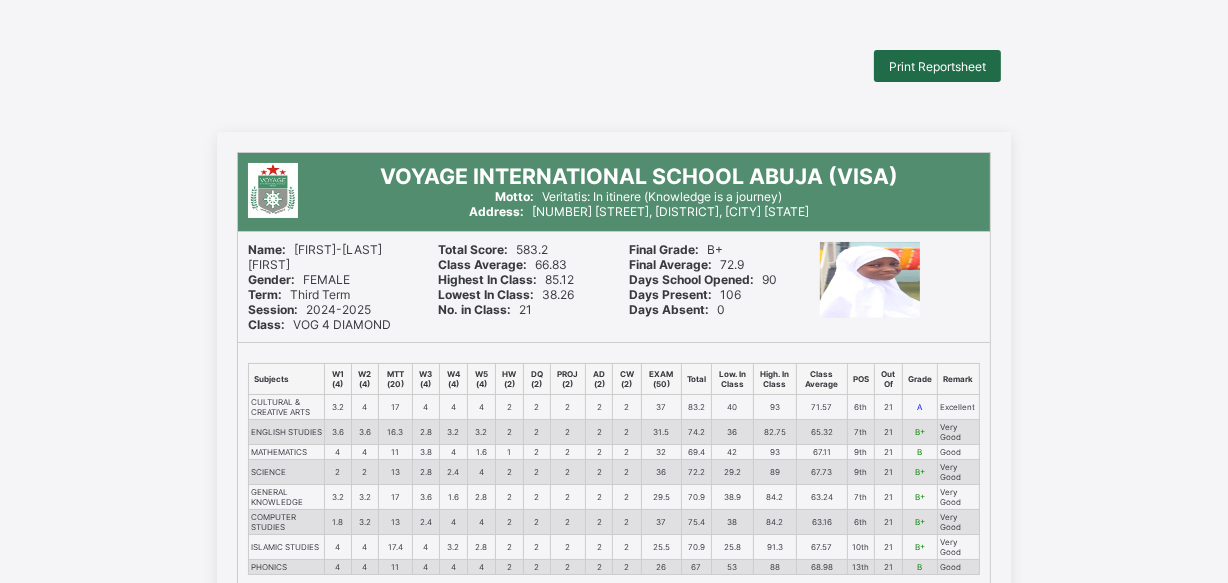 click on "Print Reportsheet" at bounding box center [937, 66] 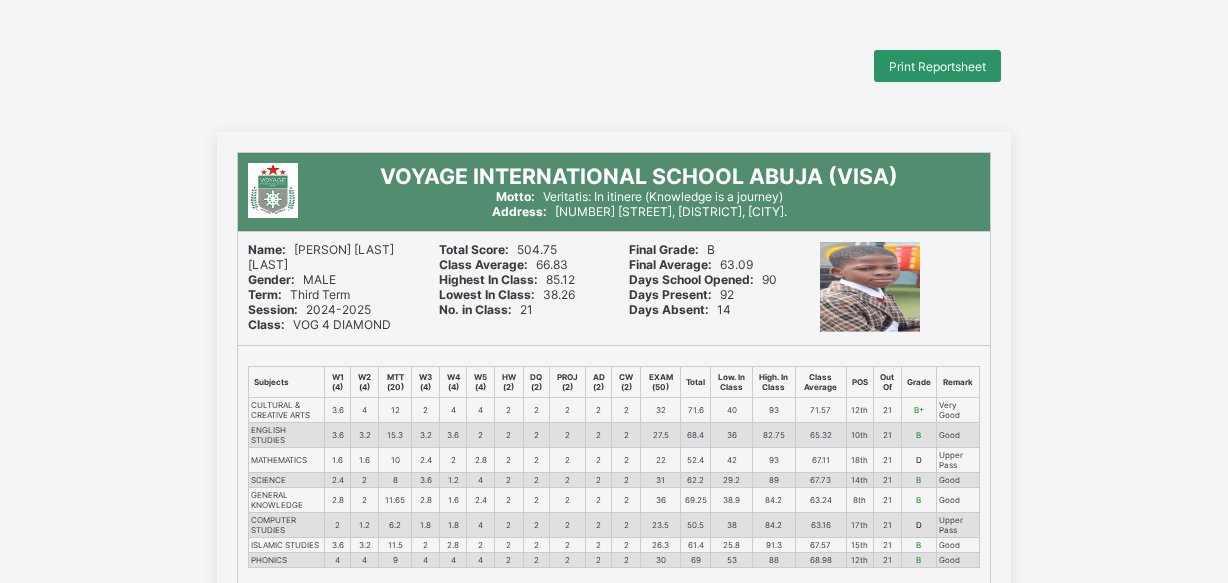 scroll, scrollTop: 0, scrollLeft: 0, axis: both 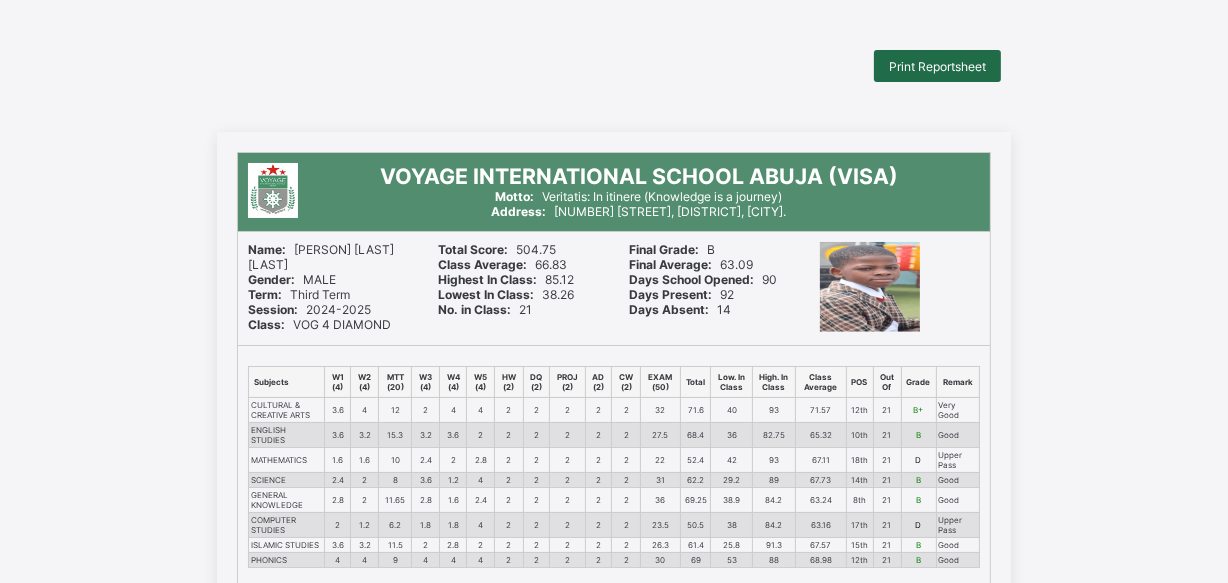 click on "Print Reportsheet" at bounding box center [937, 66] 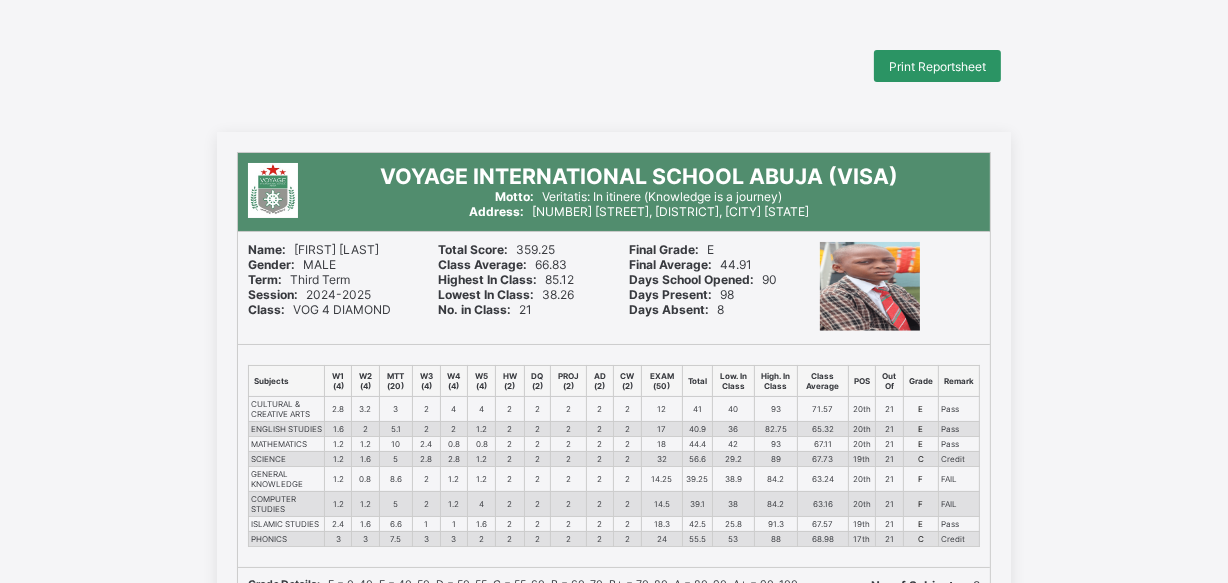 scroll, scrollTop: 0, scrollLeft: 0, axis: both 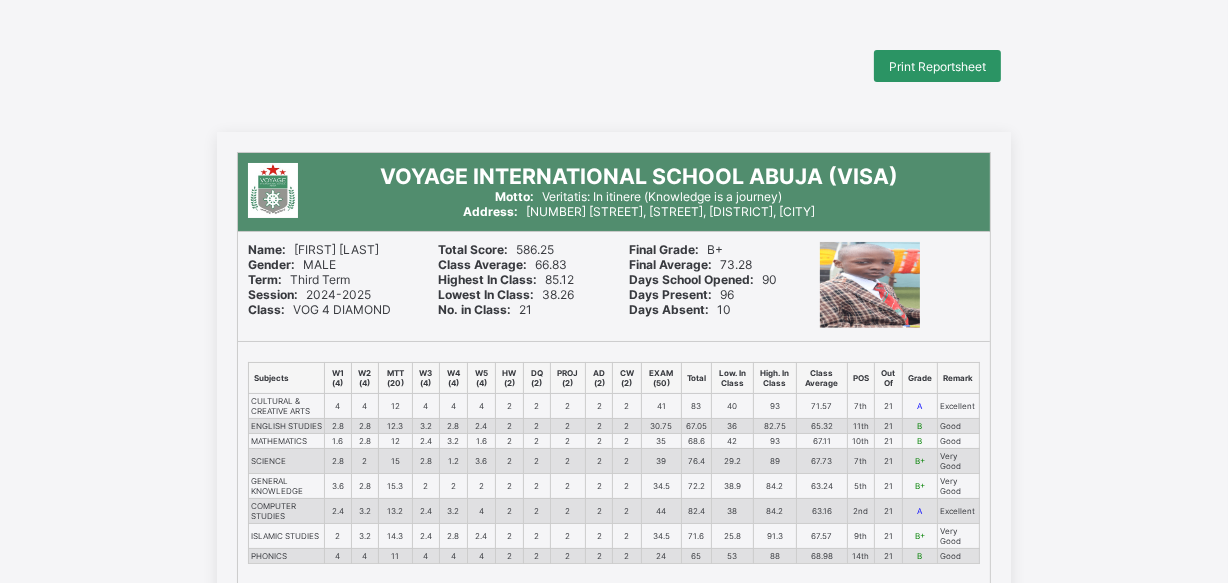 click on "Print Reportsheet" at bounding box center [937, 66] 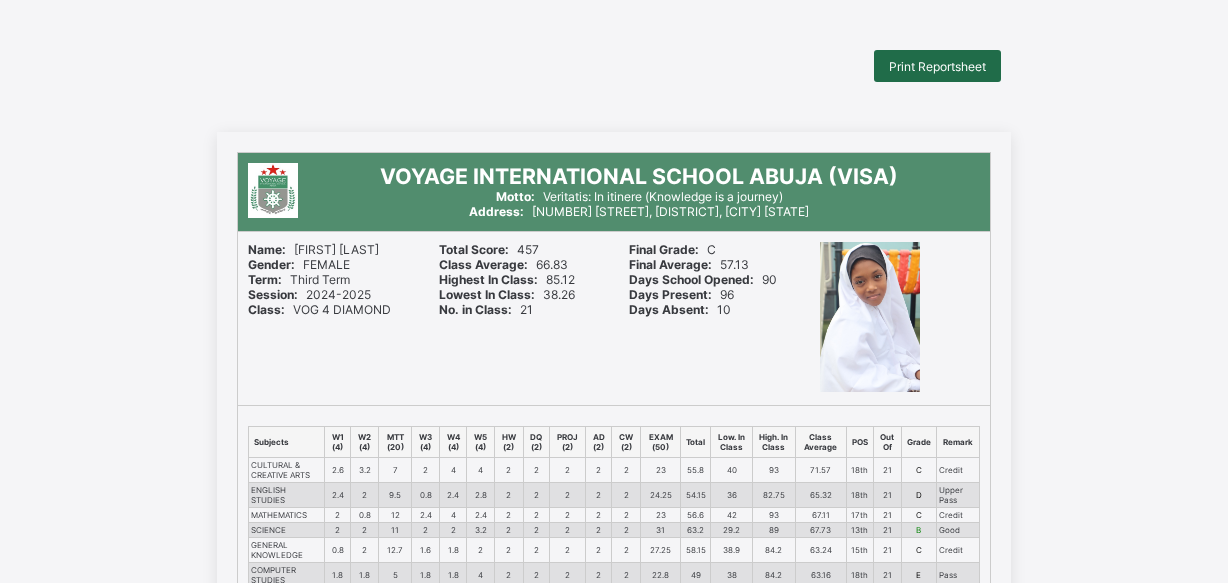 scroll, scrollTop: 0, scrollLeft: 0, axis: both 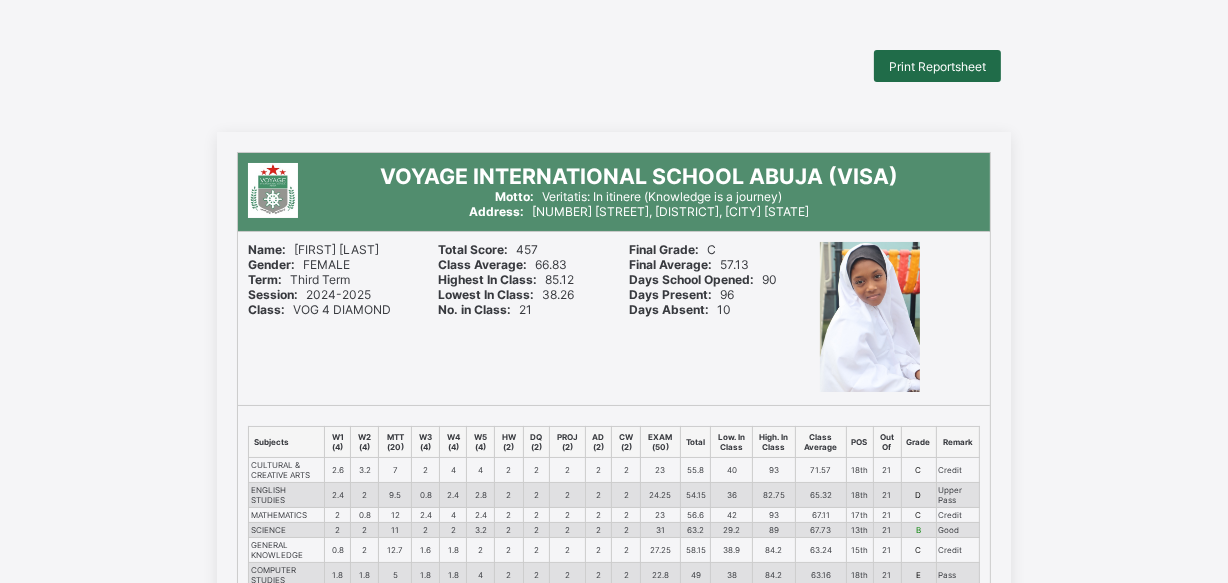 click on "Print Reportsheet" at bounding box center (937, 66) 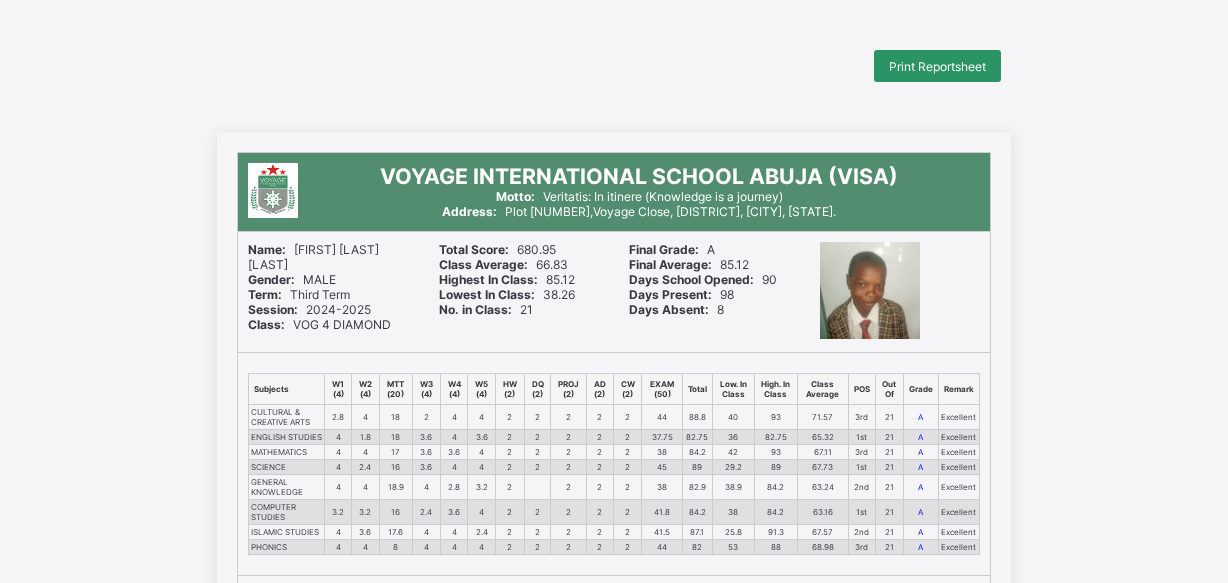 scroll, scrollTop: 0, scrollLeft: 0, axis: both 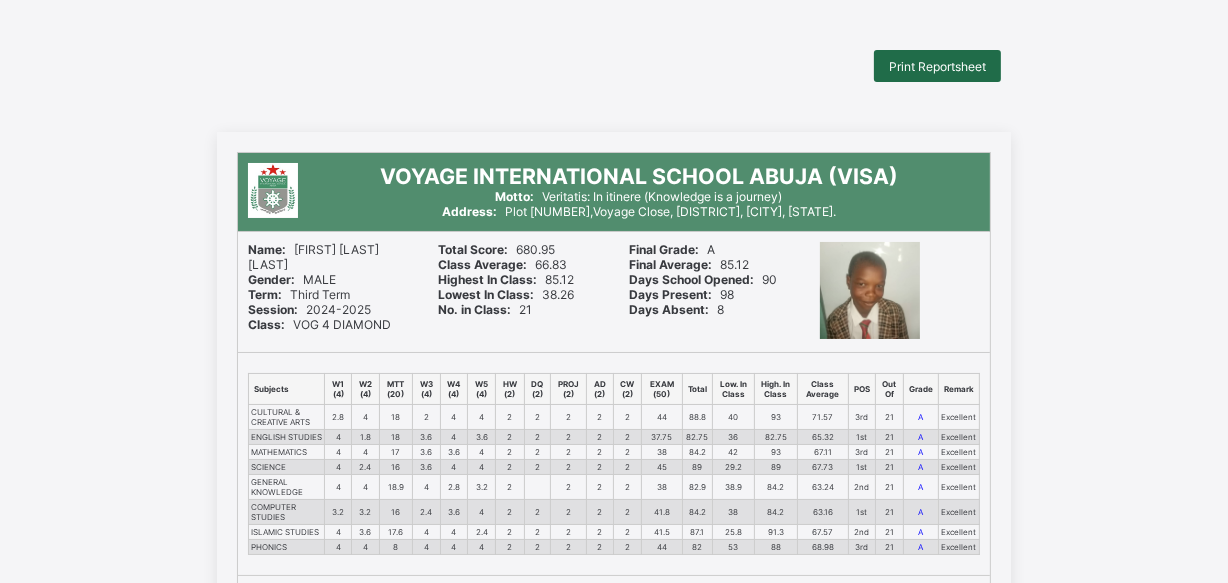 drag, startPoint x: 0, startPoint y: 0, endPoint x: 931, endPoint y: 59, distance: 932.8676 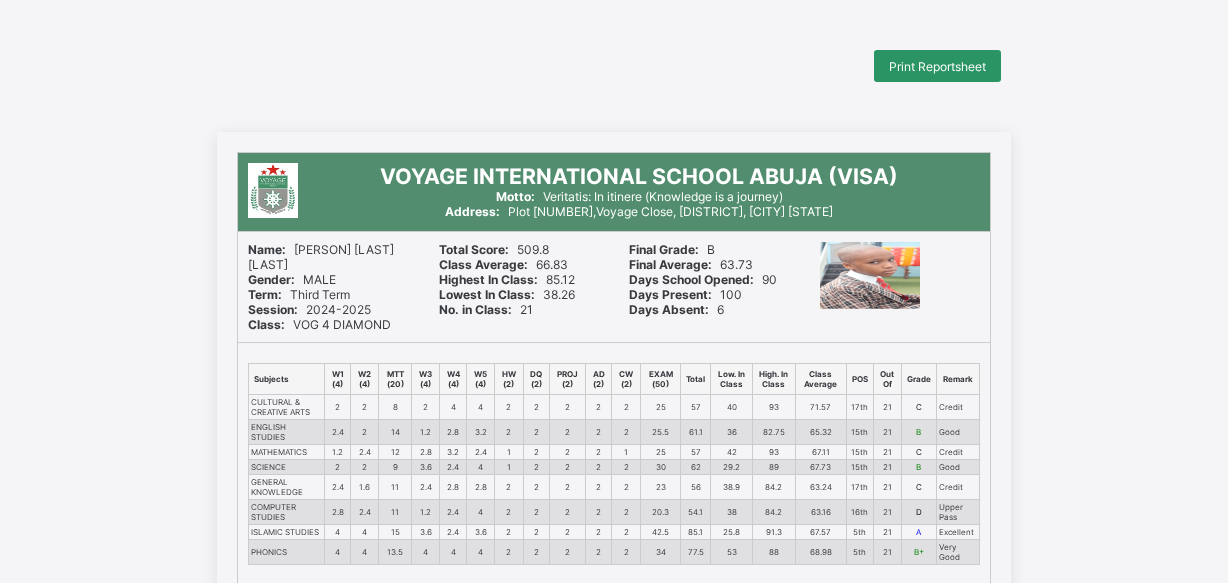 scroll, scrollTop: 0, scrollLeft: 0, axis: both 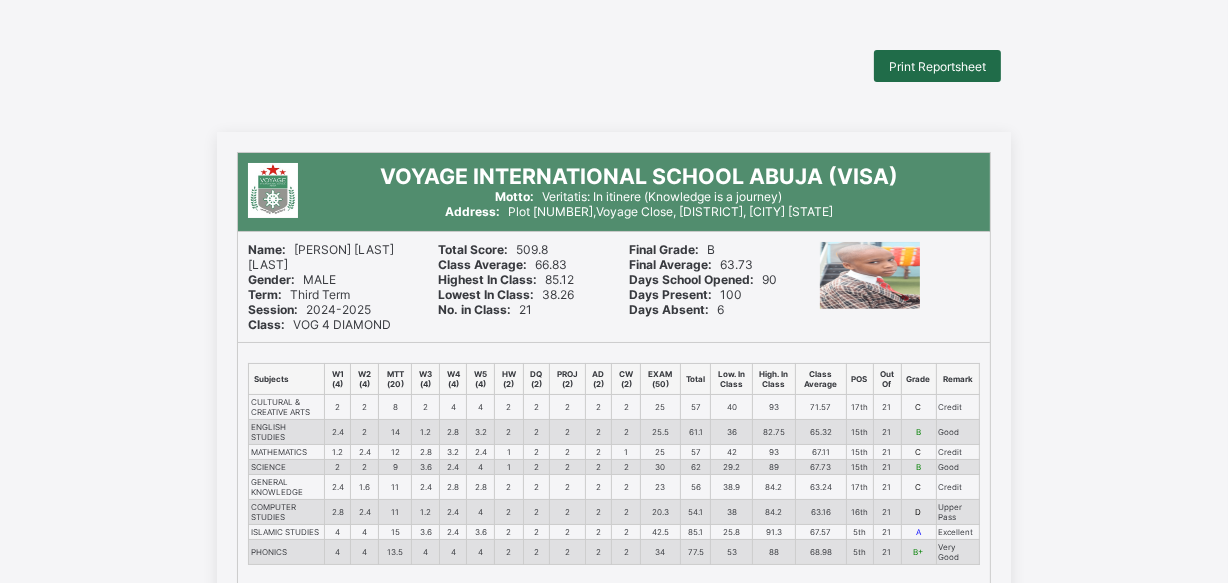 click on "Print Reportsheet" at bounding box center [937, 66] 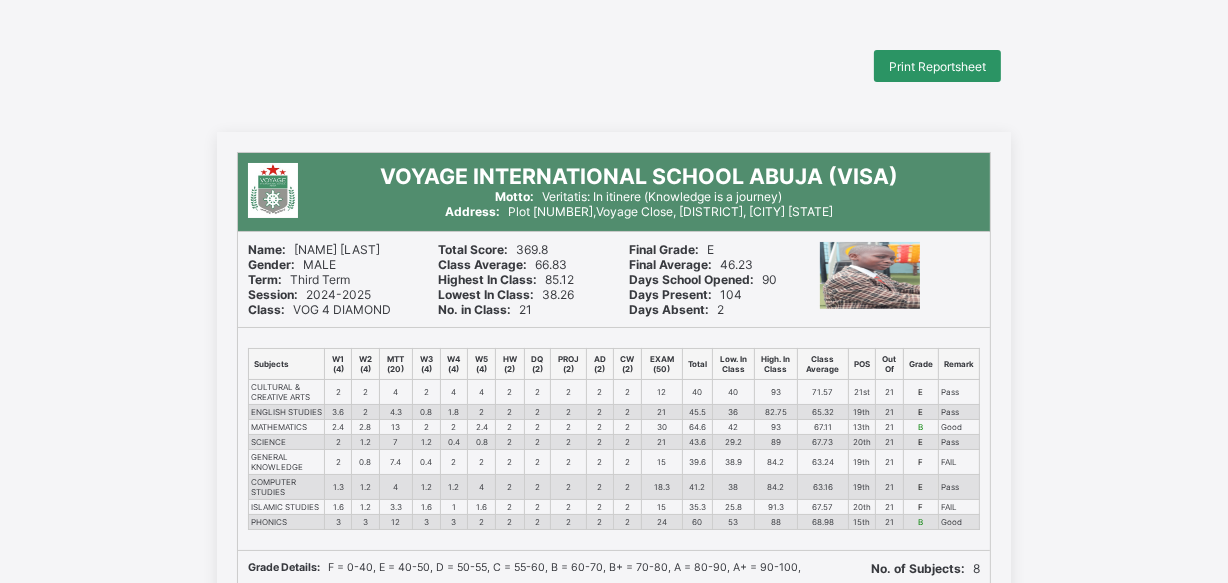 scroll, scrollTop: 0, scrollLeft: 0, axis: both 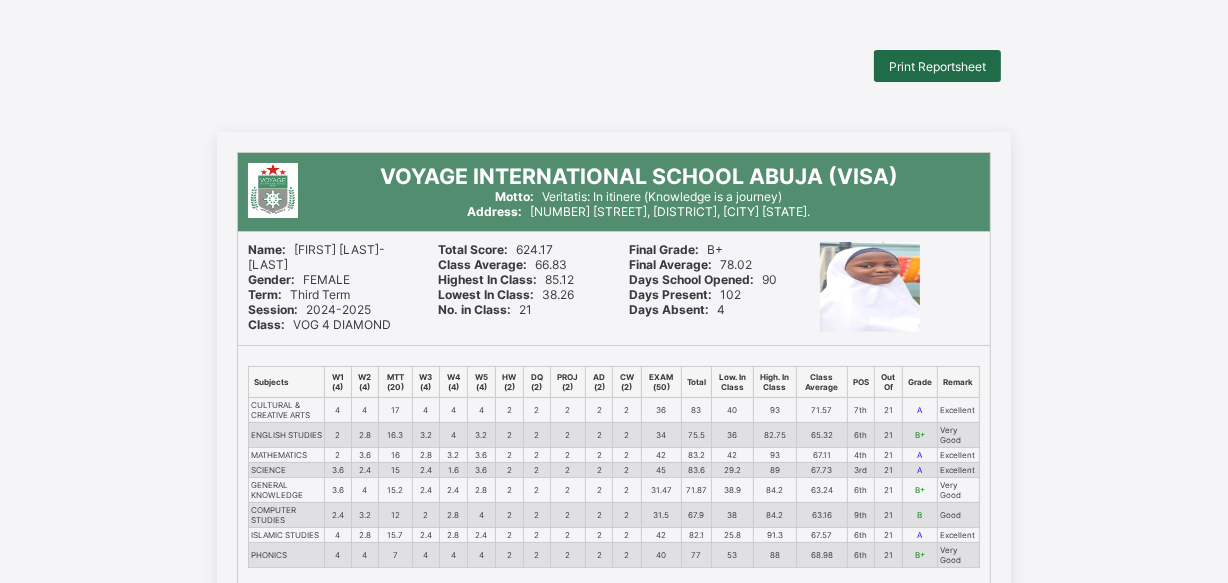 click on "Print Reportsheet" at bounding box center [937, 66] 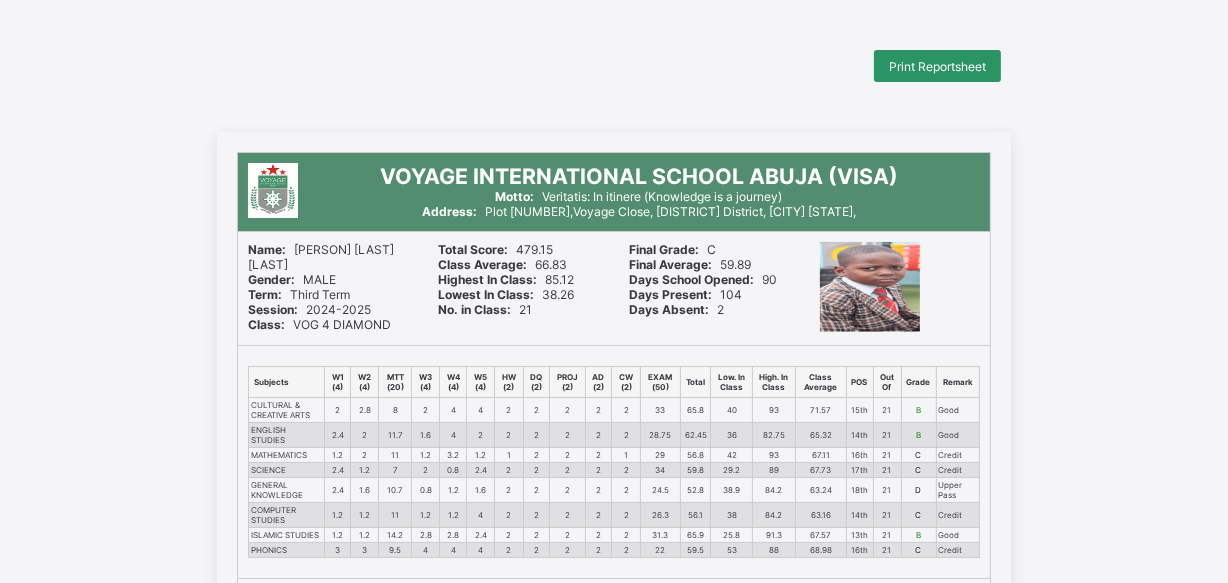 scroll, scrollTop: 0, scrollLeft: 0, axis: both 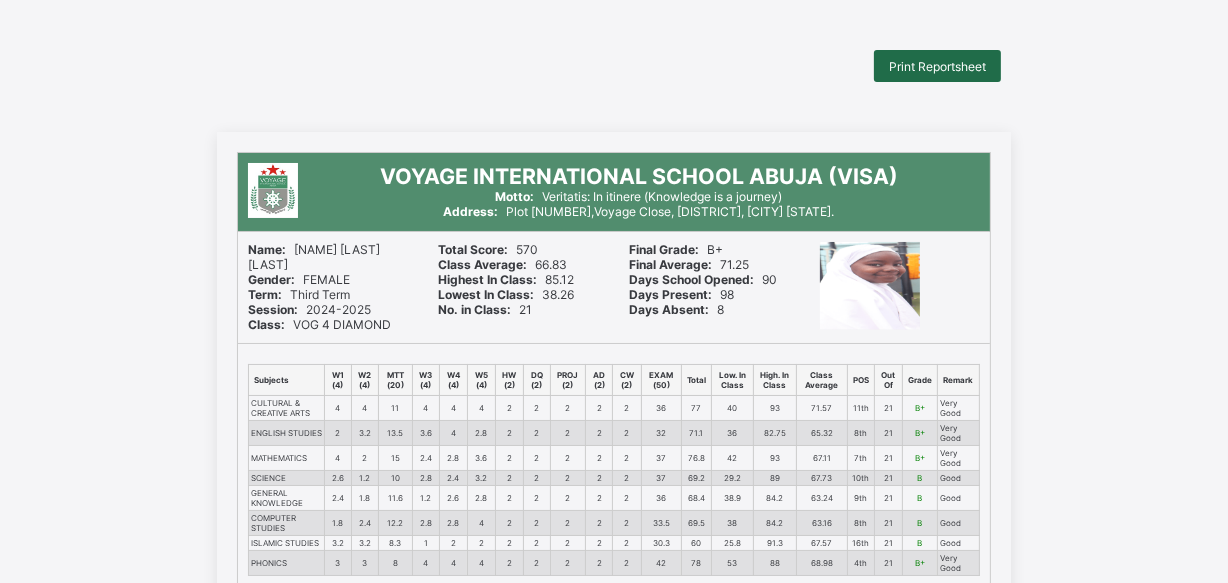 click on "Print Reportsheet" at bounding box center [937, 66] 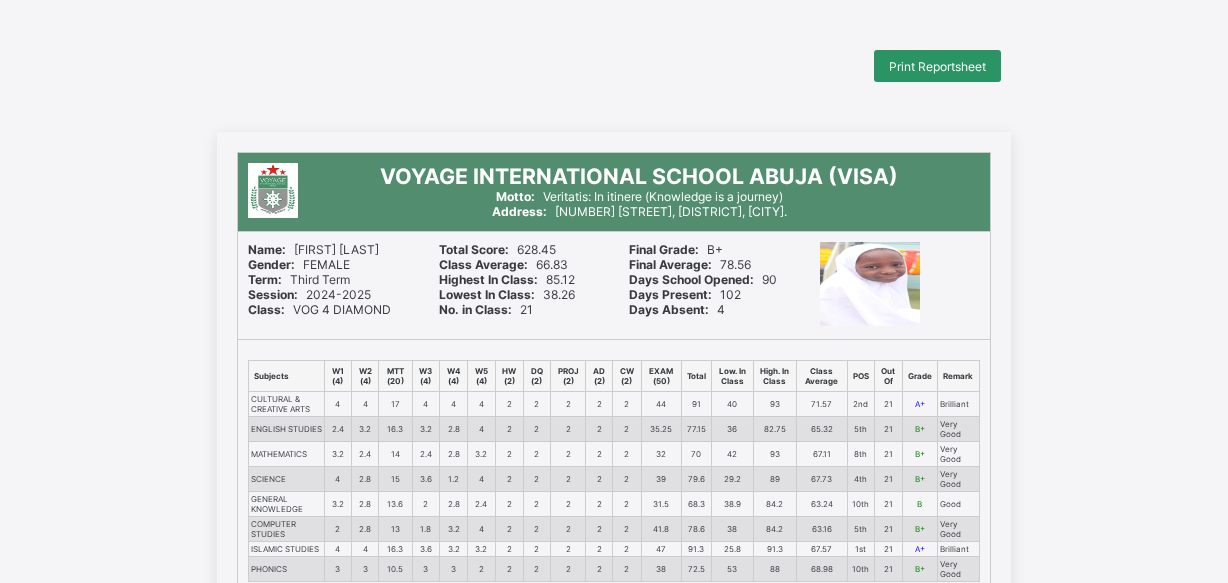 scroll, scrollTop: 0, scrollLeft: 0, axis: both 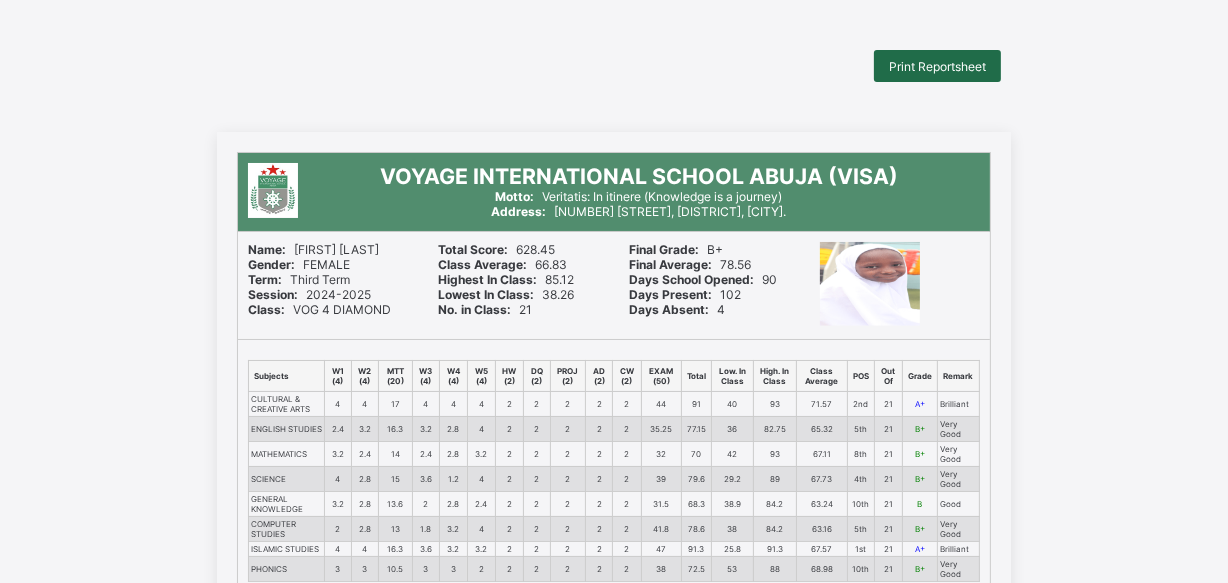 click on "Print Reportsheet" at bounding box center [937, 66] 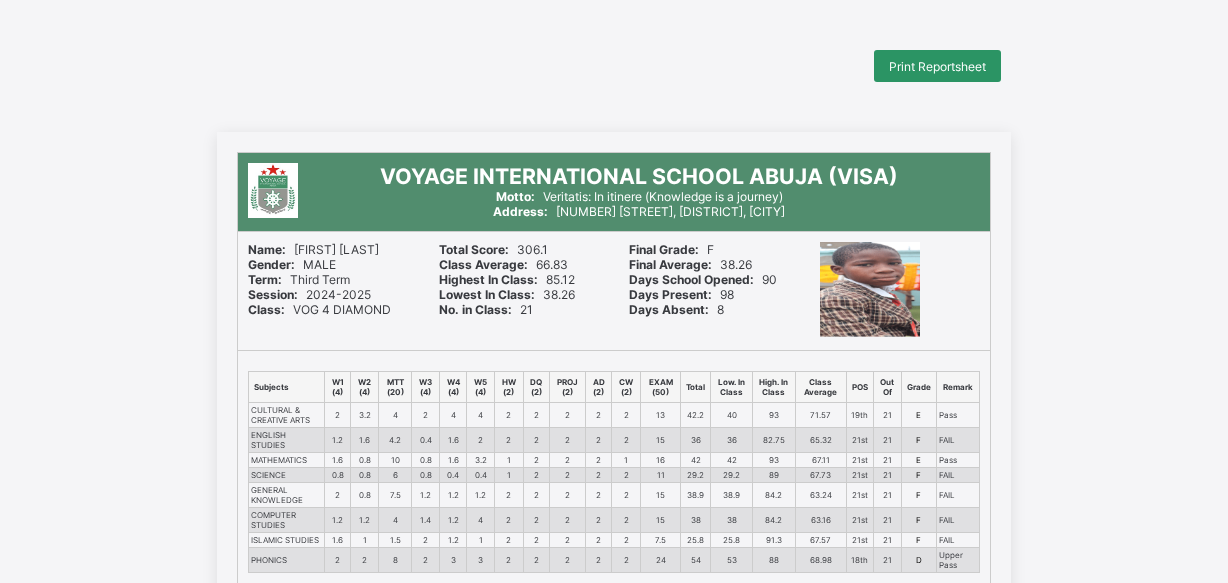 scroll, scrollTop: 0, scrollLeft: 0, axis: both 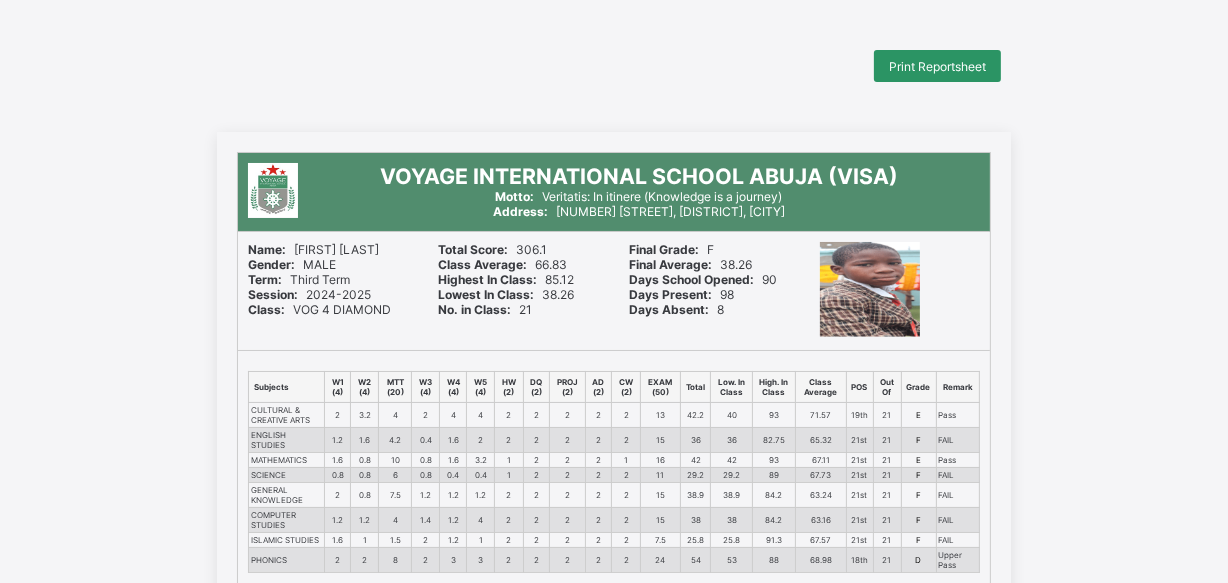 click on "Print Reportsheet" at bounding box center (937, 66) 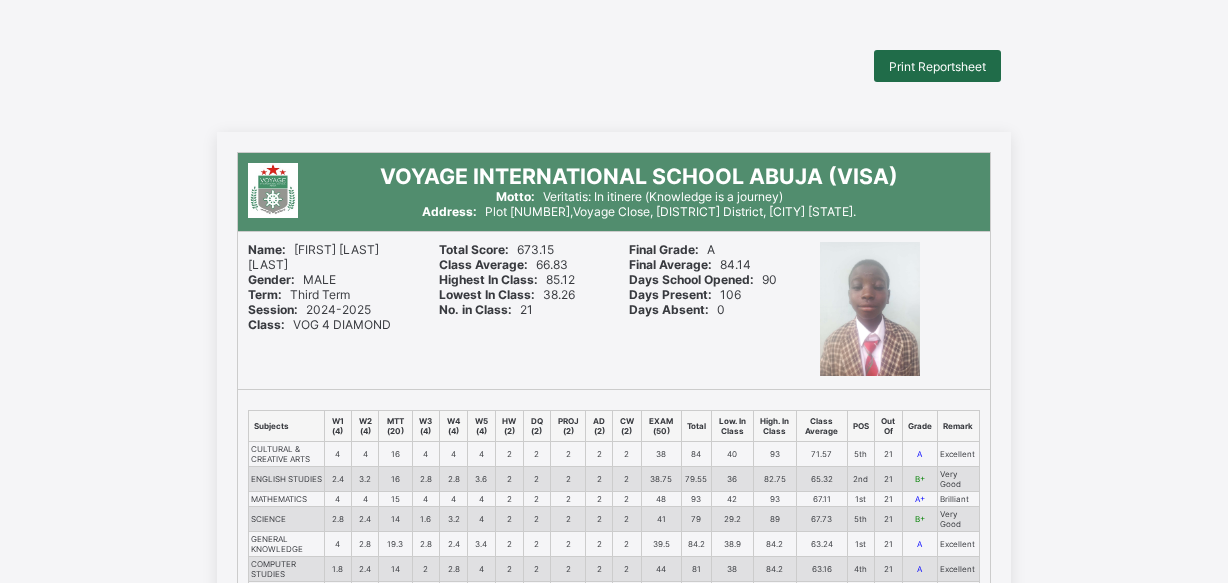 scroll, scrollTop: 0, scrollLeft: 0, axis: both 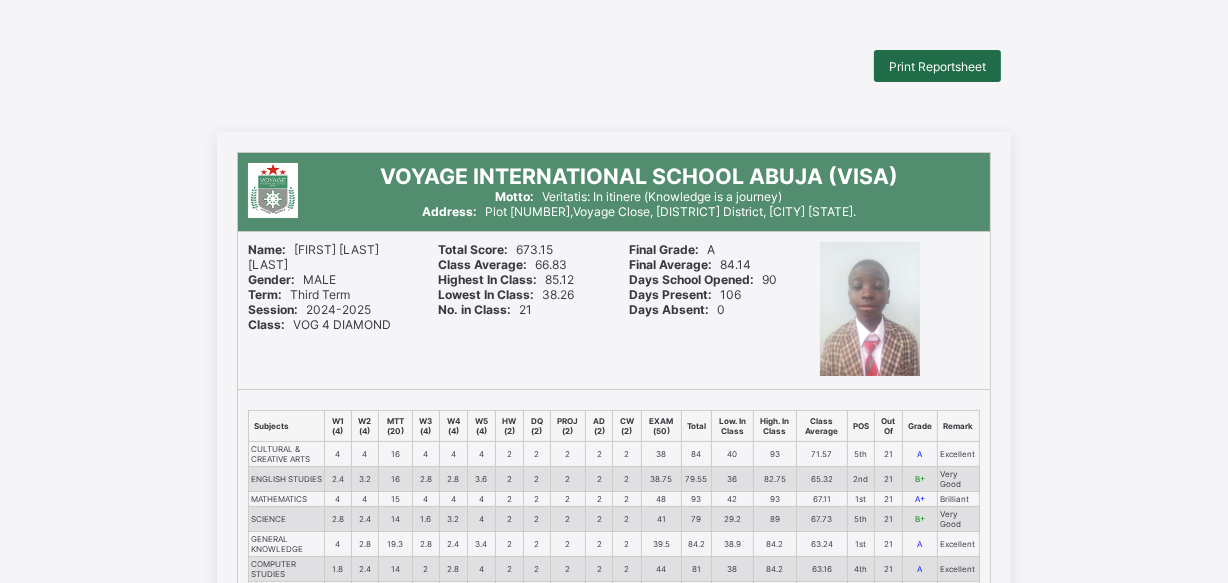click on "Print Reportsheet" at bounding box center (937, 66) 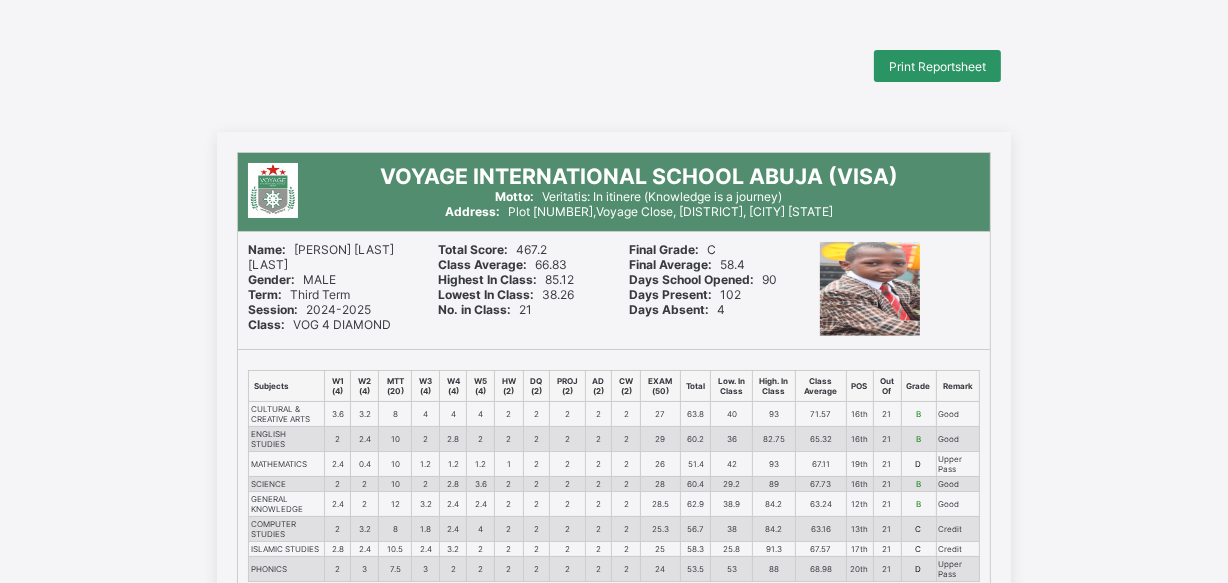 scroll, scrollTop: 0, scrollLeft: 0, axis: both 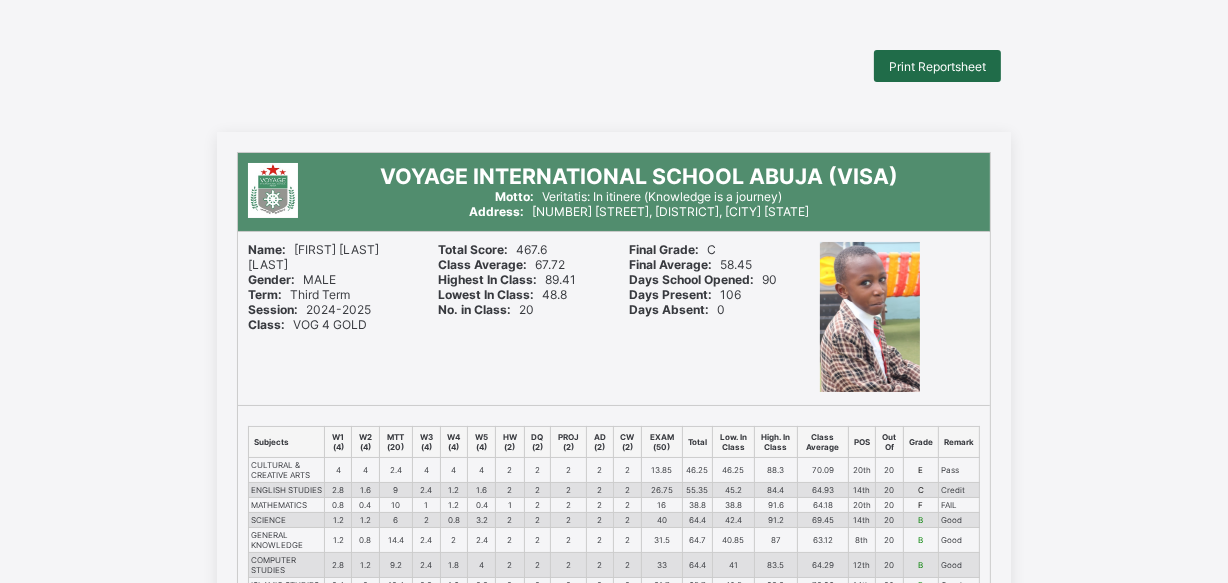 click on "Print Reportsheet" at bounding box center [937, 66] 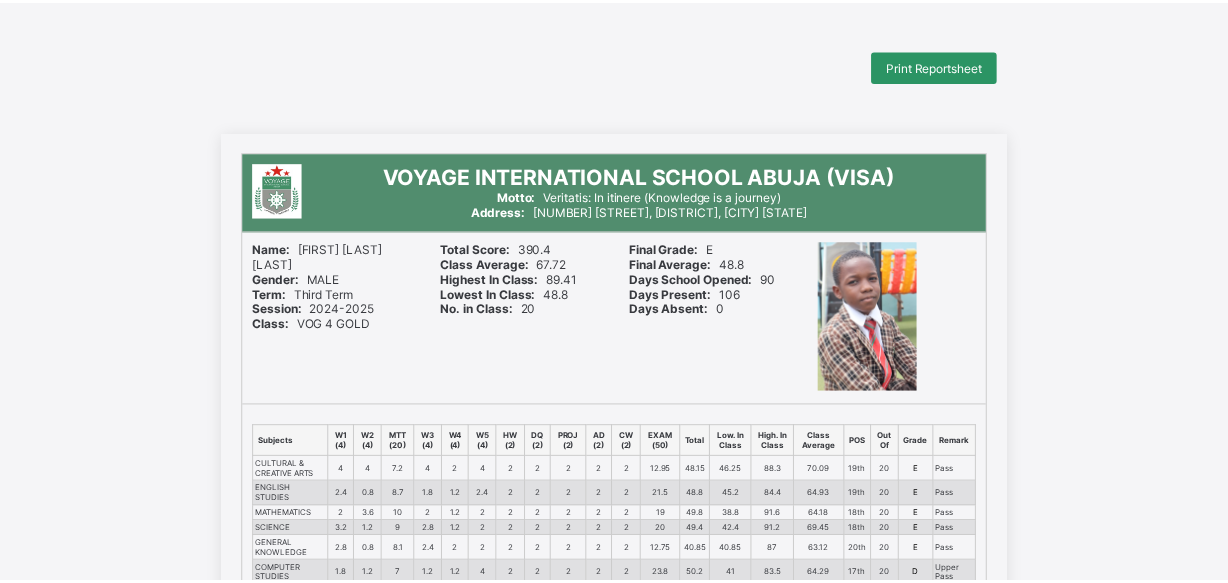 scroll, scrollTop: 0, scrollLeft: 0, axis: both 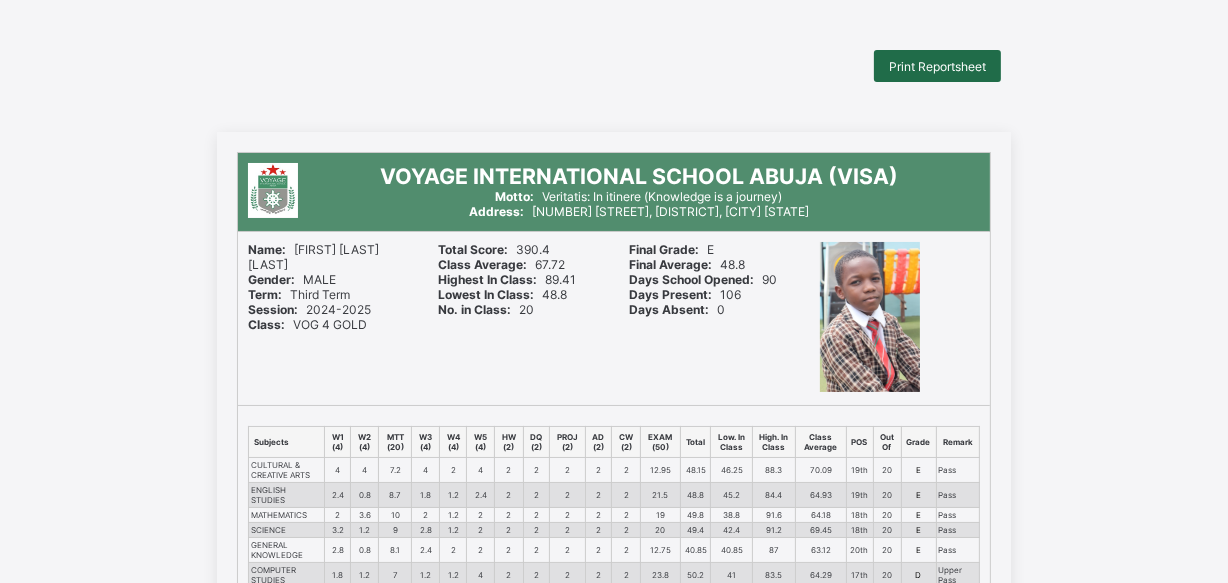 click on "Print Reportsheet" at bounding box center [937, 66] 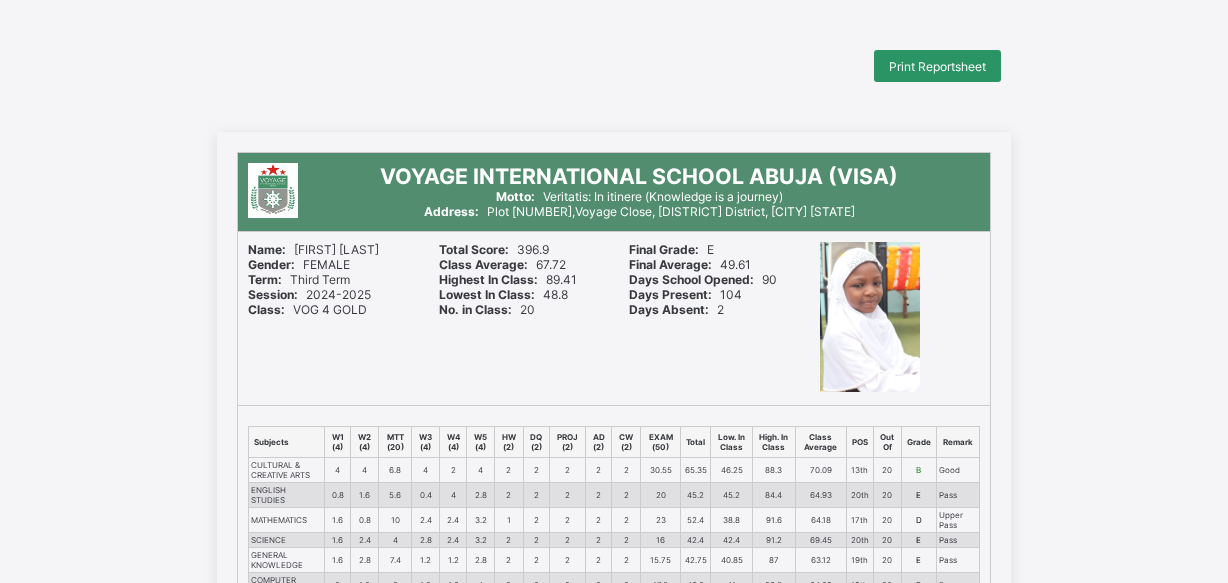scroll, scrollTop: 0, scrollLeft: 0, axis: both 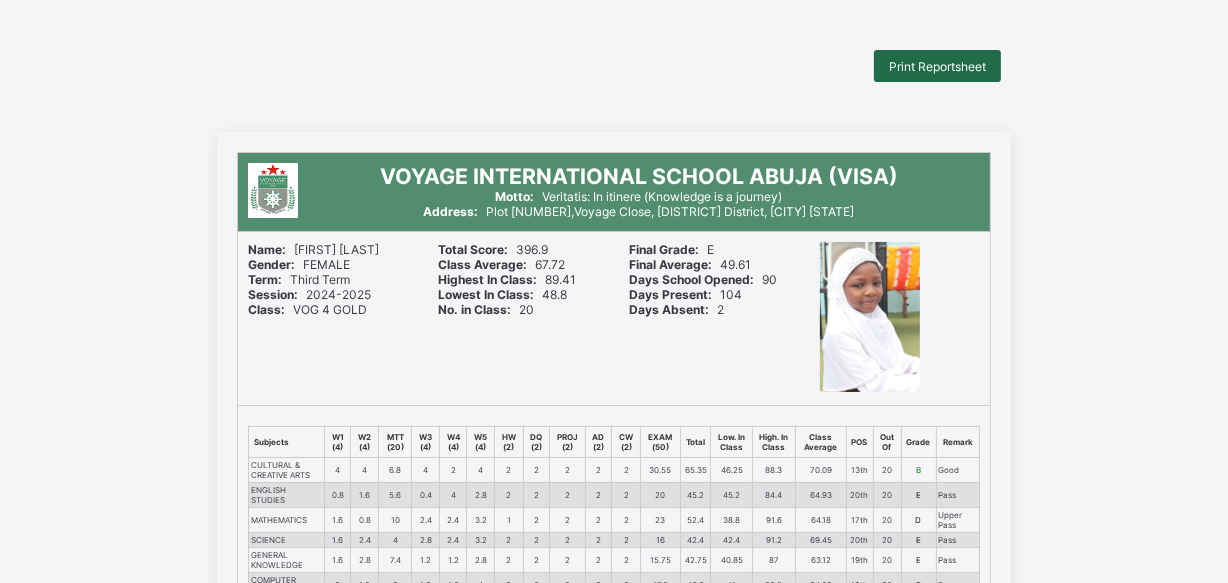 click on "Print Reportsheet" at bounding box center (937, 66) 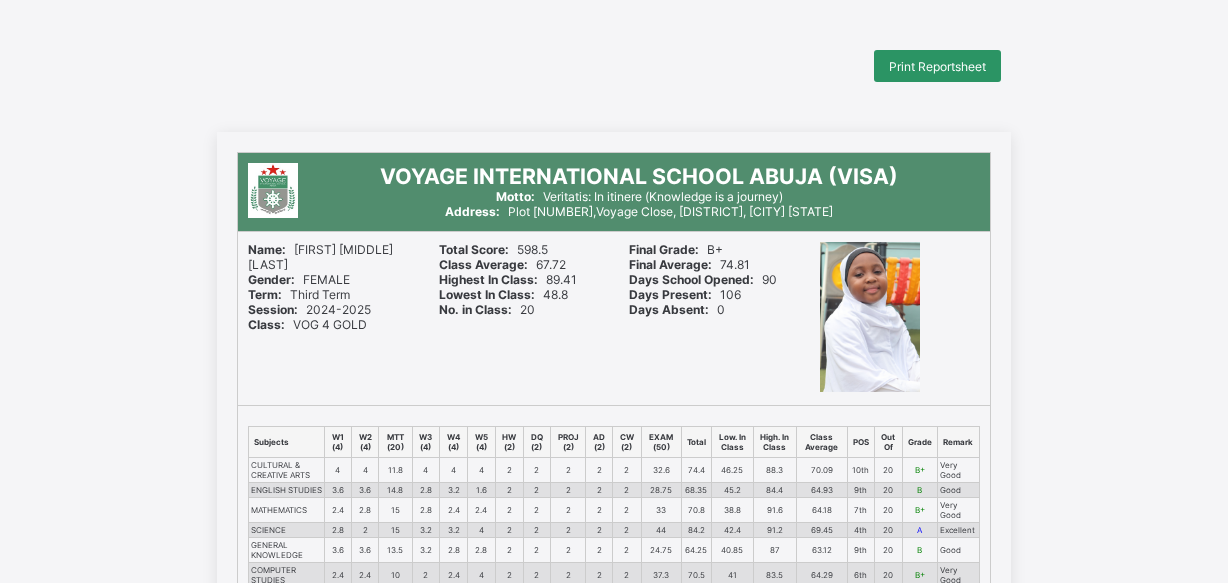 scroll, scrollTop: 0, scrollLeft: 0, axis: both 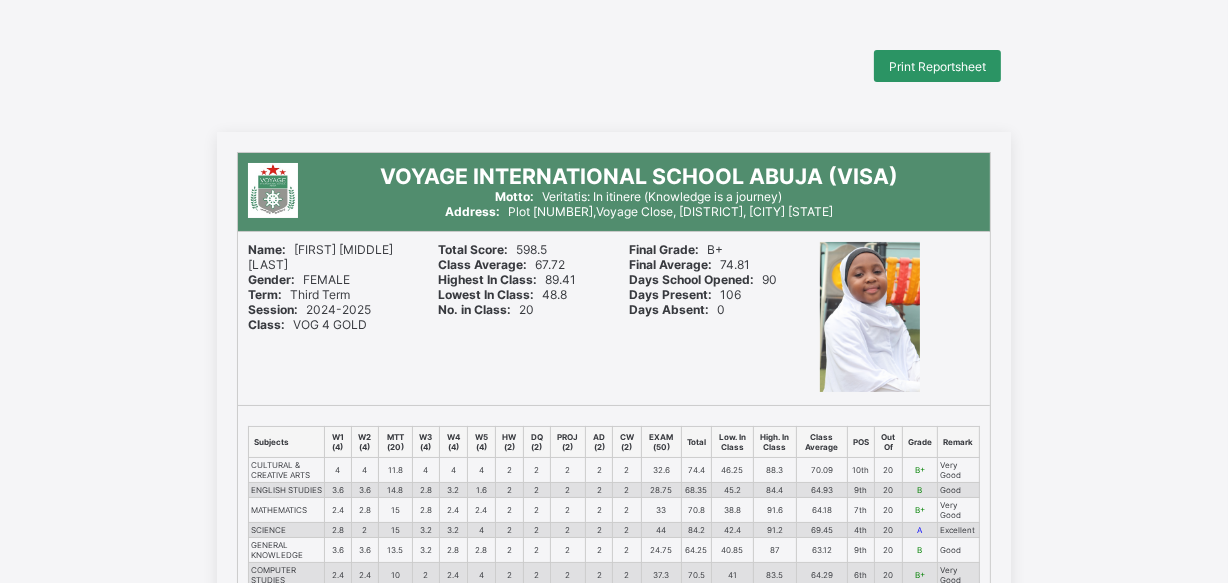 click on "Print Reportsheet" at bounding box center (937, 66) 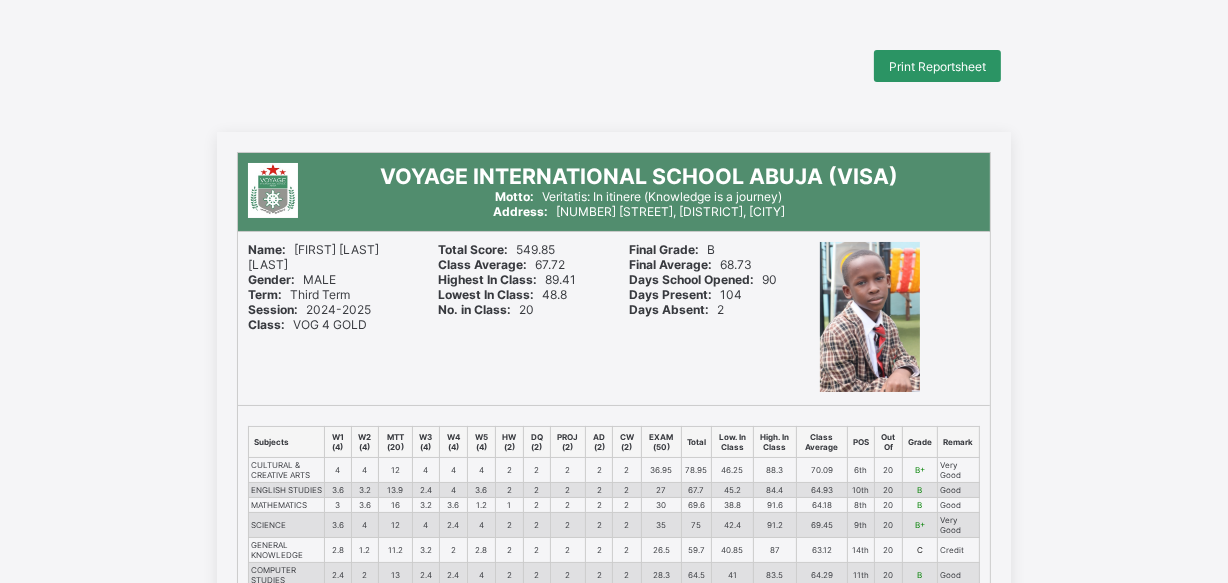 scroll, scrollTop: 0, scrollLeft: 0, axis: both 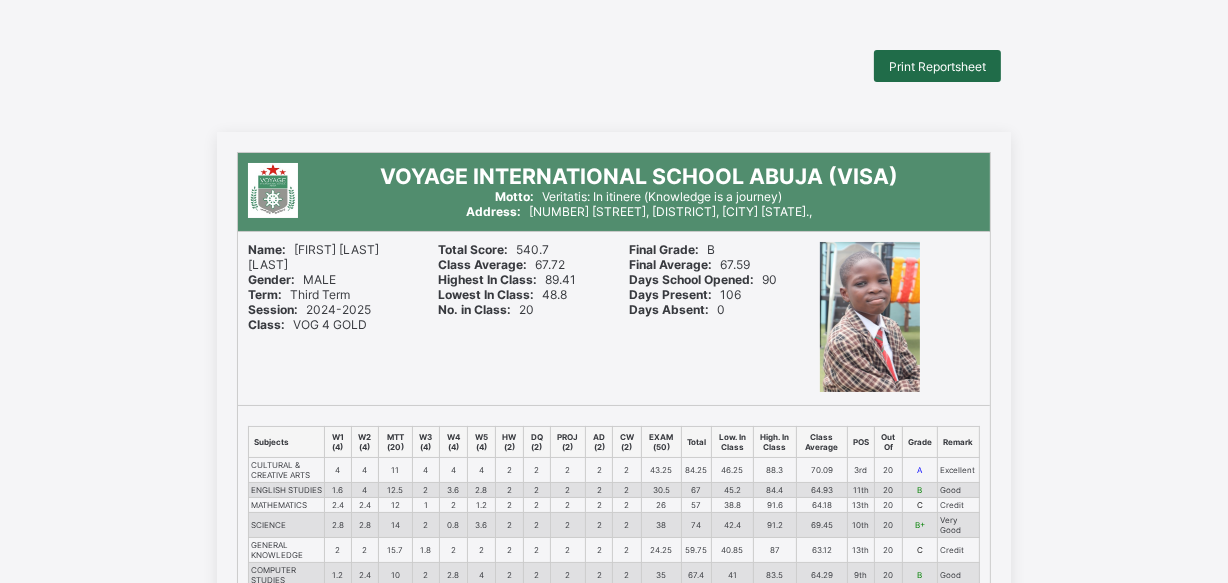 click on "Print Reportsheet" at bounding box center [937, 66] 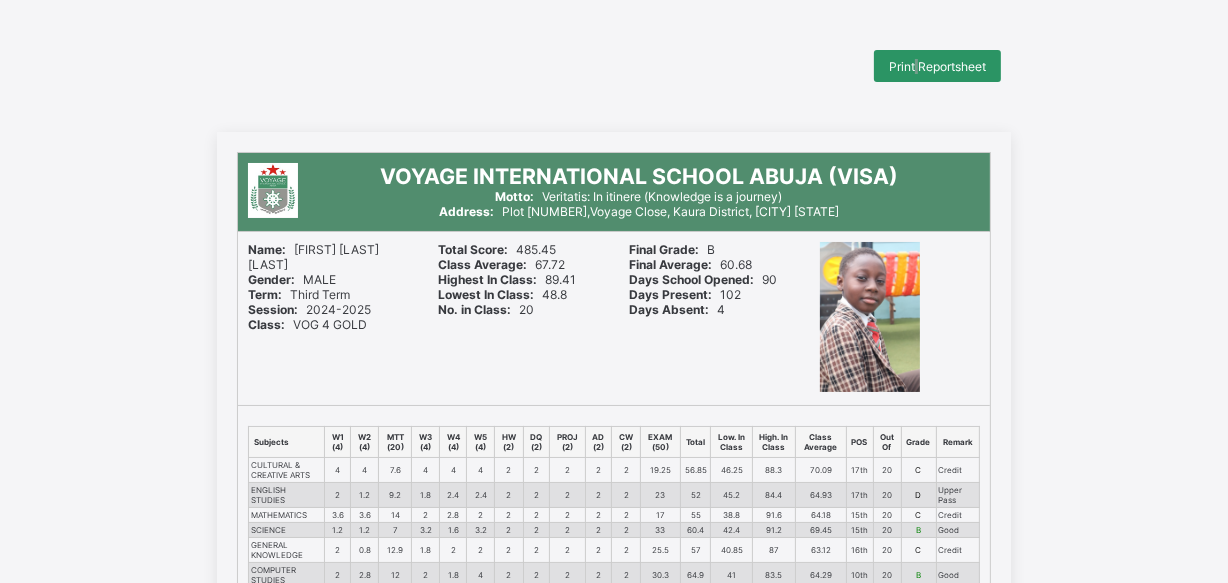 scroll, scrollTop: 0, scrollLeft: 0, axis: both 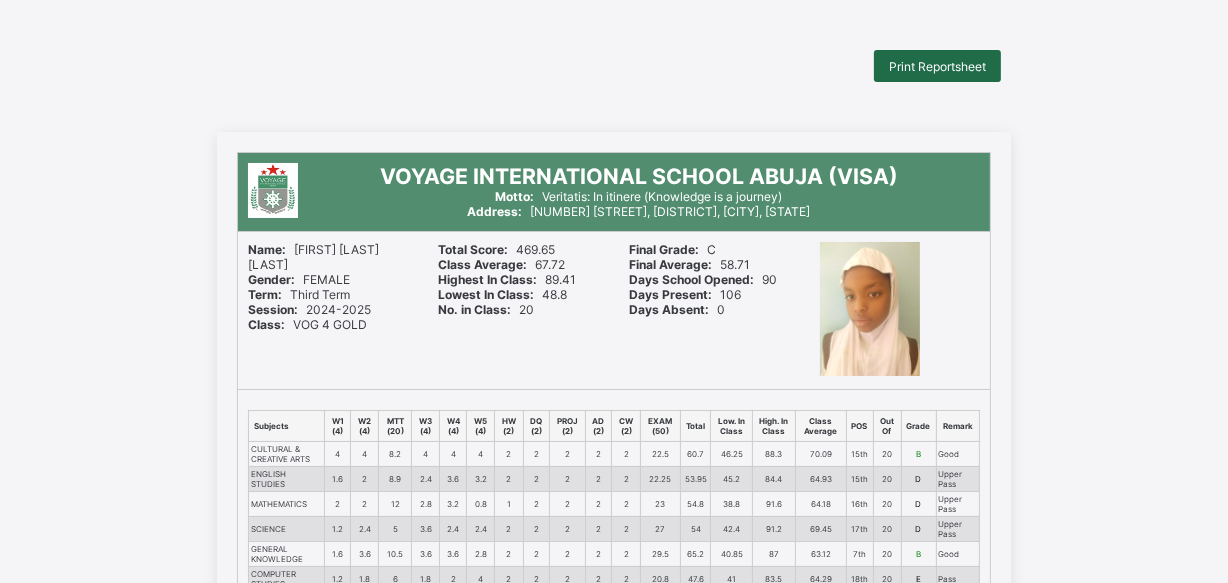 click on "Print Reportsheet" at bounding box center (937, 66) 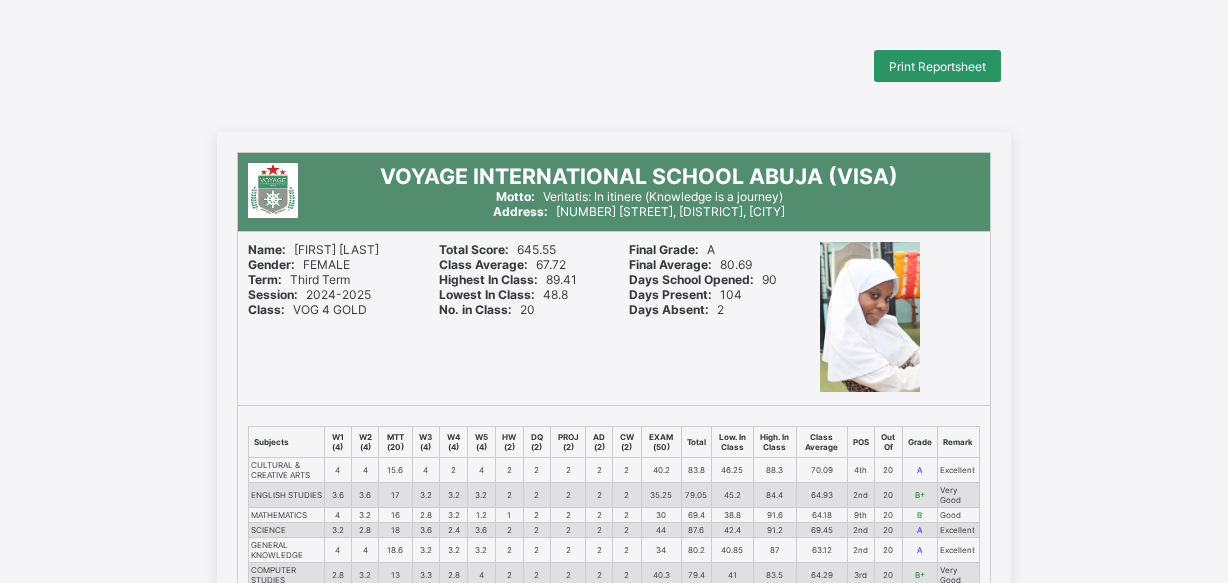 scroll, scrollTop: 0, scrollLeft: 0, axis: both 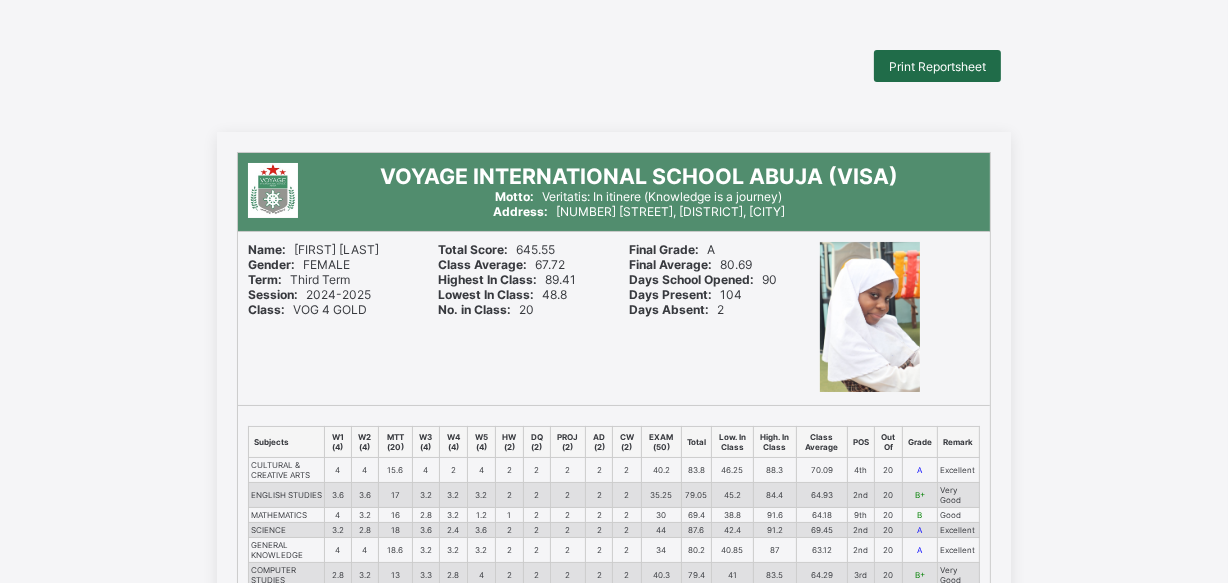 click on "Print Reportsheet" at bounding box center [937, 66] 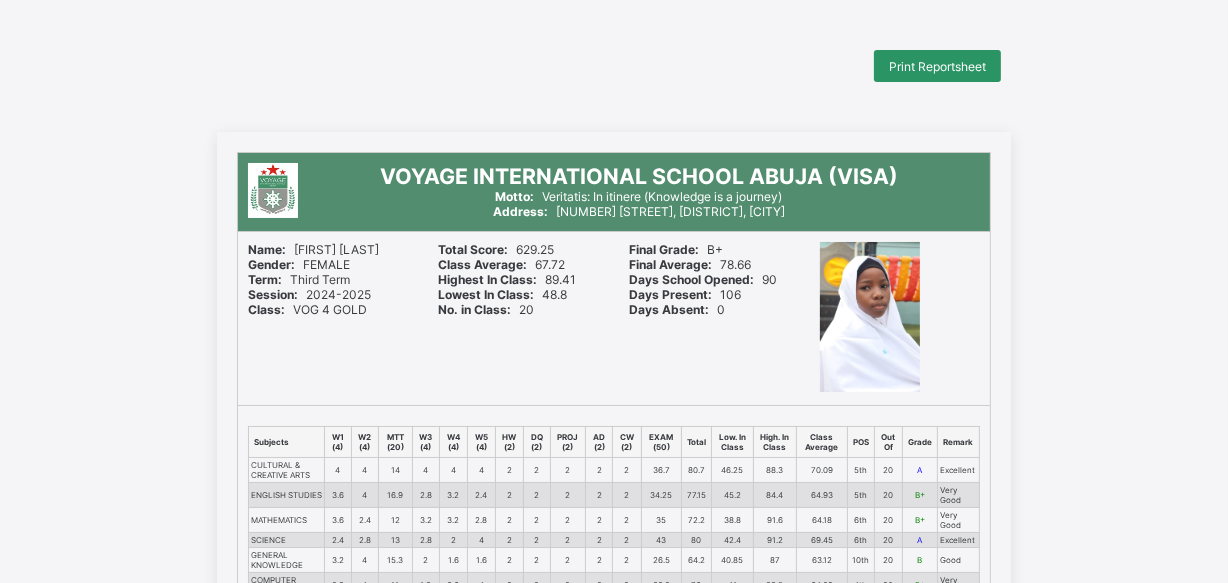 scroll, scrollTop: 0, scrollLeft: 0, axis: both 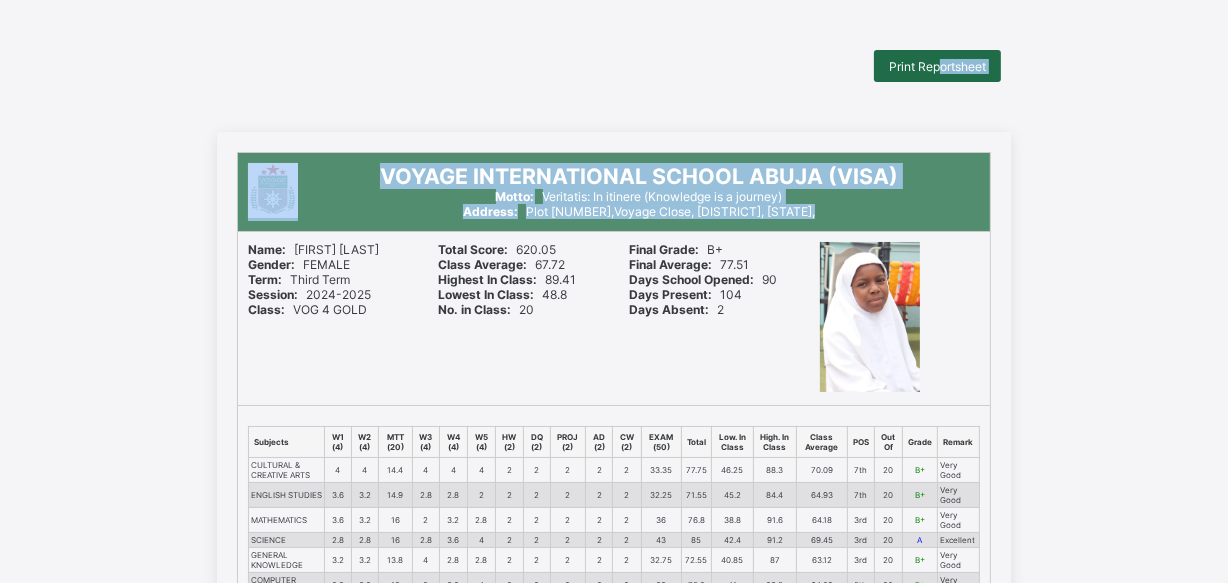 drag, startPoint x: 0, startPoint y: 0, endPoint x: 942, endPoint y: 65, distance: 944.2399 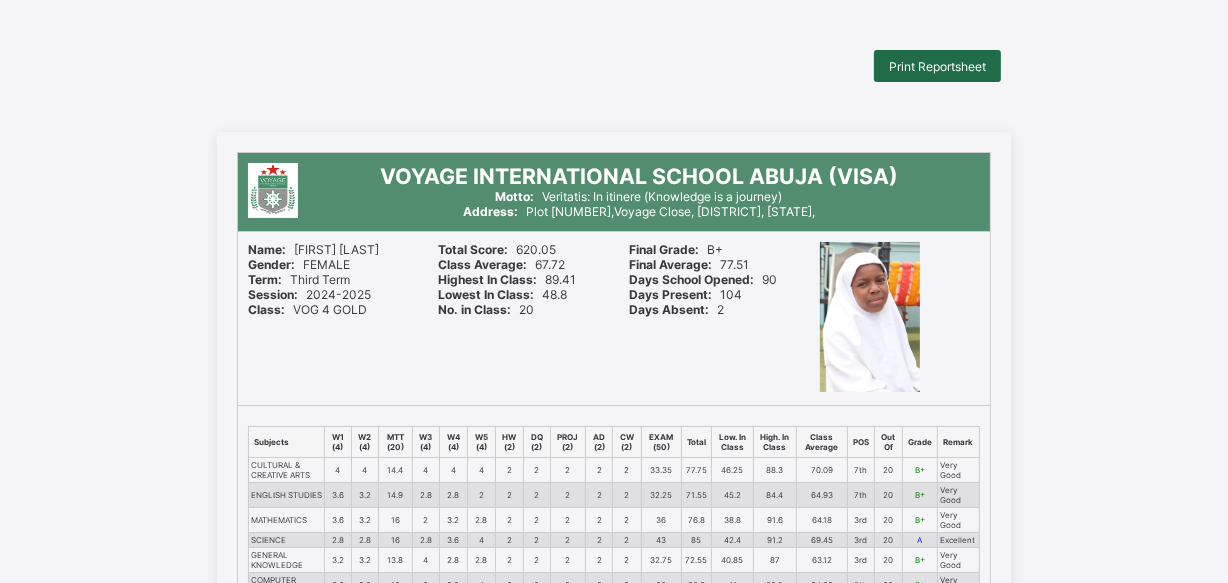 scroll, scrollTop: 0, scrollLeft: 0, axis: both 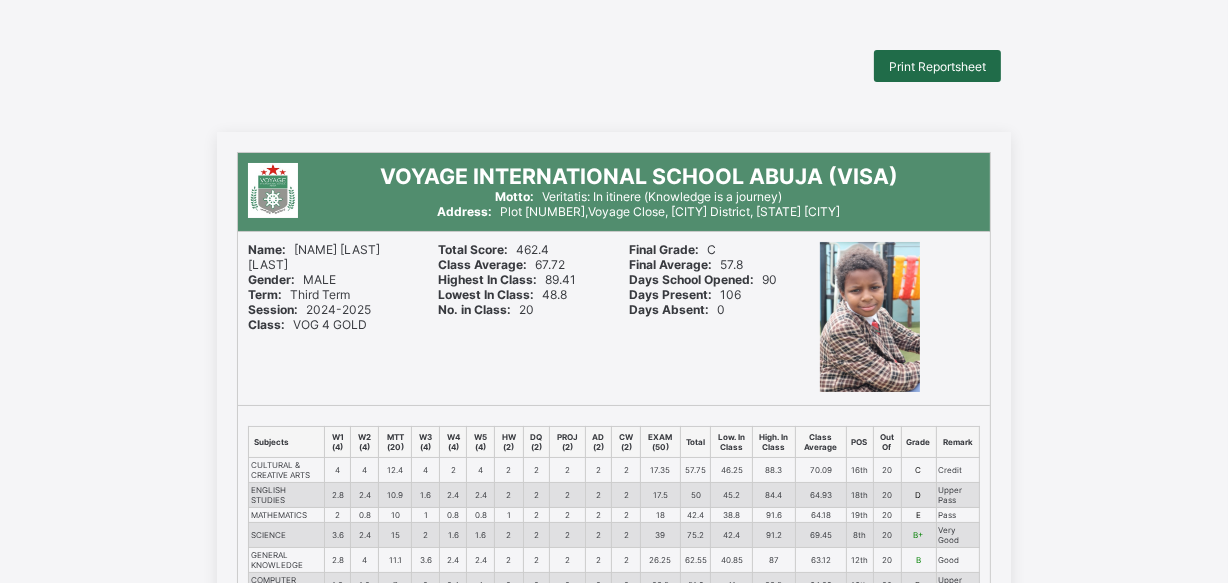 click on "Print Reportsheet" at bounding box center [937, 66] 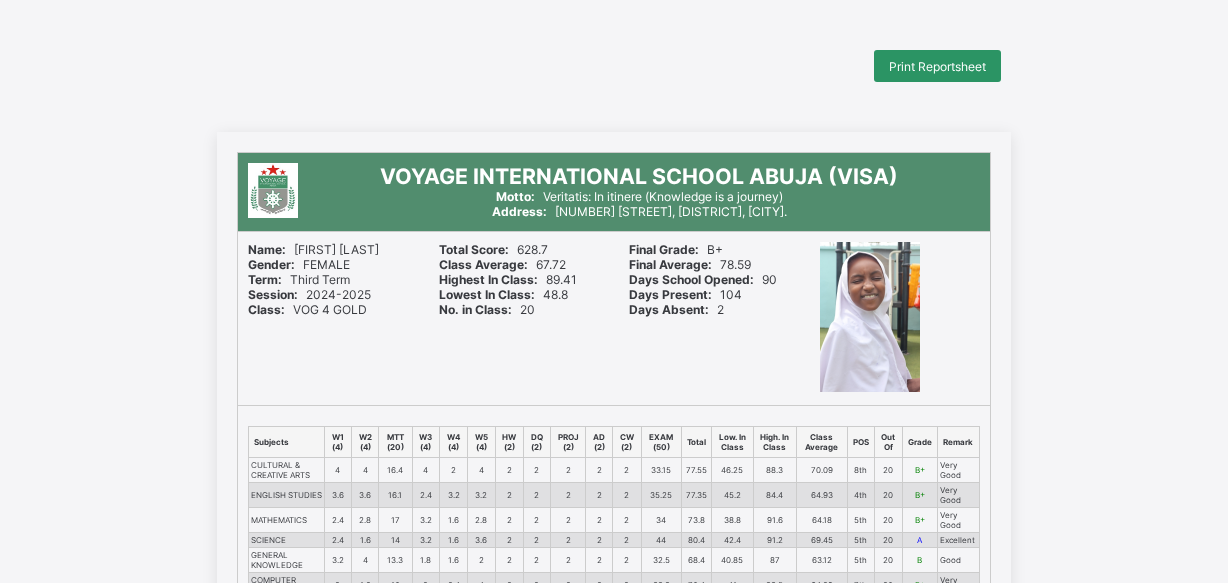 scroll, scrollTop: 0, scrollLeft: 0, axis: both 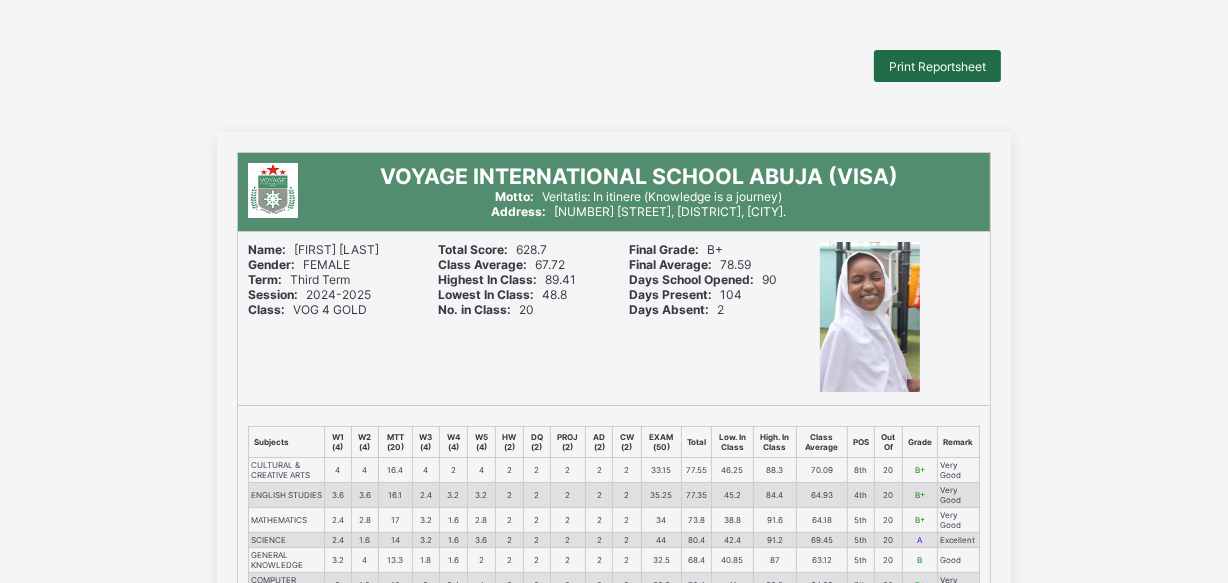 click on "Print Reportsheet" at bounding box center (937, 66) 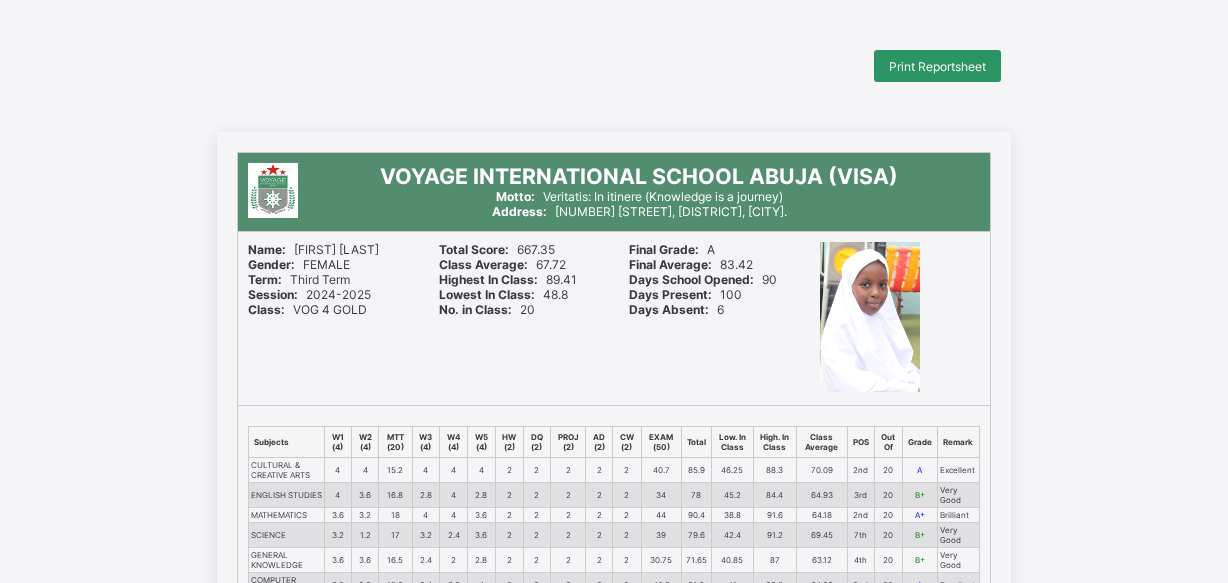 scroll, scrollTop: 0, scrollLeft: 0, axis: both 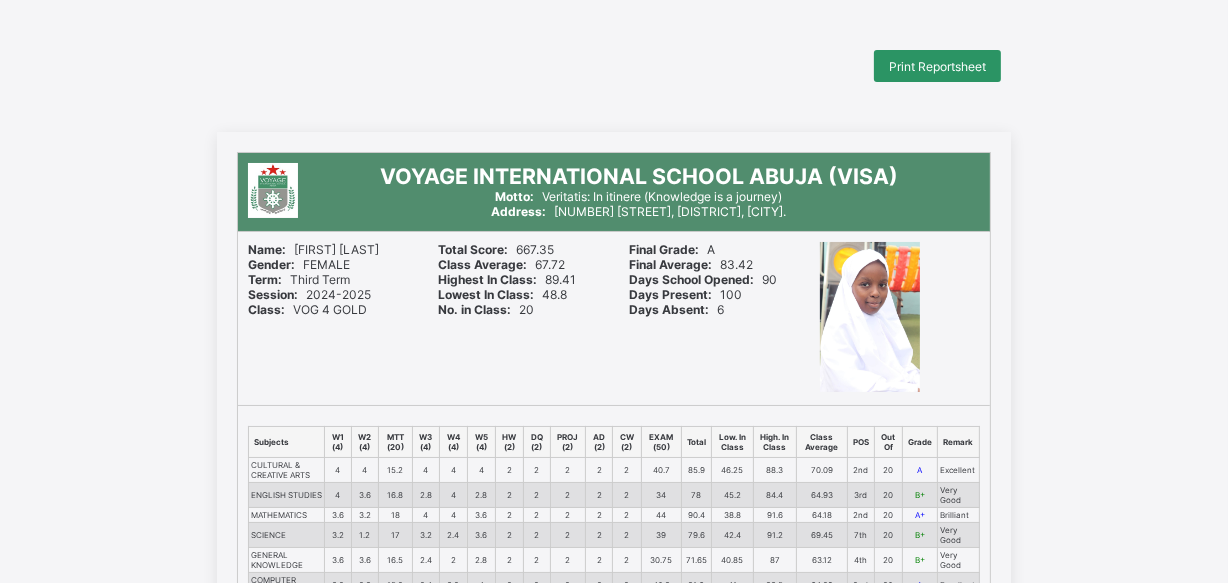 click on "Print Reportsheet" at bounding box center [937, 66] 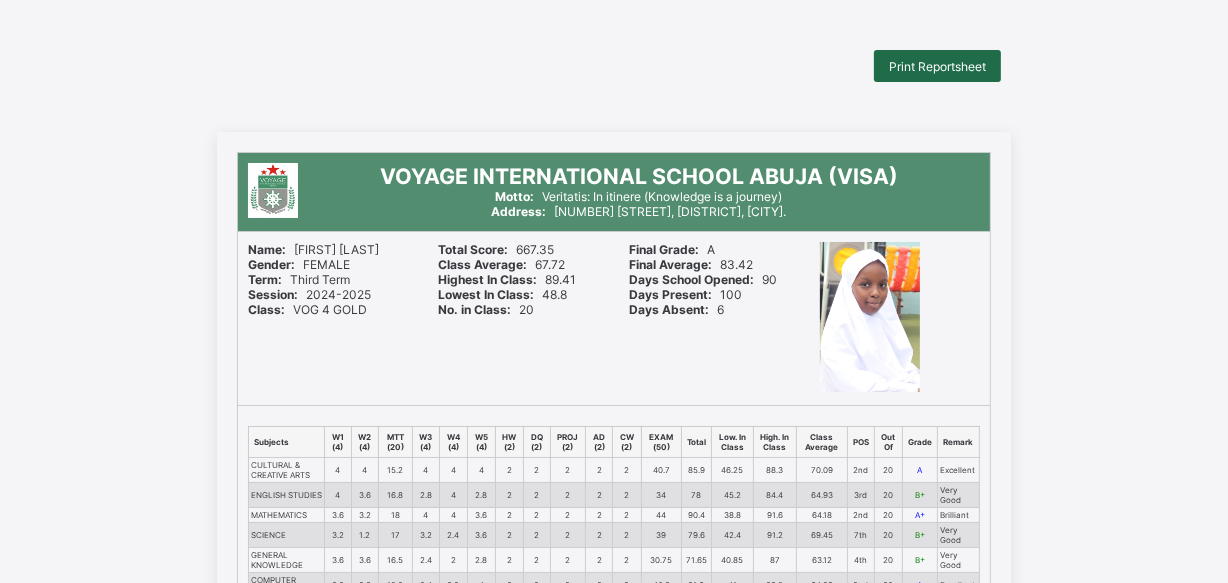 scroll, scrollTop: 0, scrollLeft: 0, axis: both 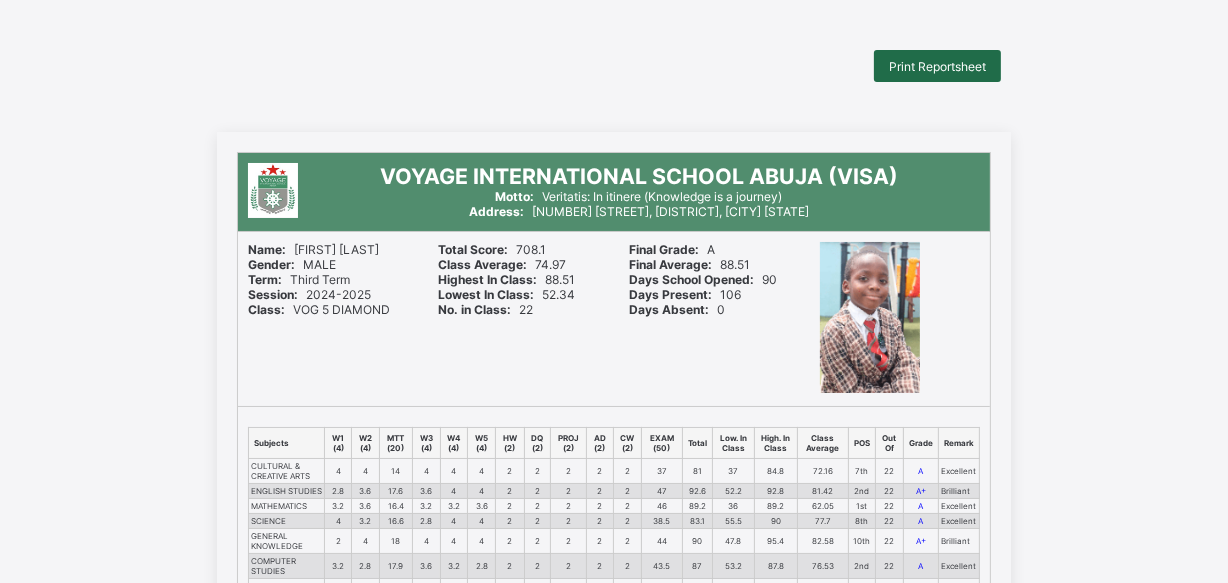 click on "Print Reportsheet" at bounding box center [937, 66] 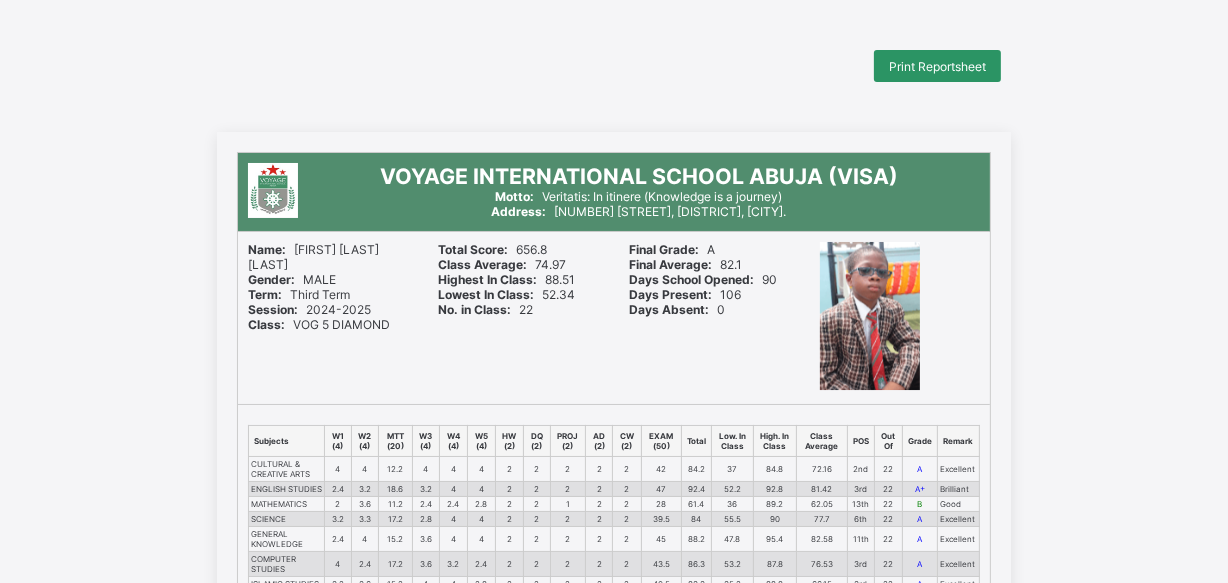 scroll, scrollTop: 0, scrollLeft: 0, axis: both 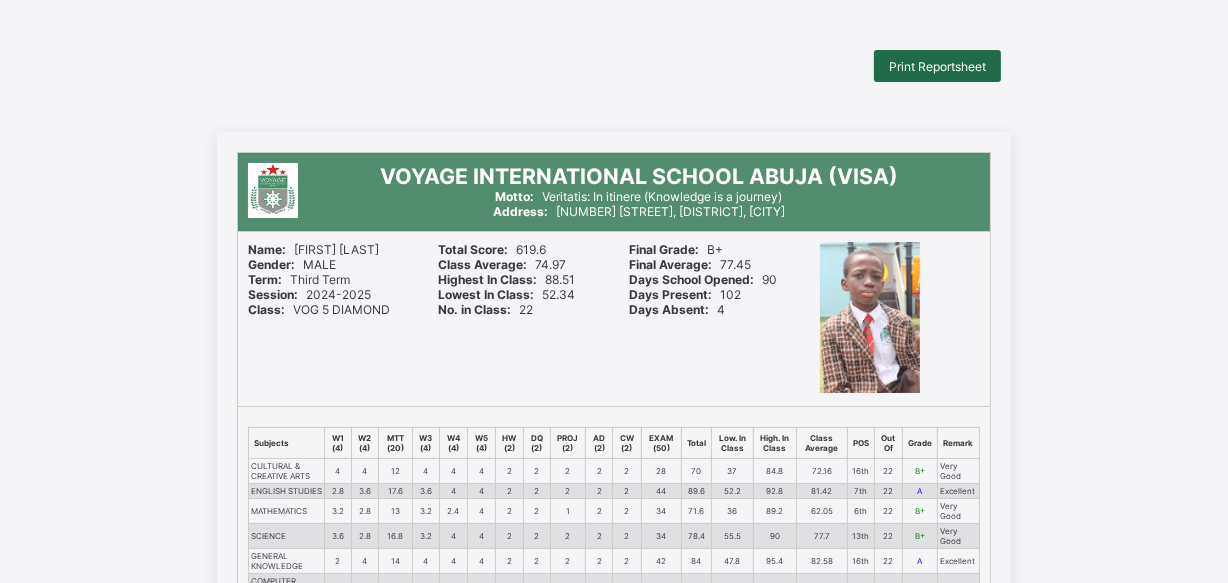 click on "Print Reportsheet" at bounding box center [937, 66] 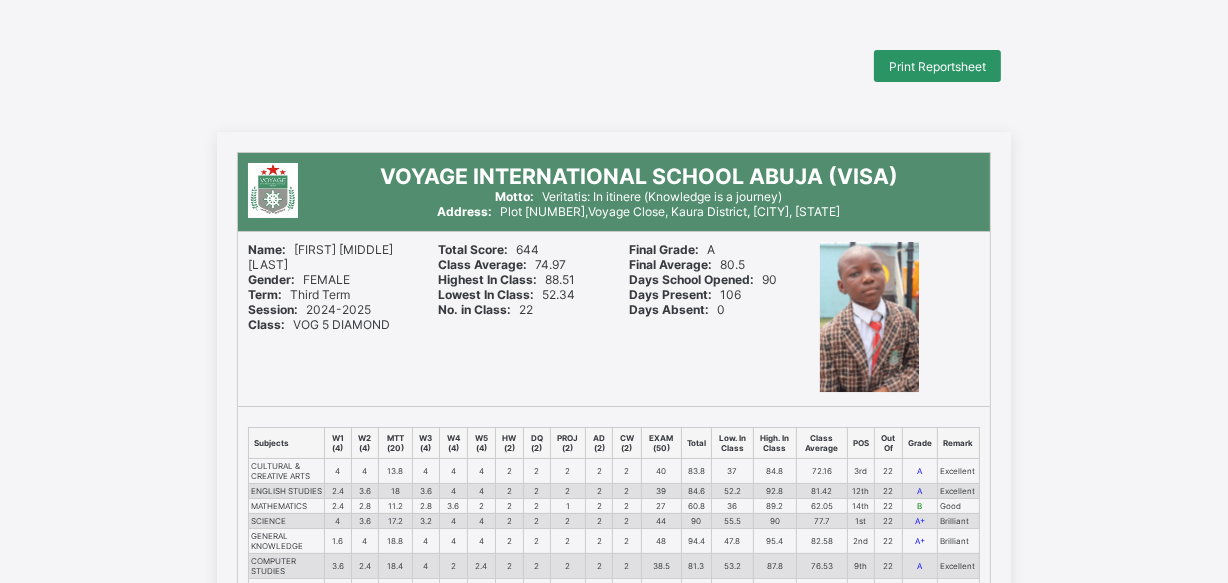 scroll, scrollTop: 0, scrollLeft: 0, axis: both 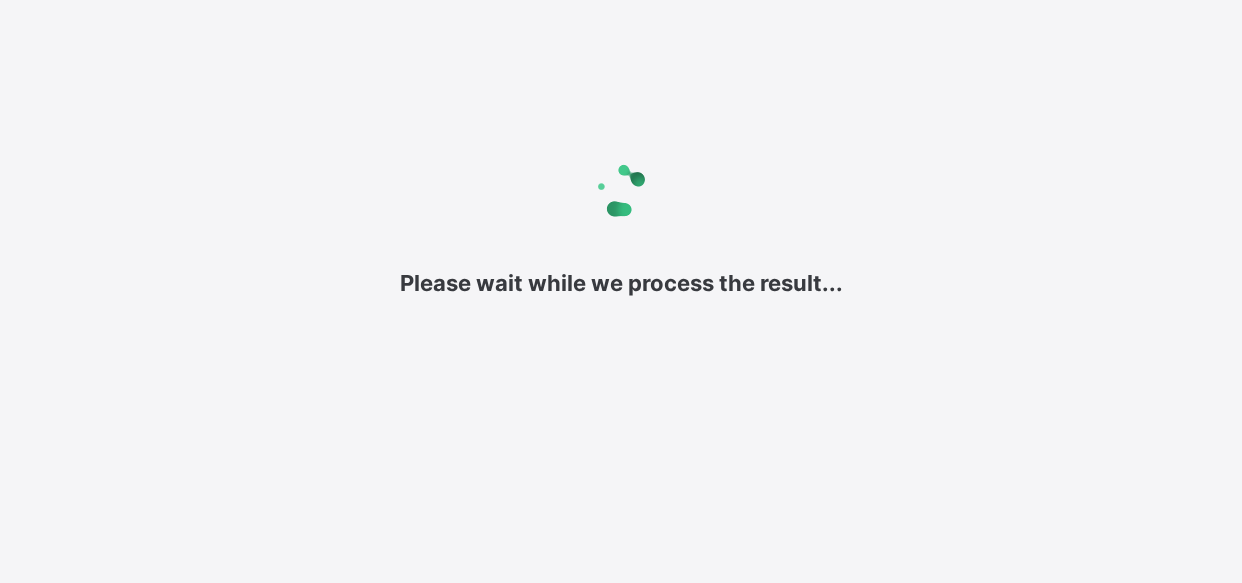 click on "Please wait while we process the result... New Update Available Hello there, You can install SAFSIMS on your device for easier access. Dismiss Update app" at bounding box center [621, 291] 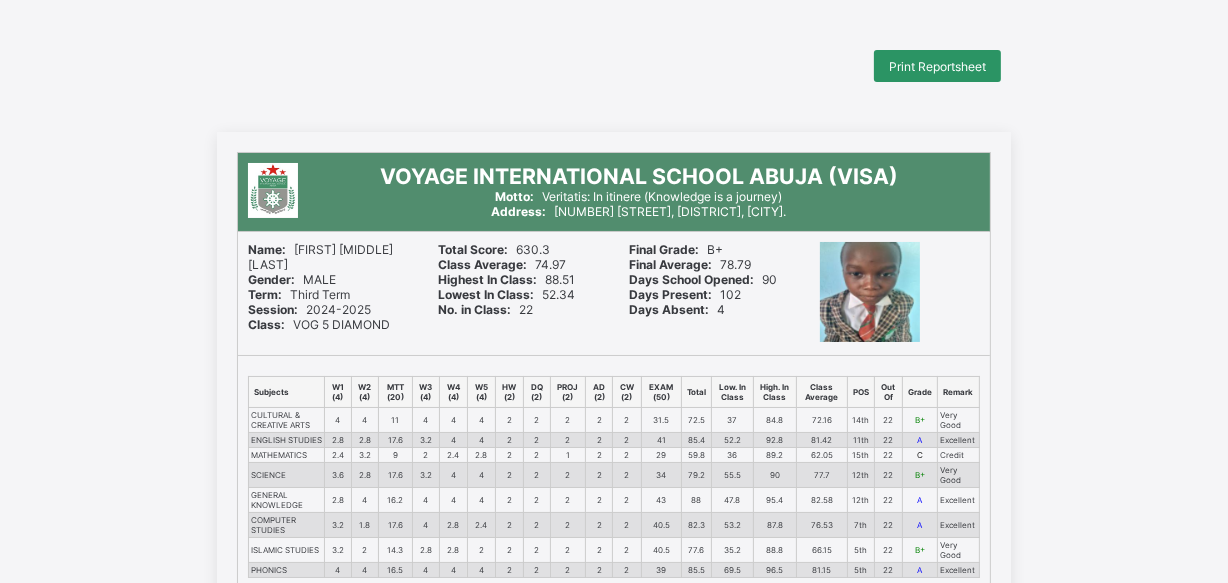 scroll, scrollTop: 0, scrollLeft: 0, axis: both 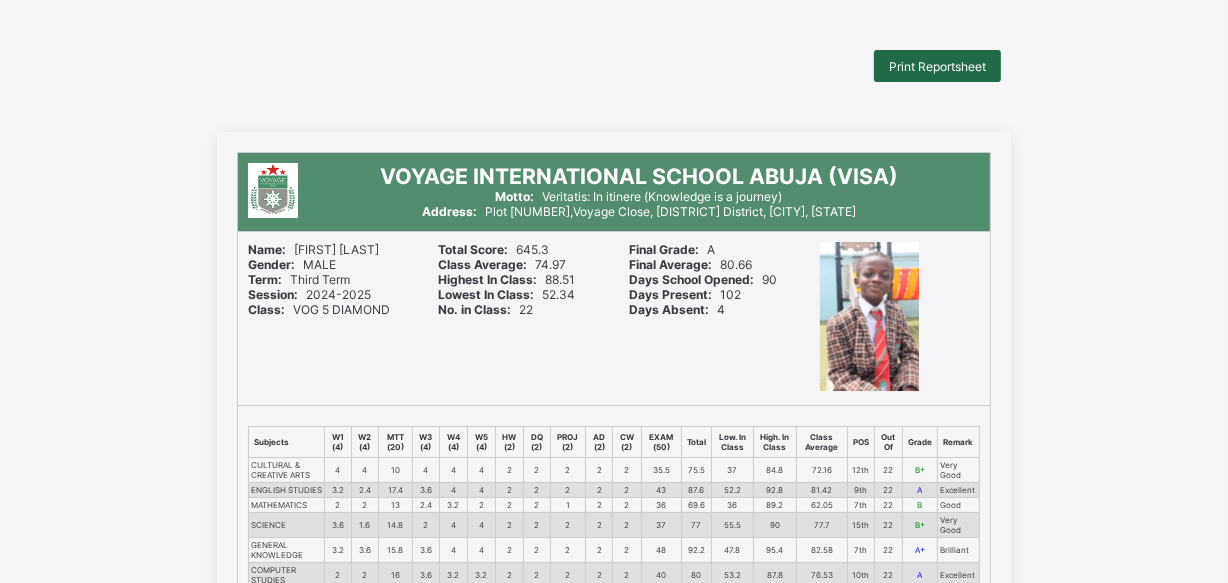 click on "Print Reportsheet" at bounding box center [937, 66] 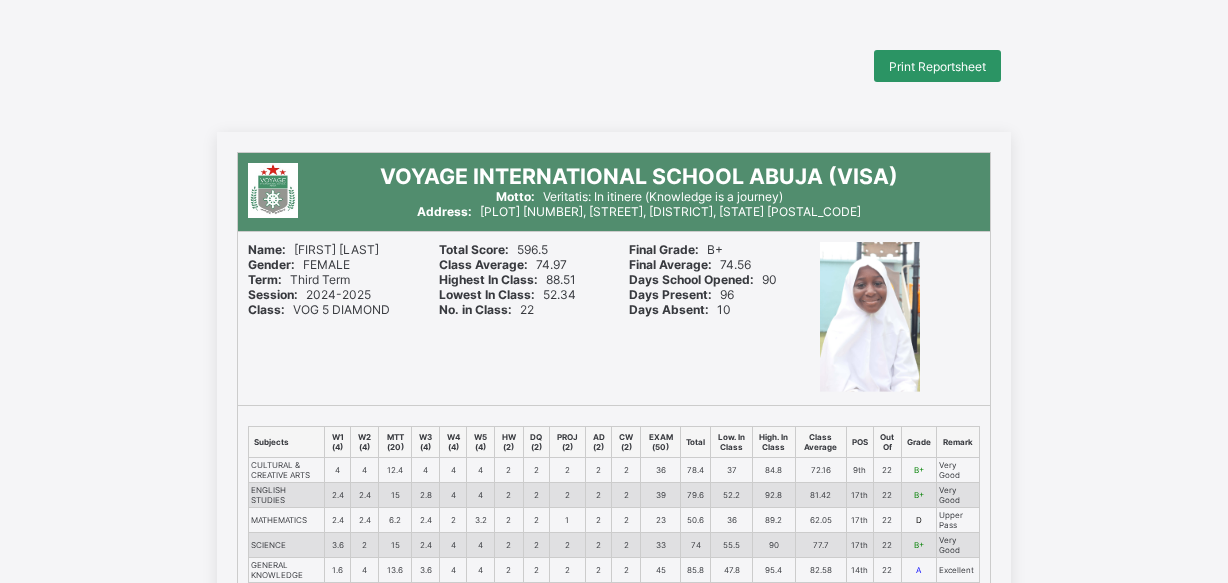 scroll, scrollTop: 0, scrollLeft: 0, axis: both 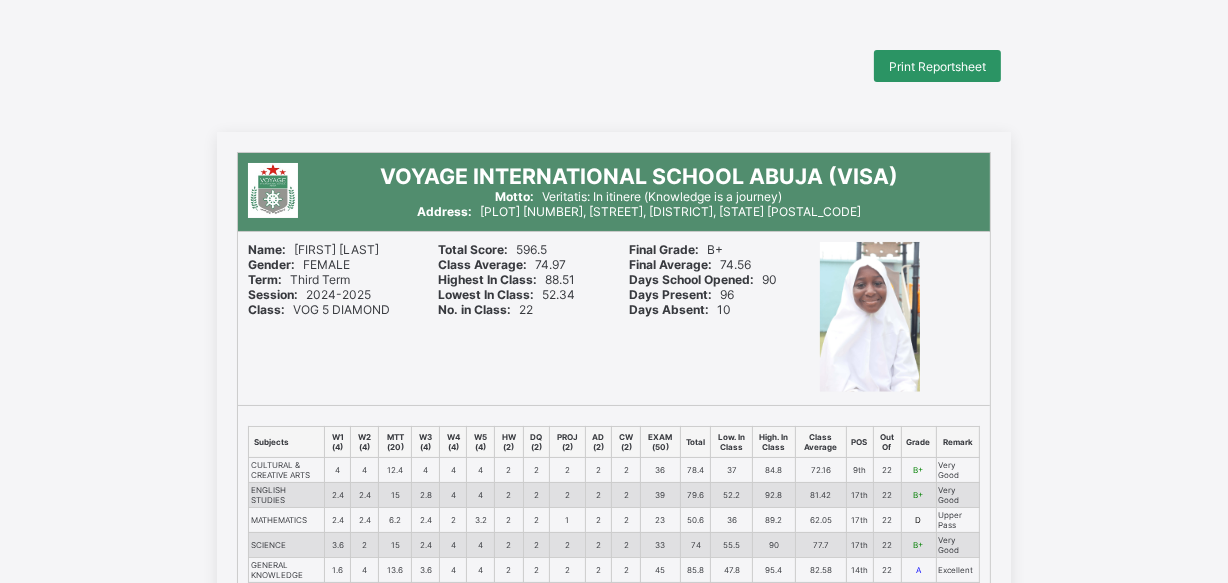 click on "Print Reportsheet" at bounding box center [937, 66] 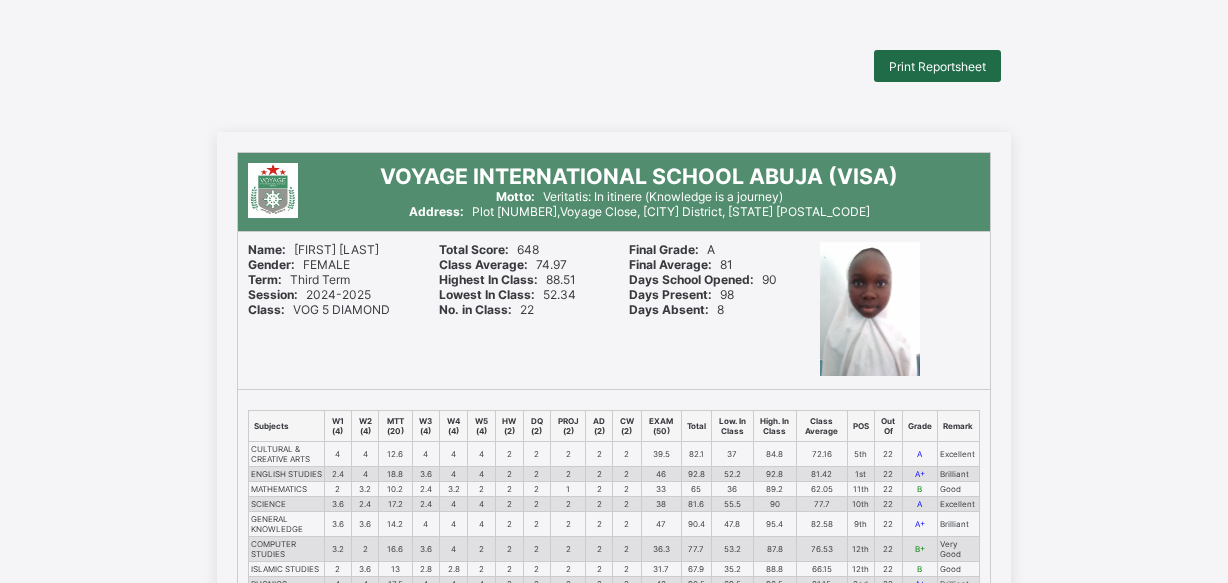 scroll, scrollTop: 0, scrollLeft: 0, axis: both 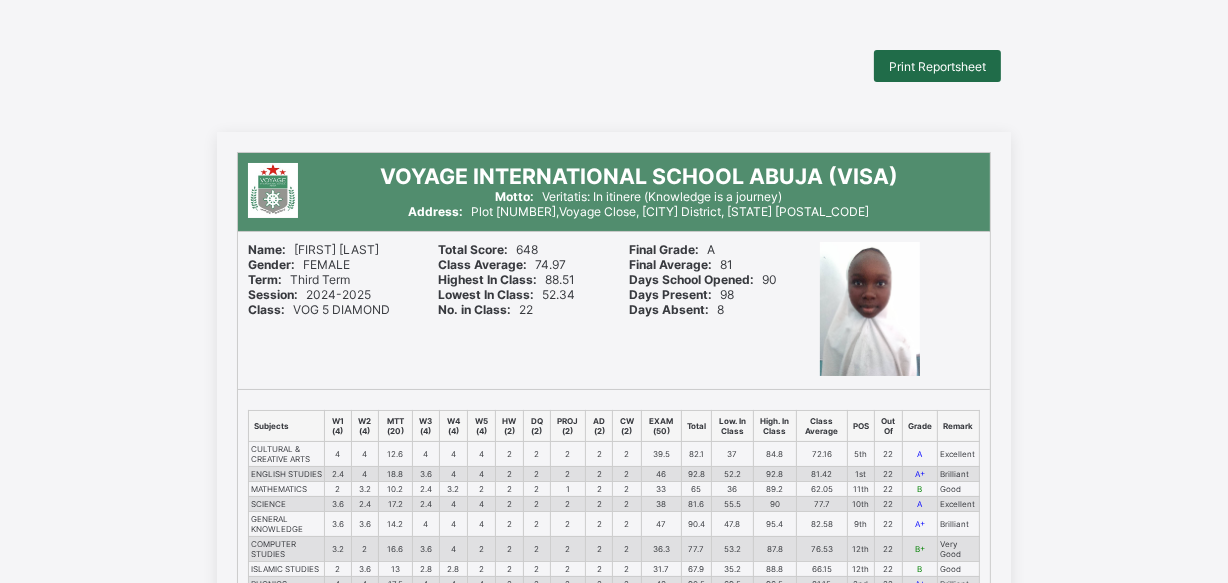click on "Print Reportsheet" at bounding box center [937, 66] 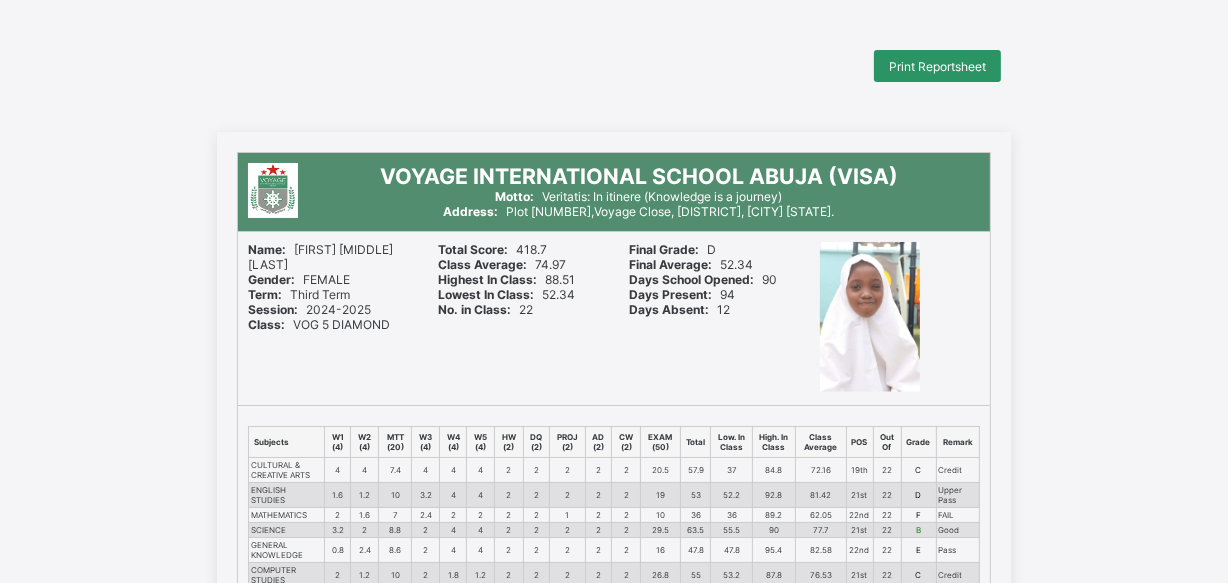 scroll, scrollTop: 0, scrollLeft: 0, axis: both 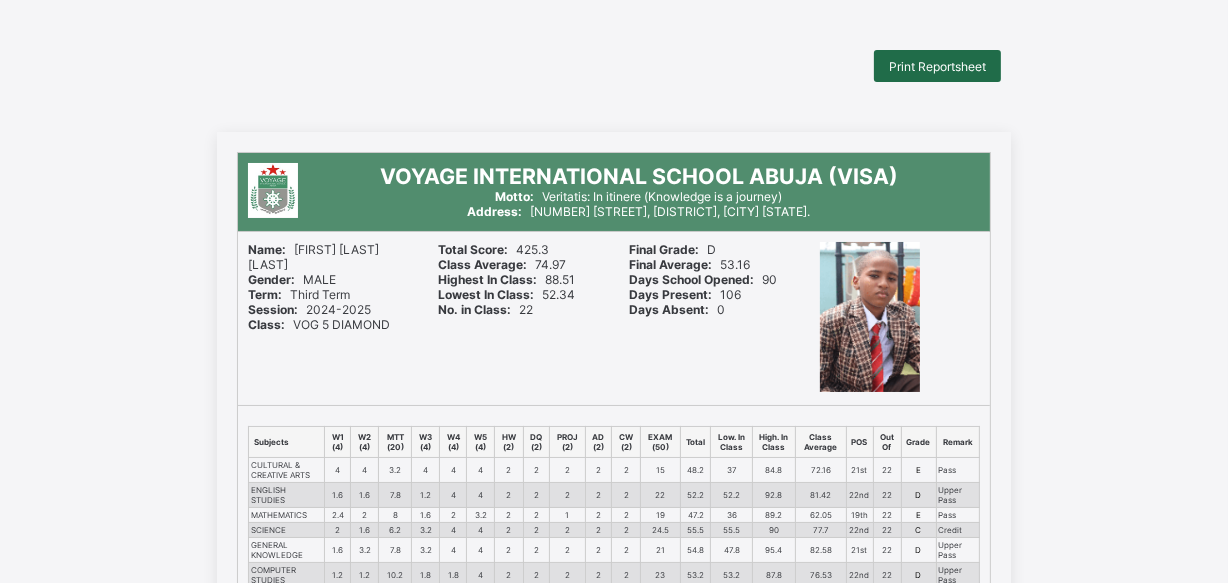 click on "Print Reportsheet" at bounding box center [937, 66] 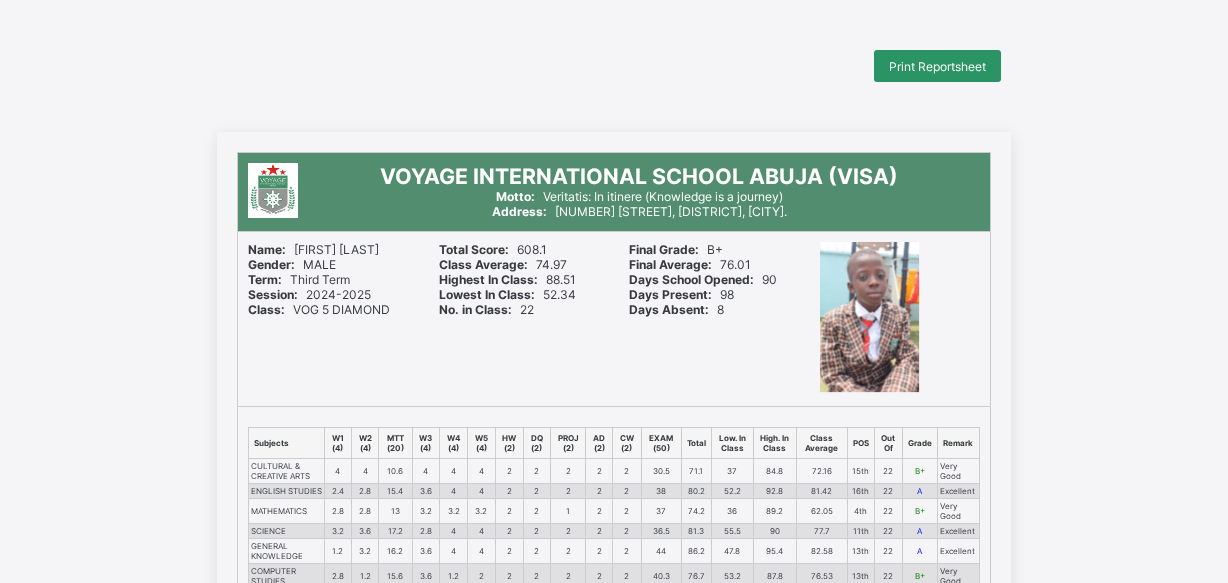 scroll, scrollTop: 0, scrollLeft: 0, axis: both 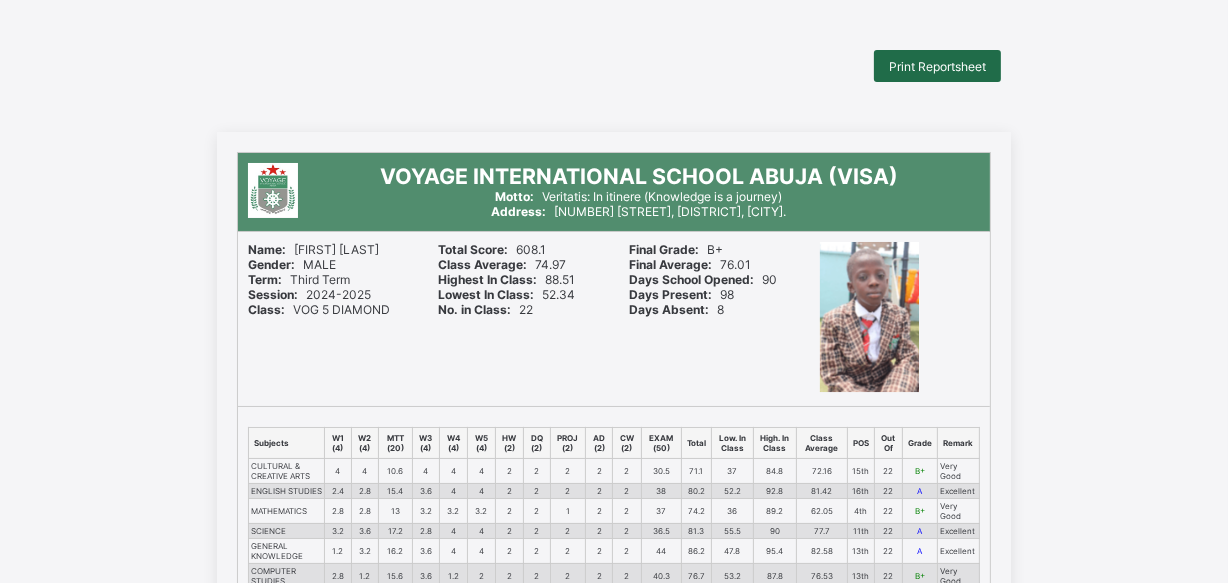 click on "Print Reportsheet" at bounding box center (937, 66) 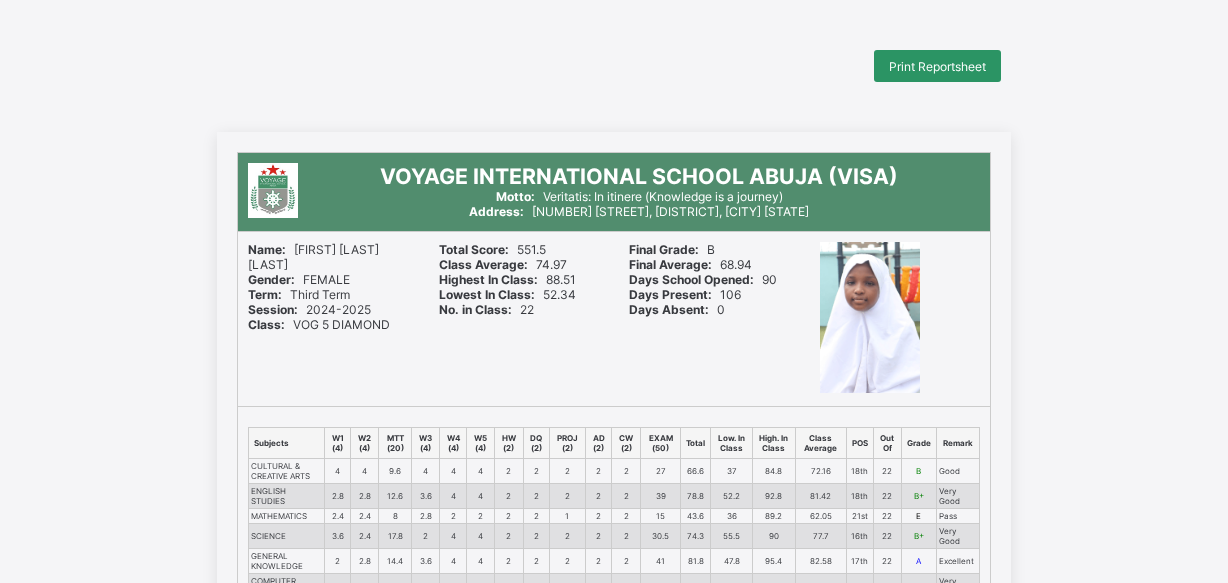 scroll, scrollTop: 0, scrollLeft: 0, axis: both 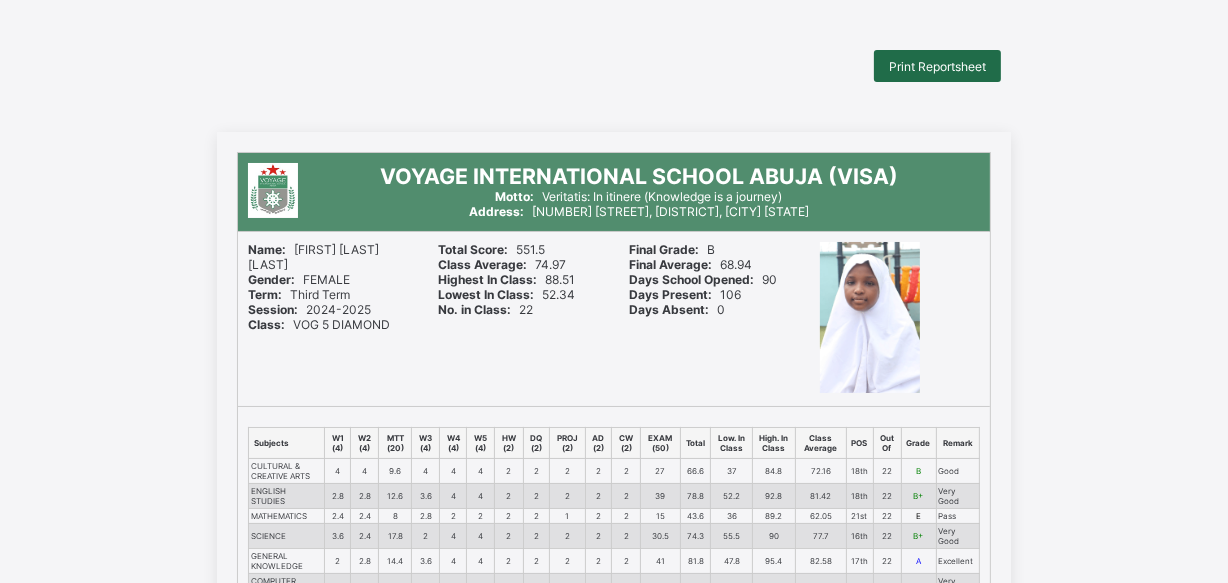 click on "Print Reportsheet" at bounding box center (937, 66) 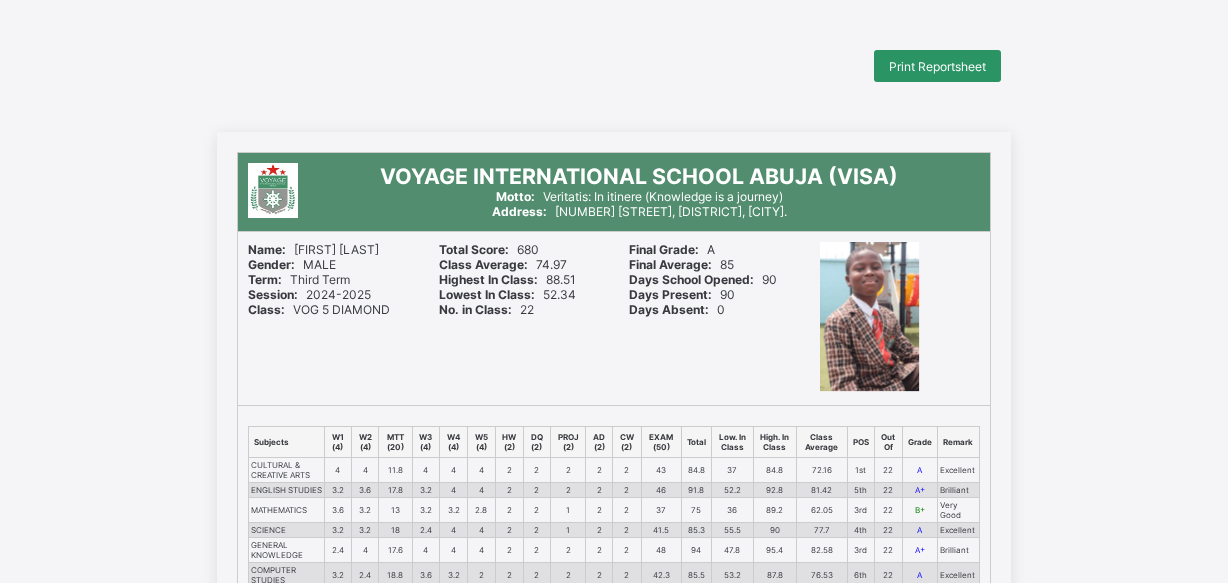 scroll, scrollTop: 0, scrollLeft: 0, axis: both 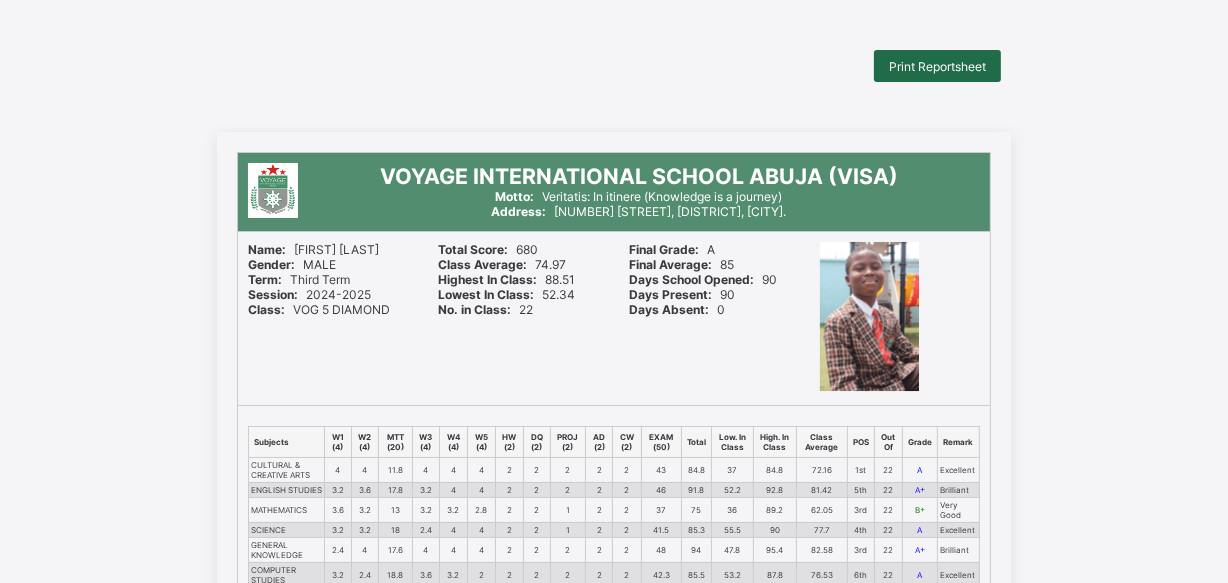 click on "Print Reportsheet" at bounding box center [937, 66] 